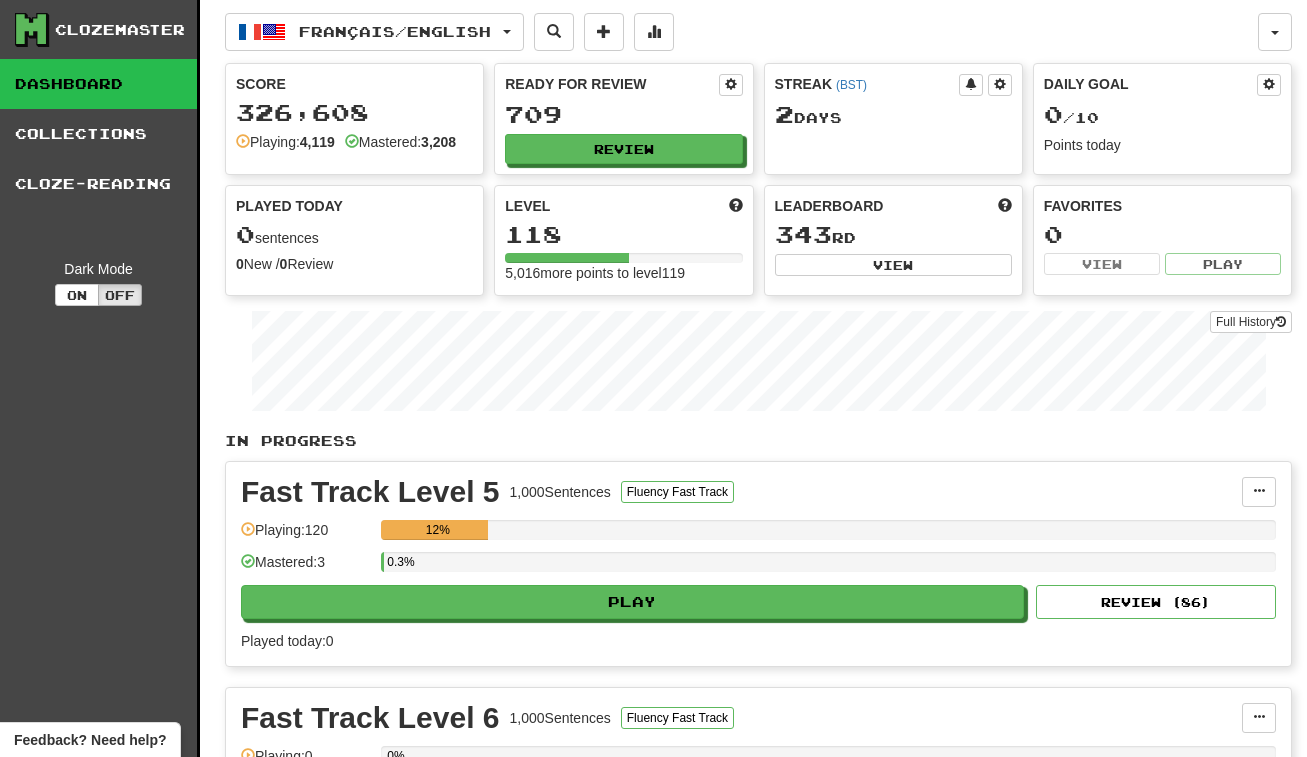 scroll, scrollTop: 0, scrollLeft: 0, axis: both 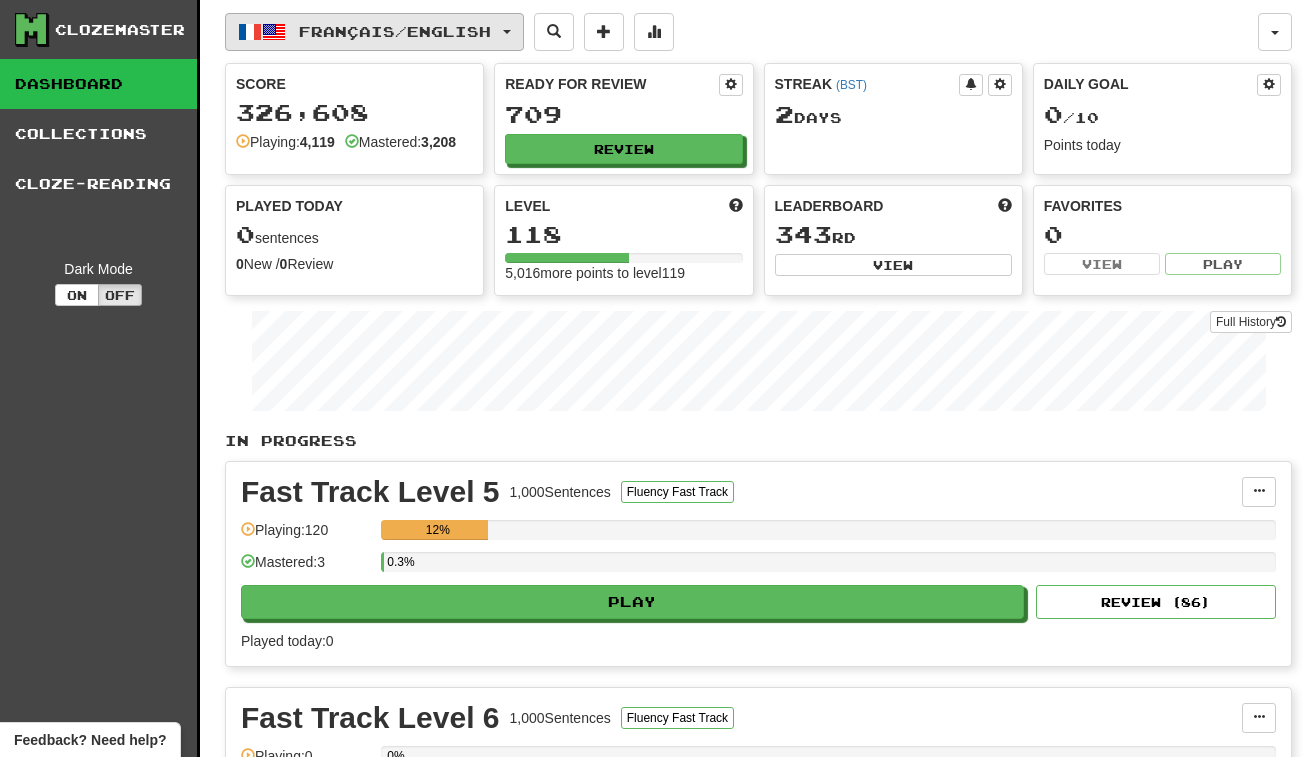 click on "Français  /  English" at bounding box center [395, 31] 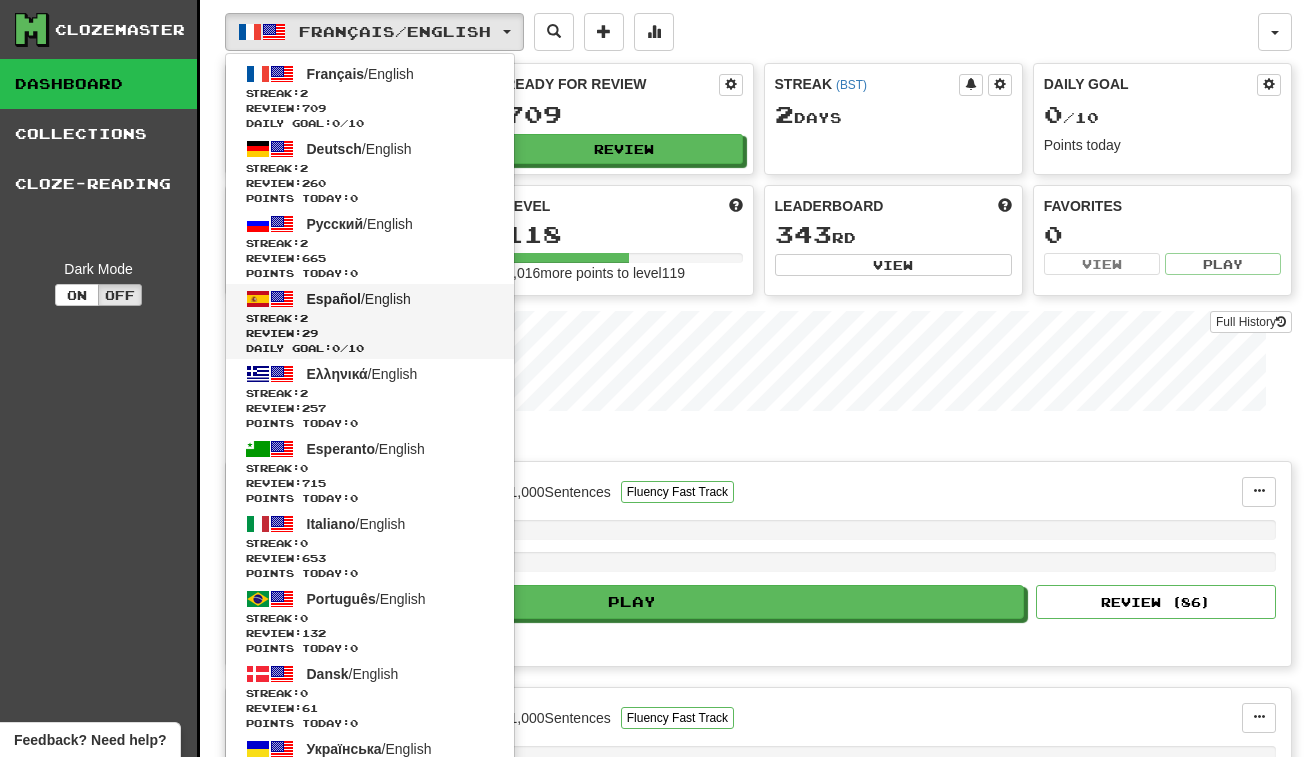click on "Streak:  2" at bounding box center (370, 318) 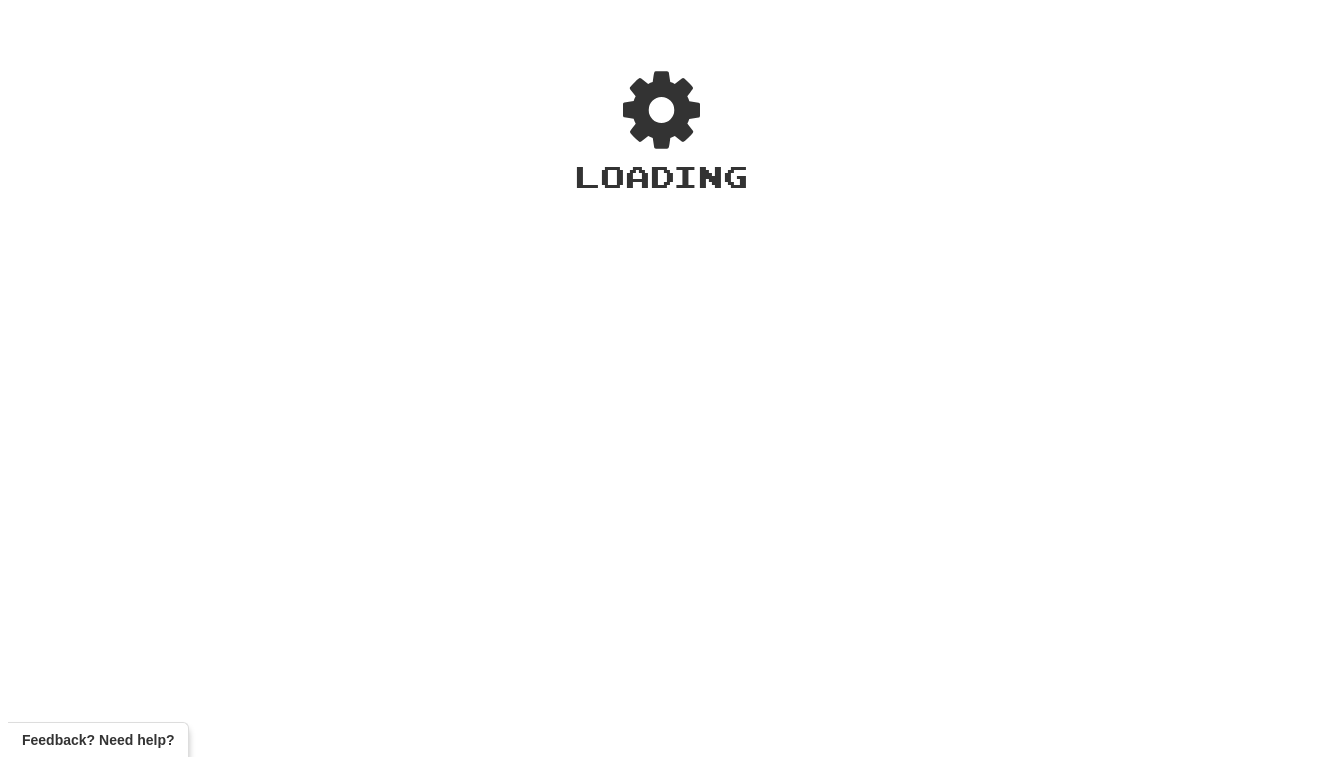 scroll, scrollTop: 0, scrollLeft: 0, axis: both 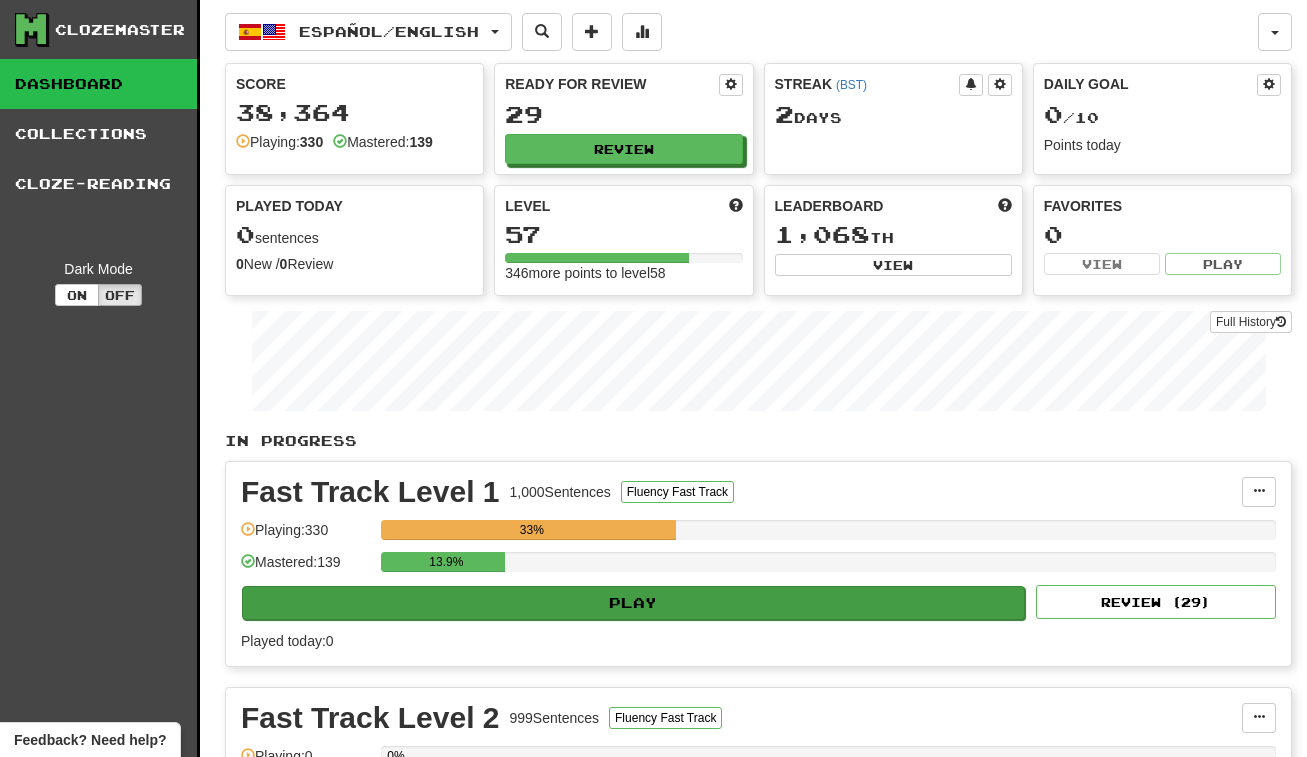 click on "Play" at bounding box center [633, 603] 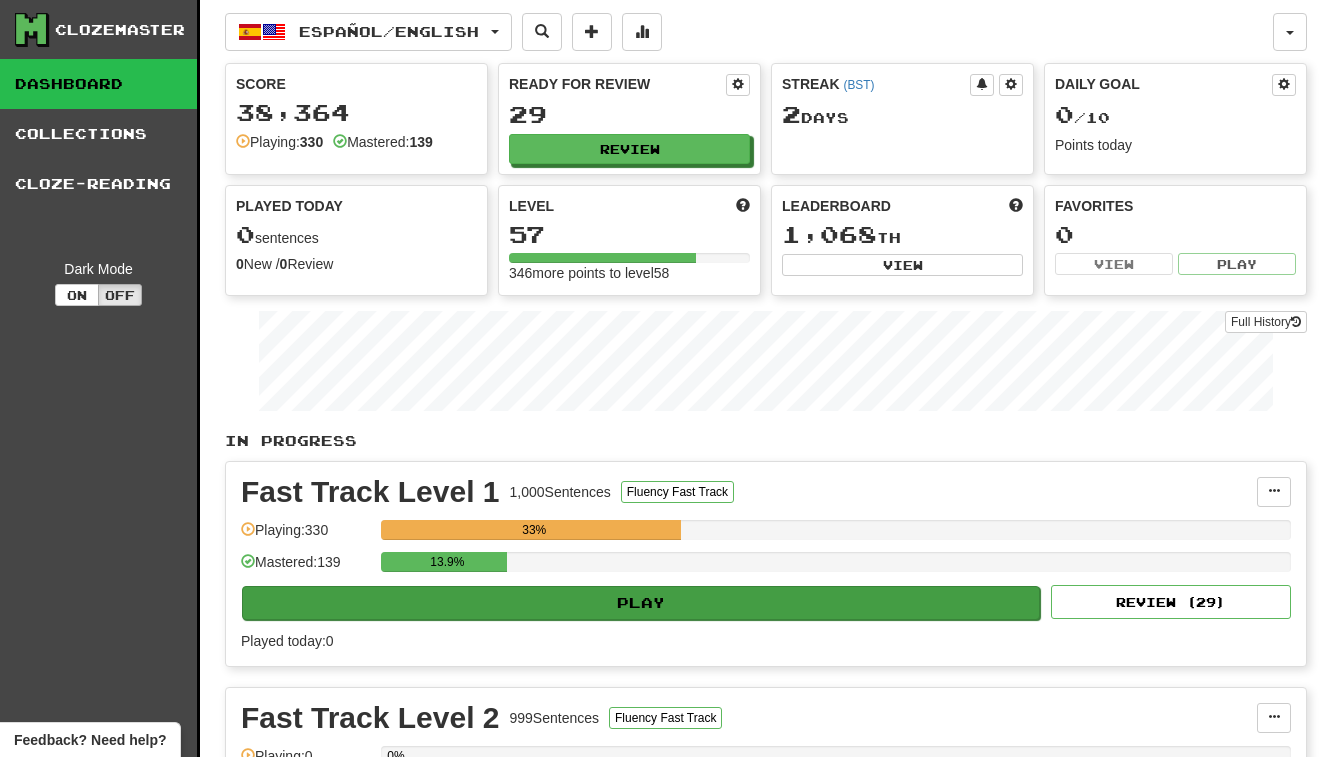 select on "**" 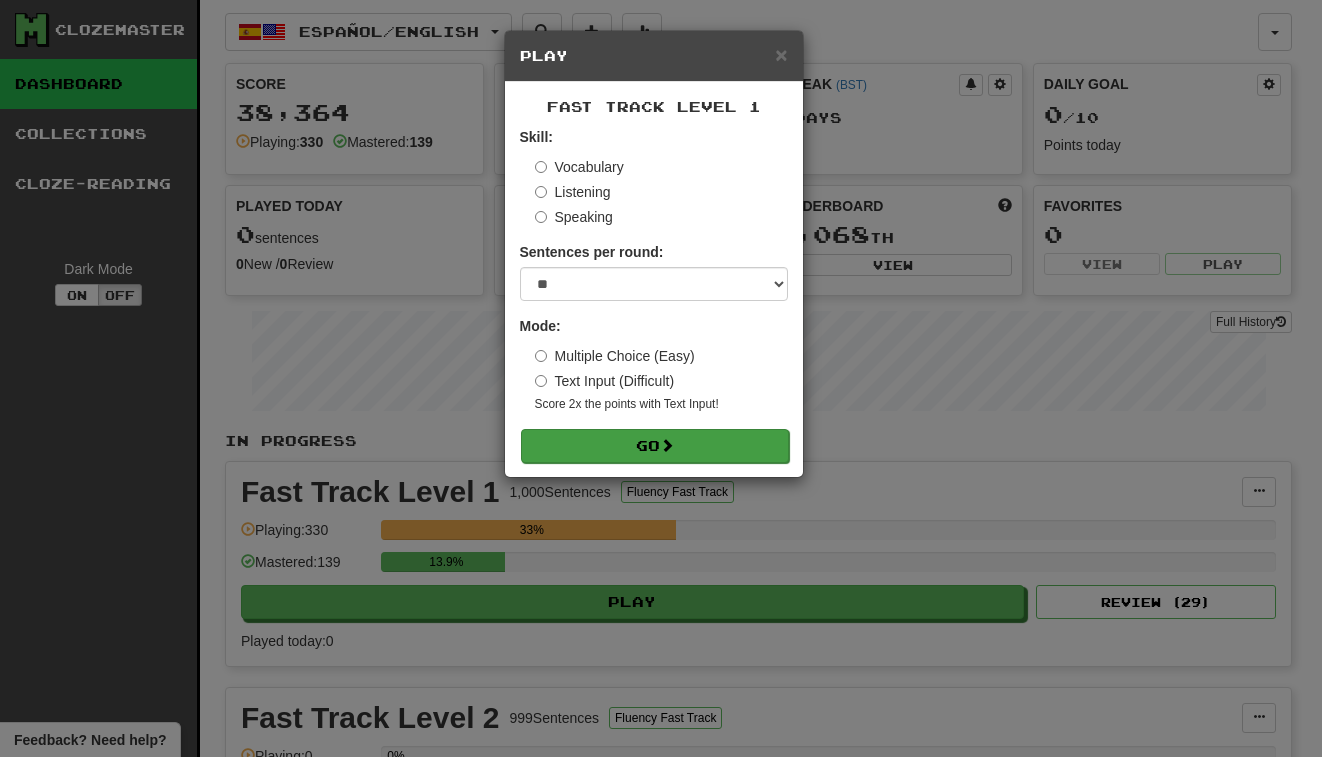 click on "Go" at bounding box center [655, 446] 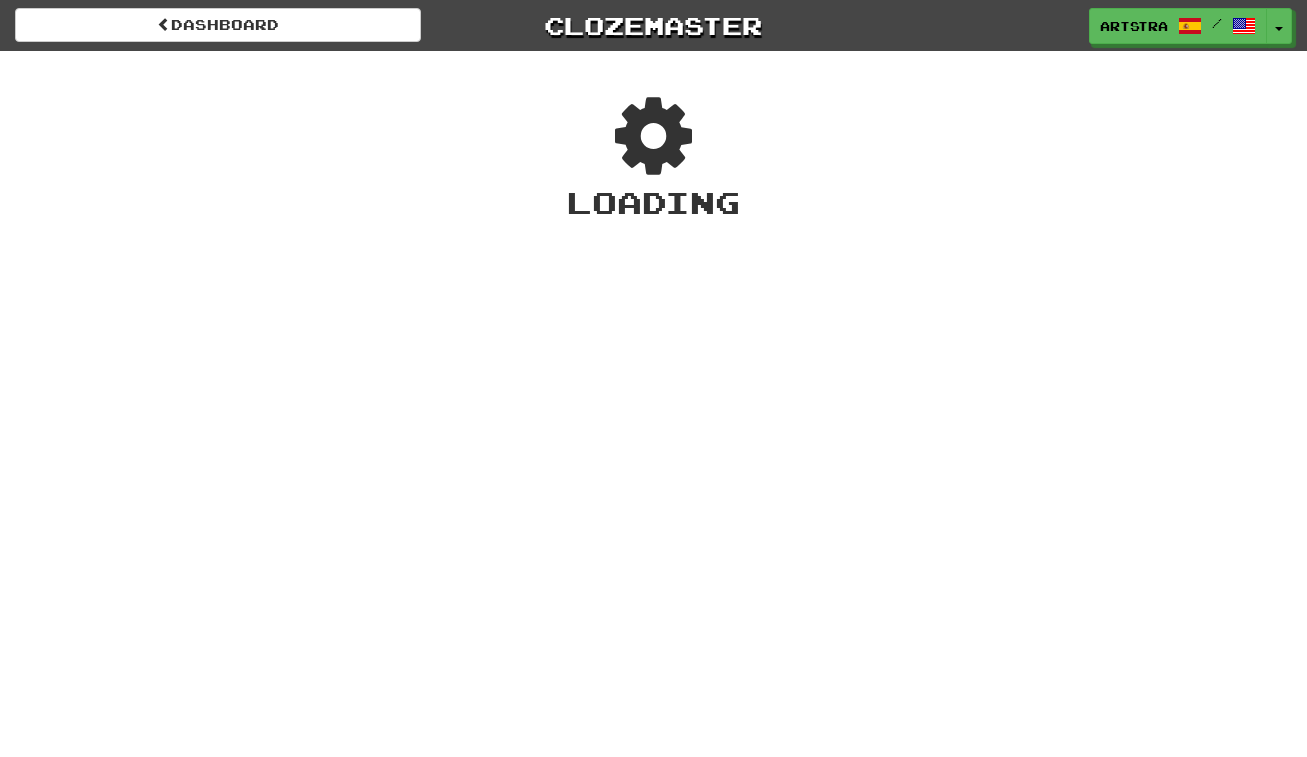 scroll, scrollTop: 0, scrollLeft: 0, axis: both 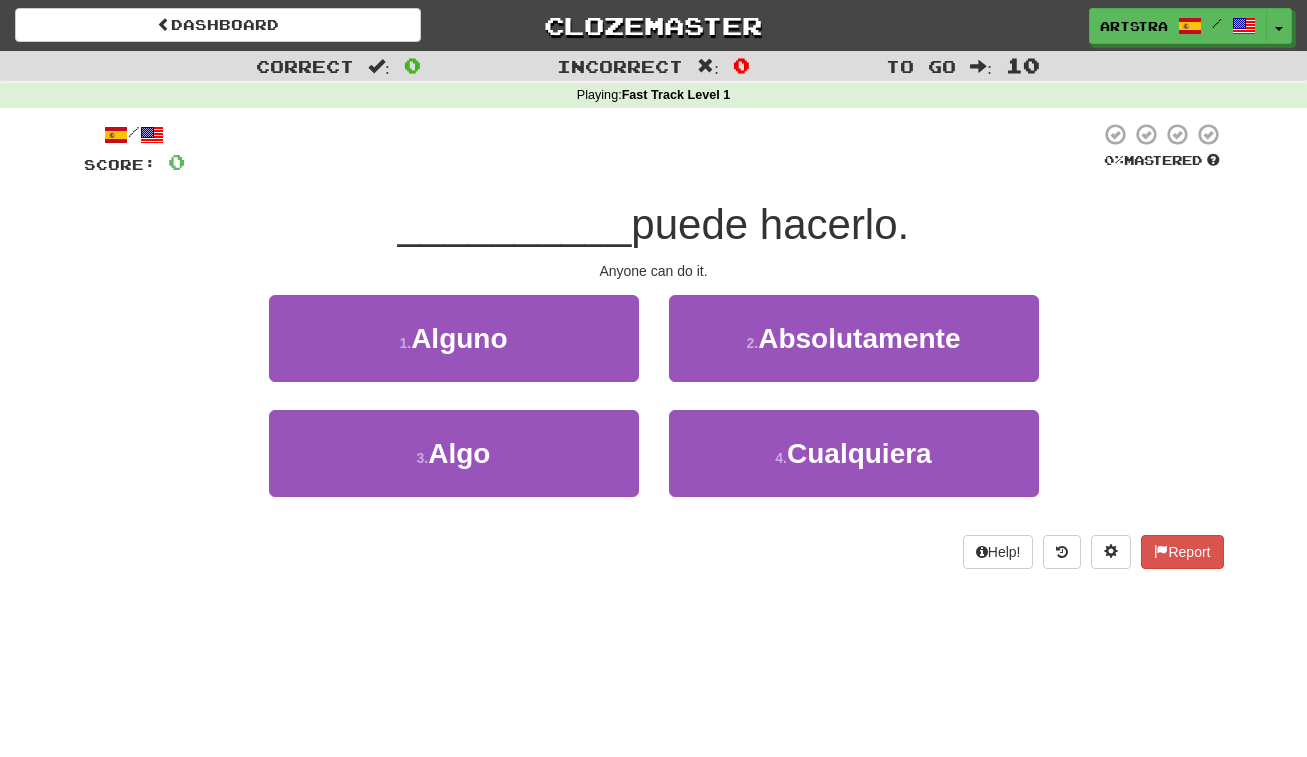 click on "puede hacerlo." at bounding box center (770, 224) 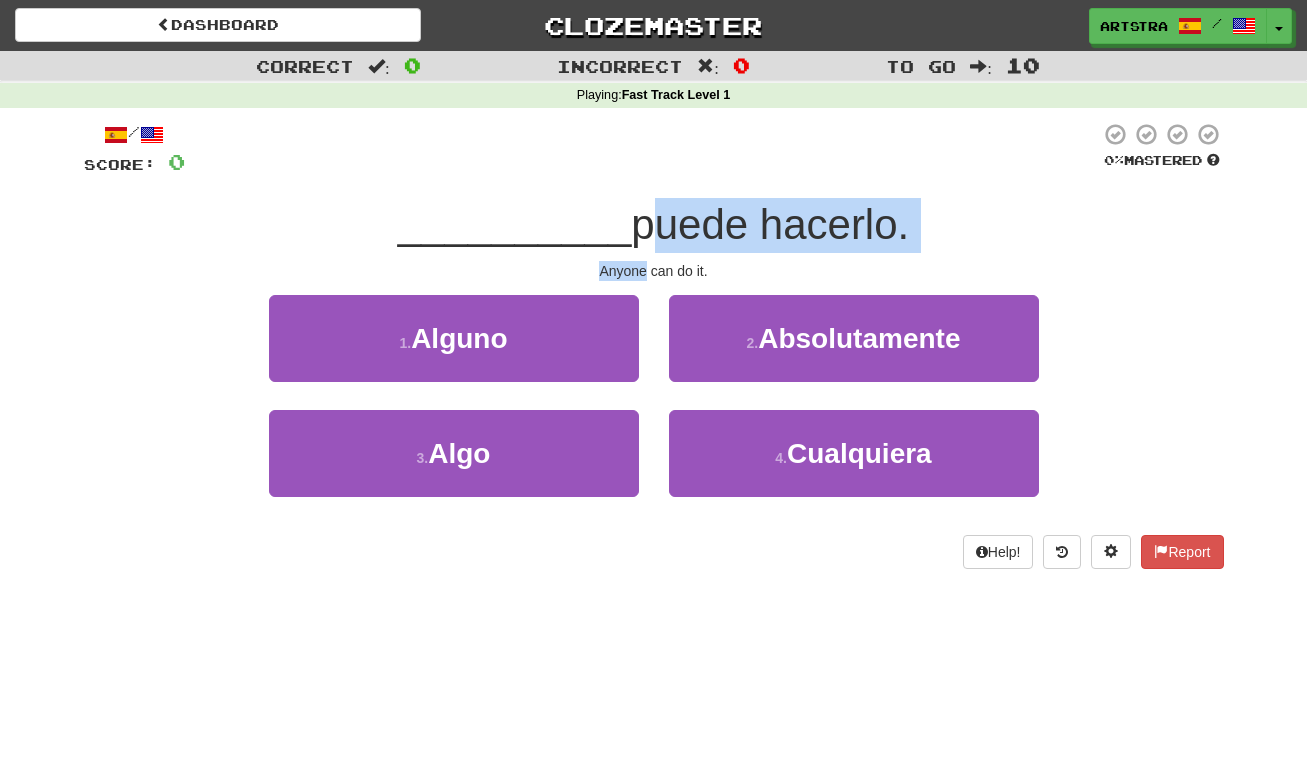drag, startPoint x: 694, startPoint y: 236, endPoint x: 694, endPoint y: 257, distance: 21 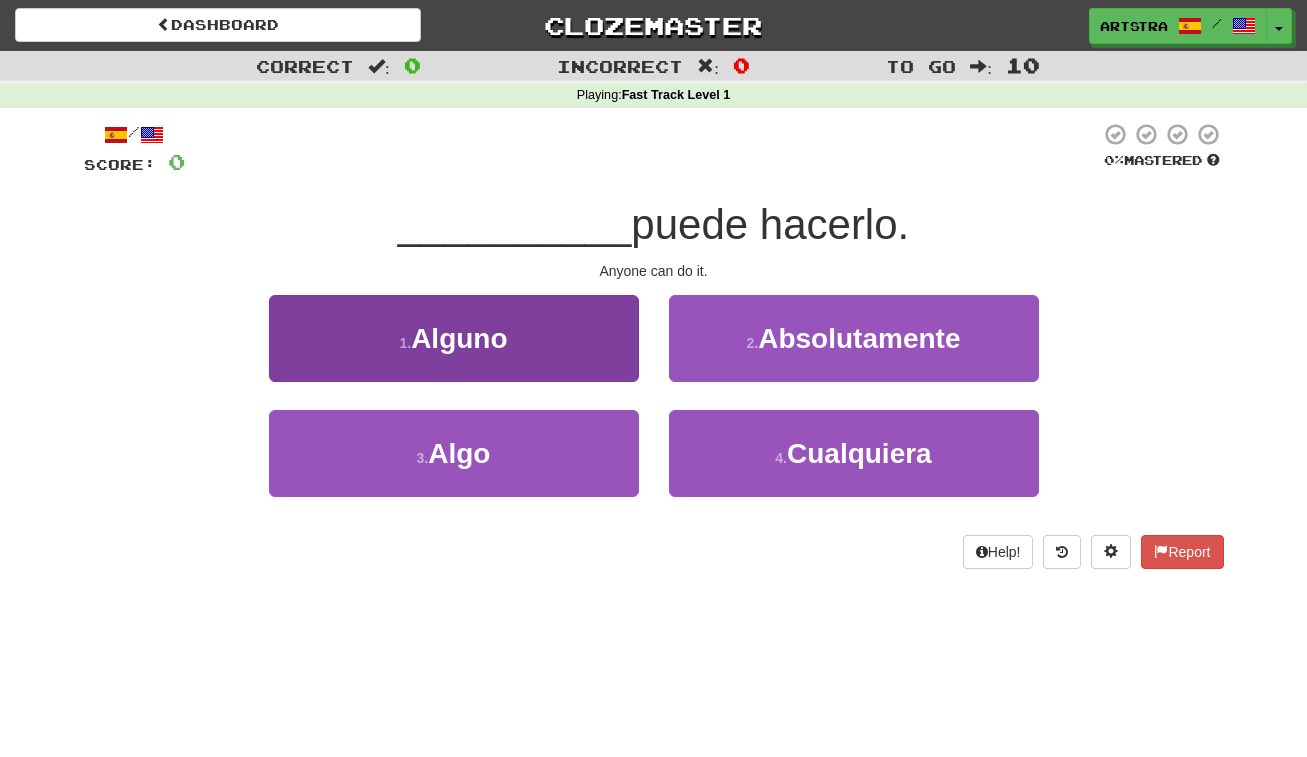 click on "1 .  Alguno" at bounding box center [454, 338] 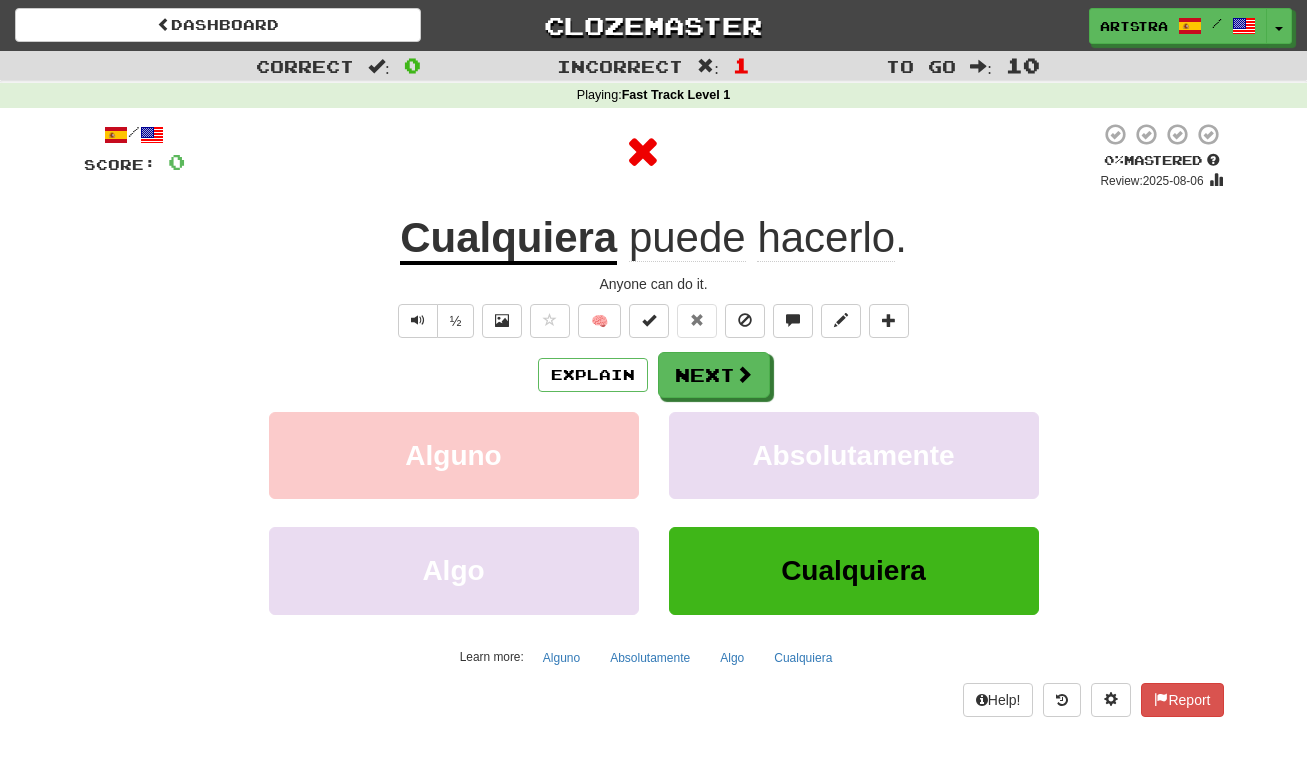 click on "/  Score:   0 0 %  Mastered Review:  2025-08-06 Cualquiera   puede   hacerlo . Anyone can do it. ½ 🧠 Explain Next Alguno Absolutamente Algo Cualquiera Learn more: Alguno Absolutamente Algo Cualquiera  Help!  Report" at bounding box center (654, 419) 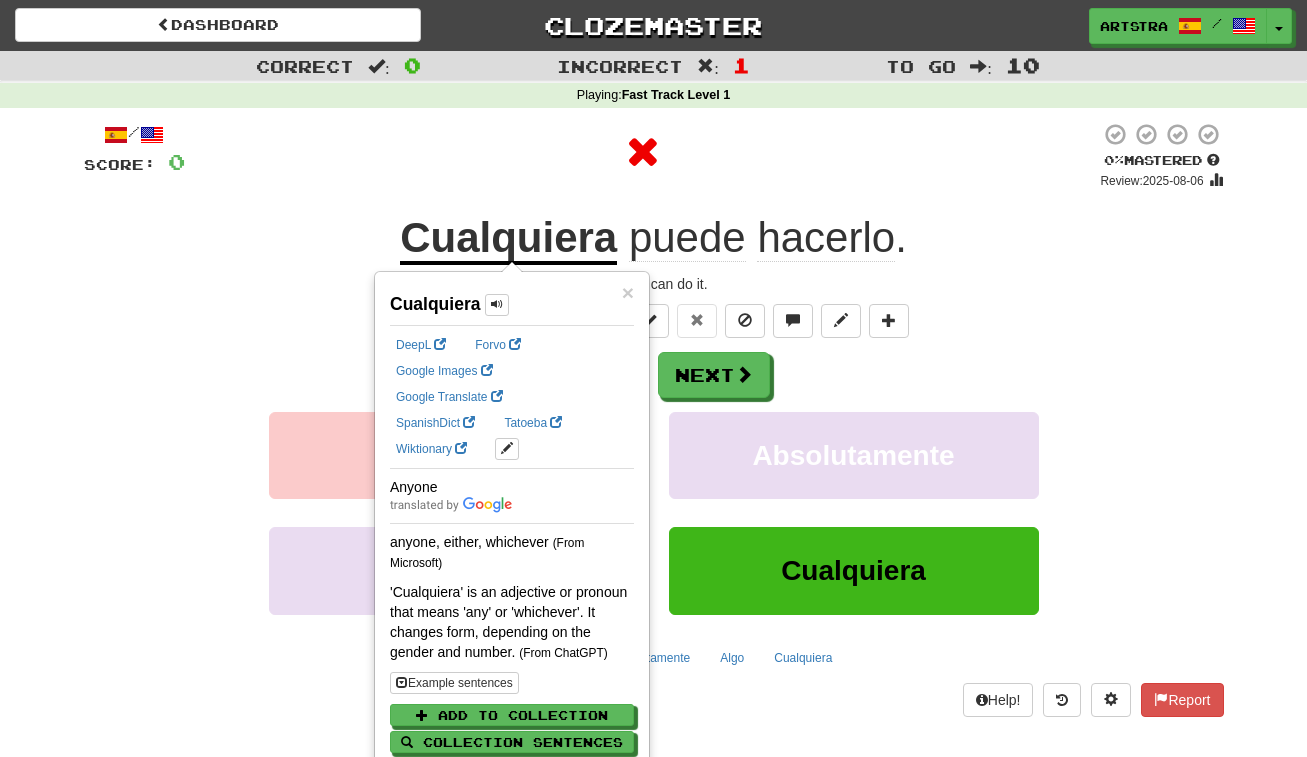 click on "Cualquiera   puede   hacerlo ." at bounding box center [654, 238] 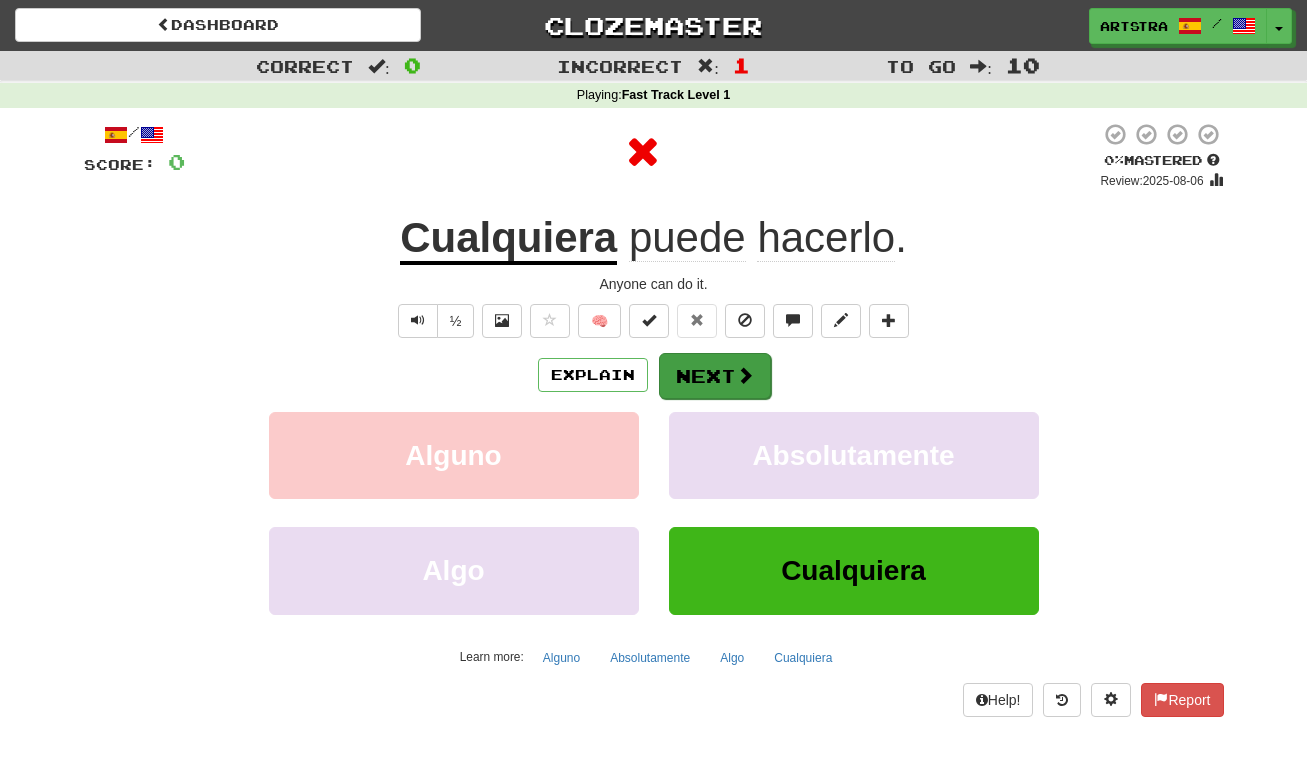 click on "Next" at bounding box center [715, 376] 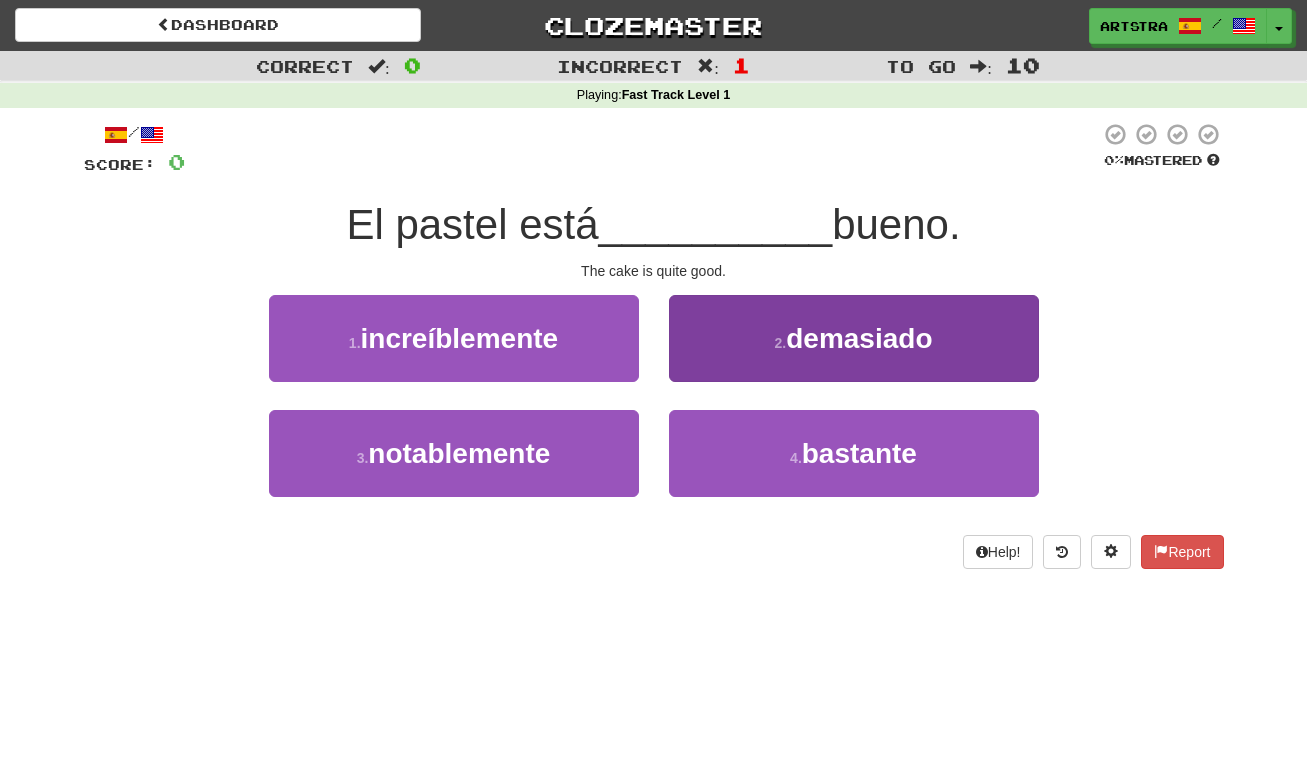 click on "demasiado" at bounding box center [859, 338] 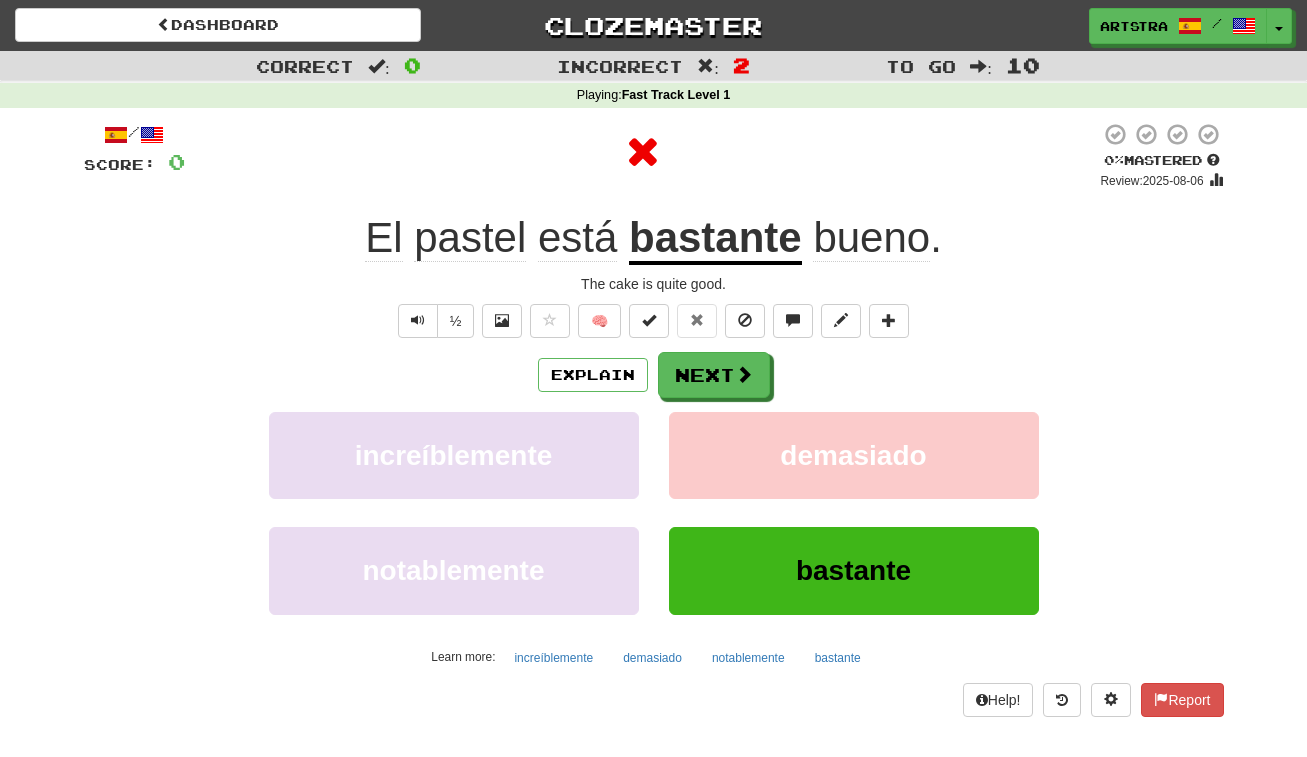 click on "pastel" at bounding box center (470, 238) 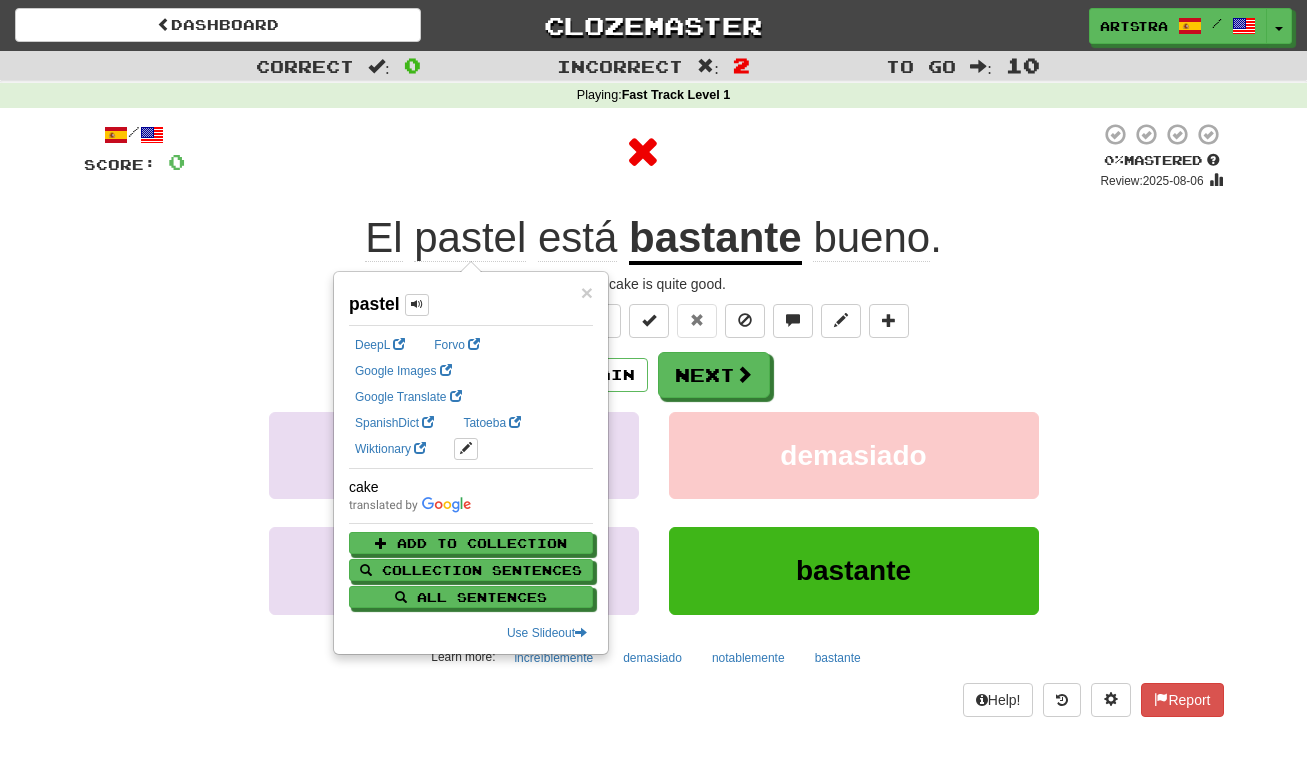 click on "bastante" at bounding box center [715, 239] 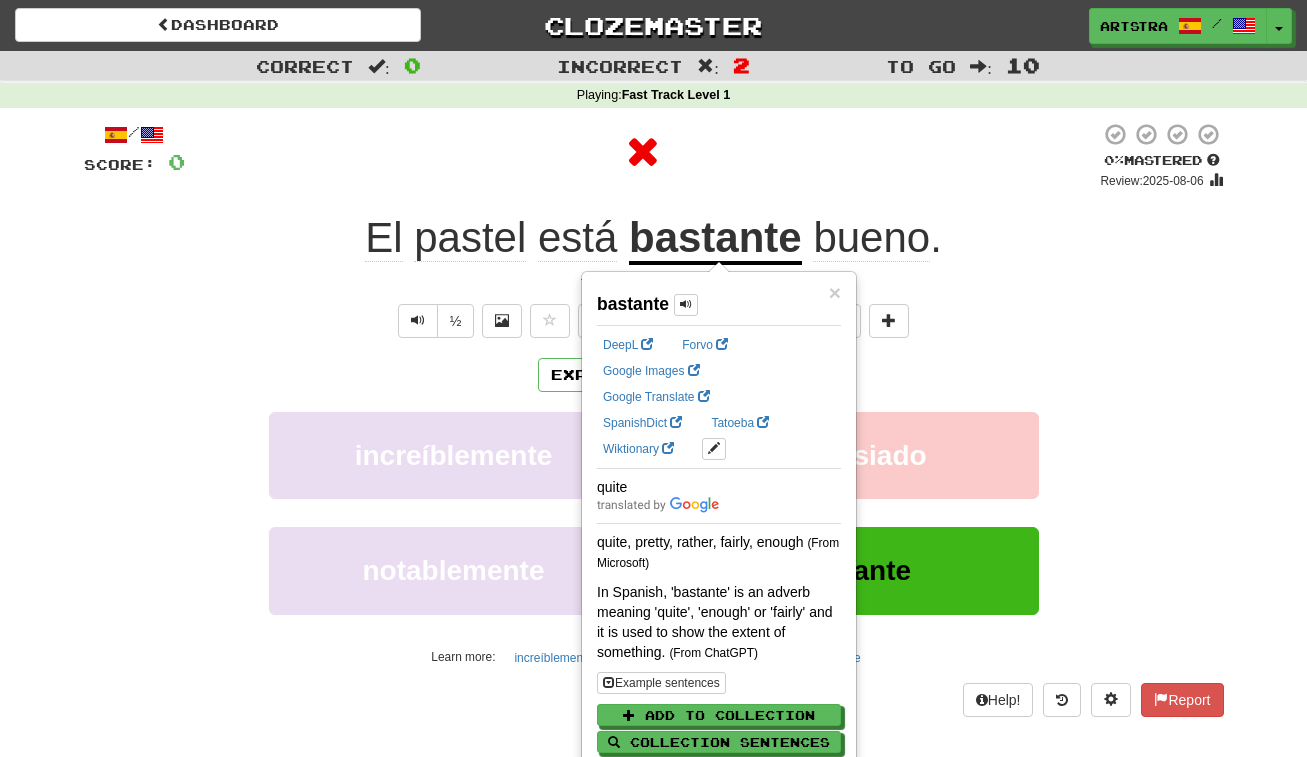 click on "bueno" at bounding box center (871, 238) 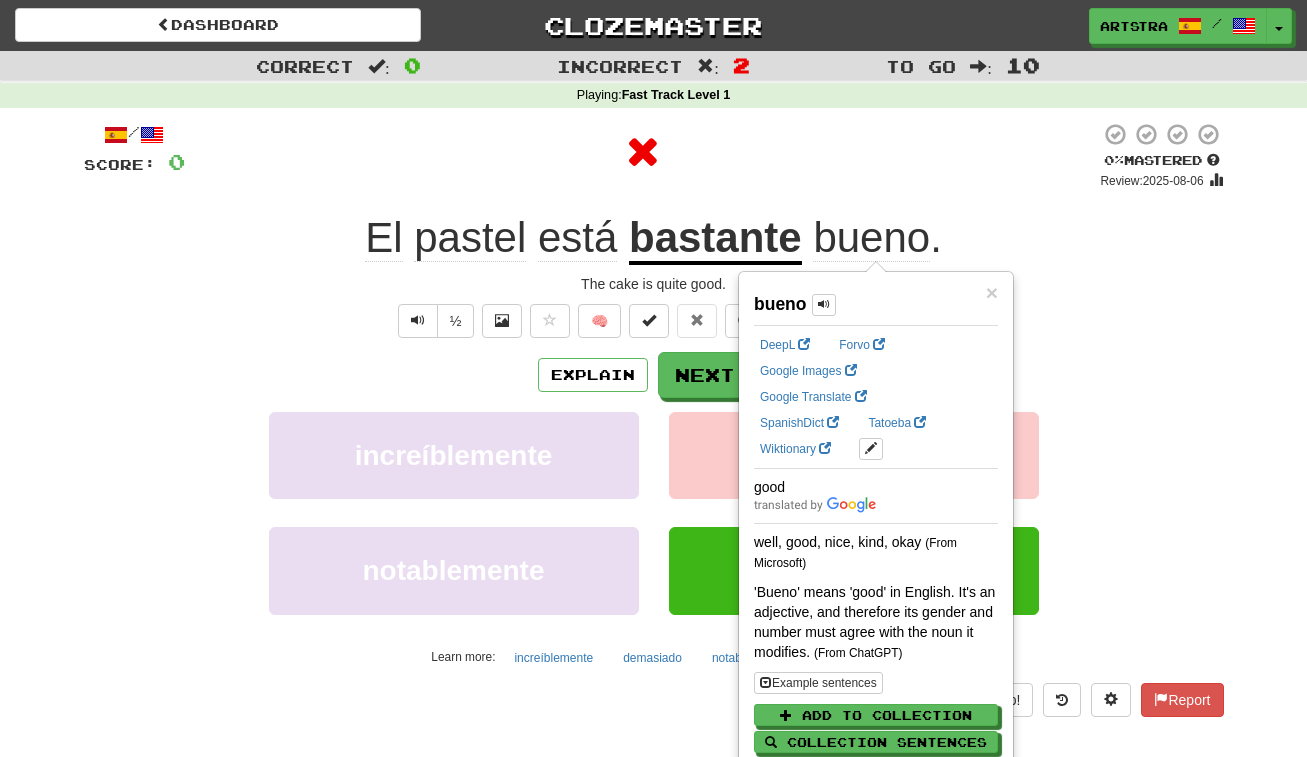 click on "El   pastel   está   bastante   bueno ." at bounding box center (654, 238) 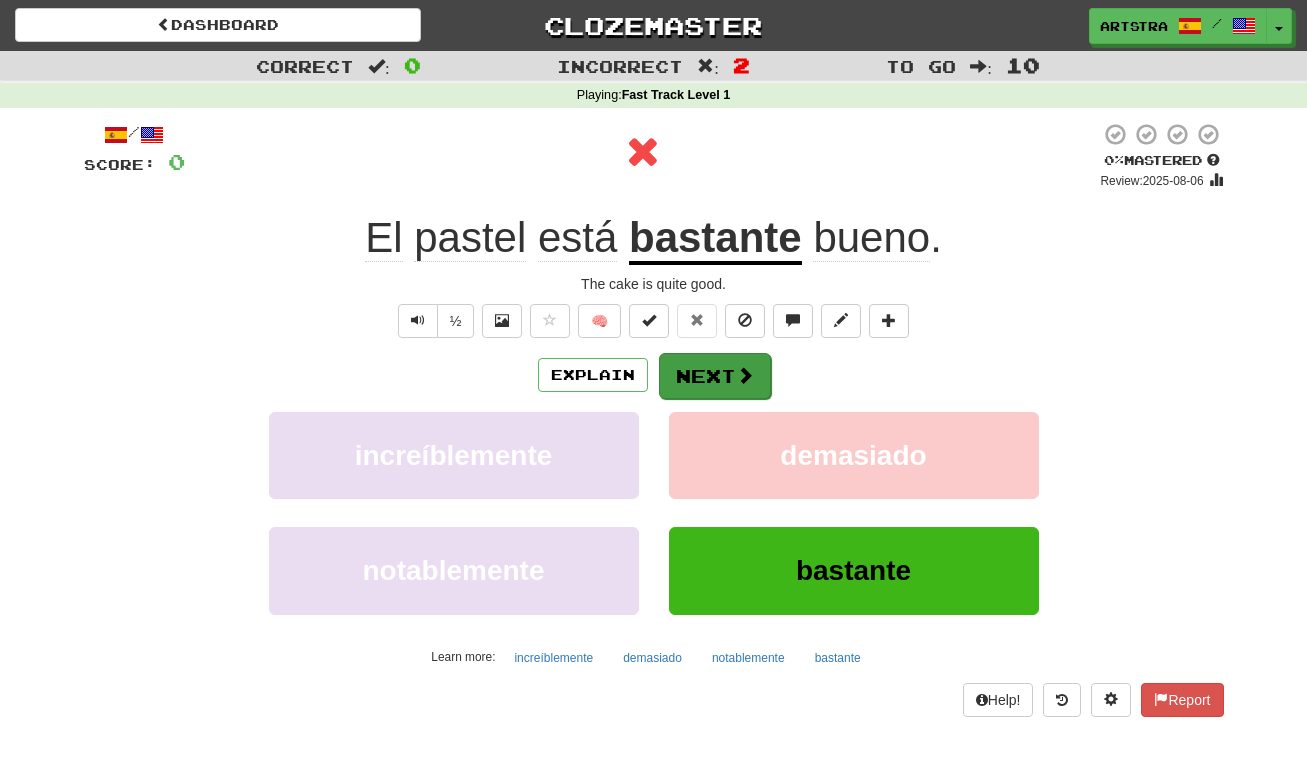 click at bounding box center (745, 375) 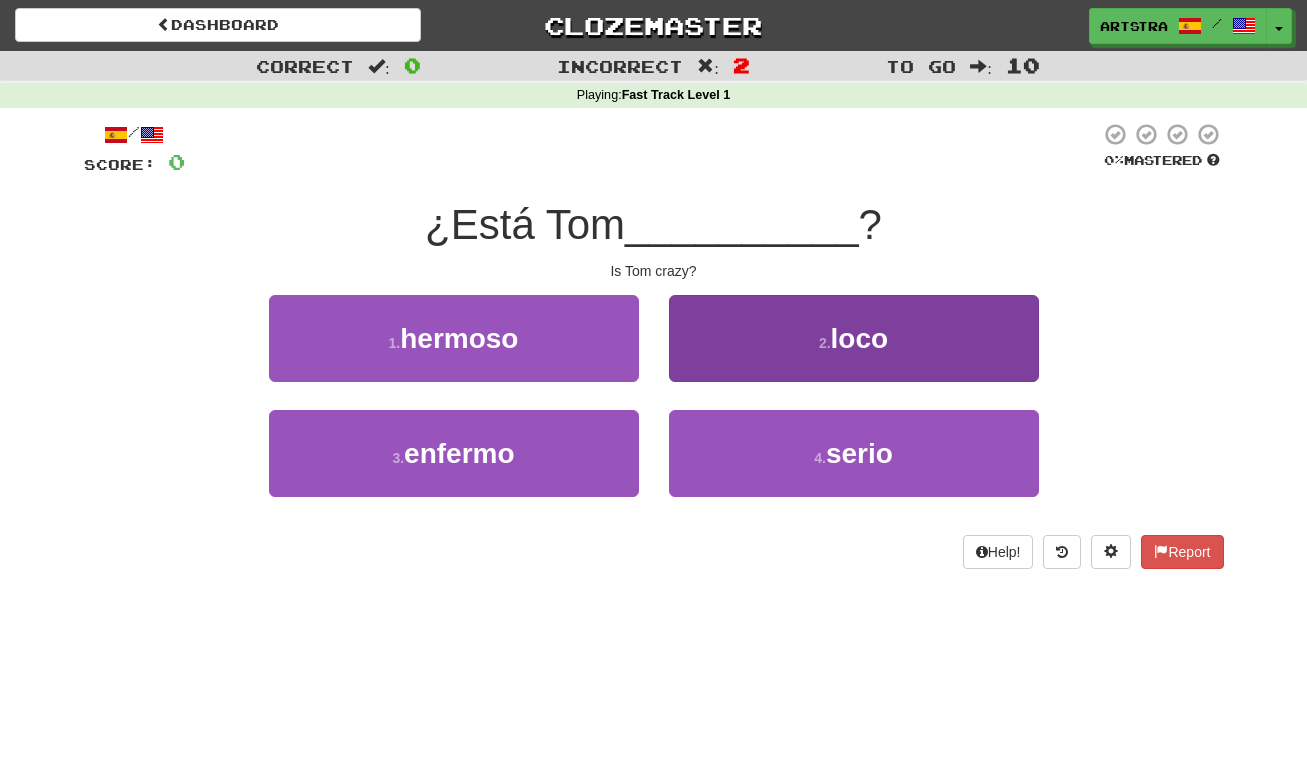 click on "loco" at bounding box center [860, 338] 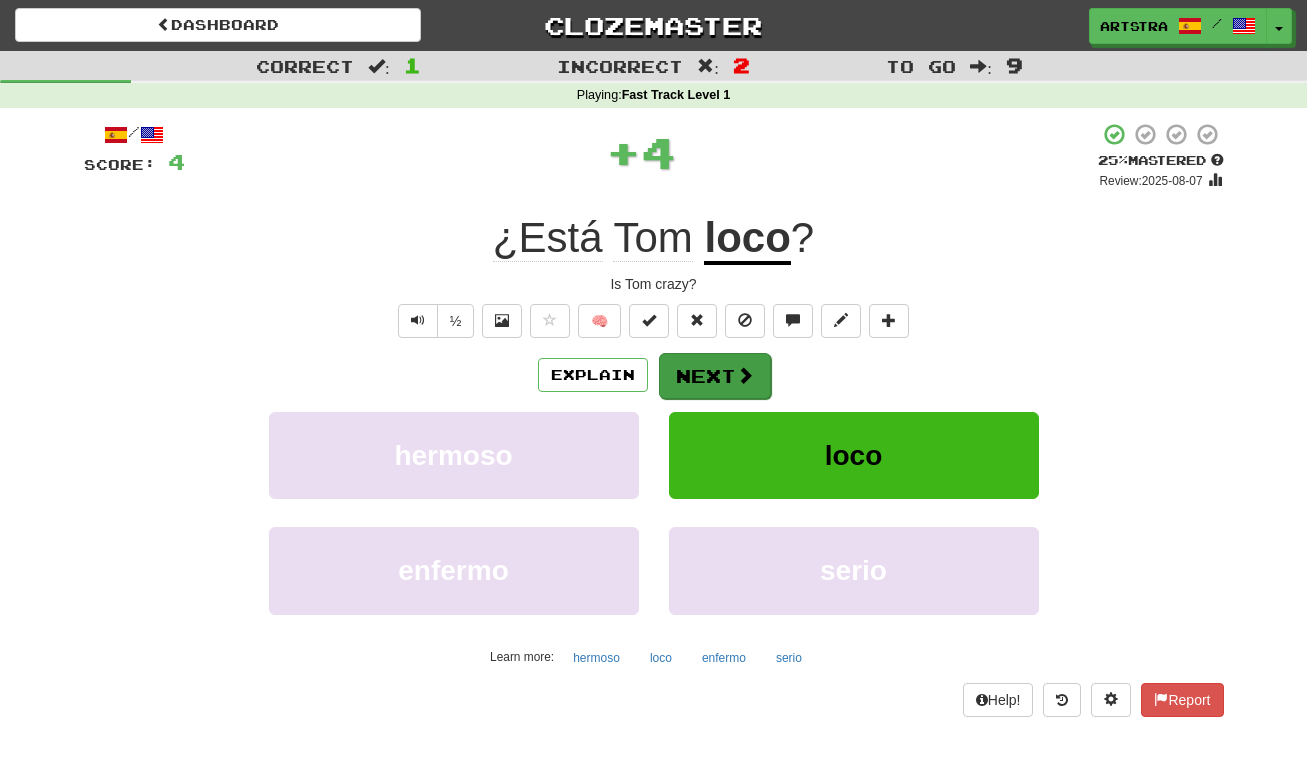 click on "Next" at bounding box center [715, 376] 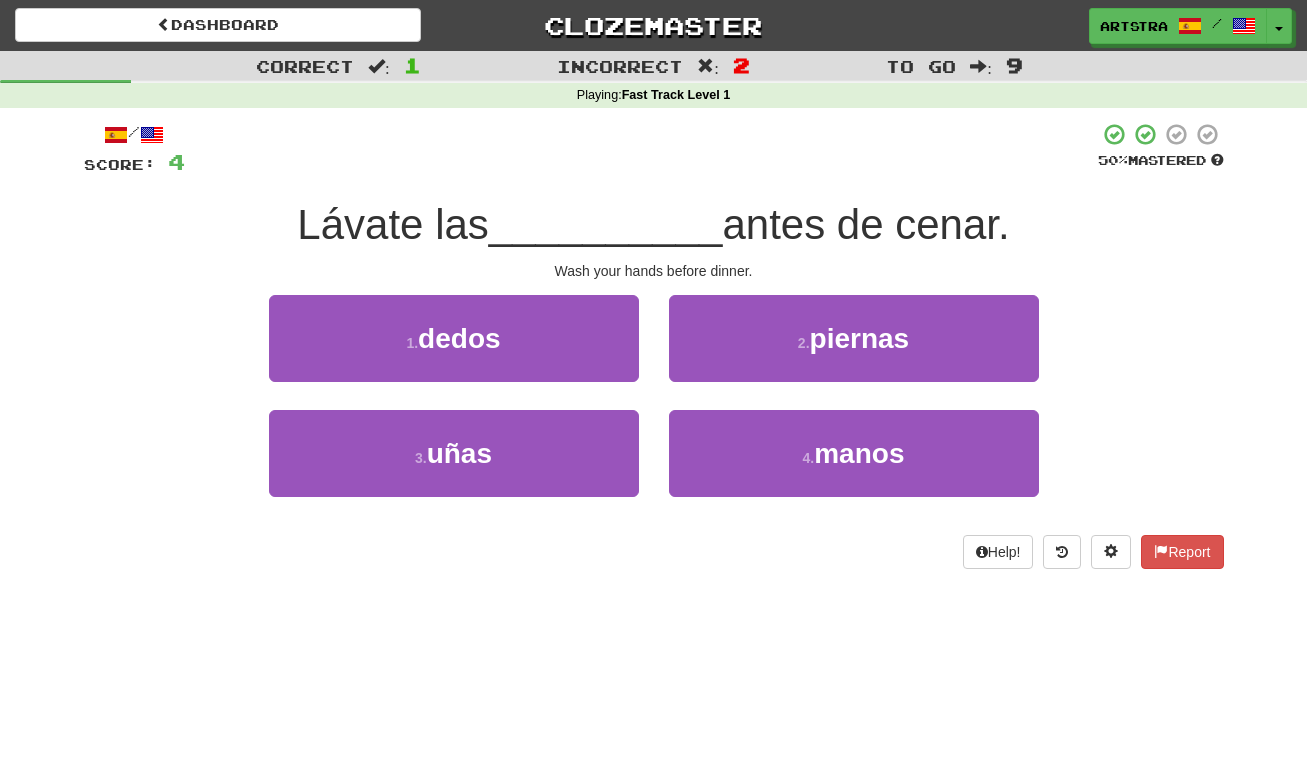 click on "__________" at bounding box center [606, 224] 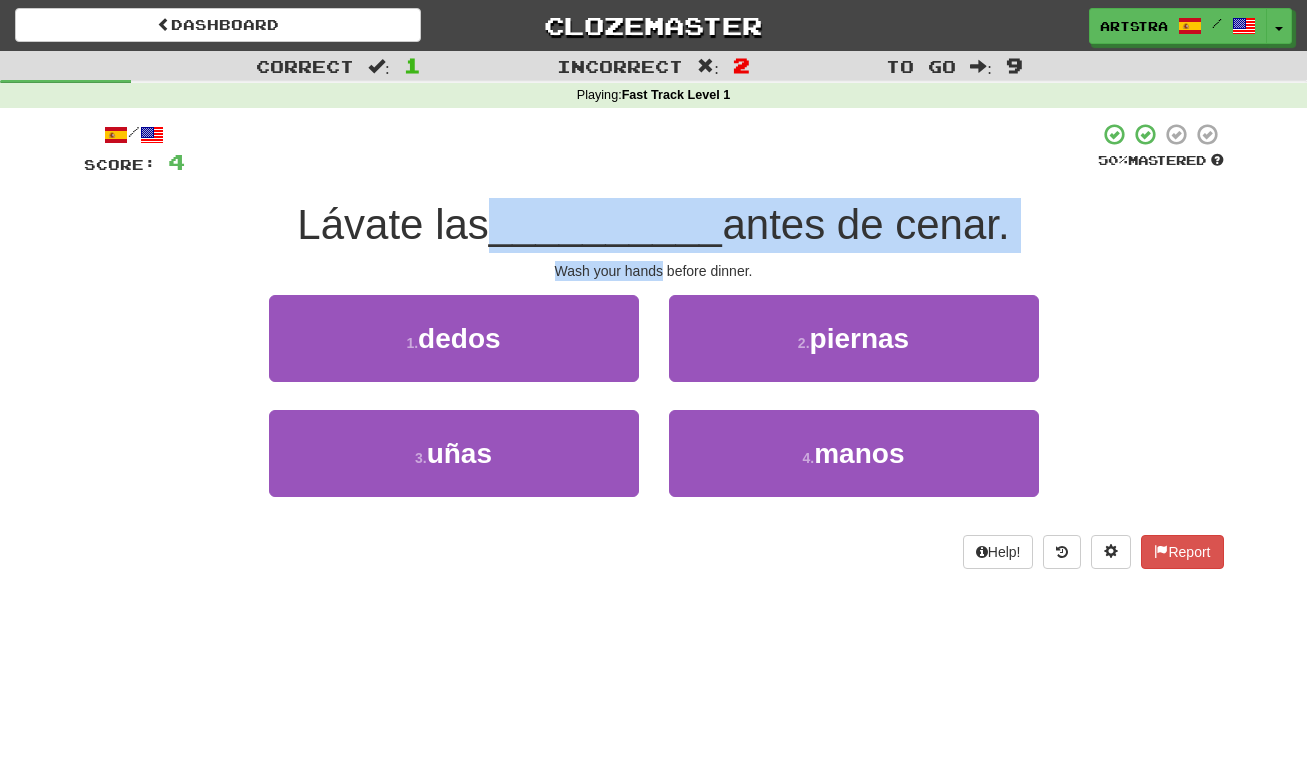 drag, startPoint x: 656, startPoint y: 226, endPoint x: 656, endPoint y: 263, distance: 37 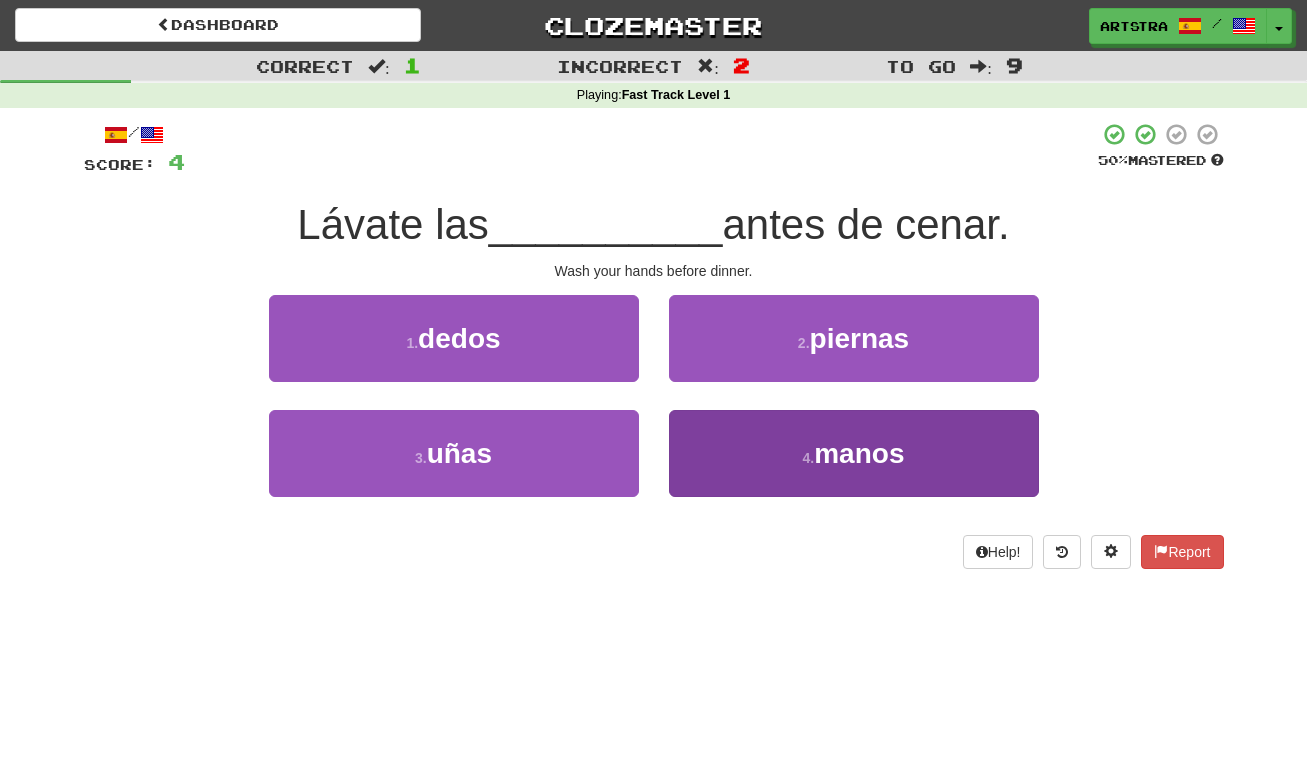 click on "4 .  manos" at bounding box center (854, 453) 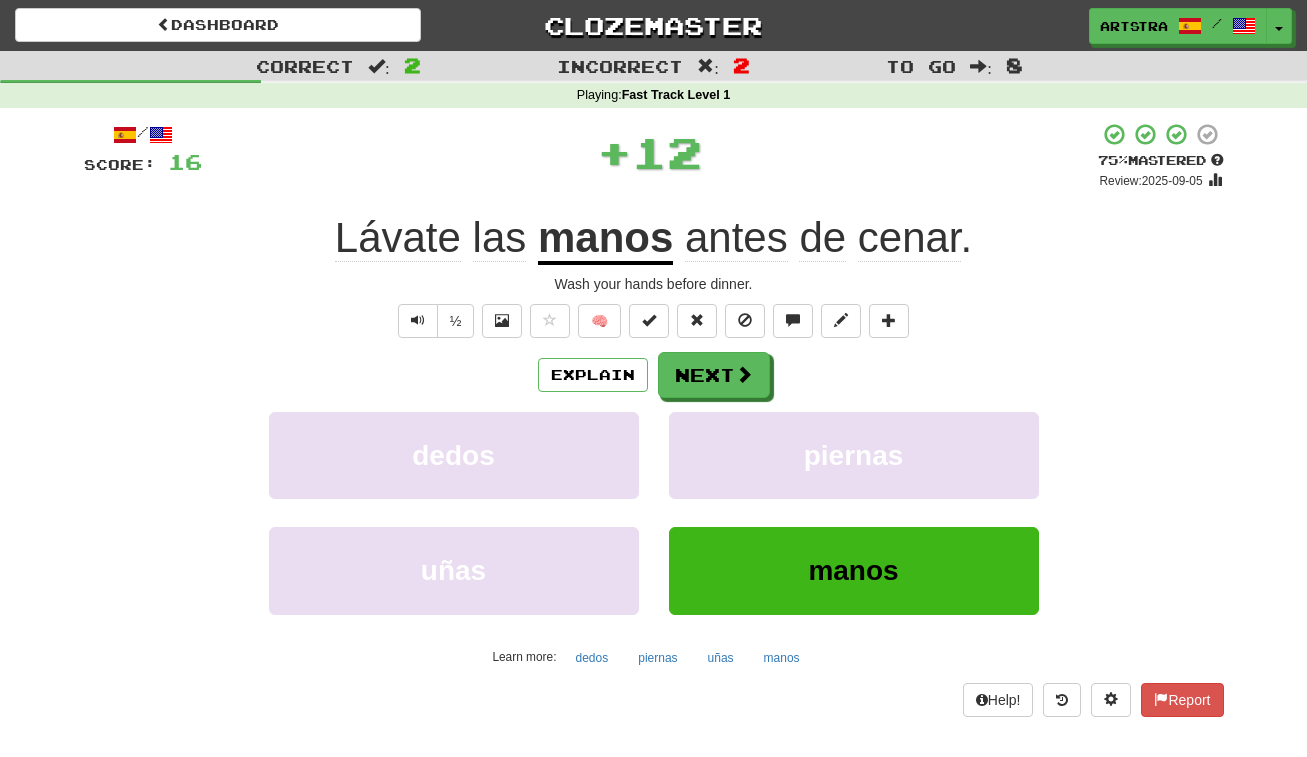 click on "cenar" at bounding box center (909, 238) 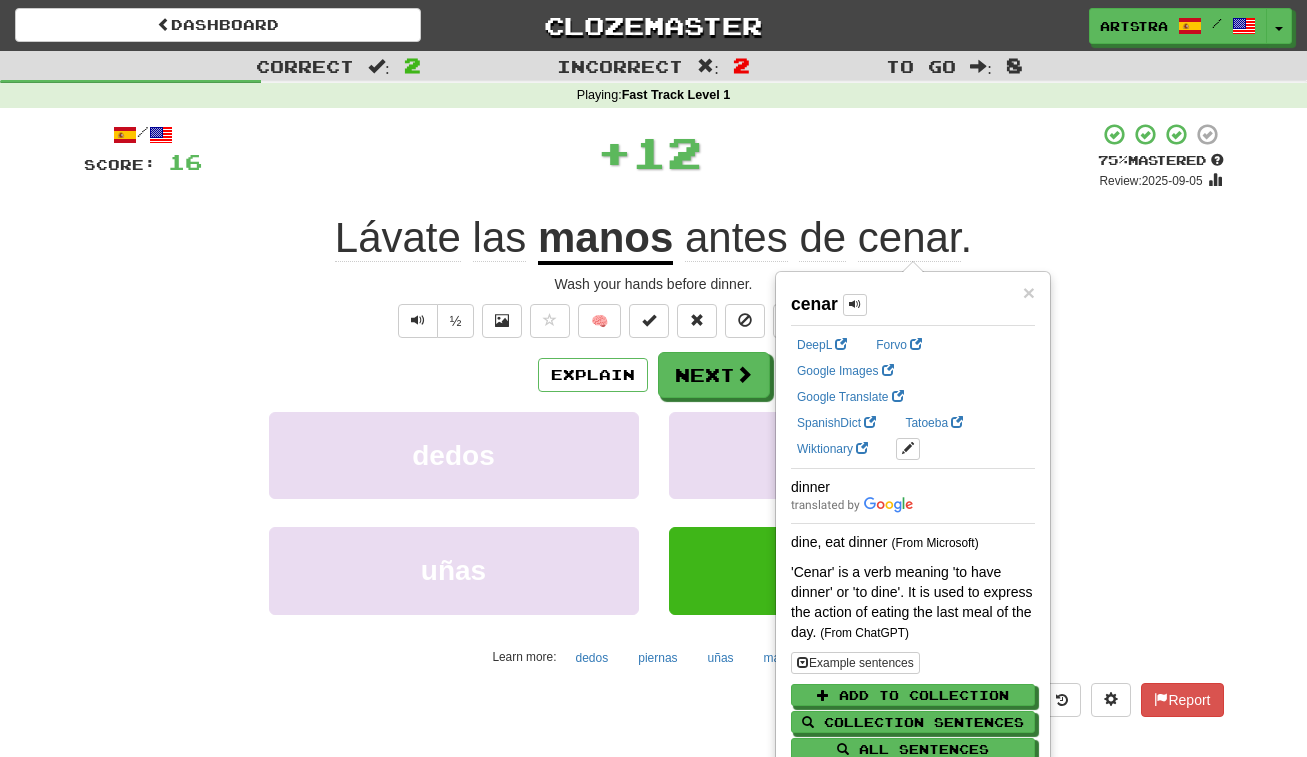 click on "+ 12" at bounding box center [650, 152] 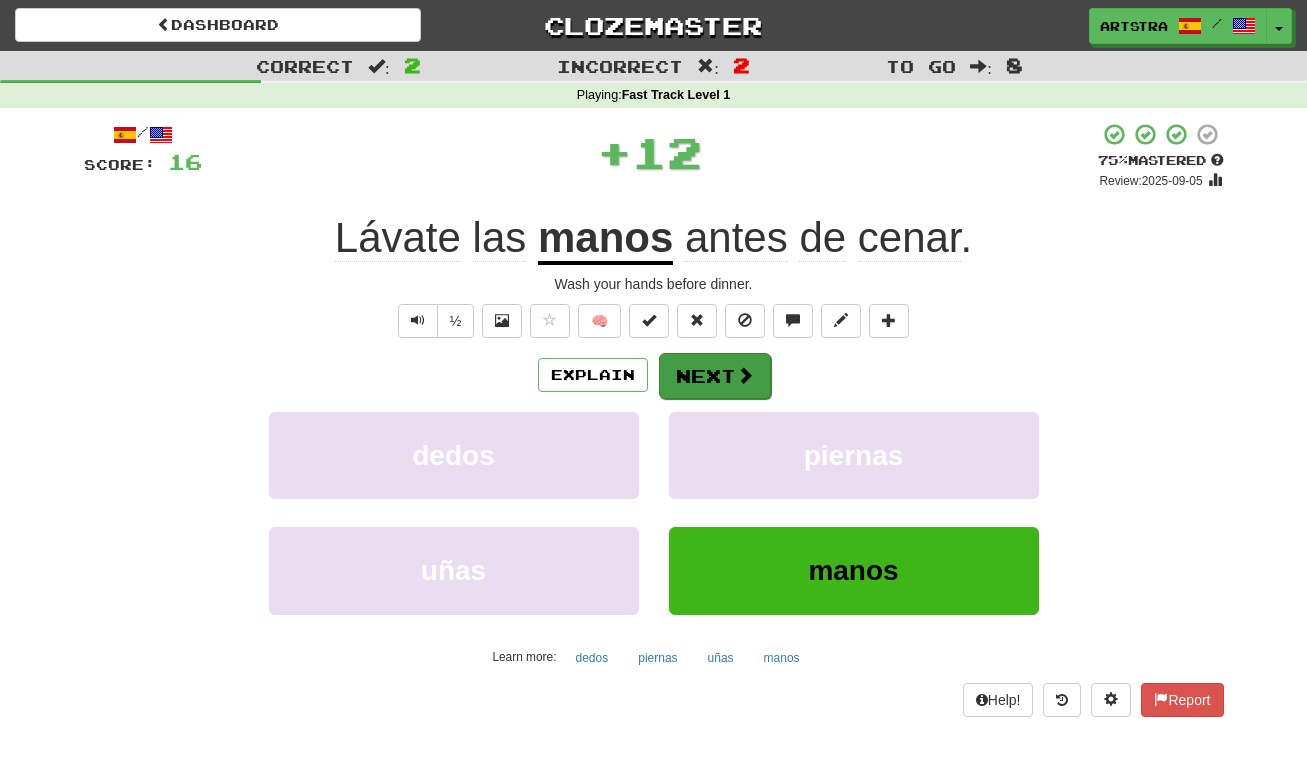 click on "Next" at bounding box center (715, 376) 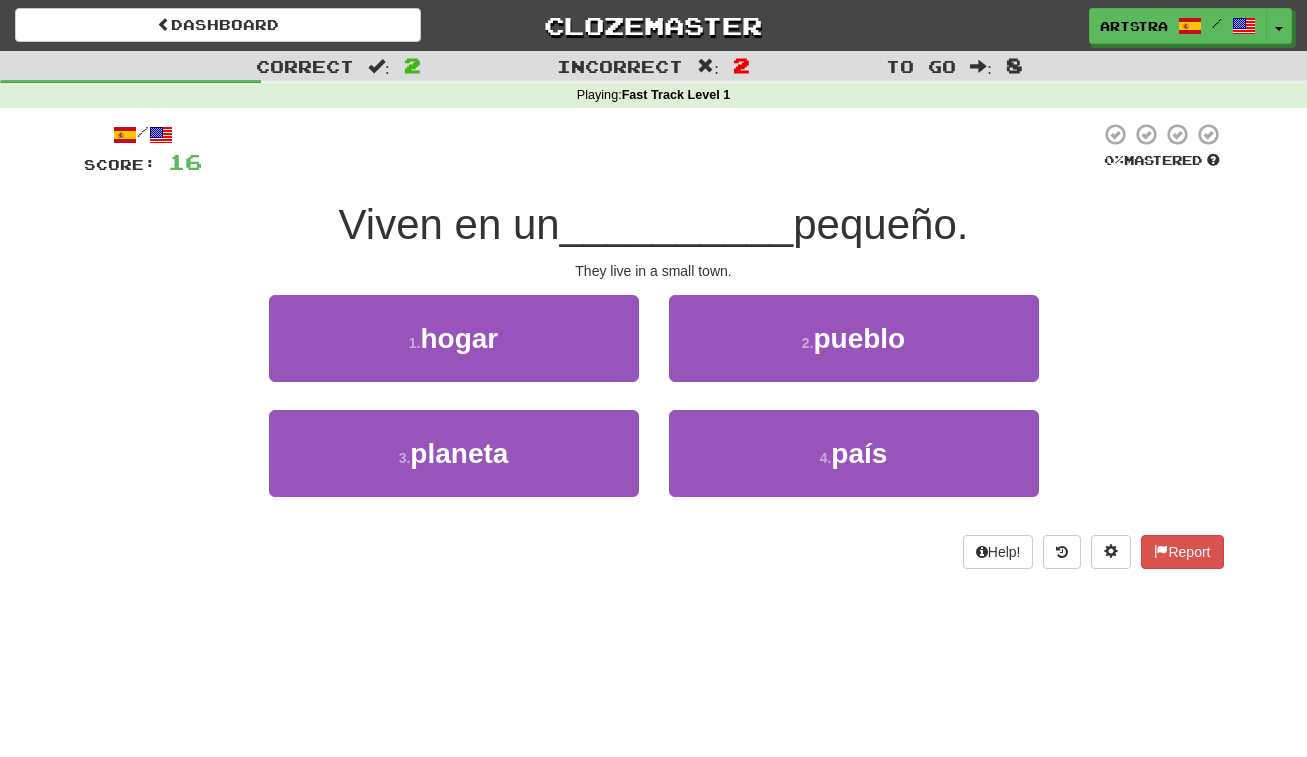 click on "__________" at bounding box center [677, 224] 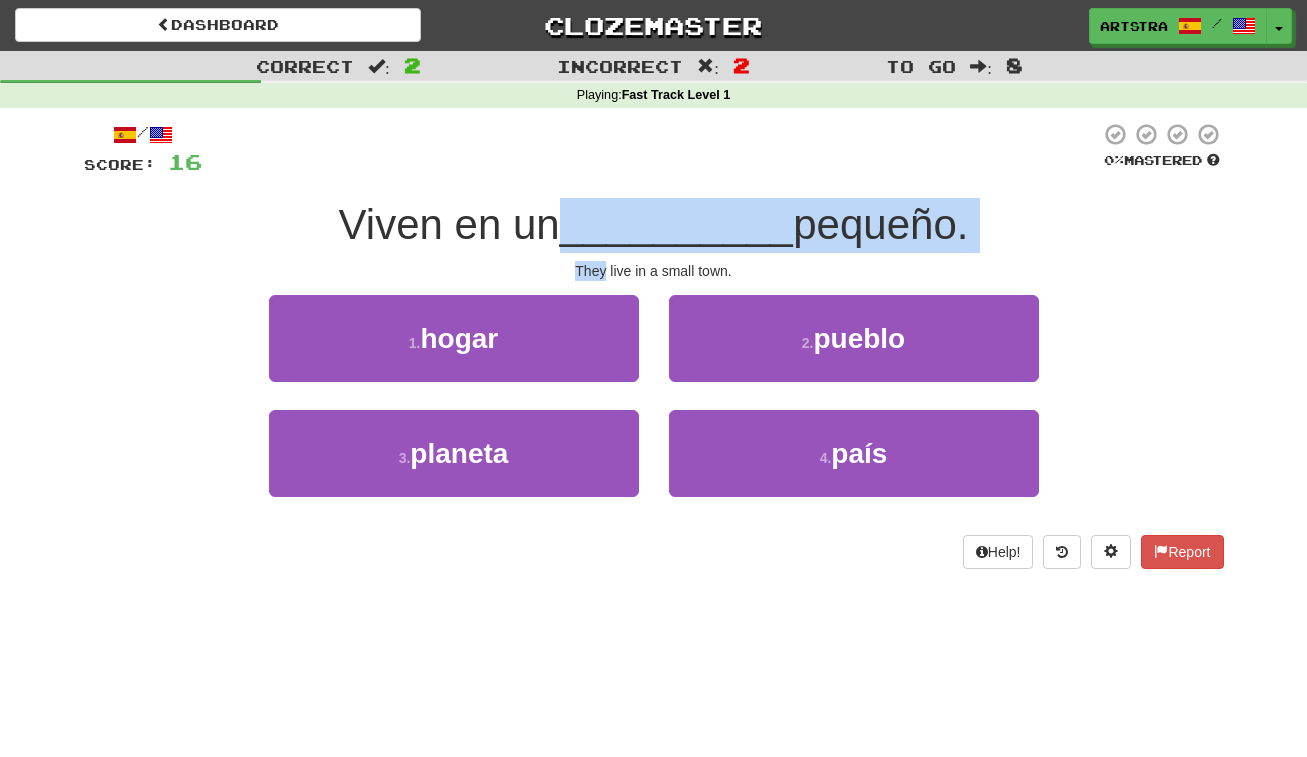 drag, startPoint x: 620, startPoint y: 212, endPoint x: 645, endPoint y: 256, distance: 50.606323 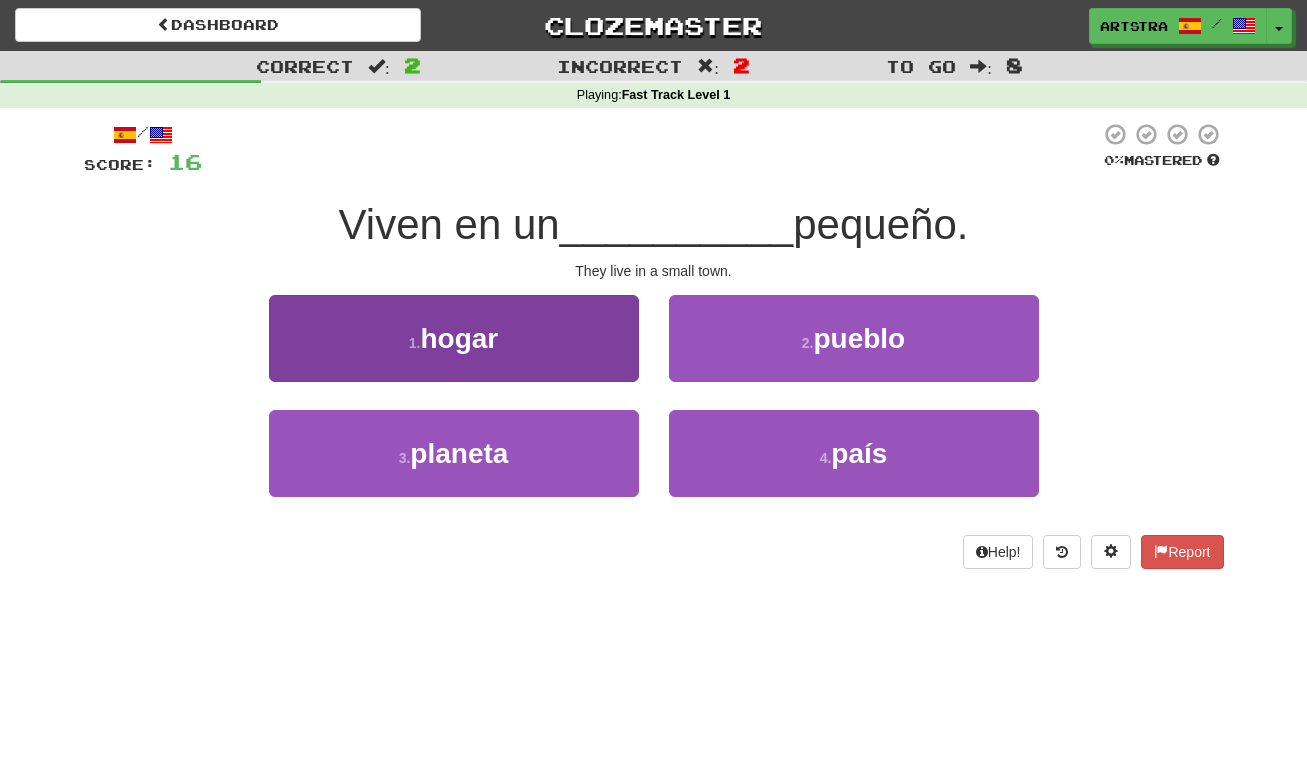 click on "1 .  hogar" at bounding box center [454, 338] 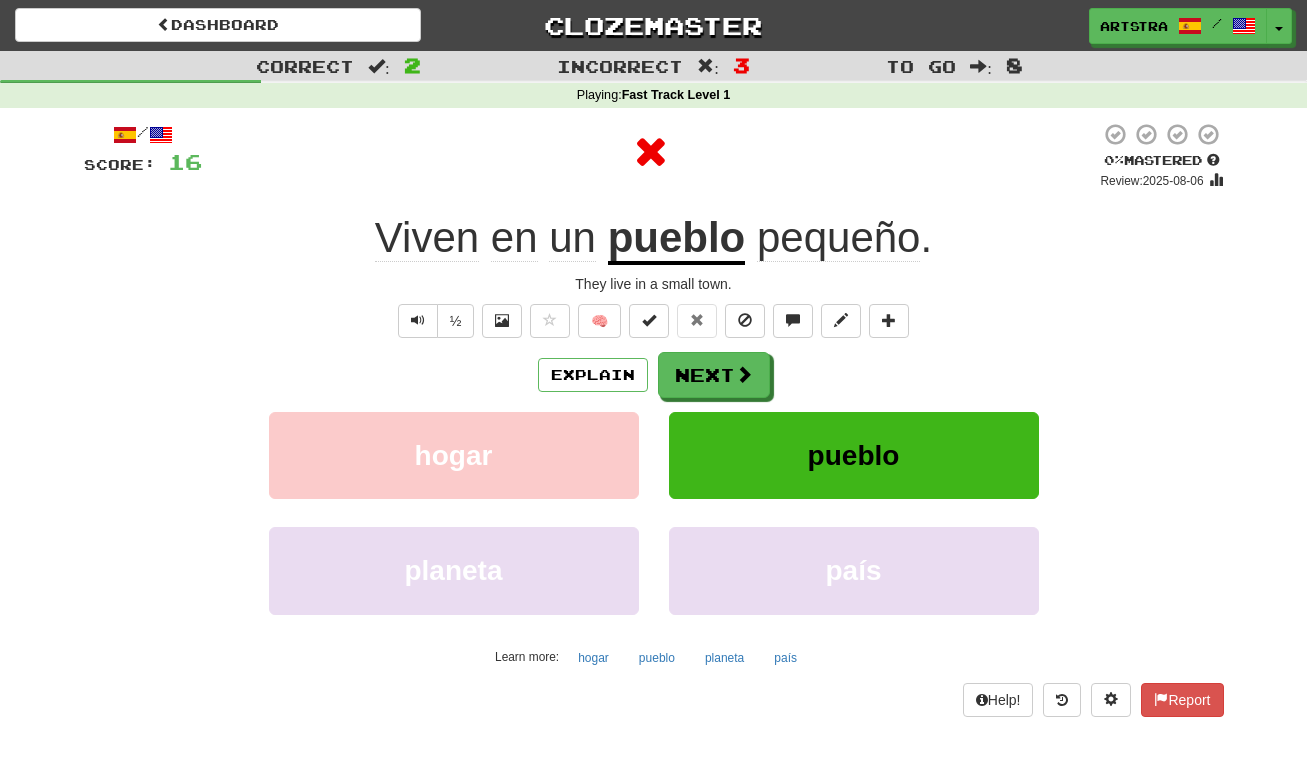 click on "pueblo" at bounding box center (677, 239) 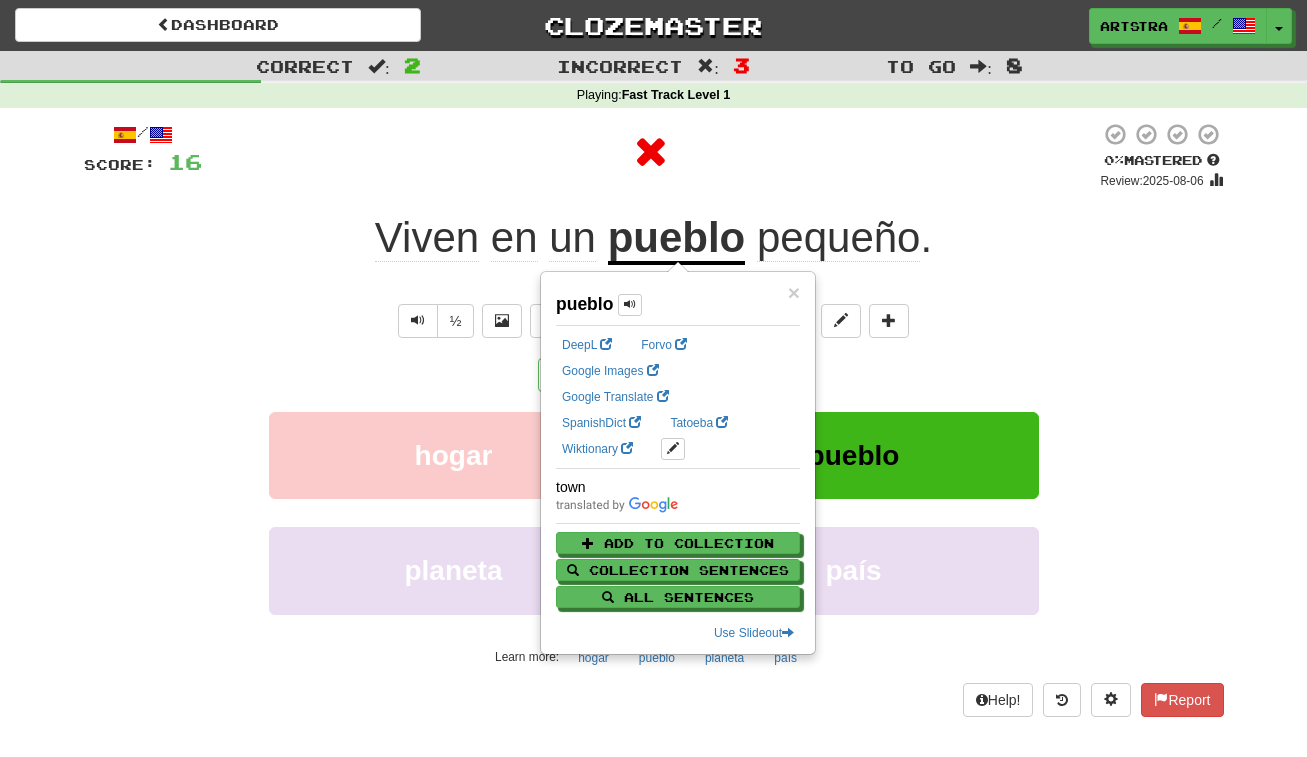 click at bounding box center (651, 152) 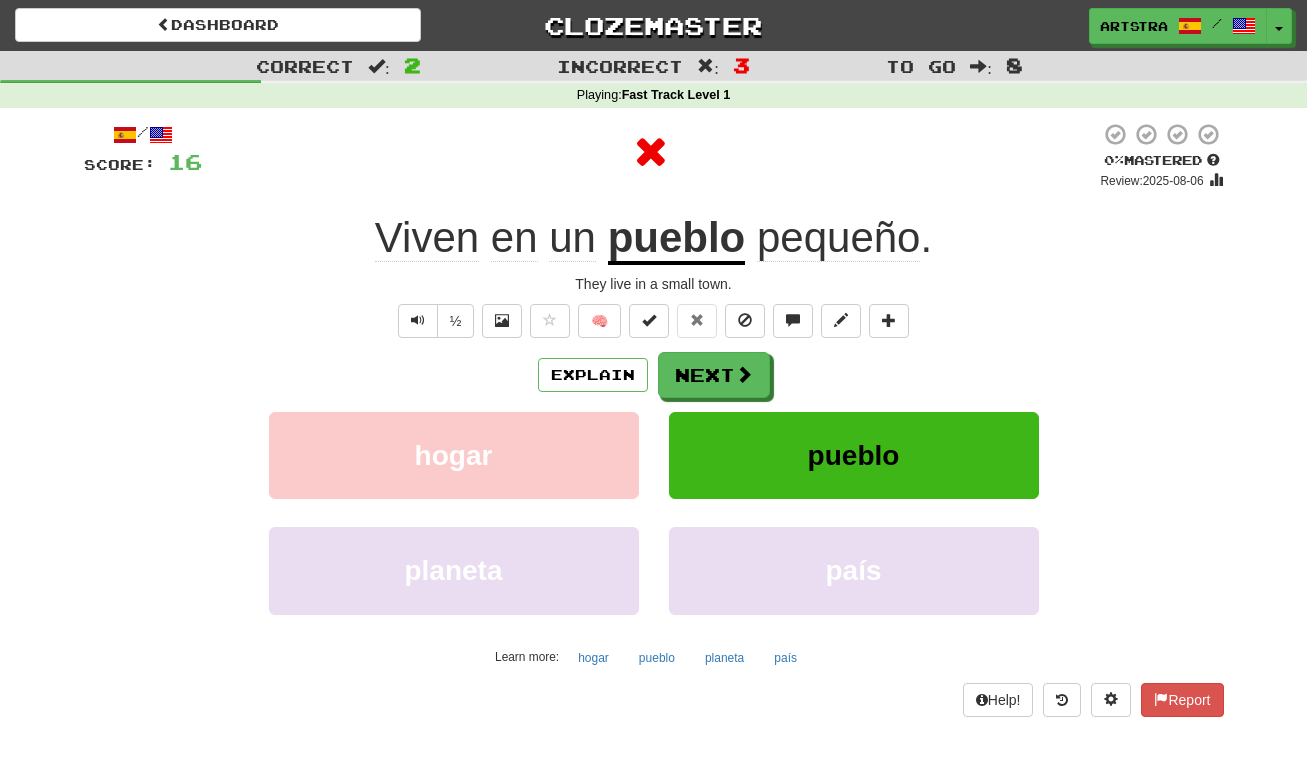 click on "pequeño" at bounding box center [839, 238] 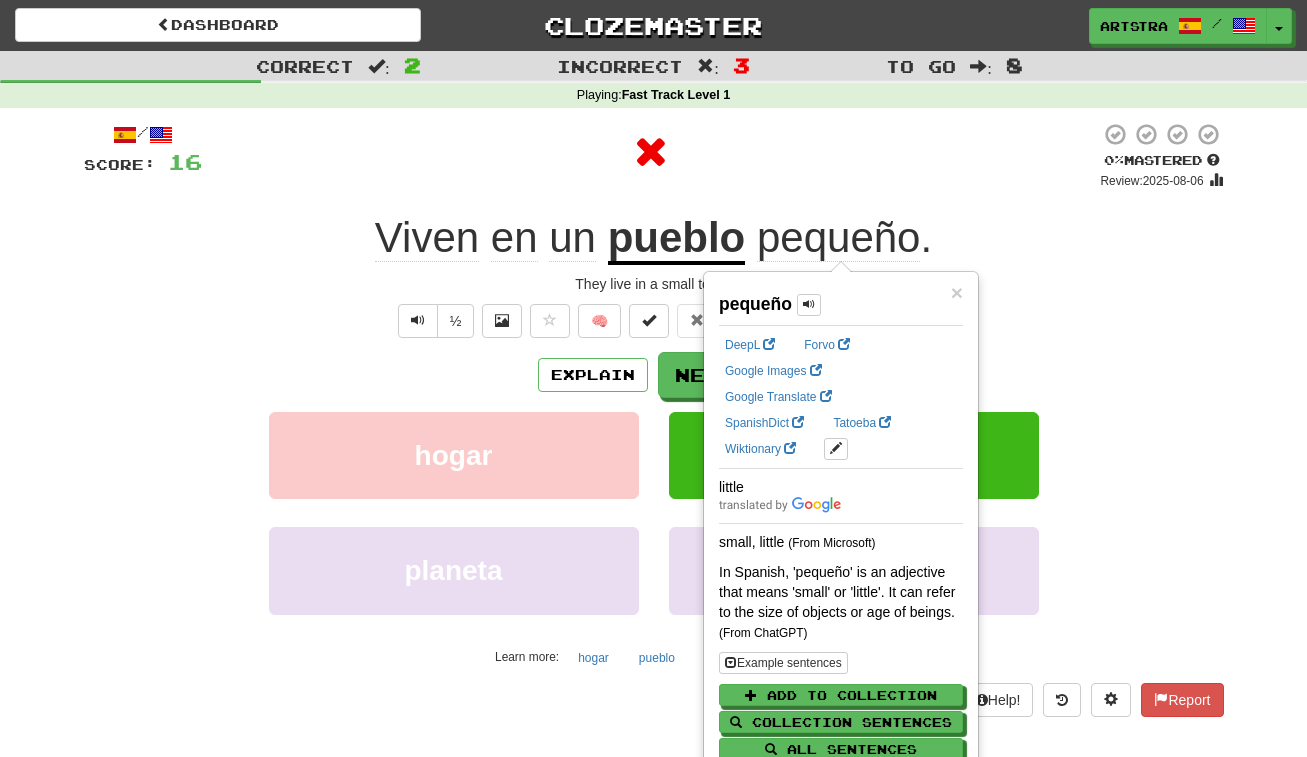 click at bounding box center (651, 152) 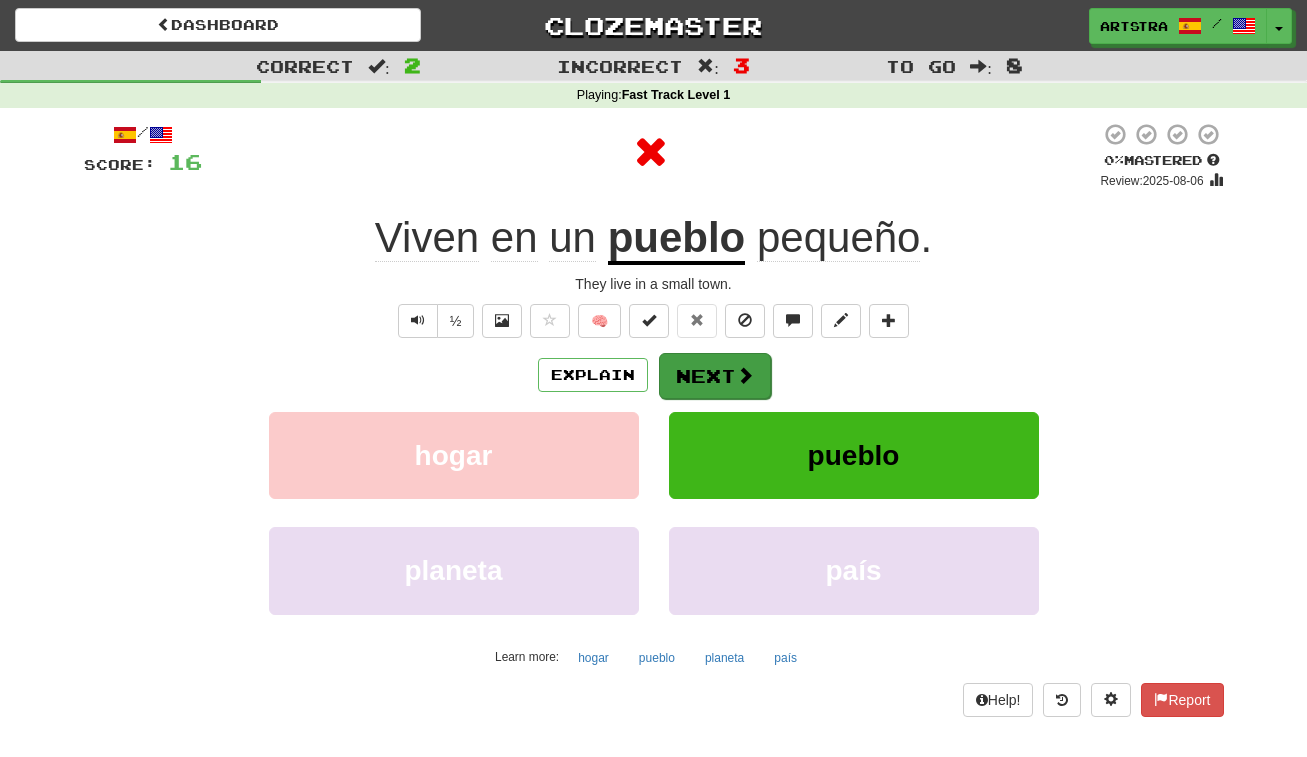 click on "Next" at bounding box center (715, 376) 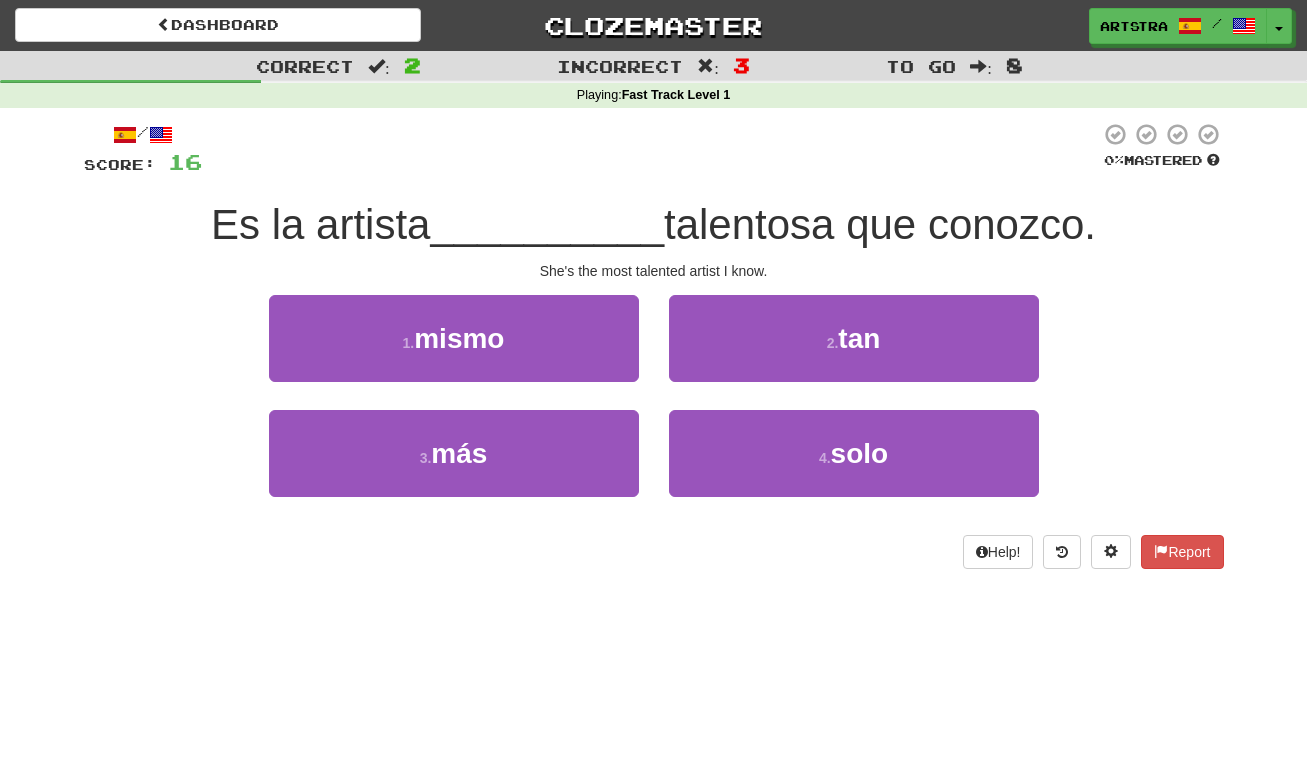 click on "talentosa que conozco." at bounding box center [880, 224] 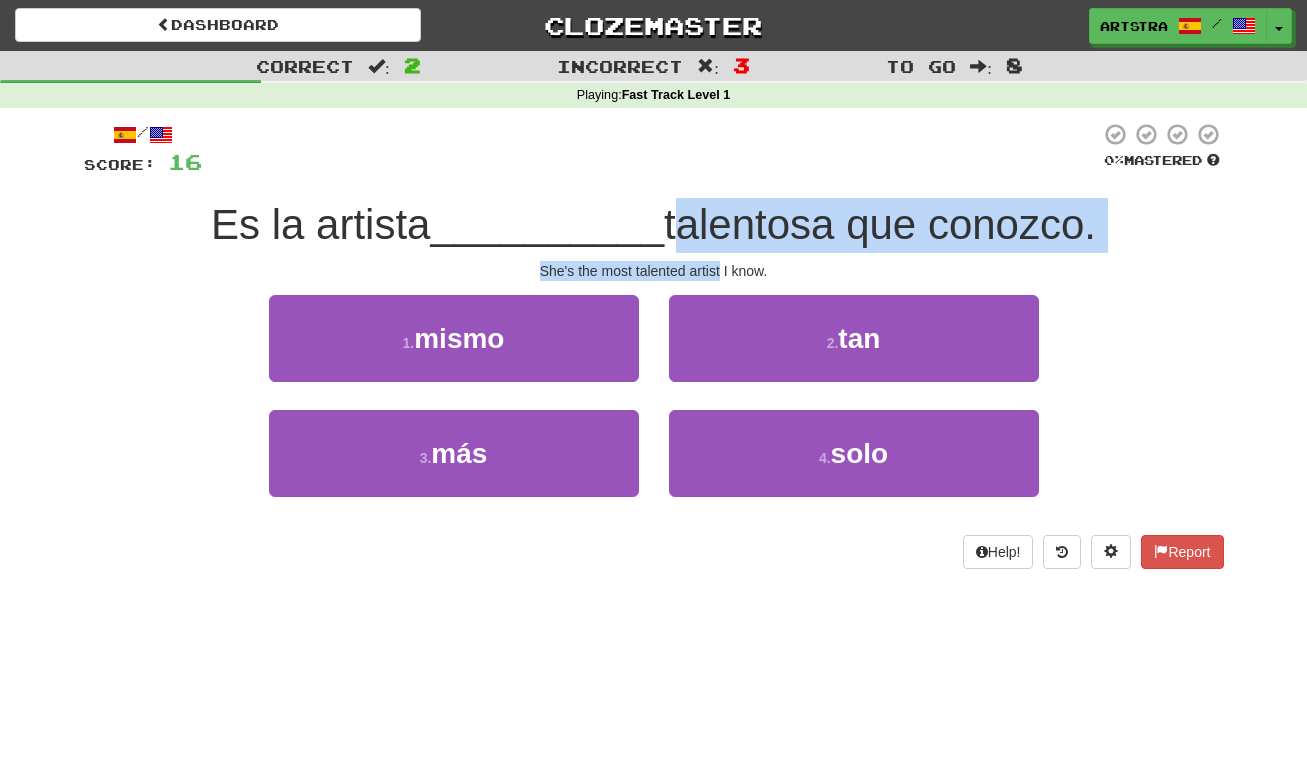 drag, startPoint x: 681, startPoint y: 232, endPoint x: 693, endPoint y: 272, distance: 41.761227 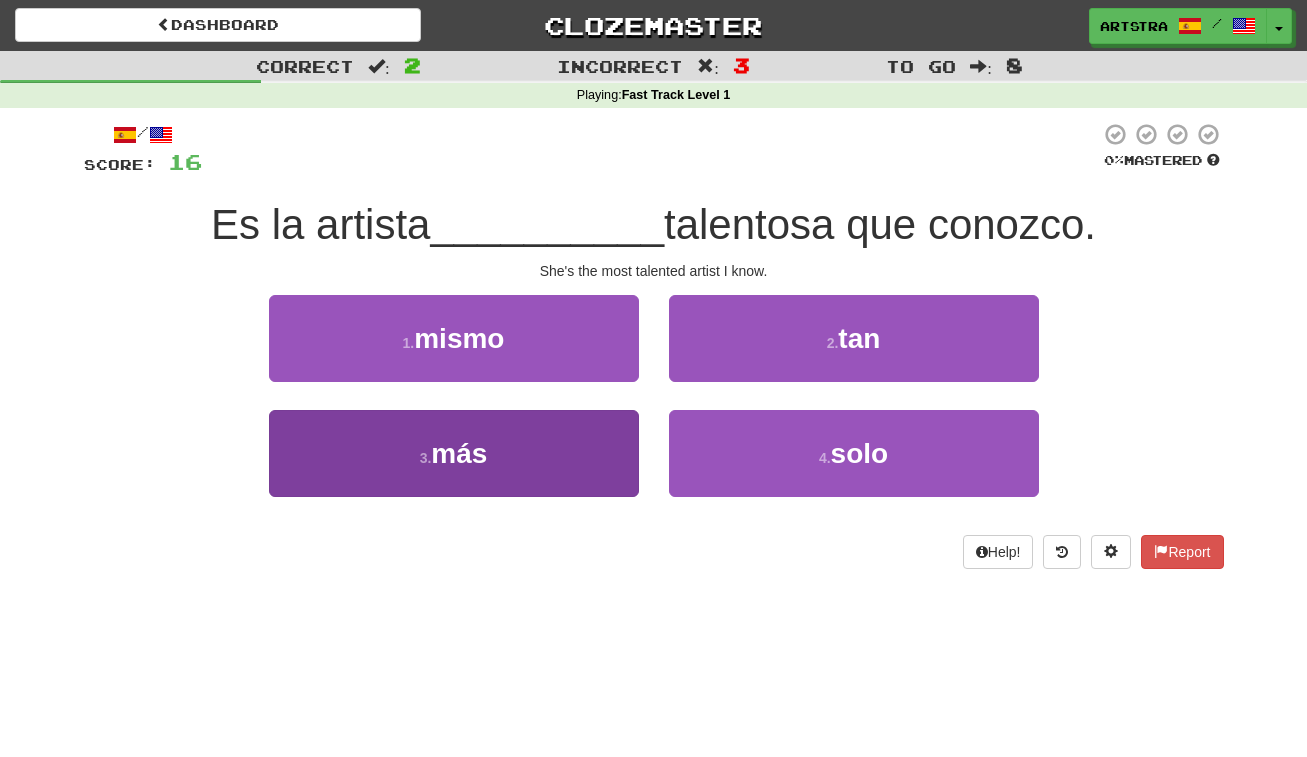 click on "3 .  más" at bounding box center [454, 453] 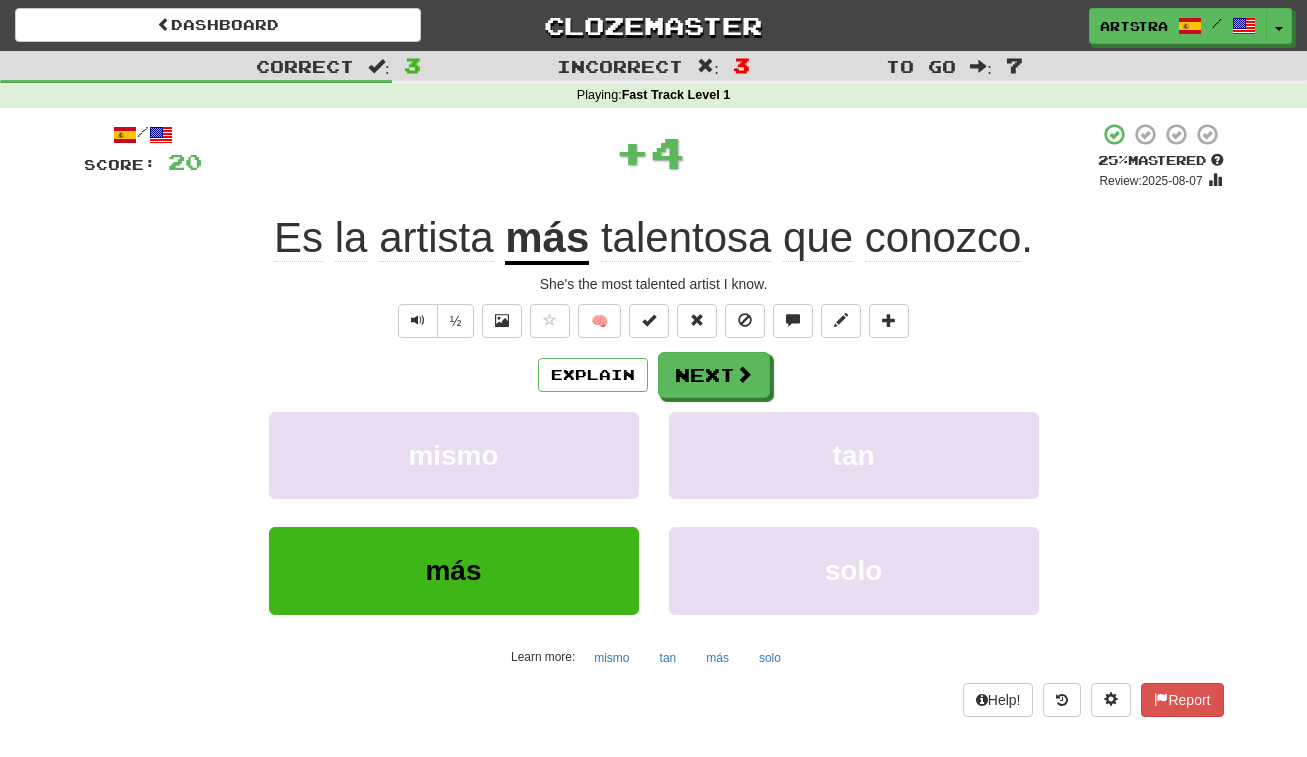 click on "conozco" at bounding box center [943, 238] 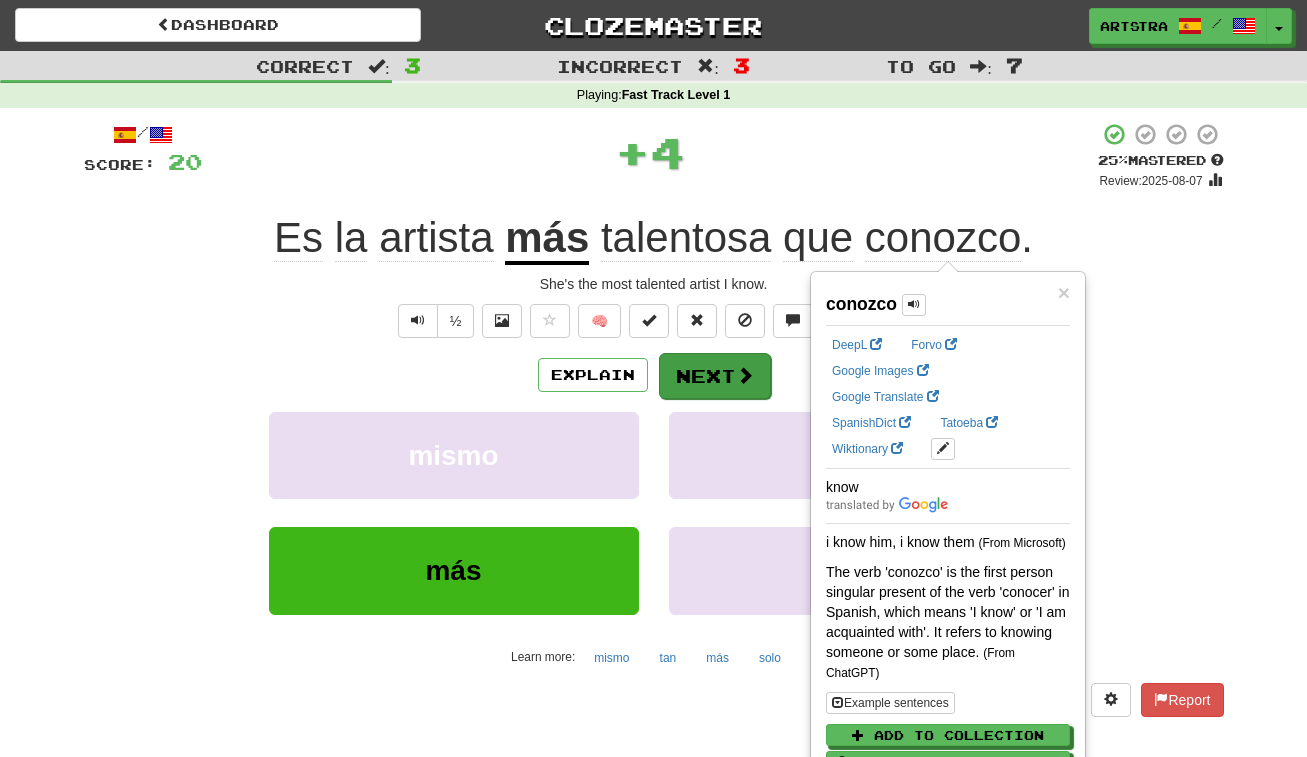 click on "Next" at bounding box center (715, 376) 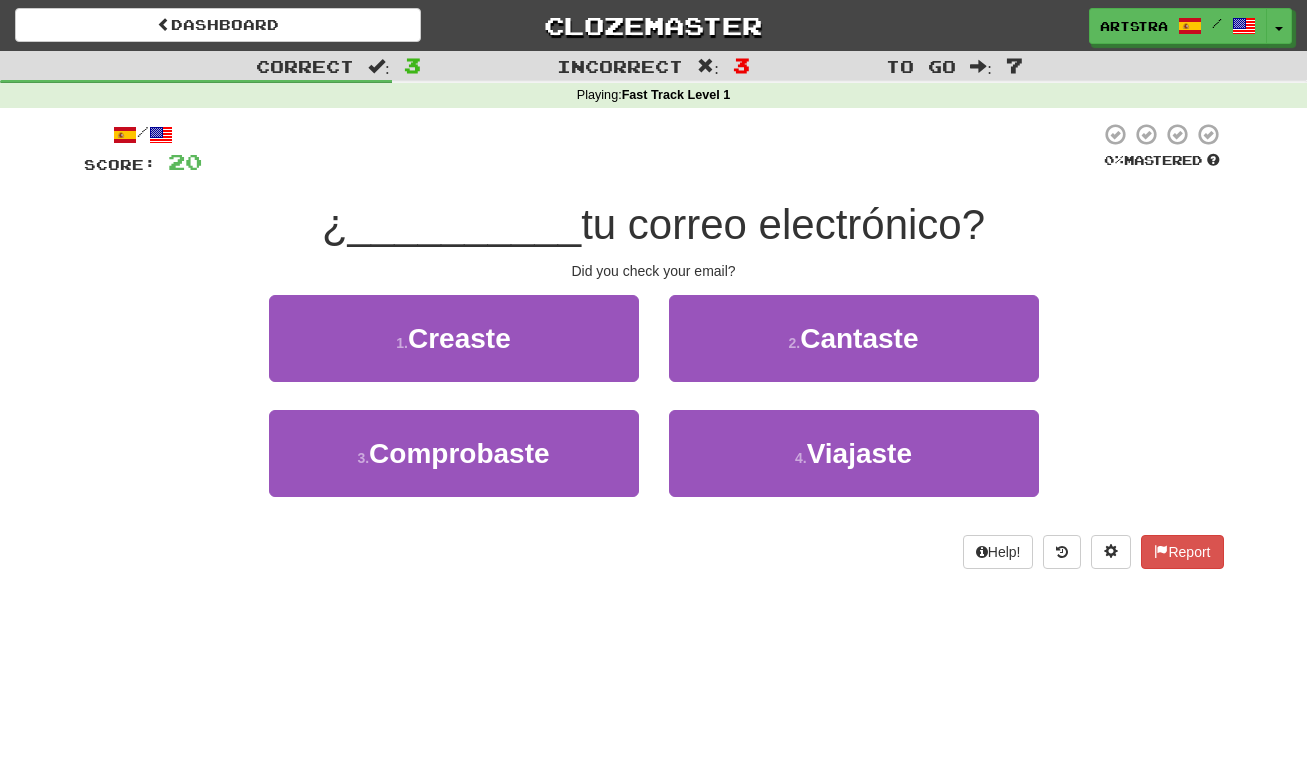 click on "tu correo electrónico?" at bounding box center (783, 224) 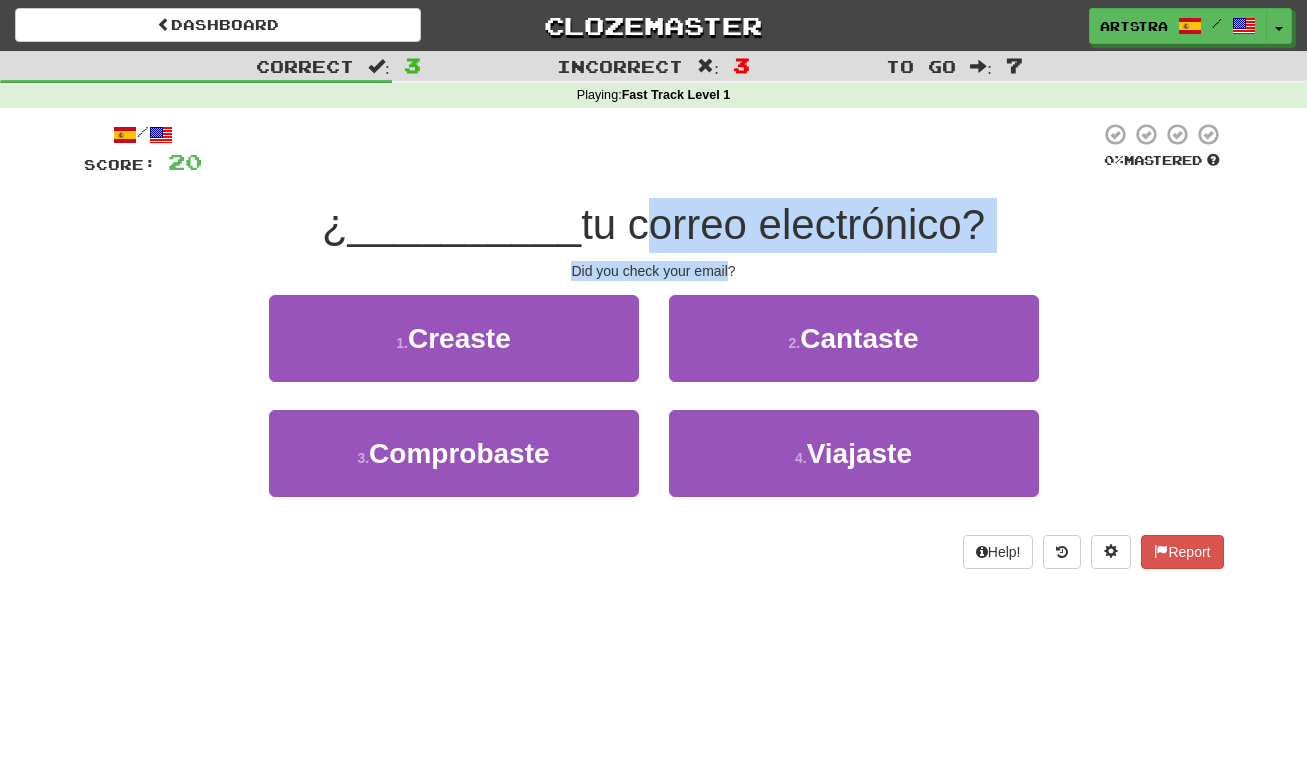 drag, startPoint x: 704, startPoint y: 223, endPoint x: 699, endPoint y: 262, distance: 39.319206 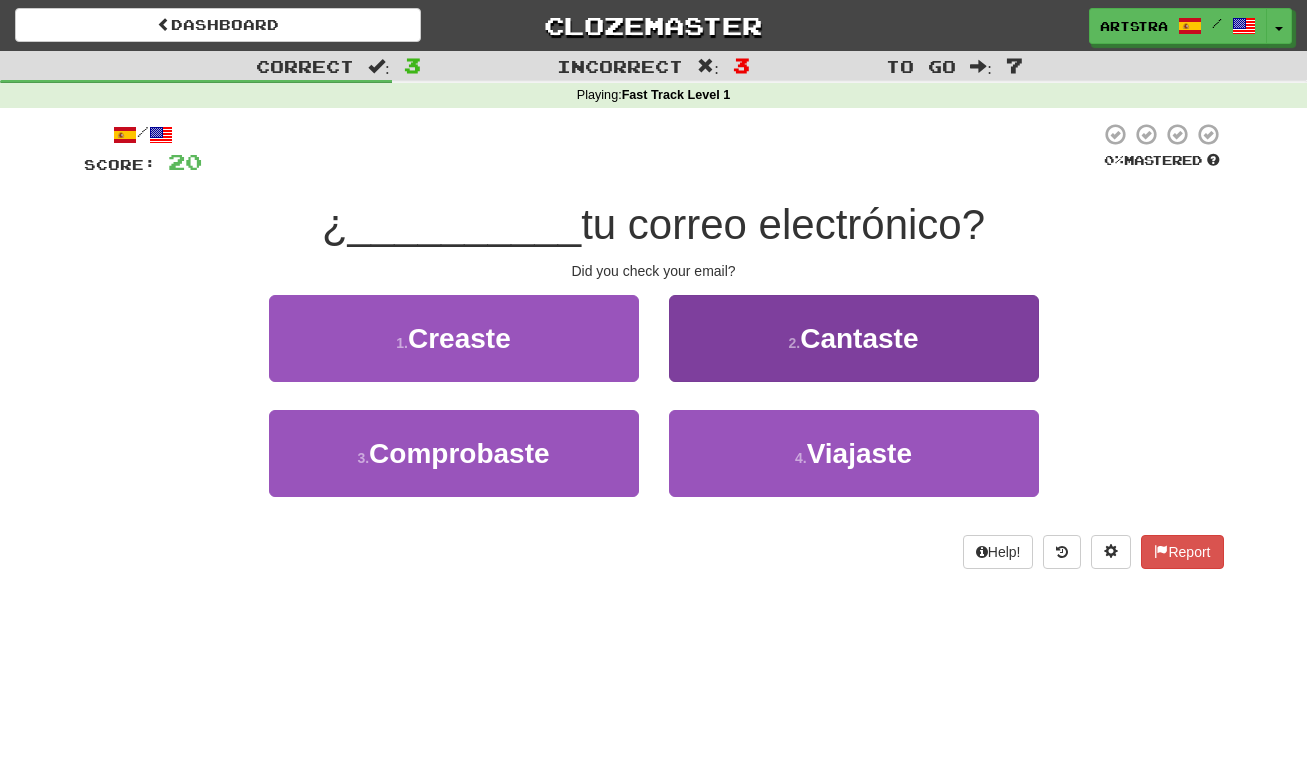 click on "Cantaste" at bounding box center [859, 338] 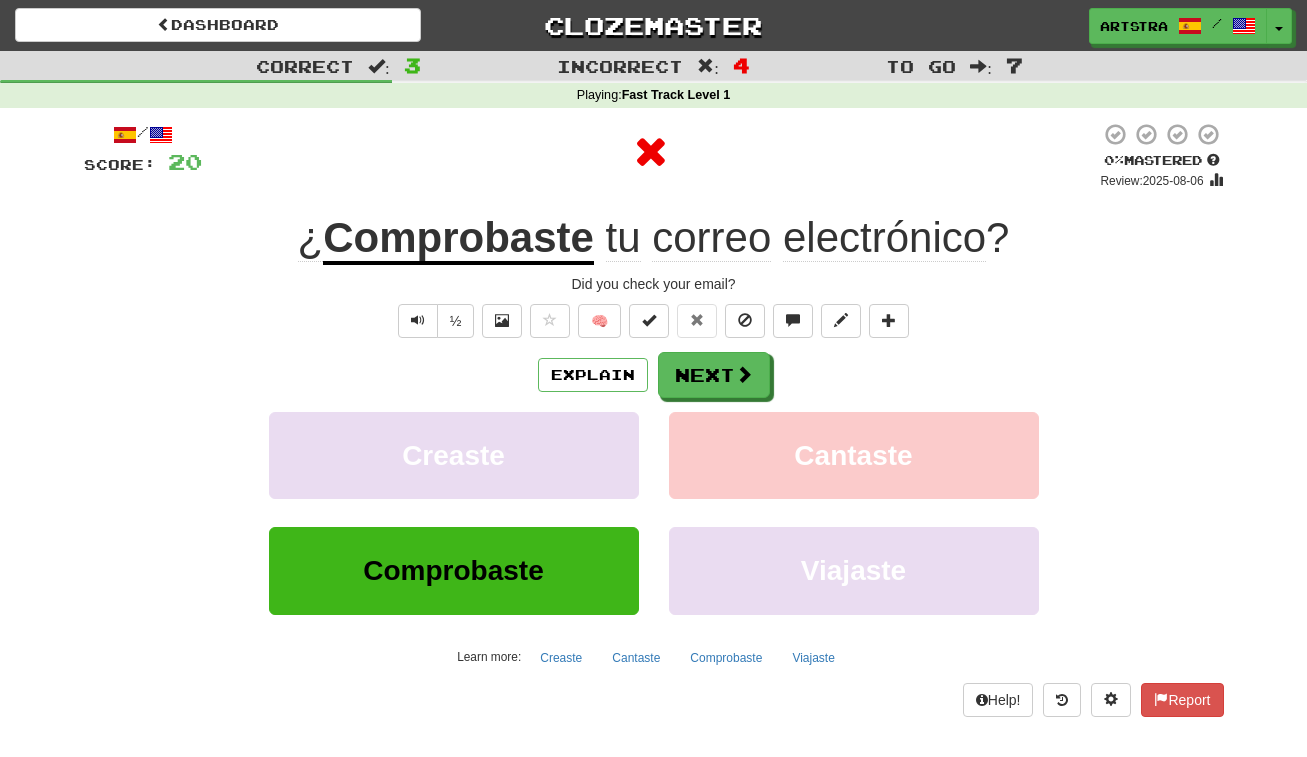 click on "Comprobaste" at bounding box center [458, 239] 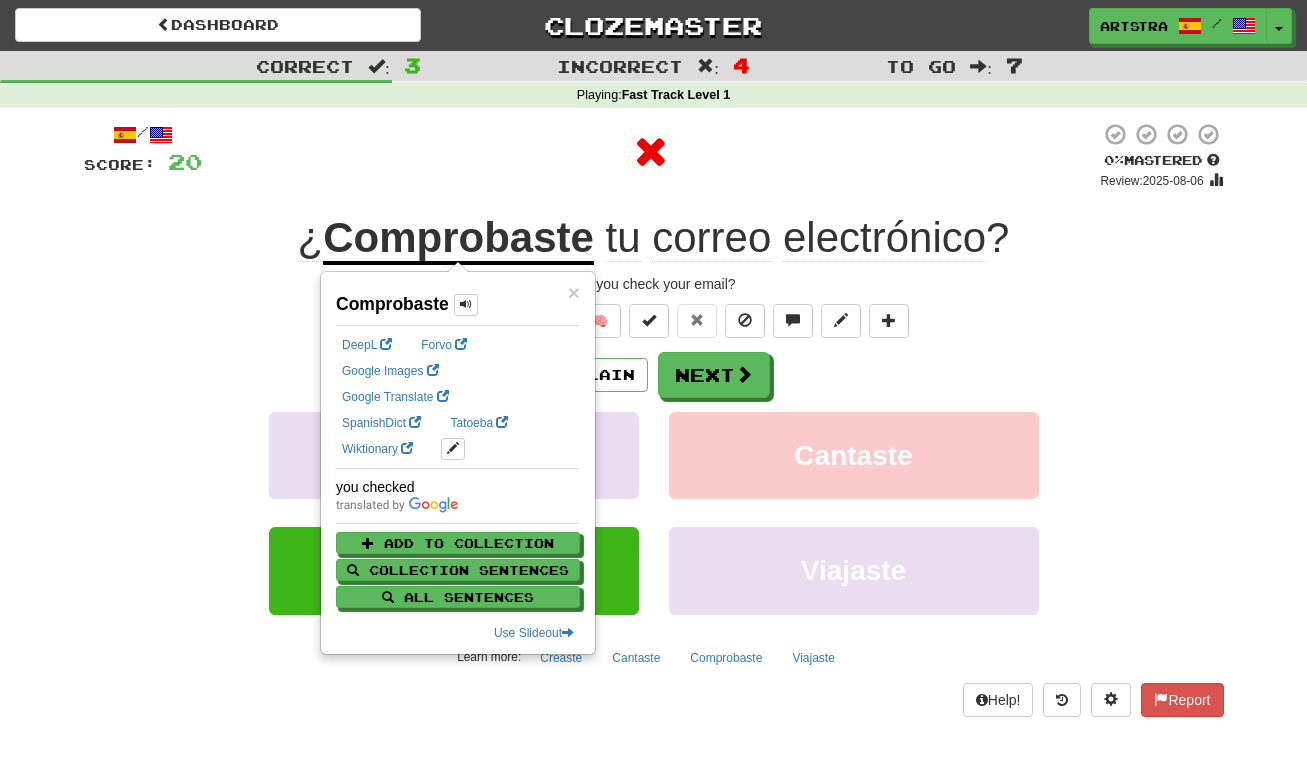 click on "correo" at bounding box center (711, 238) 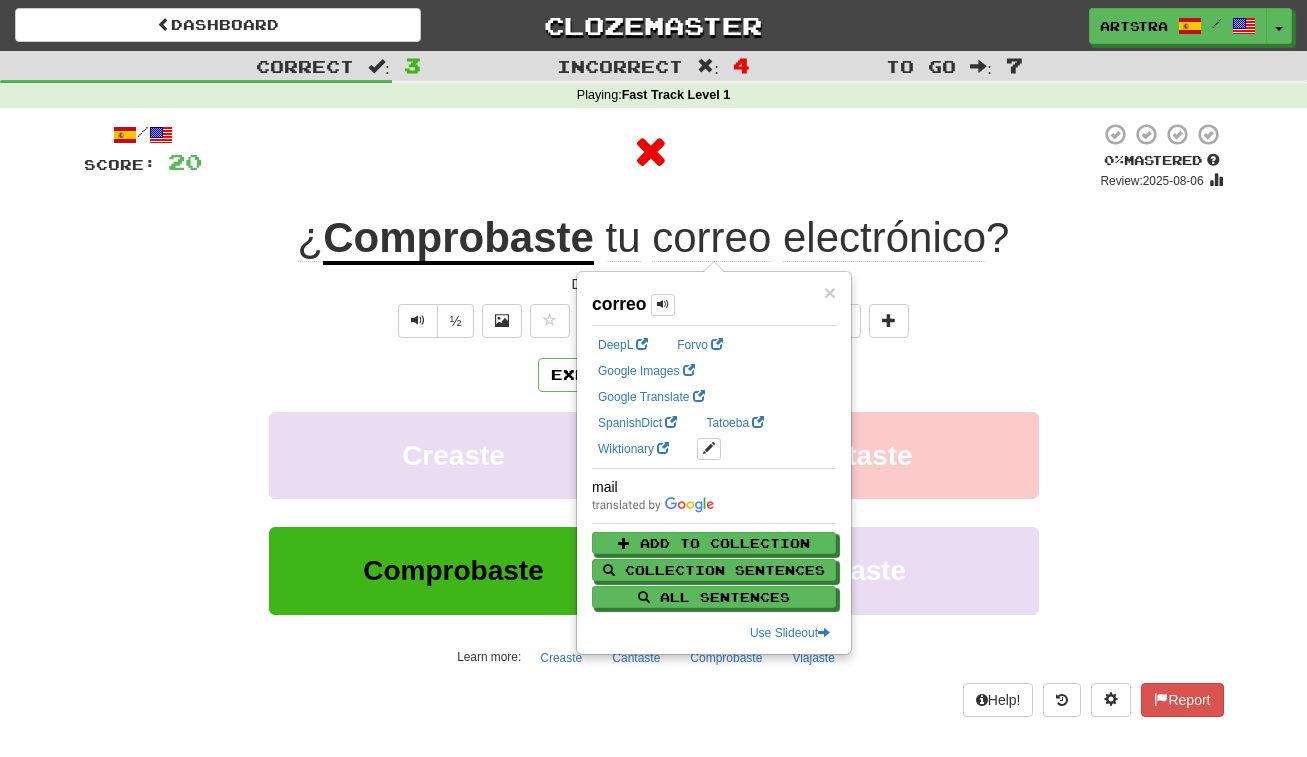 click on "electrónico" at bounding box center (884, 238) 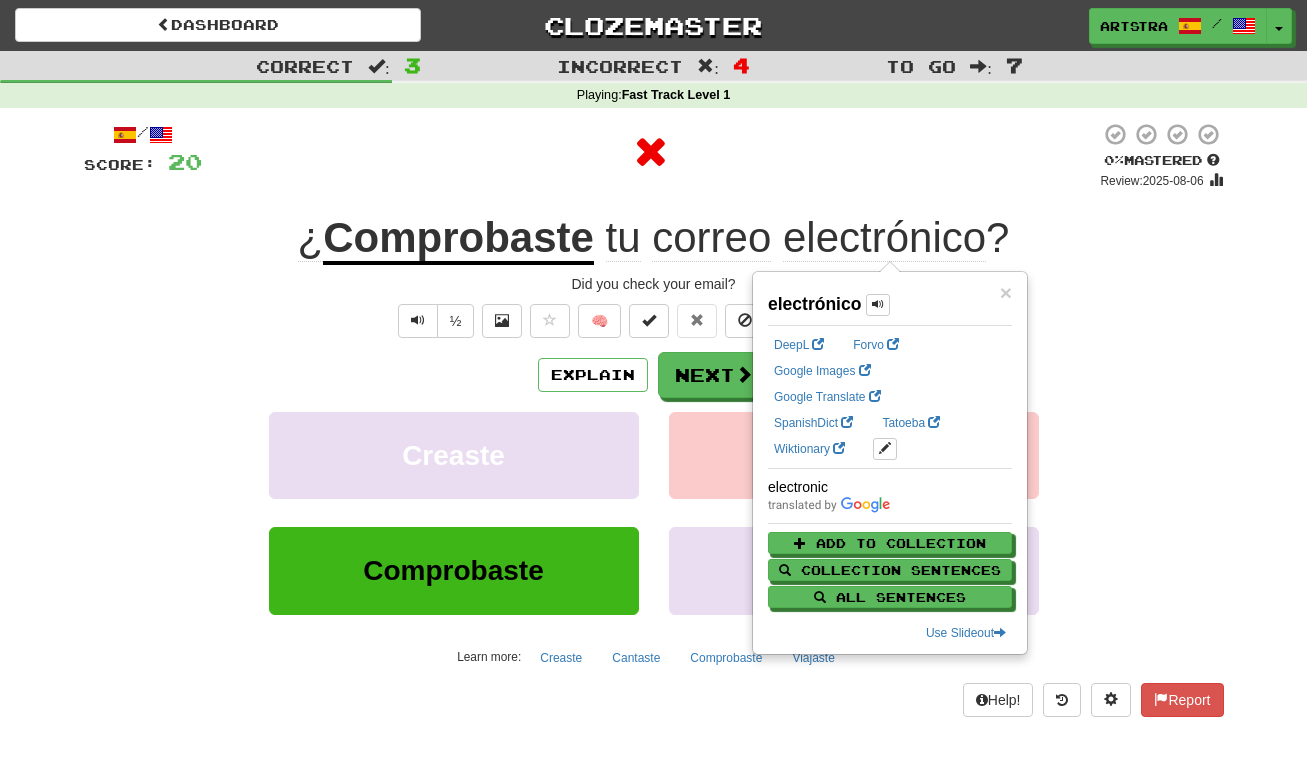drag, startPoint x: 1070, startPoint y: 282, endPoint x: 949, endPoint y: 317, distance: 125.96031 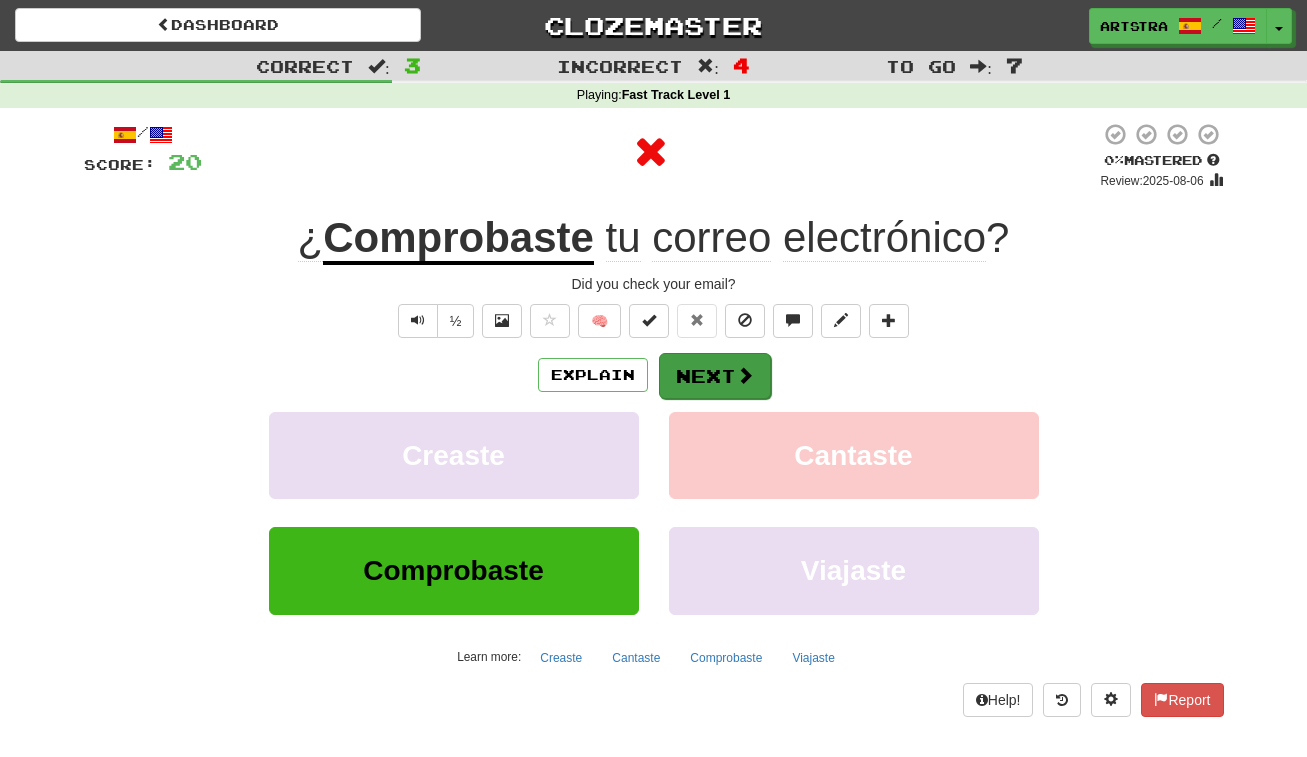click on "Next" at bounding box center (715, 376) 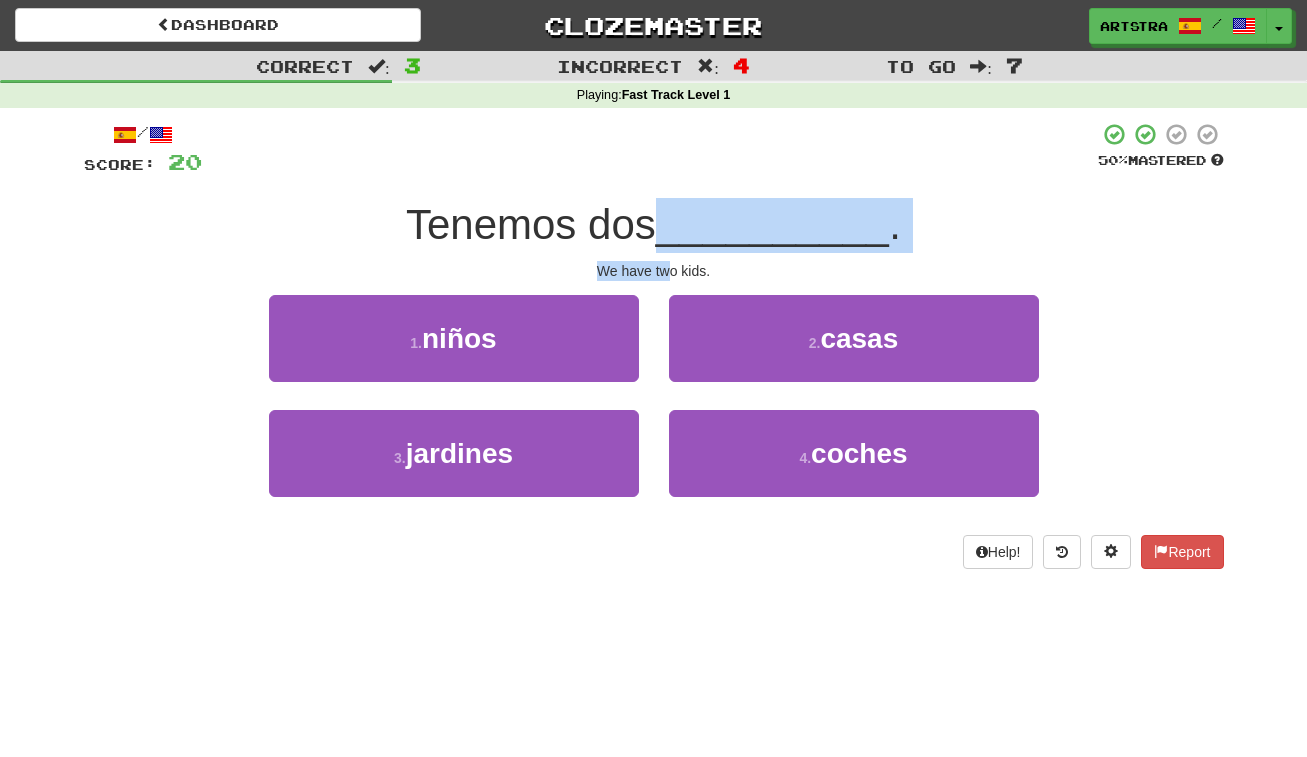 drag, startPoint x: 652, startPoint y: 229, endPoint x: 672, endPoint y: 263, distance: 39.446167 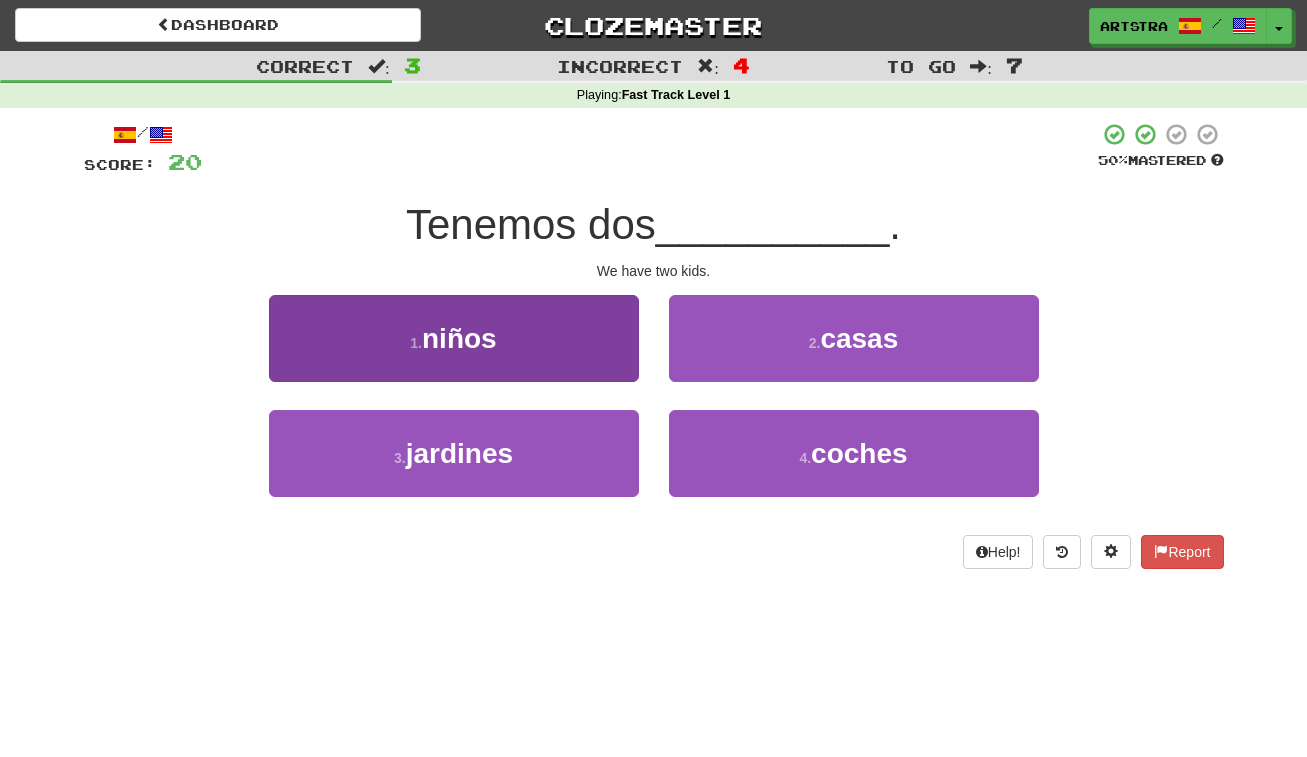 click on "1 .  niños" at bounding box center [454, 338] 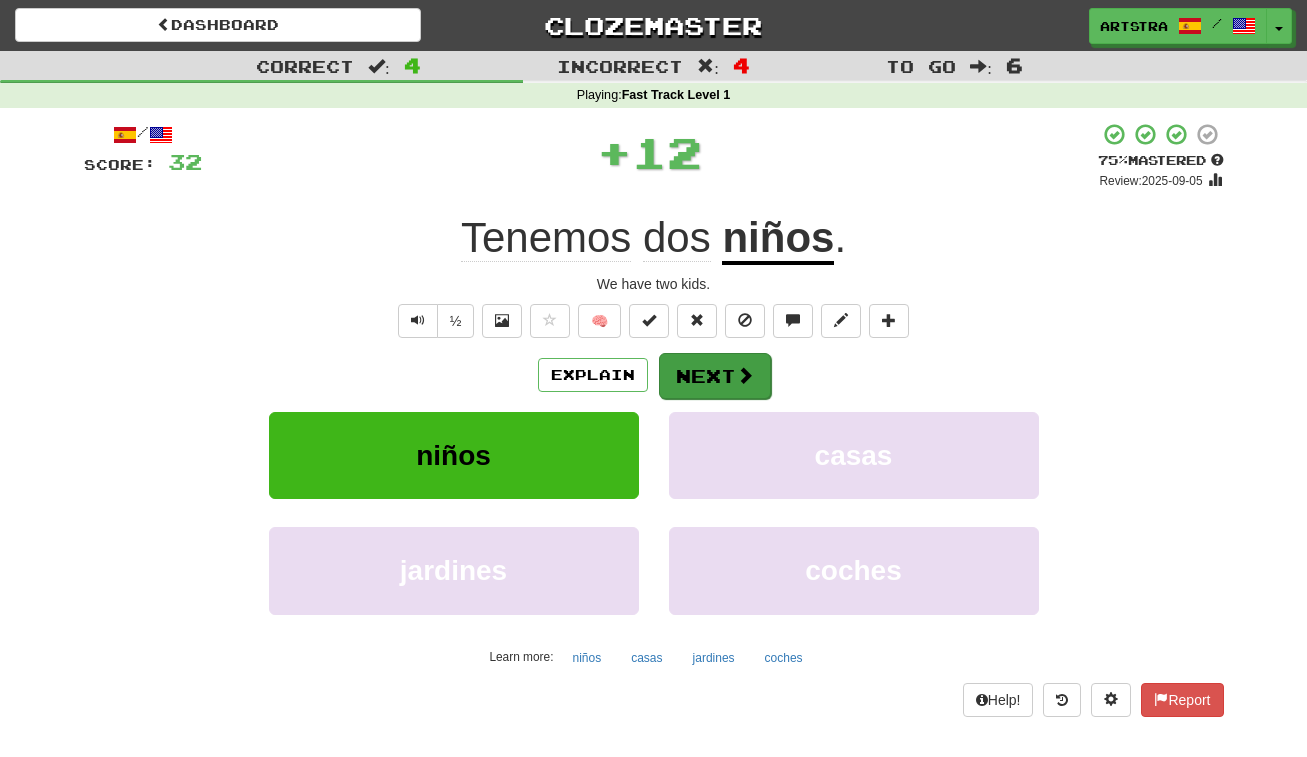 click on "Next" at bounding box center [715, 376] 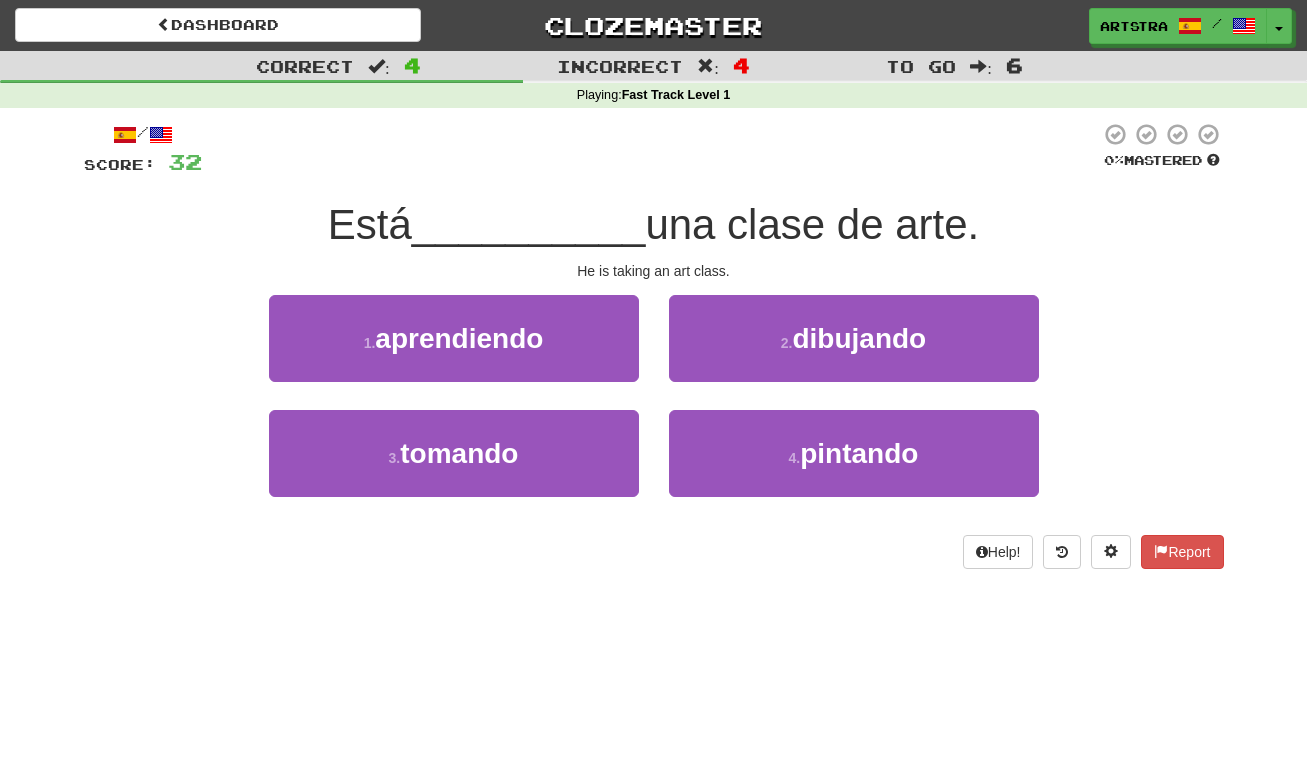 click on "Está  __________  una clase de arte." at bounding box center [654, 225] 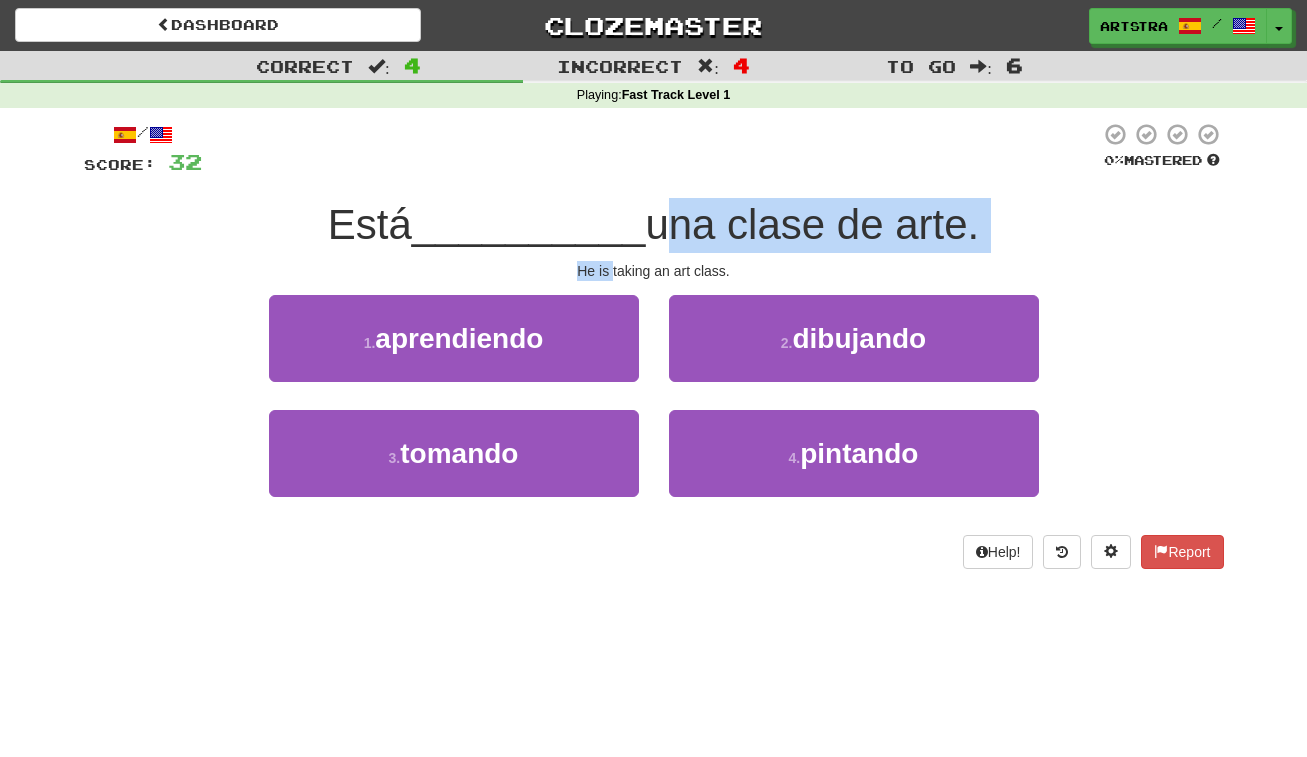 drag, startPoint x: 645, startPoint y: 260, endPoint x: 650, endPoint y: 217, distance: 43.289722 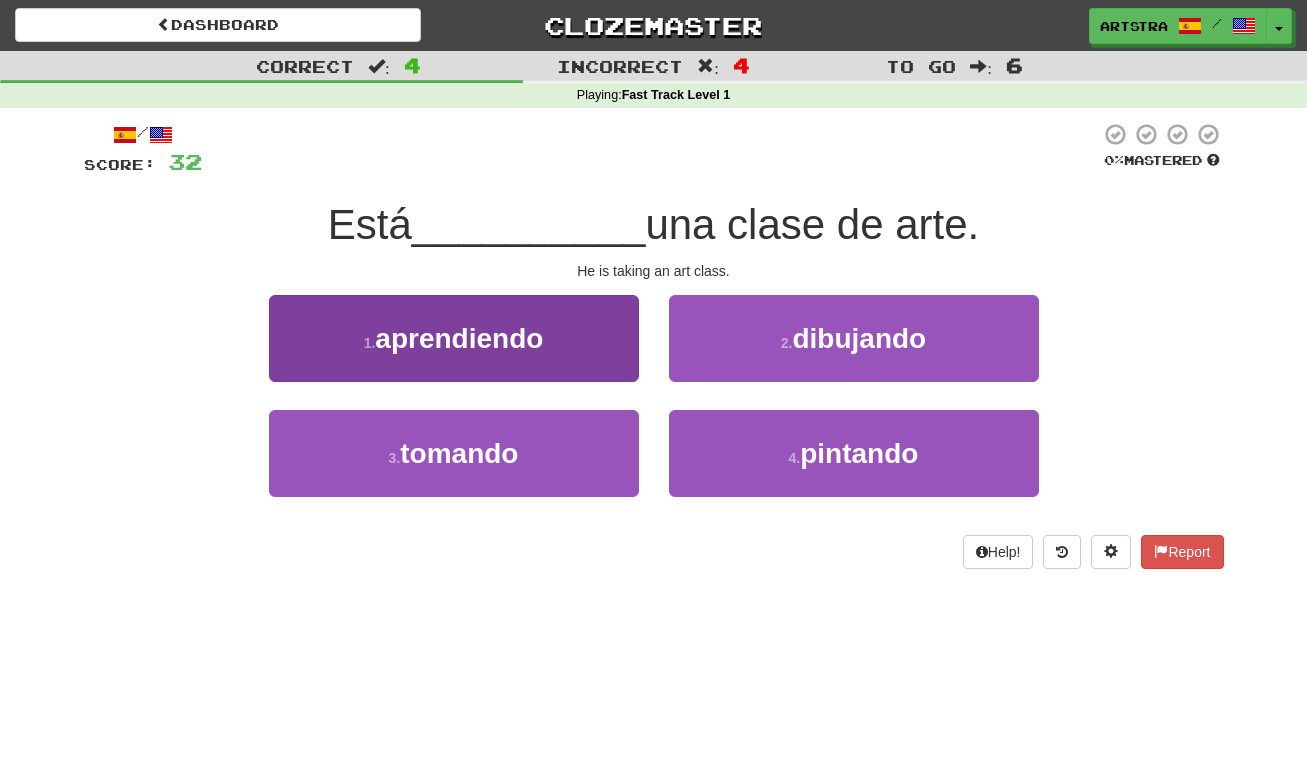 click on "1 .  aprendiendo" at bounding box center (454, 338) 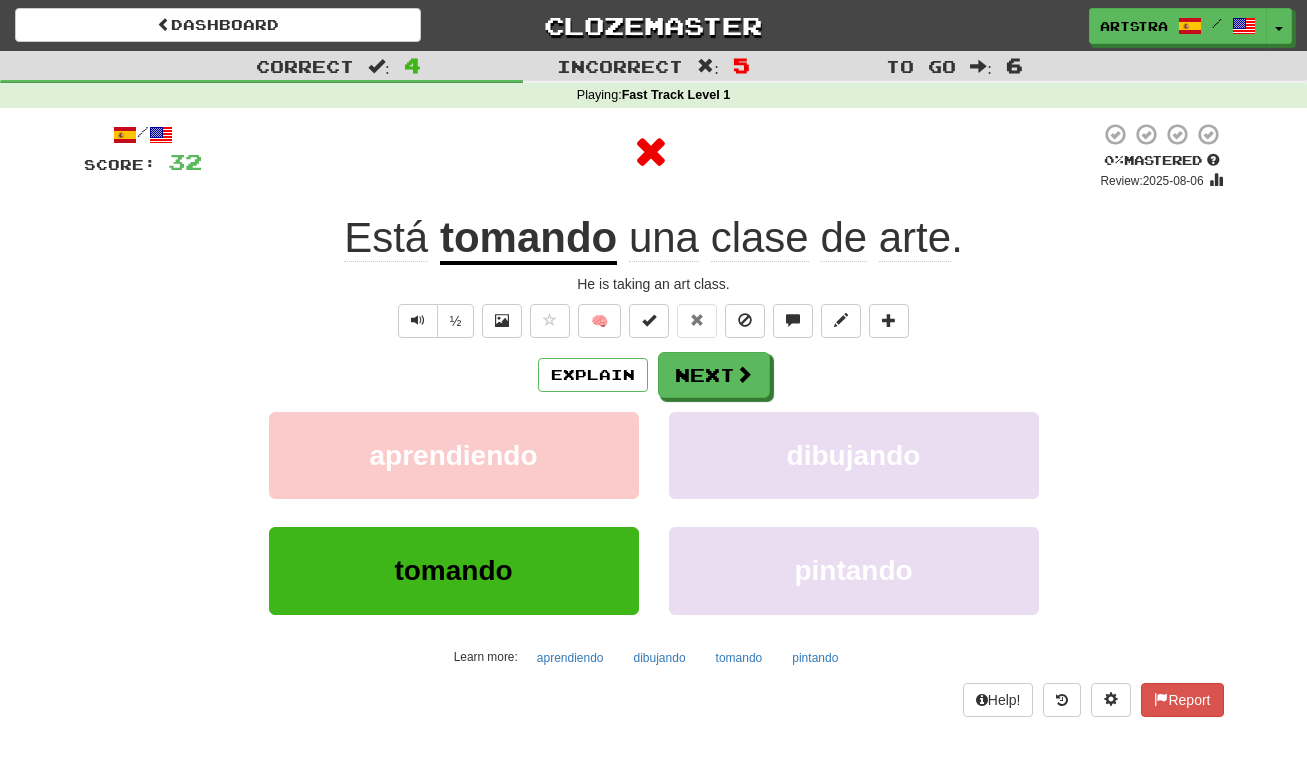 click on "tomando" at bounding box center [528, 239] 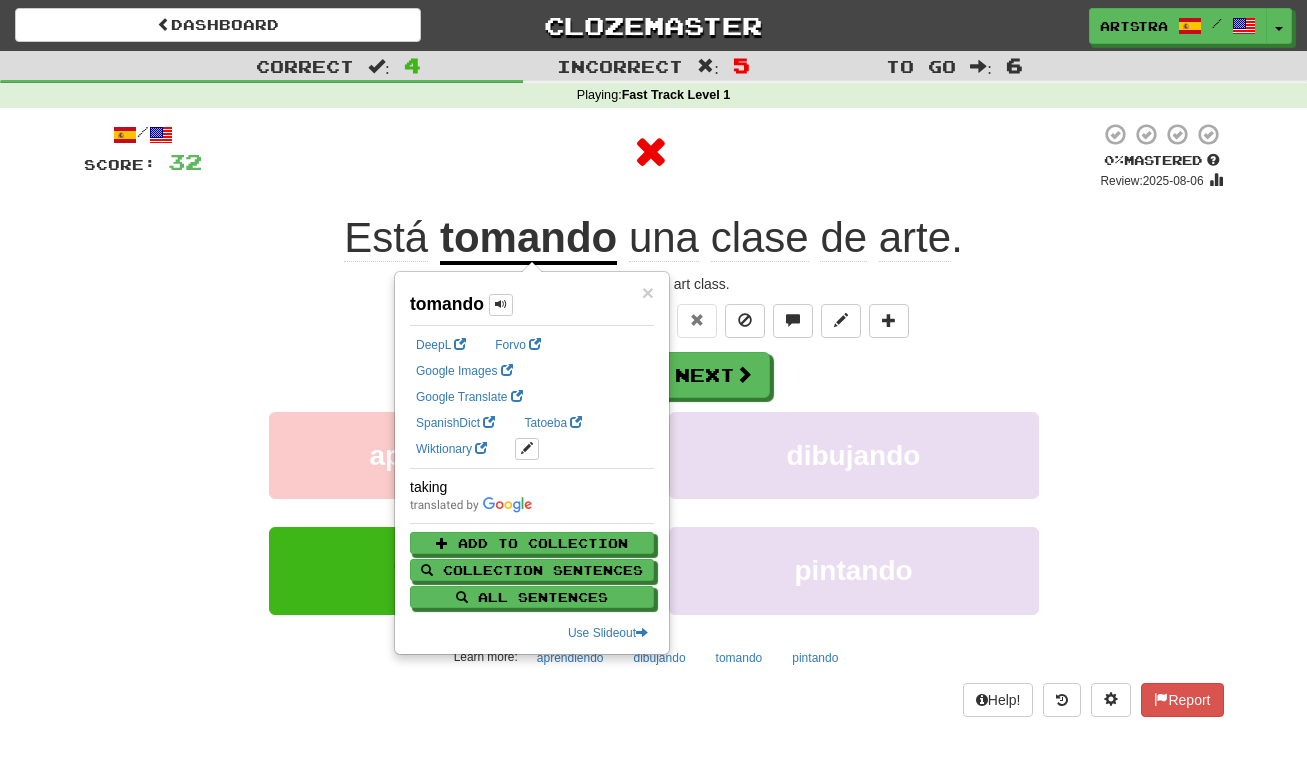 click on "arte" at bounding box center (915, 238) 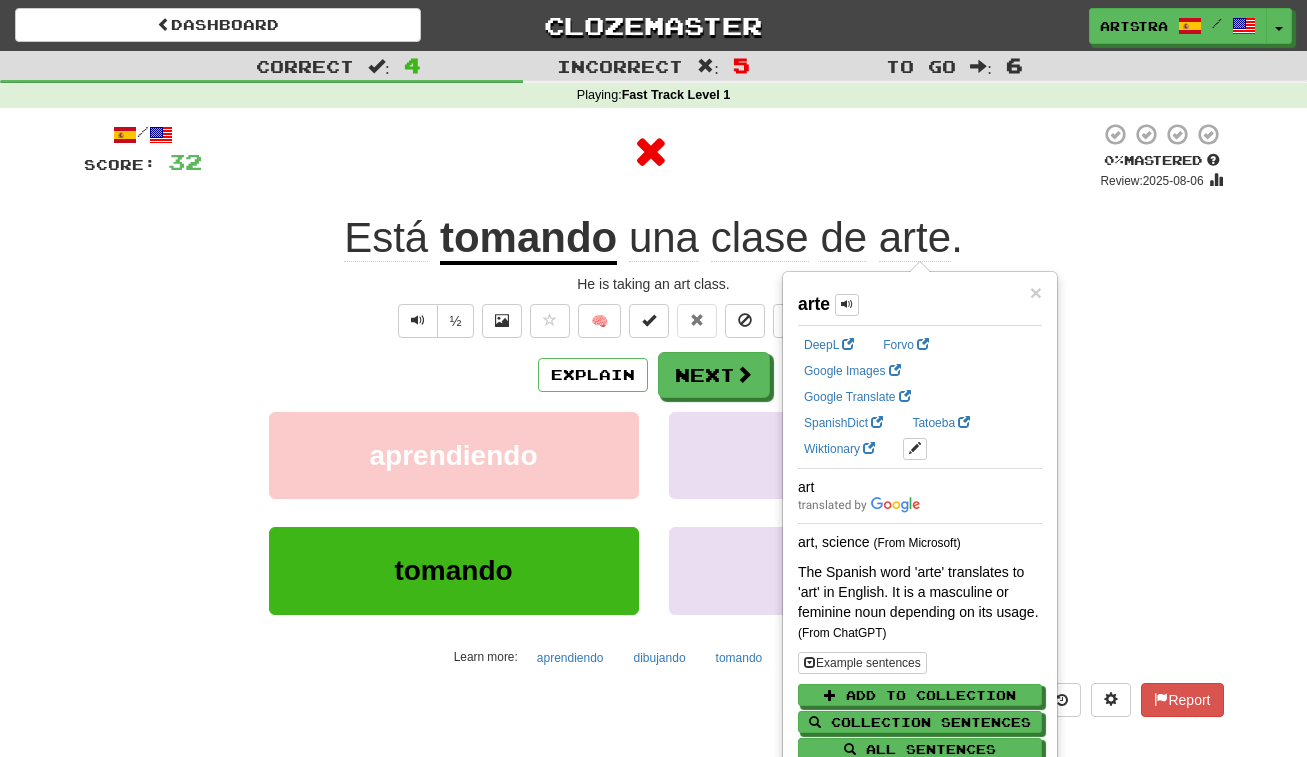 click at bounding box center [651, 152] 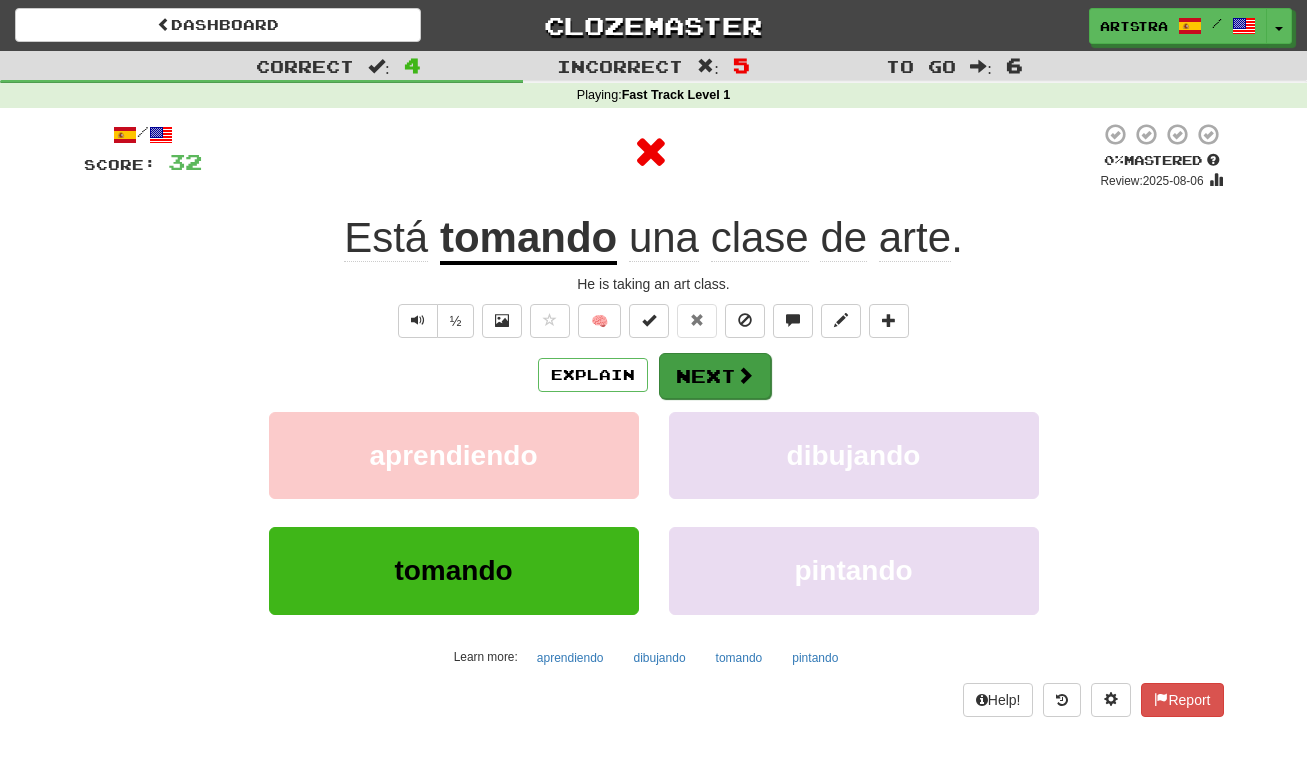 click at bounding box center [745, 375] 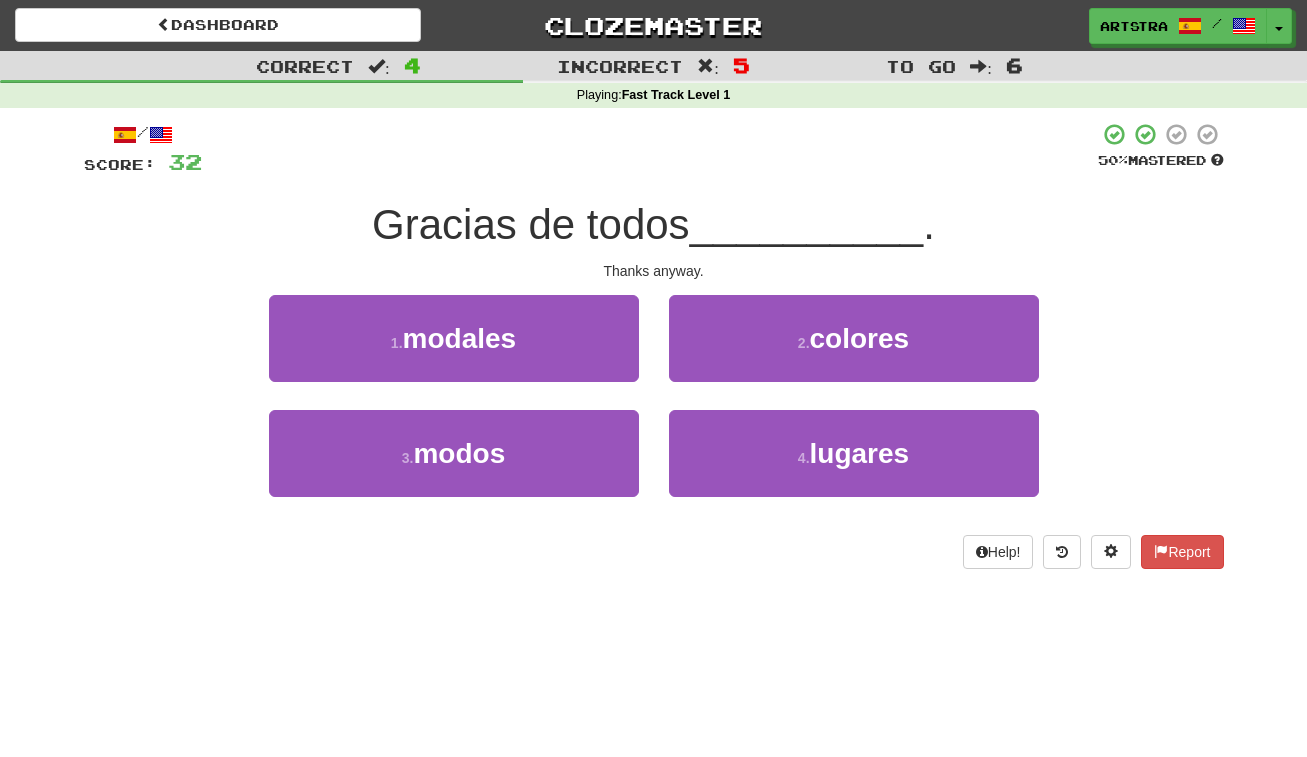 click on "Gracias de todos" at bounding box center [531, 224] 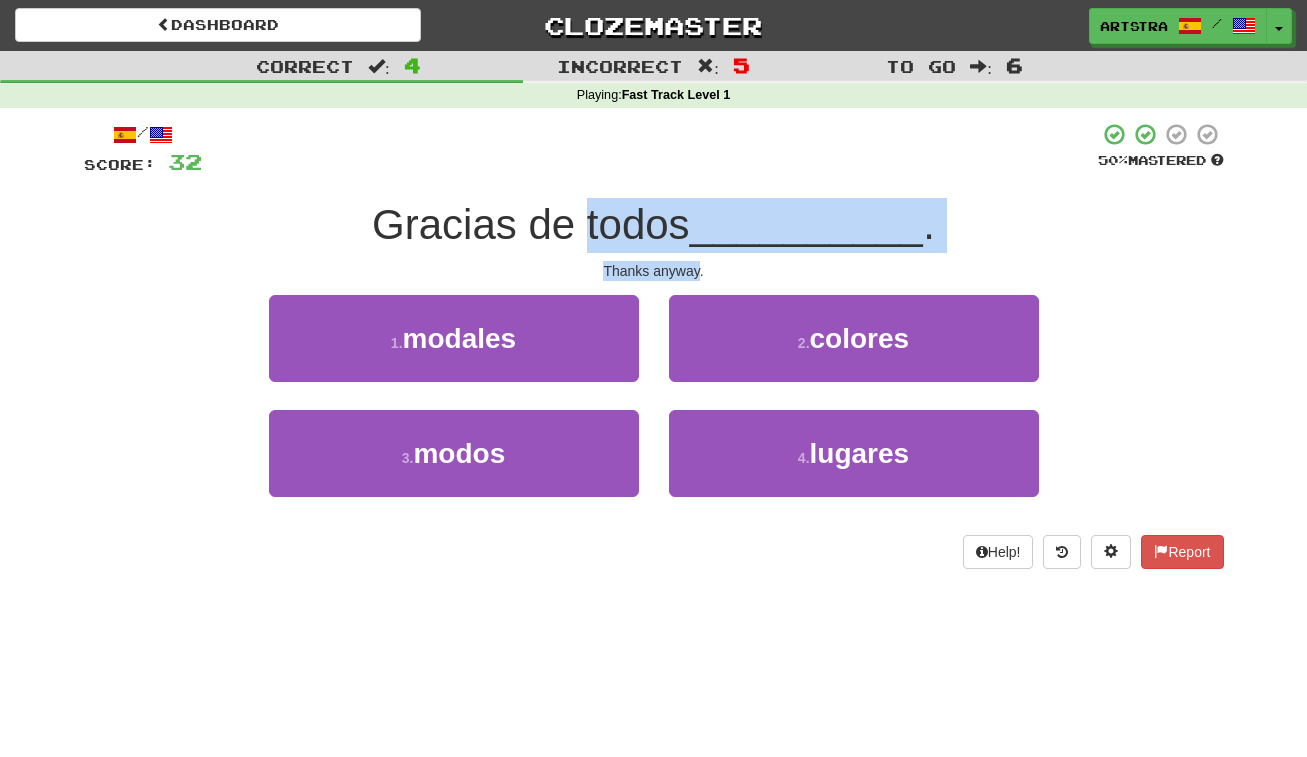 drag, startPoint x: 659, startPoint y: 216, endPoint x: 655, endPoint y: 263, distance: 47.169907 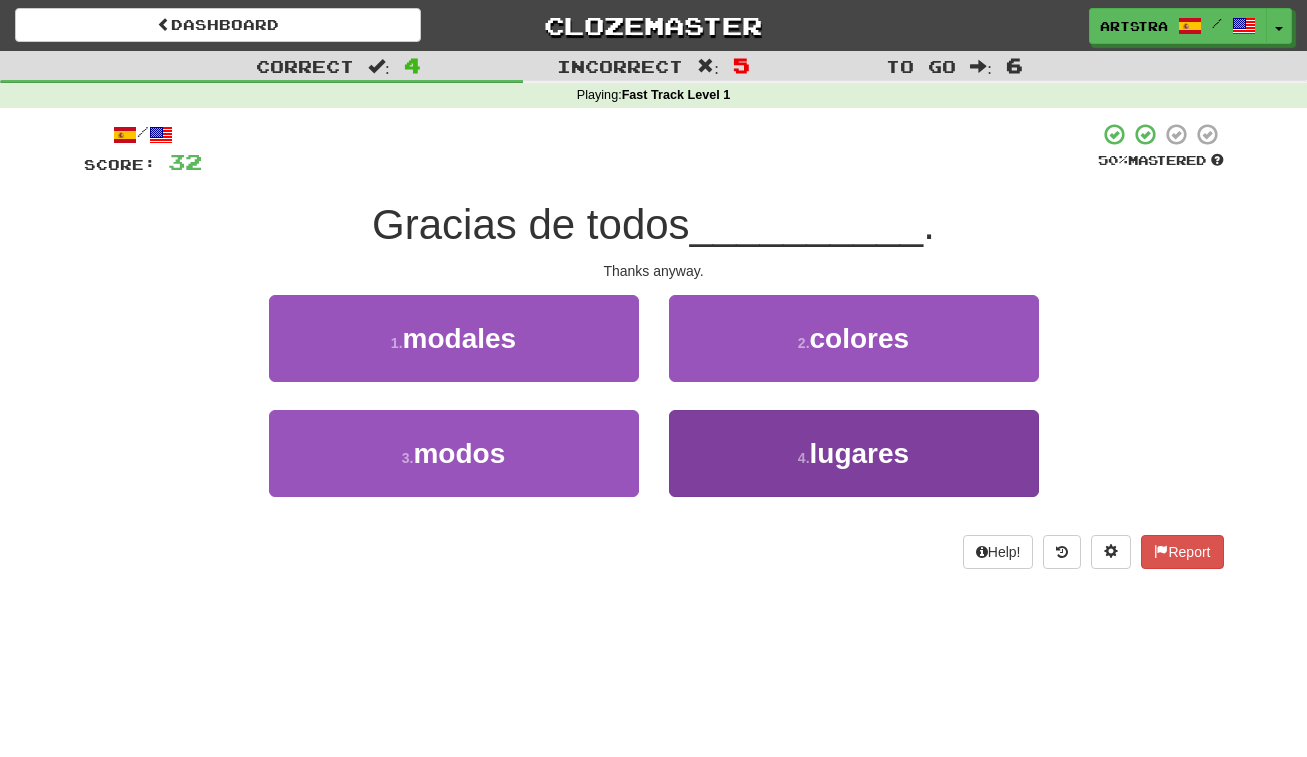 click on "4 ." at bounding box center (804, 458) 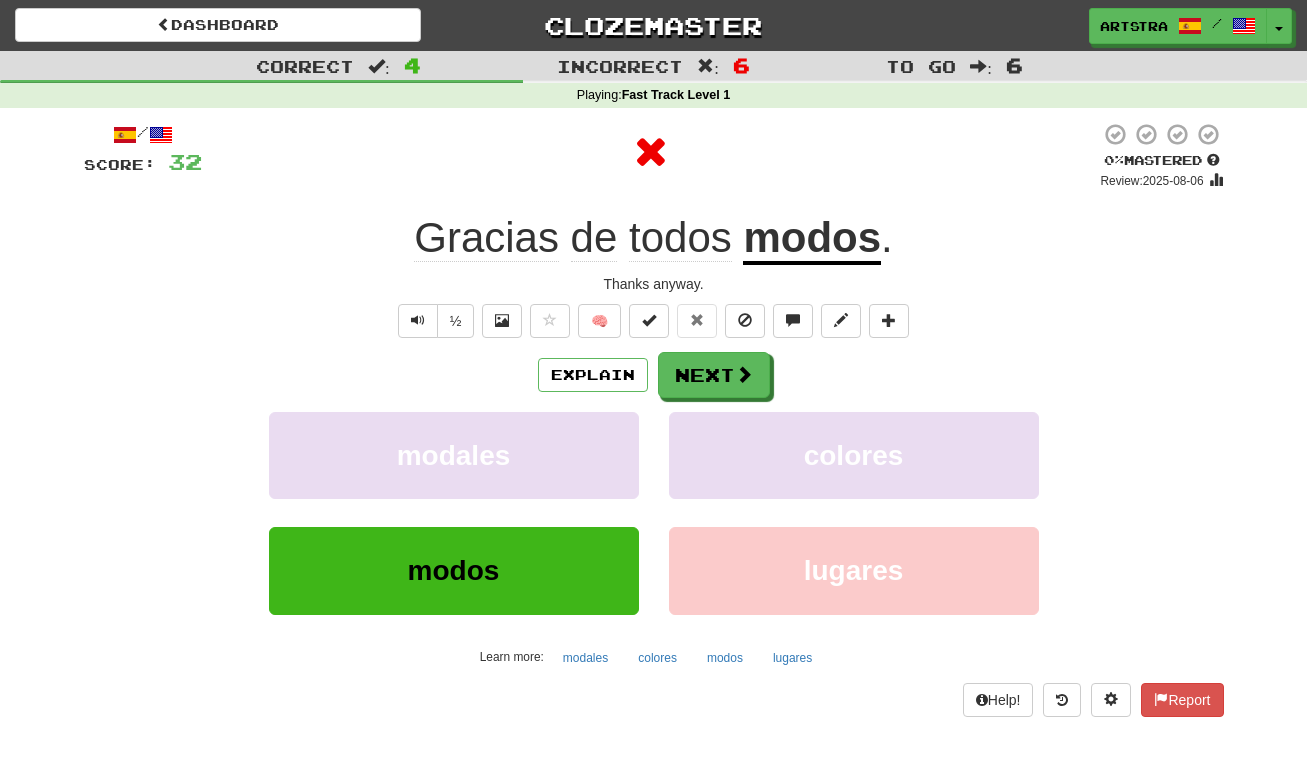 click on "modos" at bounding box center (812, 239) 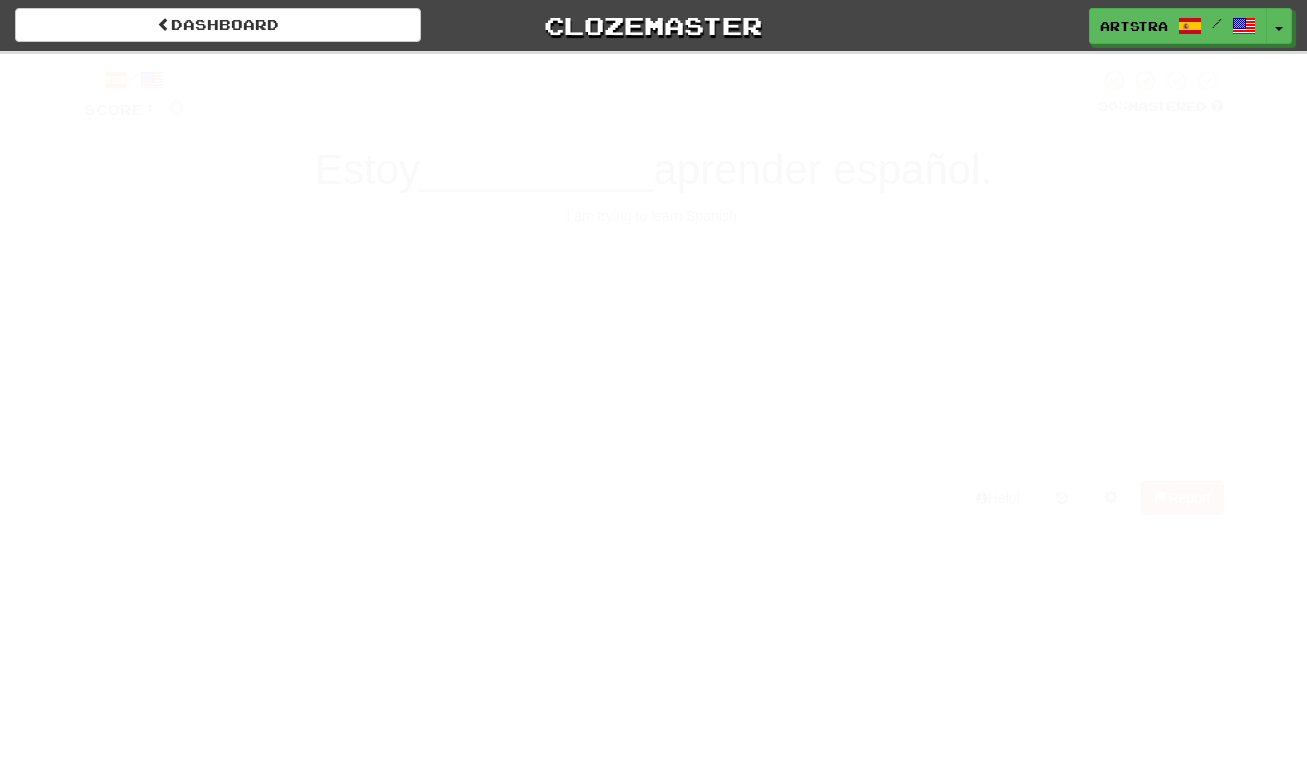 scroll, scrollTop: 0, scrollLeft: 0, axis: both 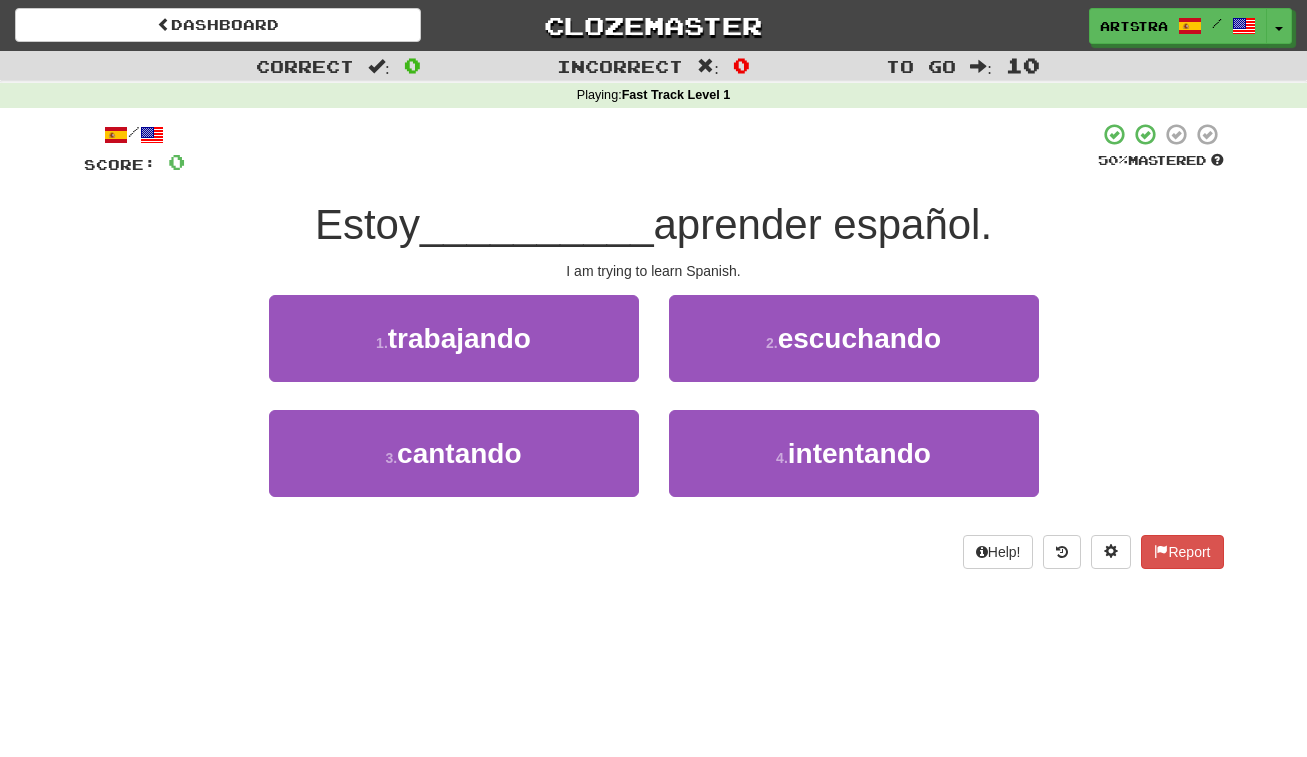 click on "aprender español." at bounding box center [823, 224] 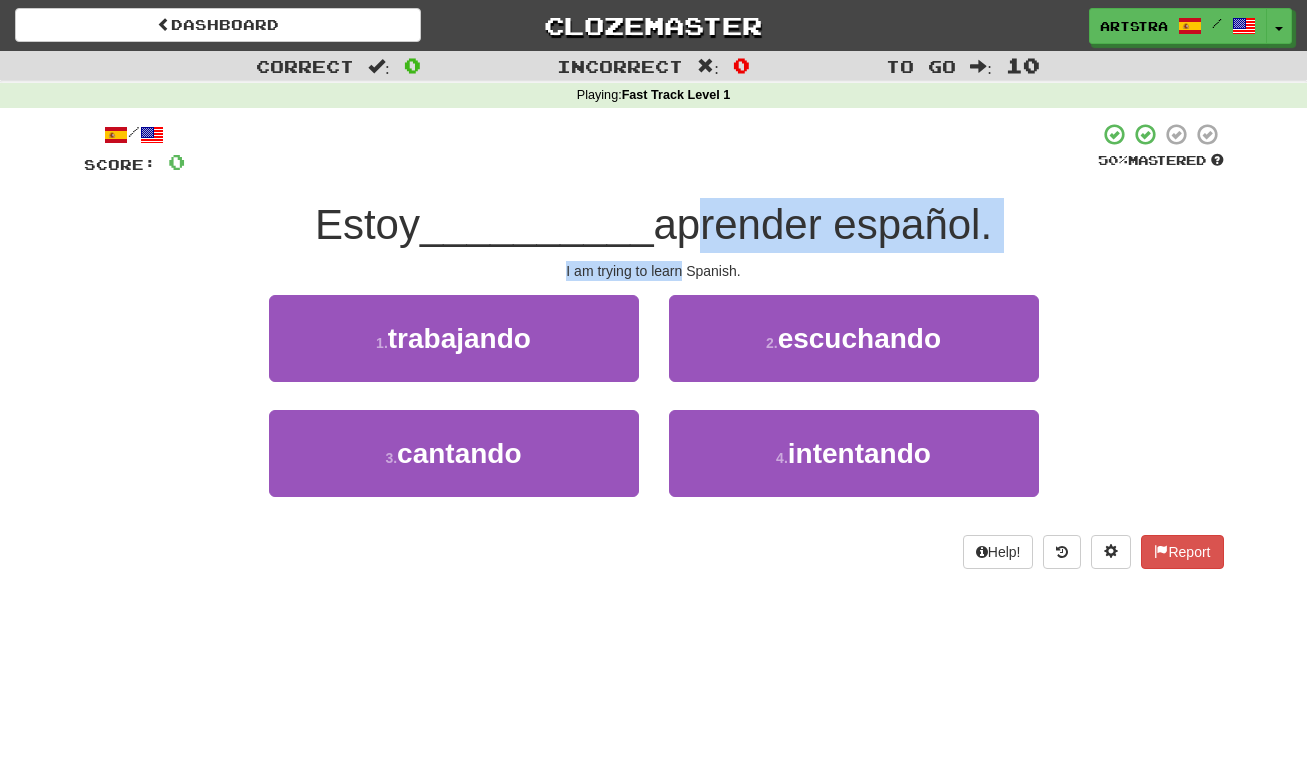 drag, startPoint x: 680, startPoint y: 237, endPoint x: 684, endPoint y: 266, distance: 29.274563 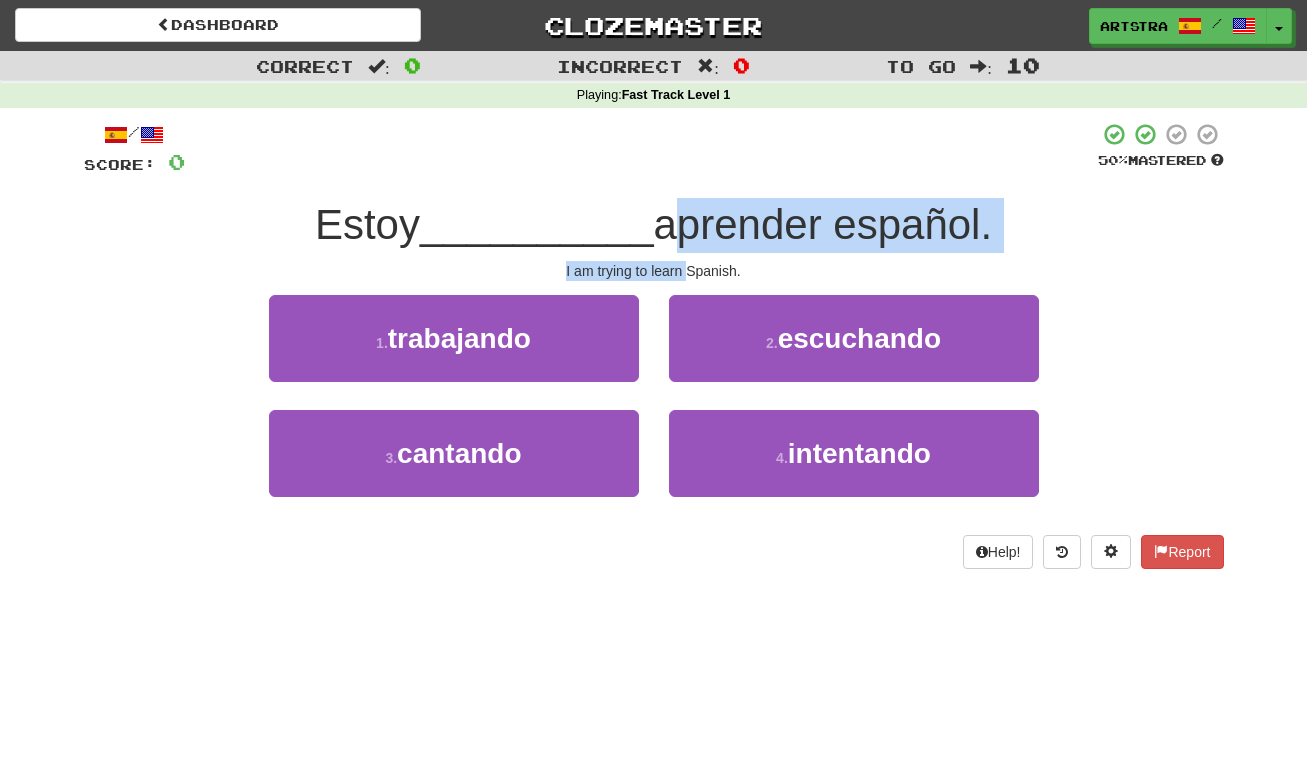 drag, startPoint x: 684, startPoint y: 266, endPoint x: 684, endPoint y: 226, distance: 40 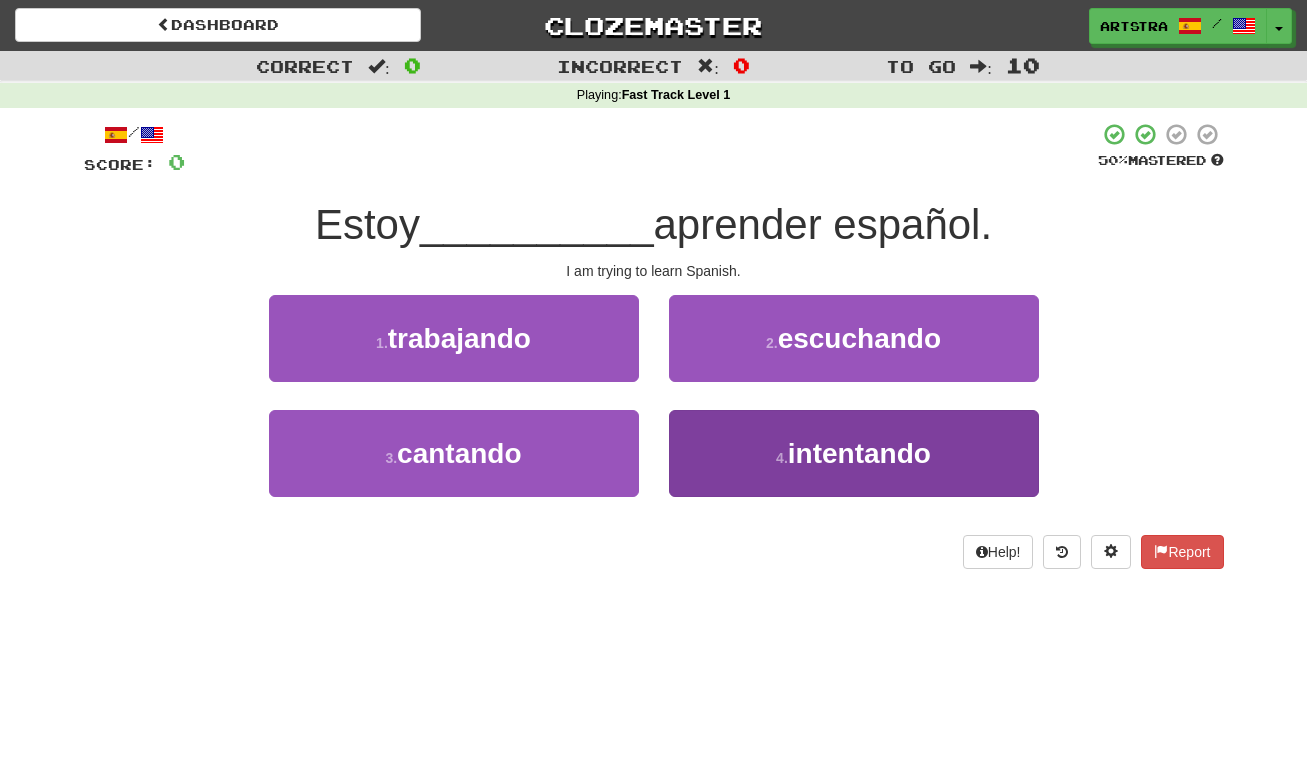 click on "4 .  intentando" at bounding box center (854, 453) 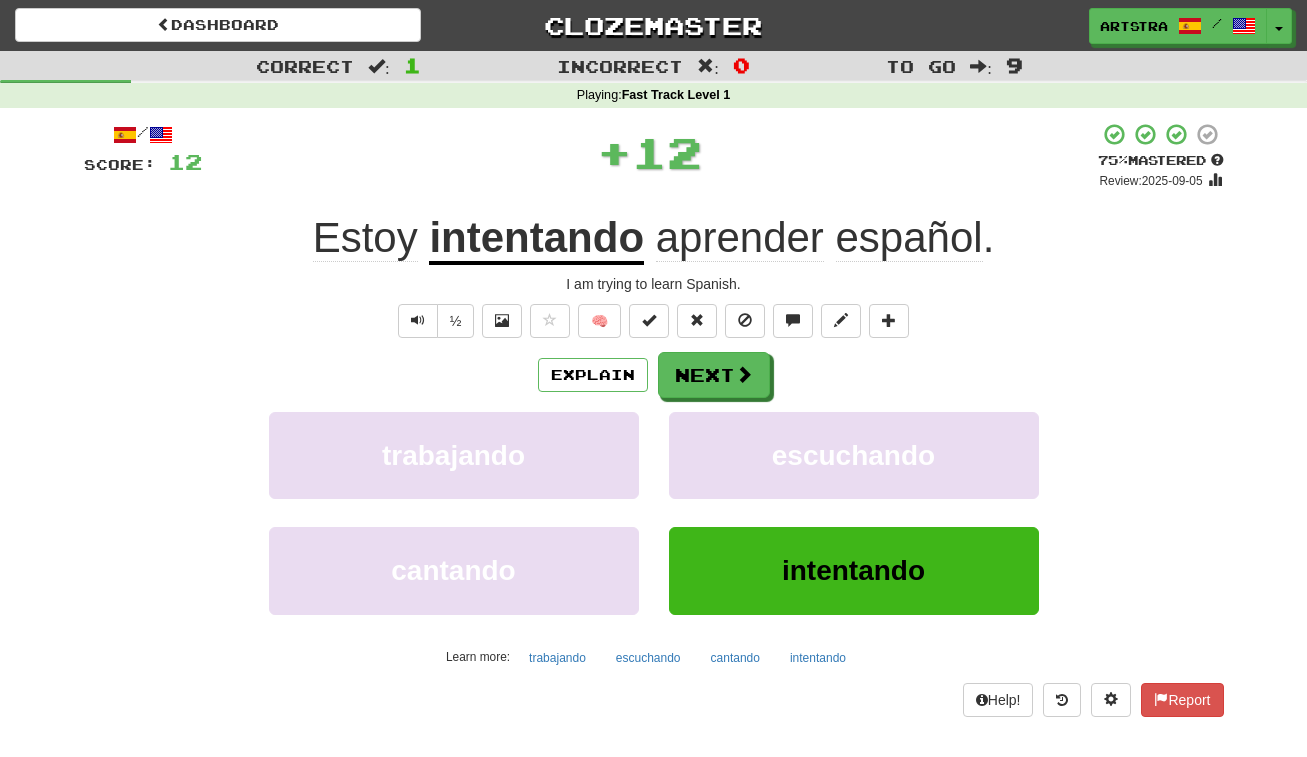 click on "intentando" at bounding box center [536, 239] 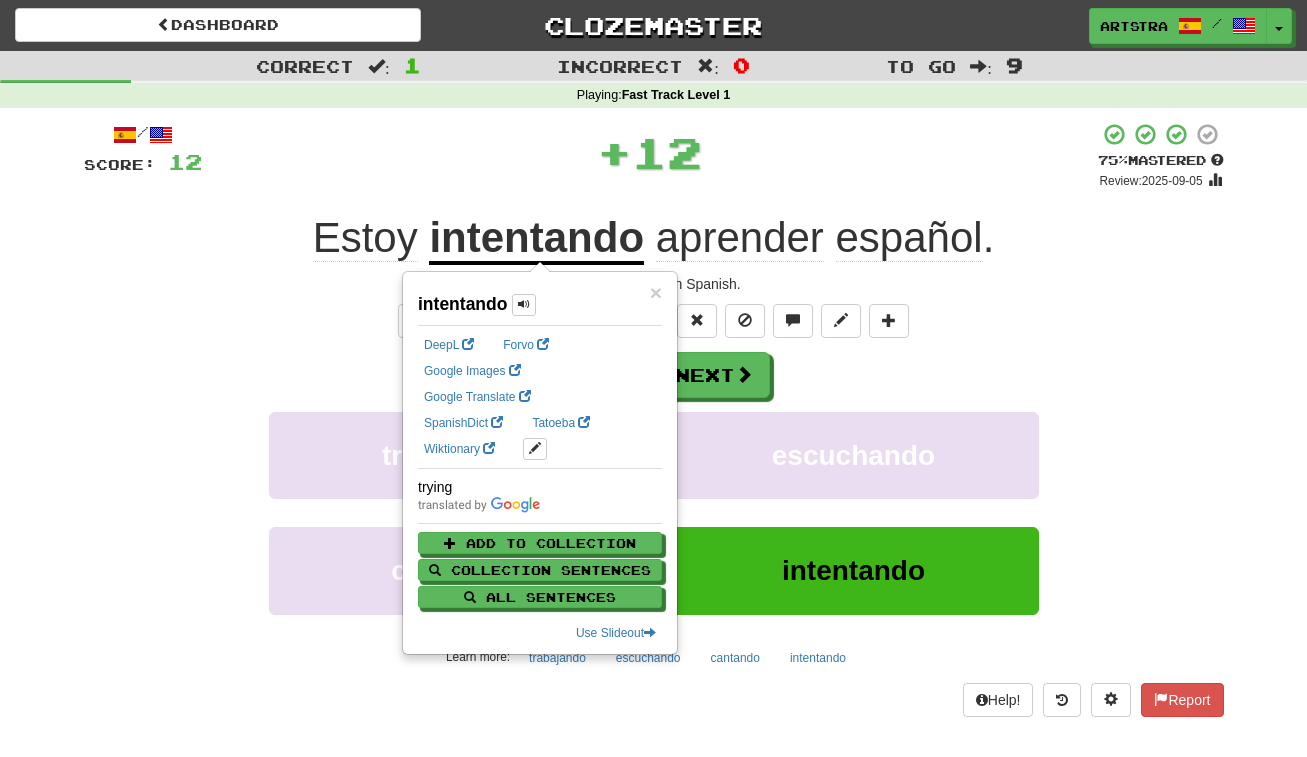 click on "español" at bounding box center (909, 238) 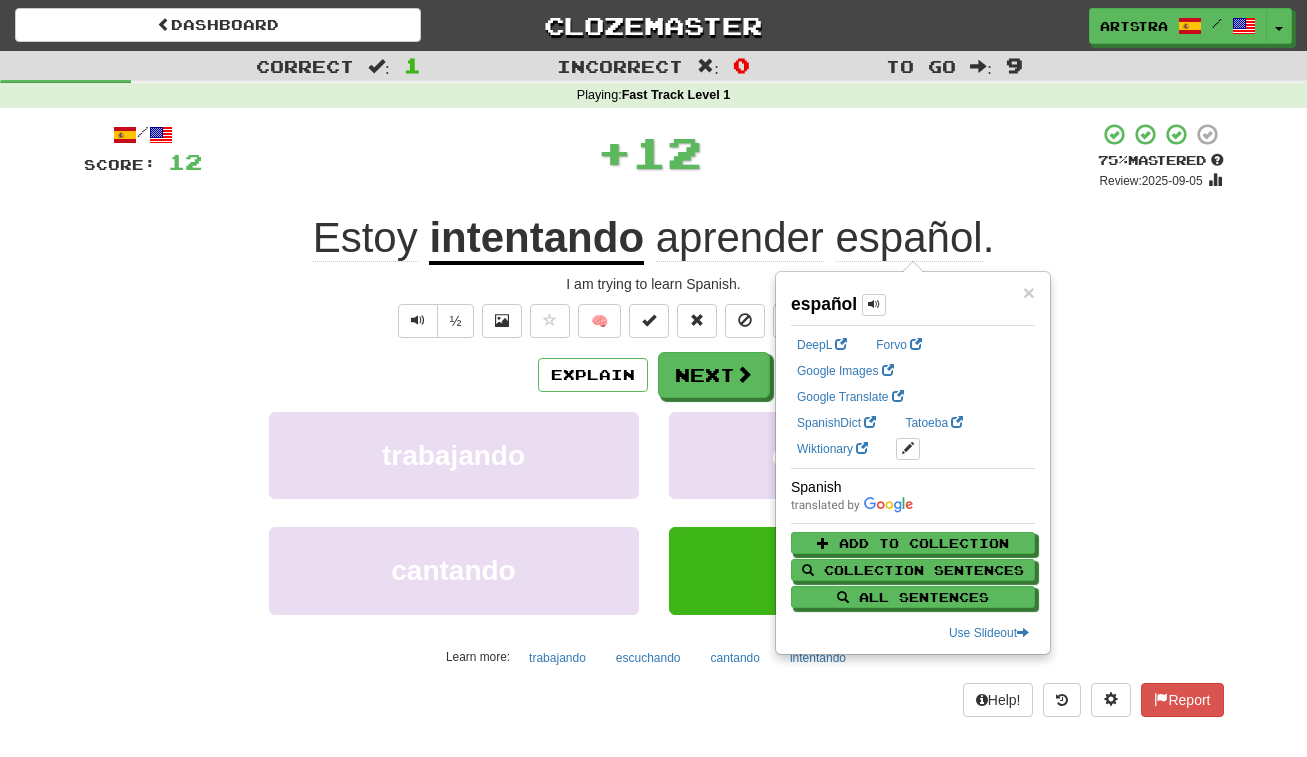 click on "/  Score:   12 + 12 75 %  Mastered Review:  2025-09-05 Estoy   intentando   aprender   español . I am trying to learn Spanish. ½ 🧠 Explain Next trabajando escuchando cantando intentando Learn more: trabajando escuchando cantando intentando  Help!  Report" at bounding box center [654, 419] 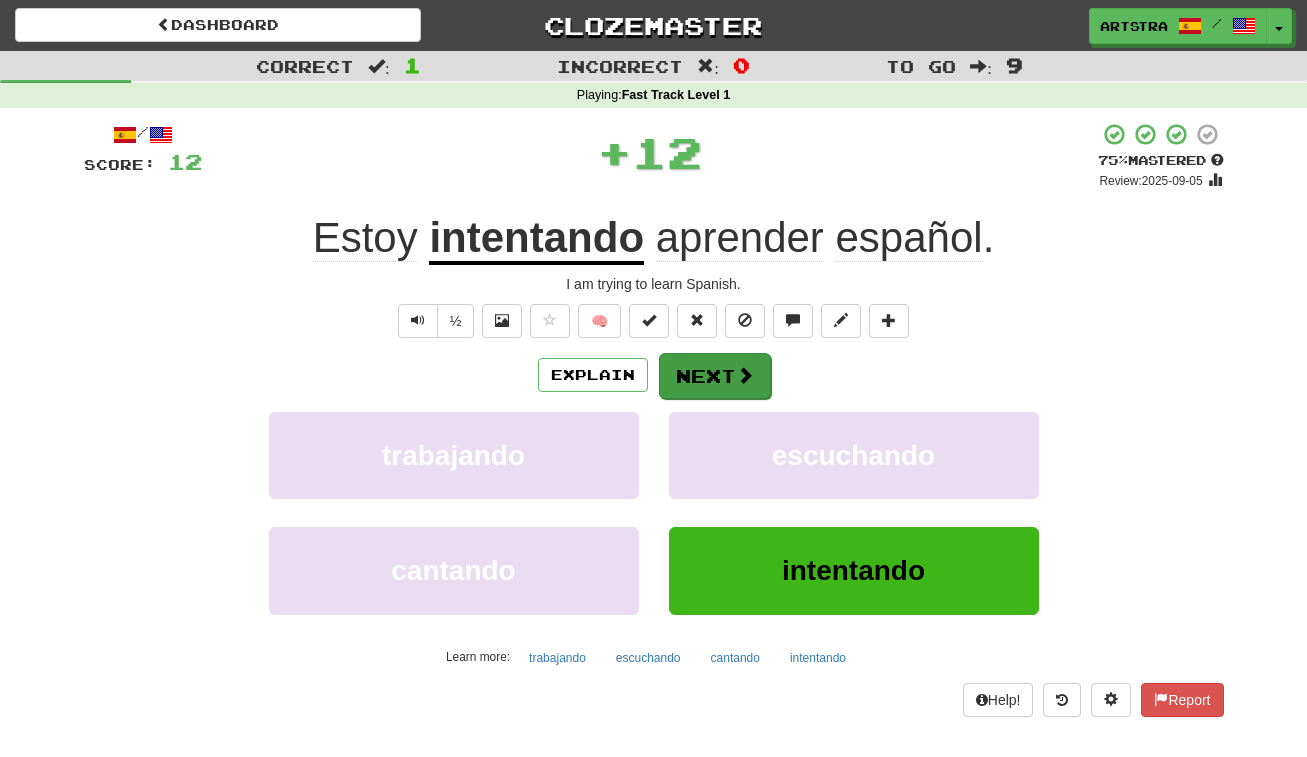 click on "Next" at bounding box center [715, 376] 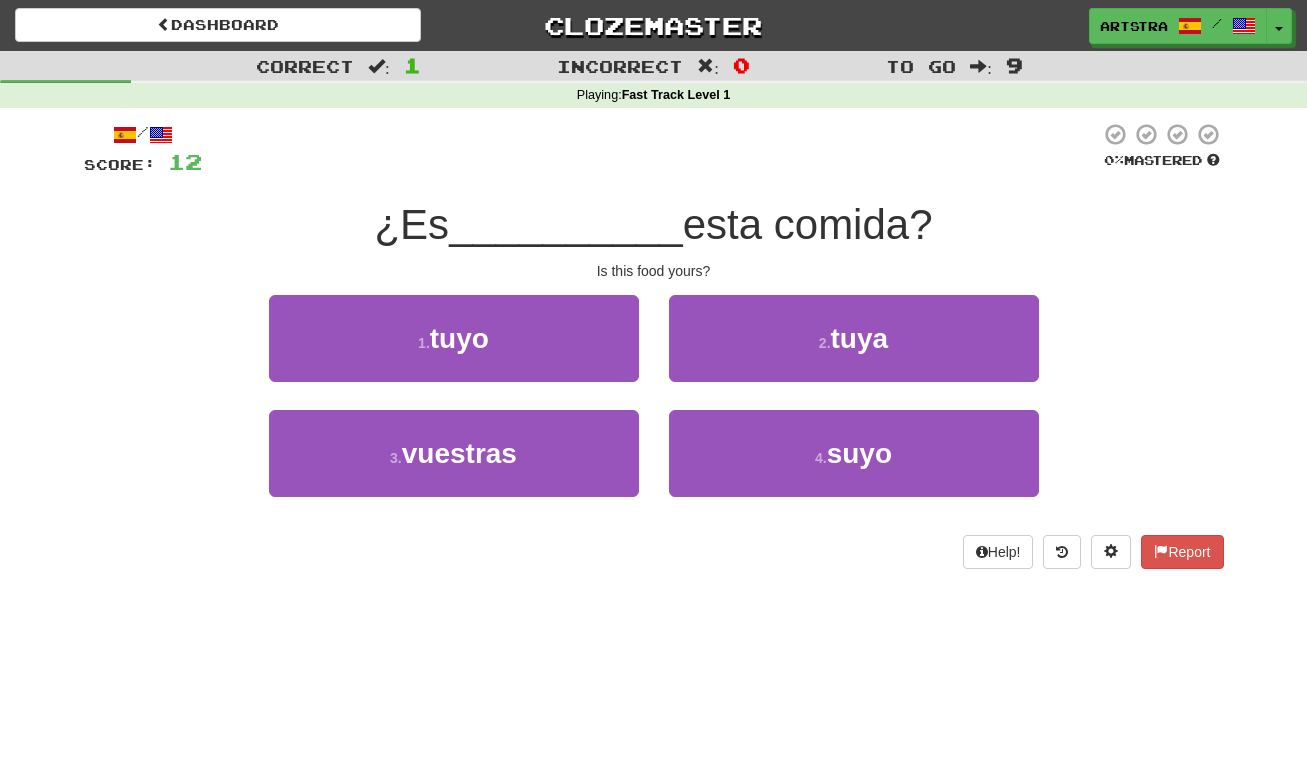 click on "esta comida?" at bounding box center [808, 224] 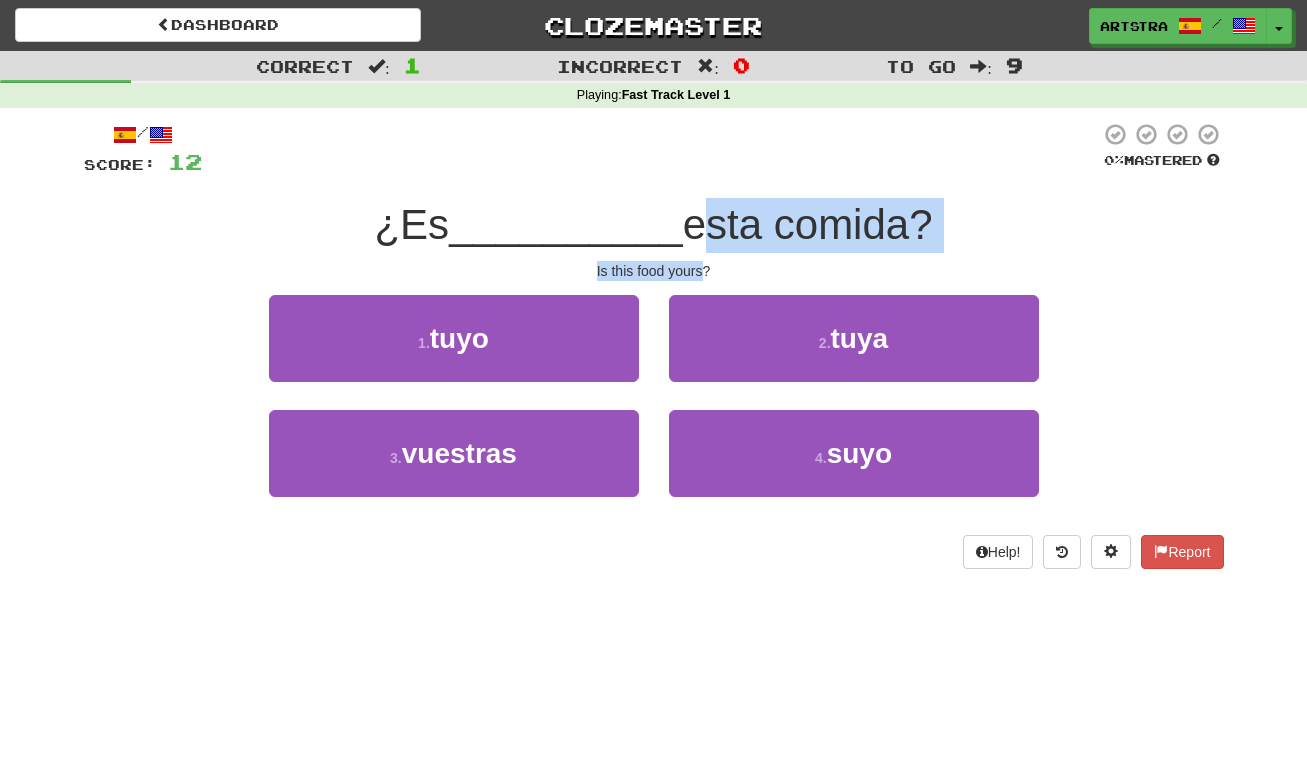 drag, startPoint x: 676, startPoint y: 219, endPoint x: 676, endPoint y: 259, distance: 40 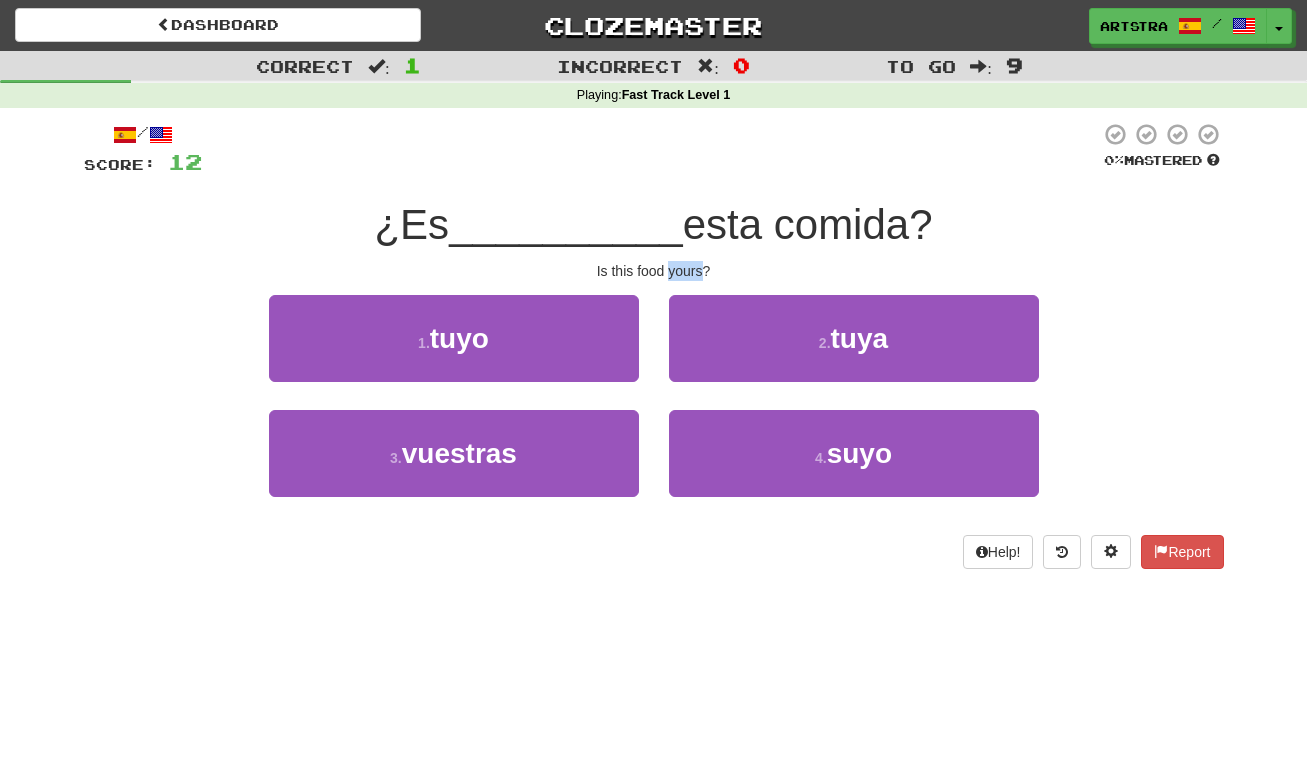 click on "Is this food yours?" at bounding box center (654, 271) 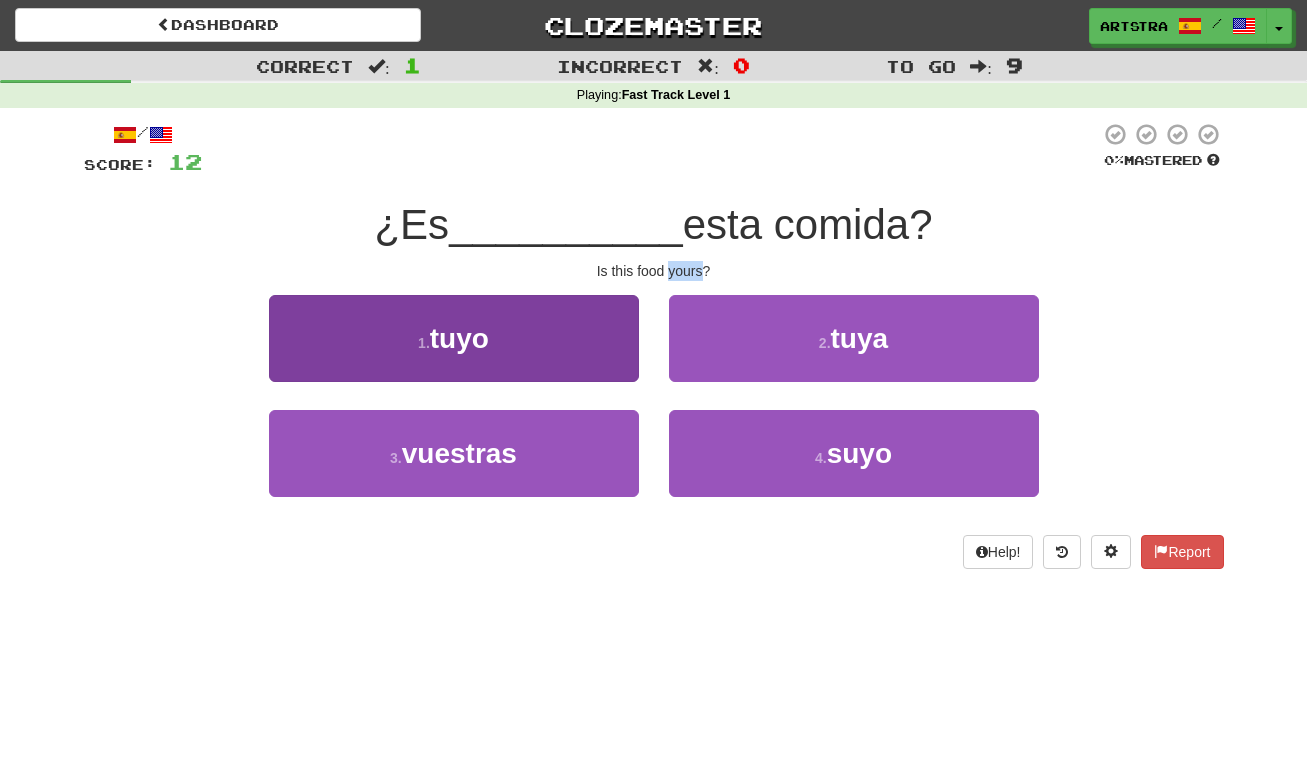 click on "1 .  tuyo" at bounding box center [454, 338] 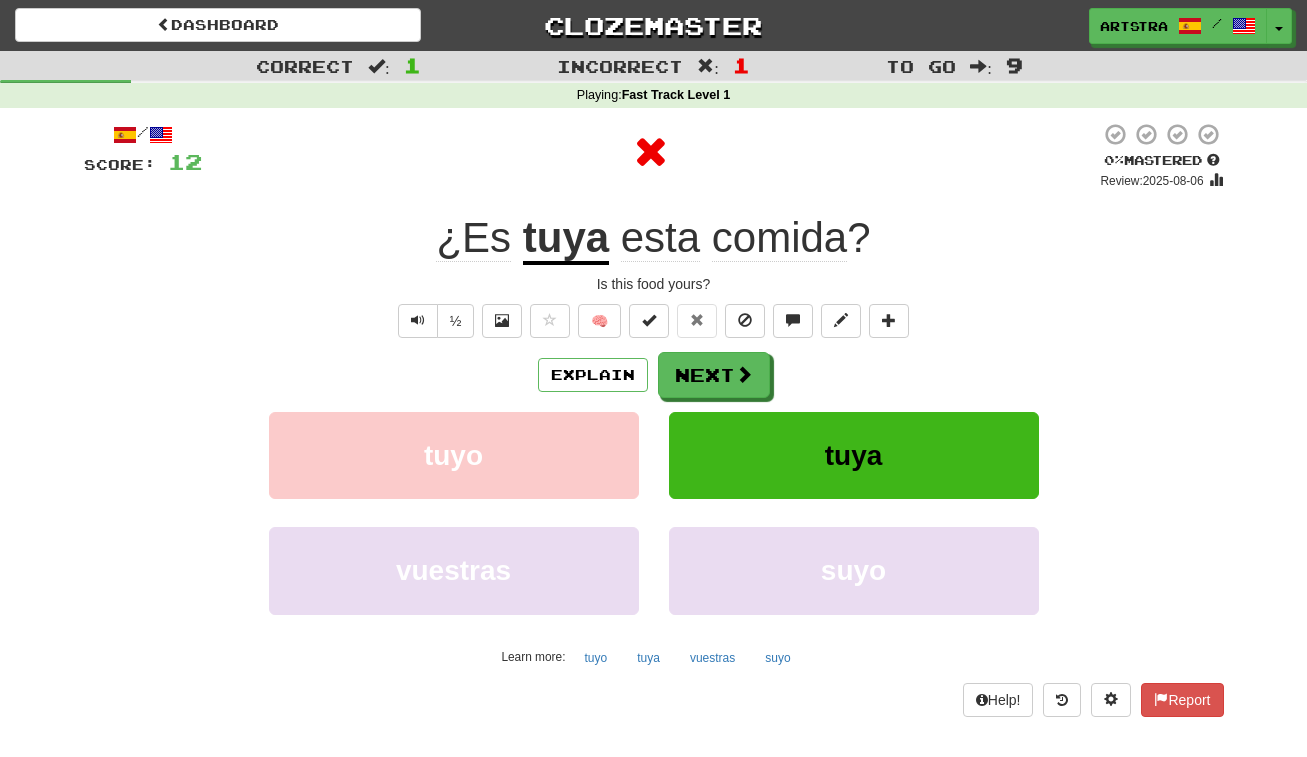 click on "esta   comida ?" at bounding box center (740, 238) 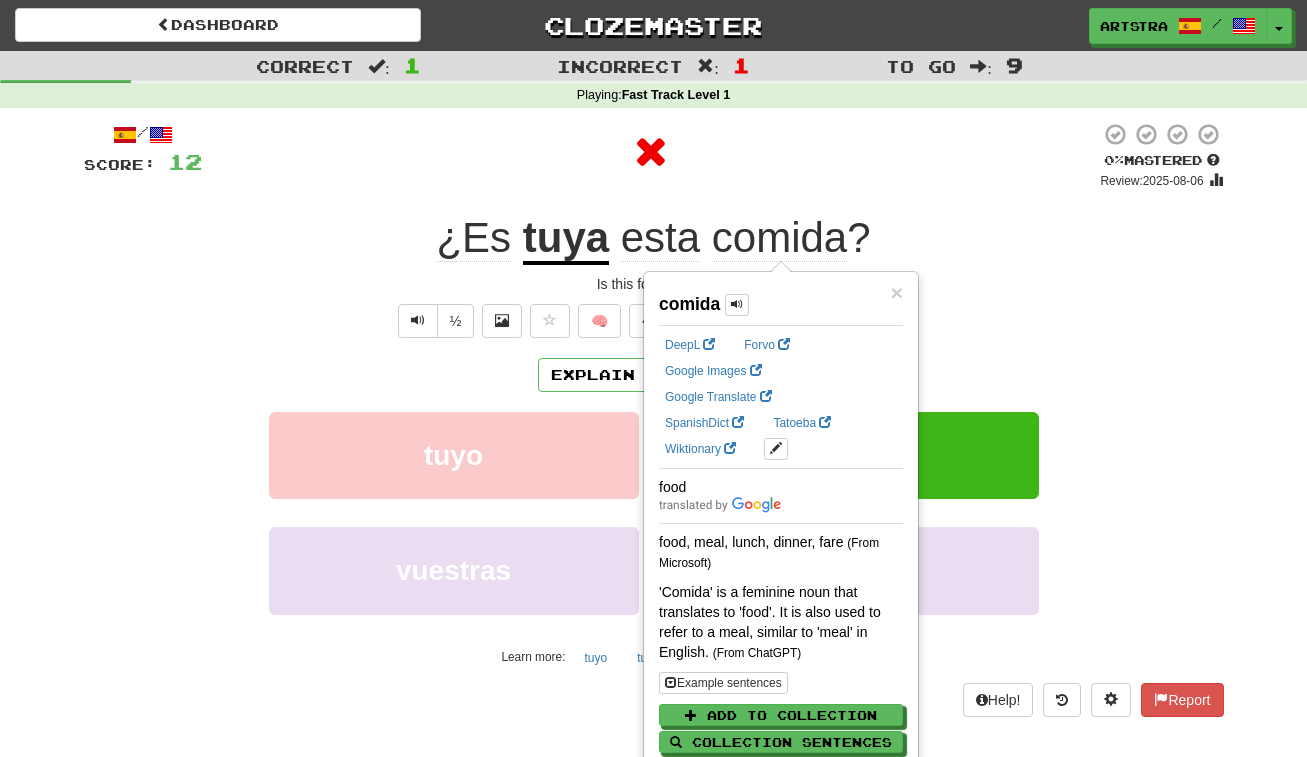 click at bounding box center (651, 152) 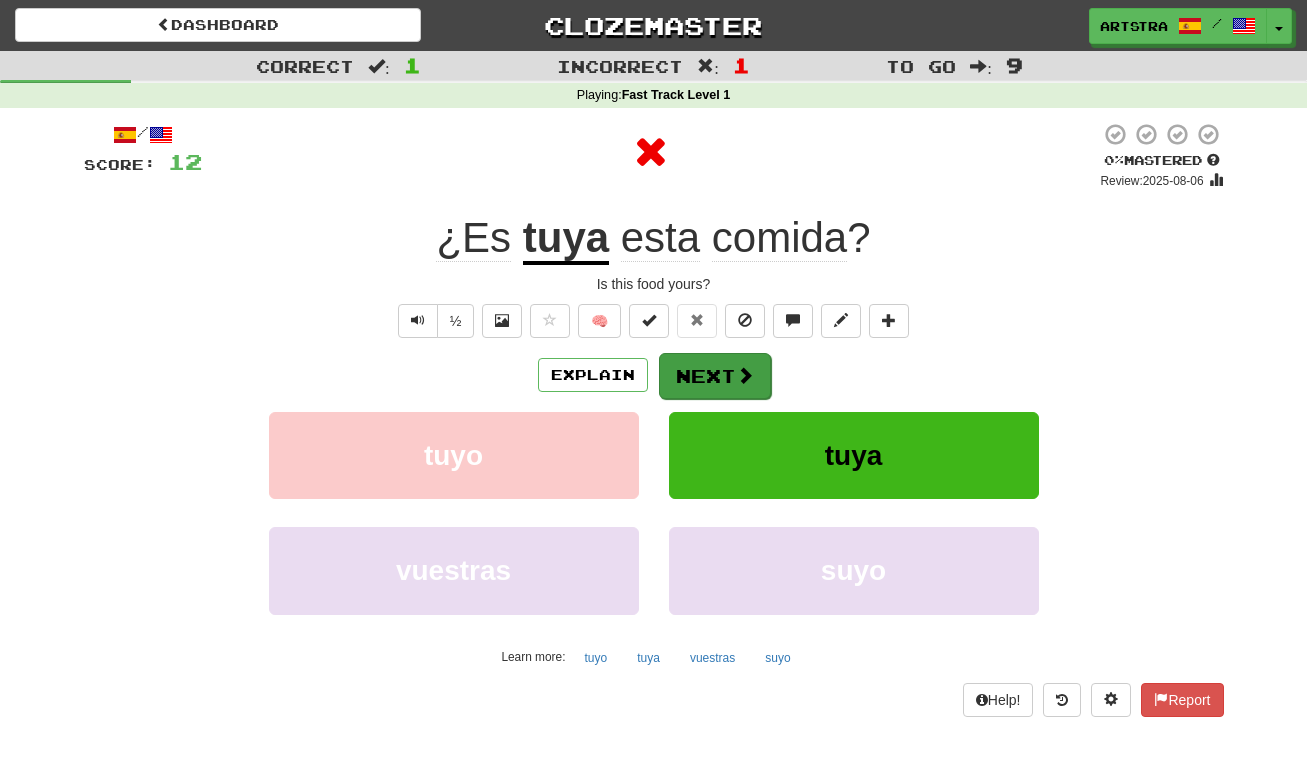 click at bounding box center [745, 375] 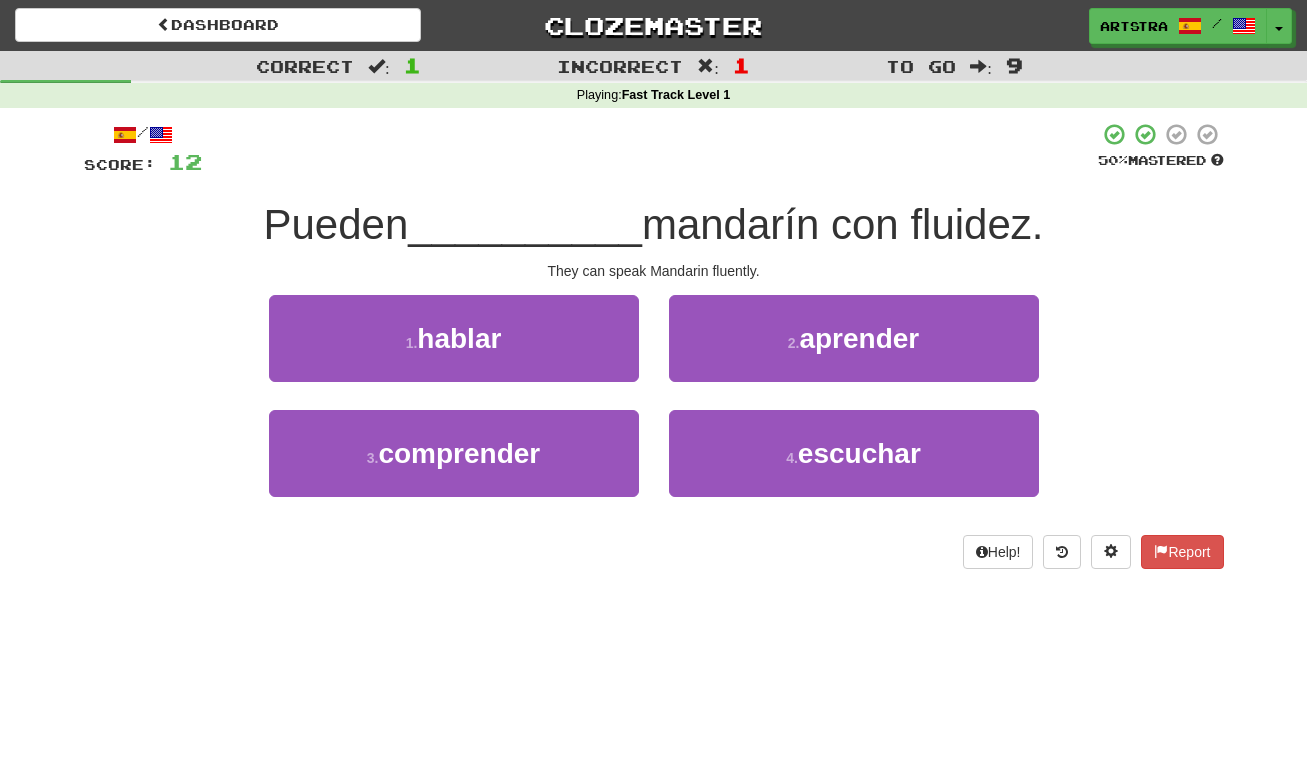 click on "mandarín con fluidez." at bounding box center [843, 224] 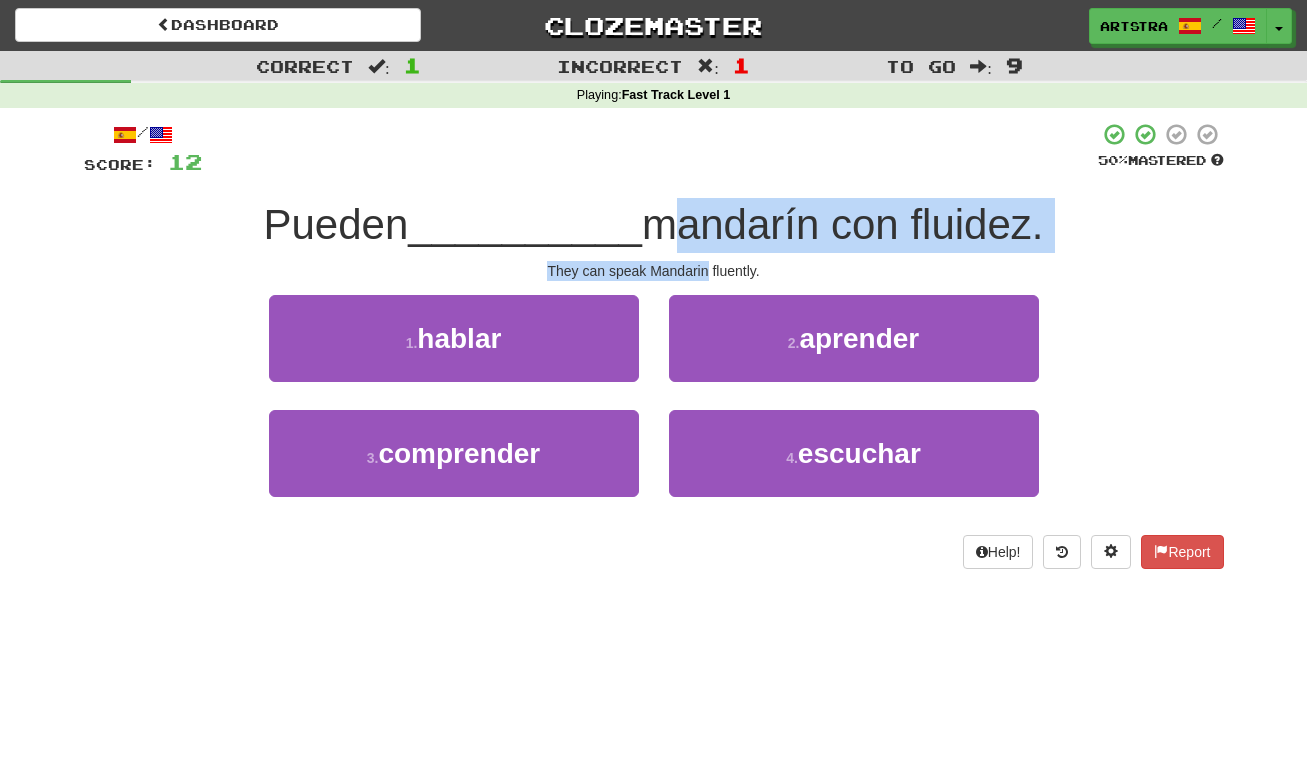 drag, startPoint x: 698, startPoint y: 224, endPoint x: 692, endPoint y: 271, distance: 47.38143 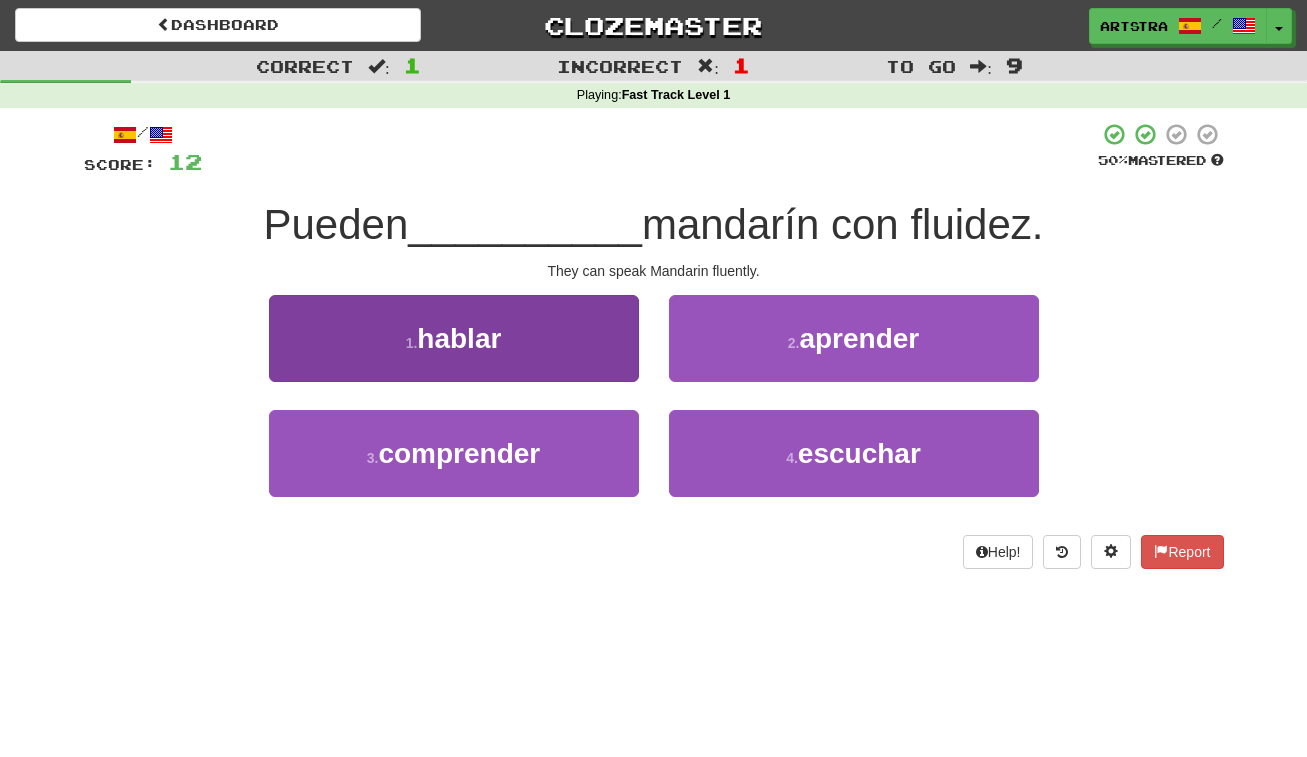 click on "1 .  hablar" at bounding box center (454, 338) 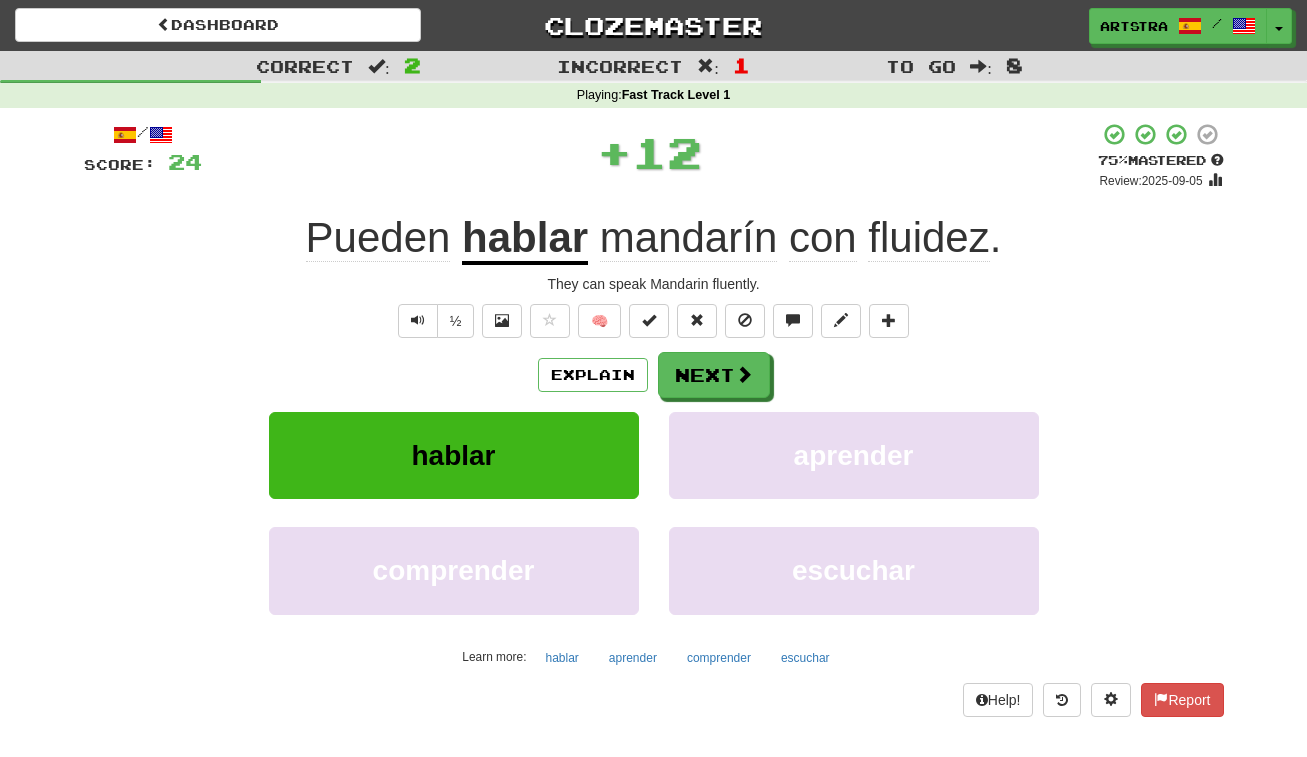 click on "fluidez" at bounding box center [928, 238] 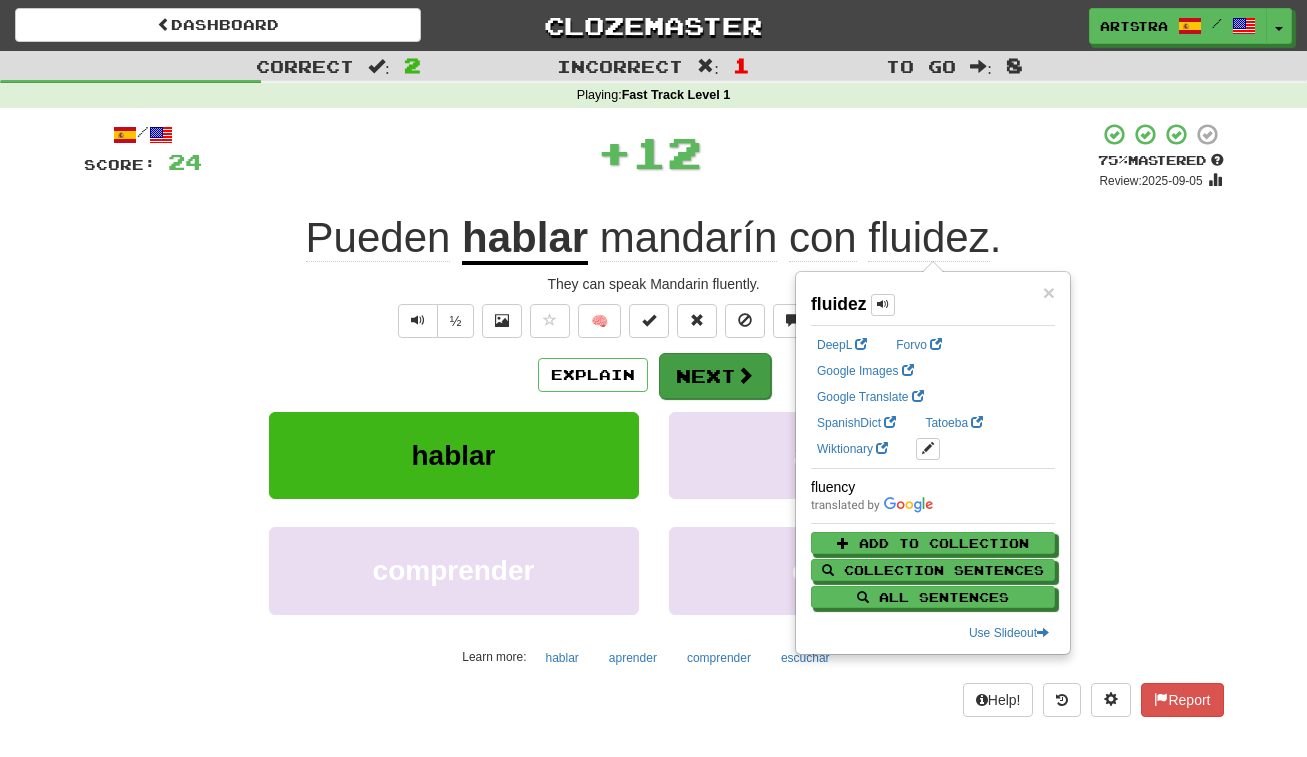 click on "Next" at bounding box center [715, 376] 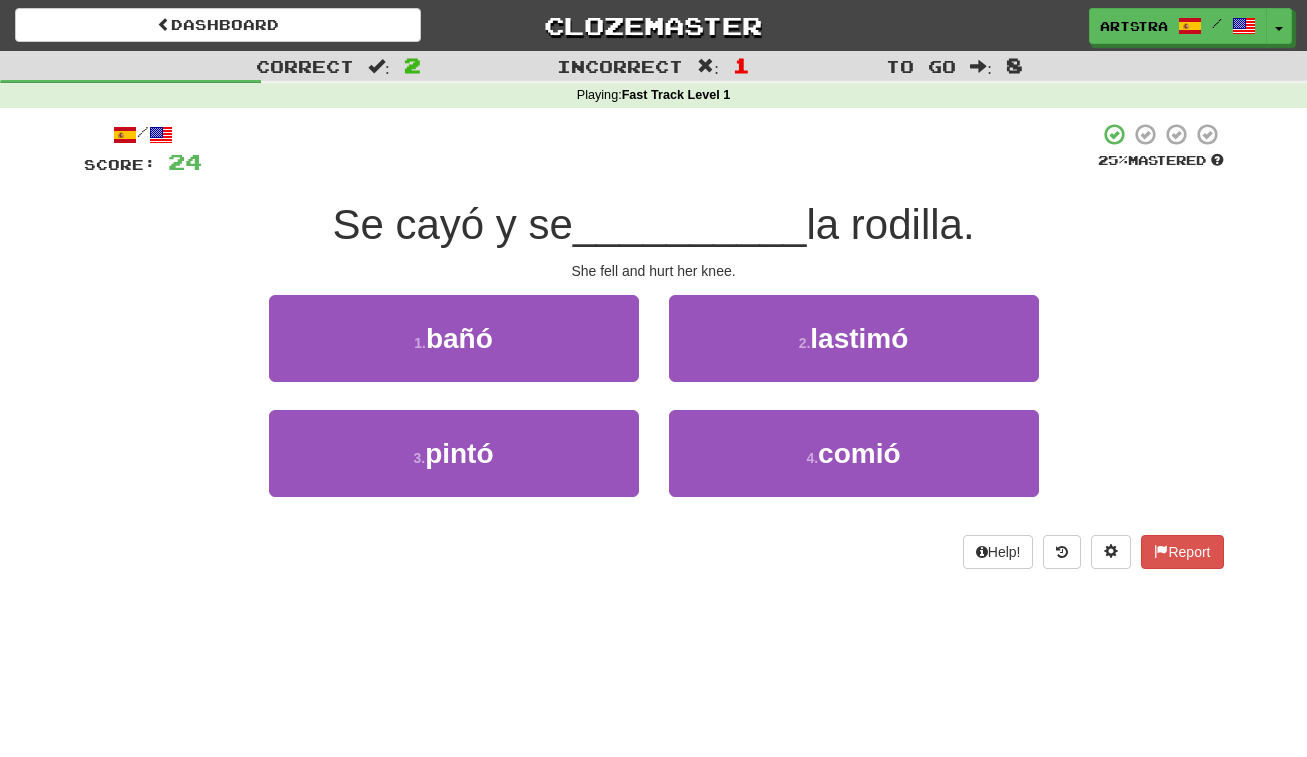 click on "__________" at bounding box center [690, 224] 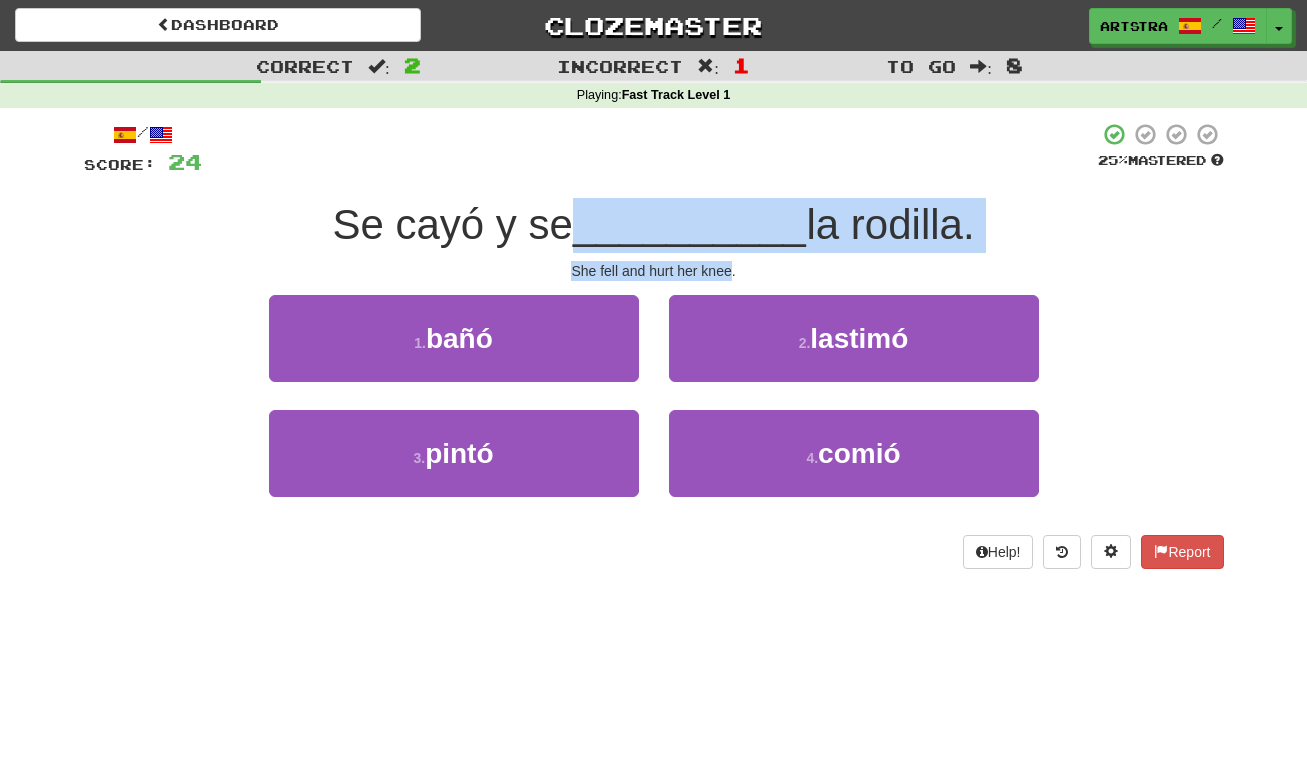 drag, startPoint x: 706, startPoint y: 240, endPoint x: 708, endPoint y: 261, distance: 21.095022 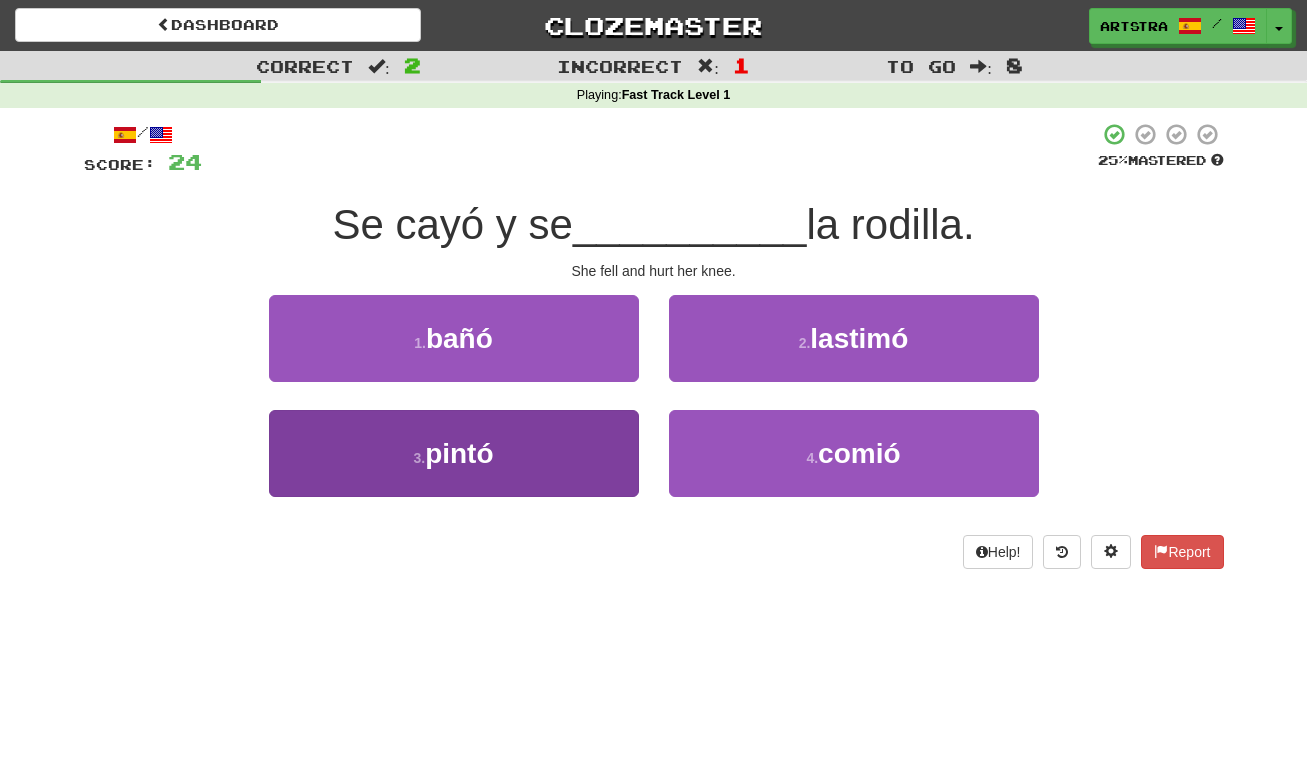 click on "3 .  pintó" at bounding box center (454, 453) 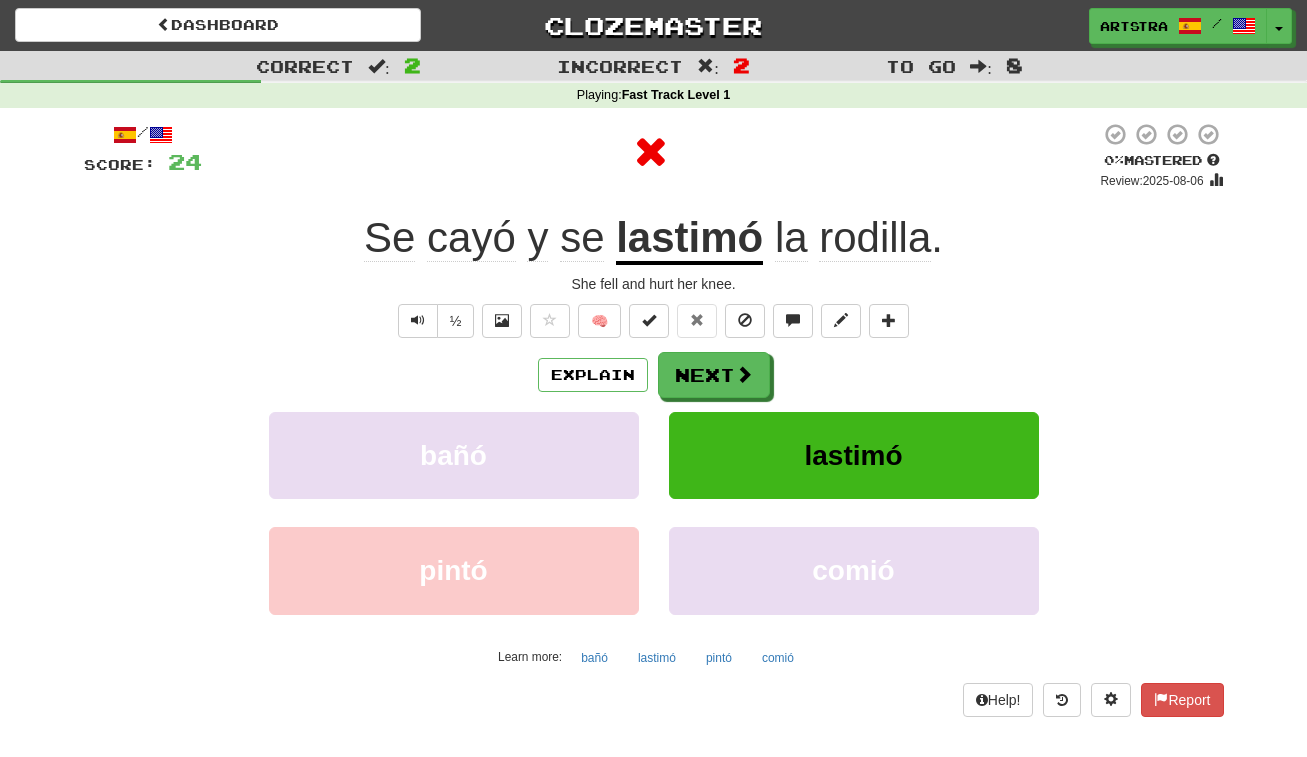 click on "Se   cayó   y   se   lastimó   la   rodilla ." at bounding box center [654, 238] 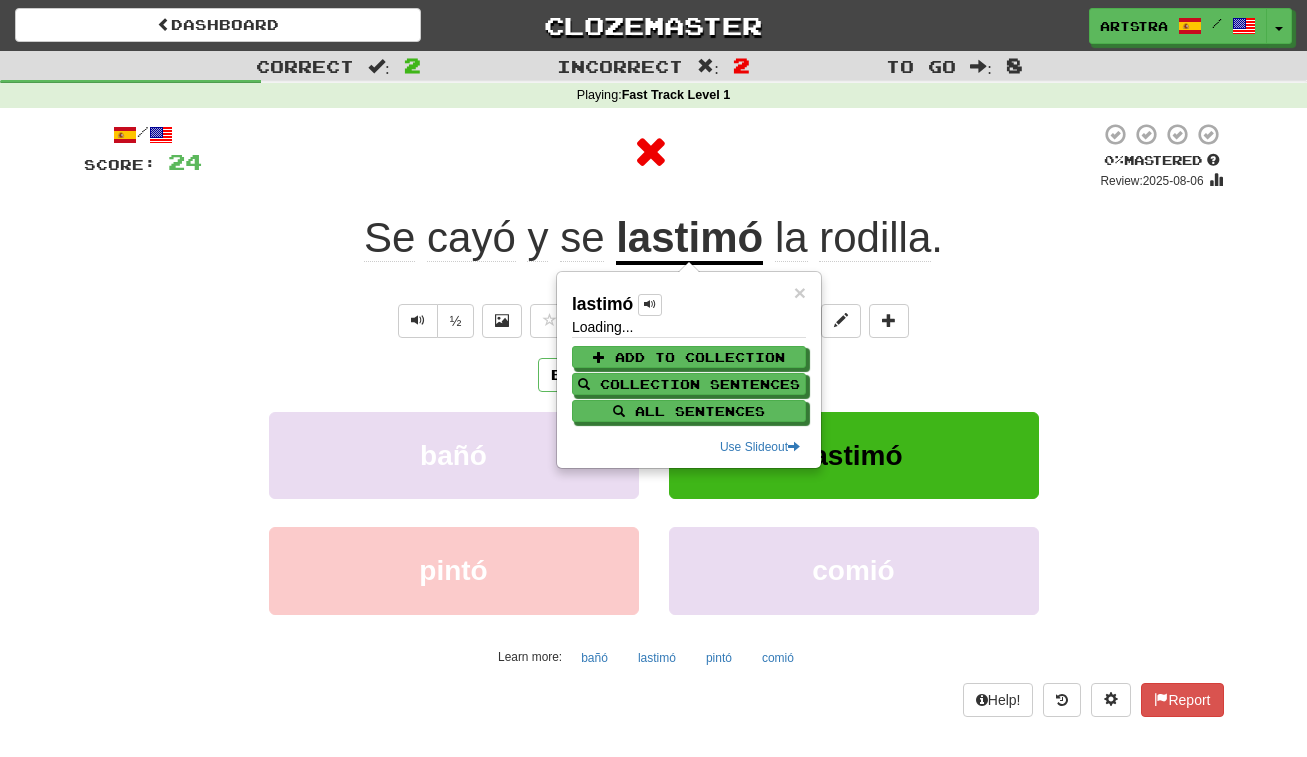 click on "rodilla" at bounding box center [875, 238] 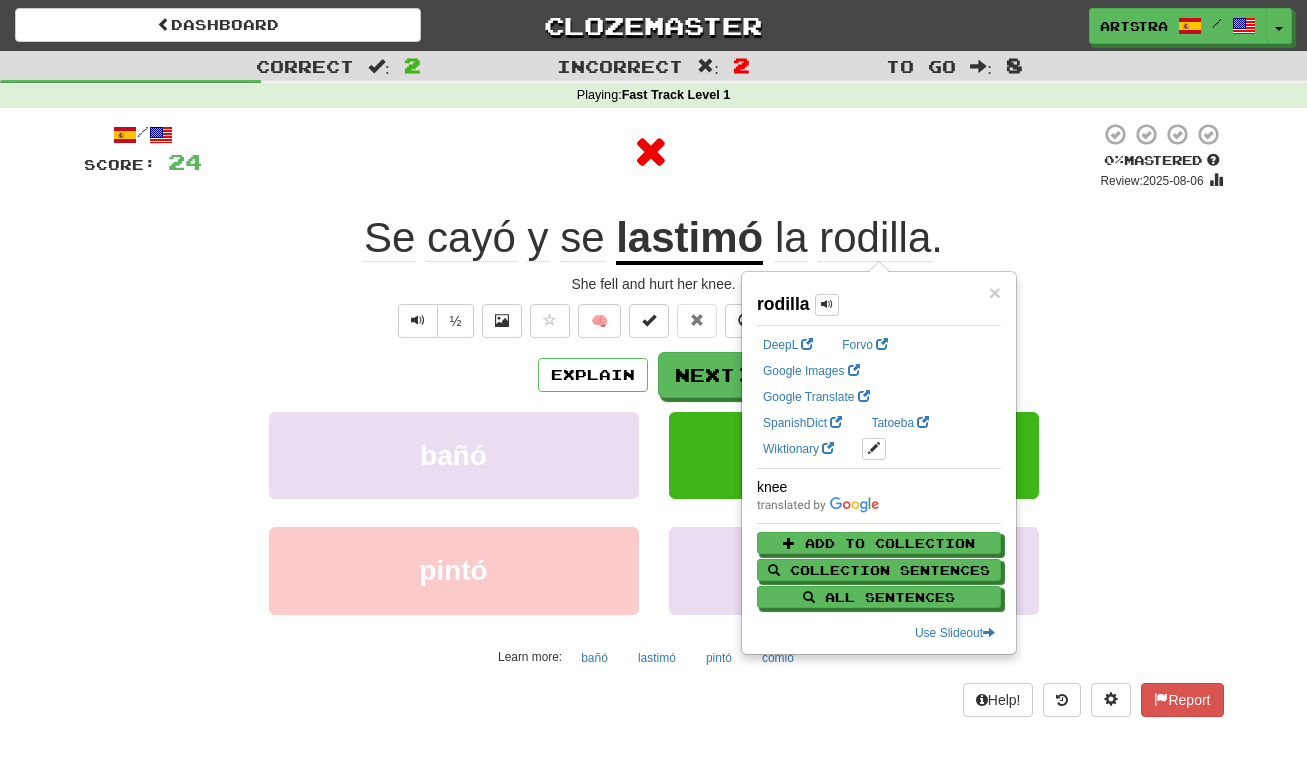 click at bounding box center (651, 152) 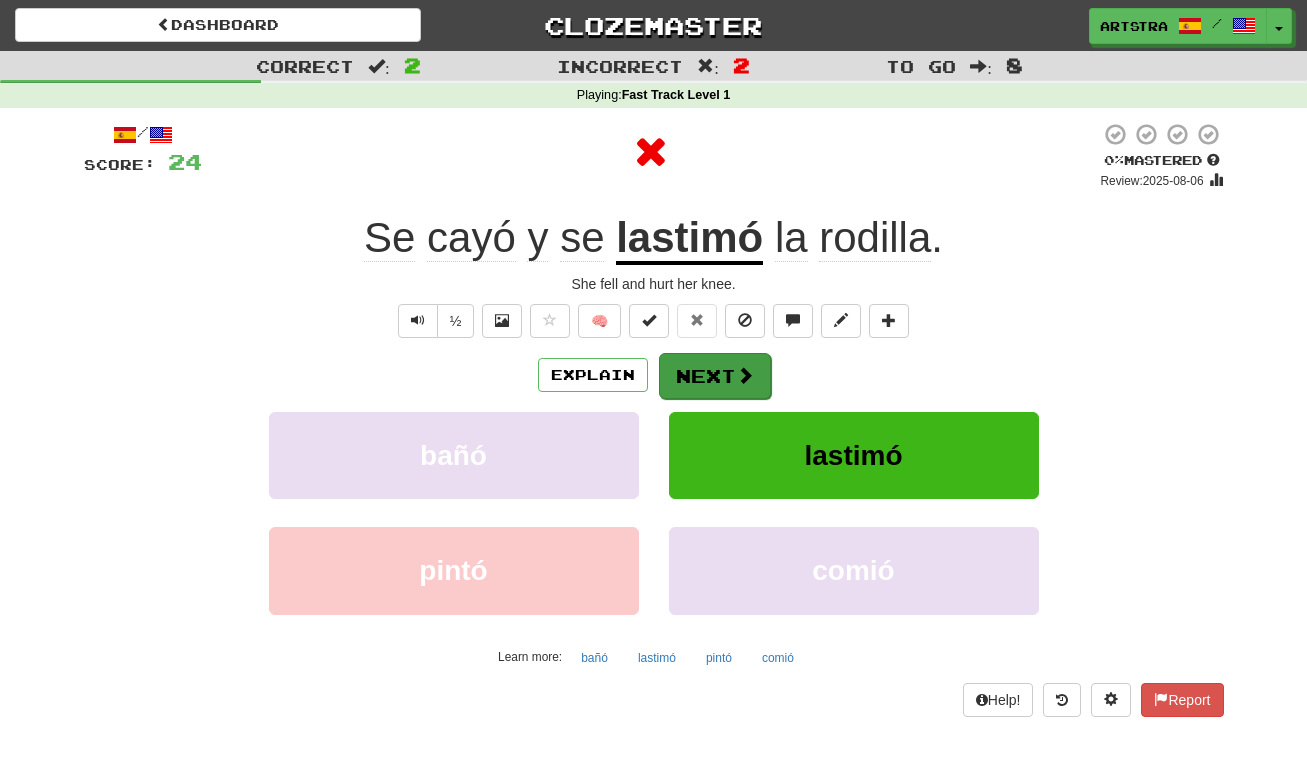 click on "Next" at bounding box center (715, 376) 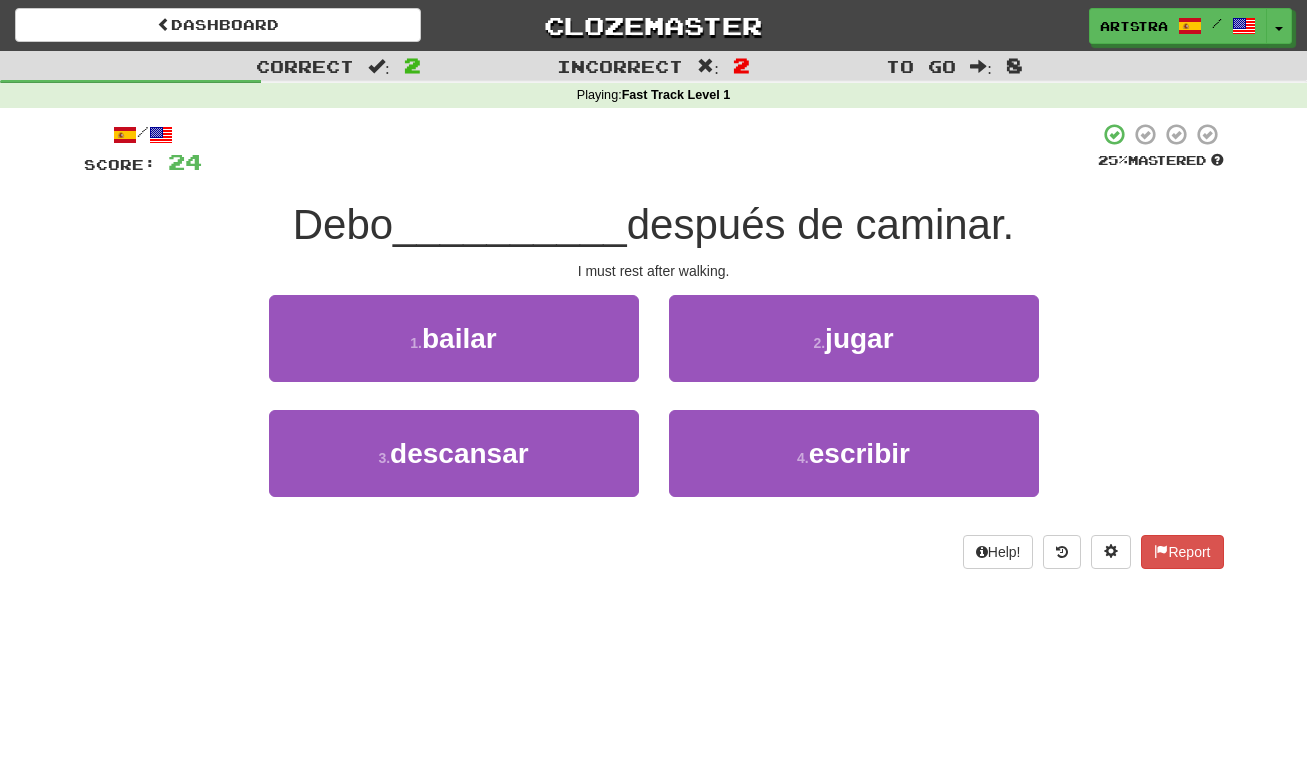 click on "después de caminar." at bounding box center [821, 224] 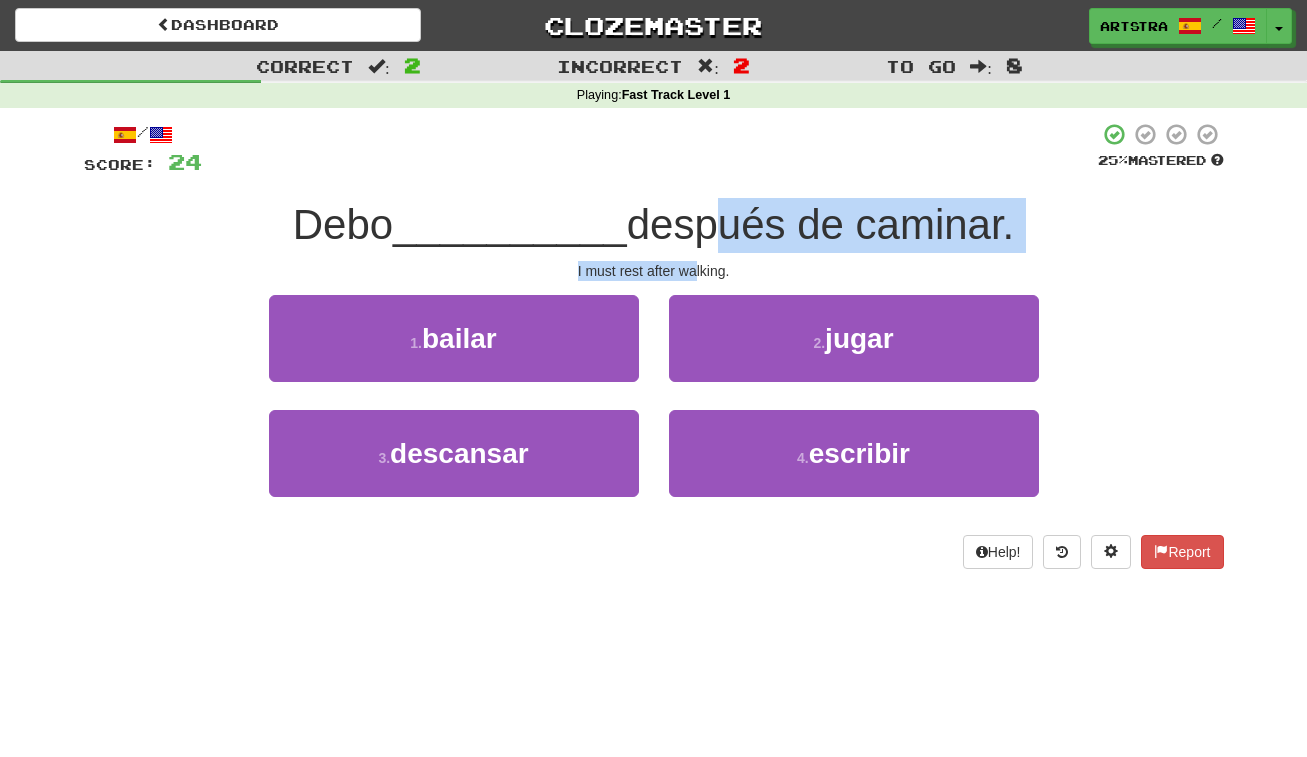 drag, startPoint x: 699, startPoint y: 243, endPoint x: 698, endPoint y: 264, distance: 21.023796 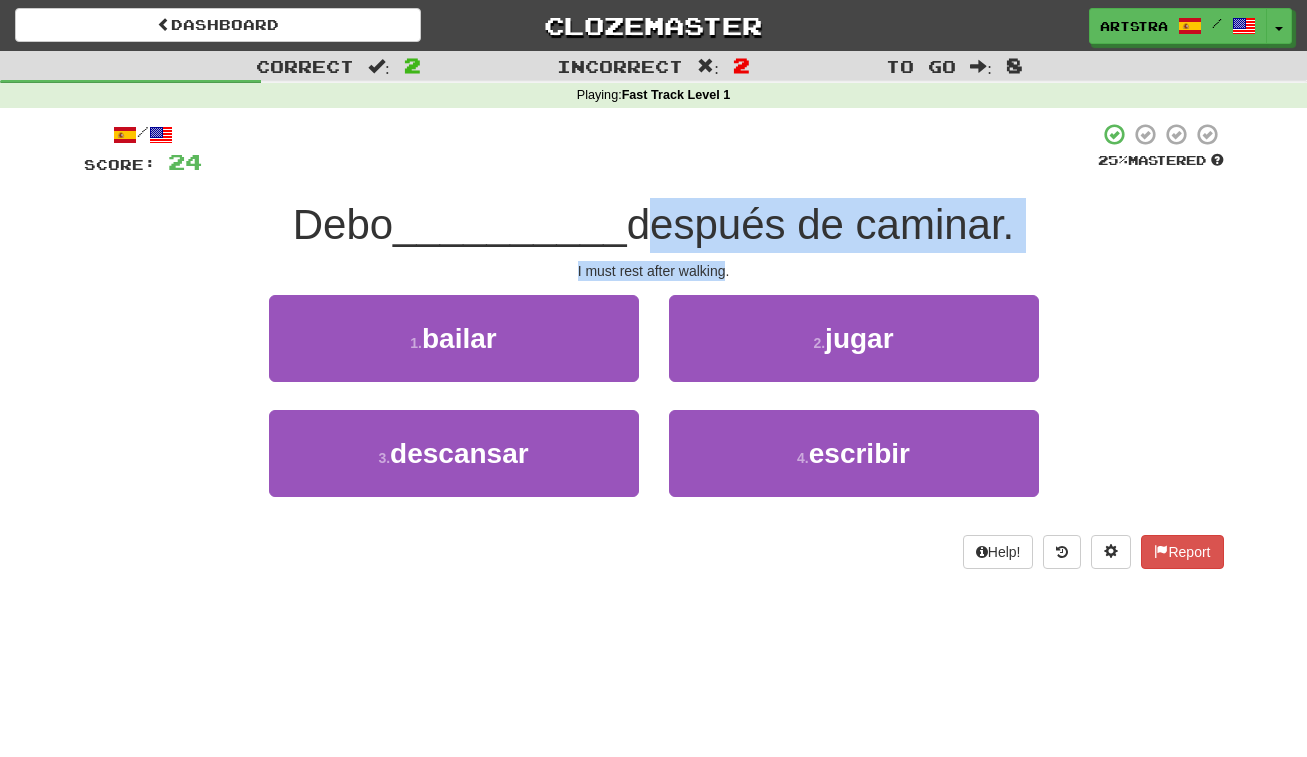 drag, startPoint x: 698, startPoint y: 264, endPoint x: 707, endPoint y: 216, distance: 48.83646 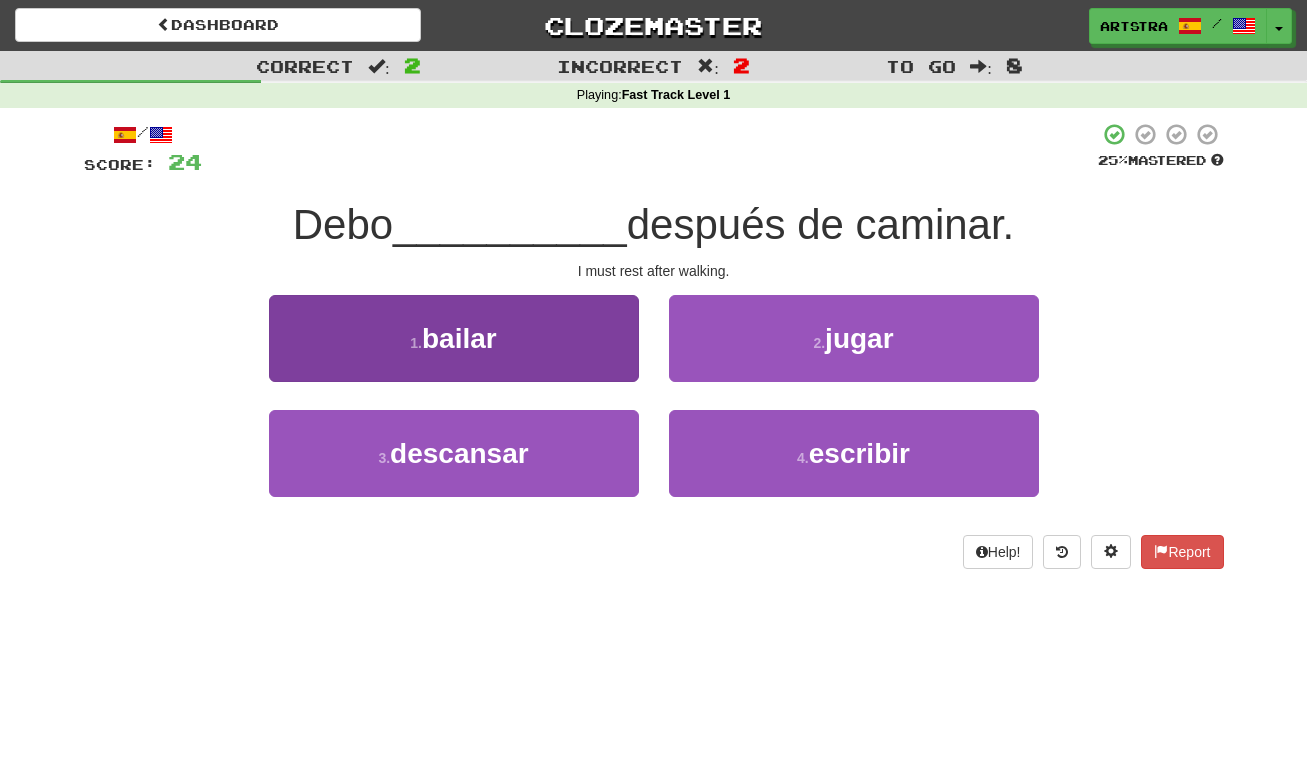 click on "1 .  bailar" at bounding box center (454, 338) 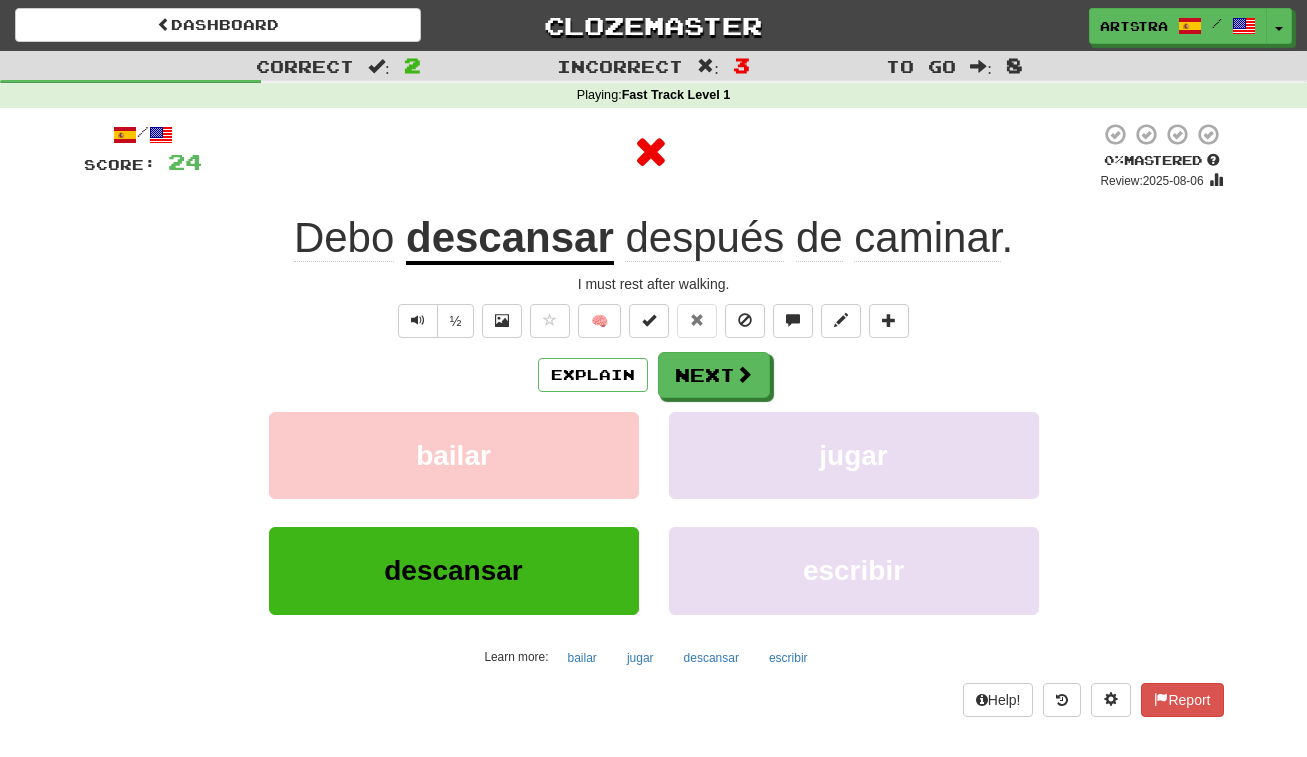 click on "descansar" at bounding box center [510, 239] 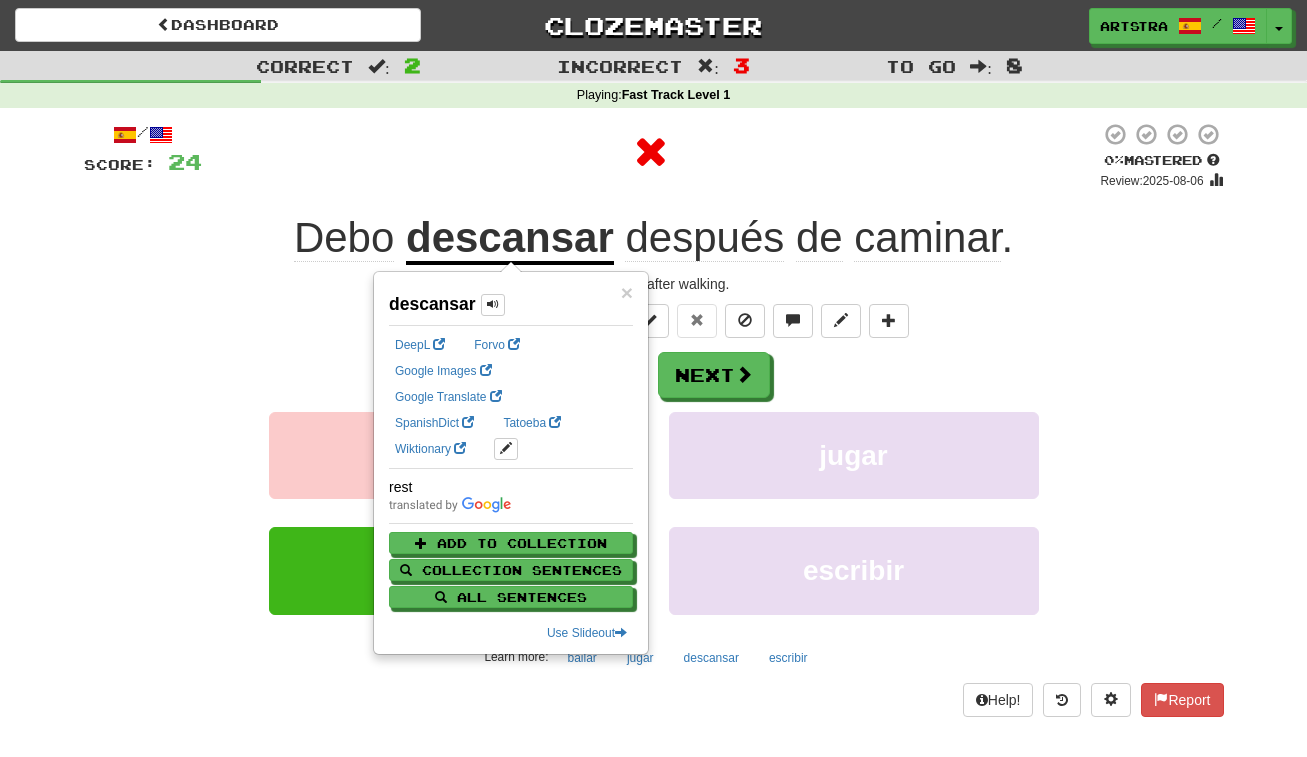 click on "después" at bounding box center [704, 238] 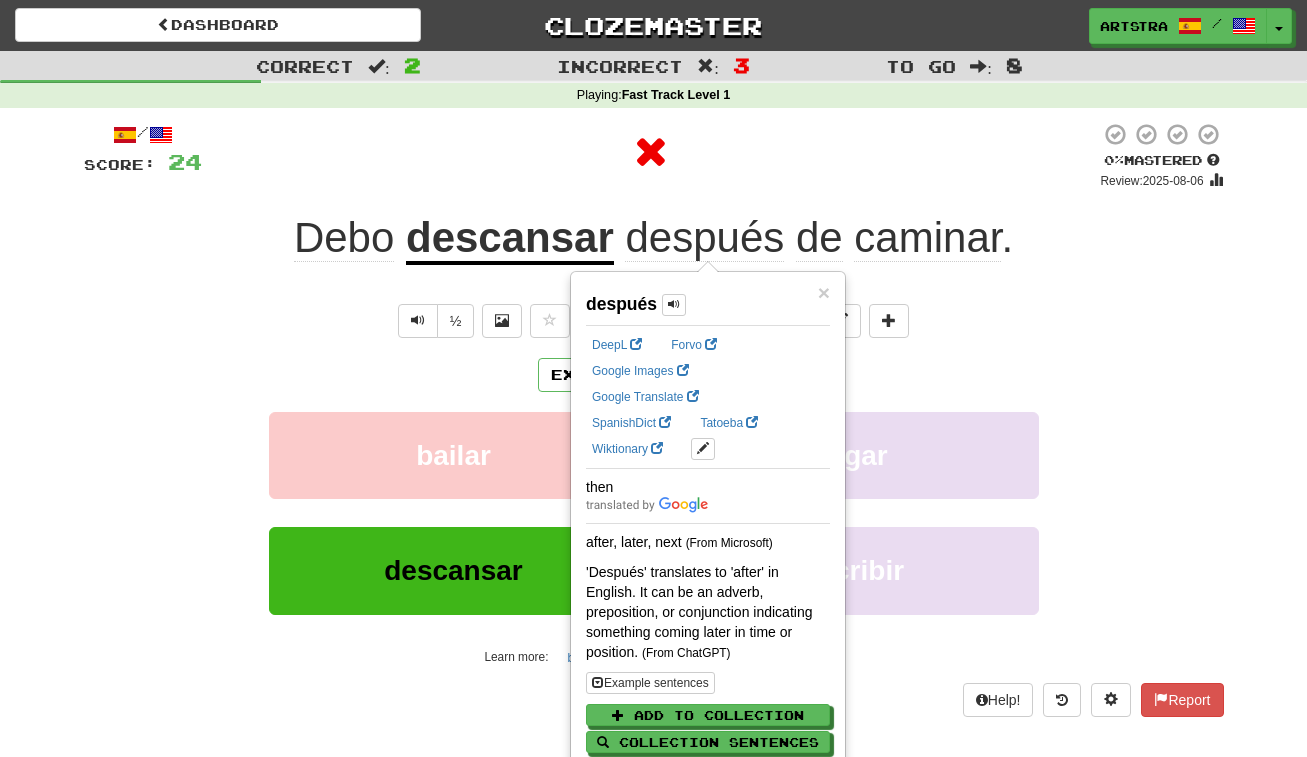 click on "caminar" at bounding box center (927, 238) 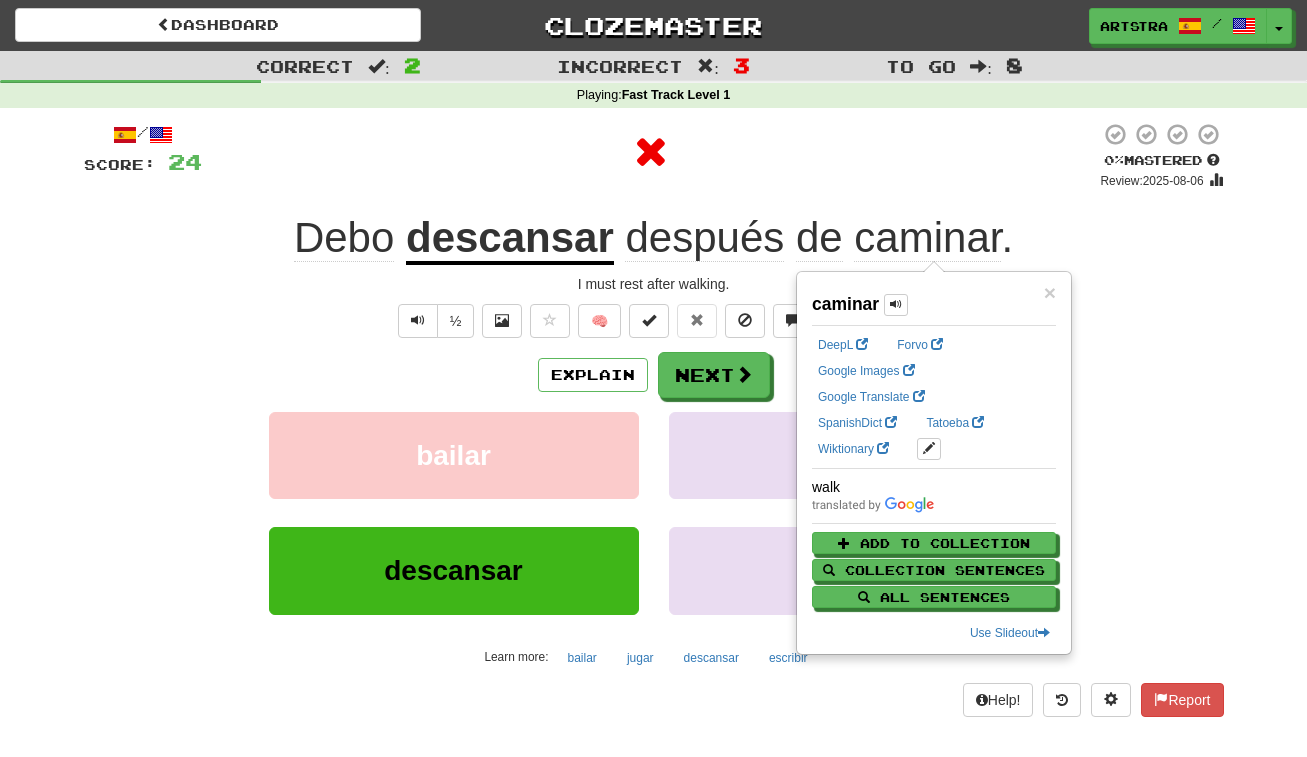 click on "Debo   descansar   después   de   caminar ." at bounding box center [654, 238] 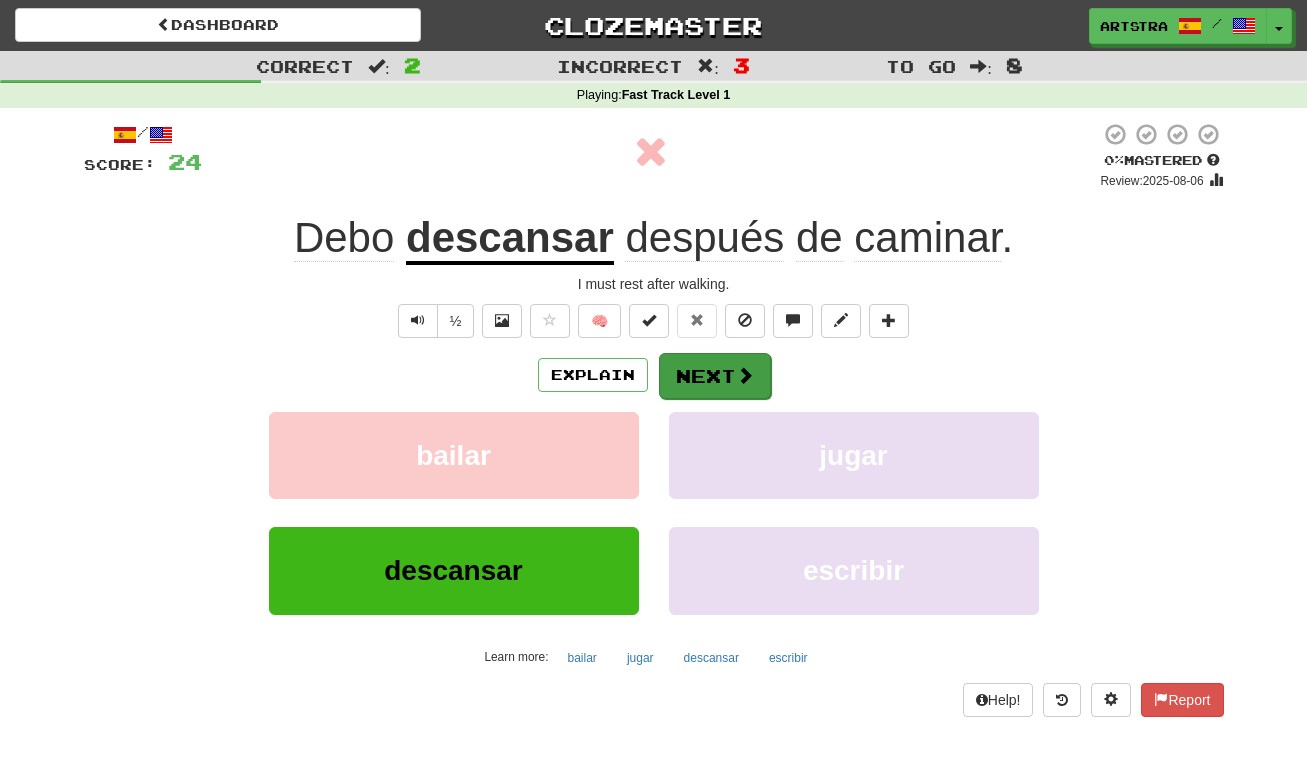 click at bounding box center (745, 375) 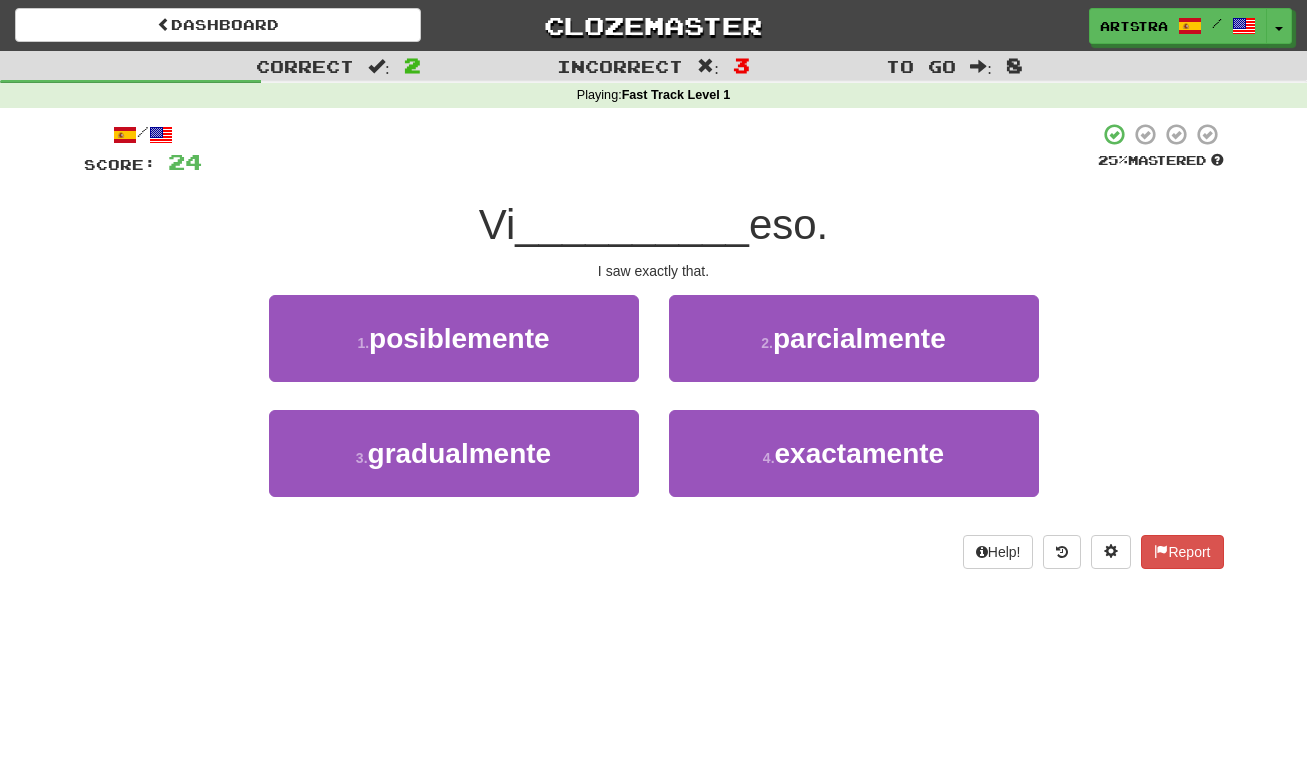click on "__________" at bounding box center (632, 224) 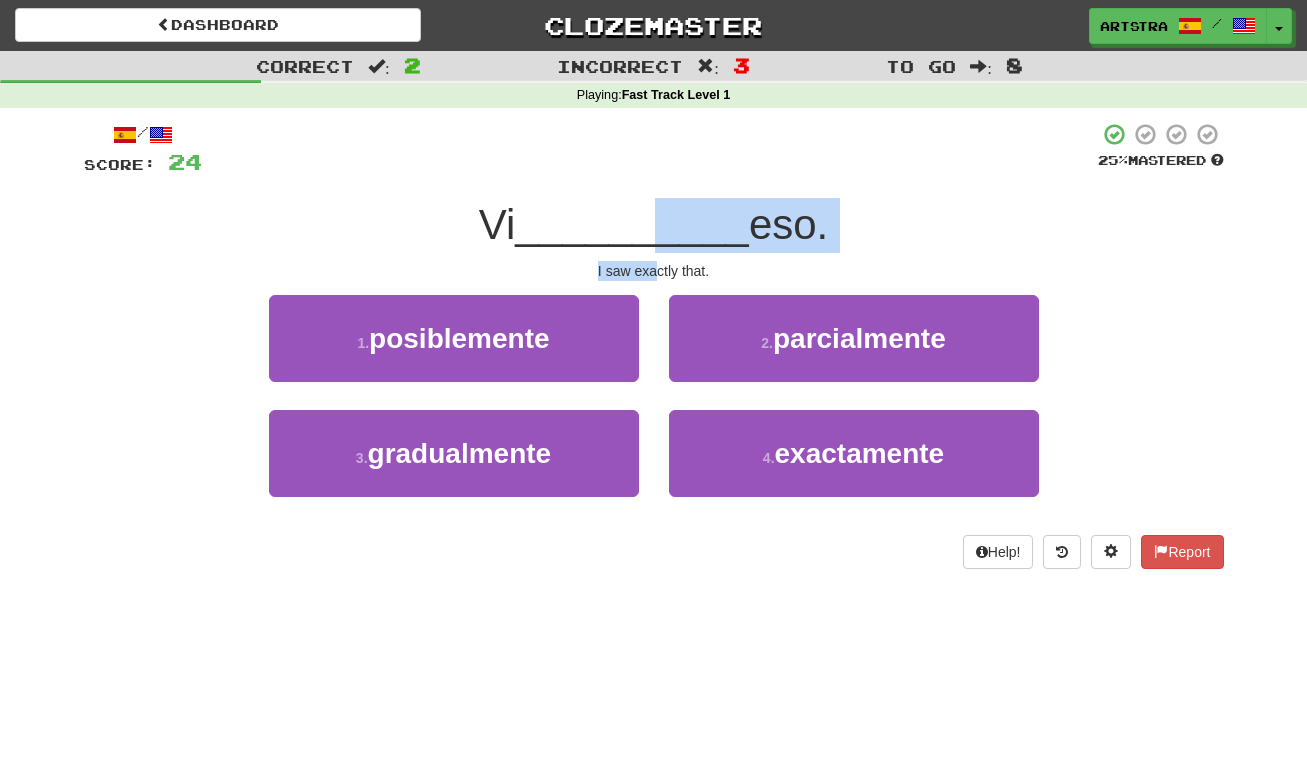 drag, startPoint x: 653, startPoint y: 246, endPoint x: 655, endPoint y: 261, distance: 15.132746 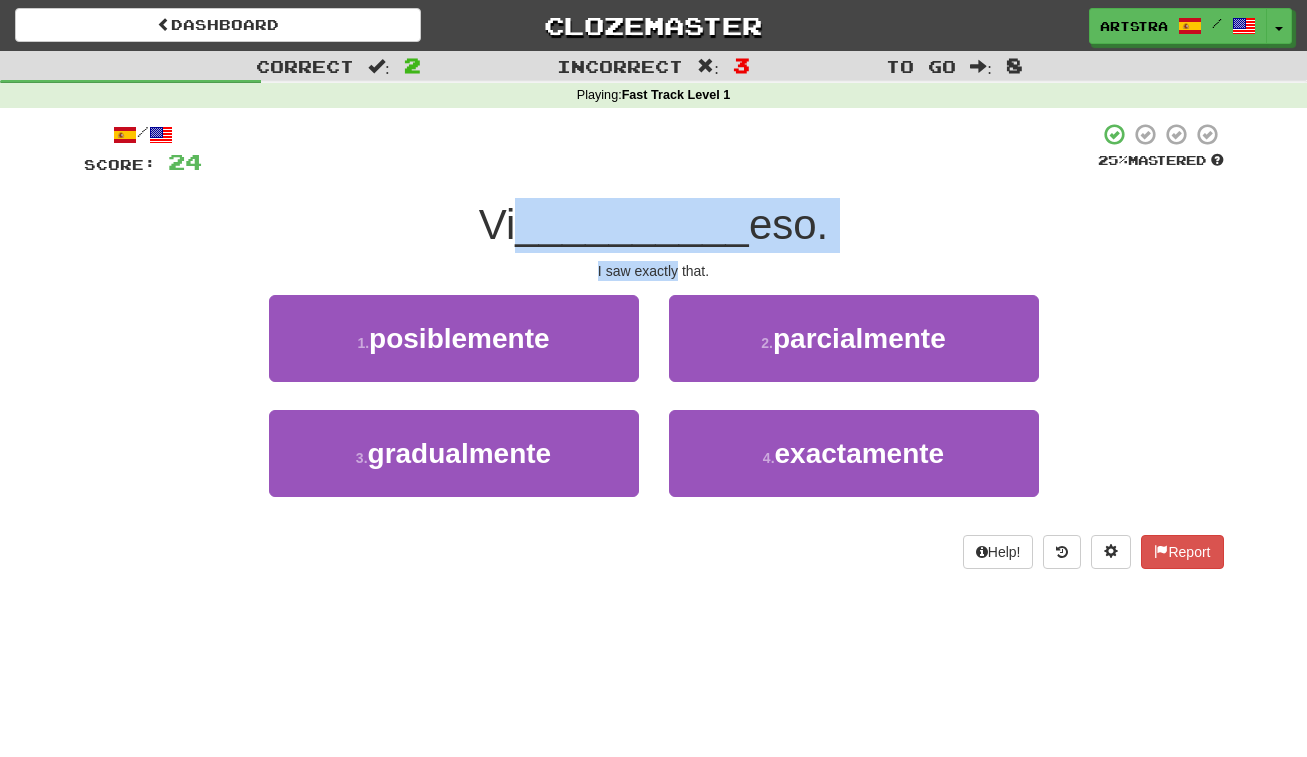 drag, startPoint x: 655, startPoint y: 261, endPoint x: 667, endPoint y: 203, distance: 59.22837 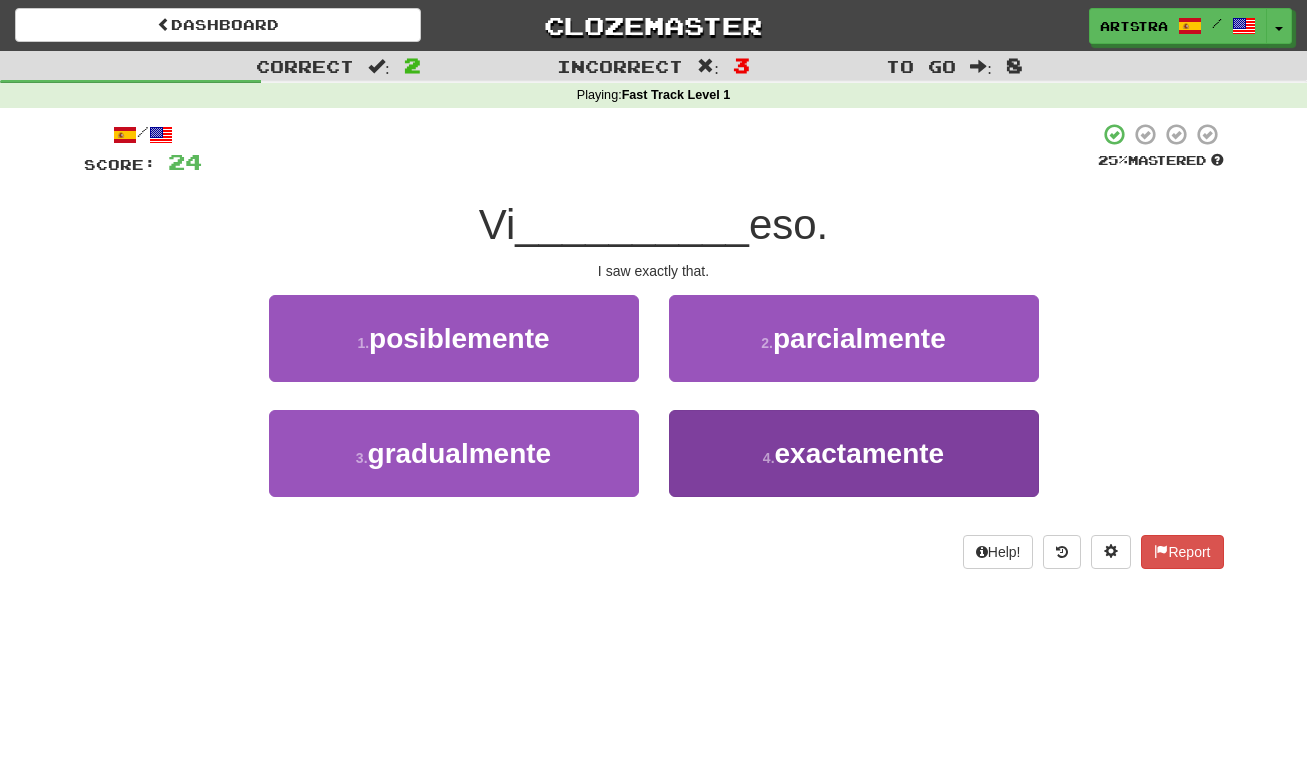 click on "exactamente" at bounding box center (860, 453) 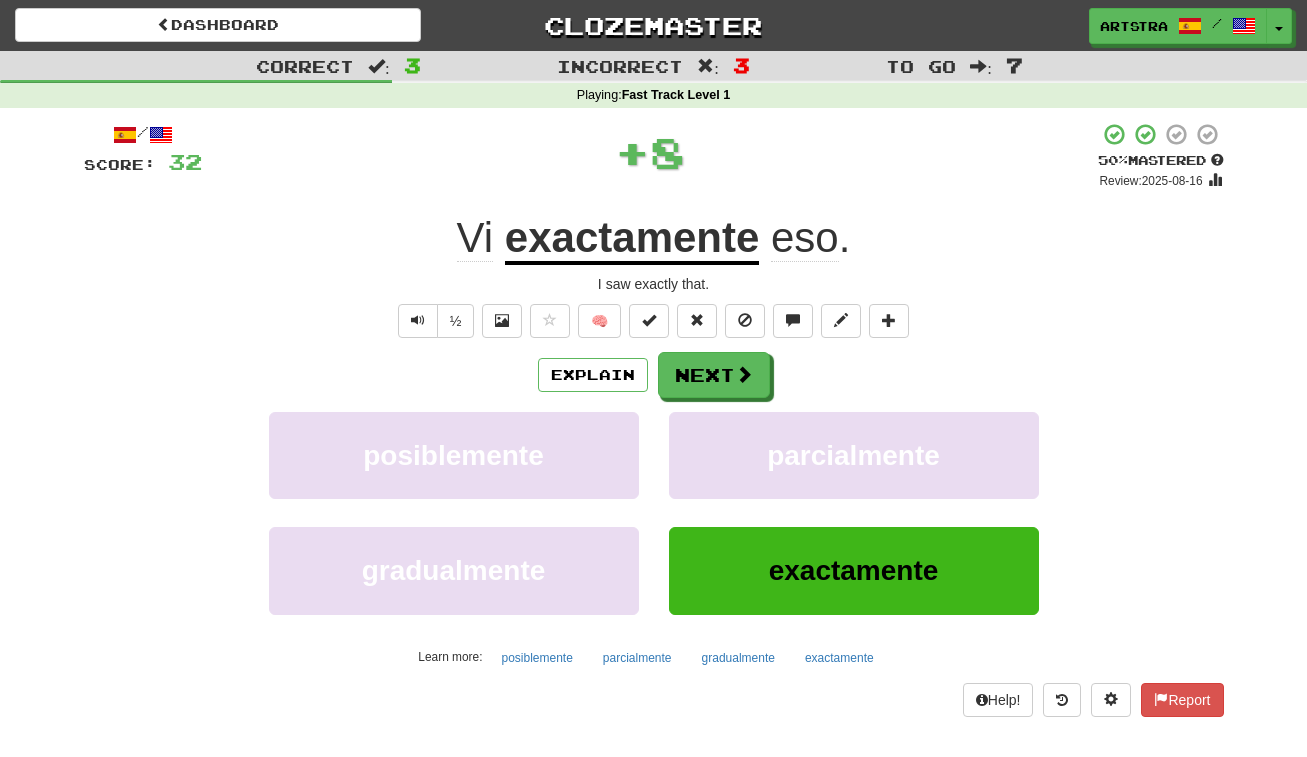 click on "exactamente" at bounding box center (632, 239) 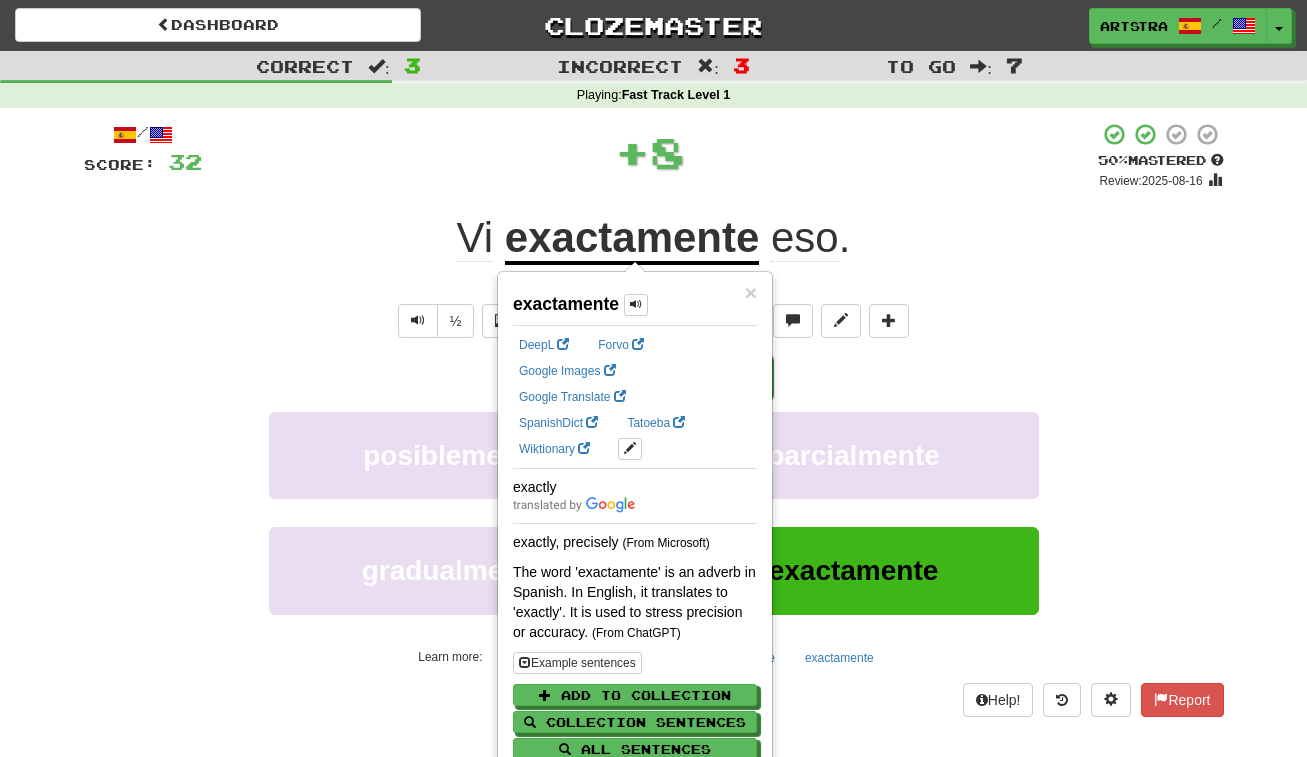 click on "Vi   exactamente   eso ." at bounding box center [654, 238] 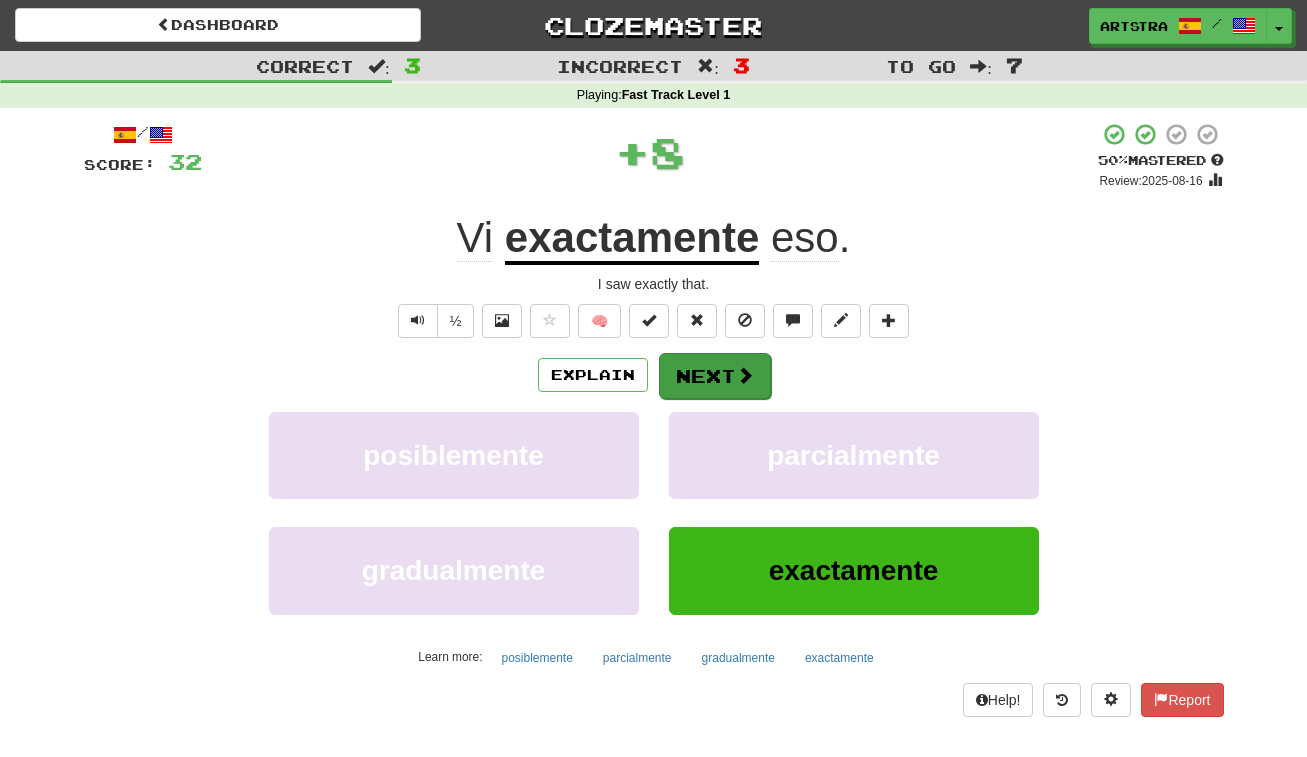 click on "Next" at bounding box center [715, 376] 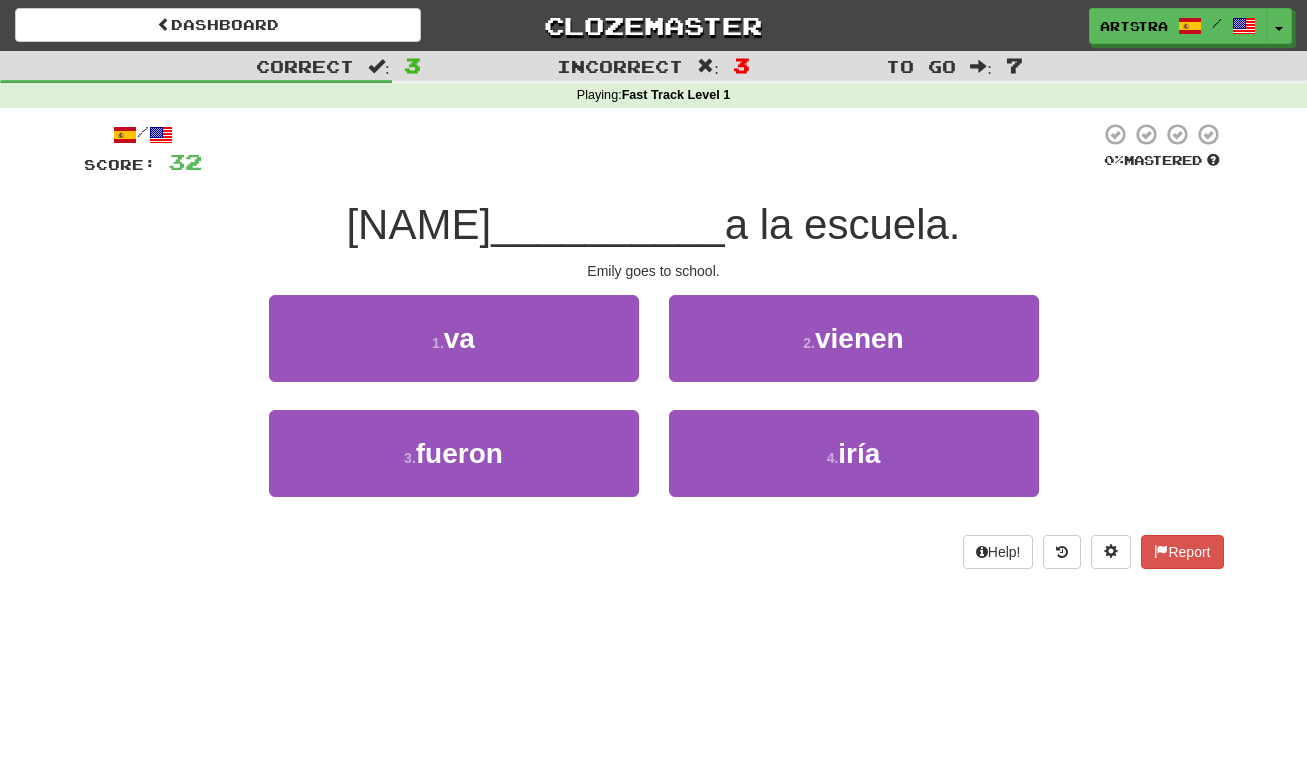 click on "__________" at bounding box center [608, 224] 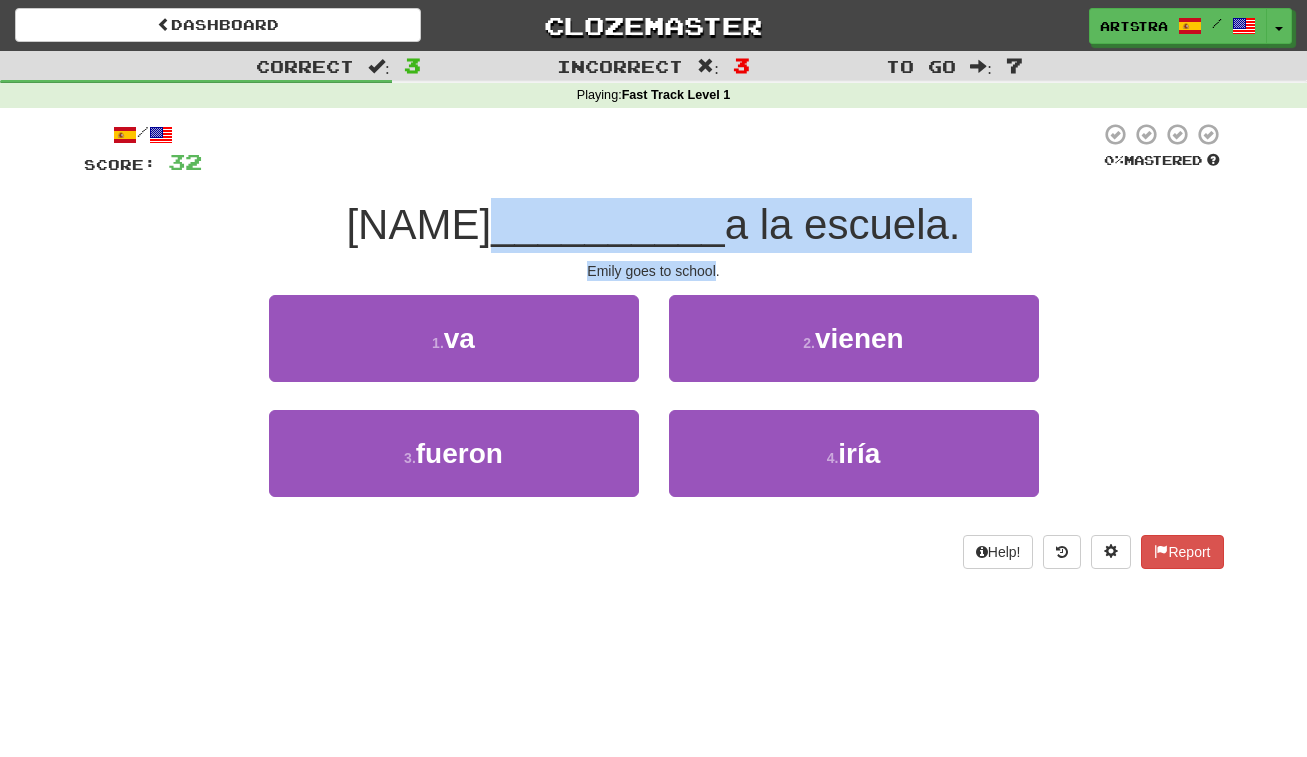 drag, startPoint x: 675, startPoint y: 243, endPoint x: 680, endPoint y: 271, distance: 28.442924 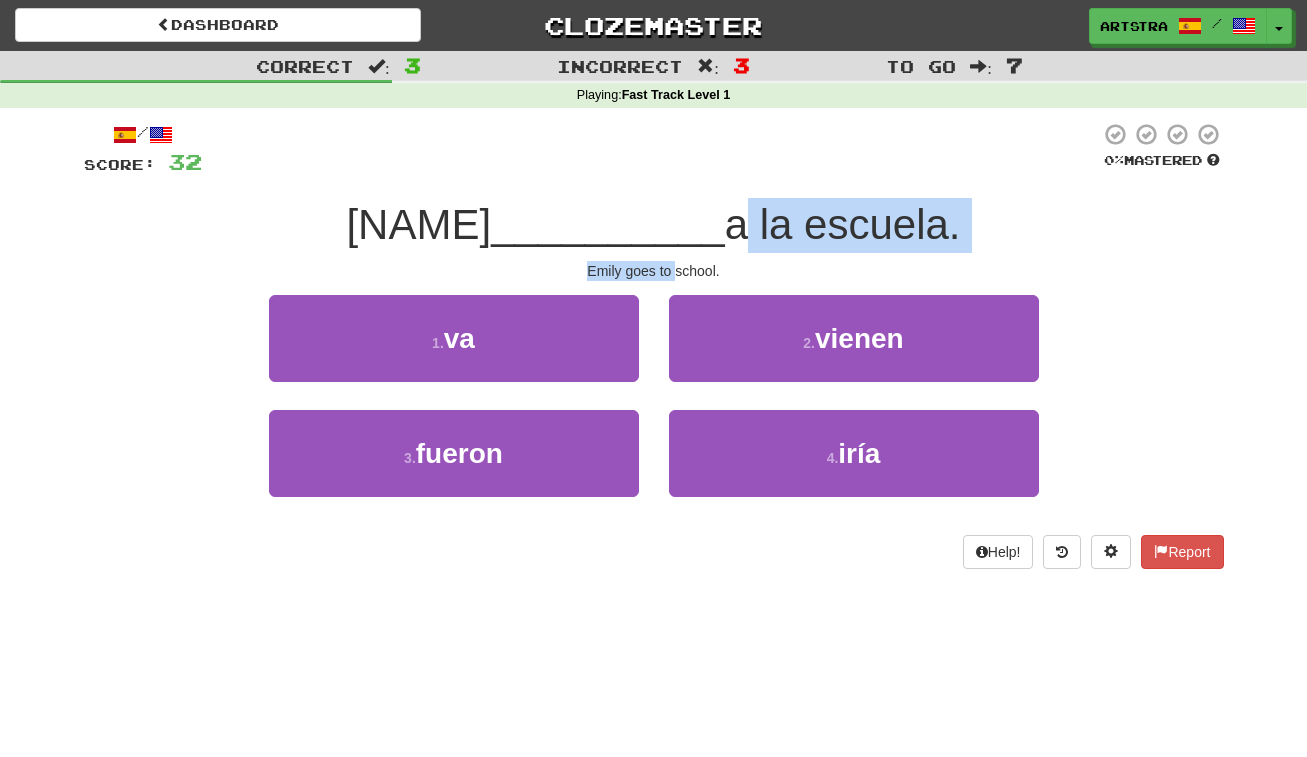 drag, startPoint x: 680, startPoint y: 271, endPoint x: 699, endPoint y: 218, distance: 56.302753 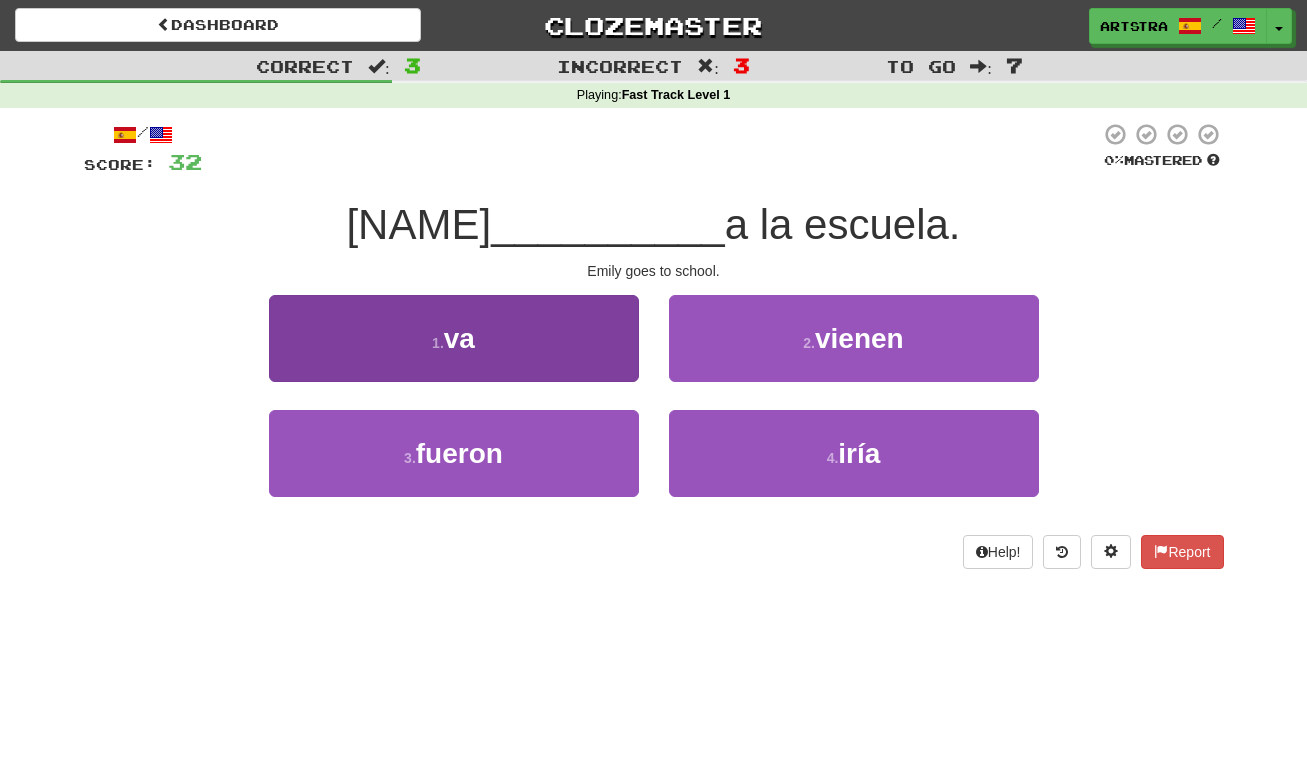 click on "1 .  va" at bounding box center (454, 338) 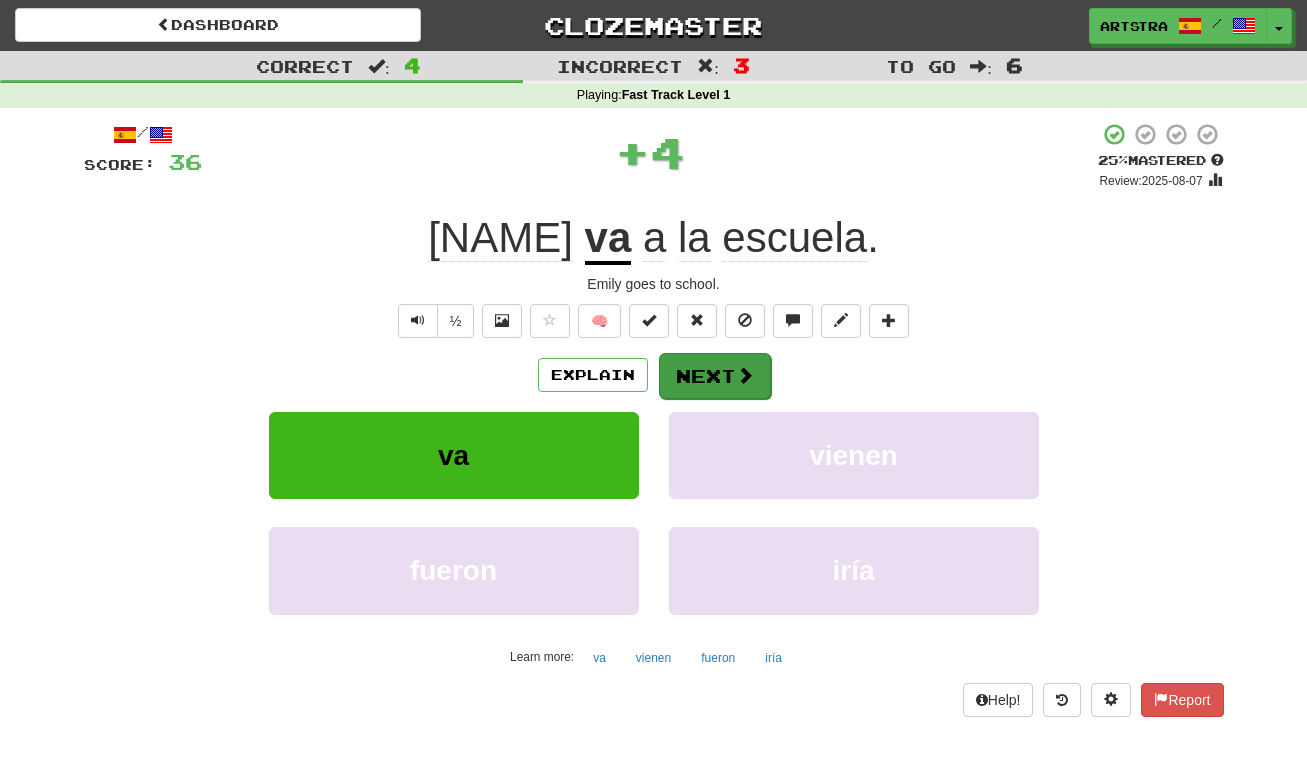 click at bounding box center [745, 375] 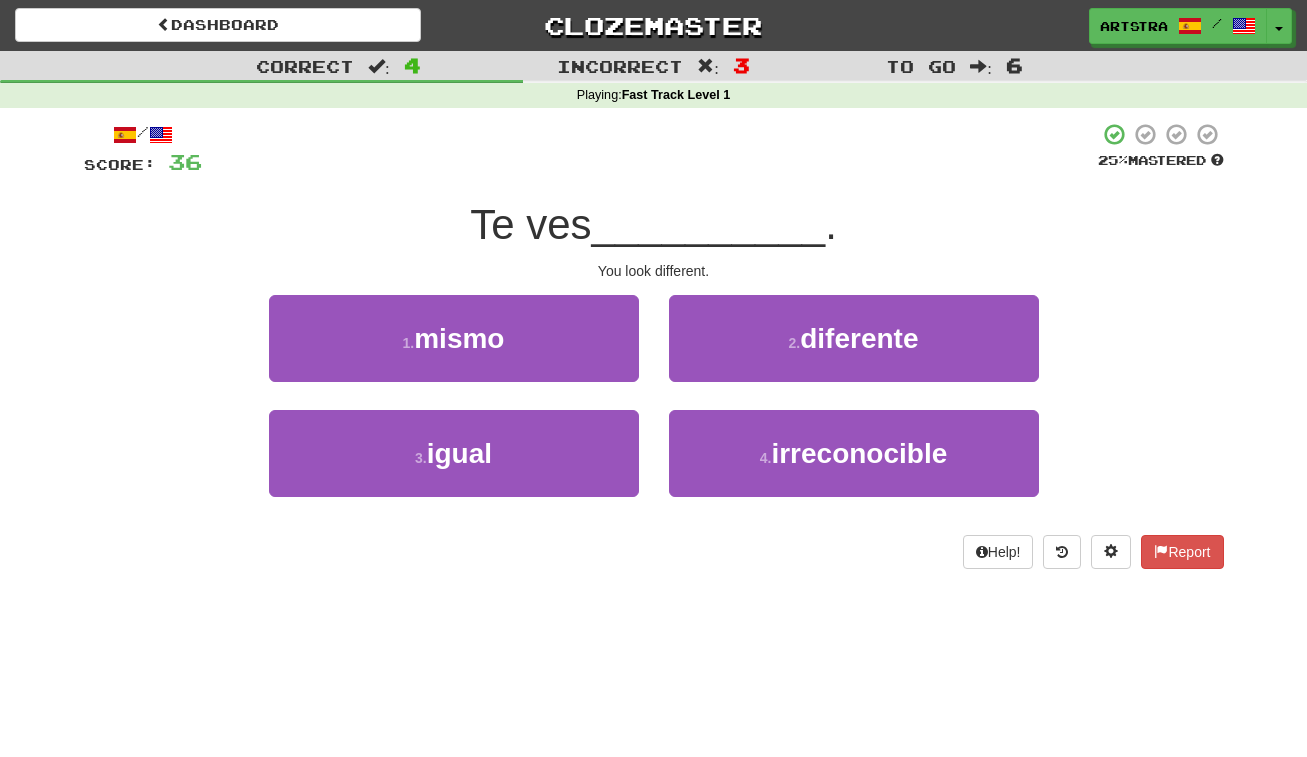 click on "__________" at bounding box center [709, 224] 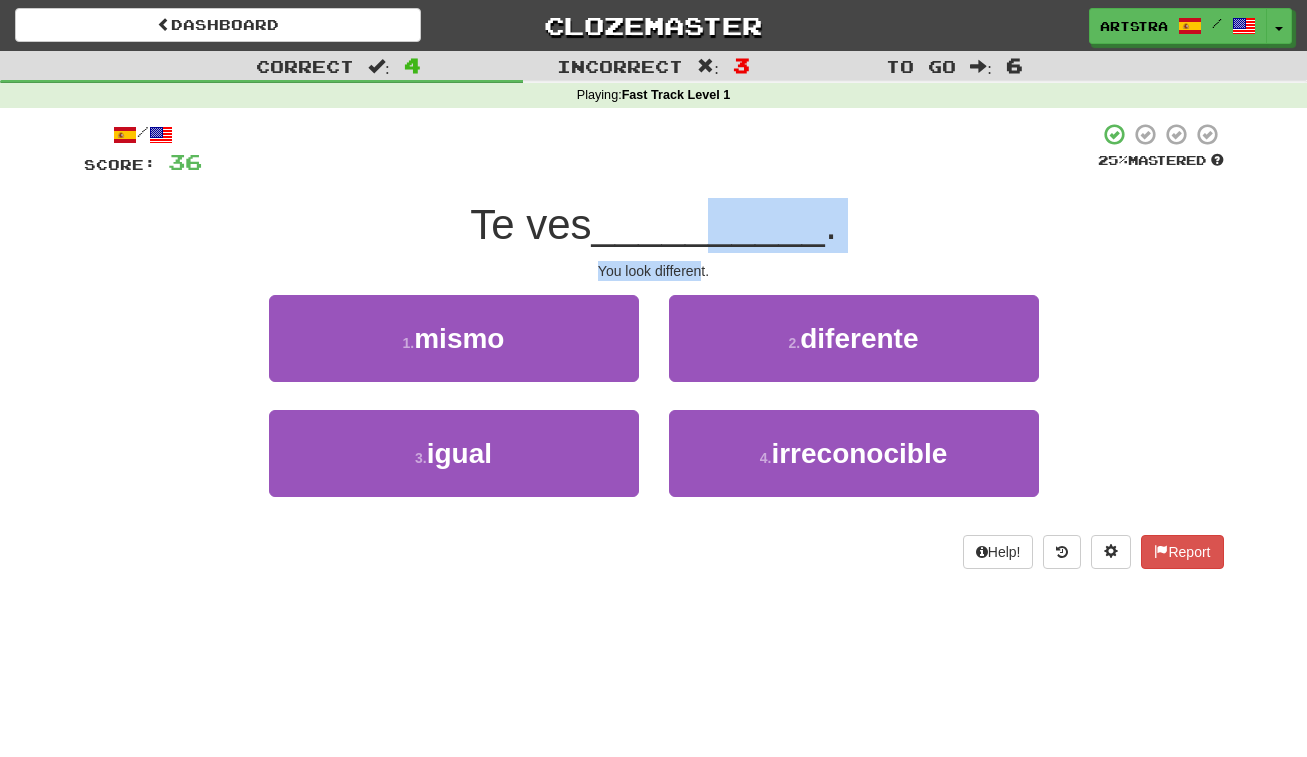 click on "/  Score:   36 25 %  Mastered Te ves  __________ . You look different. 1 .  mismo 2 .  diferente 3 .  igual 4 .  irreconocible  Help!  Report" at bounding box center [654, 345] 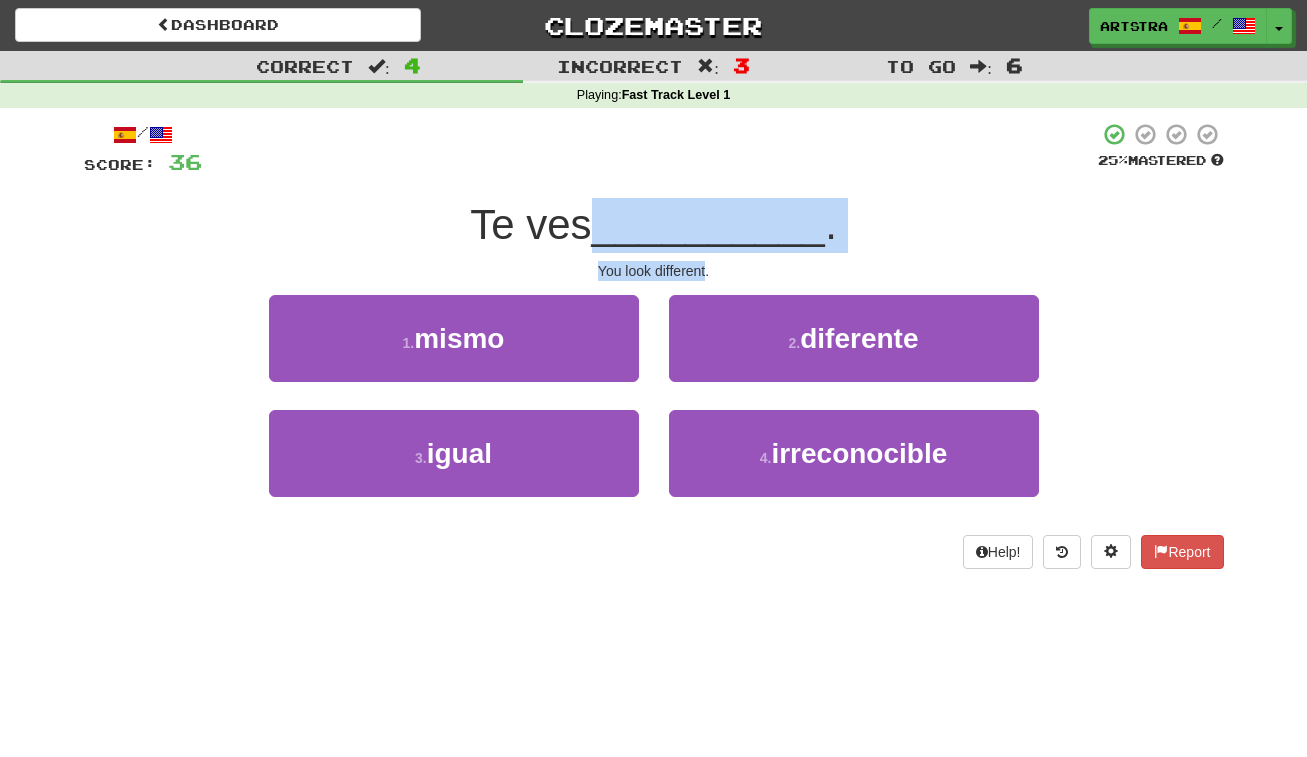 drag, startPoint x: 699, startPoint y: 260, endPoint x: 704, endPoint y: 227, distance: 33.37664 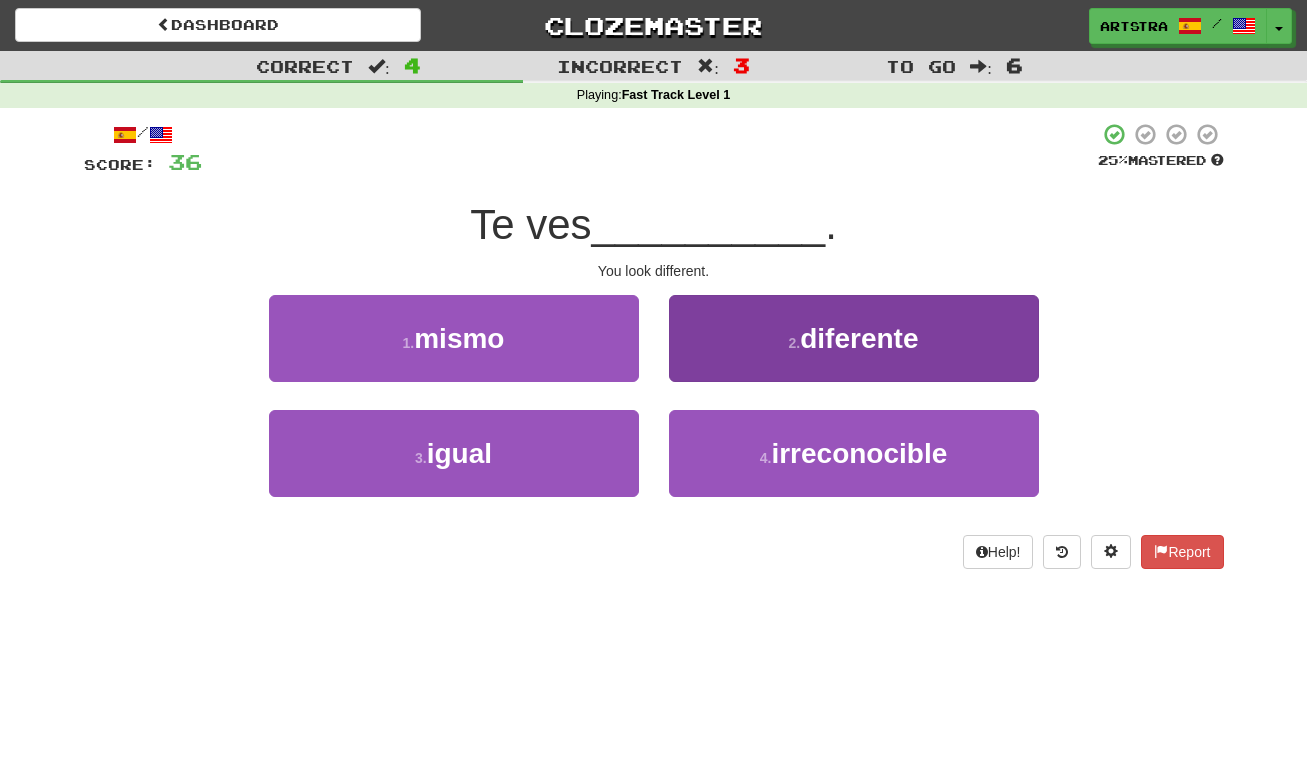 click on "2 .  diferente" at bounding box center [854, 338] 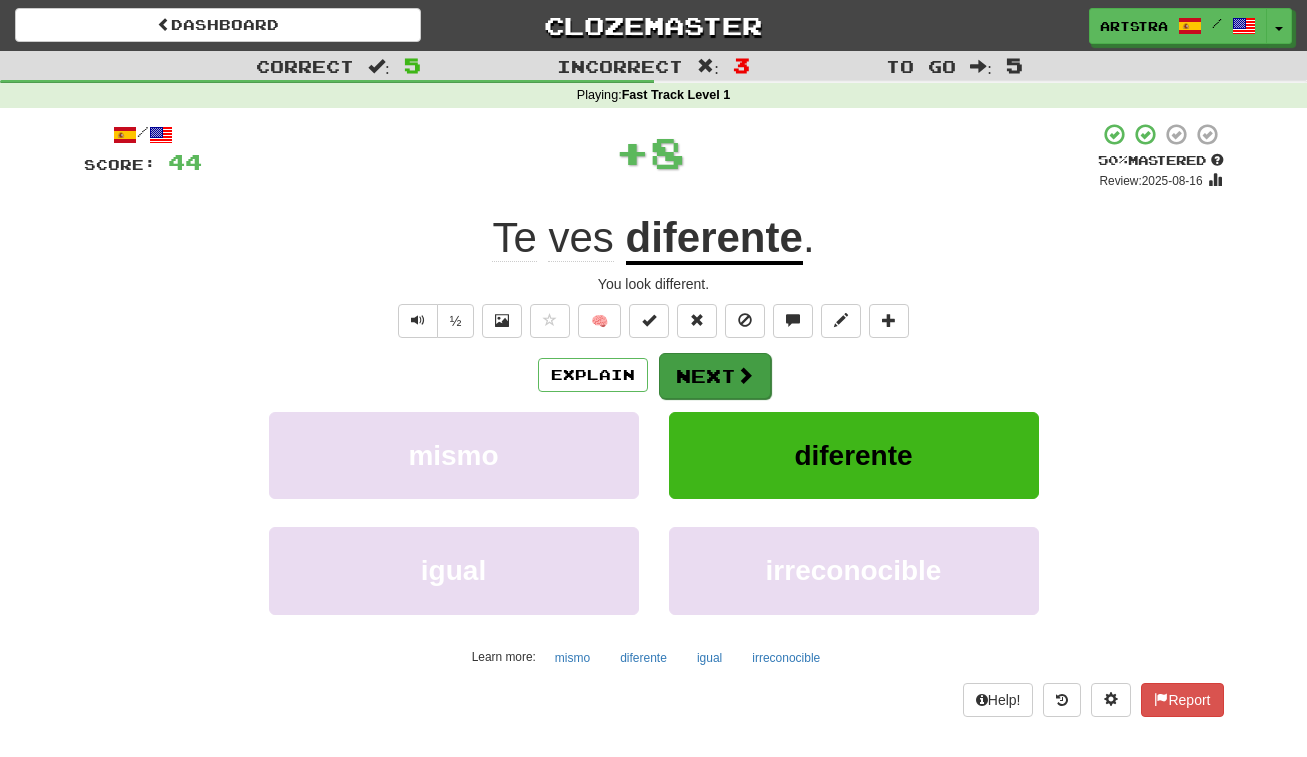 click on "Next" at bounding box center [715, 376] 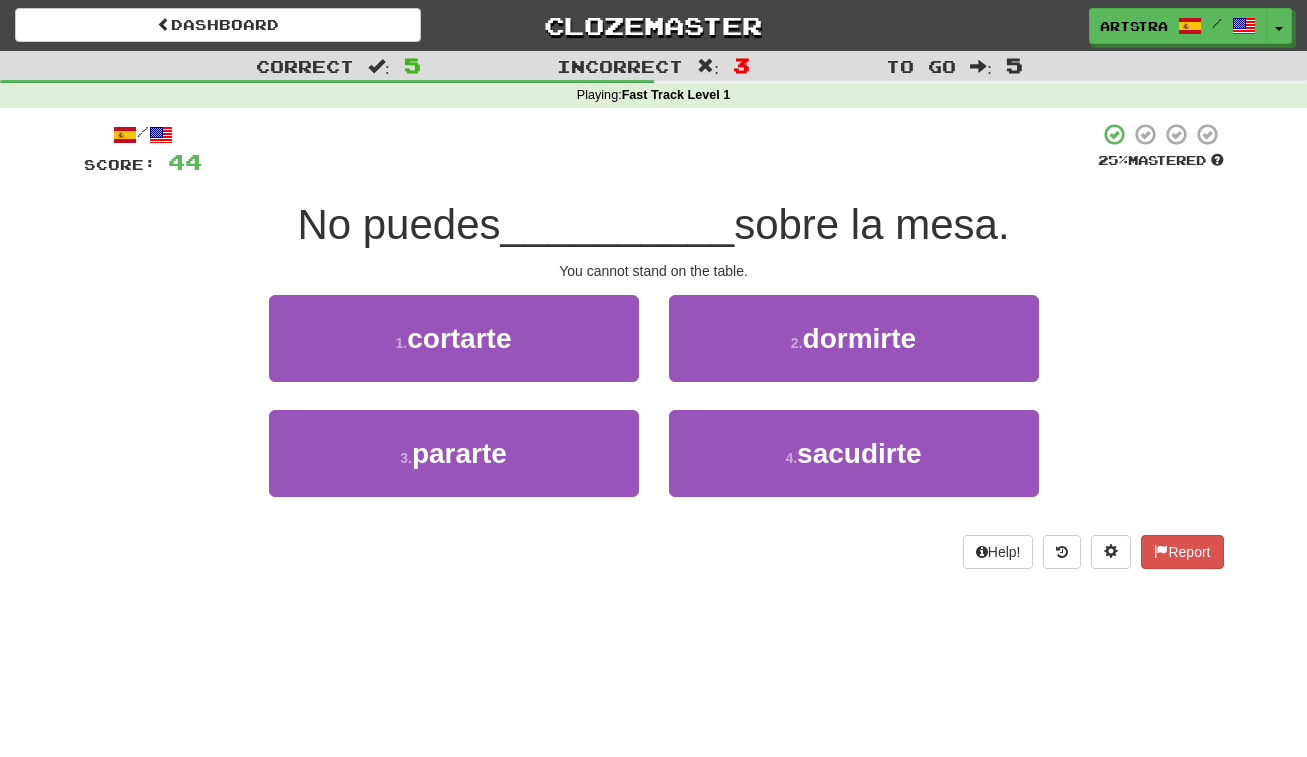 click on "__________" at bounding box center (618, 224) 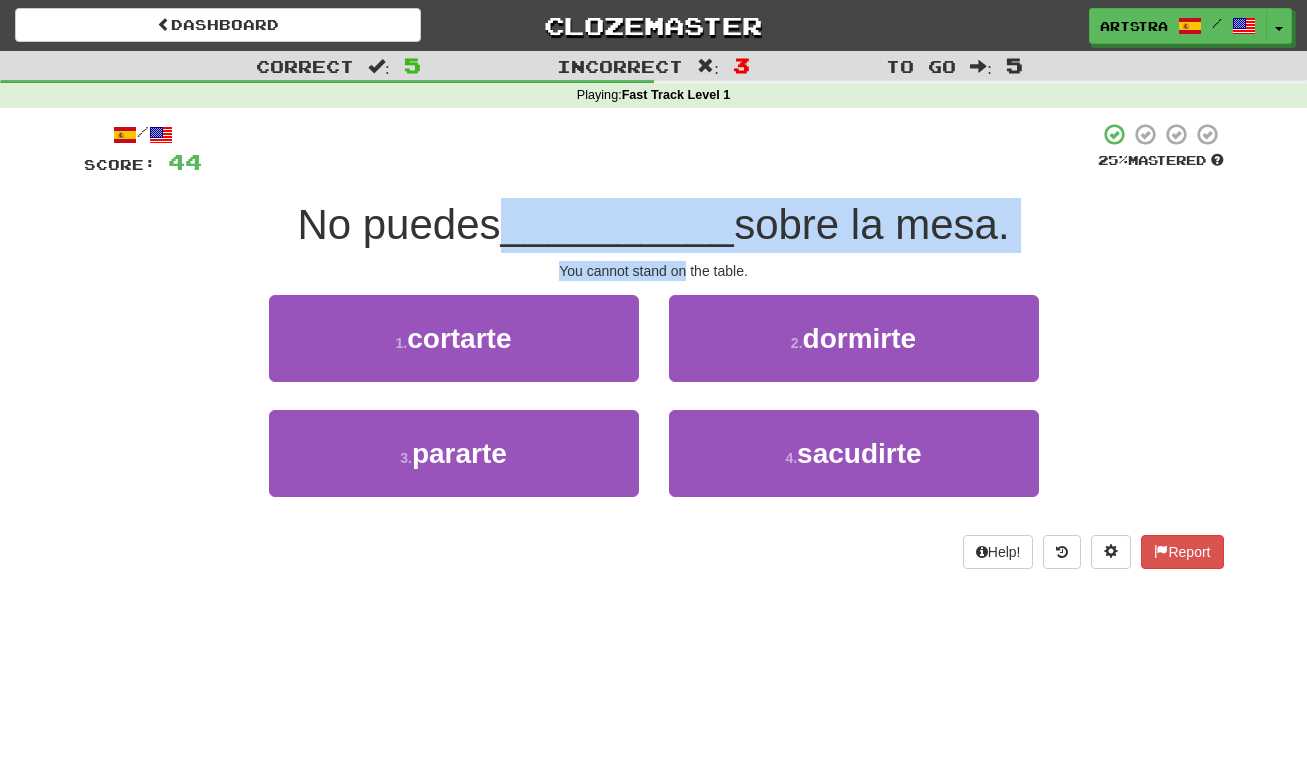 drag, startPoint x: 673, startPoint y: 218, endPoint x: 671, endPoint y: 266, distance: 48.04165 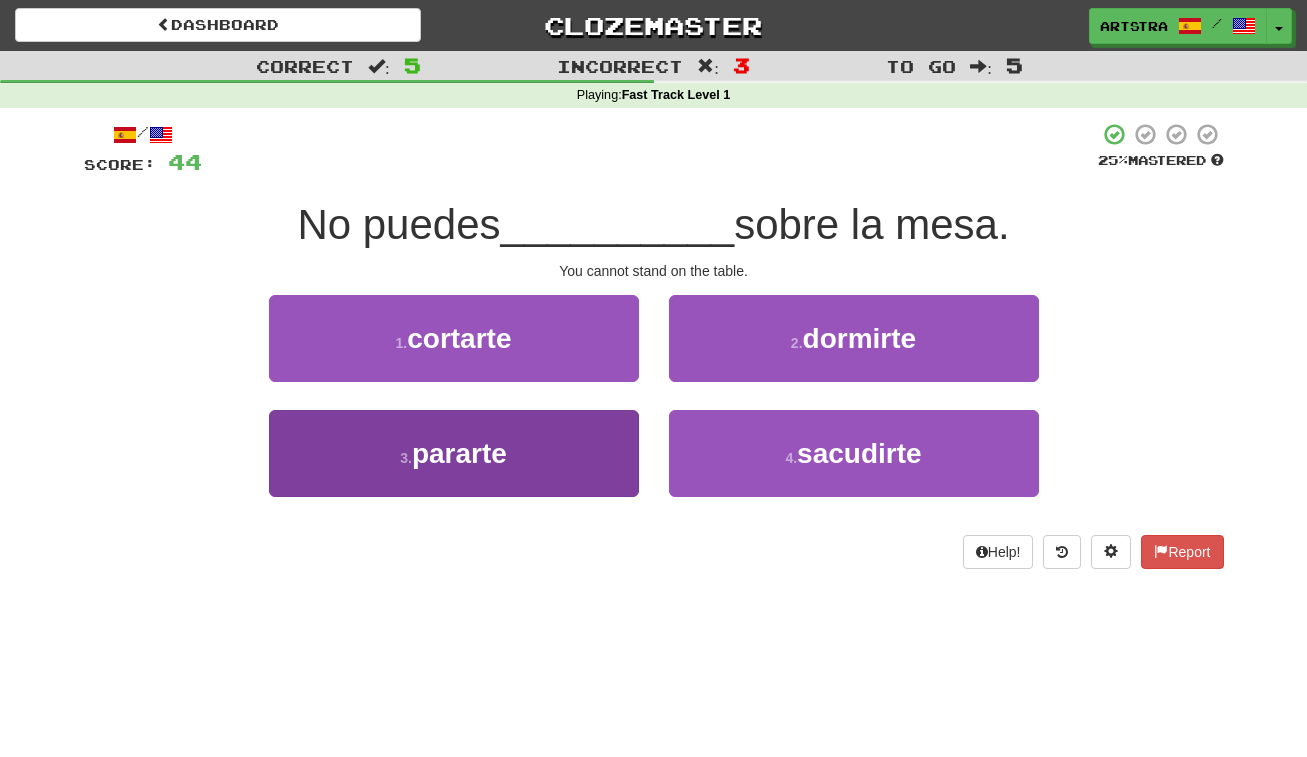 click on "3 .  pararte" at bounding box center [454, 453] 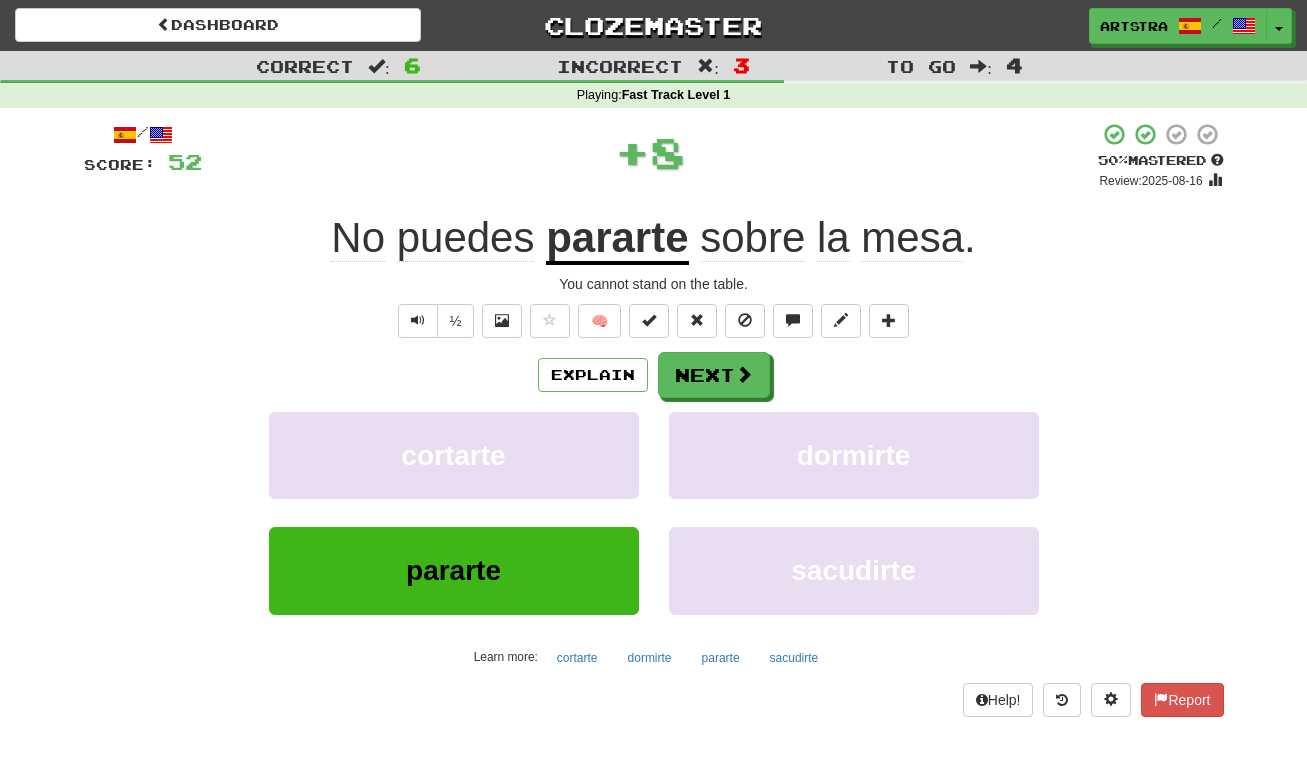 click on "pararte" at bounding box center (617, 239) 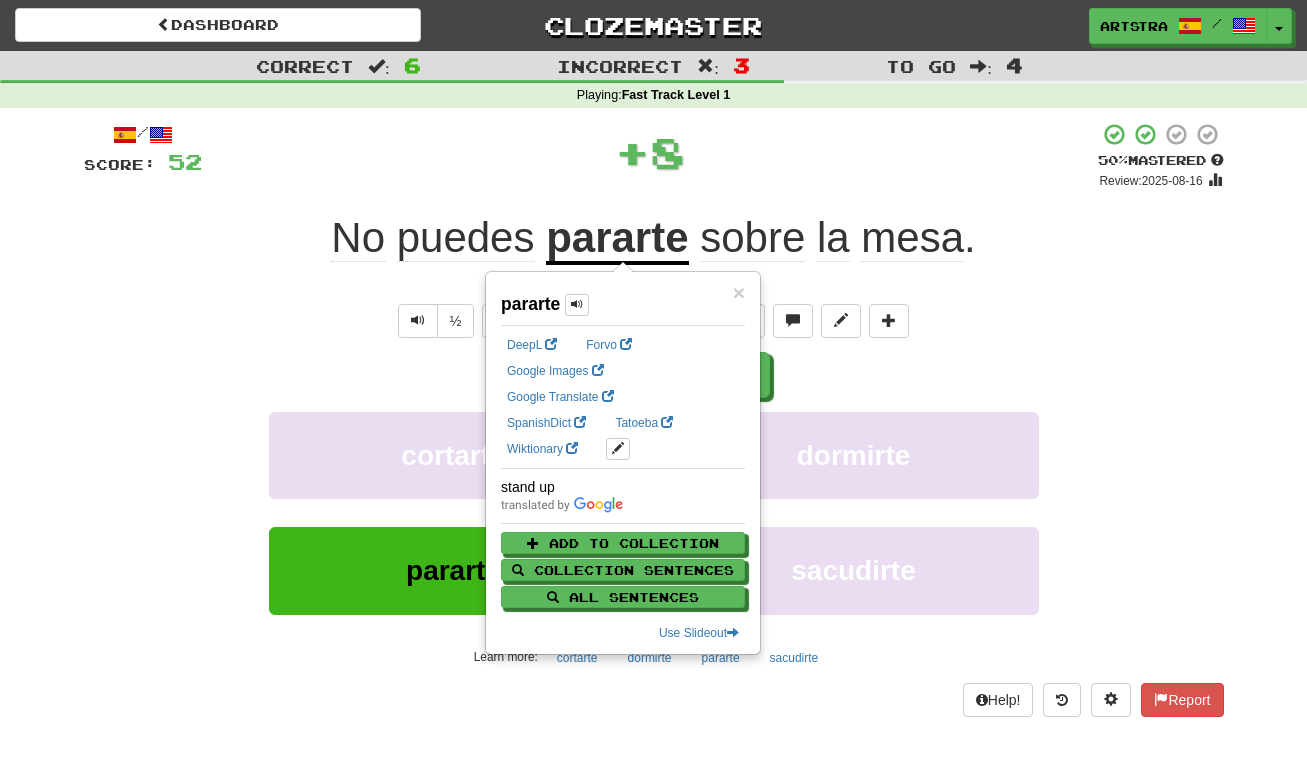 click on "mesa" at bounding box center [912, 238] 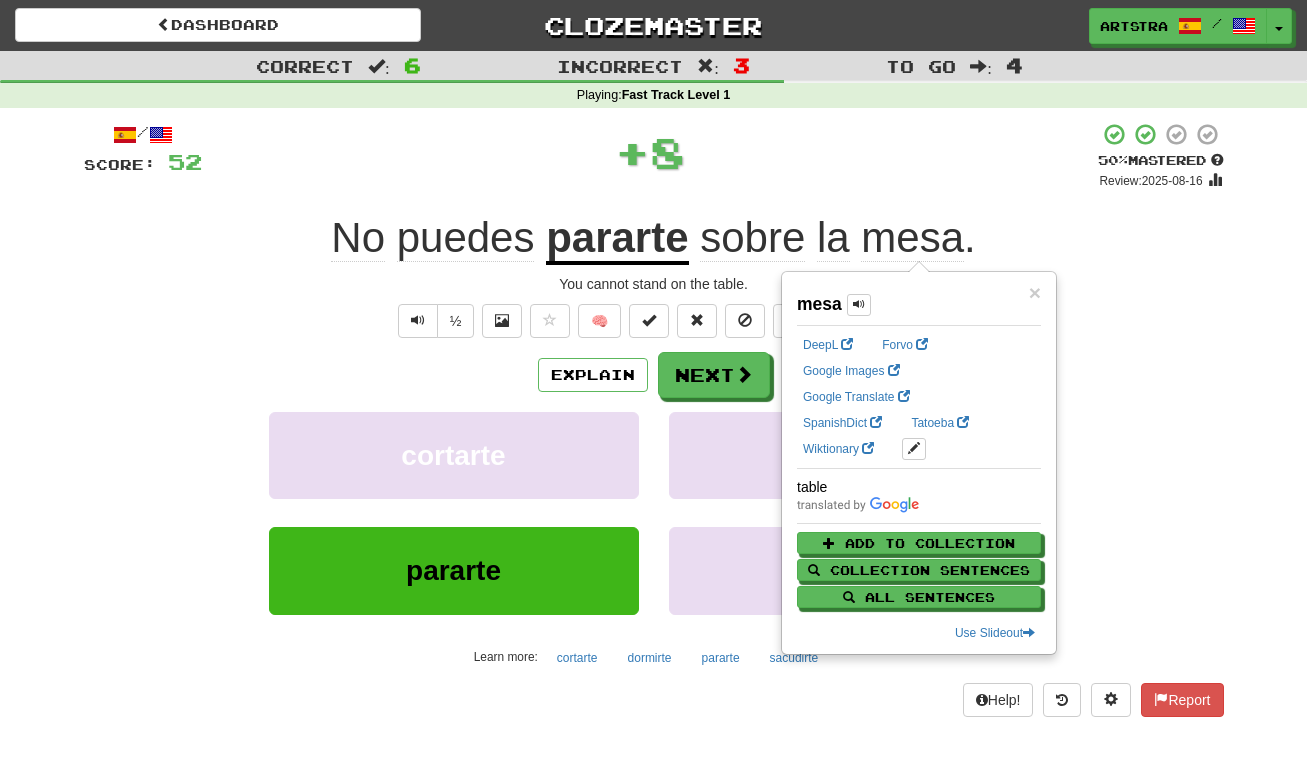 click on "sobre" at bounding box center [752, 238] 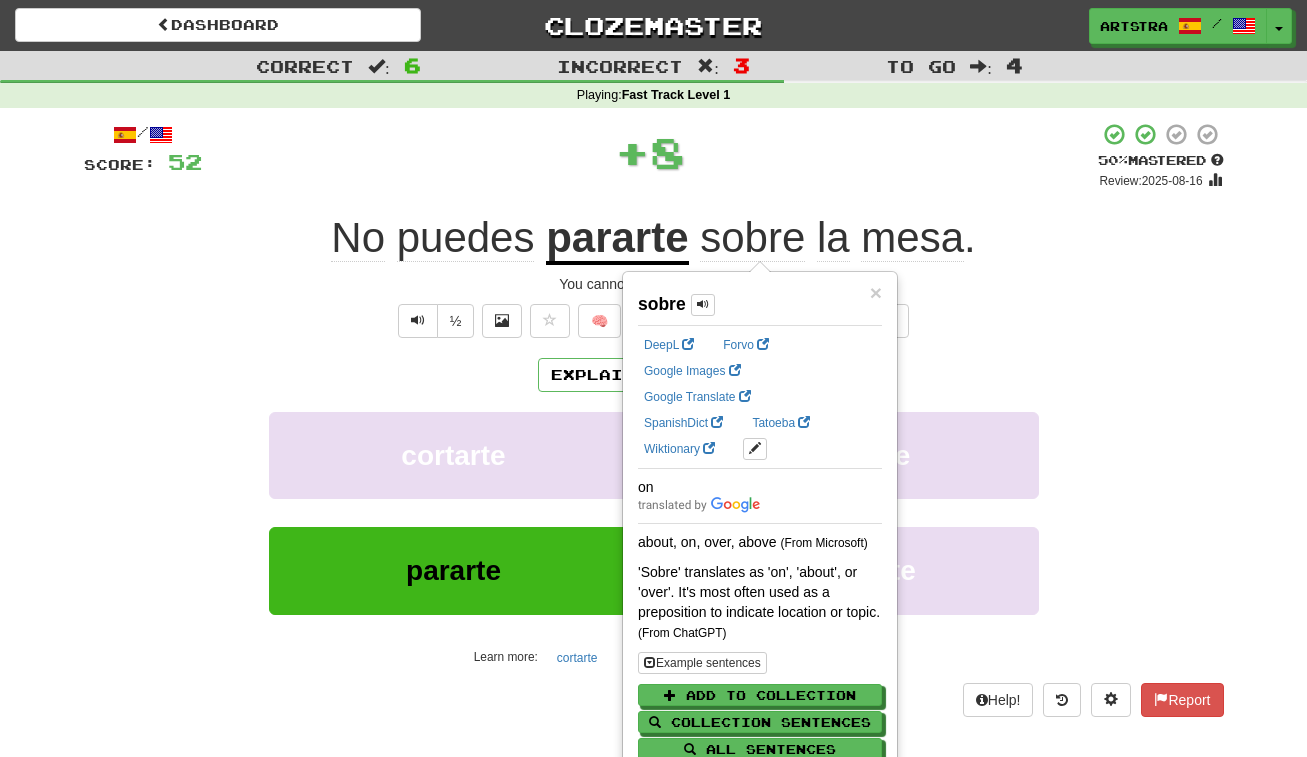 click on "No   puedes   pararte   sobre   la   mesa ." at bounding box center (654, 238) 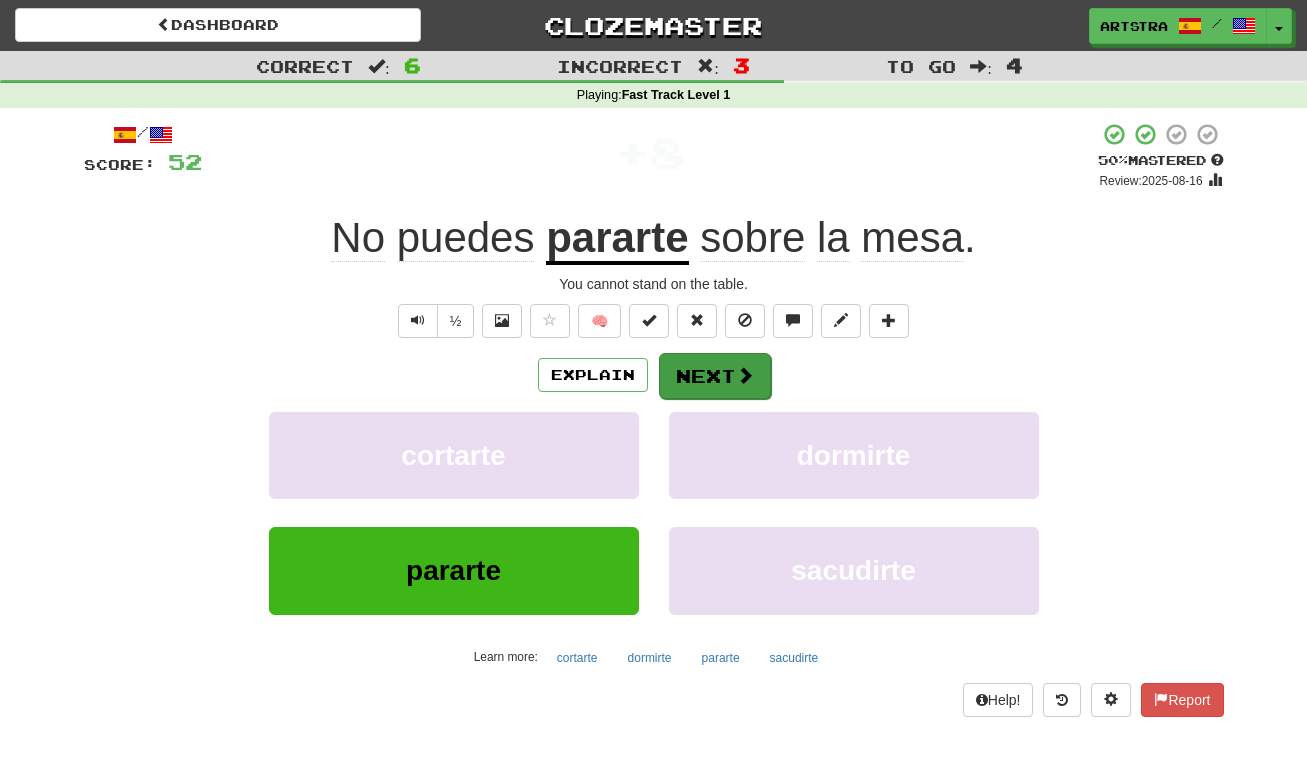 click at bounding box center [745, 375] 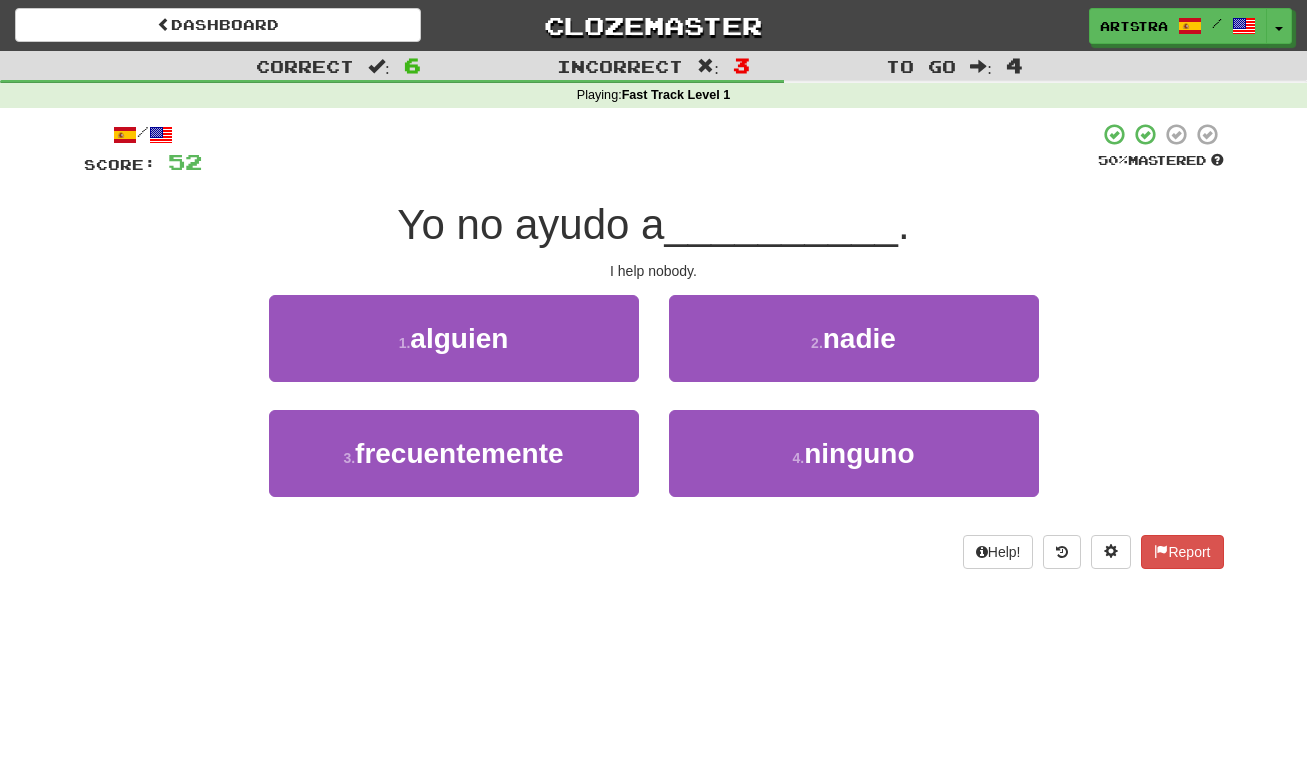click on "/  Score:   52 50 %  Mastered Yo no ayudo a  __________ . I help nobody. 1 .  alguien 2 .  nadie 3 .  frecuentemente 4 .  ninguno  Help!  Report" at bounding box center [654, 345] 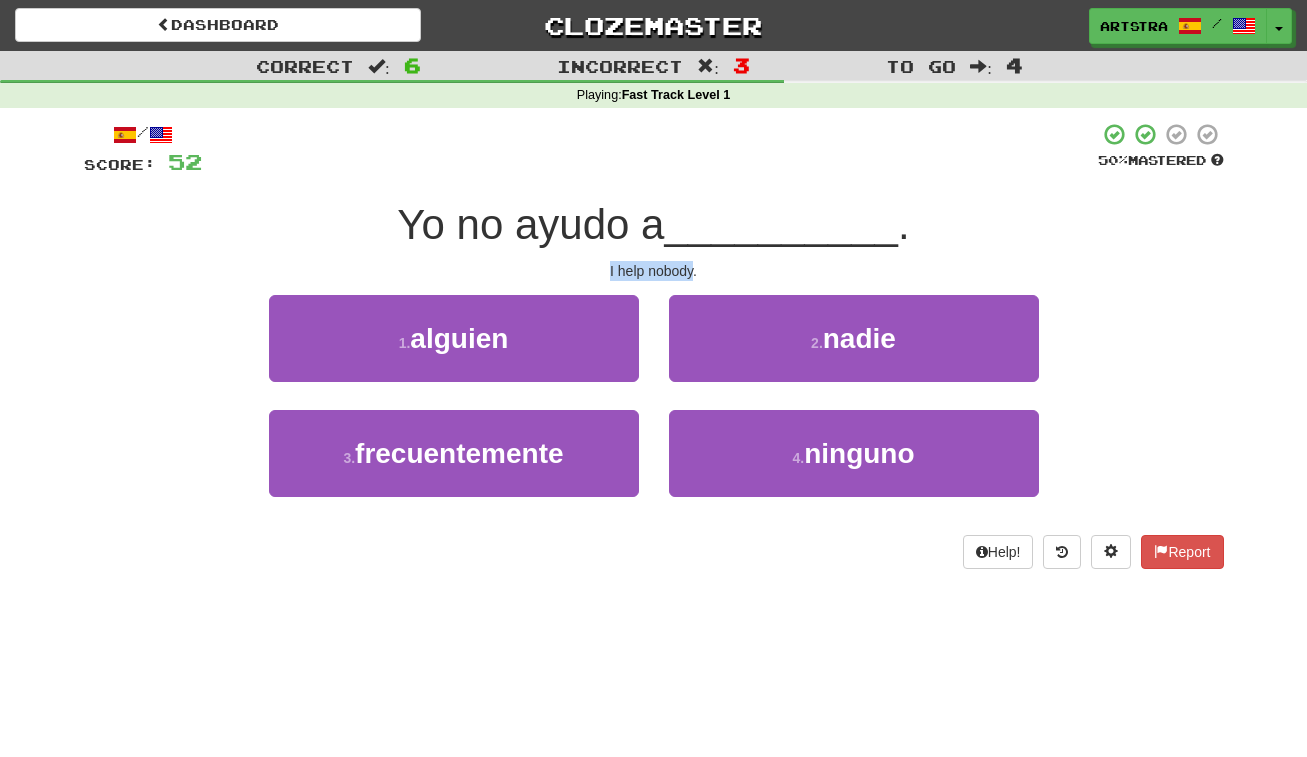 click on "/  Score:   52 50 %  Mastered Yo no ayudo a  __________ . I help nobody. 1 .  alguien 2 .  nadie 3 .  frecuentemente 4 .  ninguno  Help!  Report" at bounding box center (654, 345) 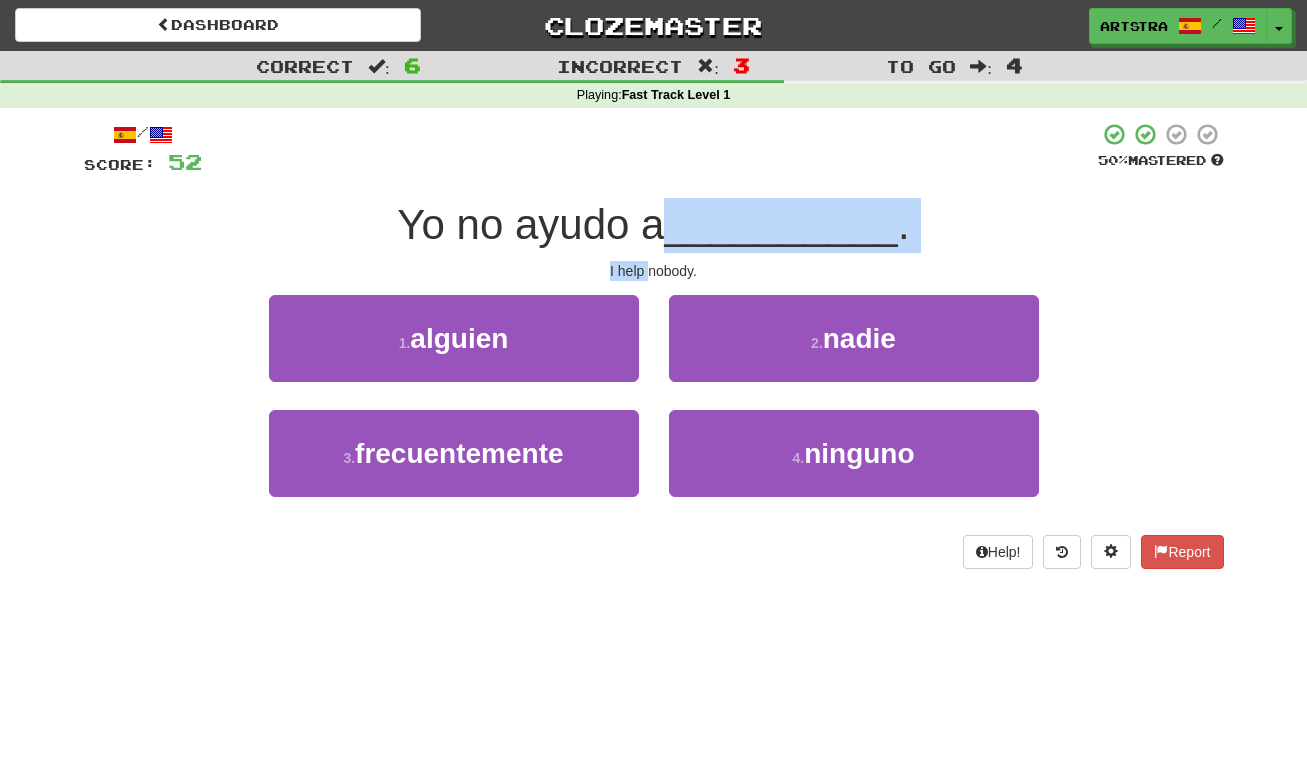drag, startPoint x: 686, startPoint y: 259, endPoint x: 698, endPoint y: 214, distance: 46.572525 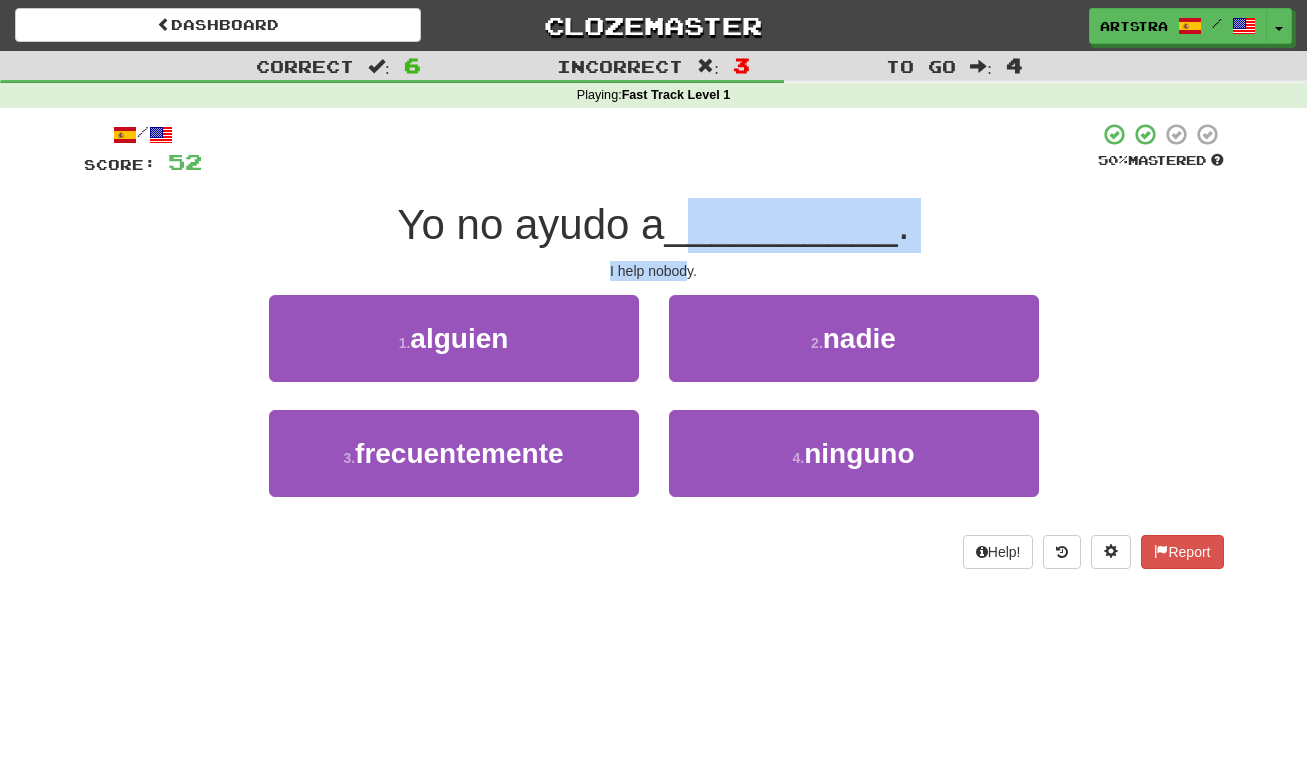 drag, startPoint x: 690, startPoint y: 239, endPoint x: 686, endPoint y: 264, distance: 25.317978 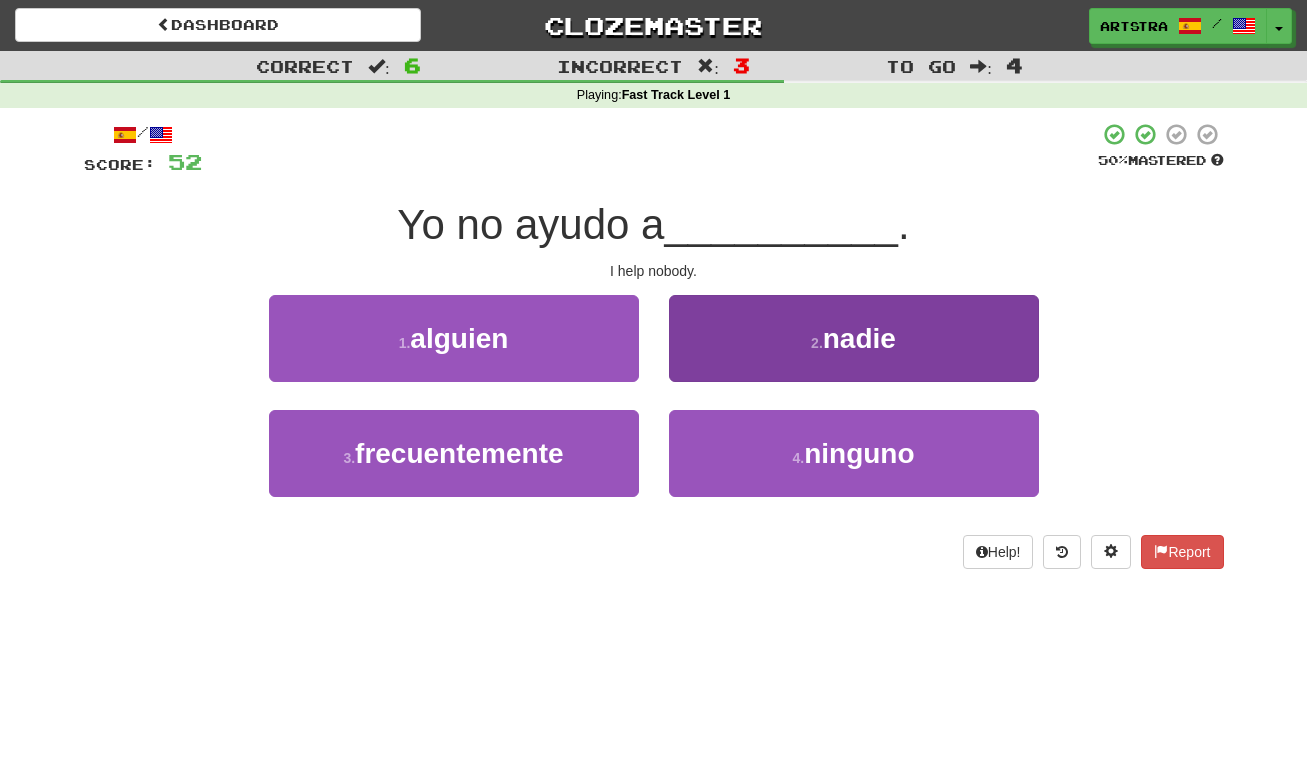 click on "2 .  nadie" at bounding box center [854, 338] 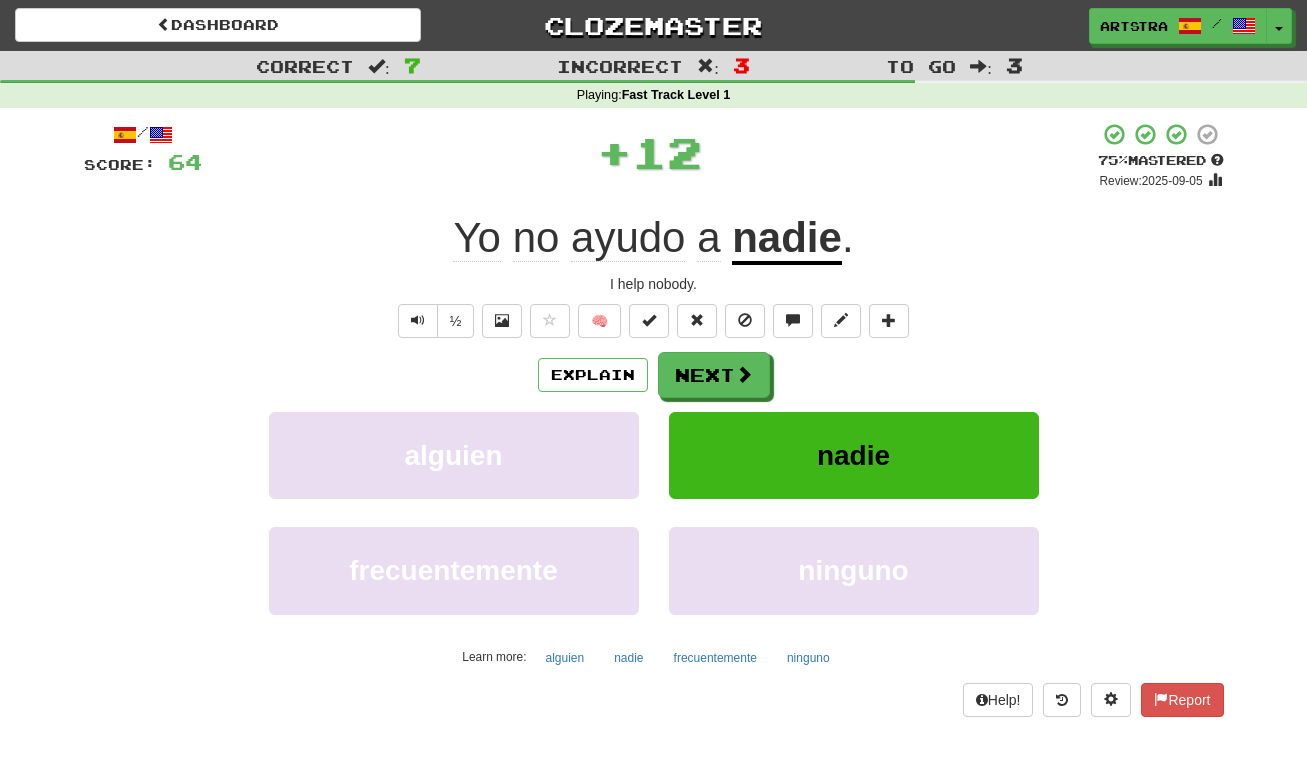 click on "ayudo" at bounding box center (628, 238) 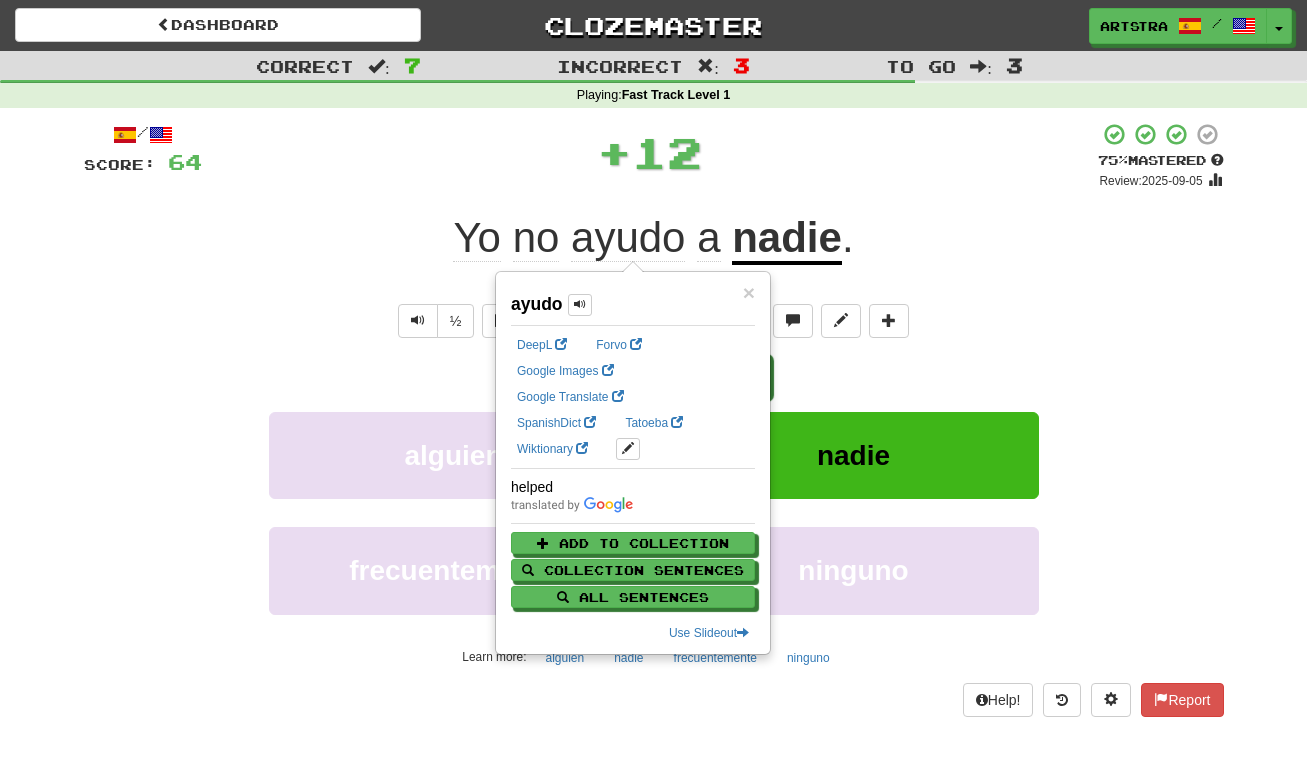 click on "+ 12" at bounding box center [650, 152] 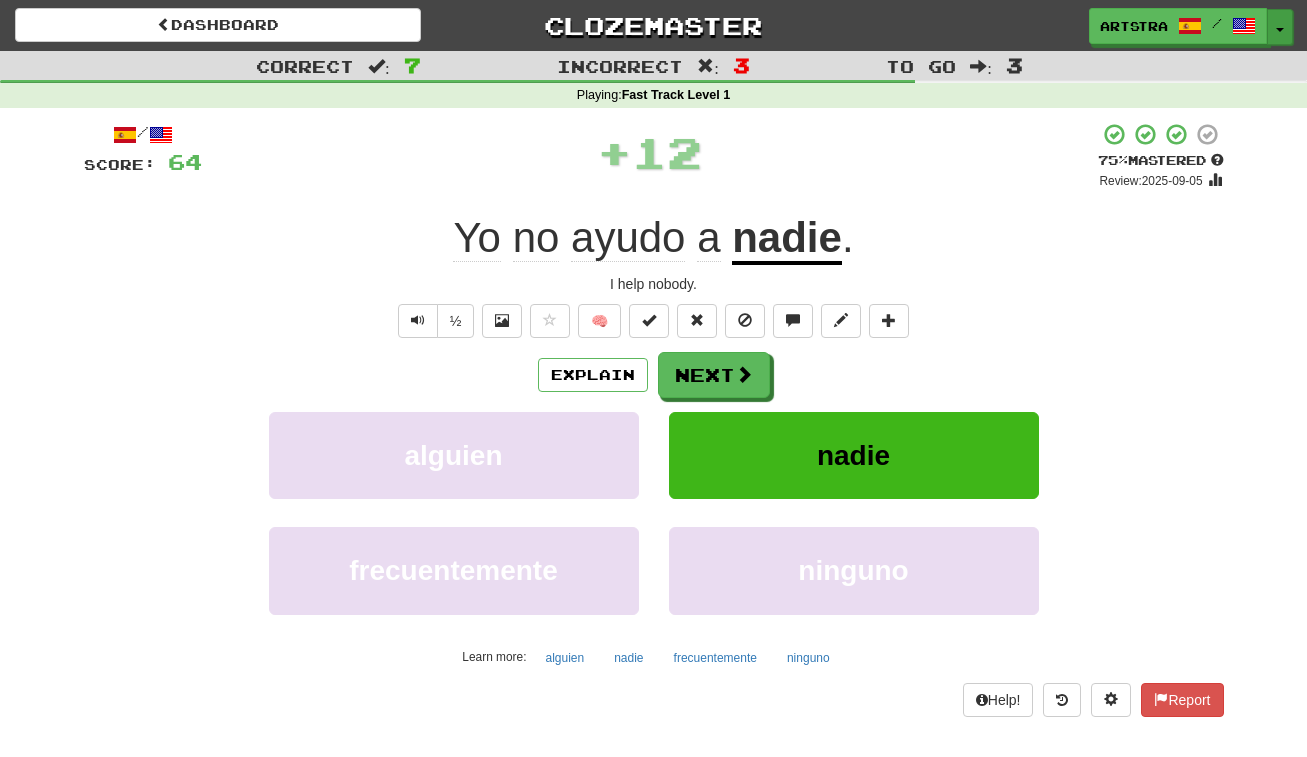 click at bounding box center (1280, 30) 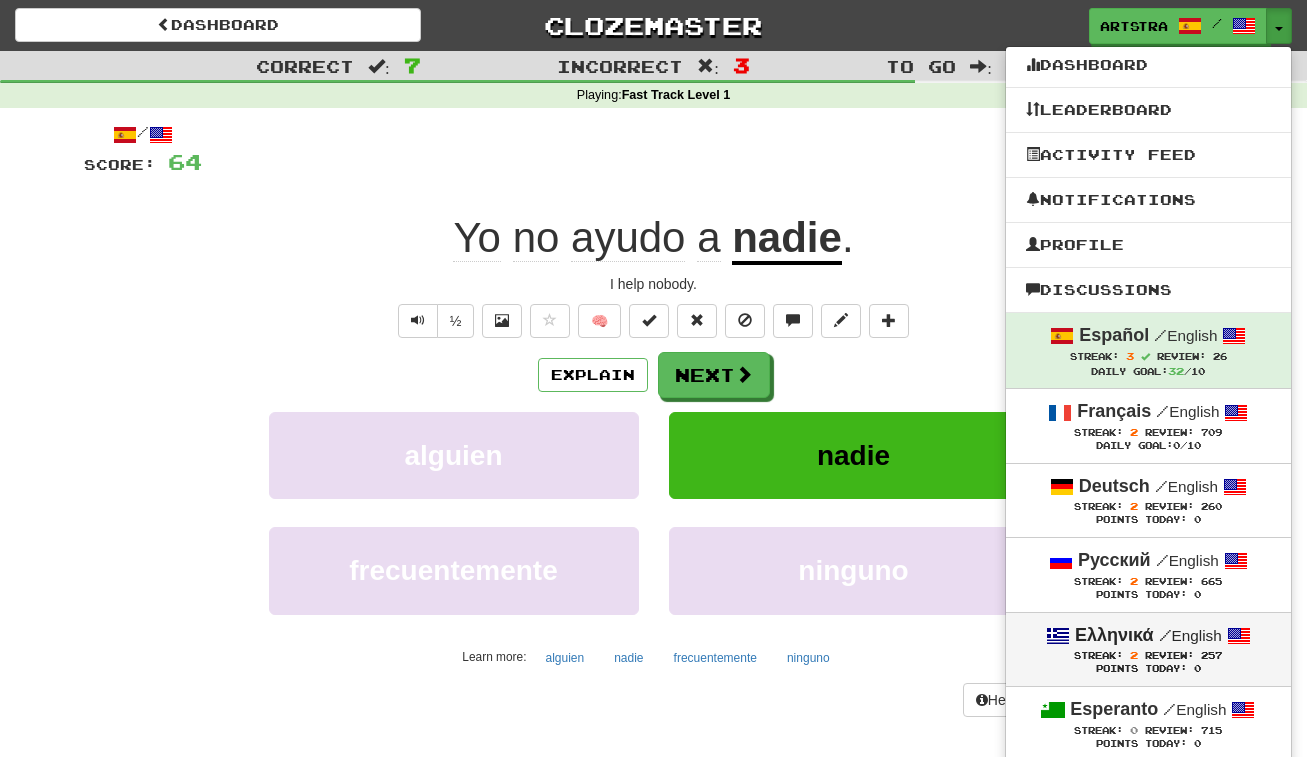 click on "/" at bounding box center (1165, 635) 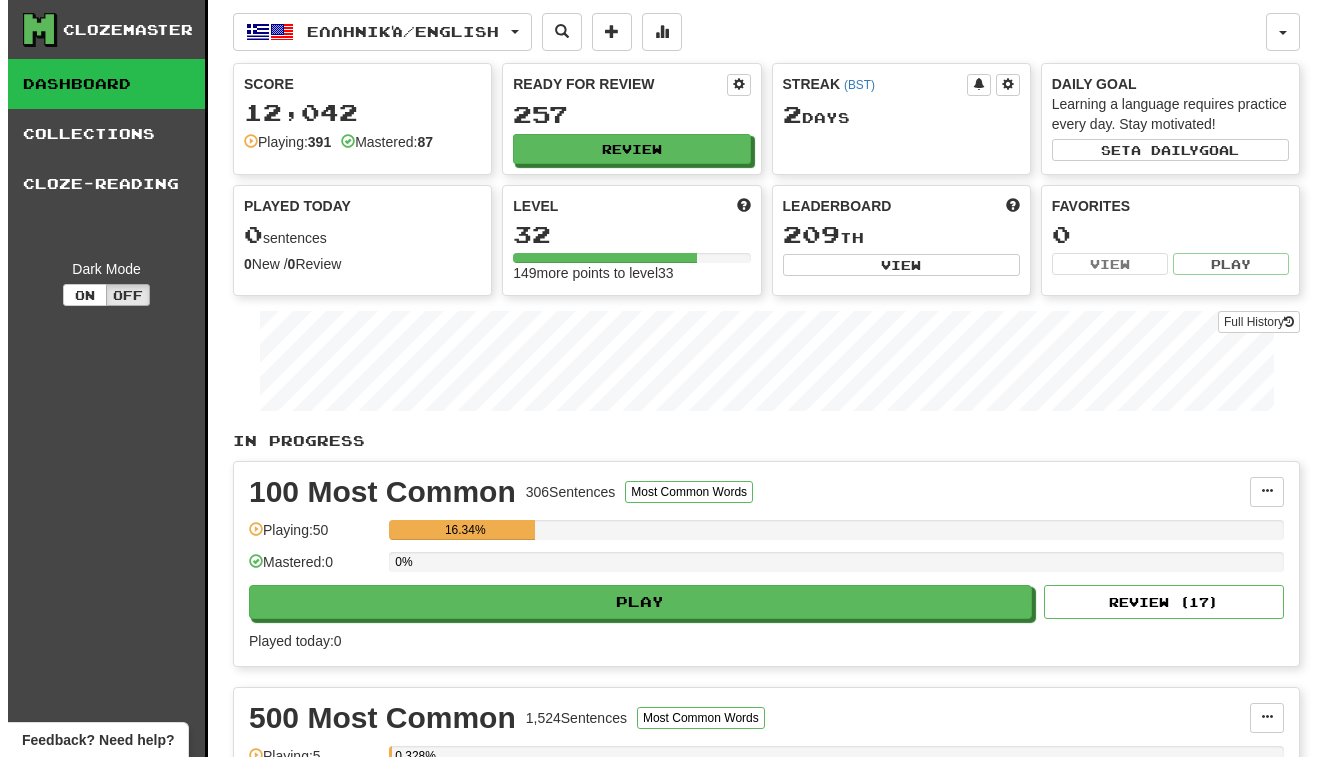 scroll, scrollTop: 0, scrollLeft: 0, axis: both 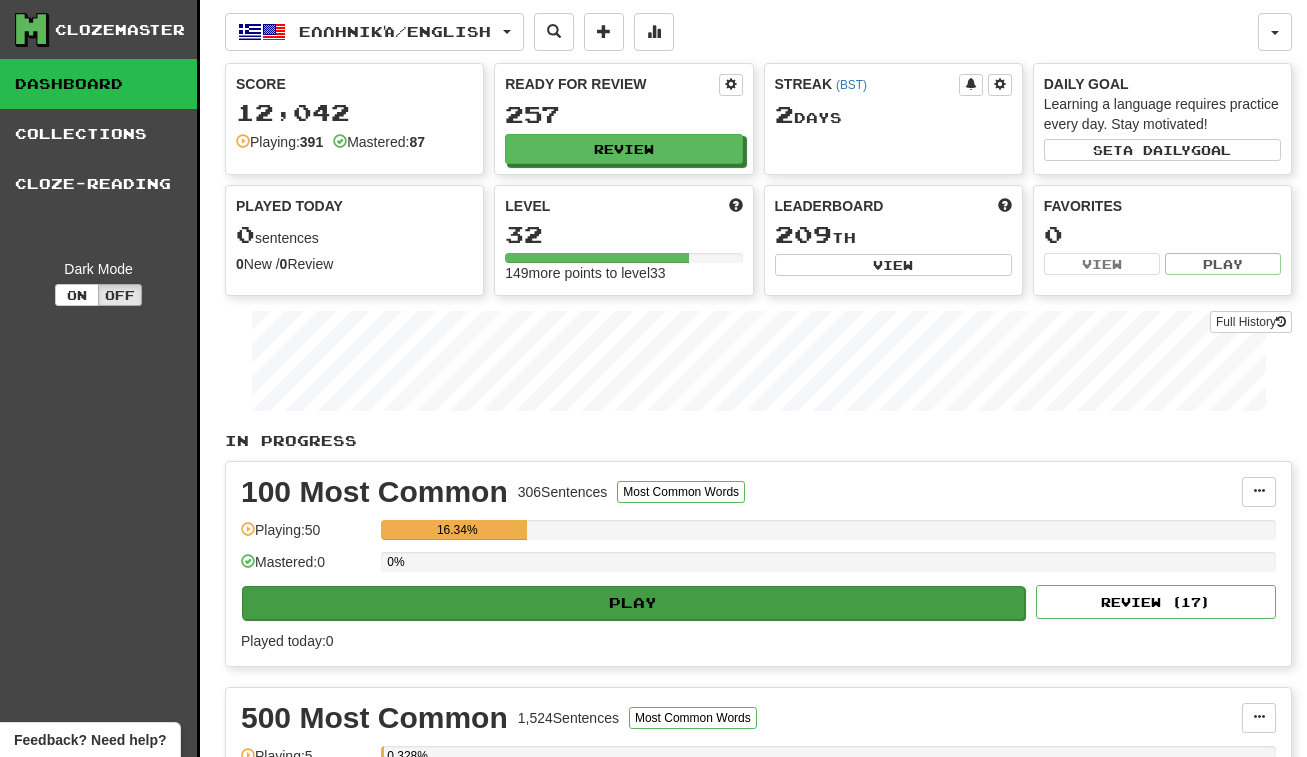 click on "Play" at bounding box center [633, 603] 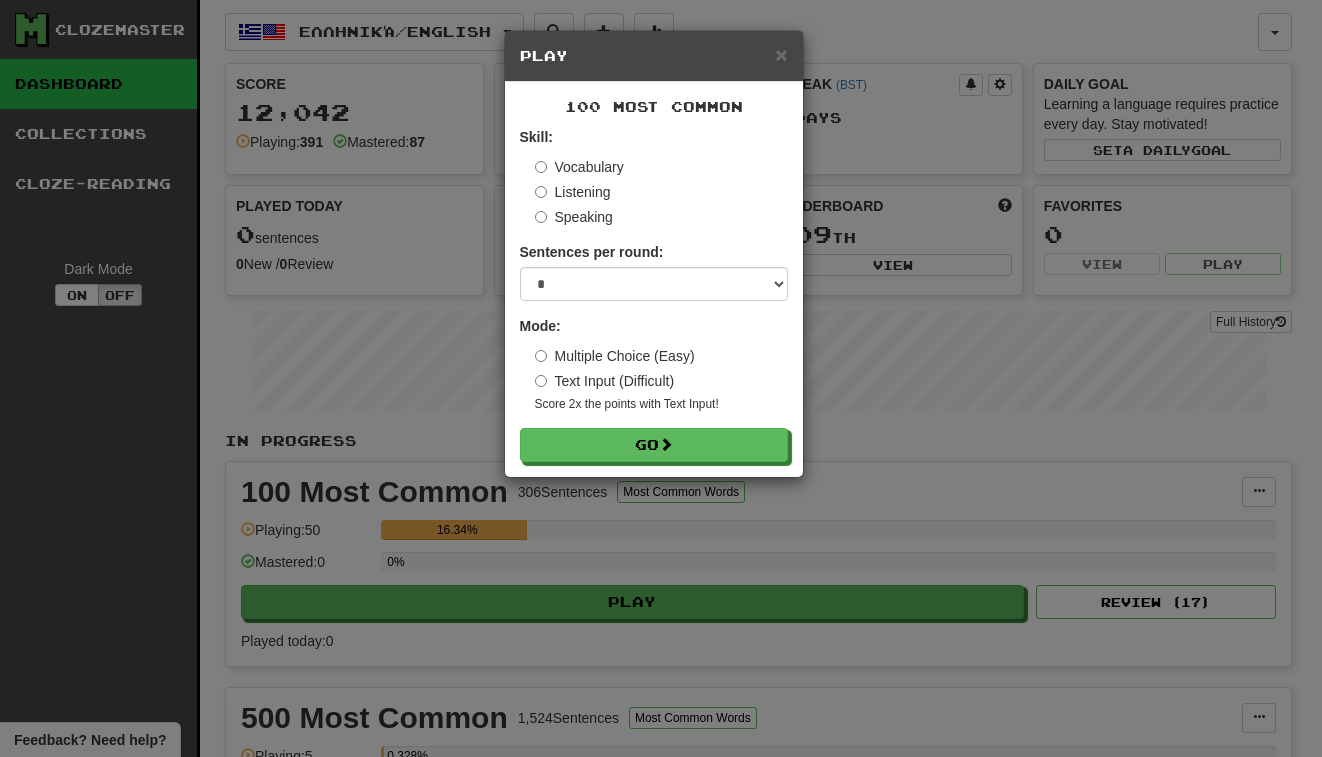 click on "100 Most Common Skill: Vocabulary Listening Speaking Sentences per round: * ** ** ** ** ** *** ******** Mode: Multiple Choice (Easy) Text Input (Difficult) Score 2x the points with Text Input ! Go" at bounding box center (654, 279) 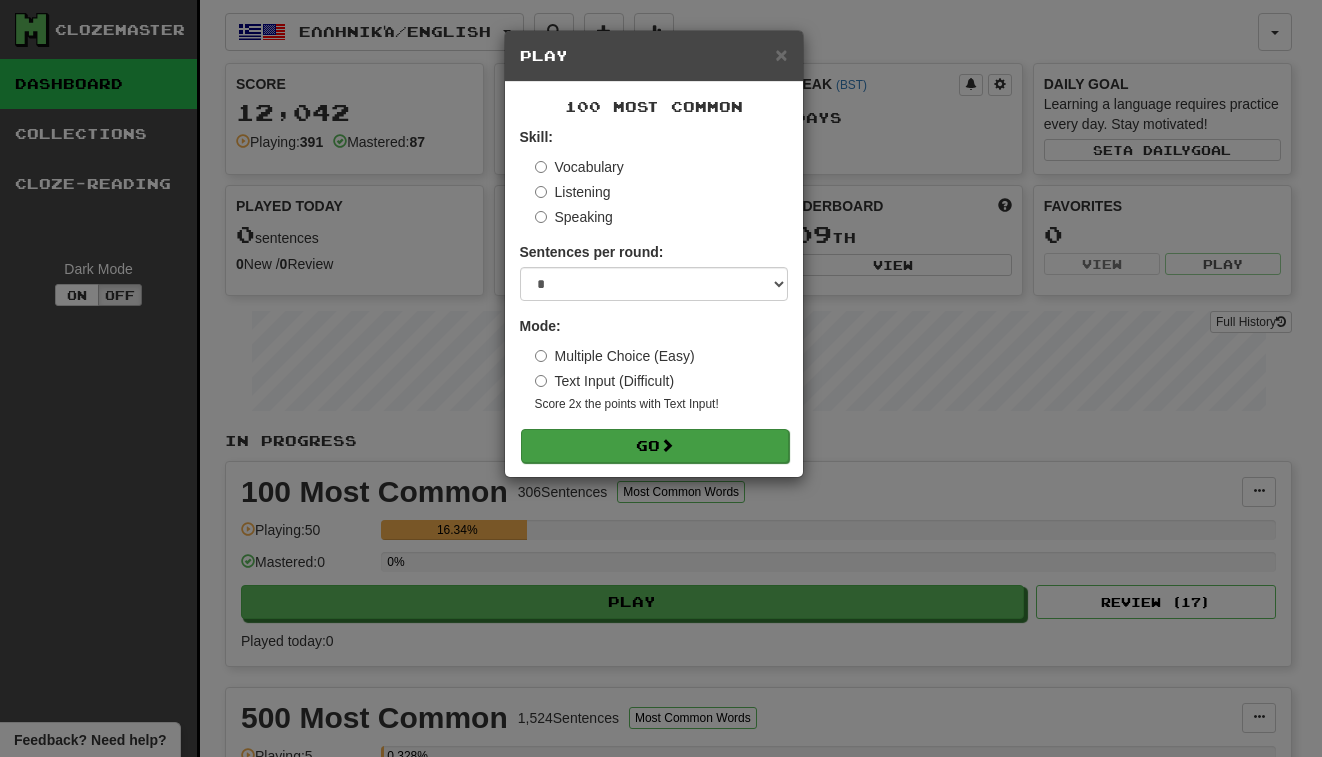 click on "Go" at bounding box center [655, 446] 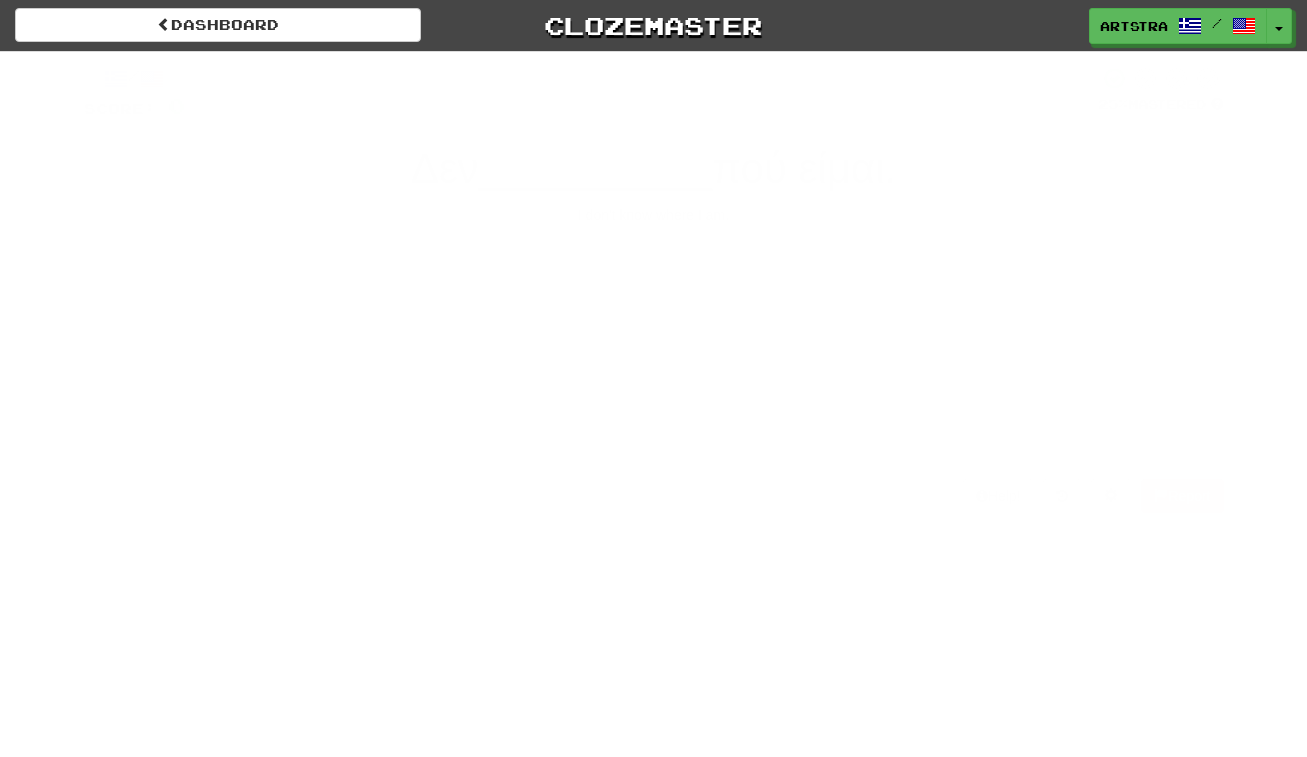 scroll, scrollTop: 0, scrollLeft: 0, axis: both 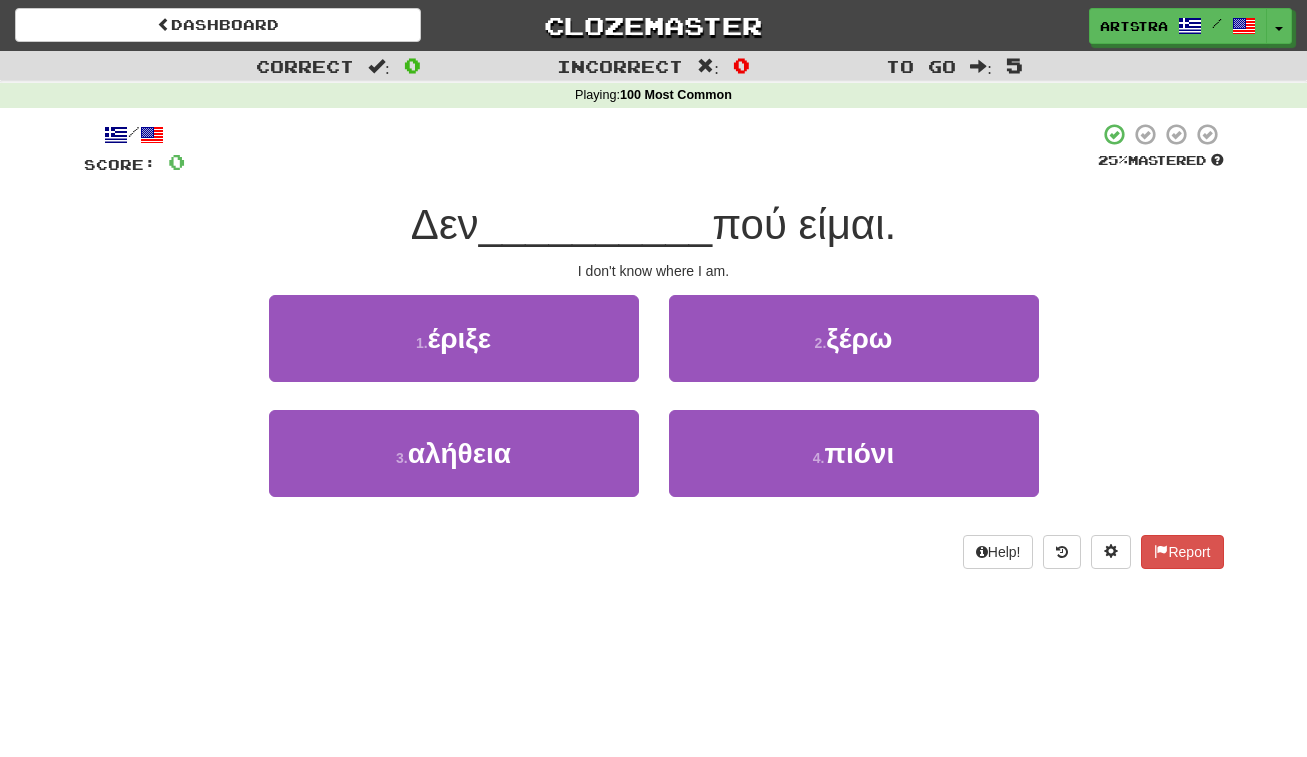 click on "πού είμαι." at bounding box center [804, 224] 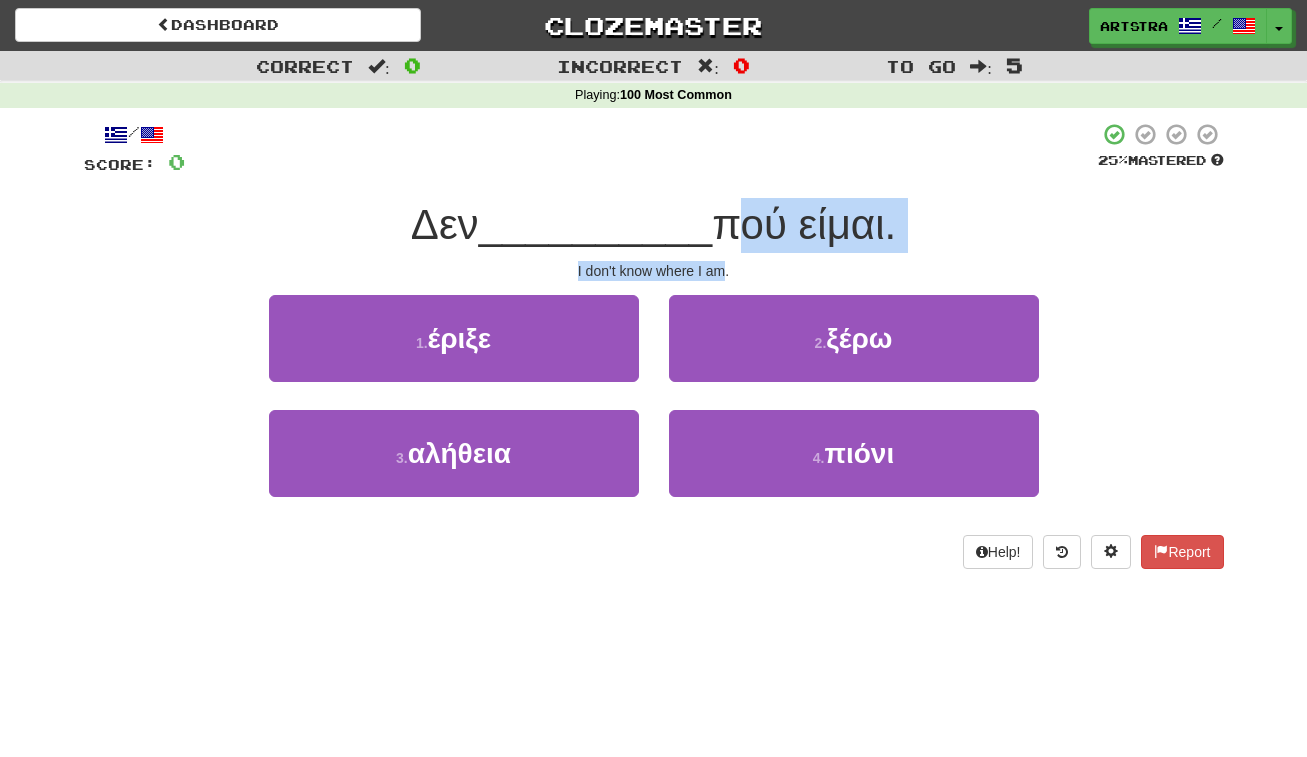 drag, startPoint x: 715, startPoint y: 222, endPoint x: 710, endPoint y: 263, distance: 41.303753 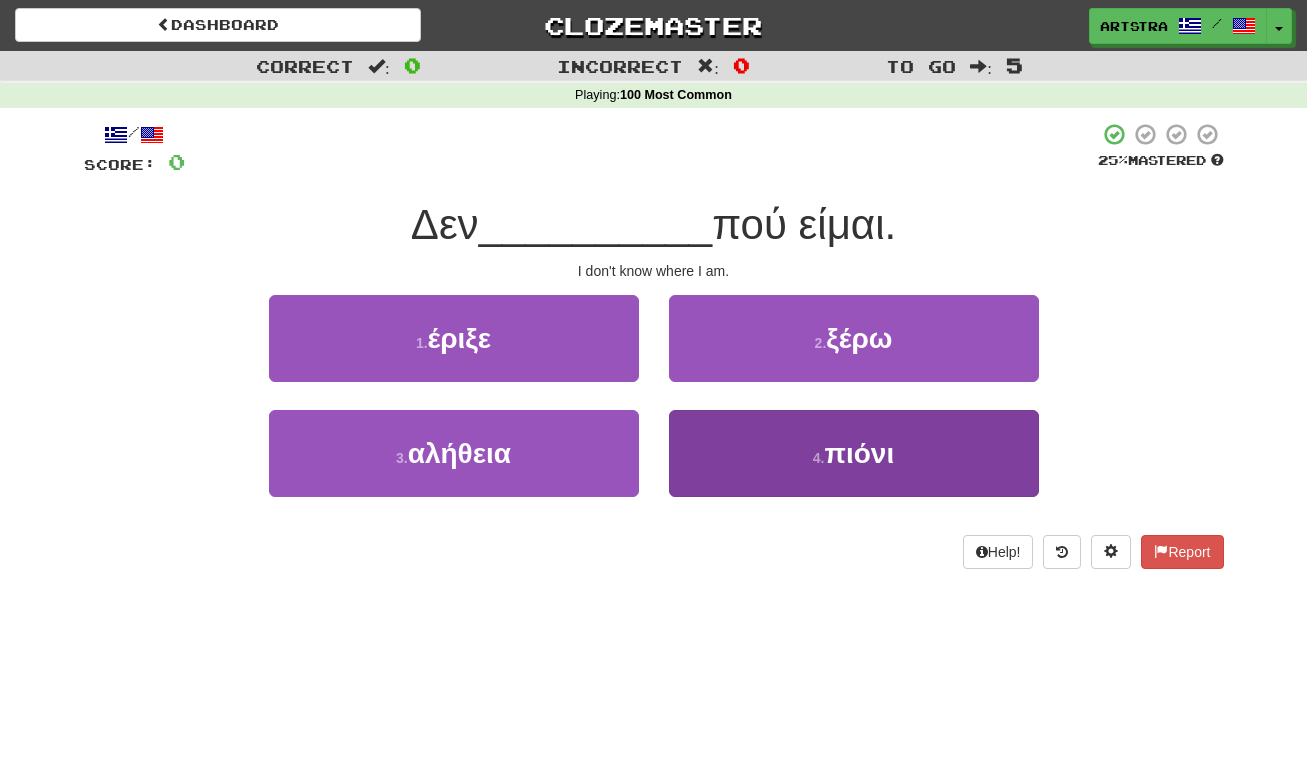 click on "4 .  πιόνι" at bounding box center (854, 453) 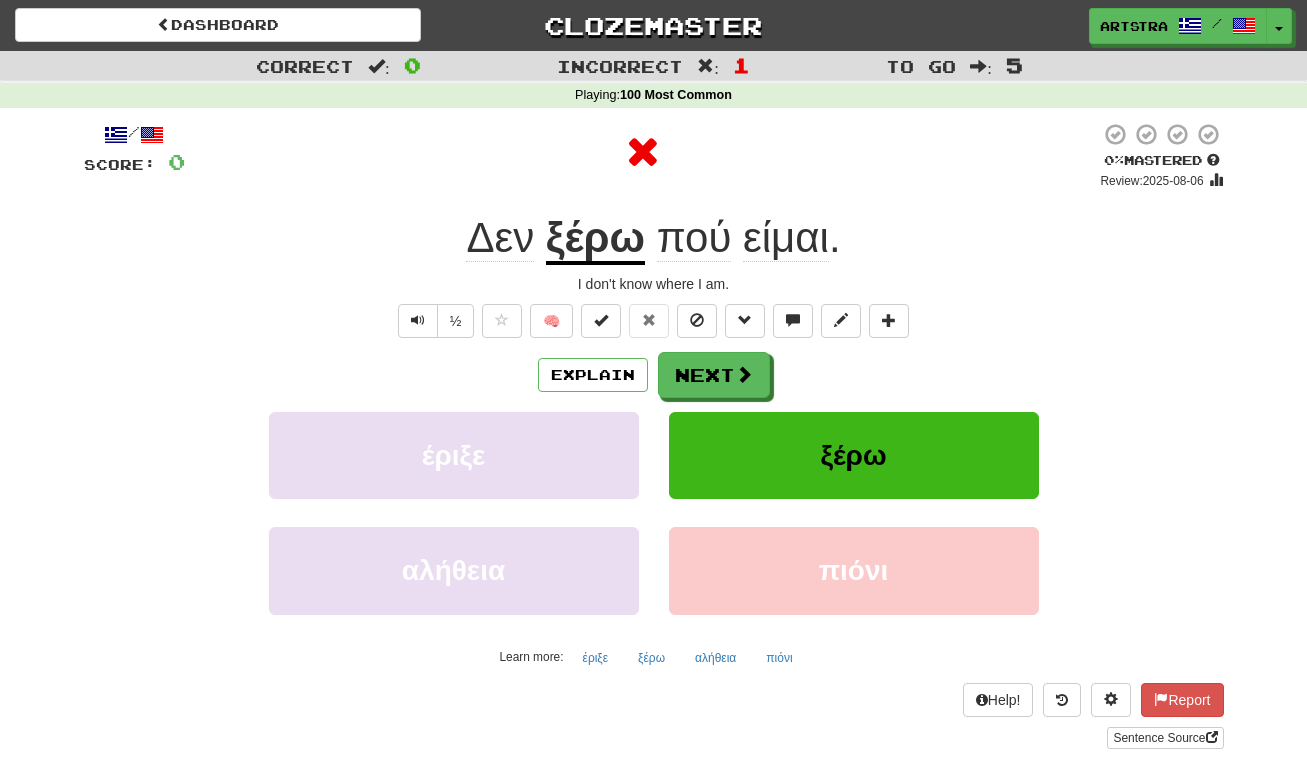 click on "ξέρω" at bounding box center (595, 239) 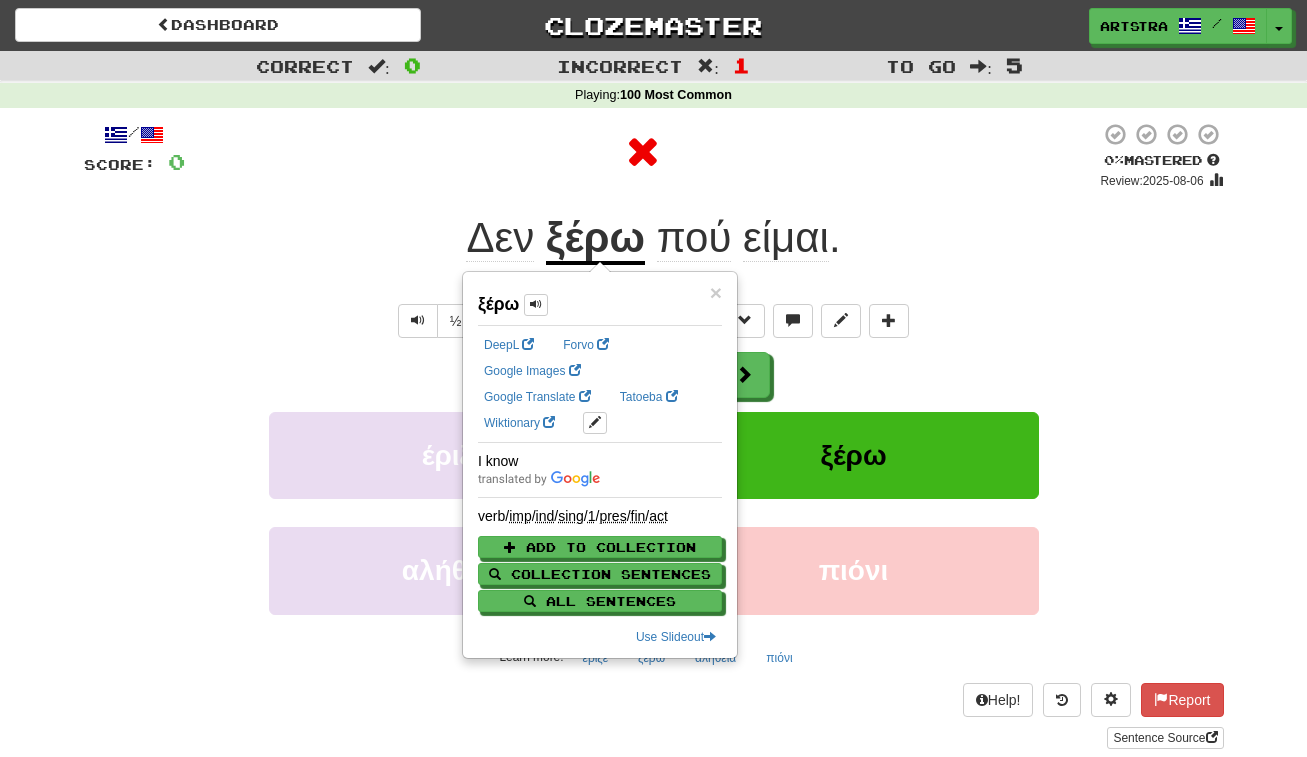 click on "είμαι" at bounding box center (786, 238) 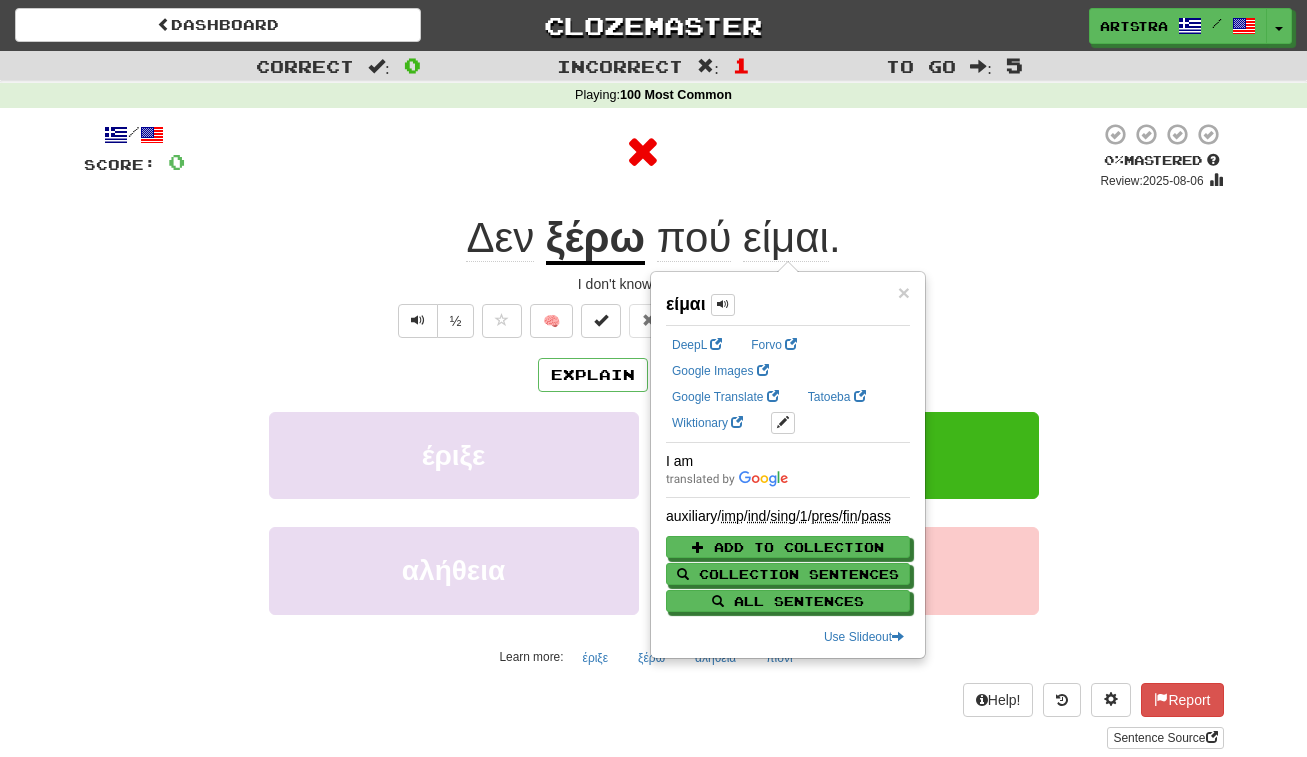 click at bounding box center (642, 156) 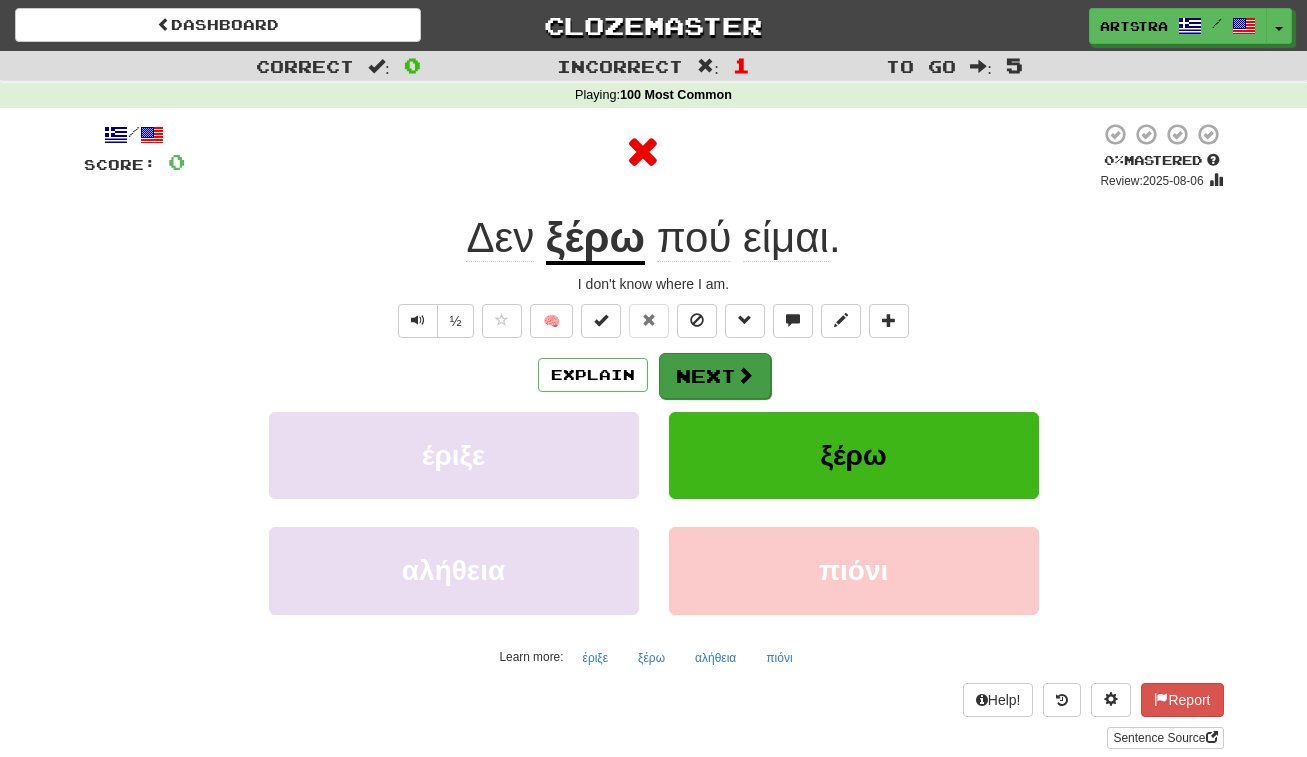 click on "Next" at bounding box center (715, 376) 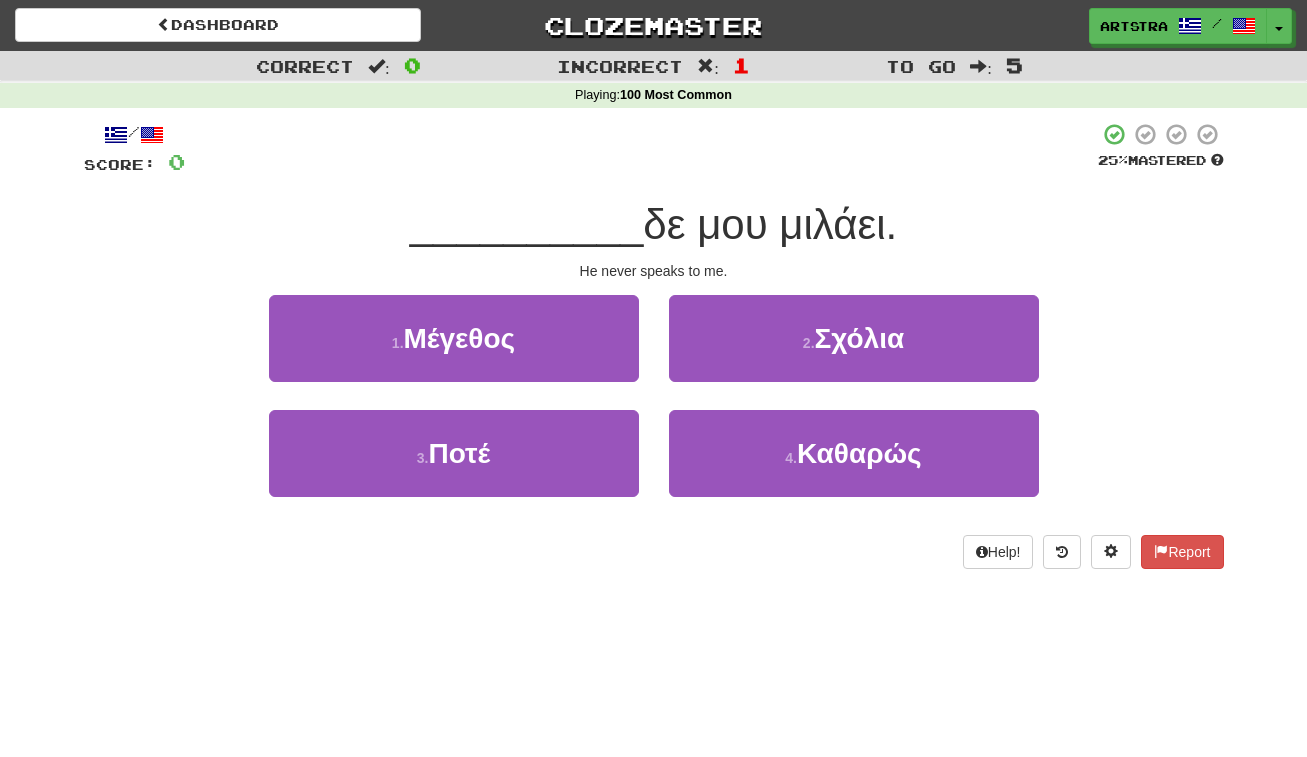 click on "δε μου μιλάει." at bounding box center [770, 224] 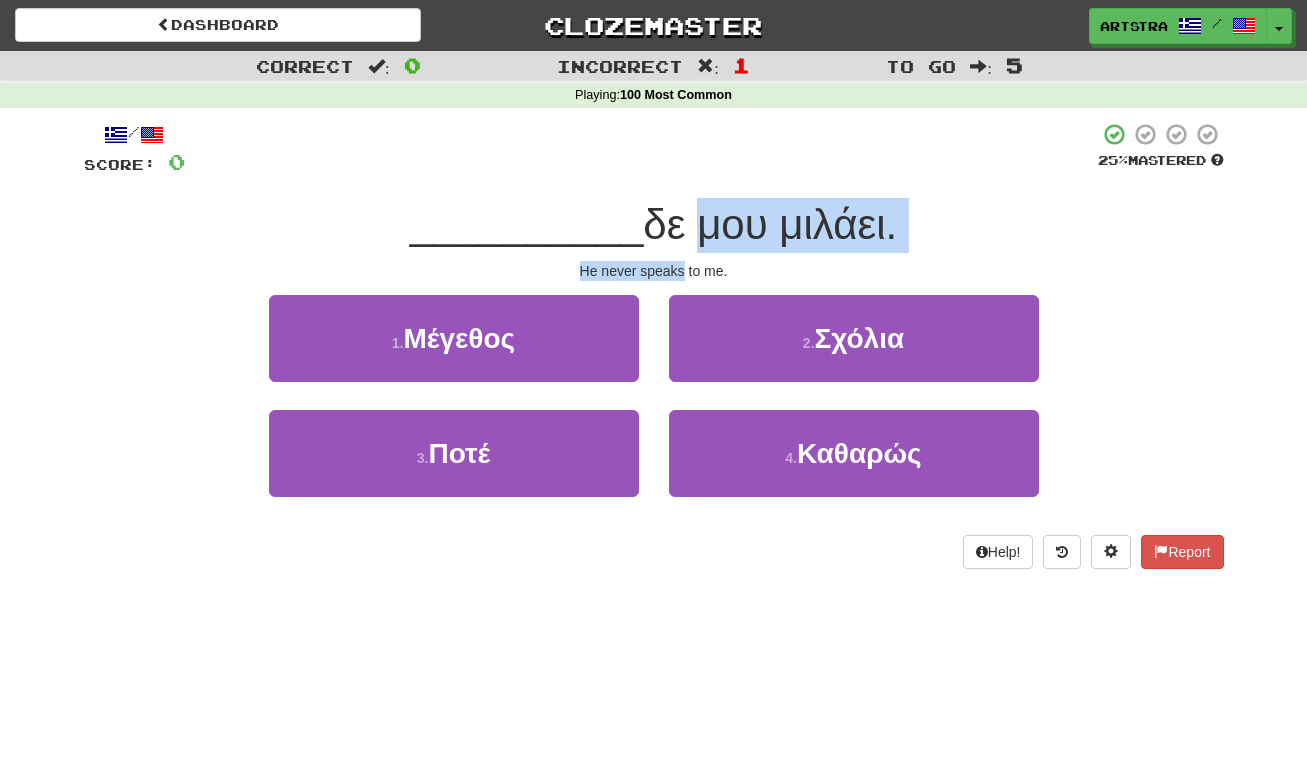 drag, startPoint x: 675, startPoint y: 209, endPoint x: 666, endPoint y: 264, distance: 55.7315 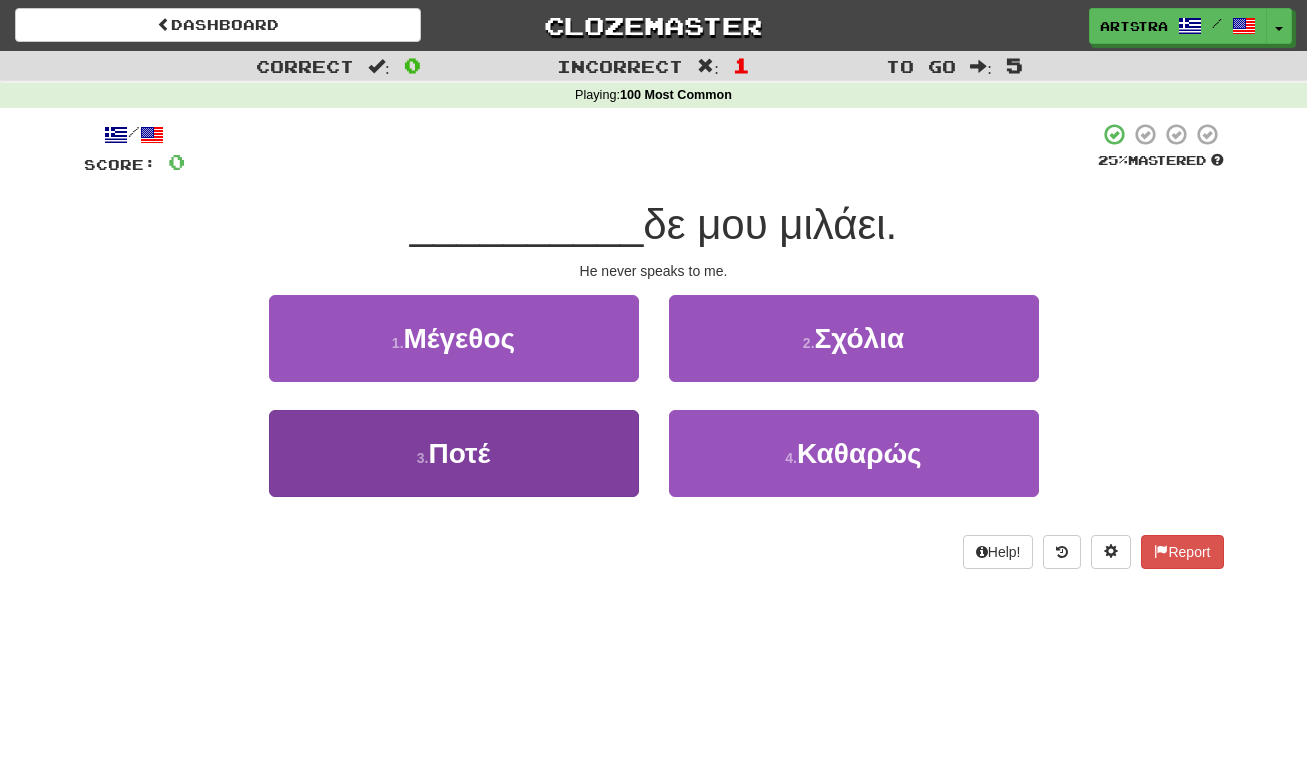 drag, startPoint x: 562, startPoint y: 467, endPoint x: 575, endPoint y: 476, distance: 15.811388 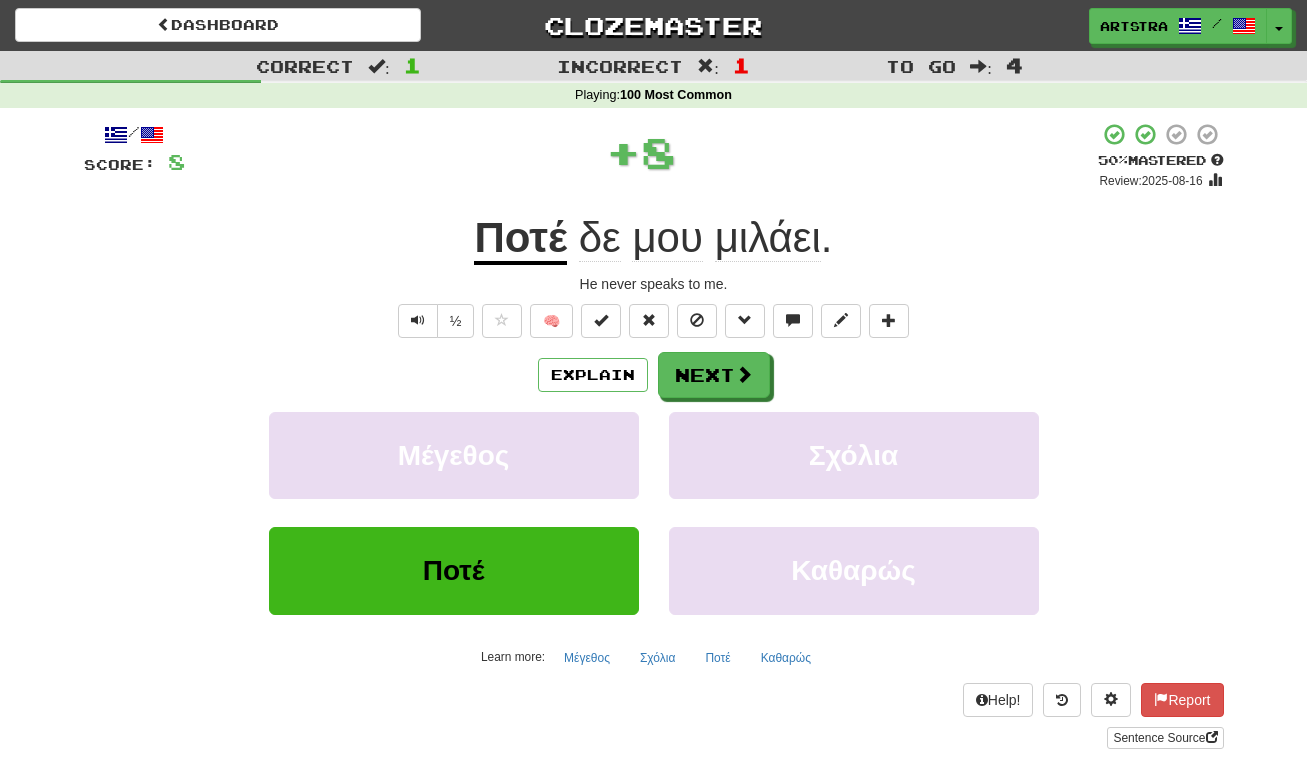 click on "Ποτέ" at bounding box center (520, 239) 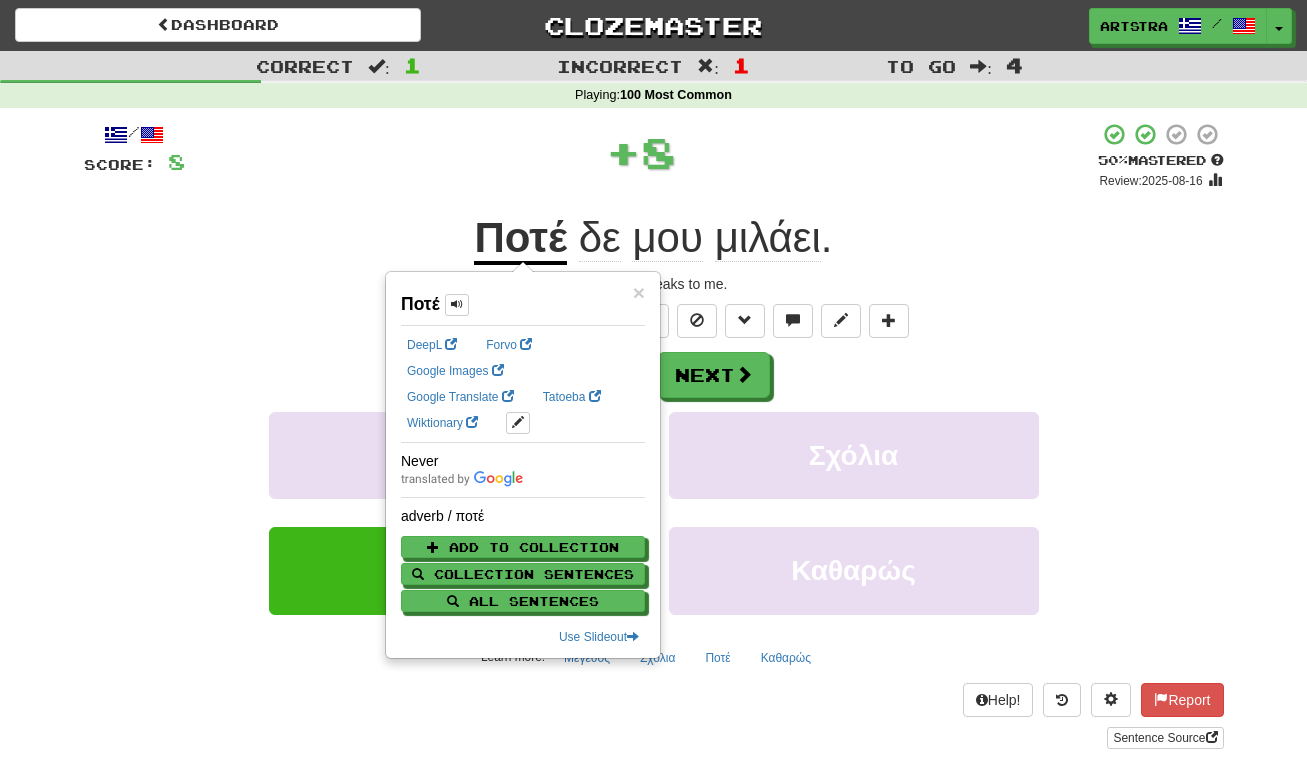 click on "μιλάει" at bounding box center [768, 238] 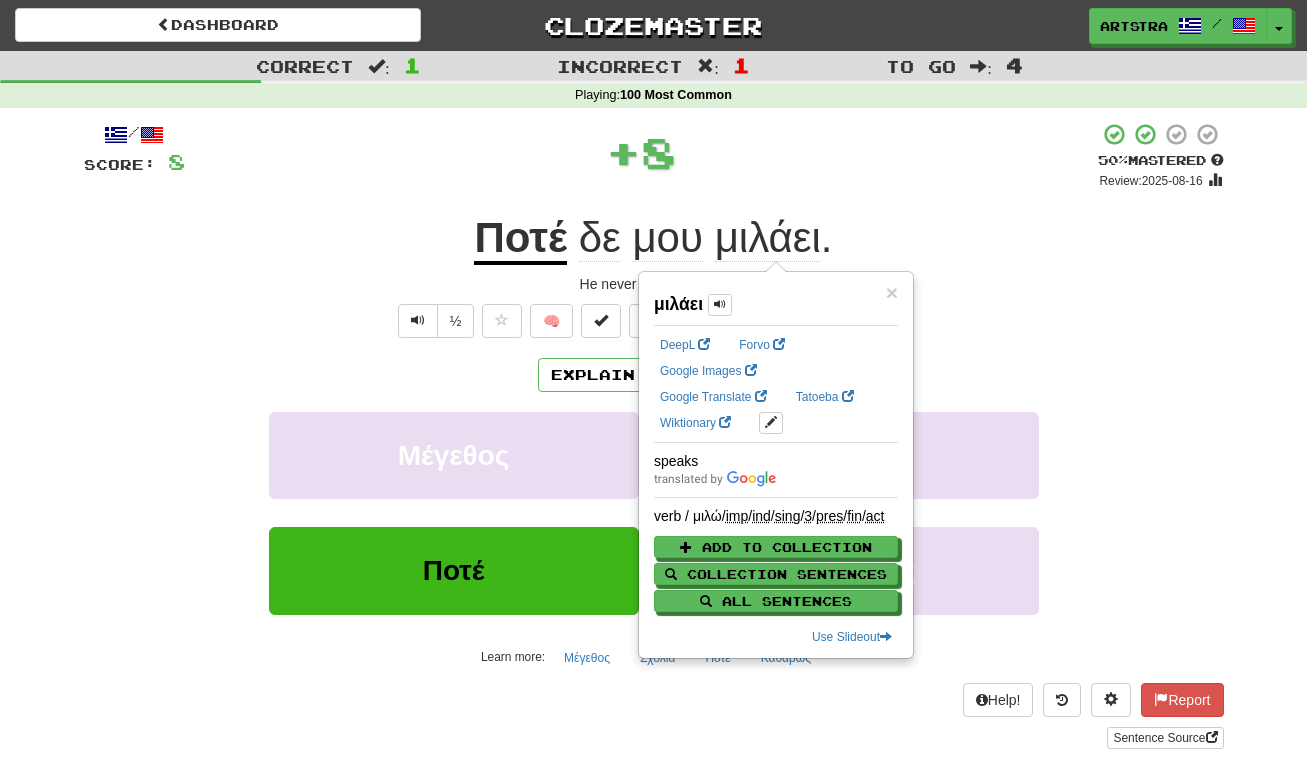 click on "+ 8" at bounding box center (641, 156) 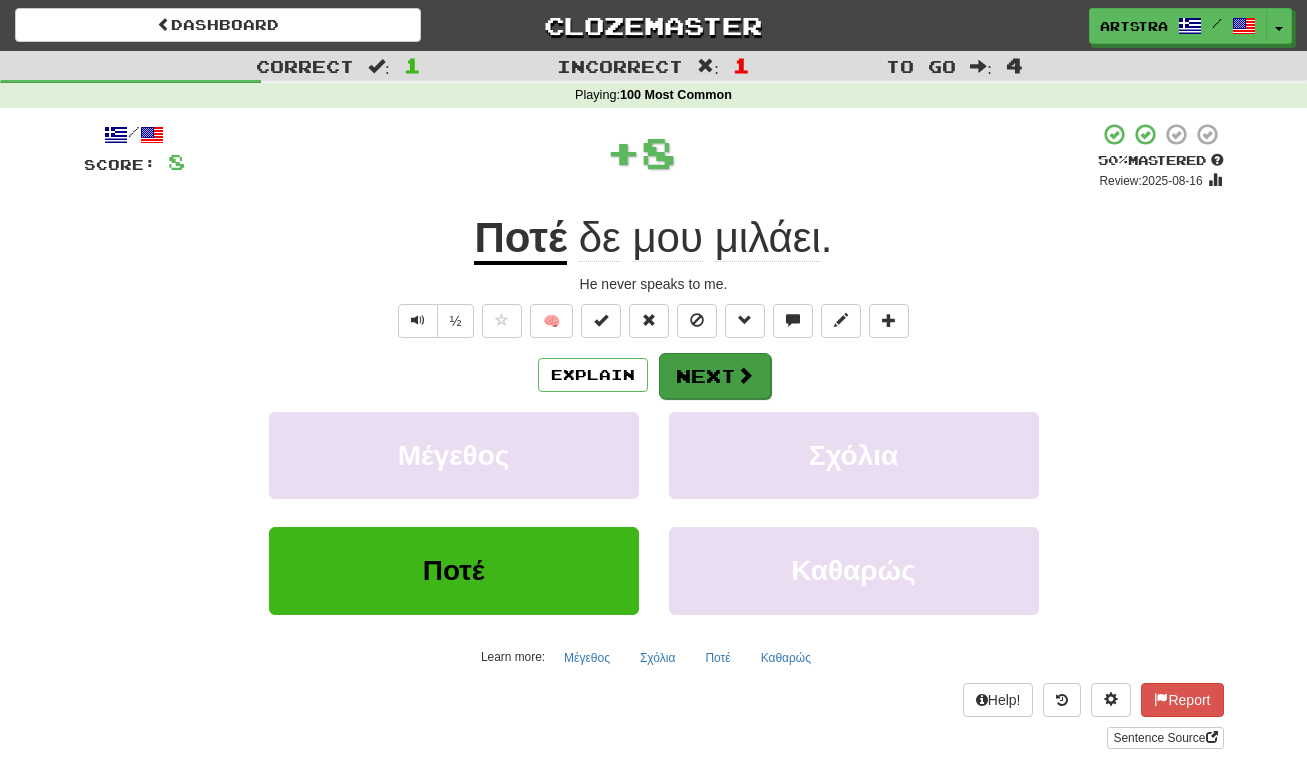 click on "Next" at bounding box center [715, 376] 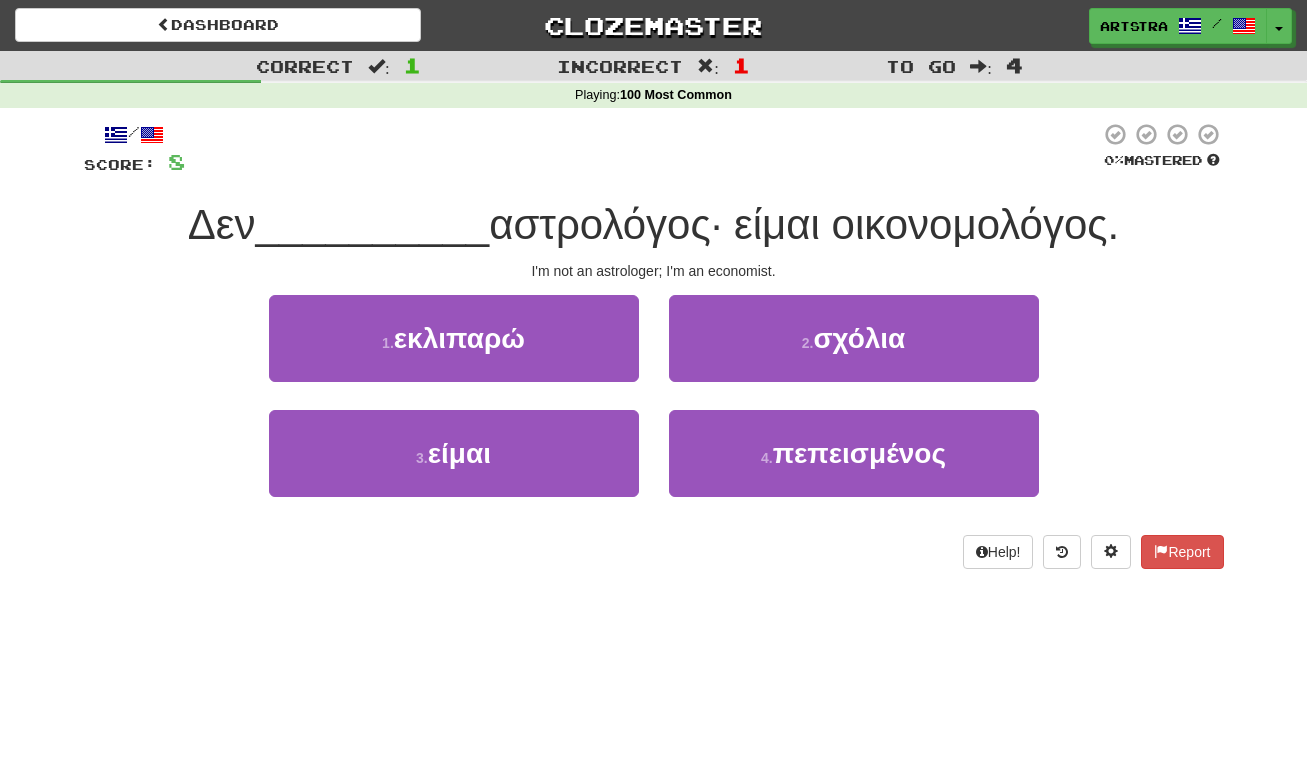 click on "αστρολόγος· είμαι οικονομολόγος." at bounding box center (804, 224) 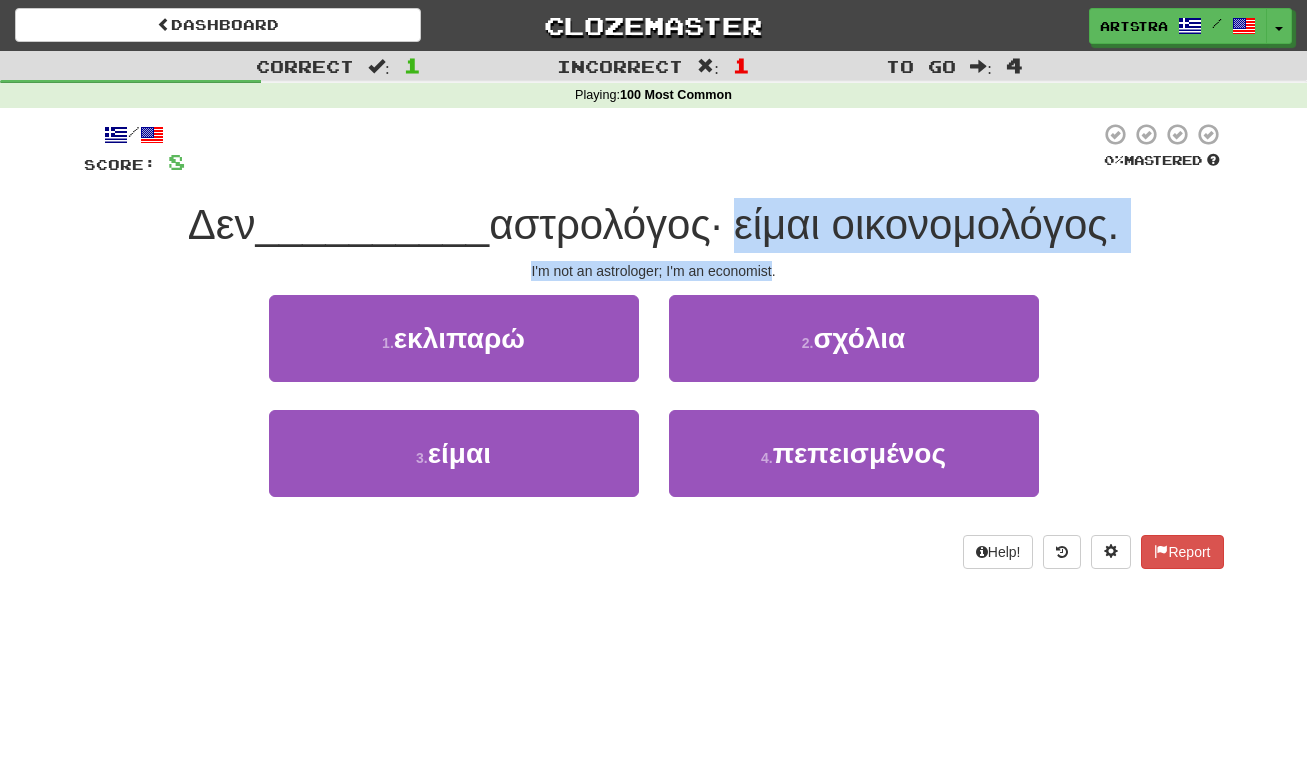 drag, startPoint x: 720, startPoint y: 218, endPoint x: 710, endPoint y: 261, distance: 44.14748 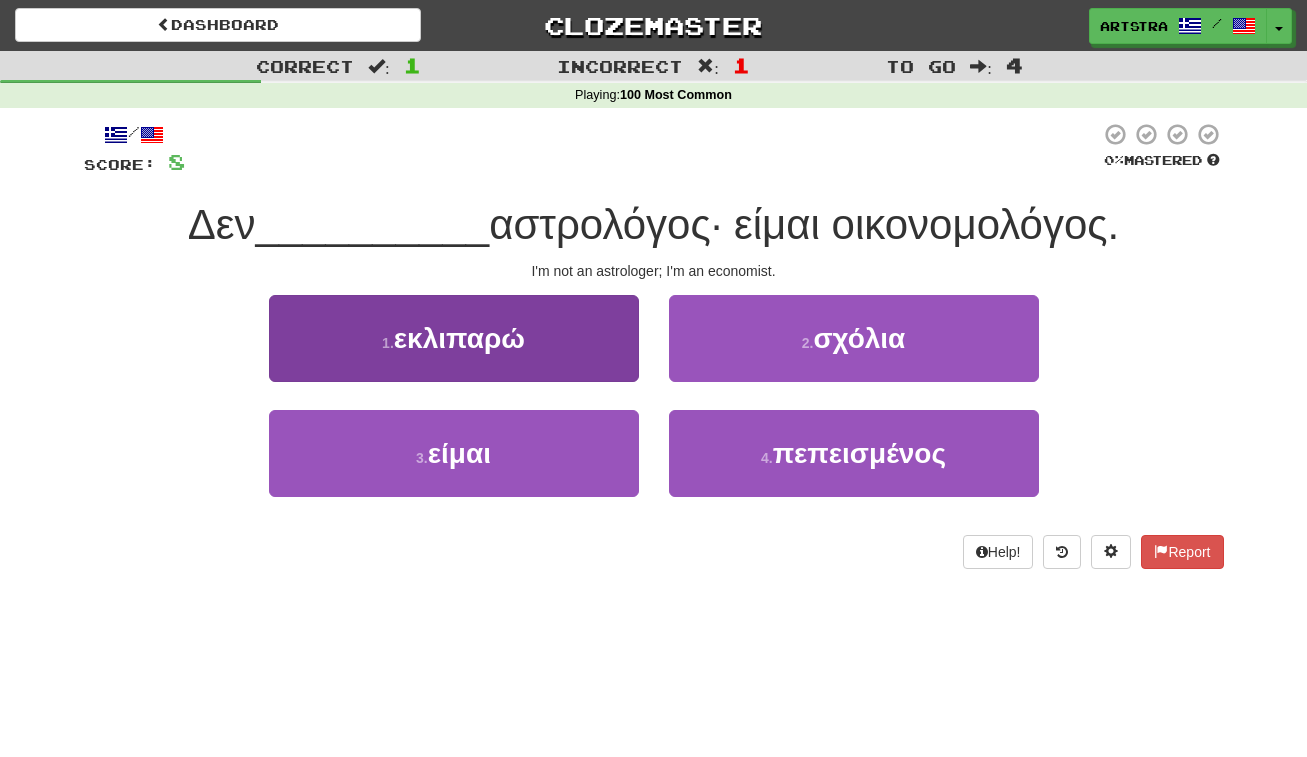 click on "3 .  είμαι" at bounding box center (454, 453) 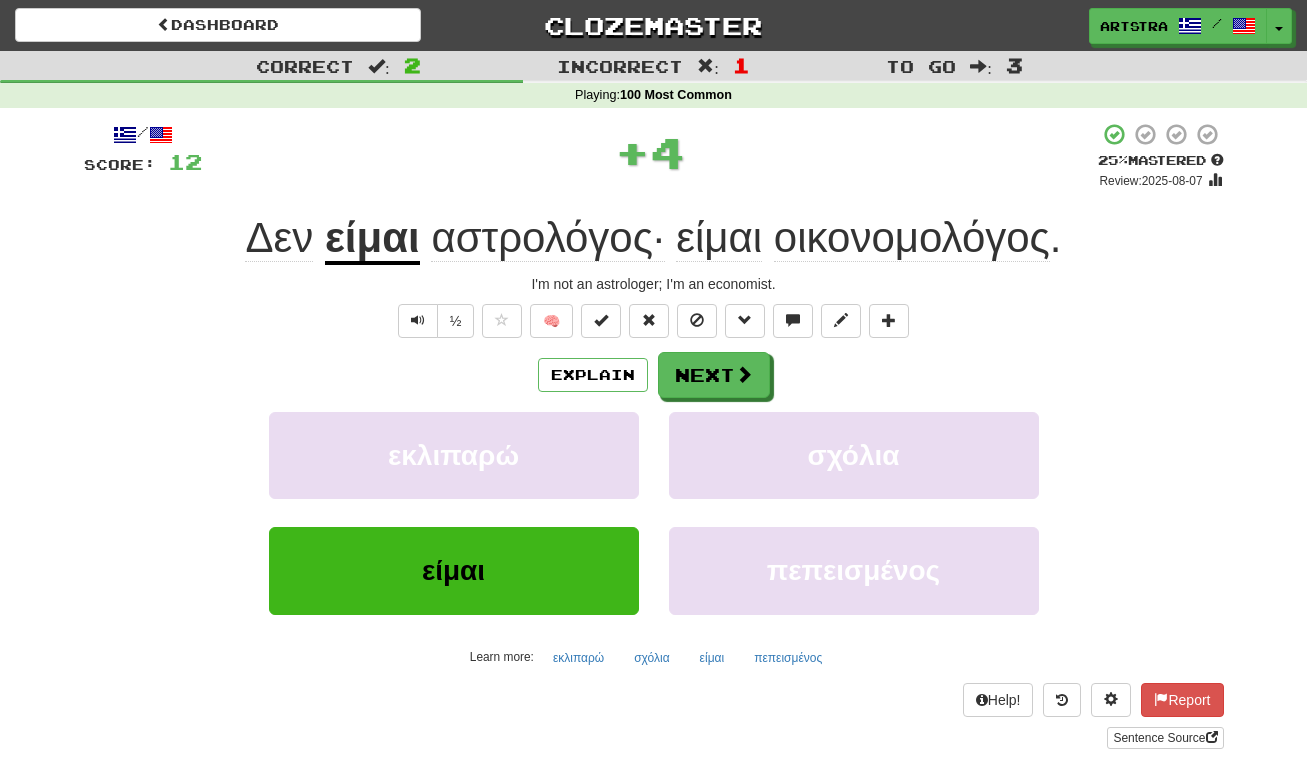 click on "είμαι" at bounding box center (372, 239) 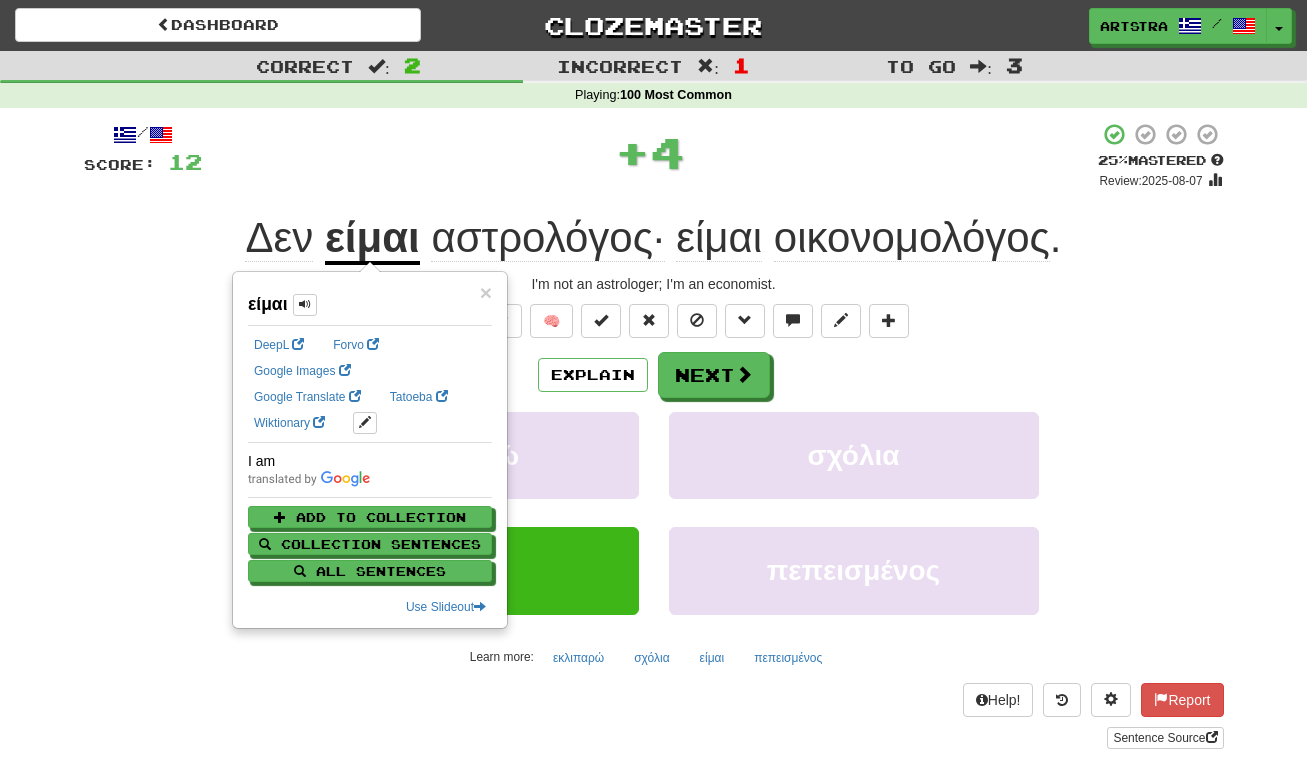 click on "αστρολόγος·" at bounding box center (547, 238) 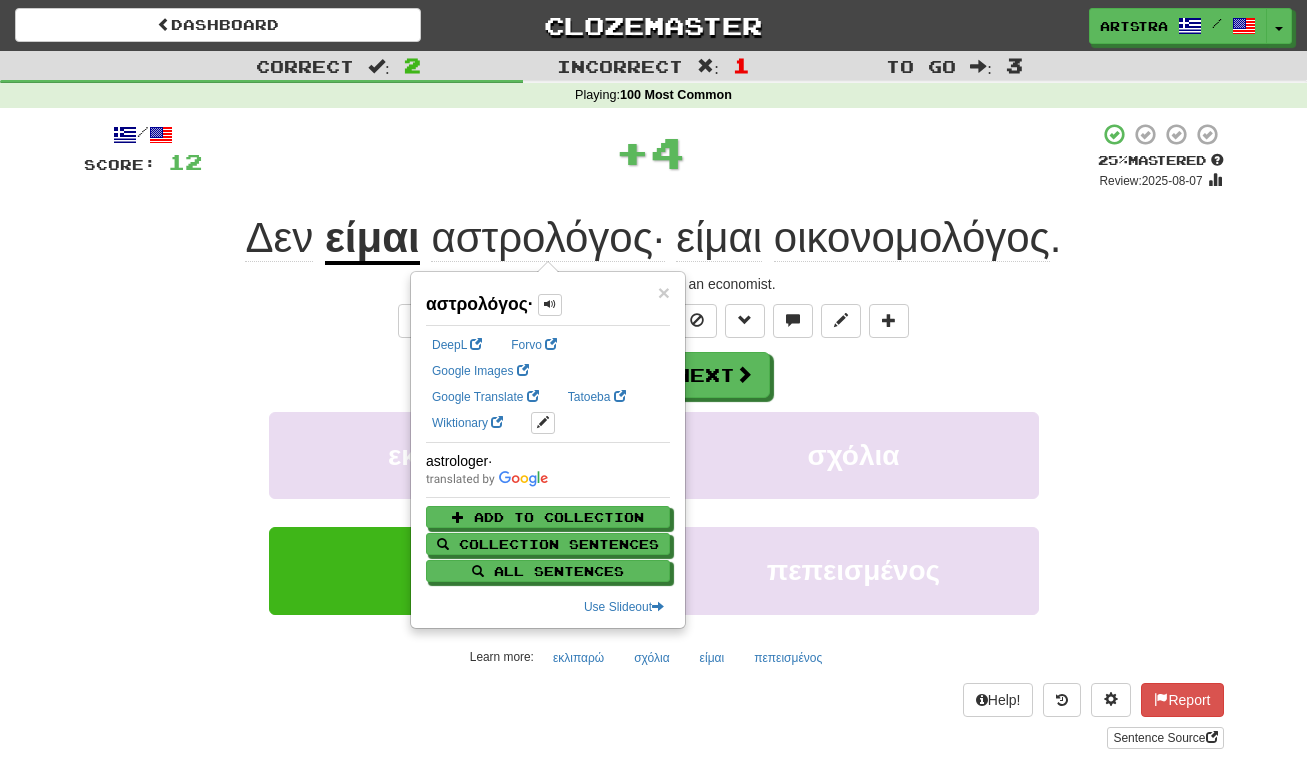 click on "είμαι" at bounding box center (719, 238) 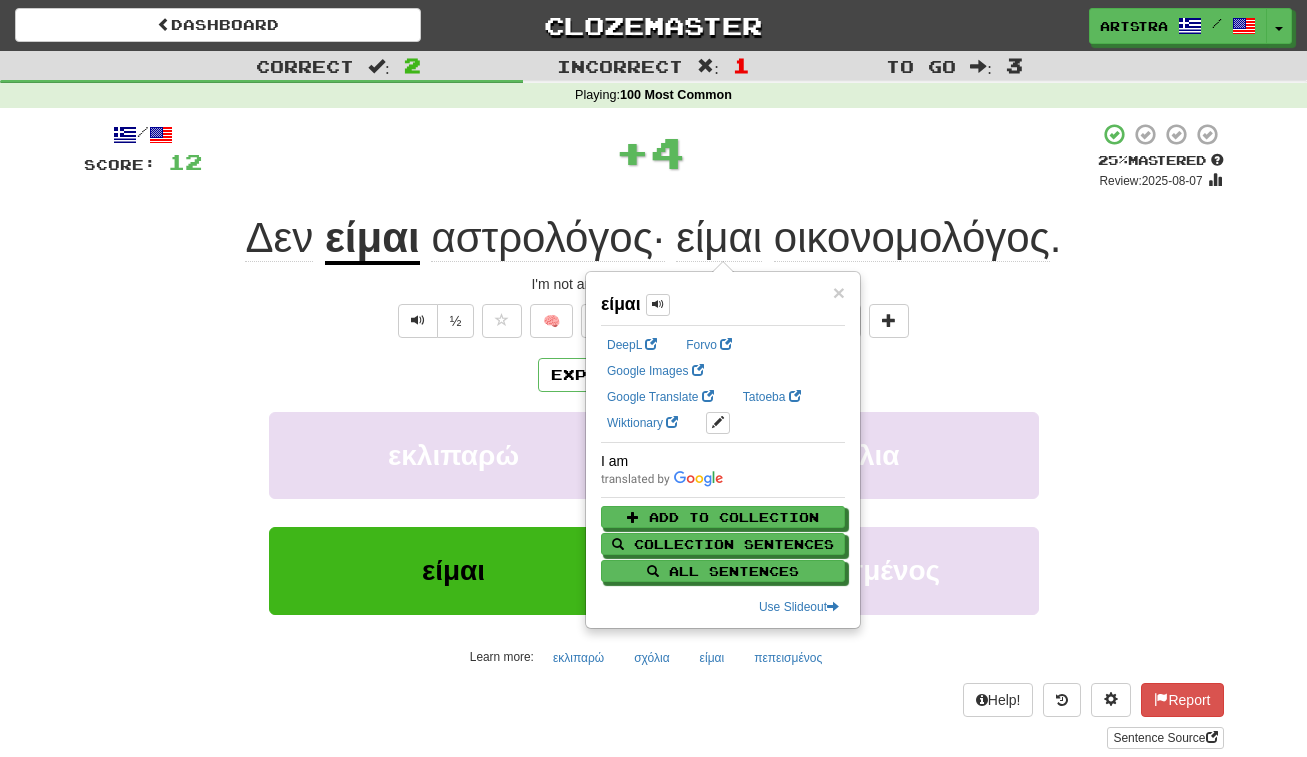 click on "οικονομολόγος" at bounding box center [912, 238] 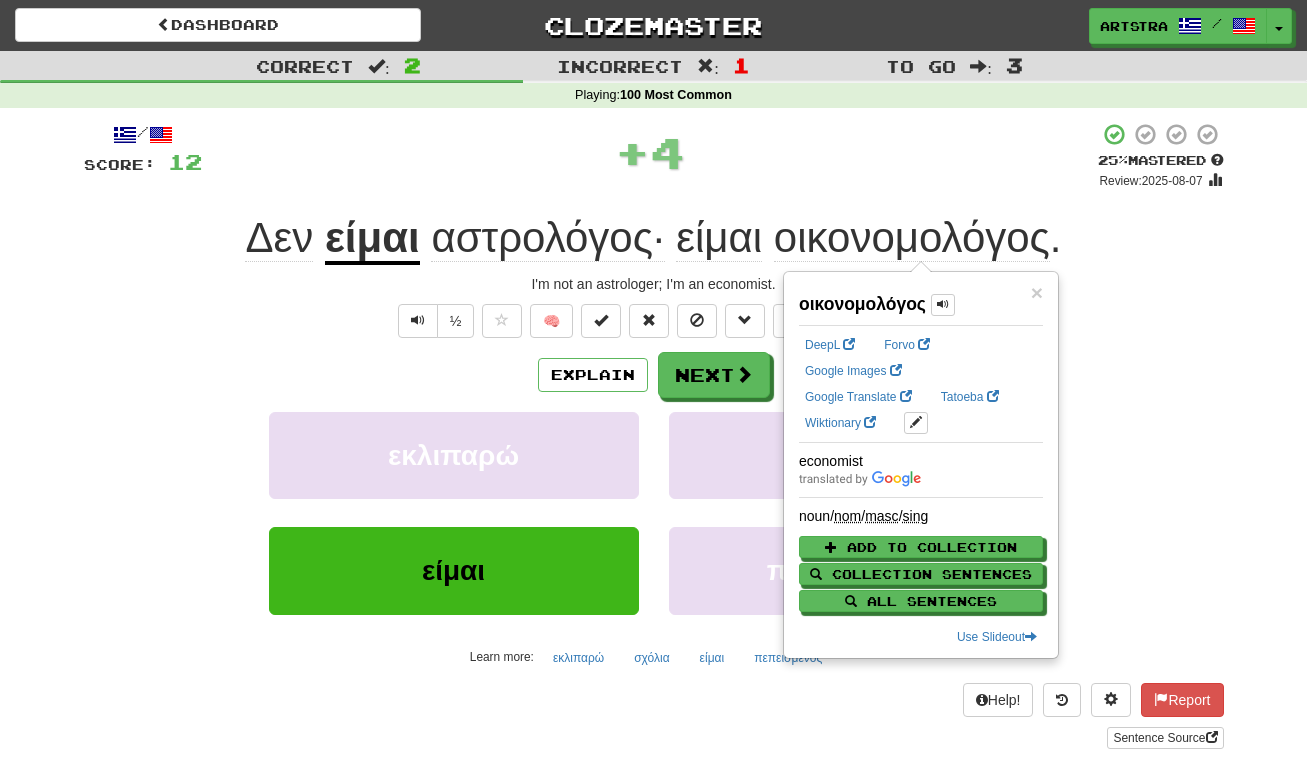 click on "+ 4" at bounding box center [650, 152] 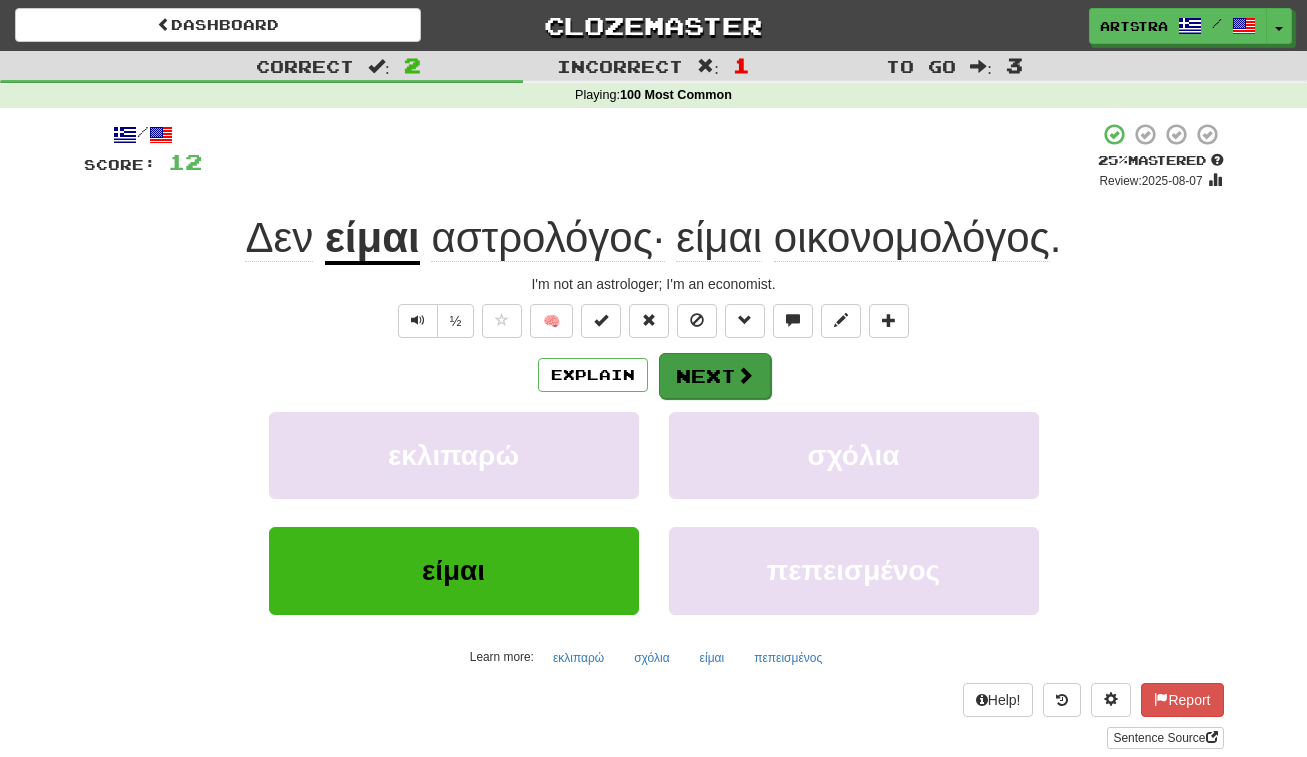 click on "Next" at bounding box center [715, 376] 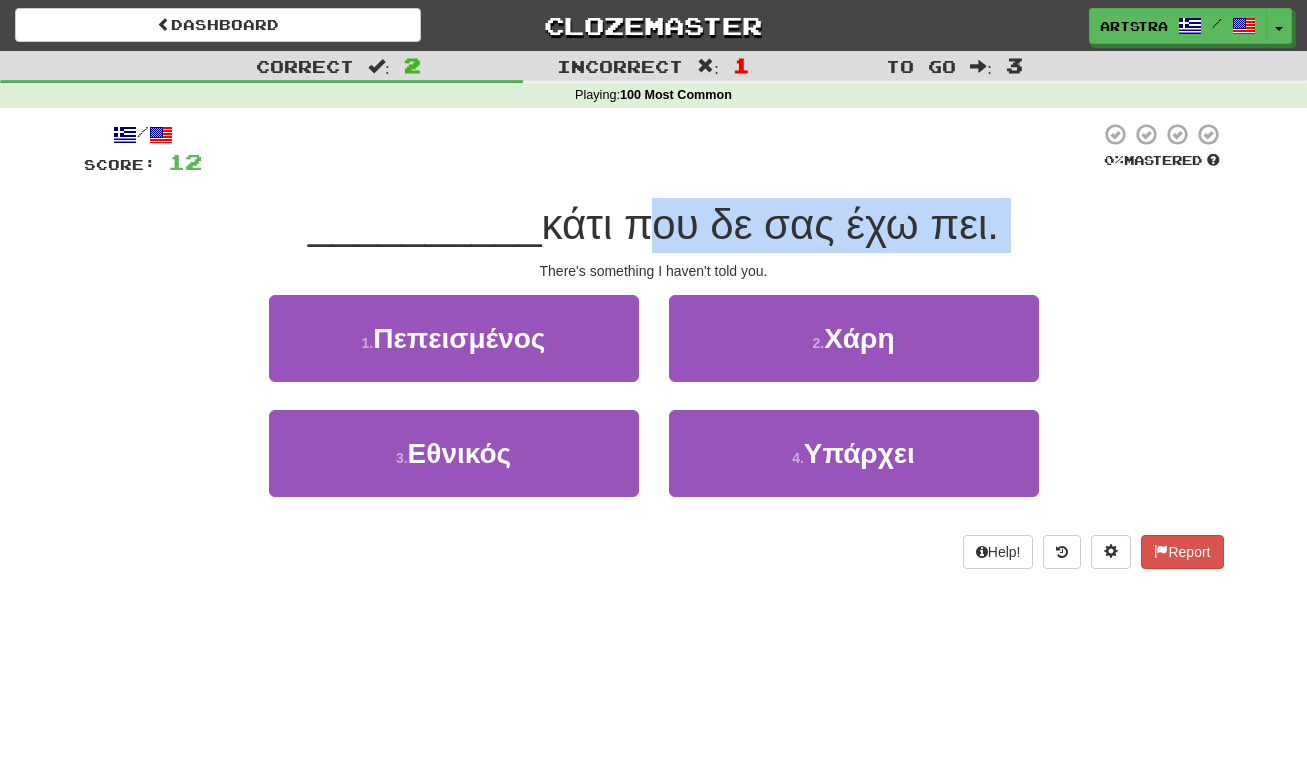 drag, startPoint x: 633, startPoint y: 207, endPoint x: 638, endPoint y: 254, distance: 47.26521 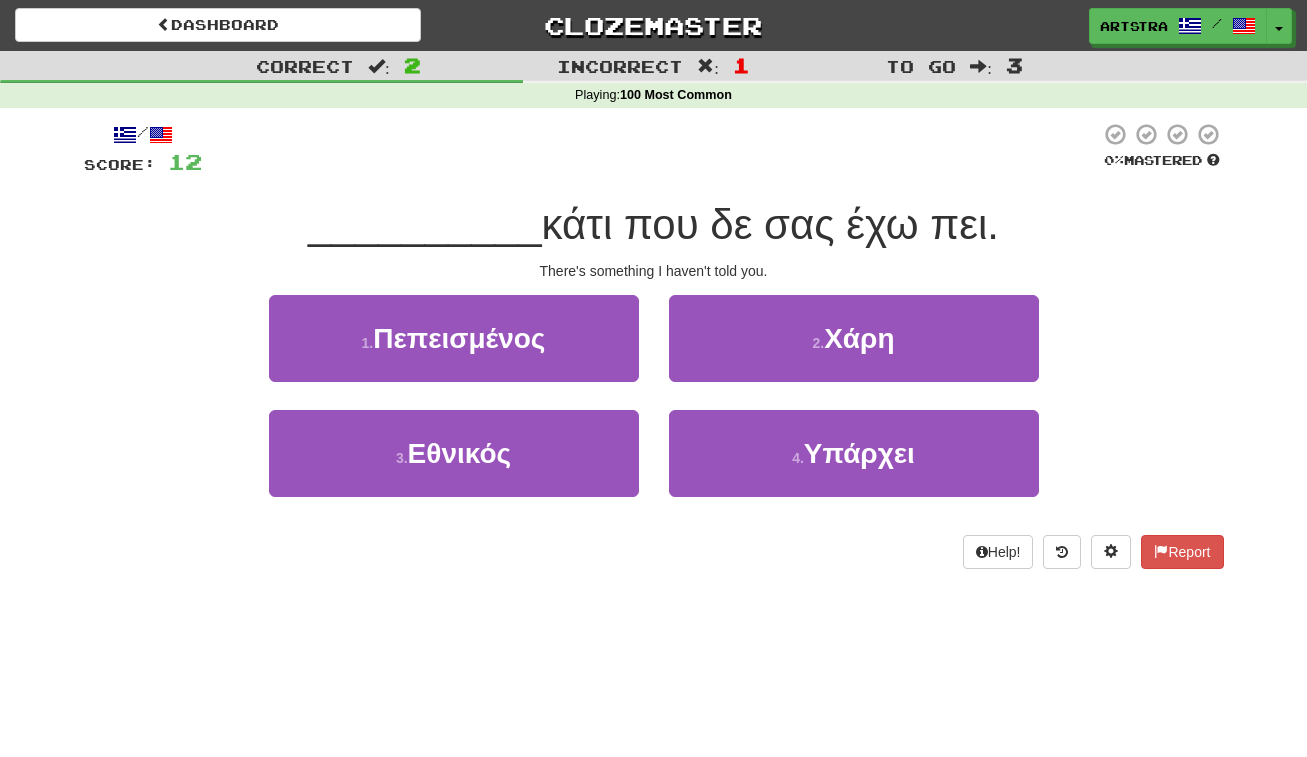 click on "/  Score:   12 0 %  Mastered __________  κάτι που δε σας έχω πει. There's something I haven't told you. 1 .  Πεπεισμένος 2 .  Χάρη 3 .  Εθνικός 4 .  Υπάρχει  Help!  Report" at bounding box center [654, 345] 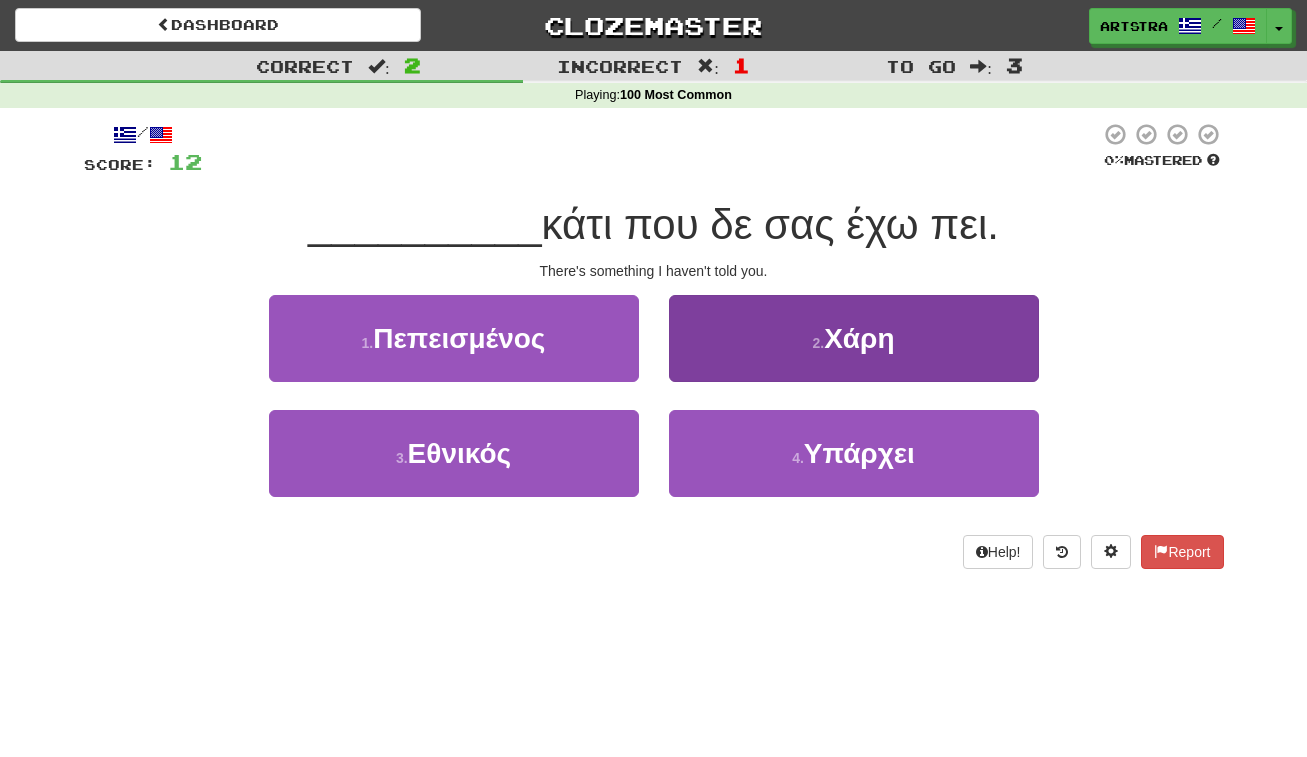 click on "2 .  Χάρη" at bounding box center [854, 338] 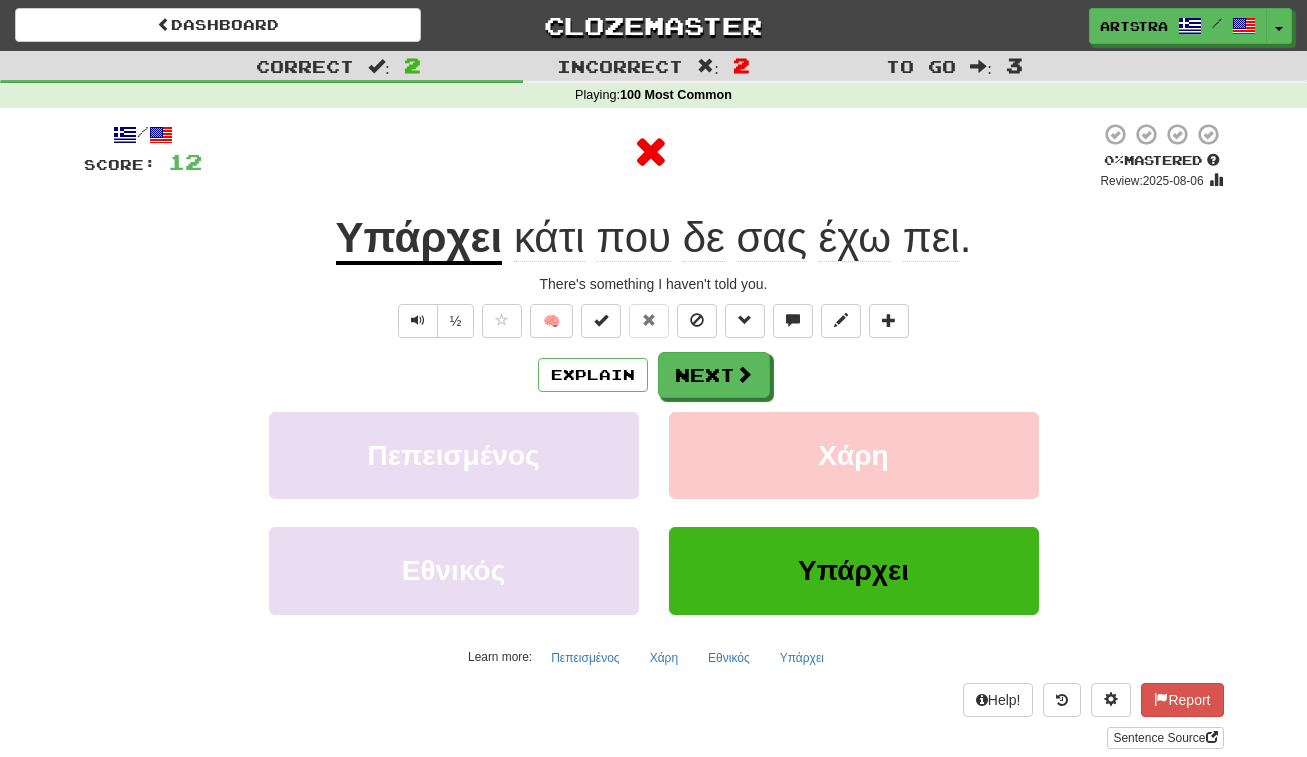 click on "Υπάρχει" at bounding box center [419, 239] 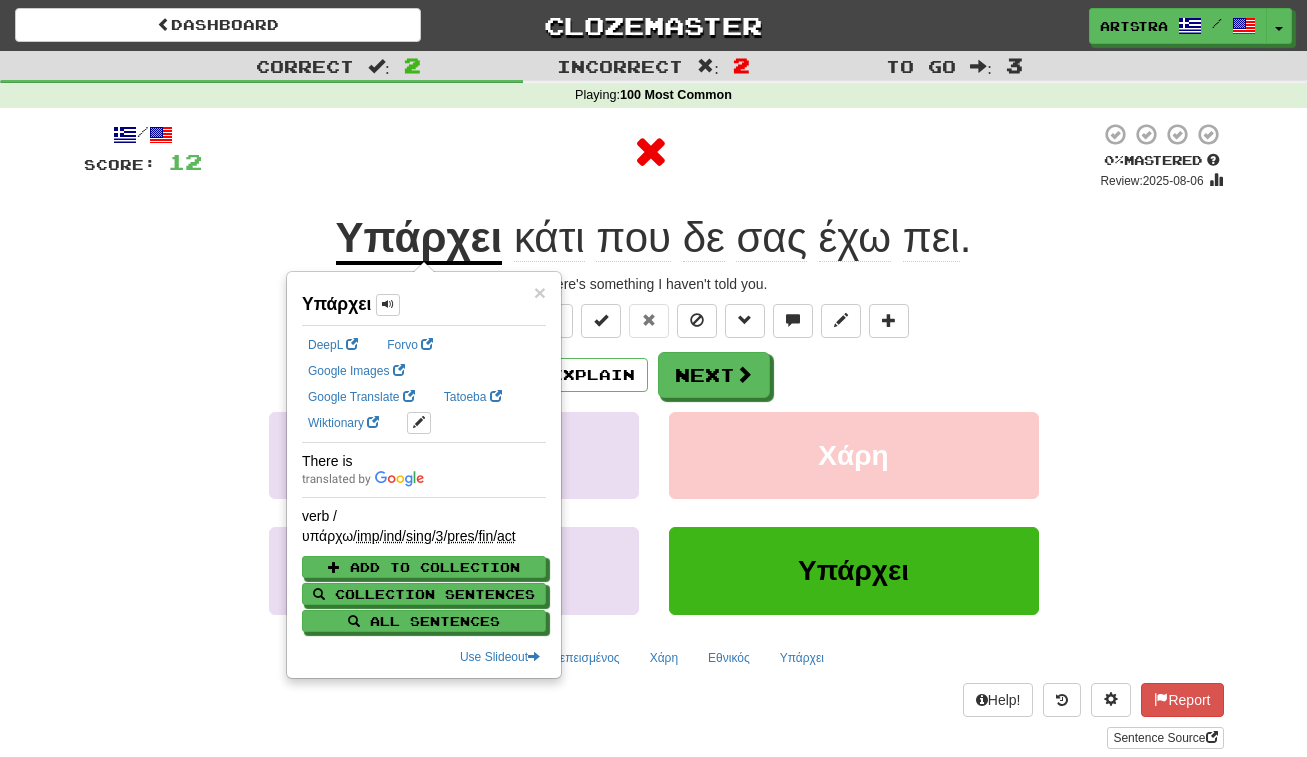 click on "που" at bounding box center [633, 238] 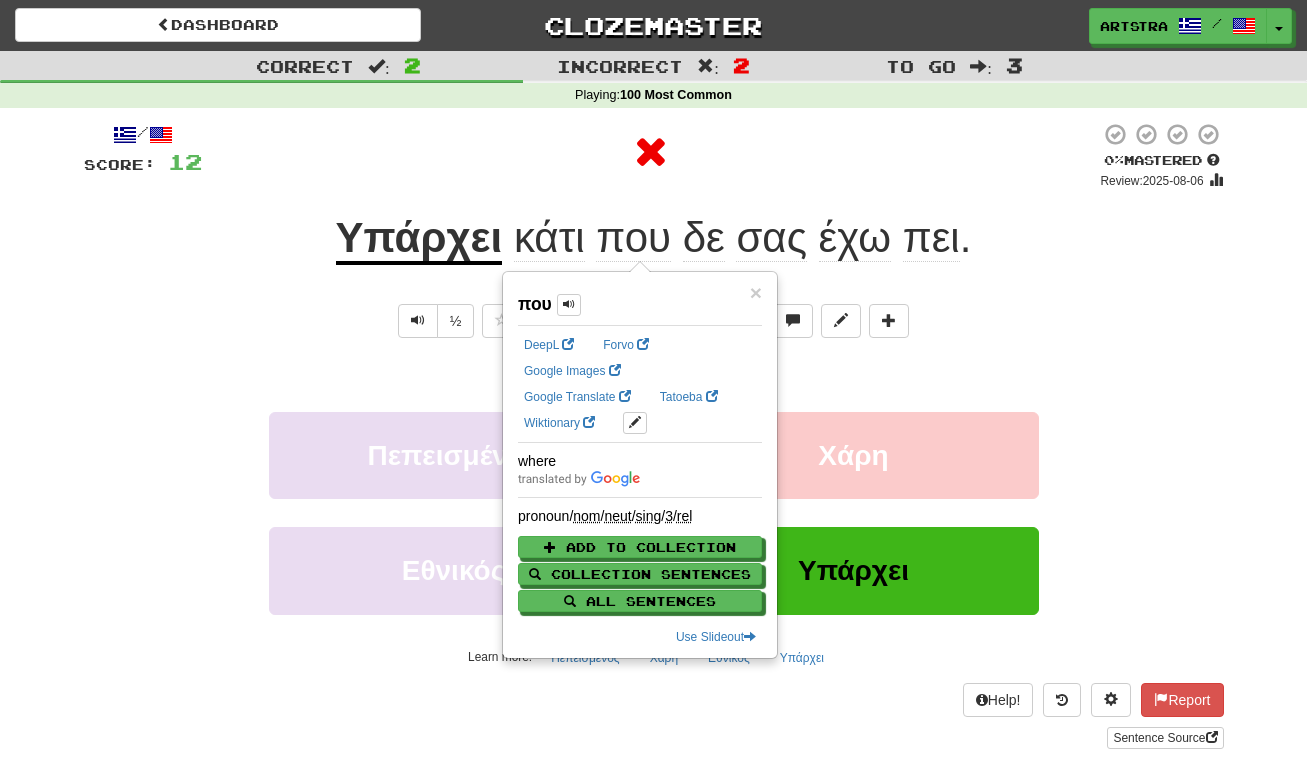 click on "έχω" at bounding box center (855, 238) 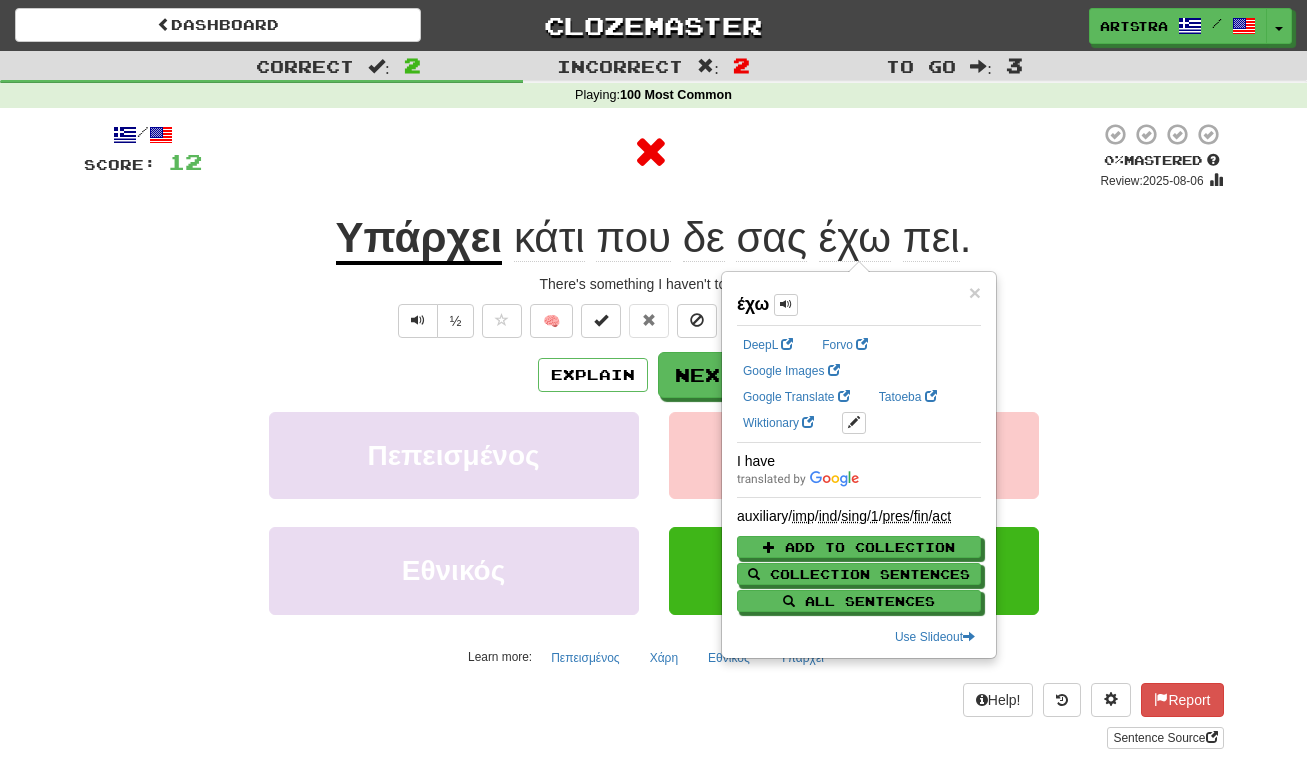 click on "πει" at bounding box center (931, 238) 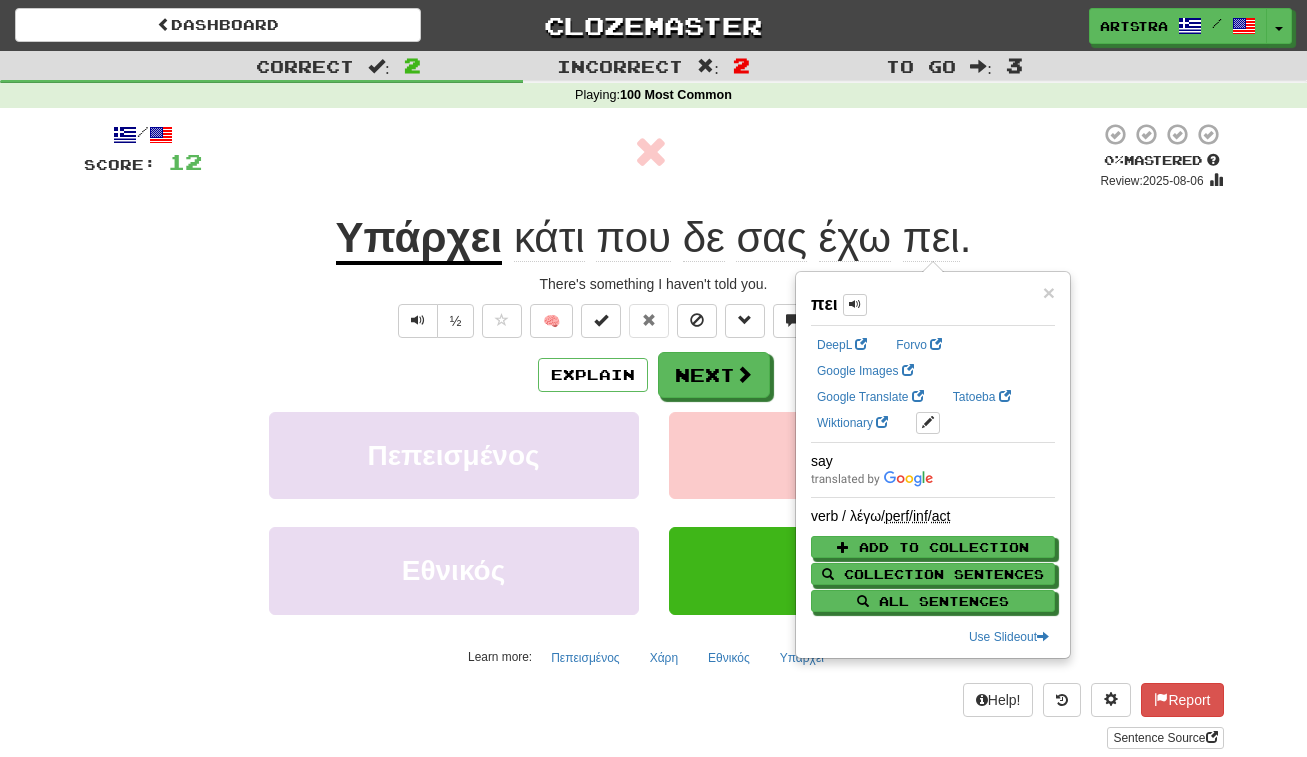 click on "/  Score:   12 0 %  Mastered Review:  2025-08-06 Υπάρχει   κάτι   που   δε   σας   έχω   πει . There's something I haven't told you. ½ 🧠 Explain Next Πεπεισμένος Χάρη Εθνικός Υπάρχει Learn more: Πεπεισμένος Χάρη Εθνικός Υπάρχει  Help!  Report Sentence Source" at bounding box center (654, 435) 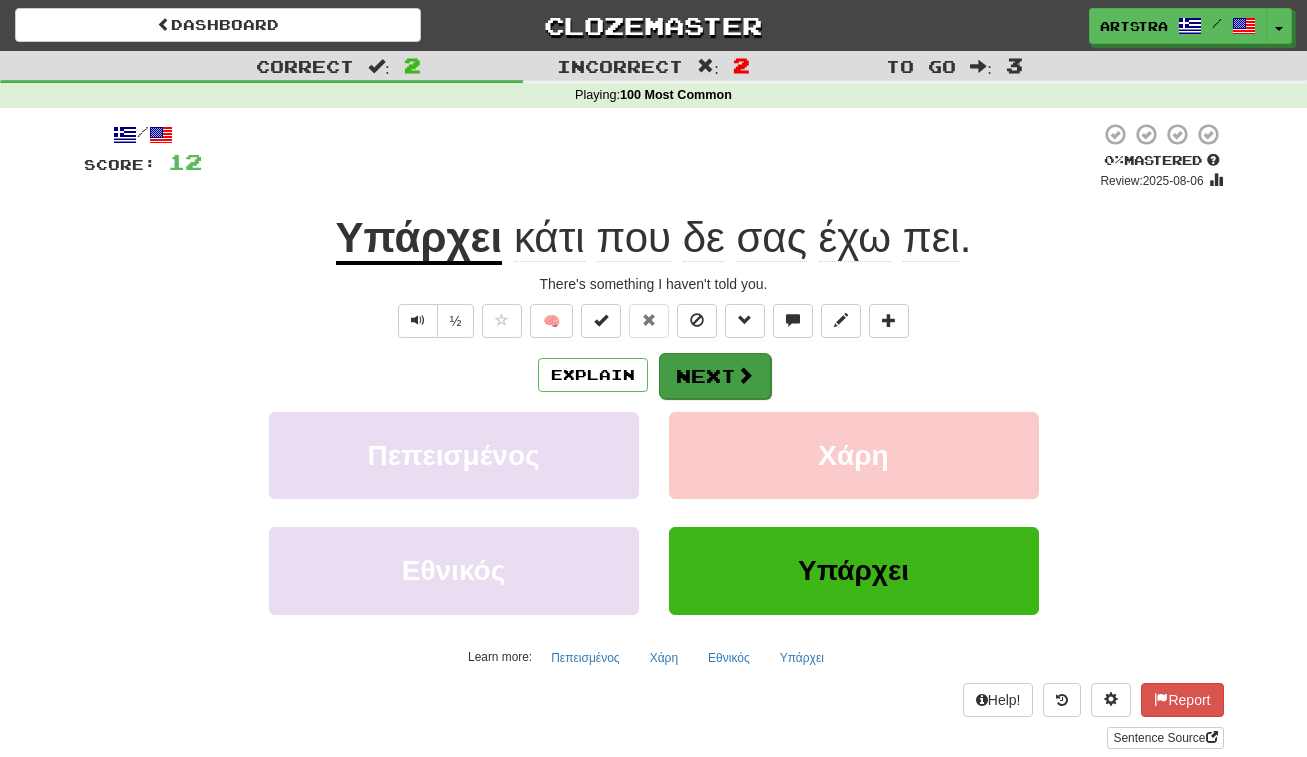 click at bounding box center (745, 375) 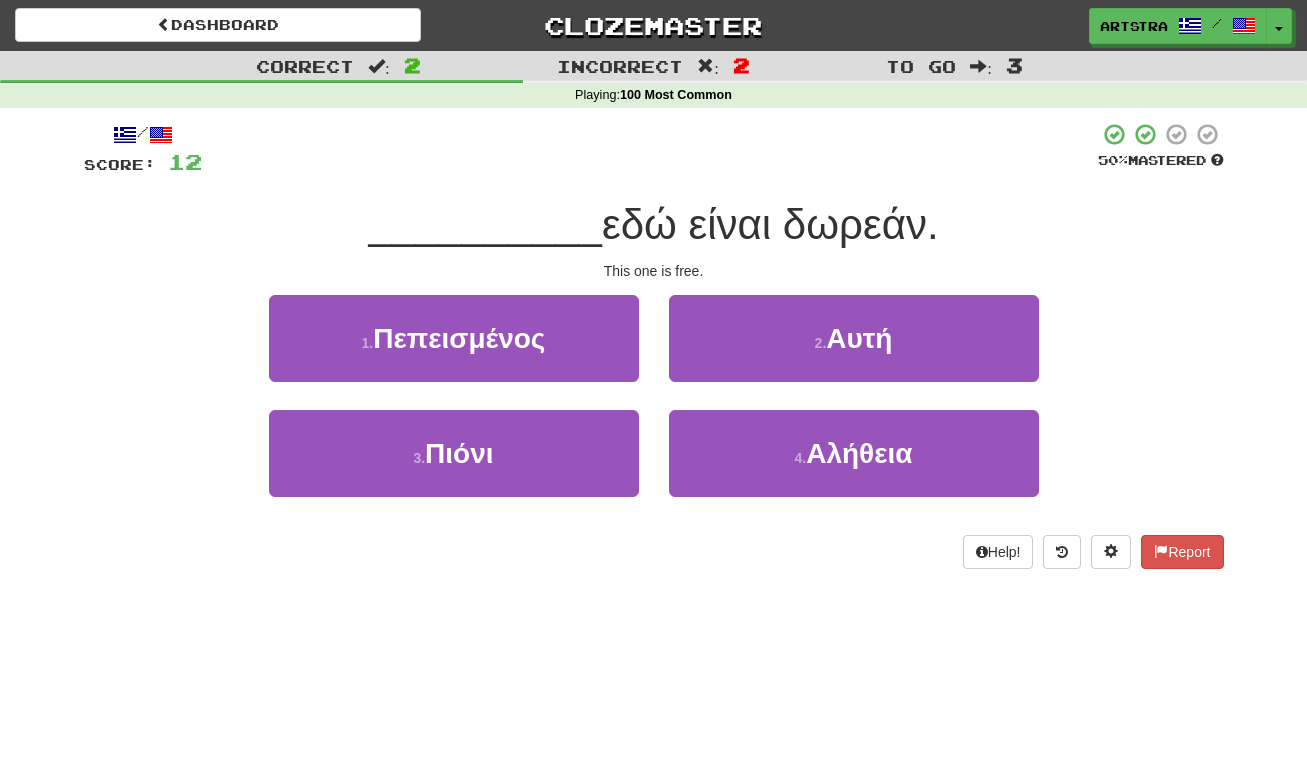 click on "εδώ είναι δωρεάν." at bounding box center (770, 224) 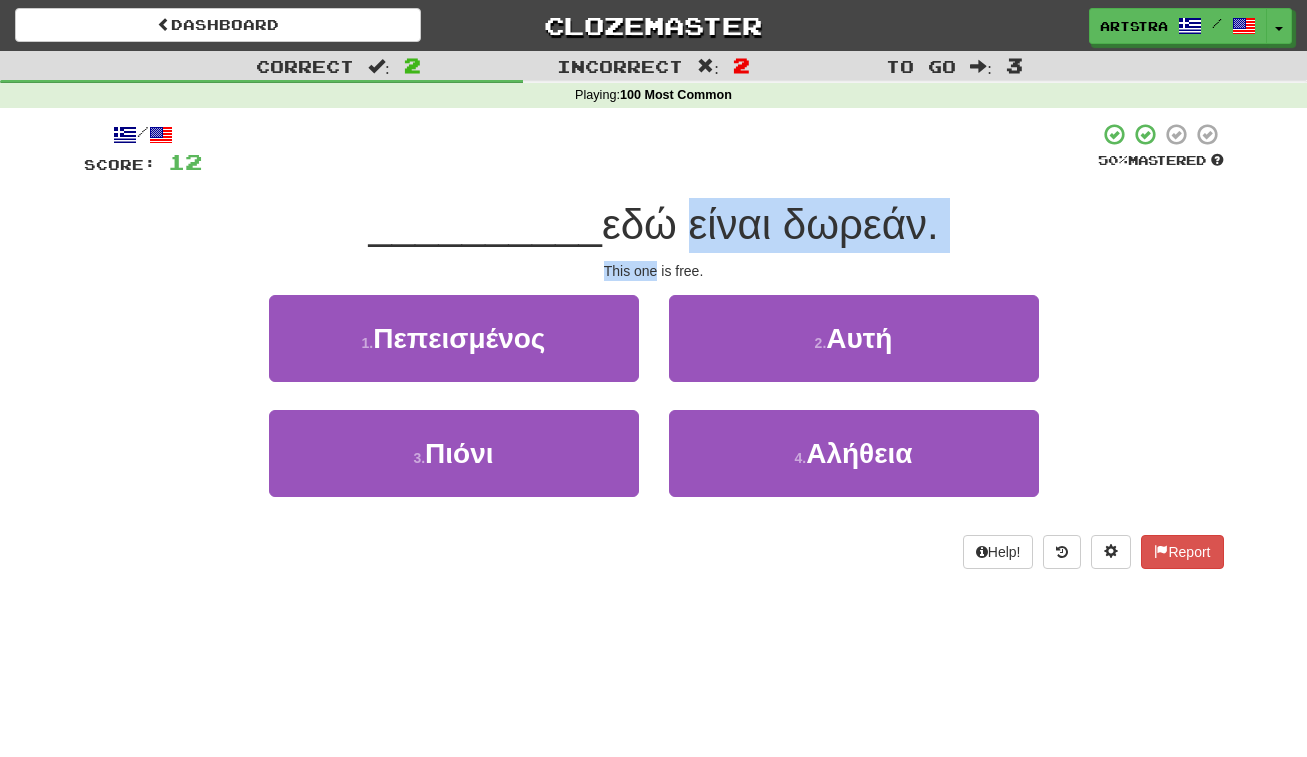 drag, startPoint x: 660, startPoint y: 215, endPoint x: 651, endPoint y: 269, distance: 54.74486 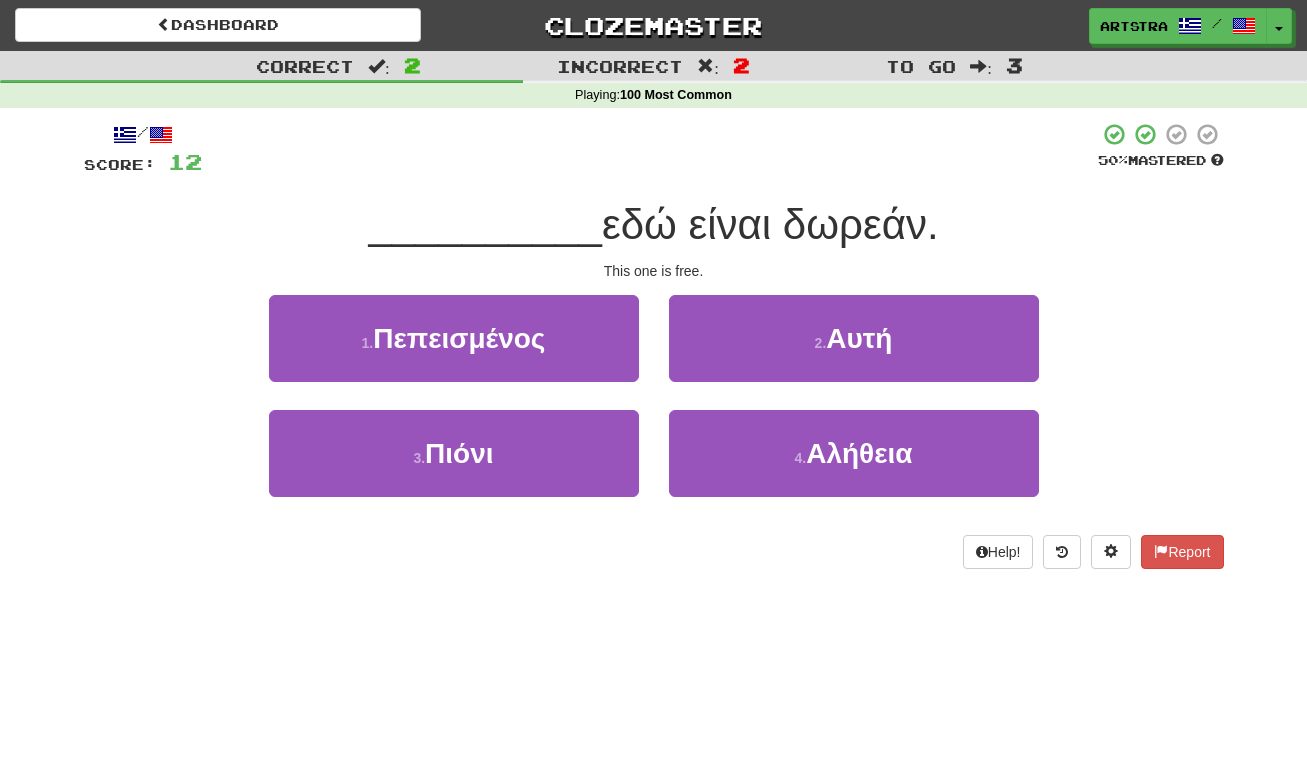 drag, startPoint x: 782, startPoint y: 357, endPoint x: 752, endPoint y: 341, distance: 34 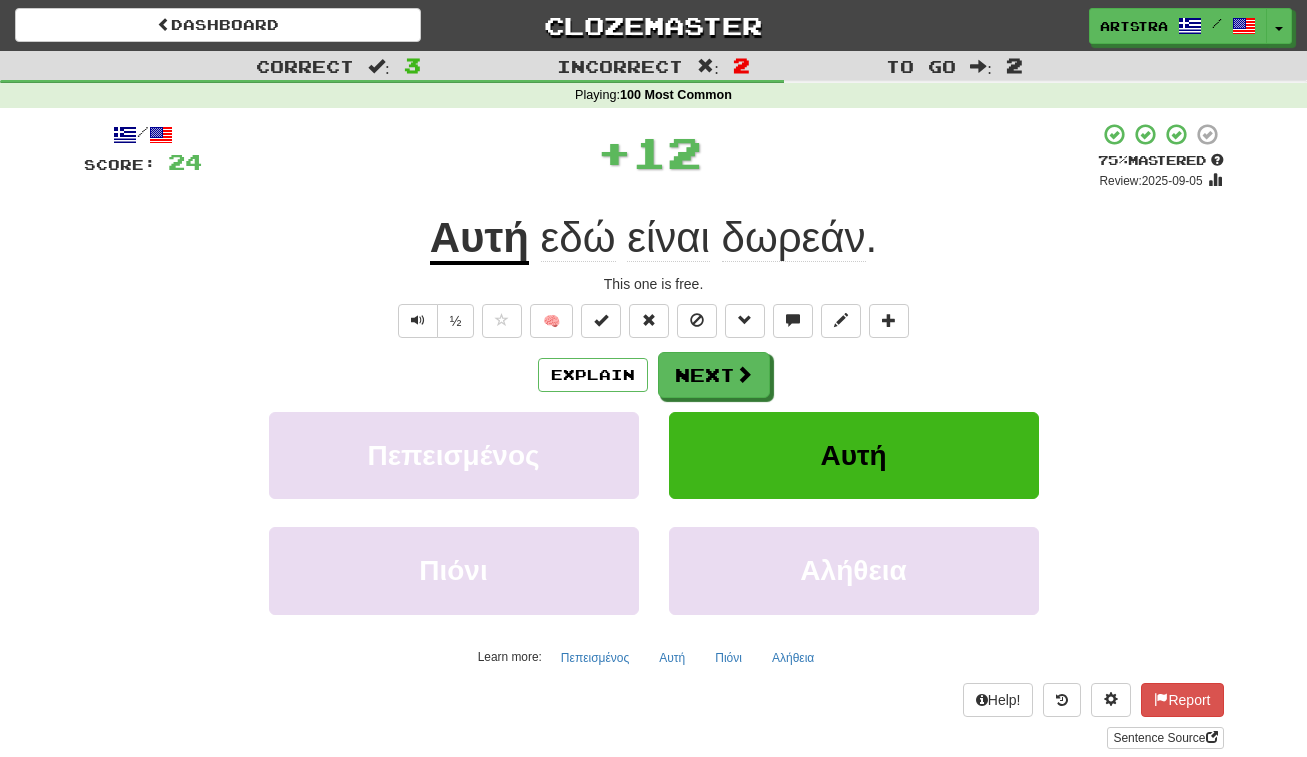 click on "Αυτή" at bounding box center [479, 239] 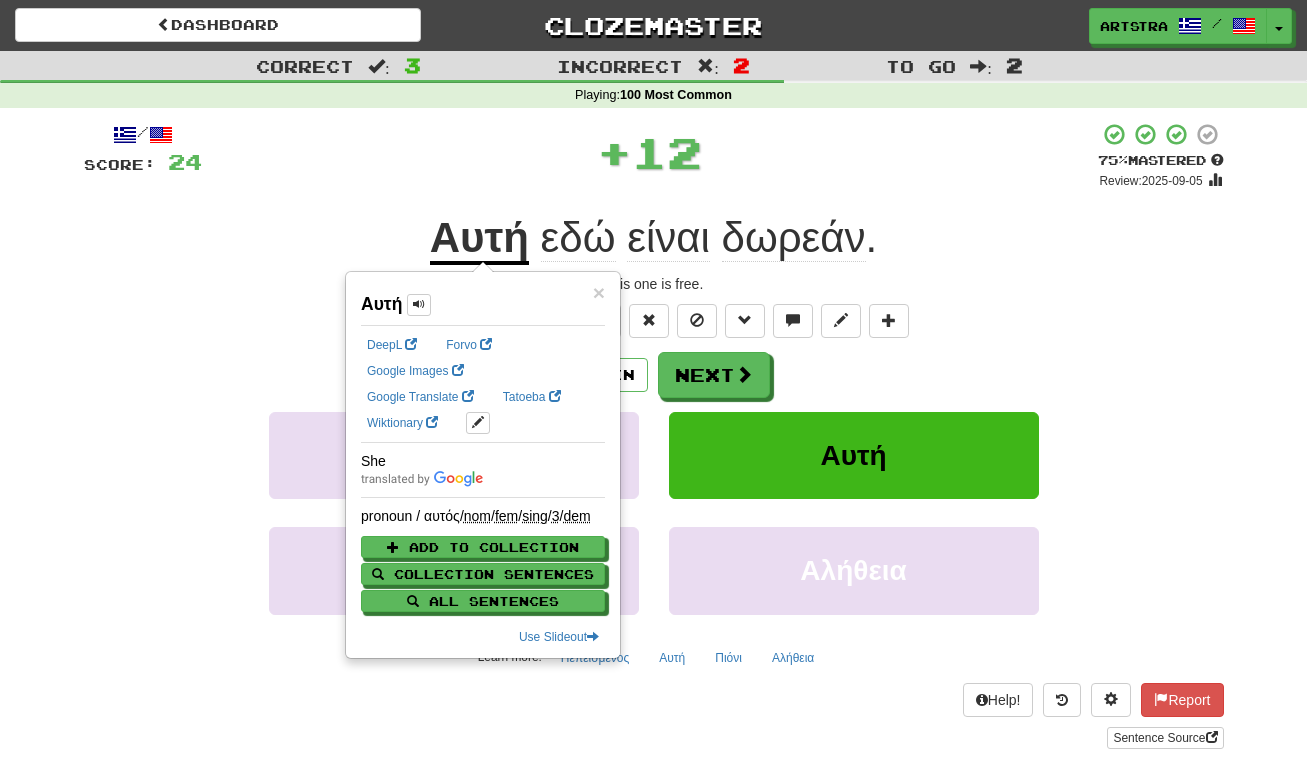 click on "εδώ" at bounding box center (578, 238) 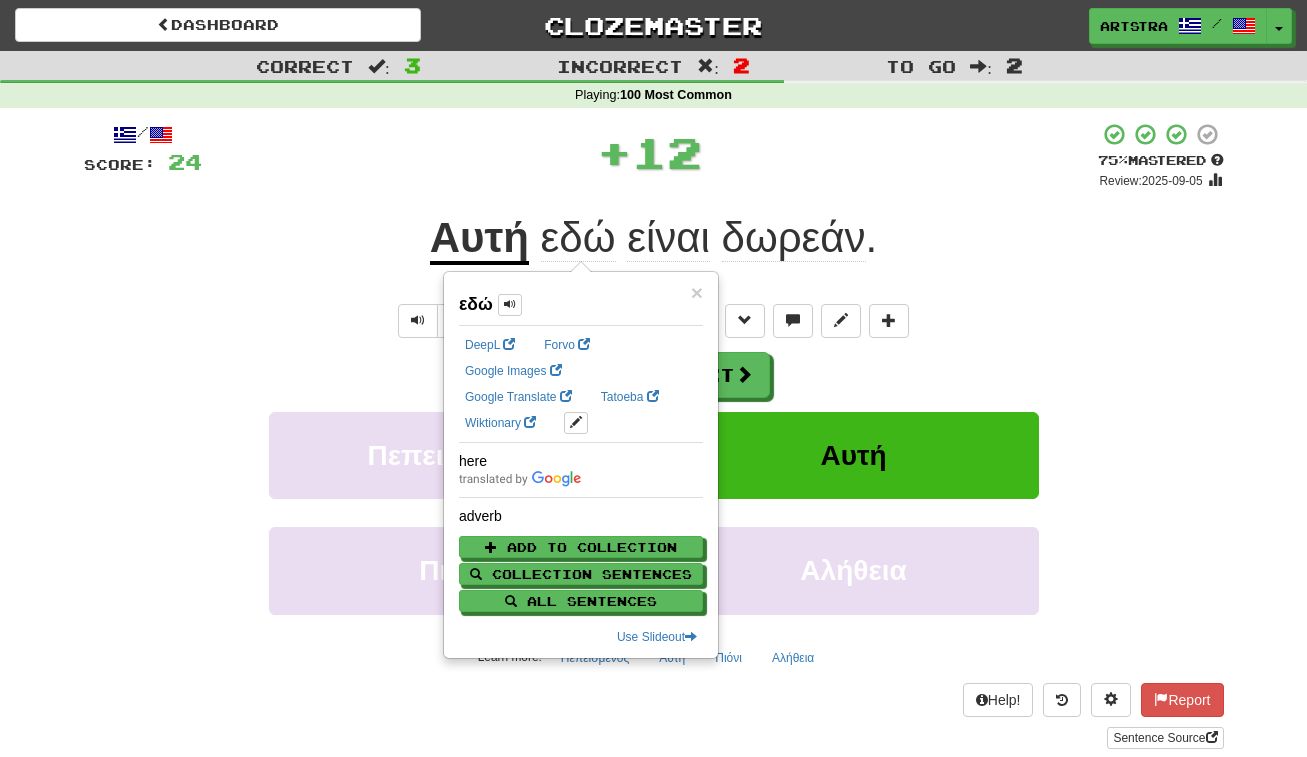 click on "δωρεάν" at bounding box center [794, 238] 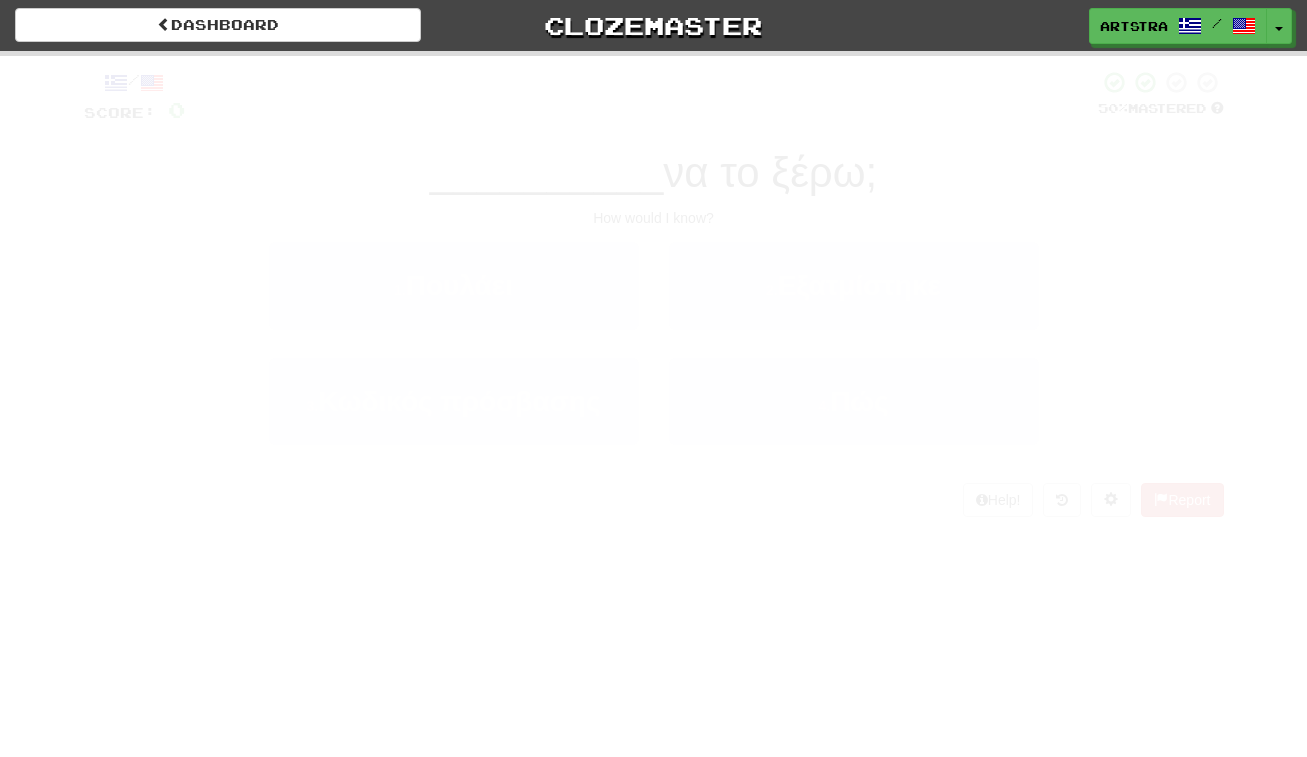 scroll, scrollTop: 0, scrollLeft: 0, axis: both 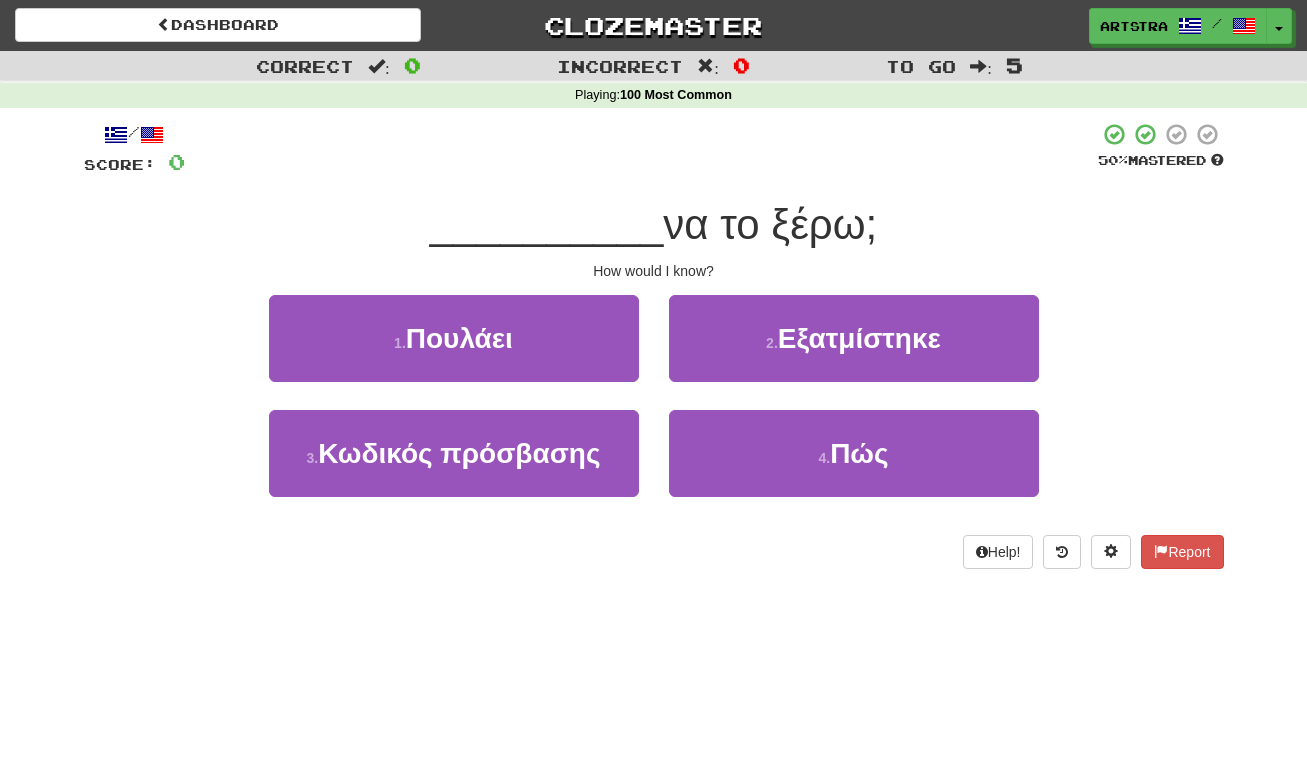 click on "να το ξέρω;" at bounding box center (770, 224) 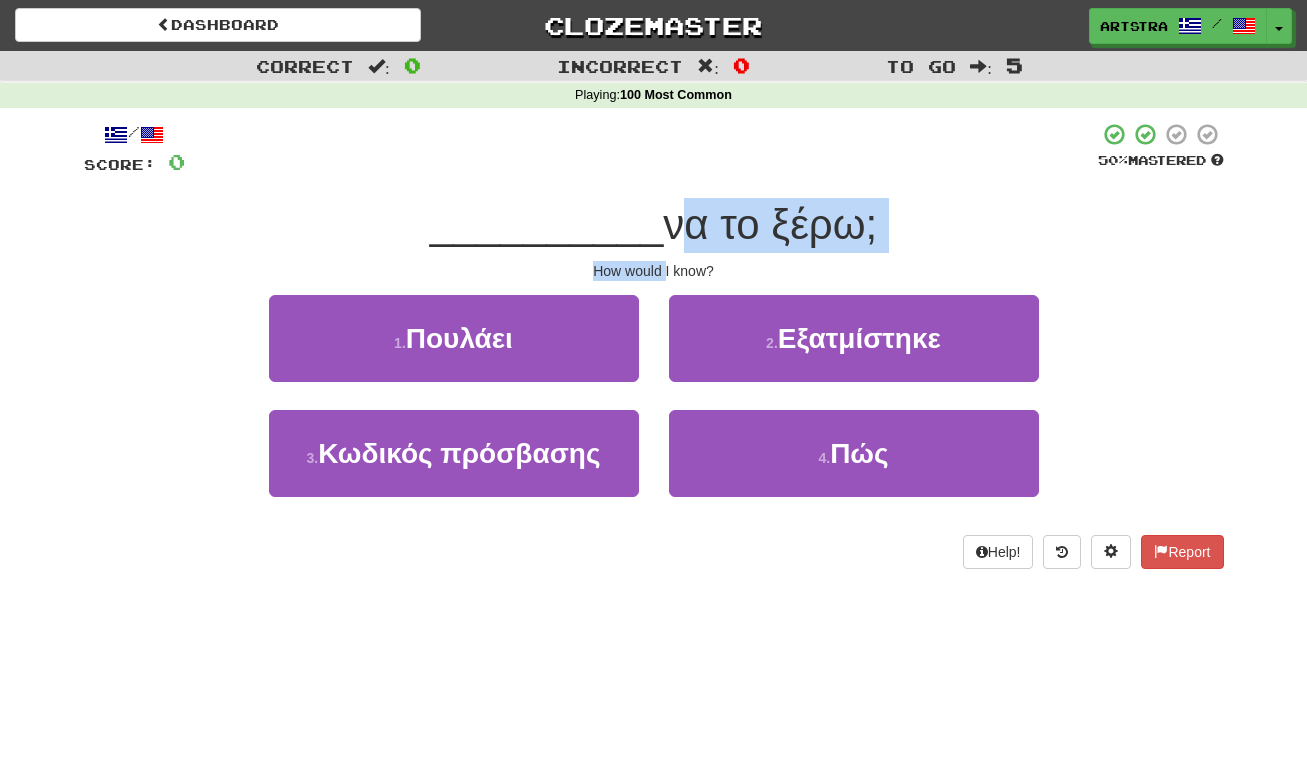 drag, startPoint x: 668, startPoint y: 212, endPoint x: 662, endPoint y: 259, distance: 47.38143 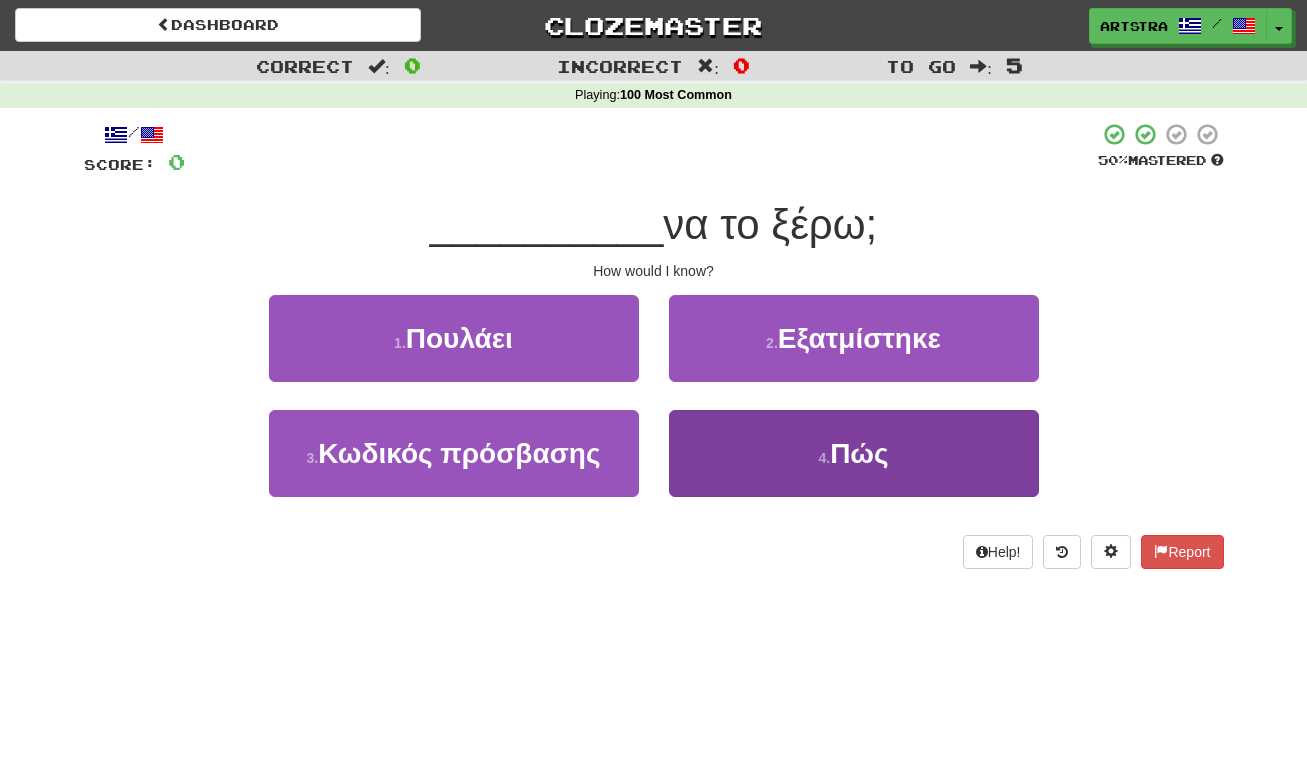 click on "4 .  Πώς" at bounding box center (854, 453) 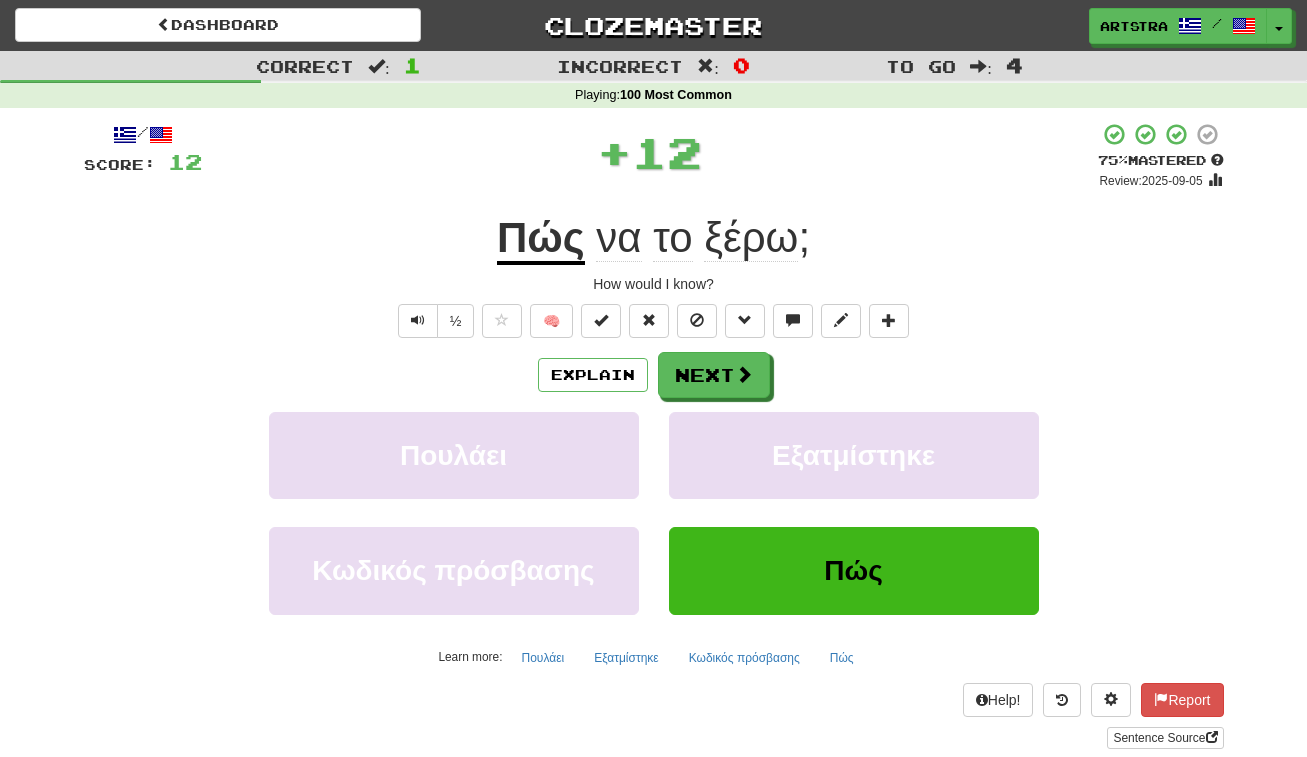 click on "Πώς" at bounding box center [541, 239] 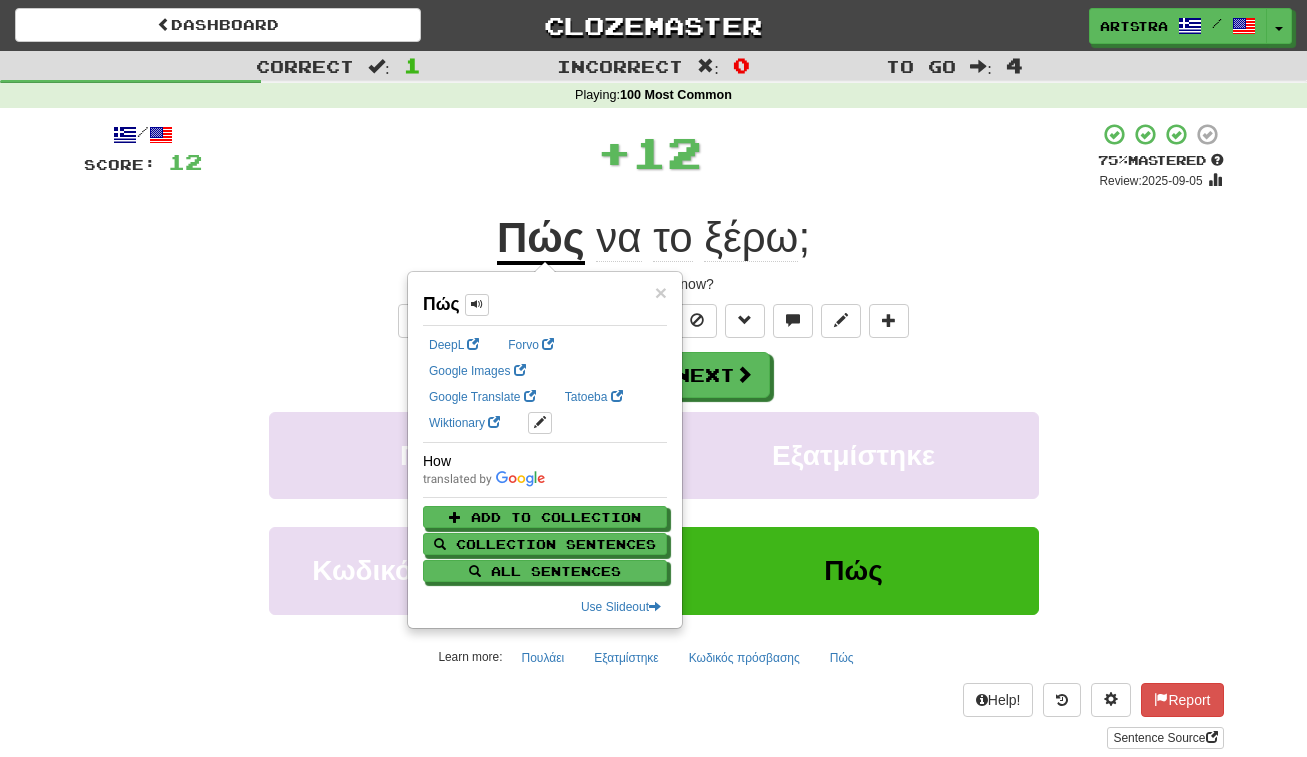 click on "ξέρω" at bounding box center [751, 238] 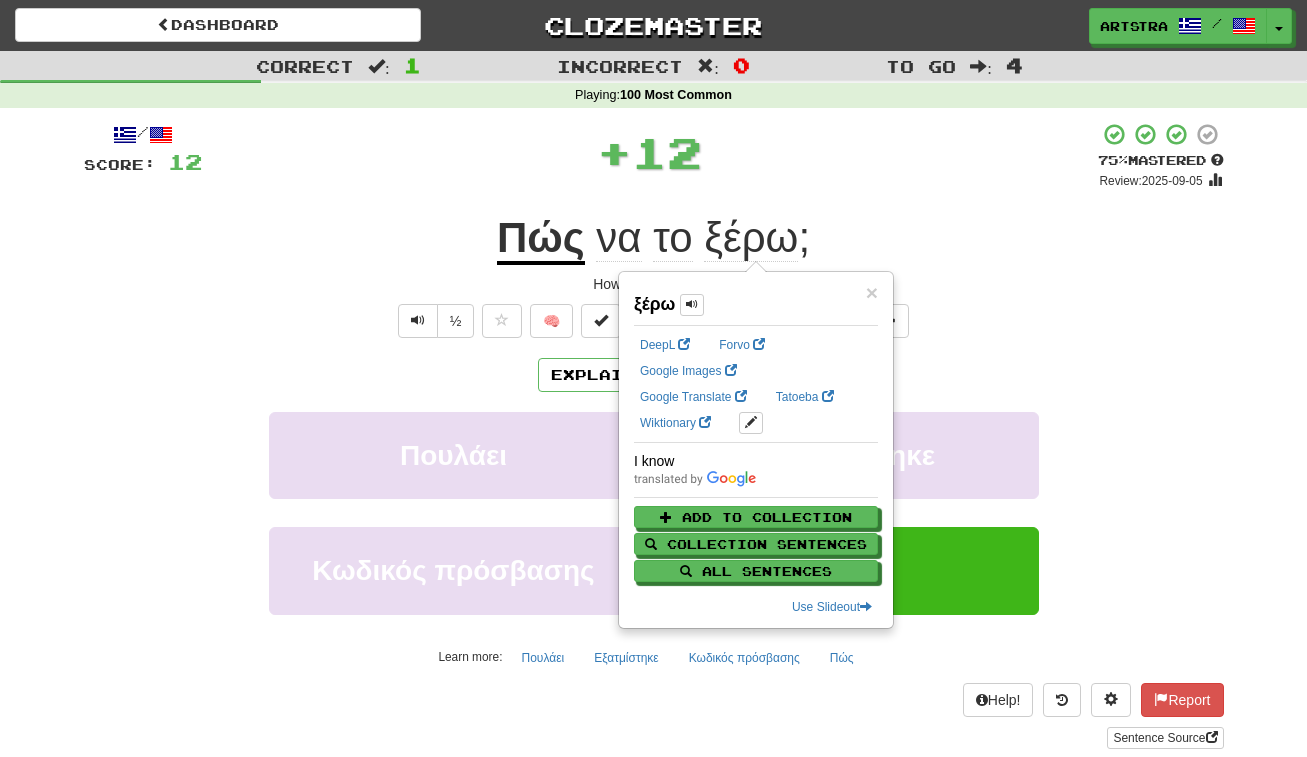 click on "/  Score:   12 + 12 75 %  Mastered Review:  2025-09-05 Πώς   να   το   ξέρω ; How would I know? ½ 🧠 Explain Next Πουλάει Εξατμίστηκε Κωδικός πρόσβασης Πώς Learn more: Πουλάει Εξατμίστηκε Κωδικός πρόσβασης Πώς  Help!  Report Sentence Source" at bounding box center (654, 435) 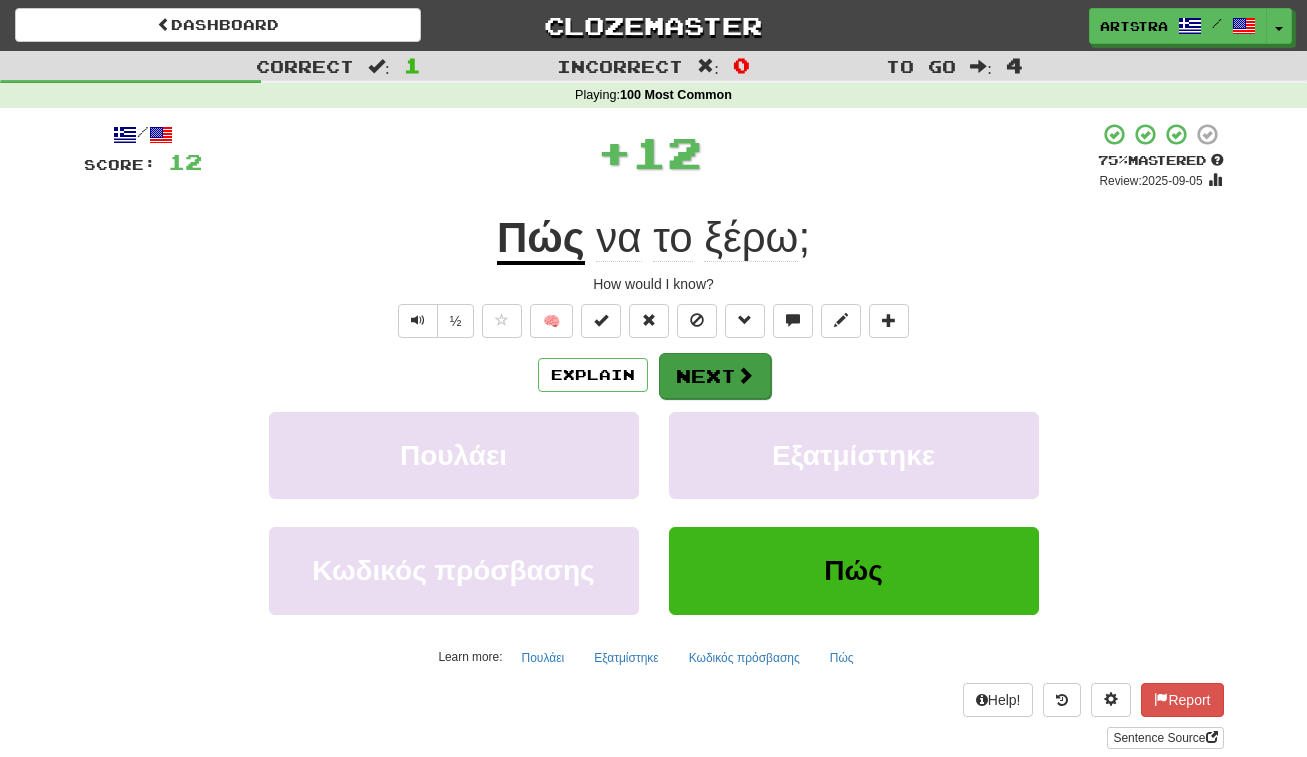 click on "Next" at bounding box center (715, 376) 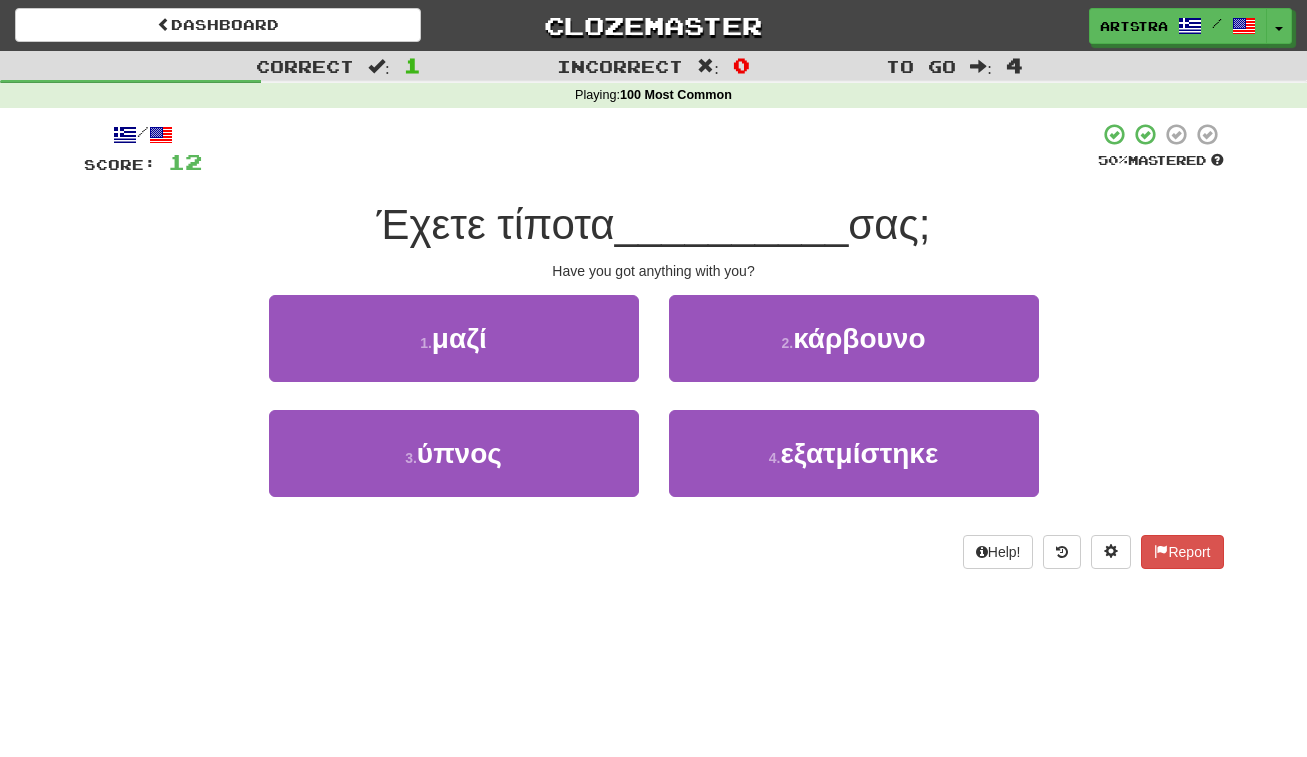 click on "__________" at bounding box center (732, 224) 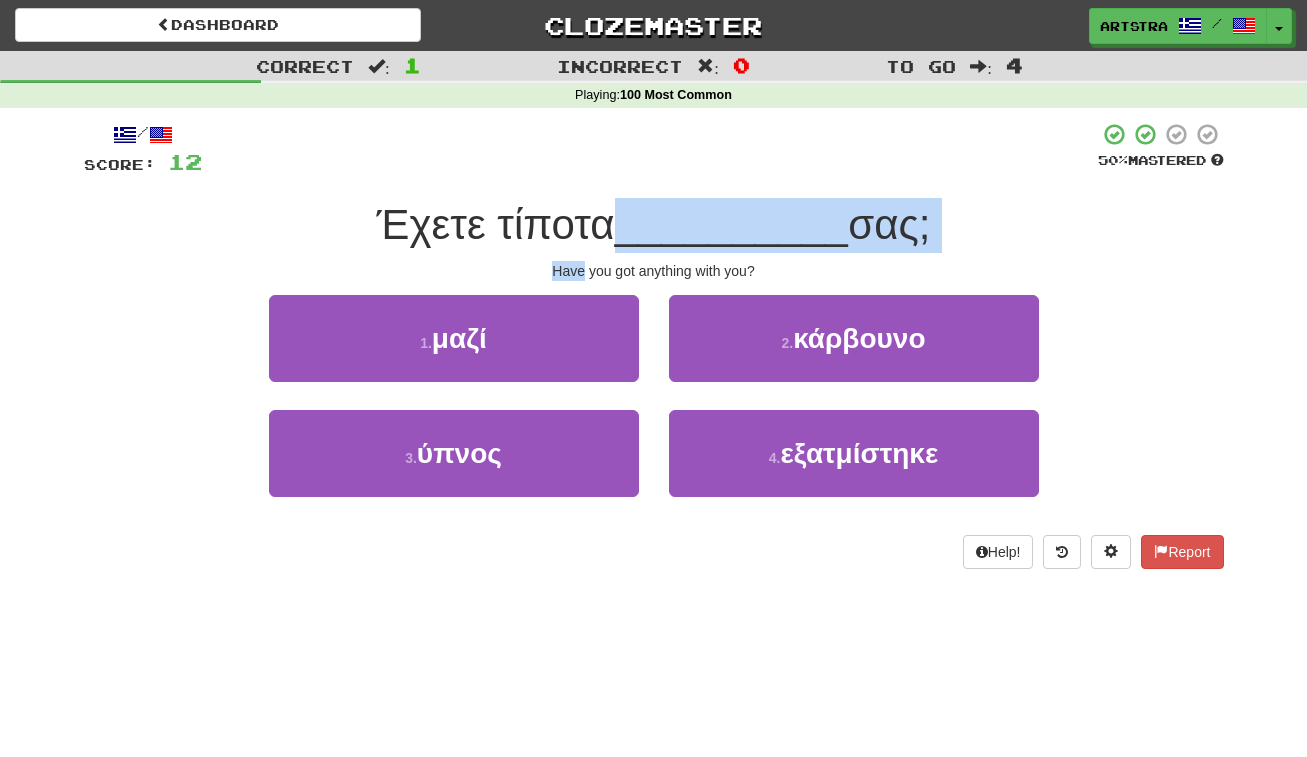 drag, startPoint x: 679, startPoint y: 220, endPoint x: 683, endPoint y: 253, distance: 33.24154 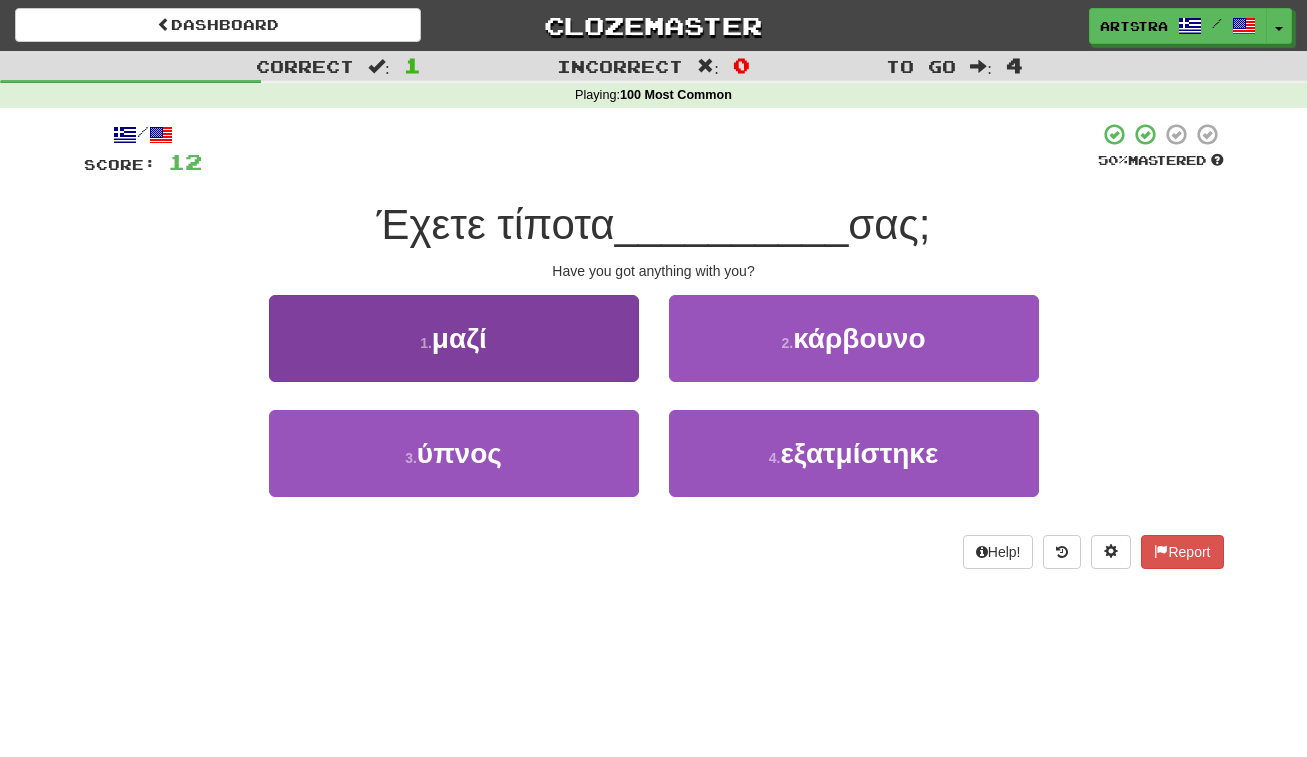 click on "1 .  μαζί" at bounding box center (454, 338) 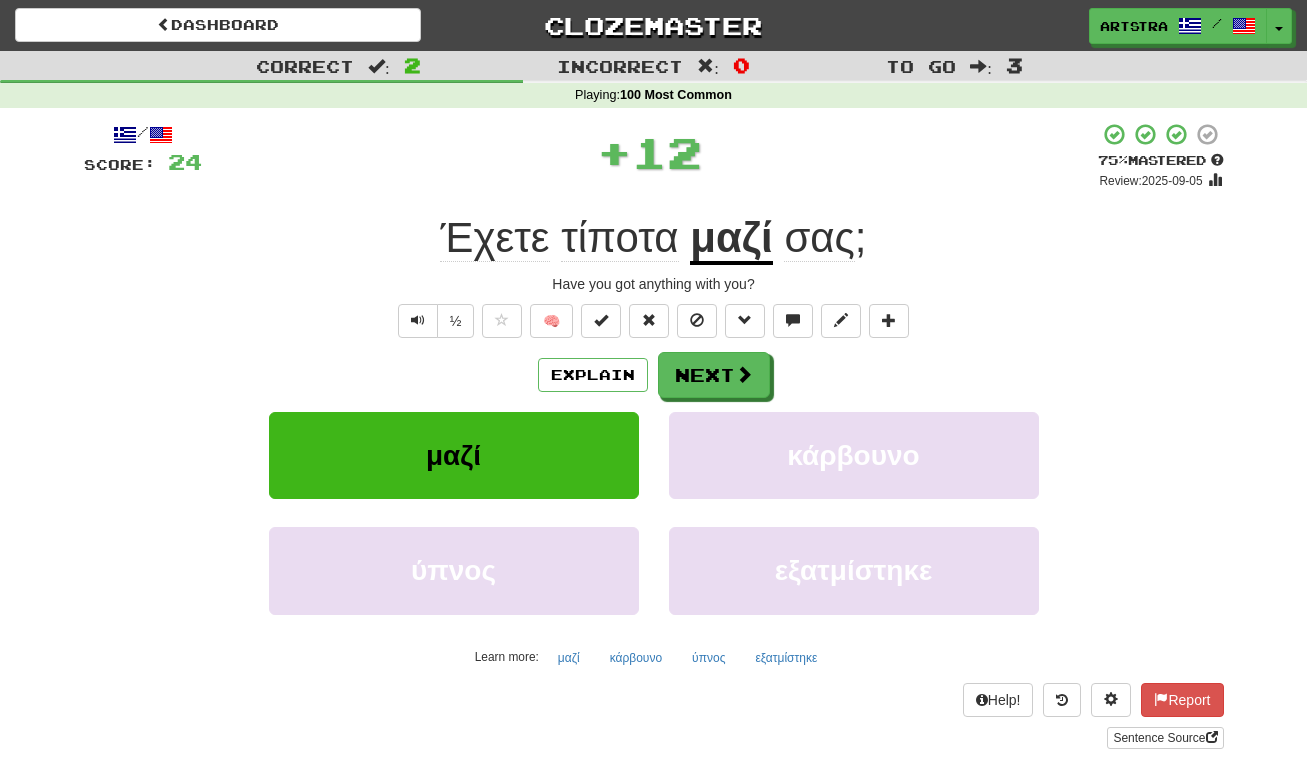 click on "τίποτα" at bounding box center [619, 238] 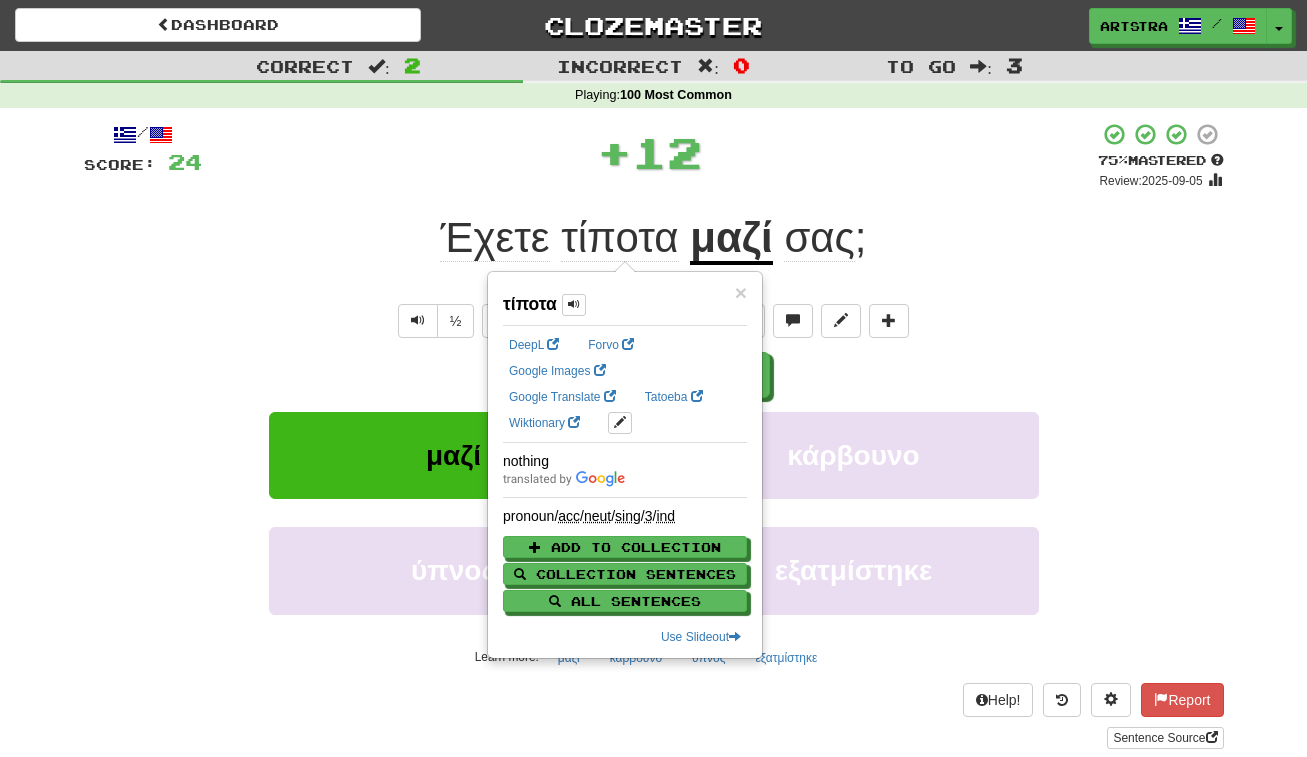 click on "Έχετε" at bounding box center [494, 238] 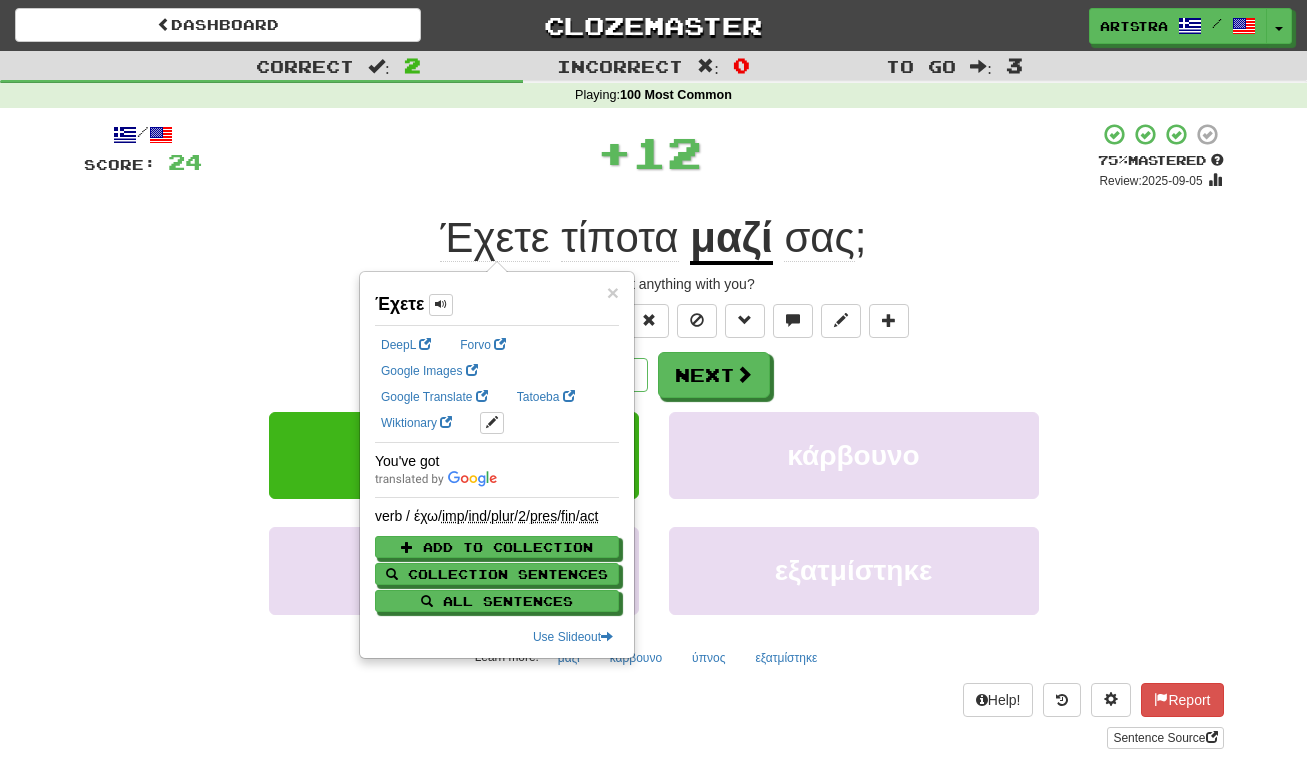 click on "σας" at bounding box center [819, 238] 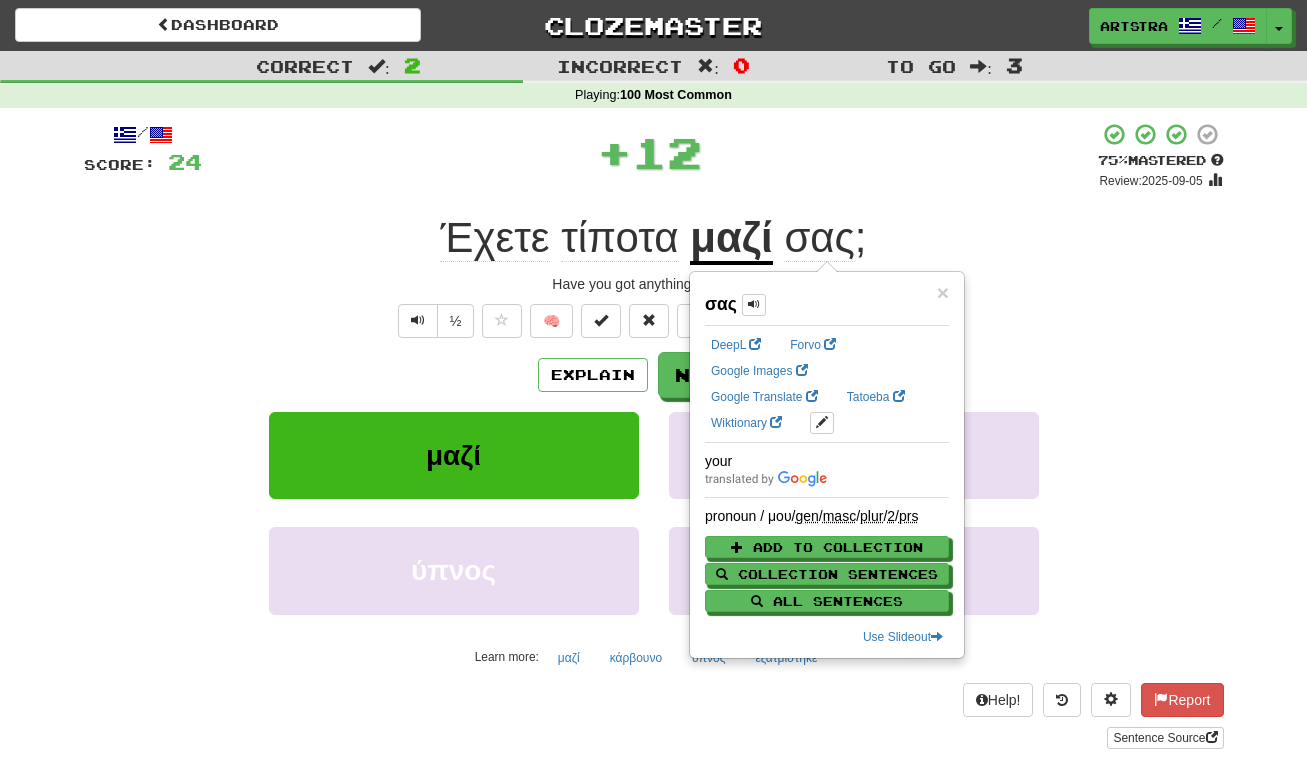 click on "+ 12" at bounding box center (650, 156) 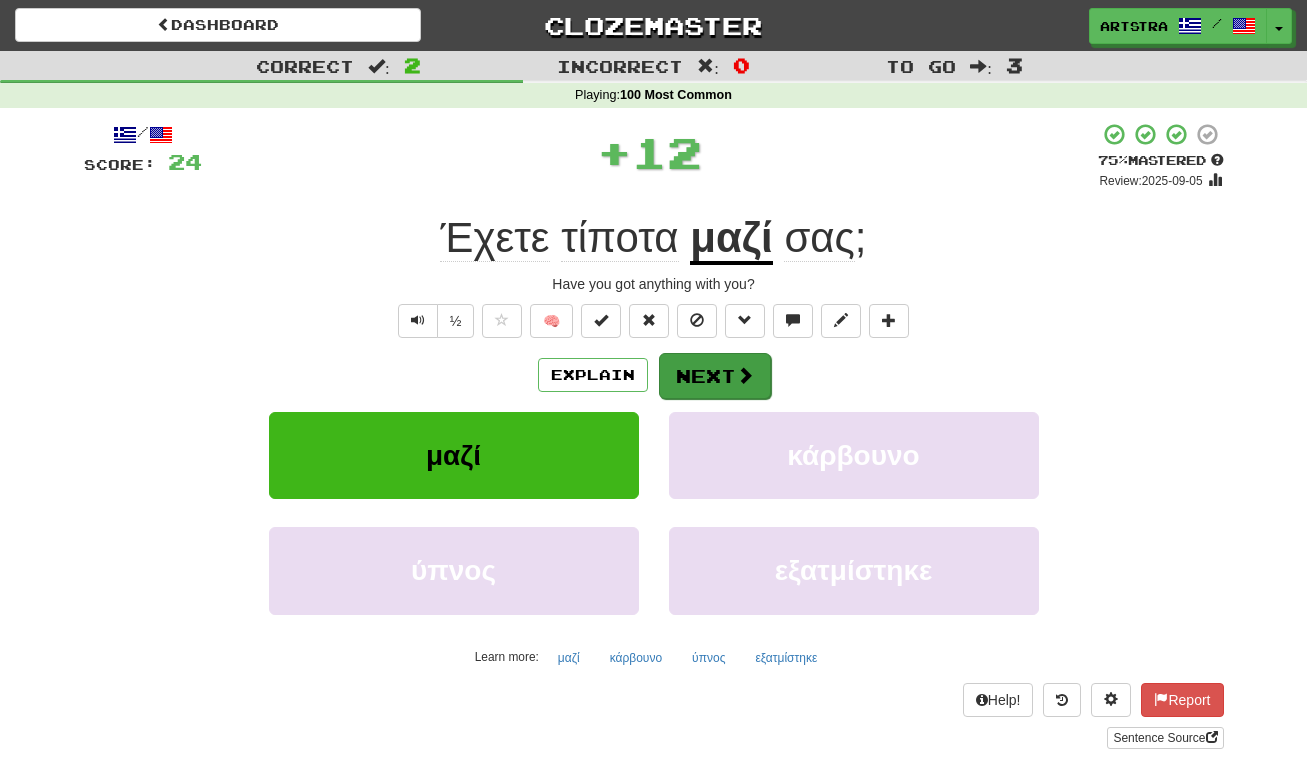 click on "Next" at bounding box center [715, 376] 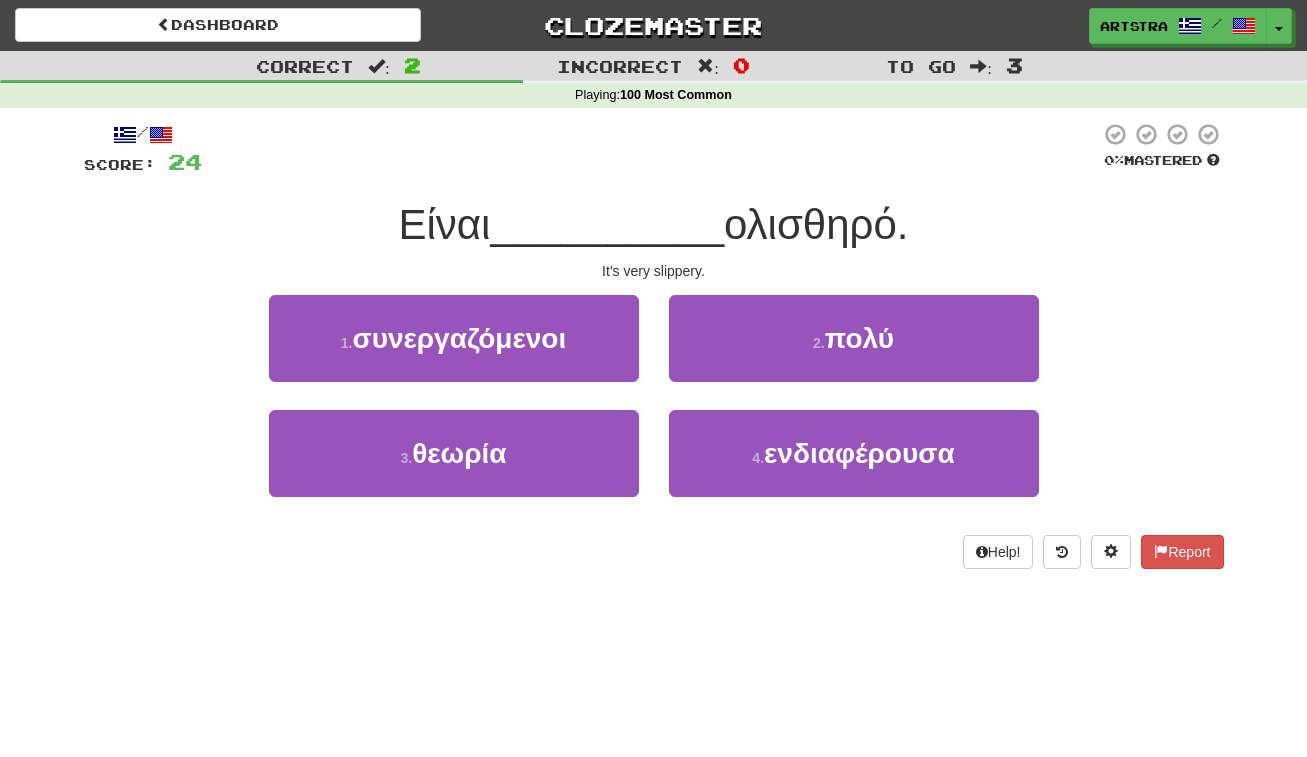 click on "__________" at bounding box center [607, 224] 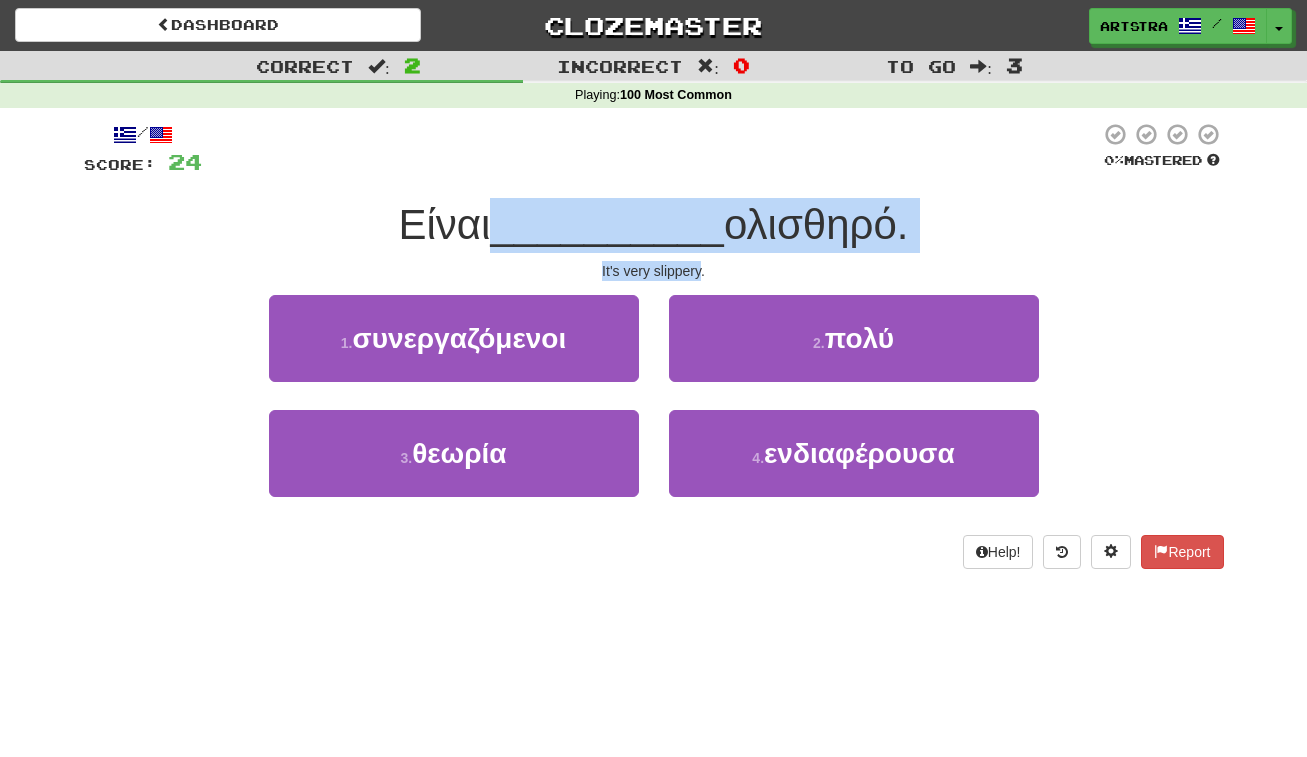 drag, startPoint x: 661, startPoint y: 217, endPoint x: 661, endPoint y: 264, distance: 47 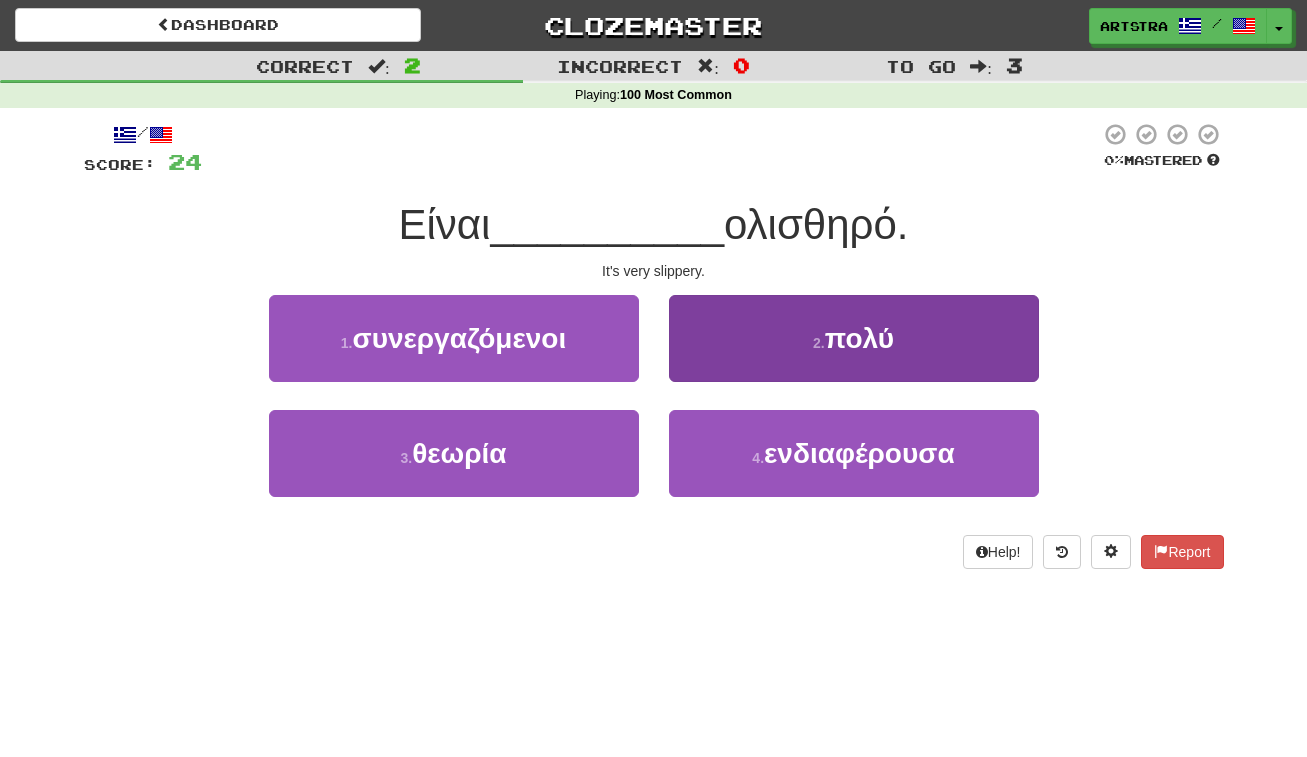 click on "2 .  πολύ" at bounding box center [854, 338] 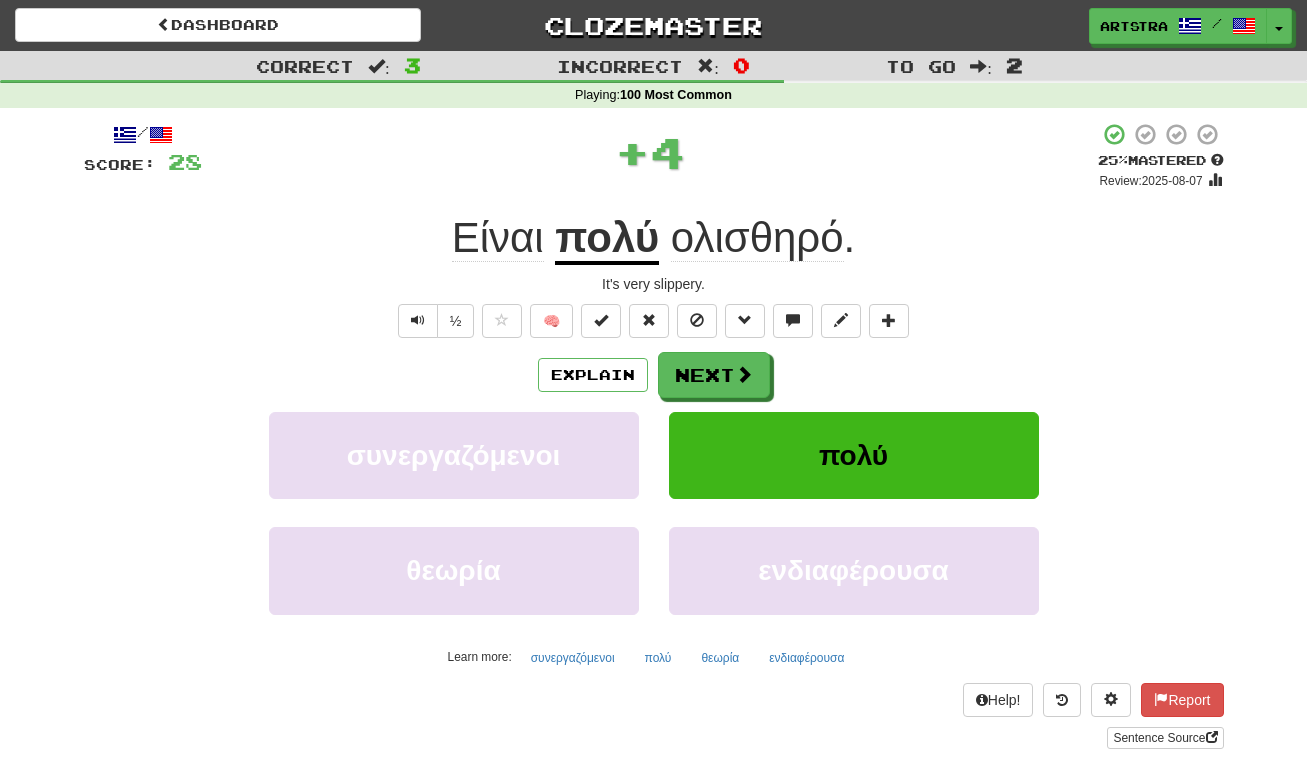 click on "πολύ" at bounding box center [607, 239] 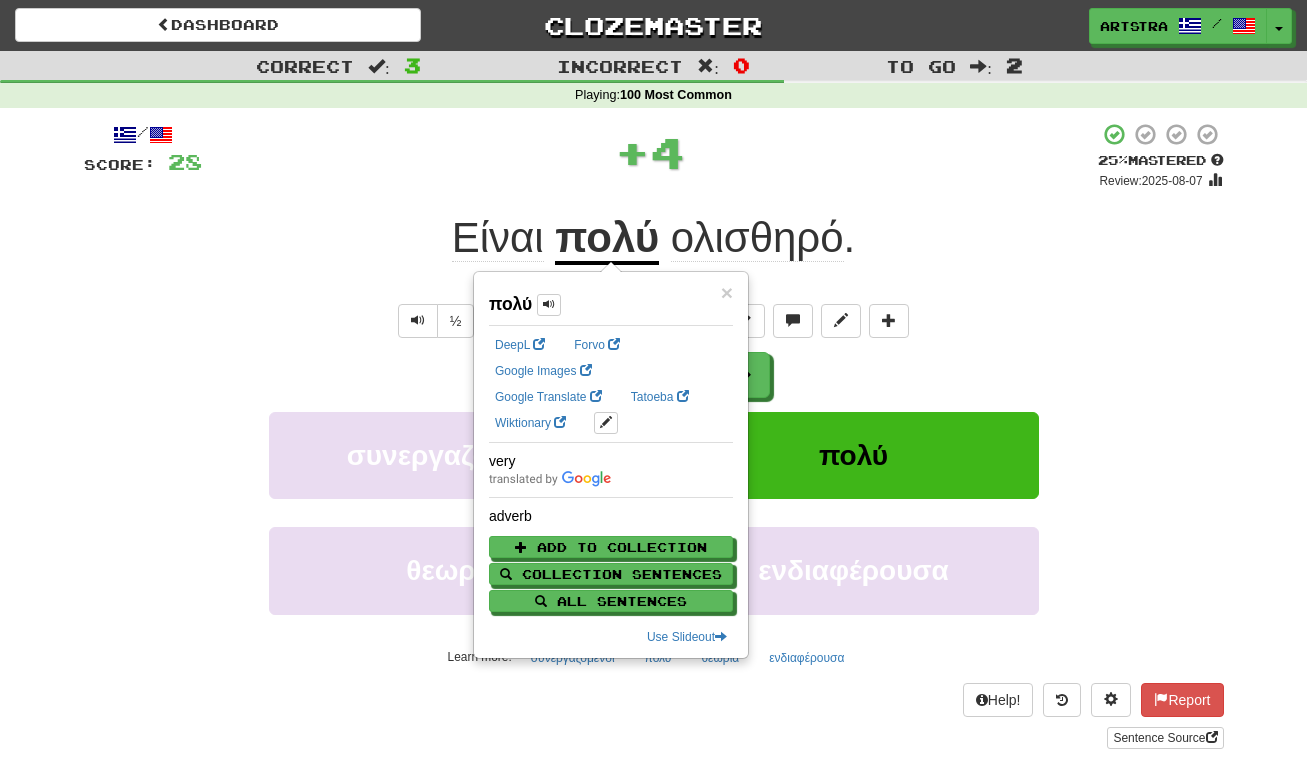 click on "ολισθηρό" at bounding box center (757, 238) 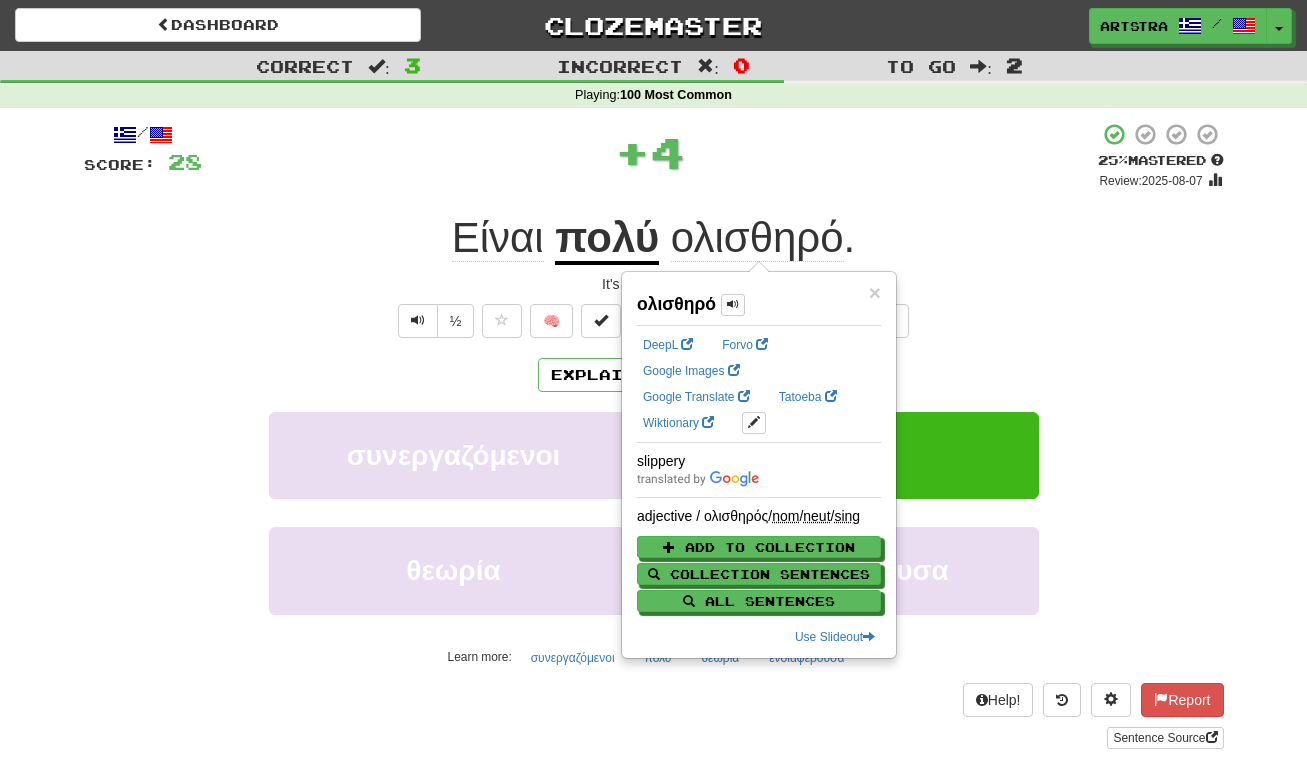 click on "Είναι   πολύ   ολισθηρό ." at bounding box center [654, 238] 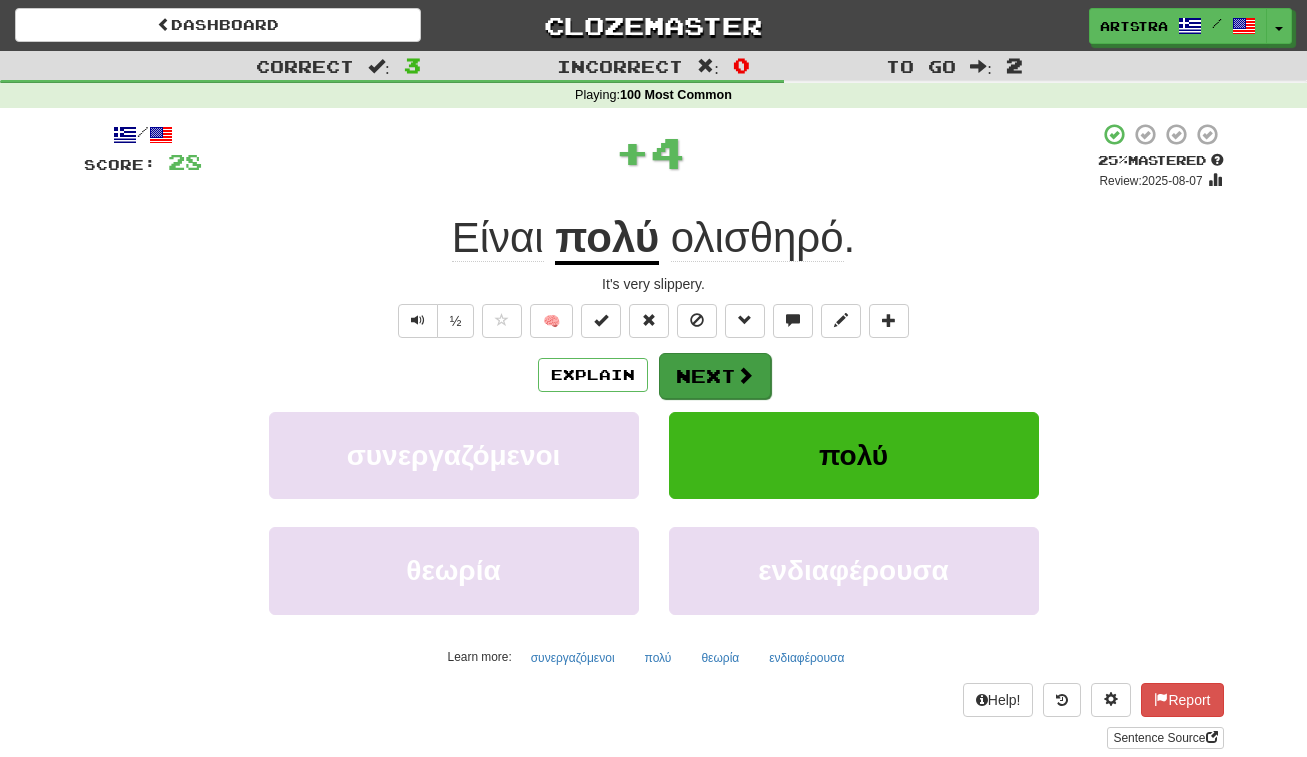 click on "Next" at bounding box center (715, 376) 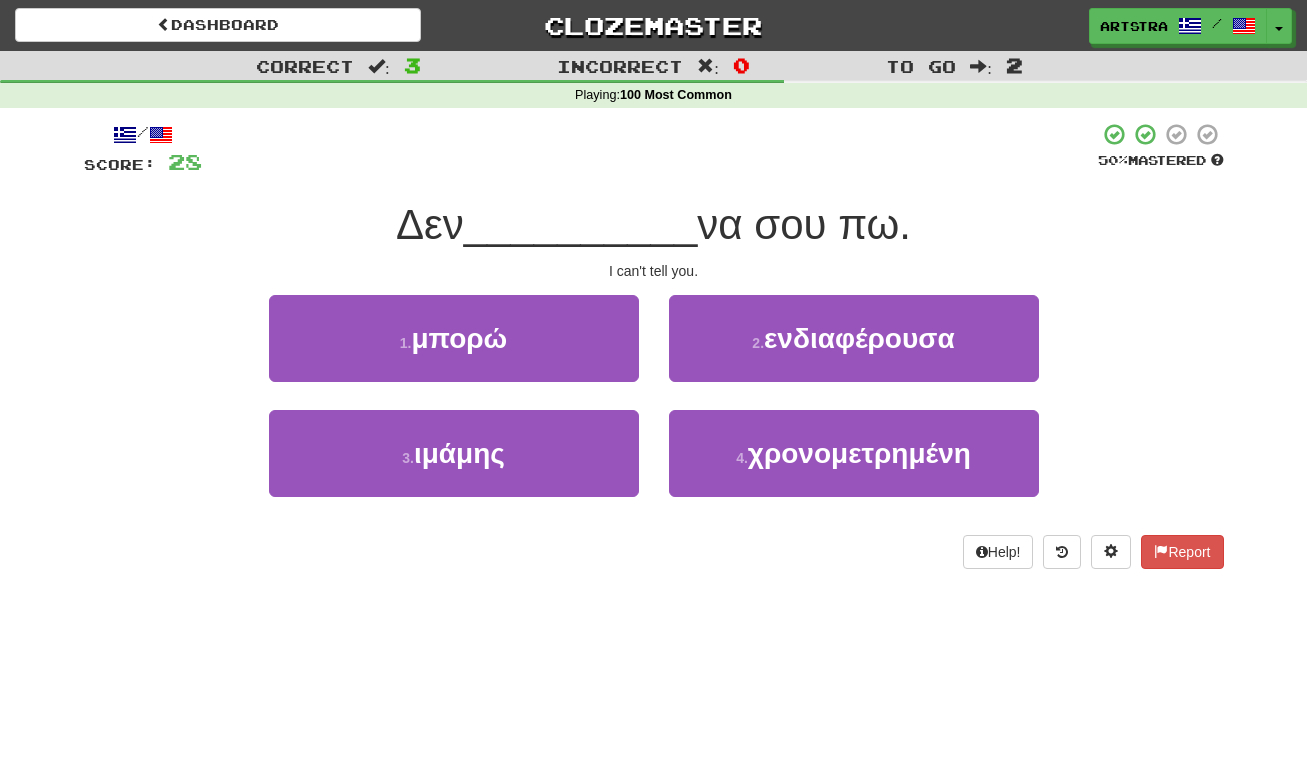 click on "__________" at bounding box center (581, 224) 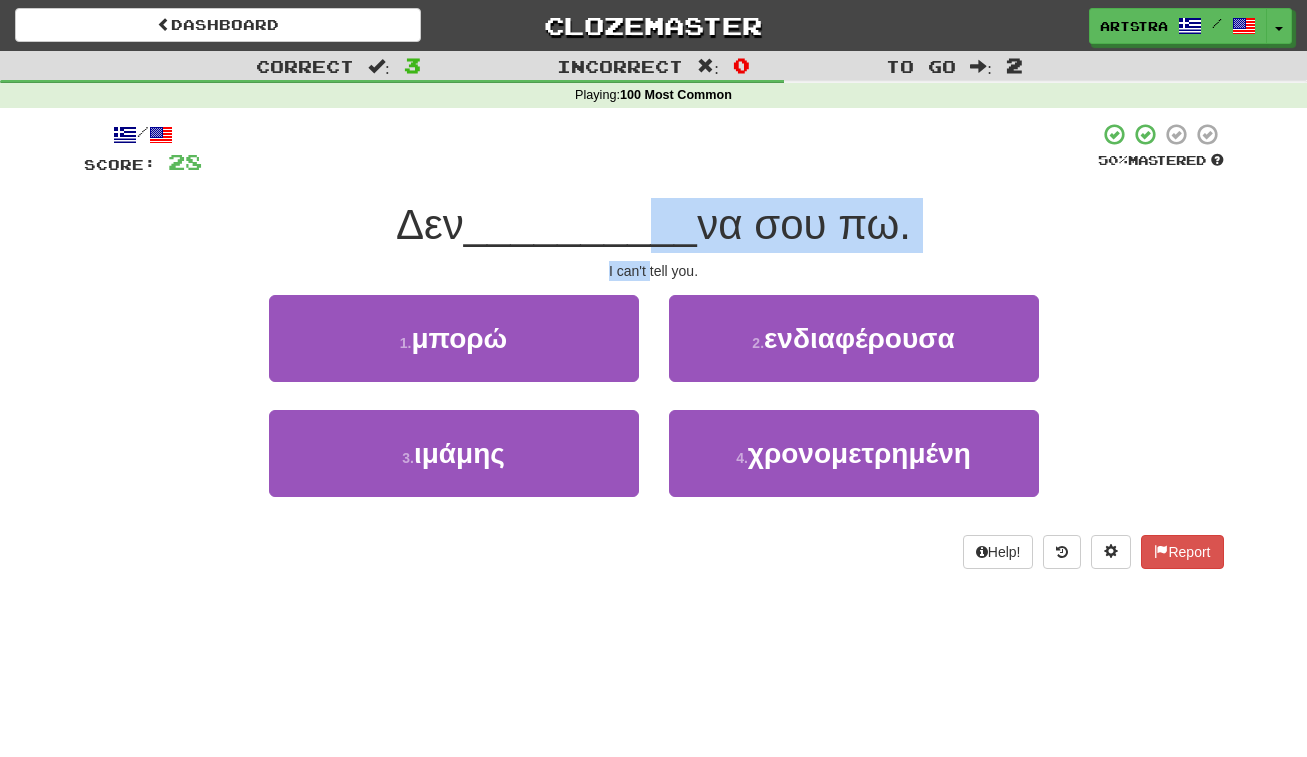 drag, startPoint x: 646, startPoint y: 217, endPoint x: 650, endPoint y: 271, distance: 54.147945 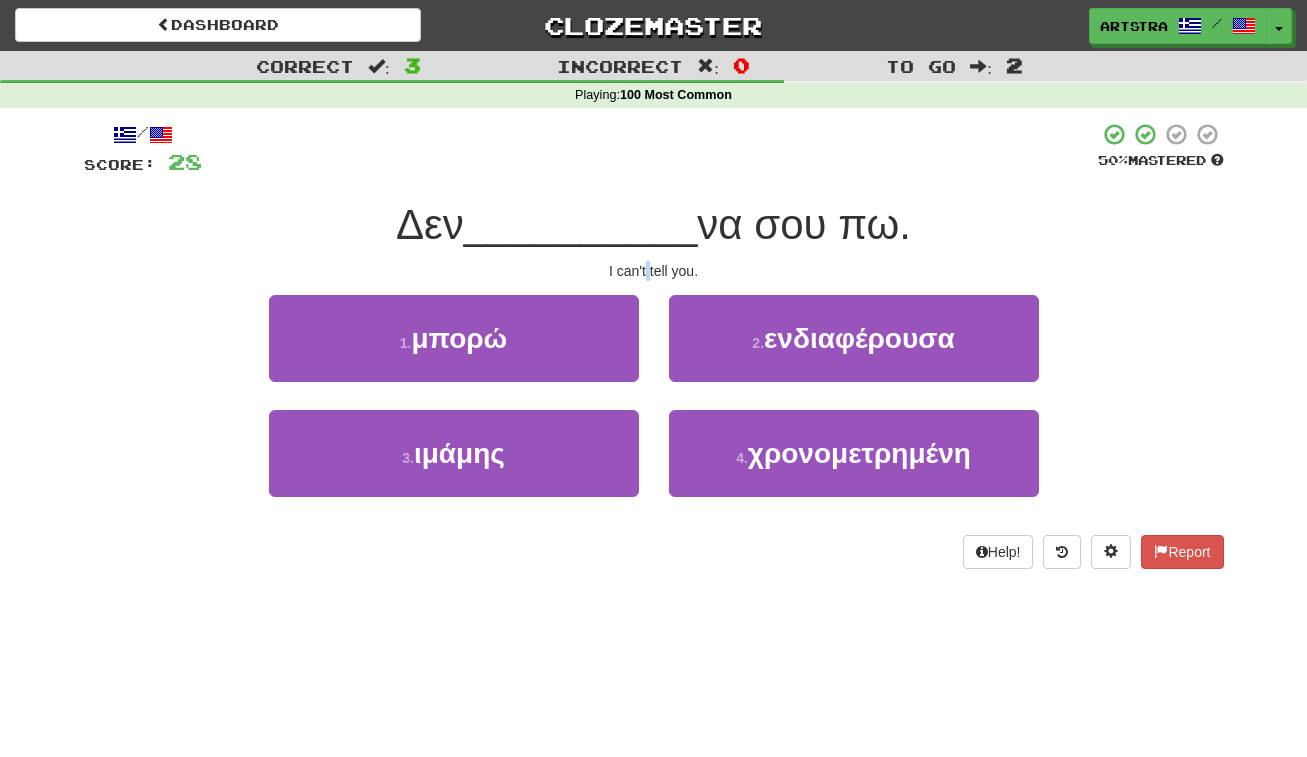 click on "I can't tell you." at bounding box center (654, 271) 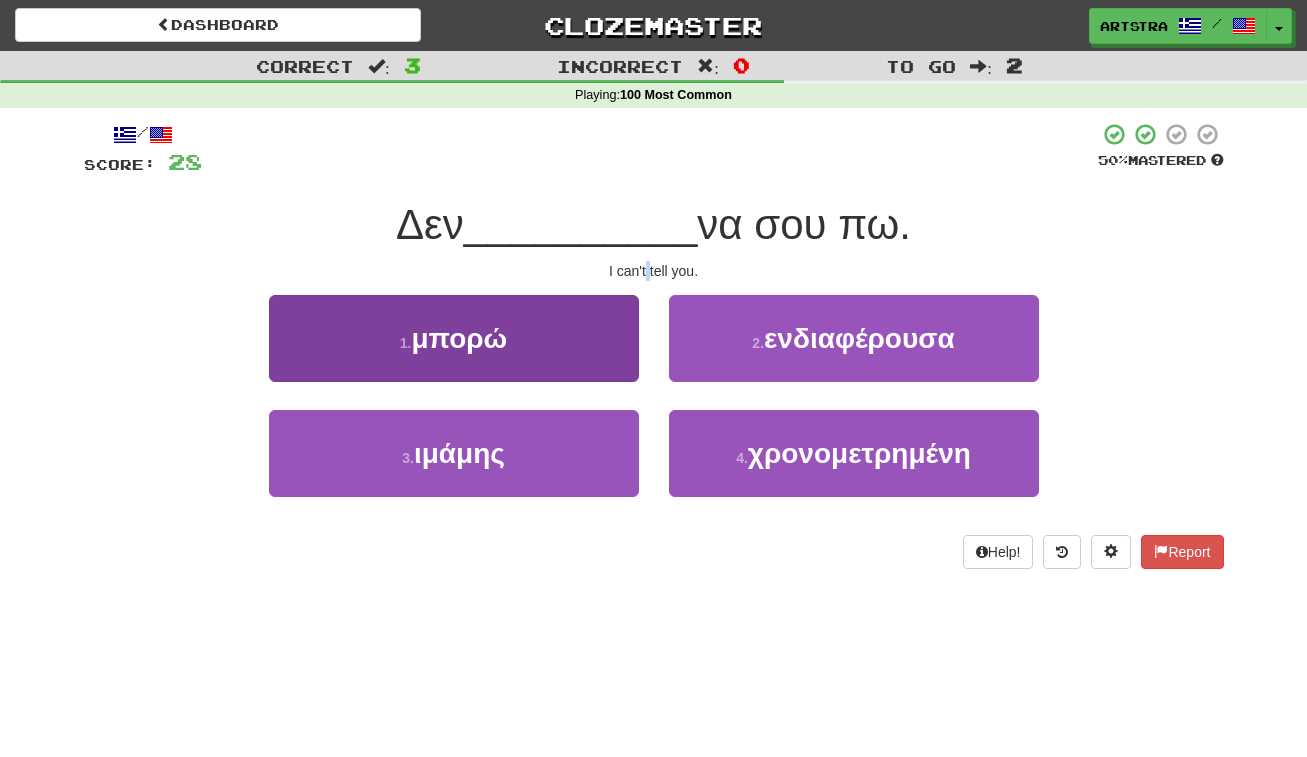 click on "1 .  μπορώ" at bounding box center [454, 338] 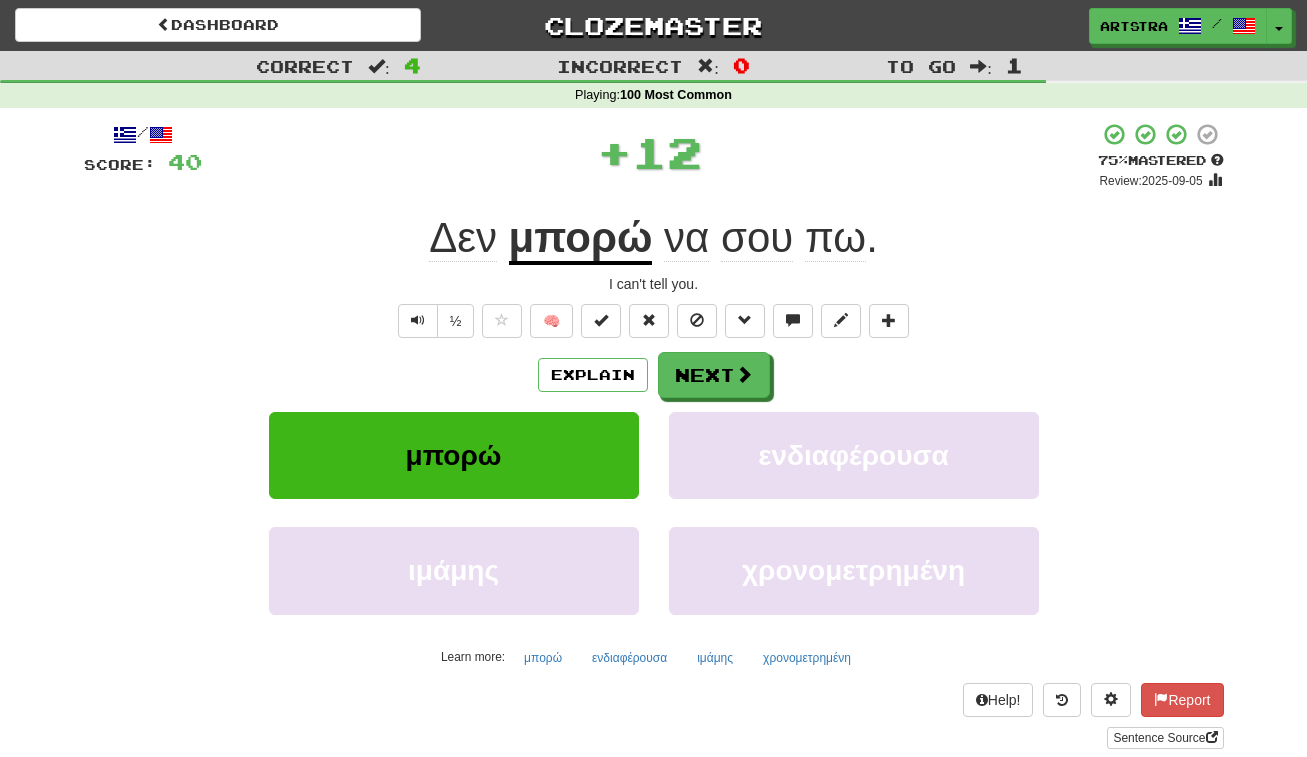 click on "μπορώ" at bounding box center (581, 239) 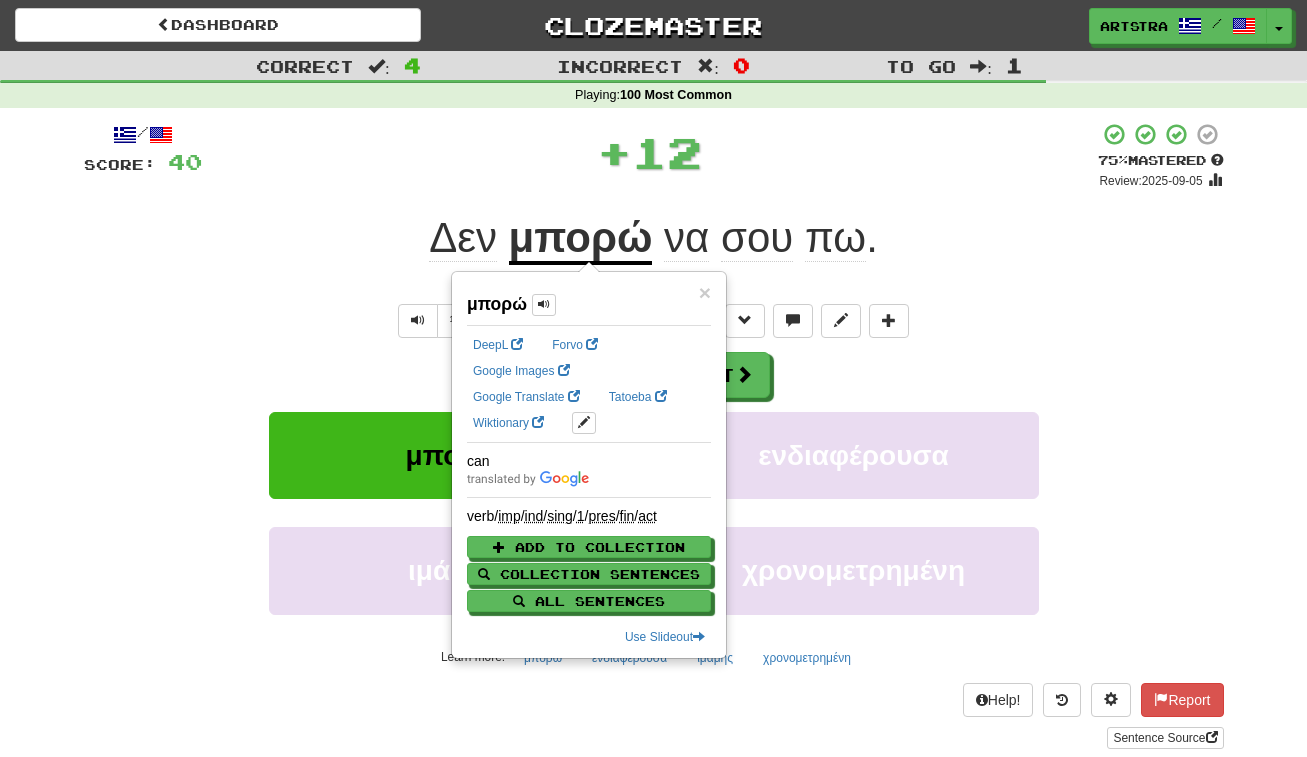 click on "σου" at bounding box center [757, 238] 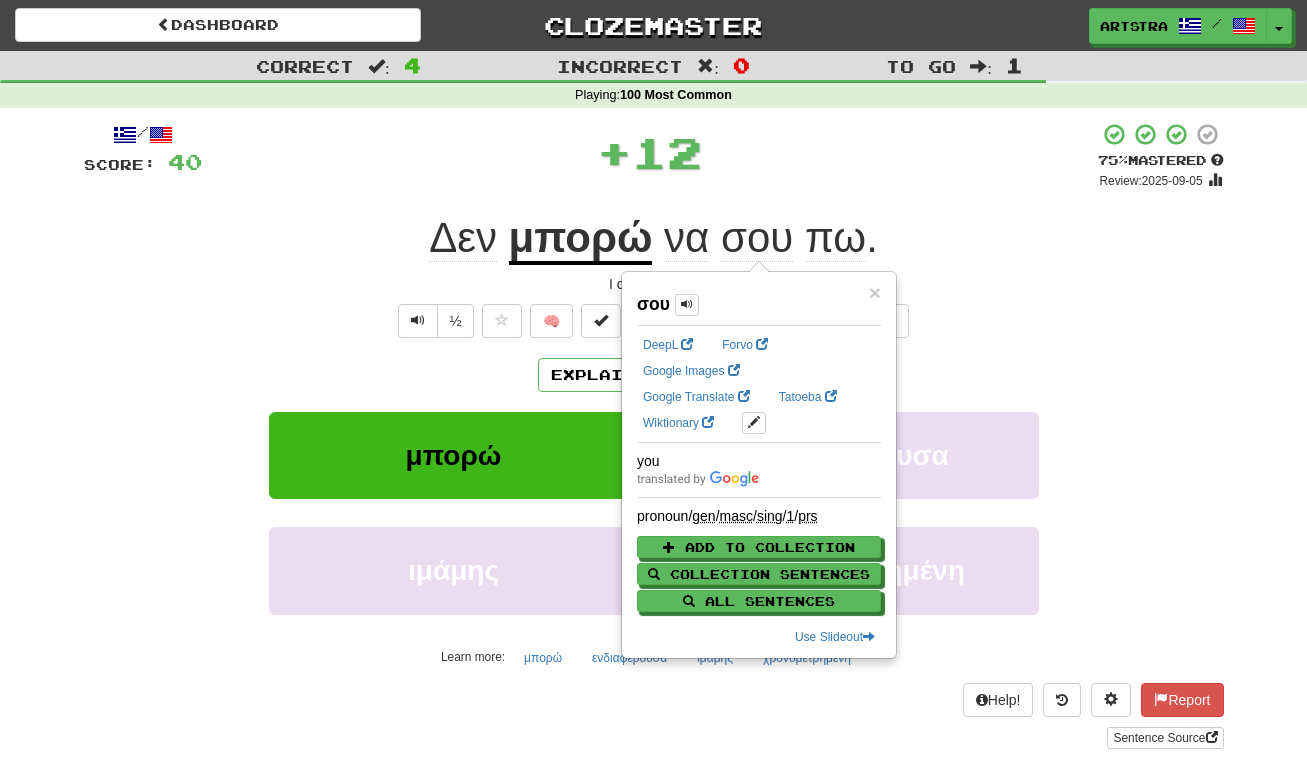 click on "Δεν   μπορώ   να   σου   πω ." at bounding box center (654, 238) 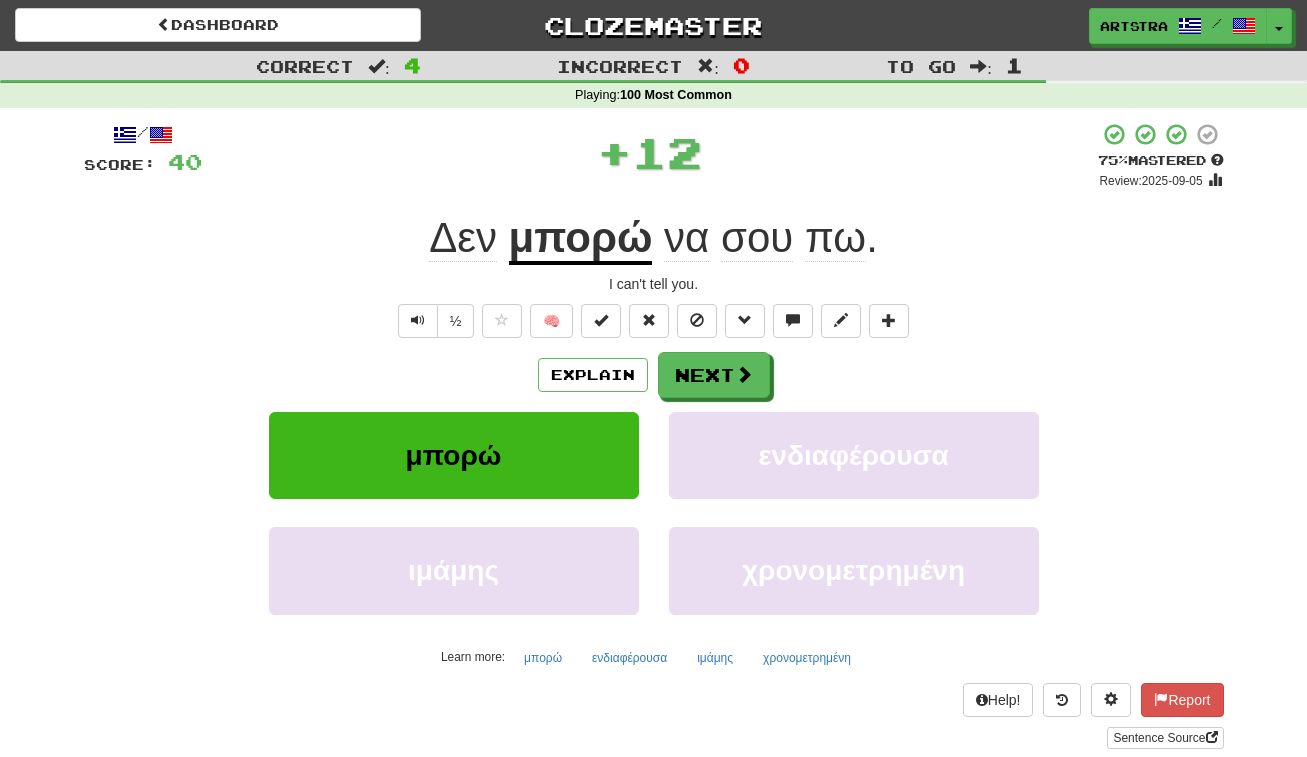 click on "πω" at bounding box center (835, 238) 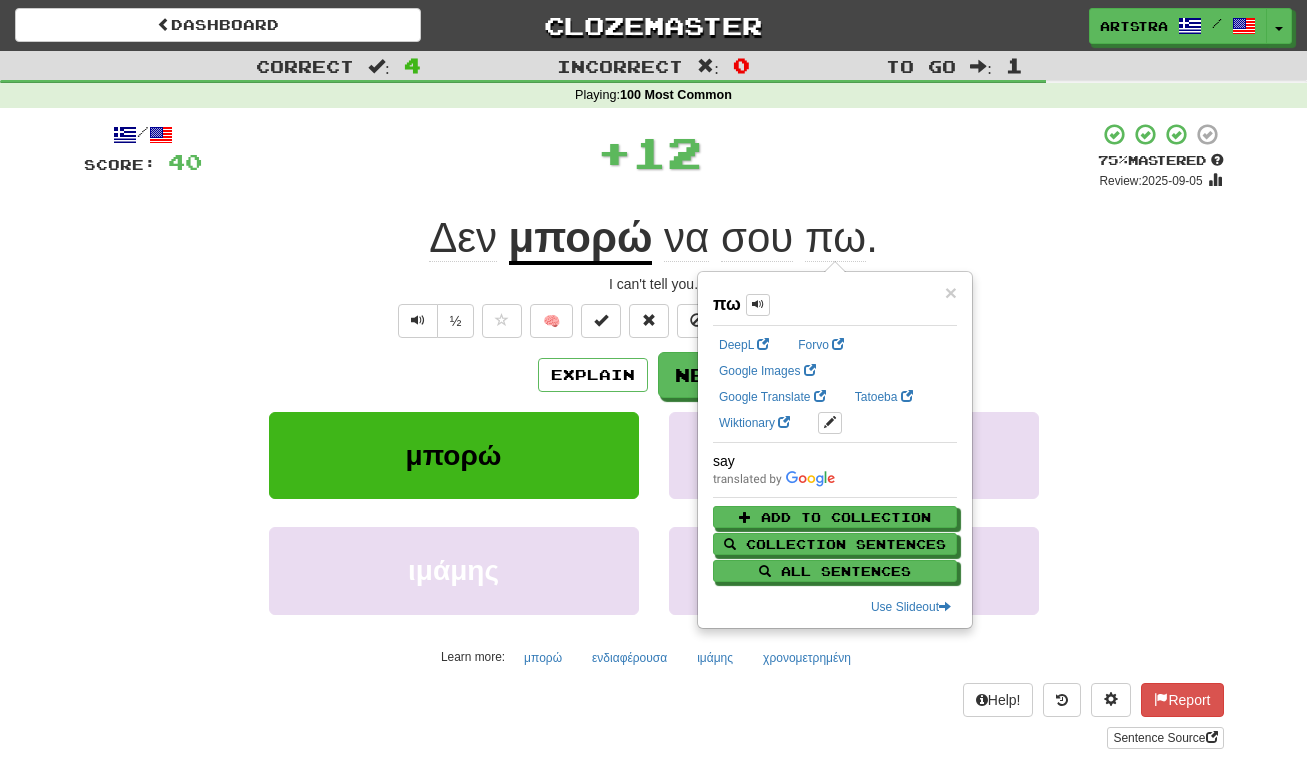 click on "/  Score:   40 + 12 75 %  Mastered Review:  2025-09-05 Δεν   μπορώ   να   σου   πω . I can't tell you. ½ 🧠 Explain Next μπορώ ενδιαφέρουσα ιμάμης χρονομετρημένη Learn more: μπορώ ενδιαφέρουσα ιμάμης χρονομετρημένη  Help!  Report Sentence Source" at bounding box center [654, 435] 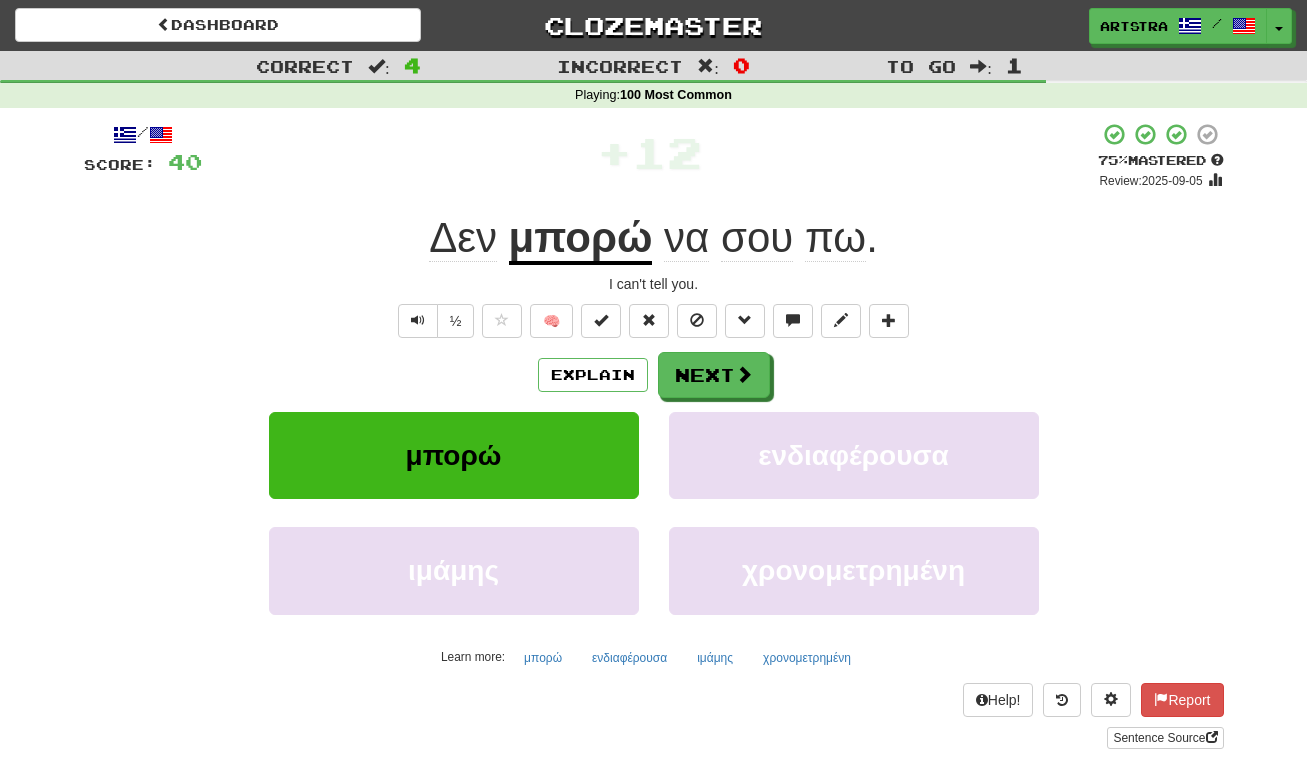 click on "/  Score:   40 + 12 75 %  Mastered Review:  2025-09-05 Δεν   μπορώ   να   σου   πω . I can't tell you. ½ 🧠 Explain Next μπορώ ενδιαφέρουσα ιμάμης χρονομετρημένη Learn more: μπορώ ενδιαφέρουσα ιμάμης χρονομετρημένη  Help!  Report Sentence Source" at bounding box center [654, 435] 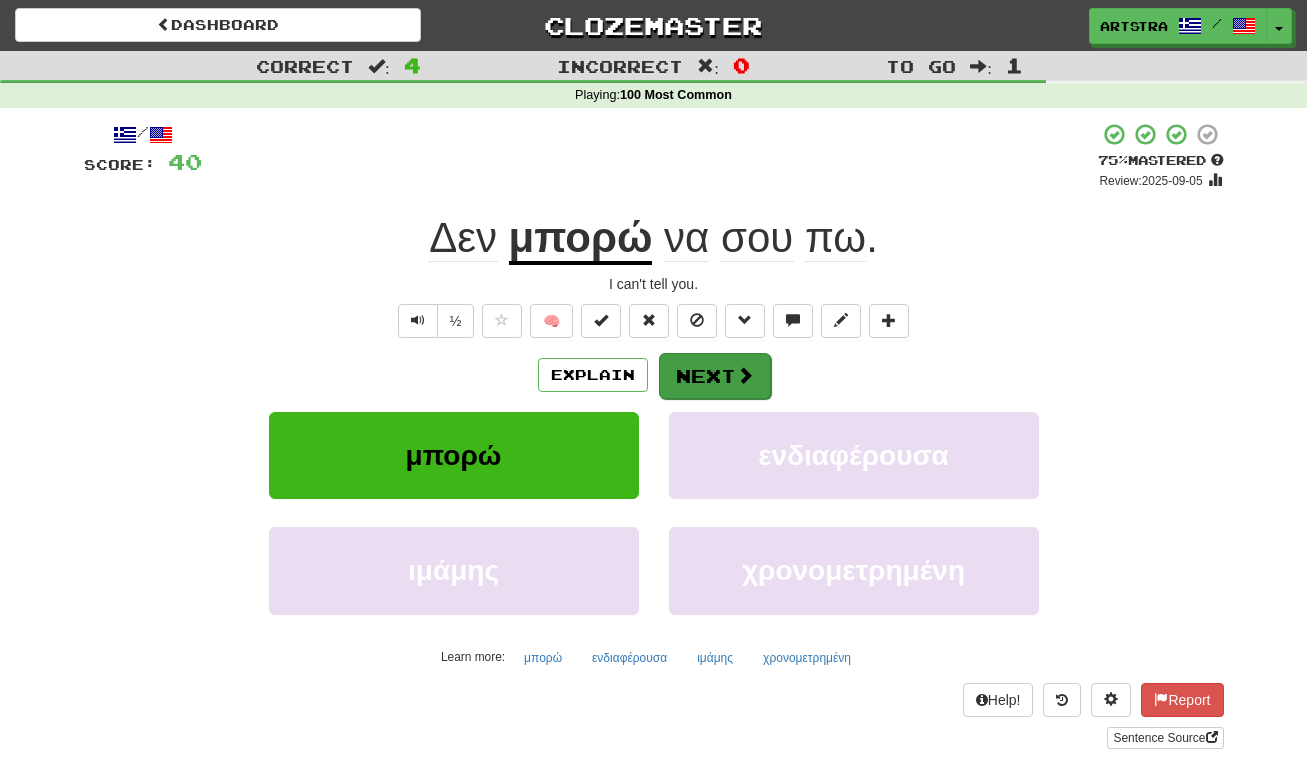click at bounding box center (745, 375) 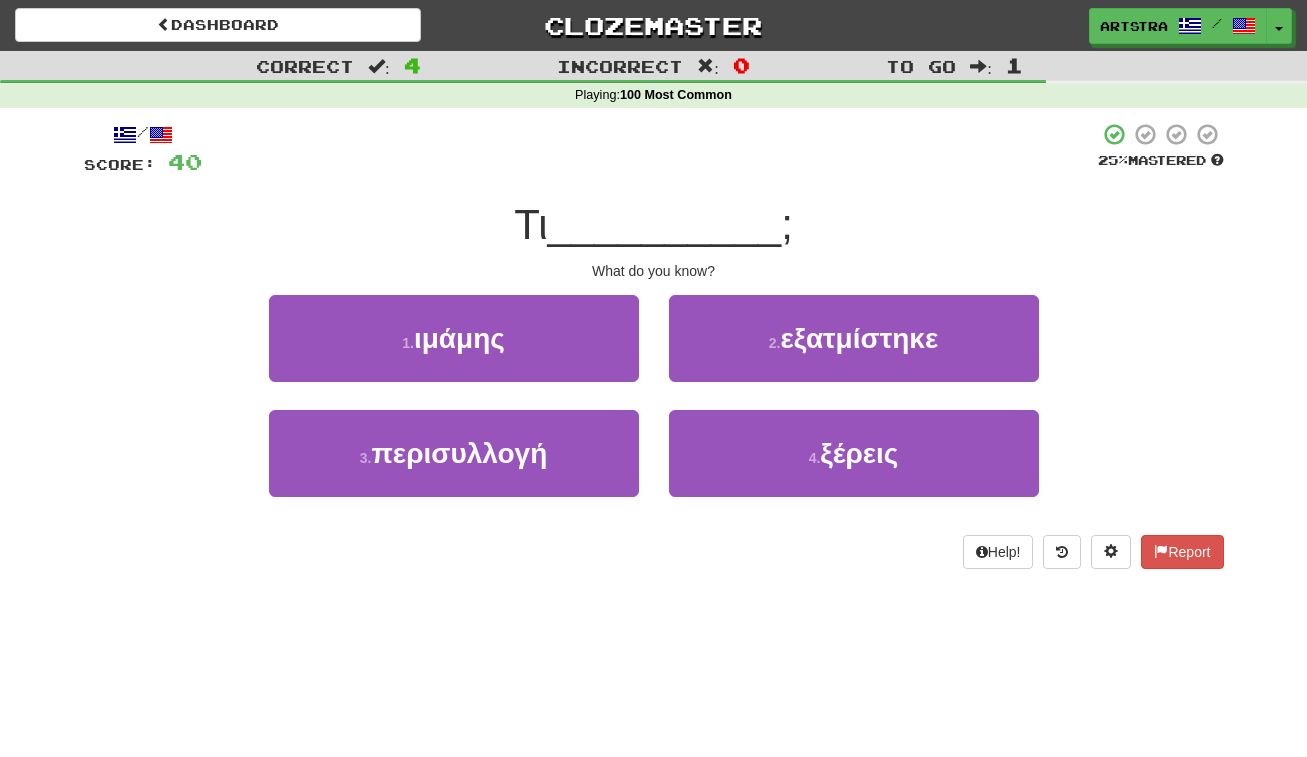 click on "__________" at bounding box center [665, 224] 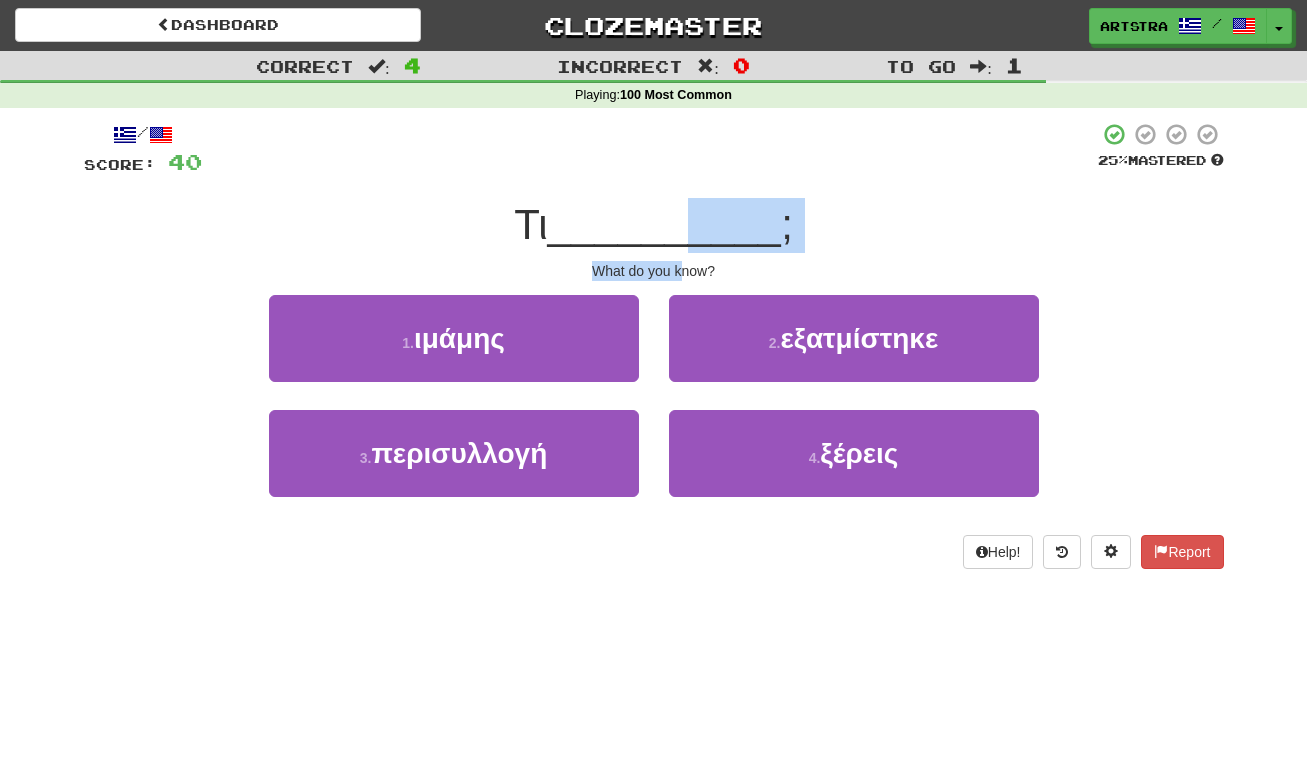 drag, startPoint x: 692, startPoint y: 232, endPoint x: 683, endPoint y: 261, distance: 30.364452 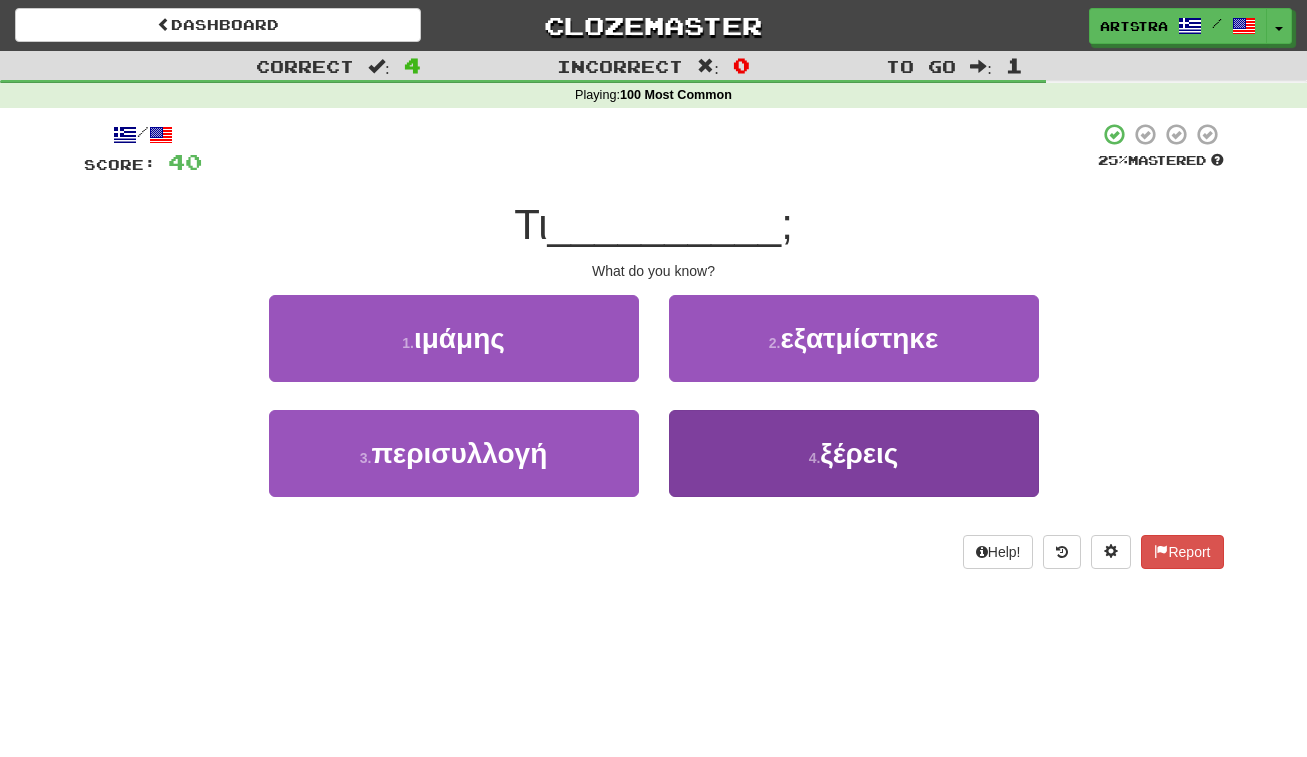click on "4 .  ξέρεις" at bounding box center (854, 453) 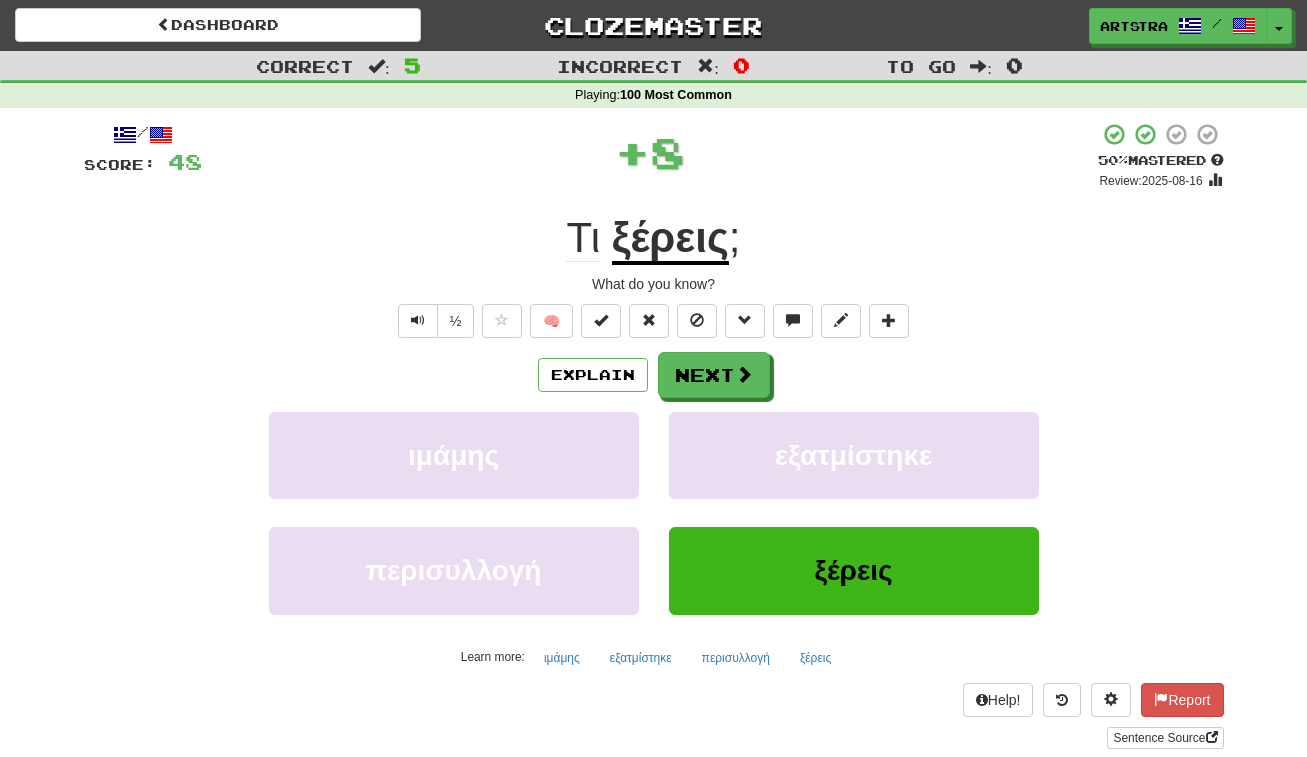 click on "ξέρεις" at bounding box center [670, 239] 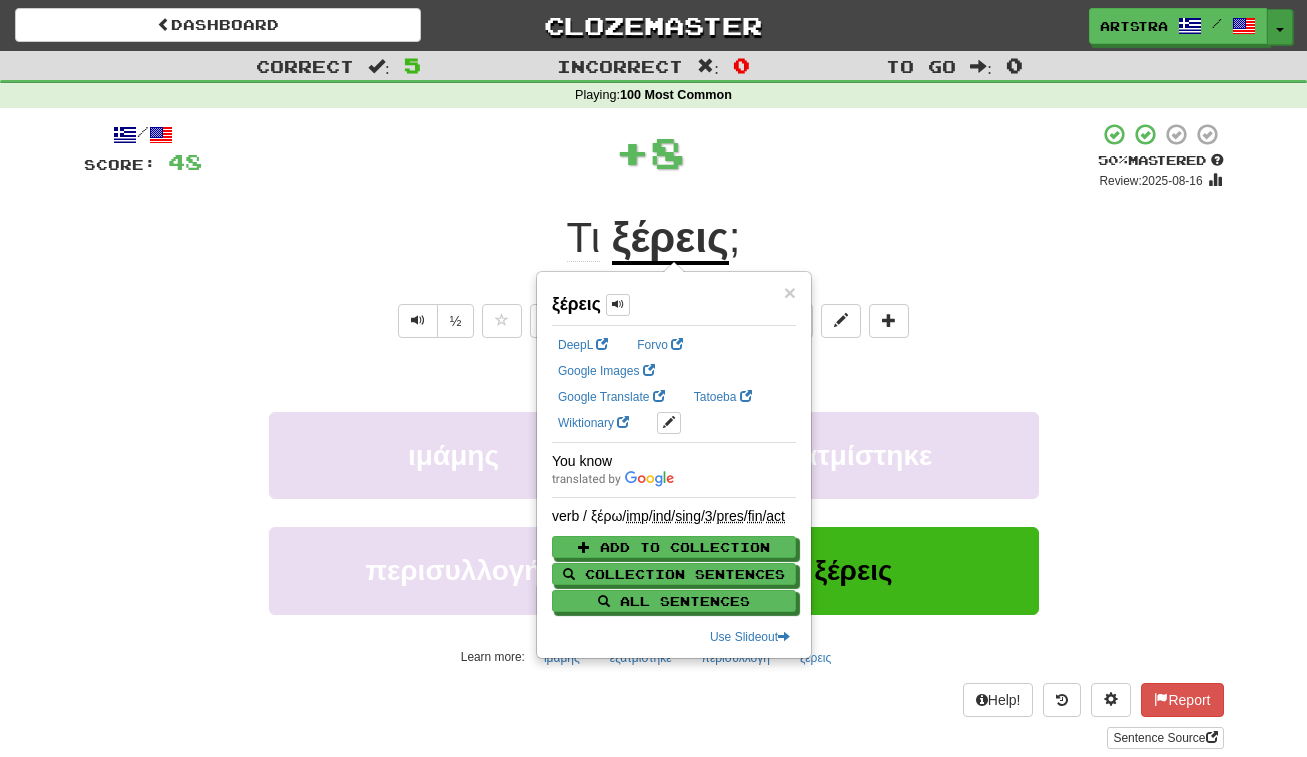 click on "Toggle Dropdown" at bounding box center (1280, 27) 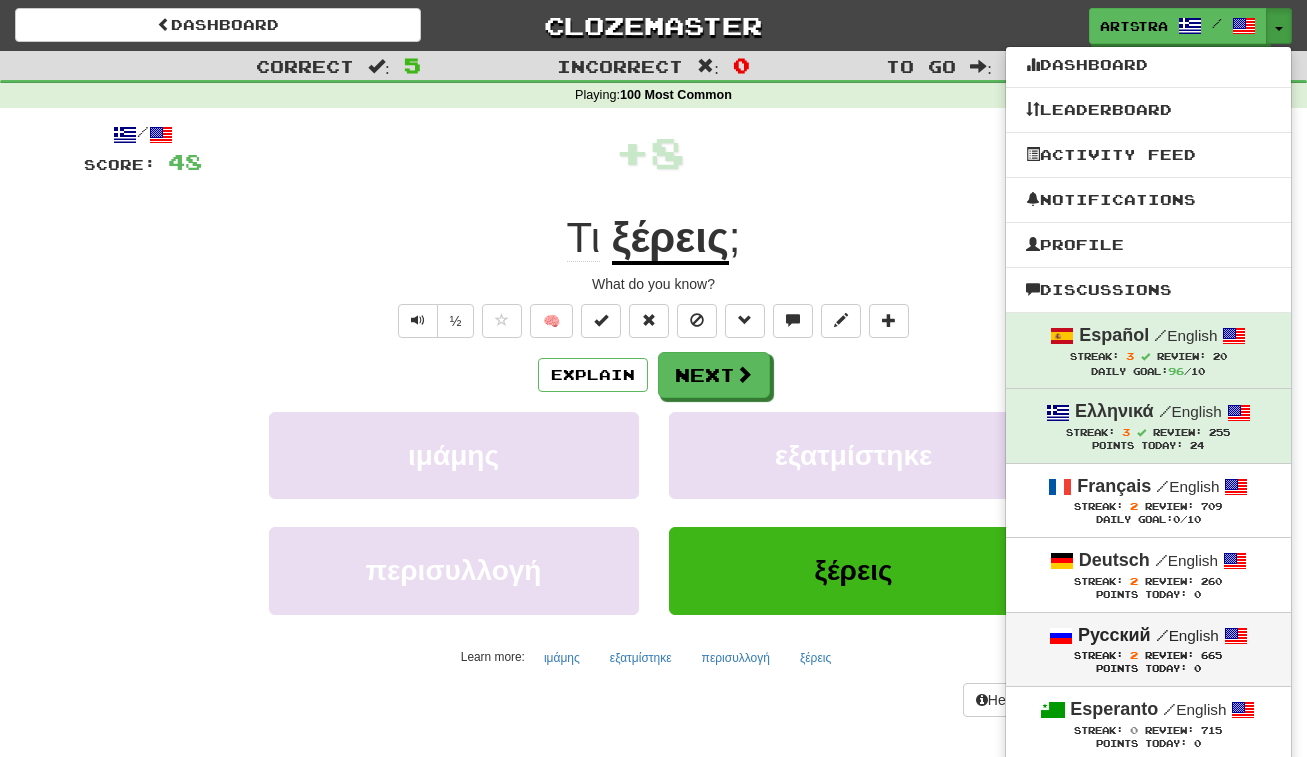 click on "Русский" at bounding box center (1114, 635) 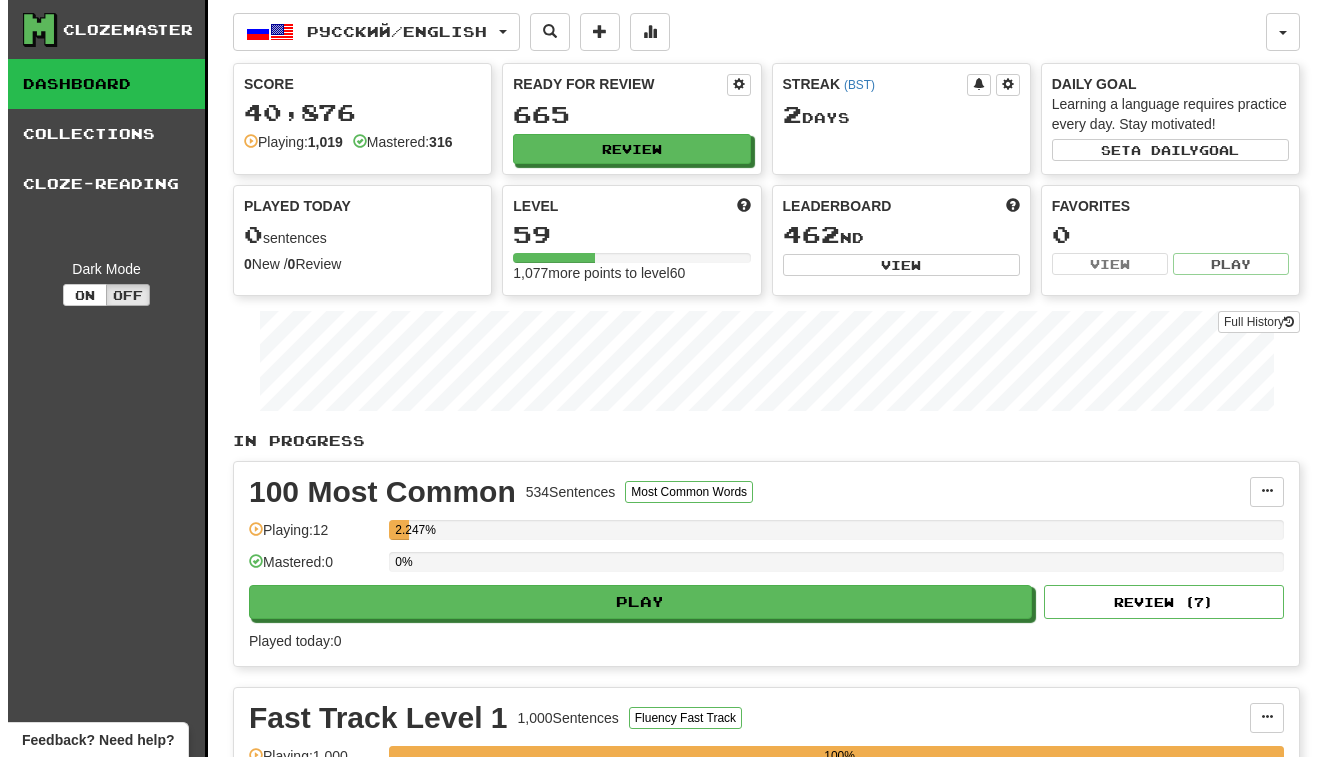 scroll, scrollTop: 0, scrollLeft: 0, axis: both 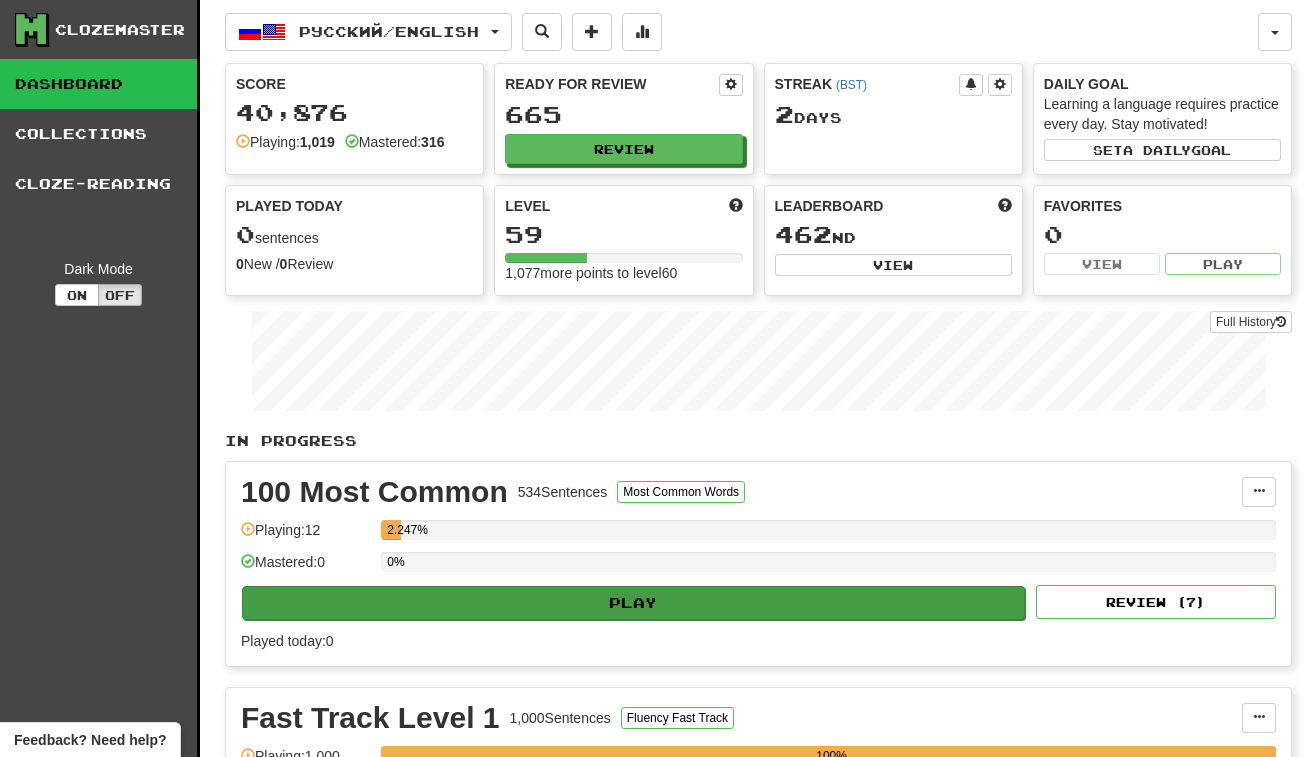 click on "Play" at bounding box center [633, 603] 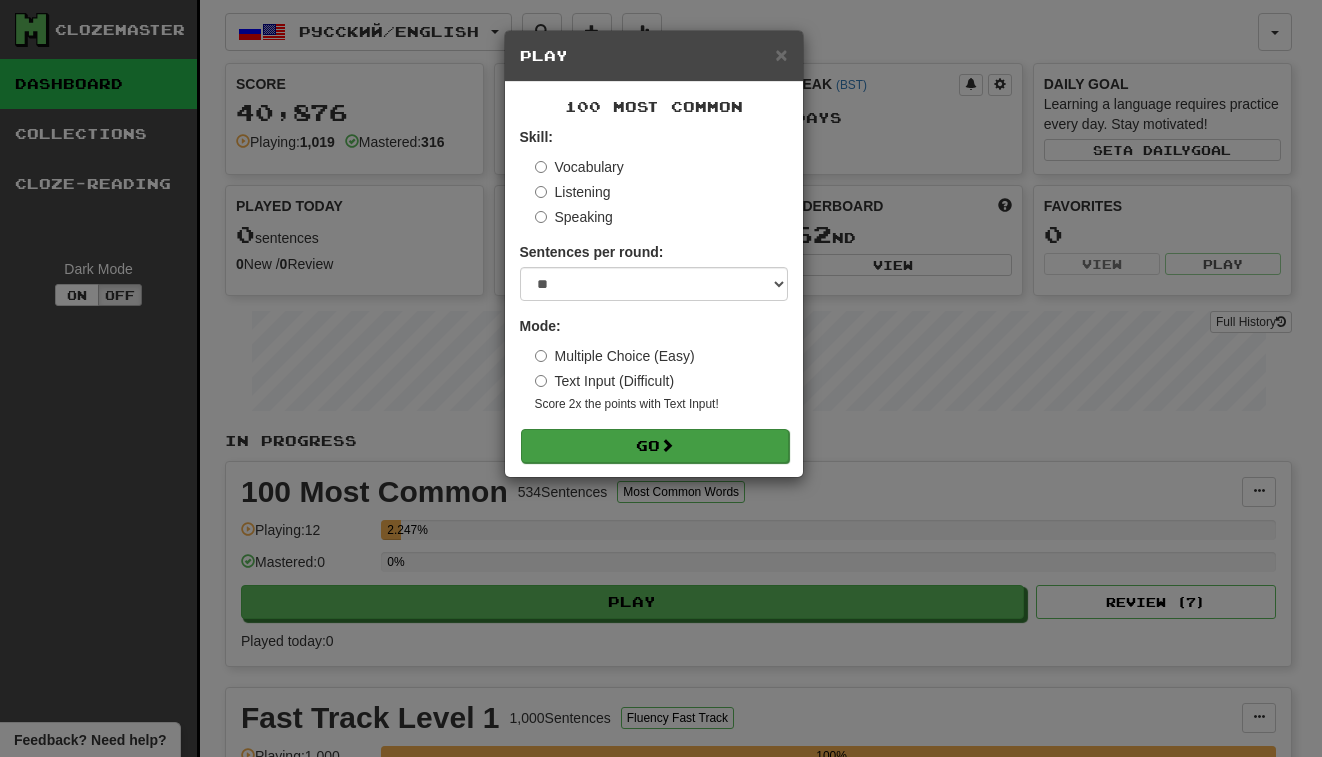 click on "Go" at bounding box center [655, 446] 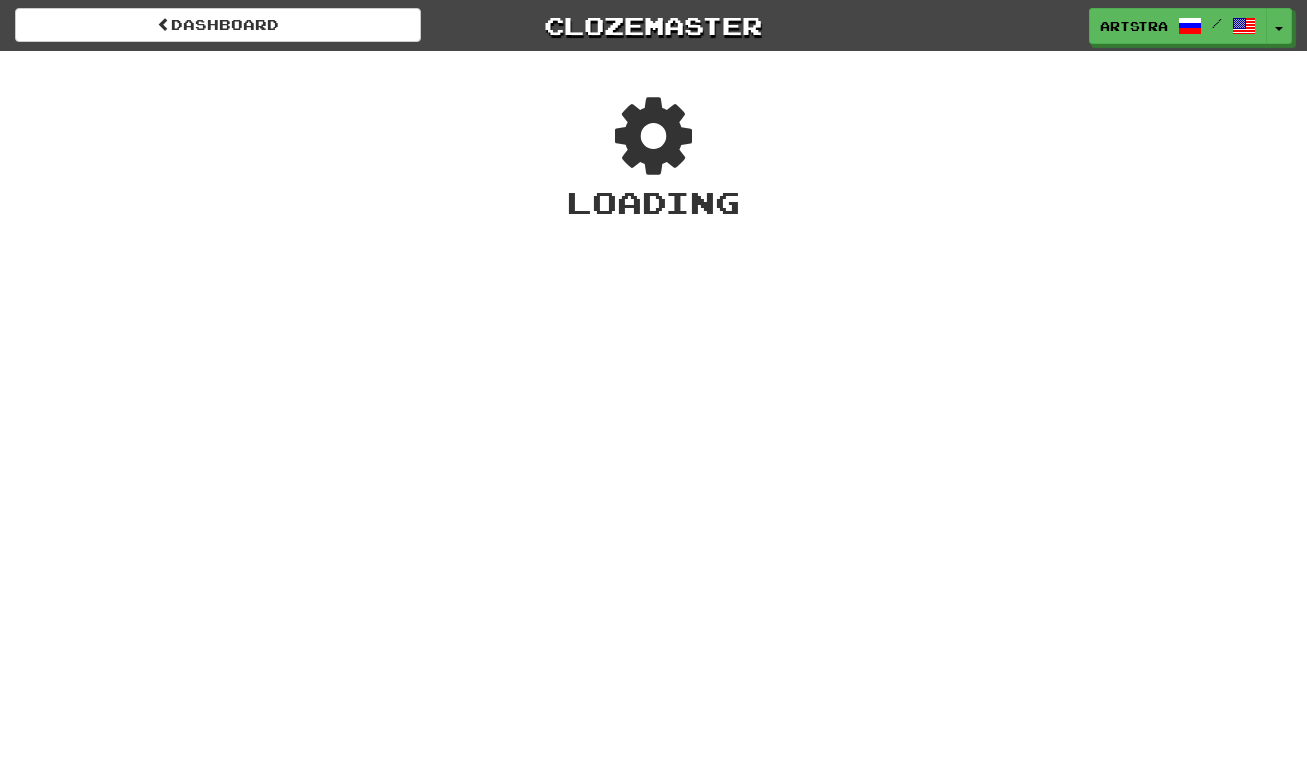 scroll, scrollTop: 0, scrollLeft: 0, axis: both 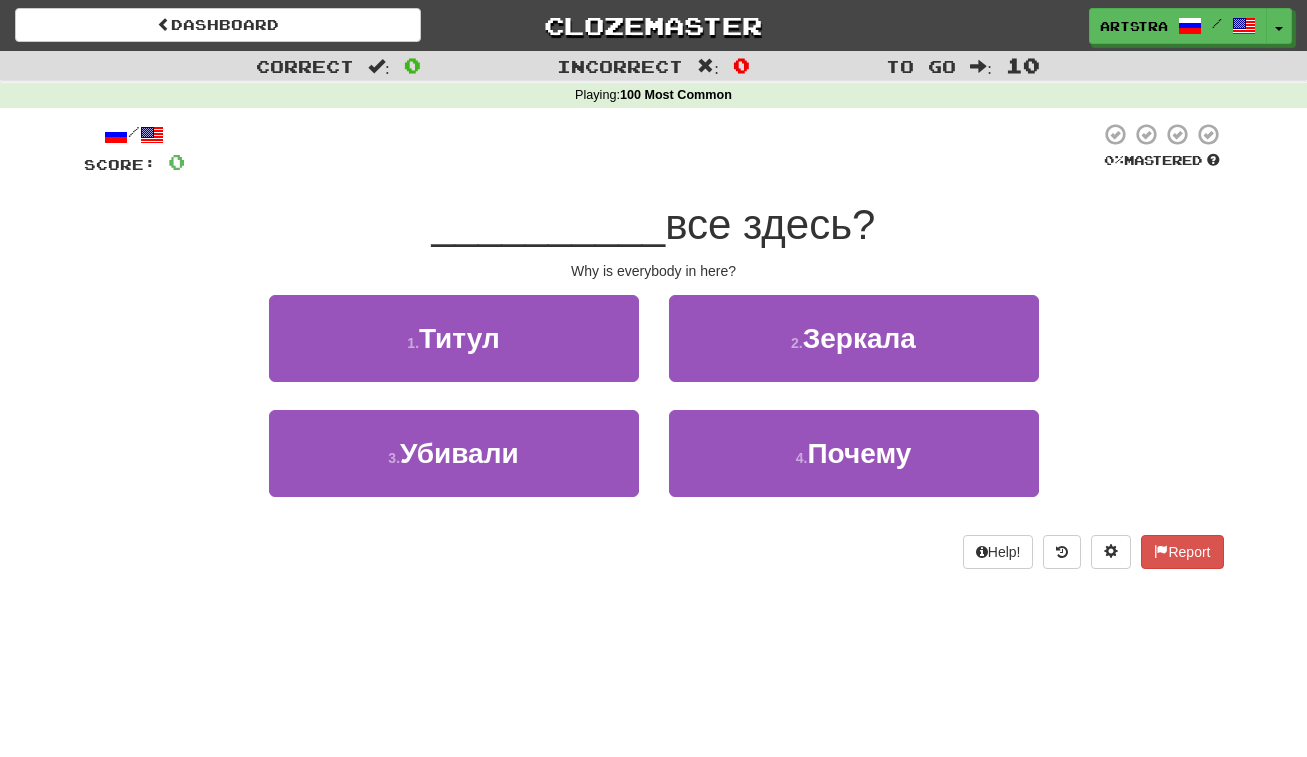 click on "все здесь?" at bounding box center (770, 224) 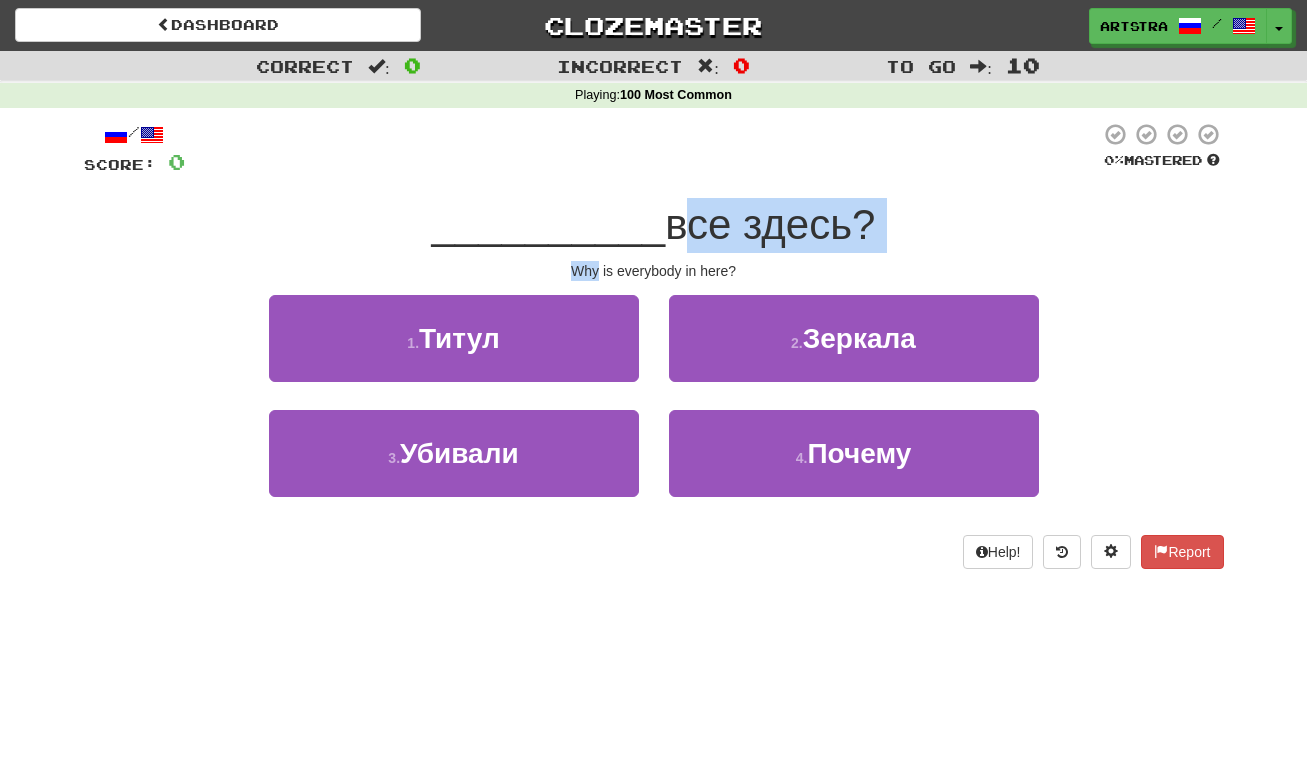 drag, startPoint x: 663, startPoint y: 227, endPoint x: 648, endPoint y: 254, distance: 30.88689 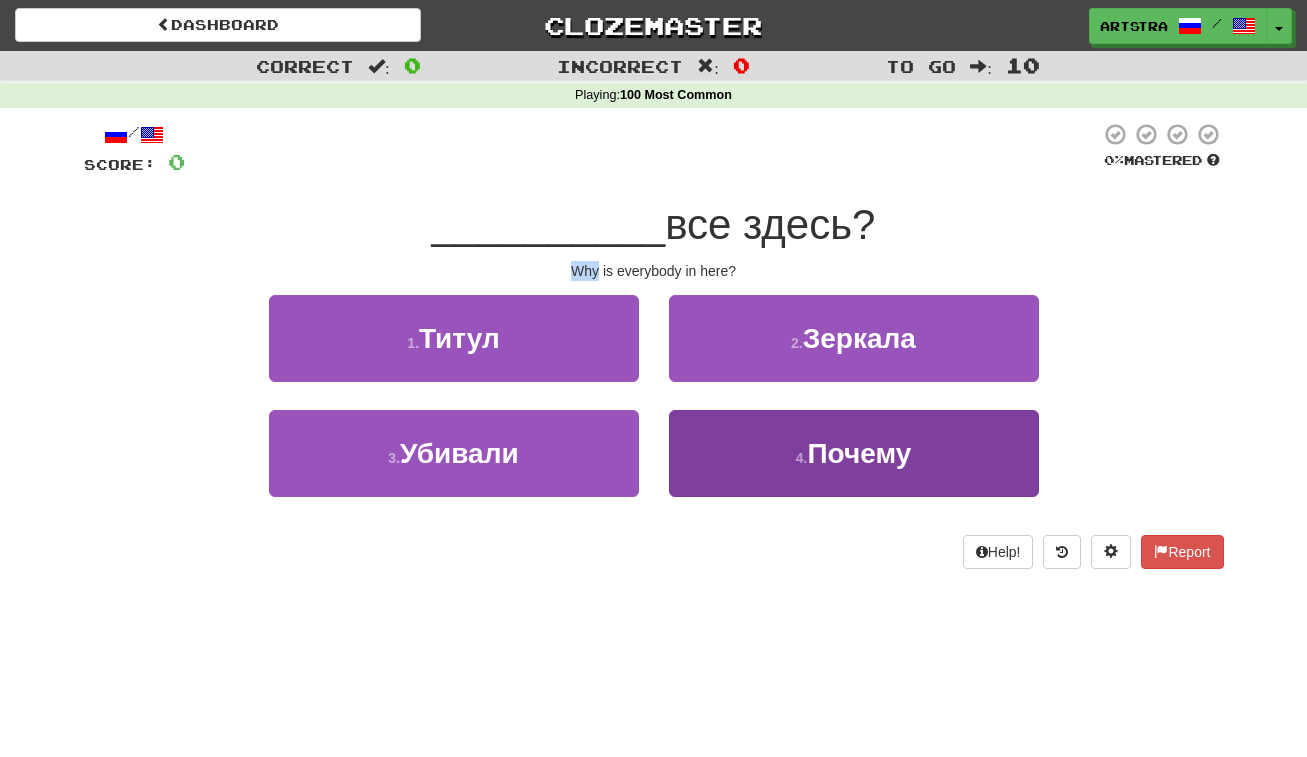 click on "Почему" at bounding box center [859, 453] 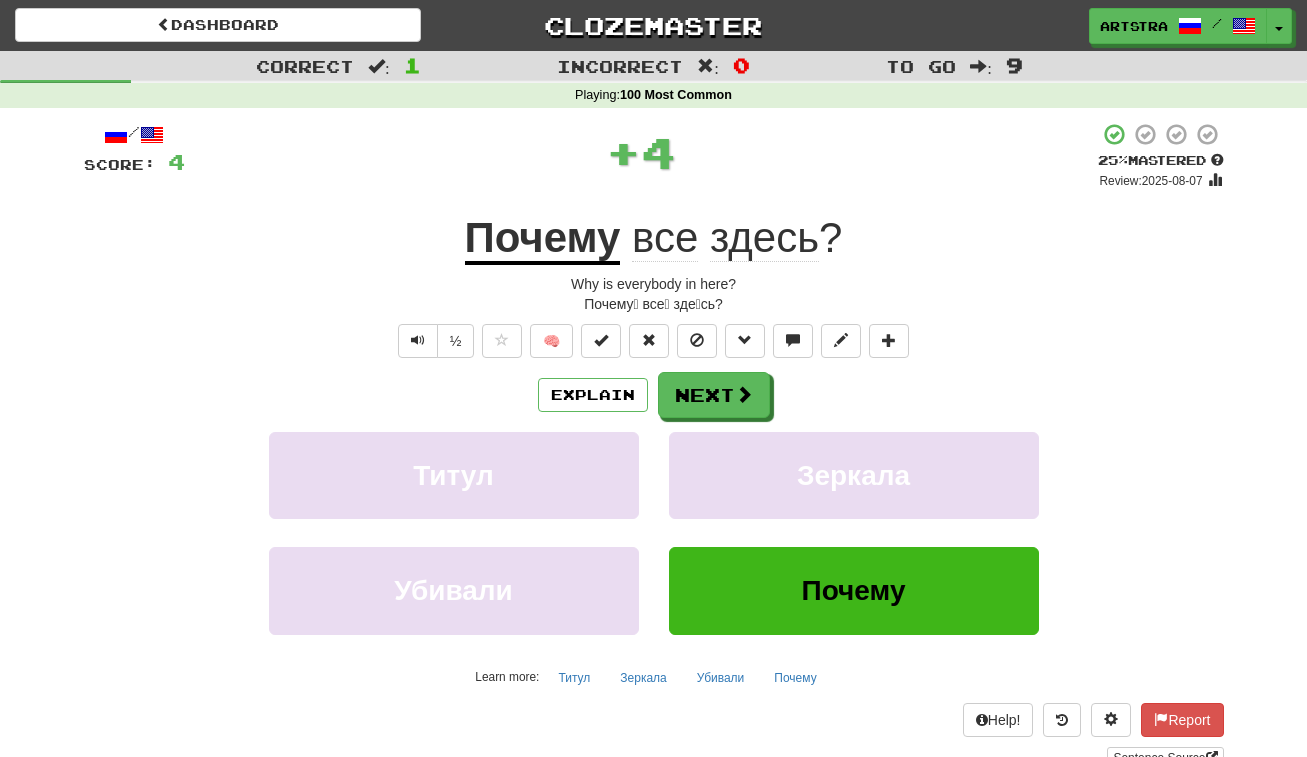 click on "Почему" at bounding box center (543, 239) 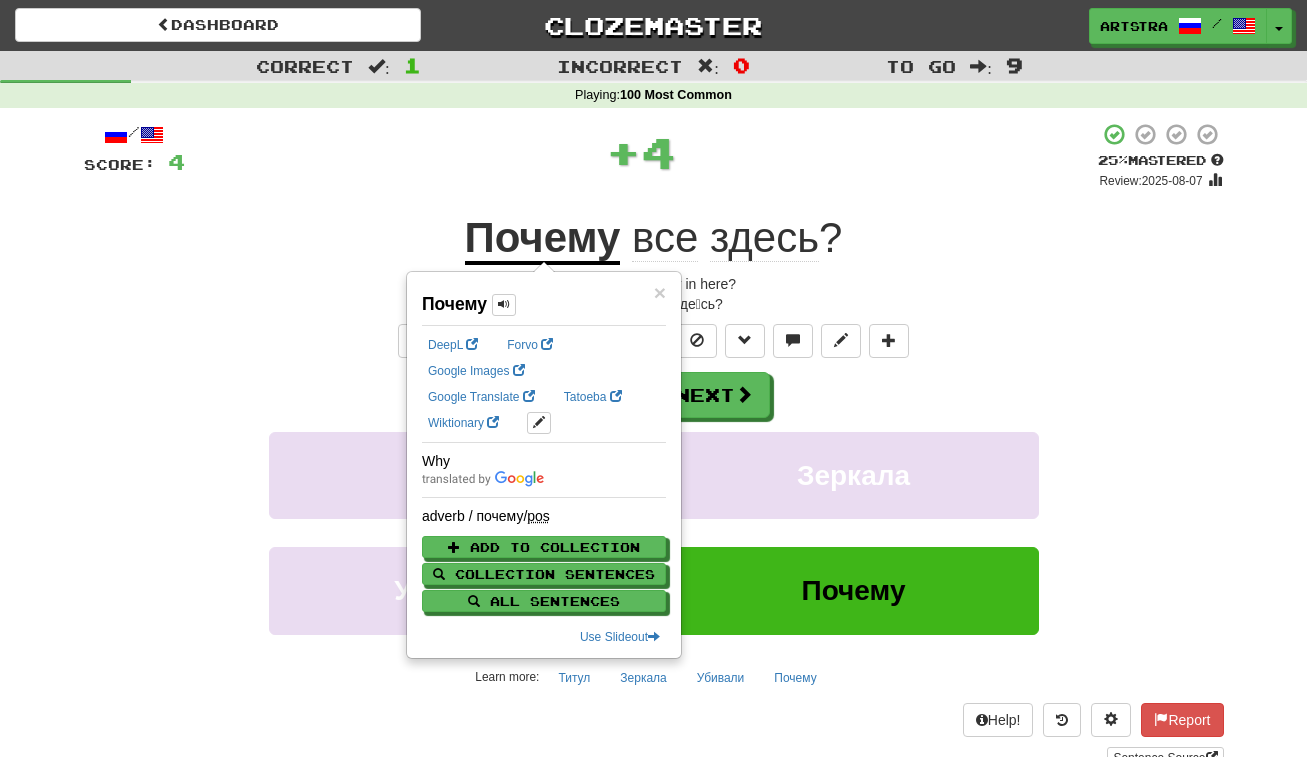 click on "здесь" at bounding box center (764, 238) 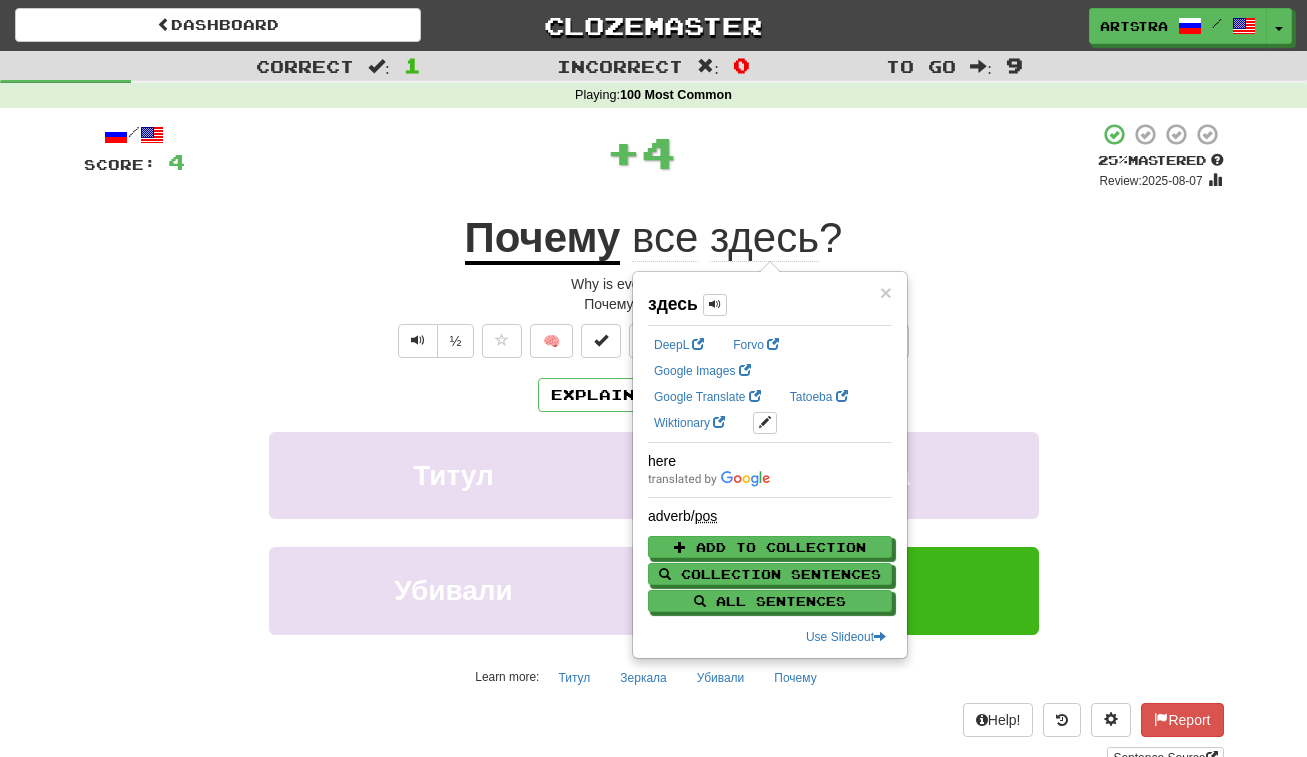click on "+ 4" at bounding box center (641, 152) 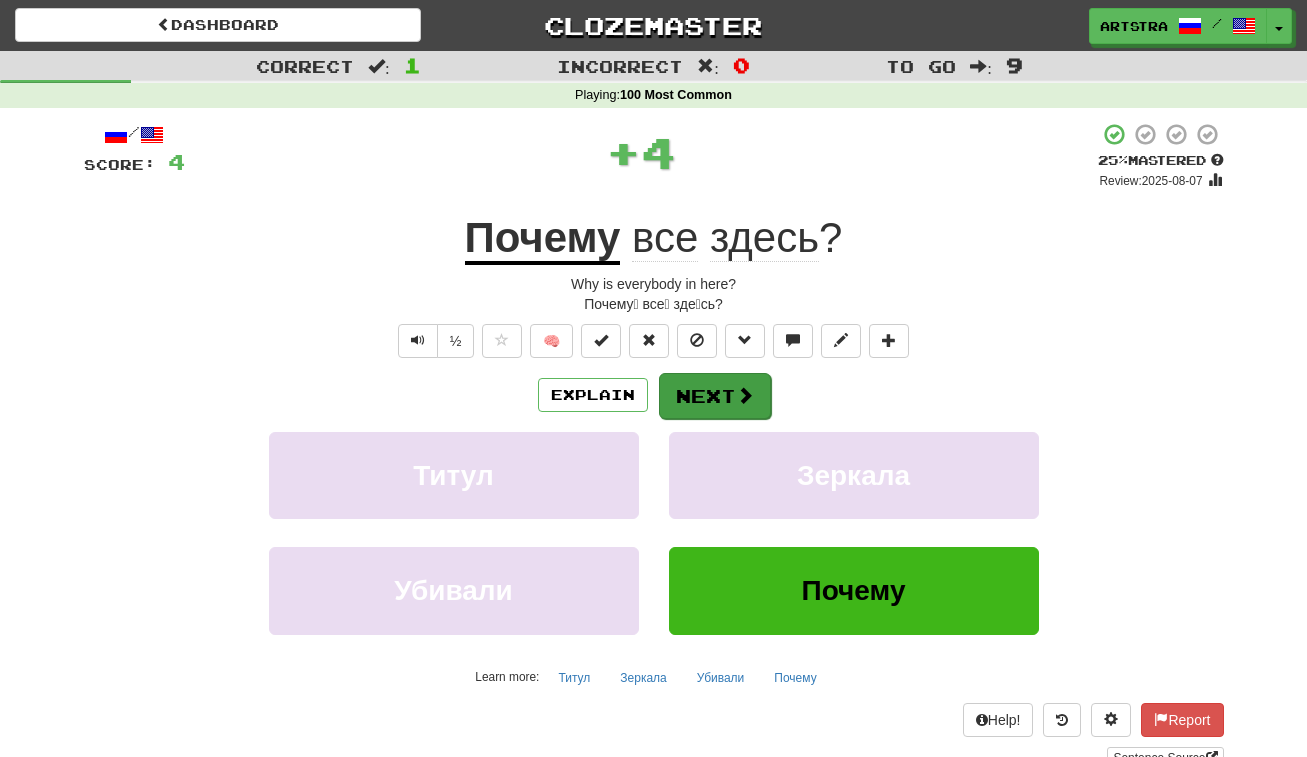 click on "Next" at bounding box center [715, 396] 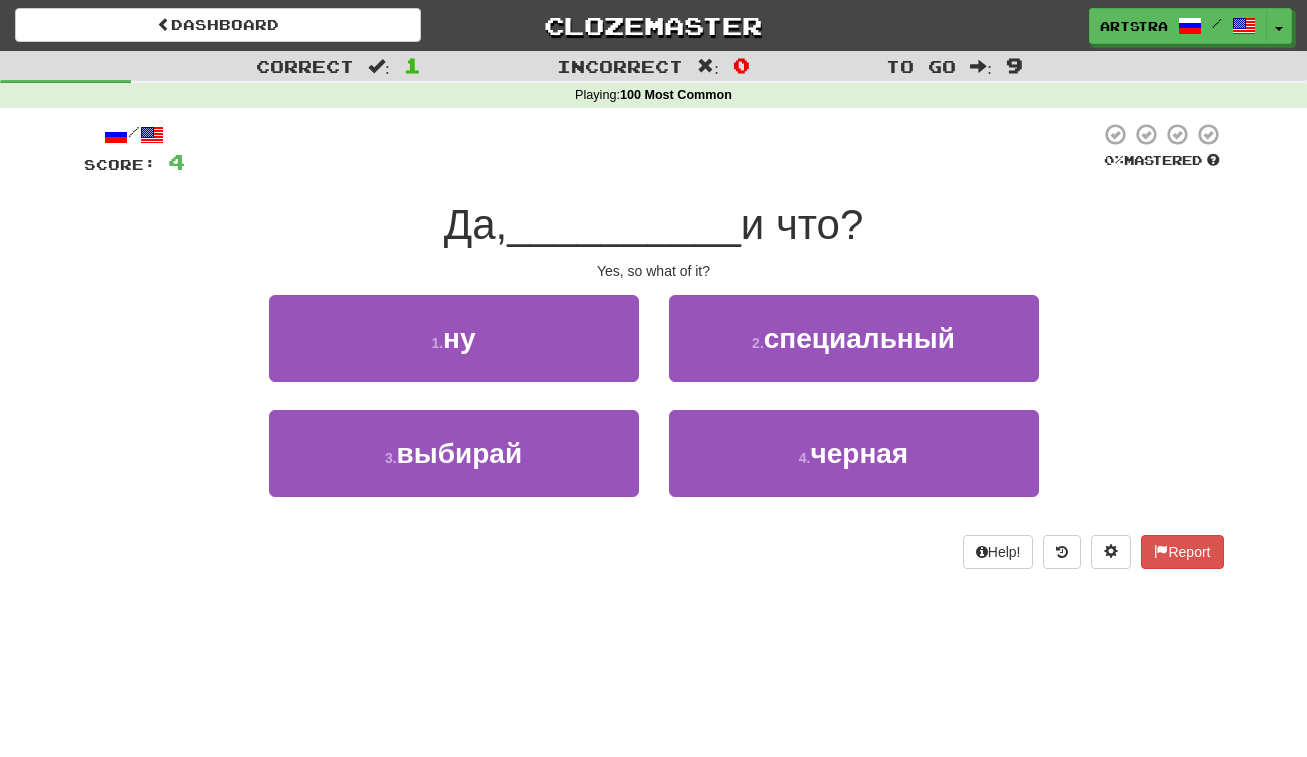 click on "__________" at bounding box center (624, 224) 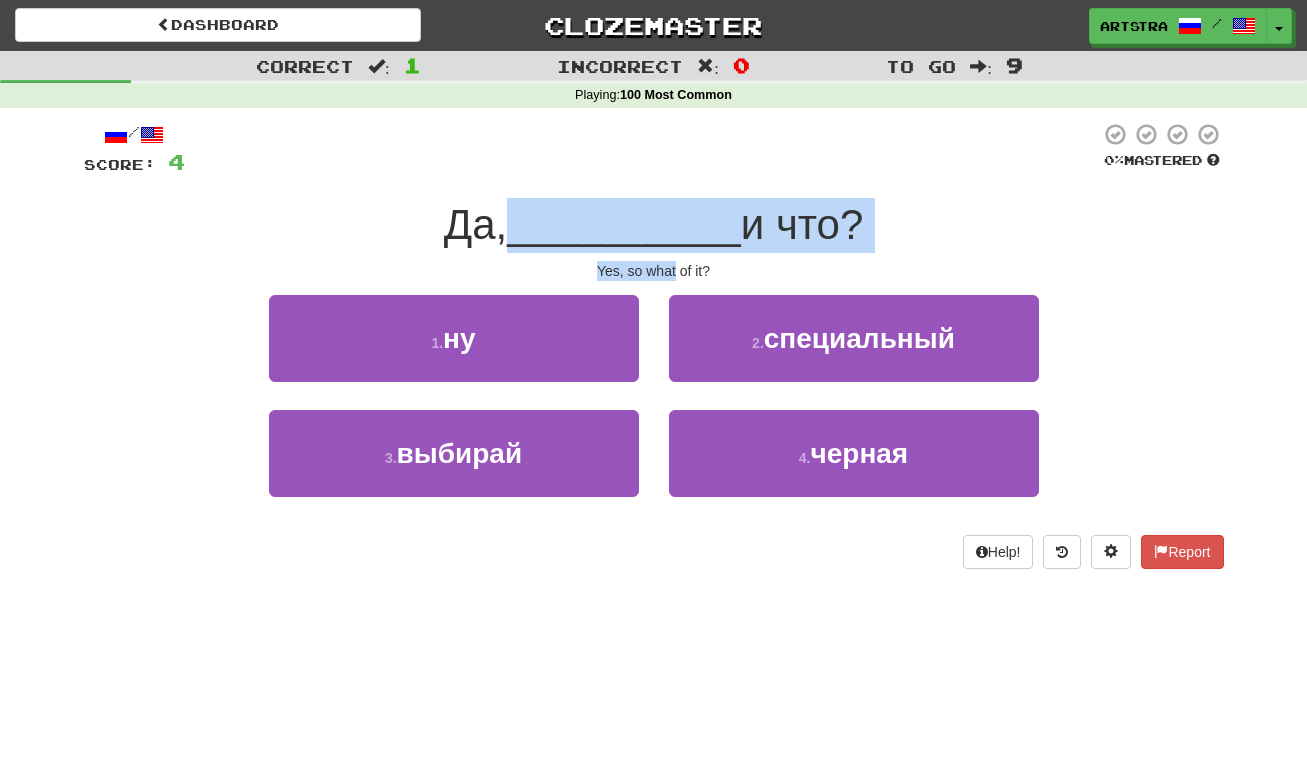 drag, startPoint x: 634, startPoint y: 256, endPoint x: 645, endPoint y: 258, distance: 11.18034 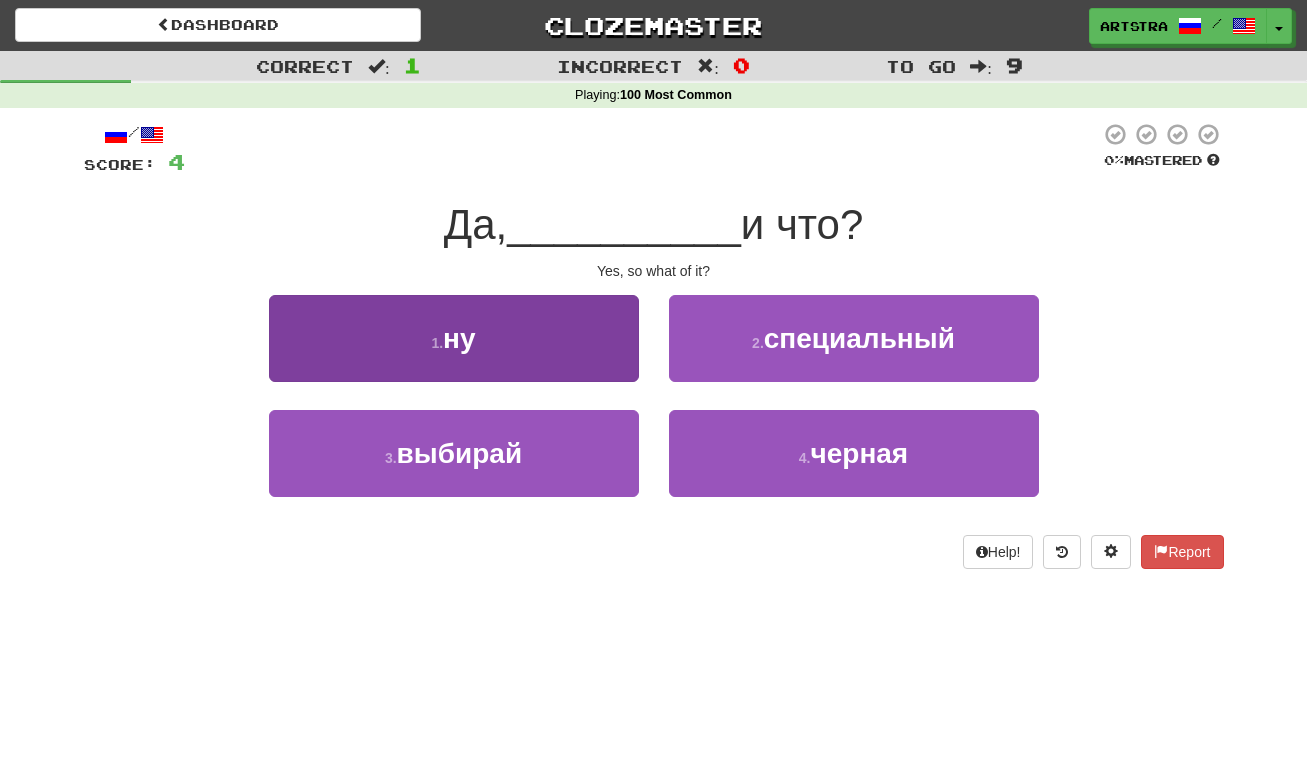 click on "1 .  ну" at bounding box center (454, 338) 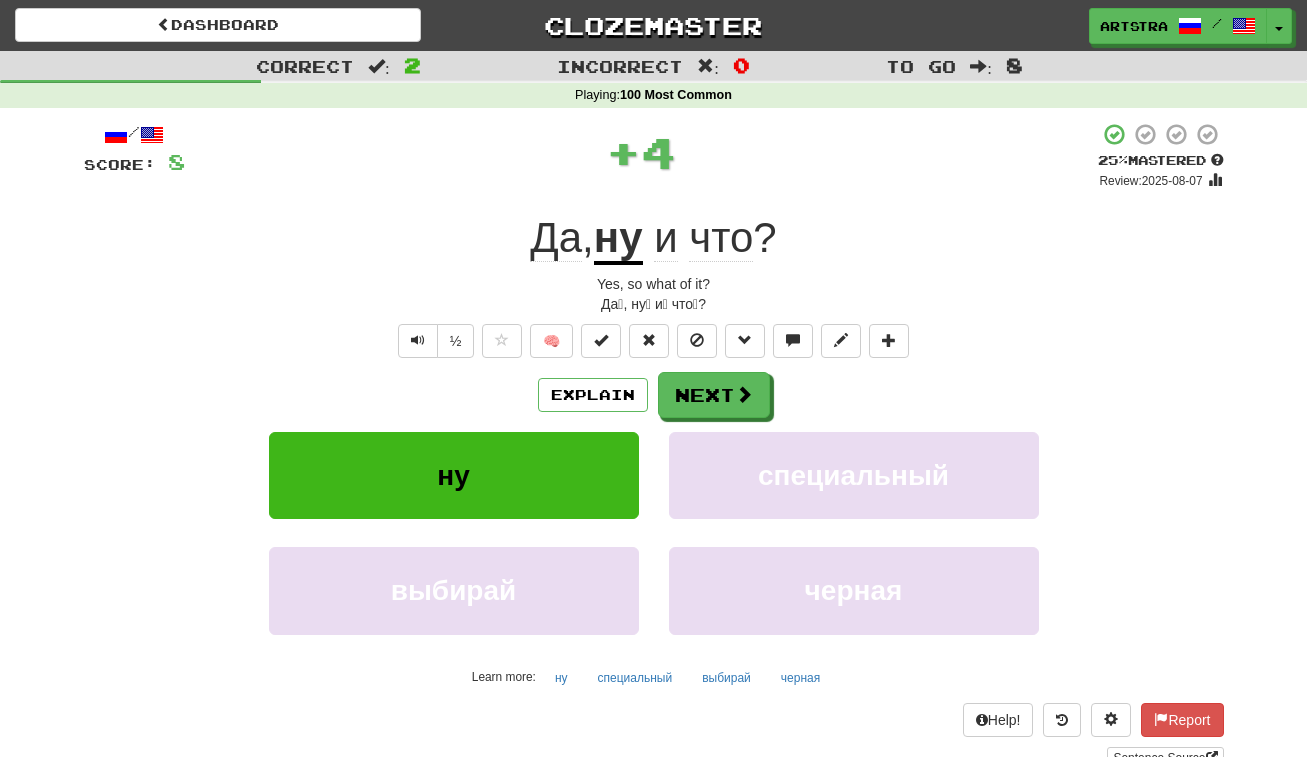 click on "ну" at bounding box center (618, 239) 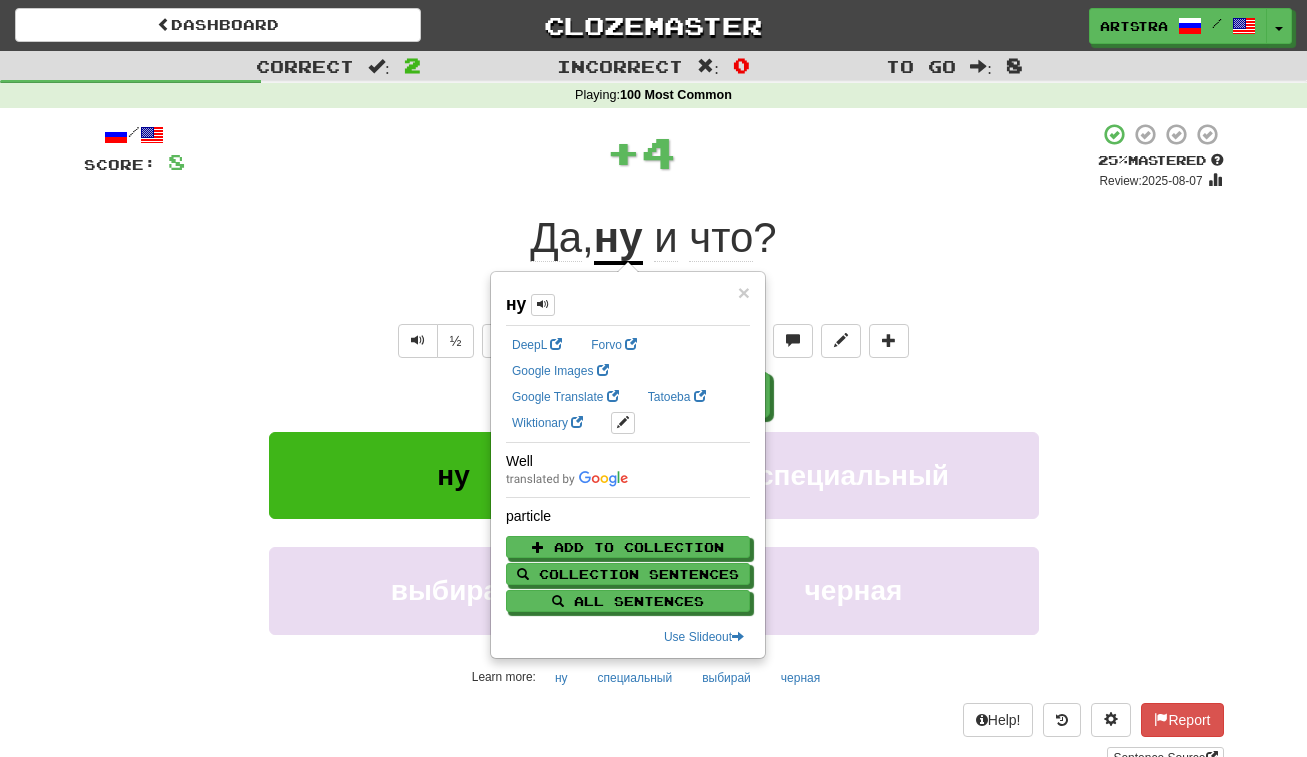 click on "что" at bounding box center (721, 238) 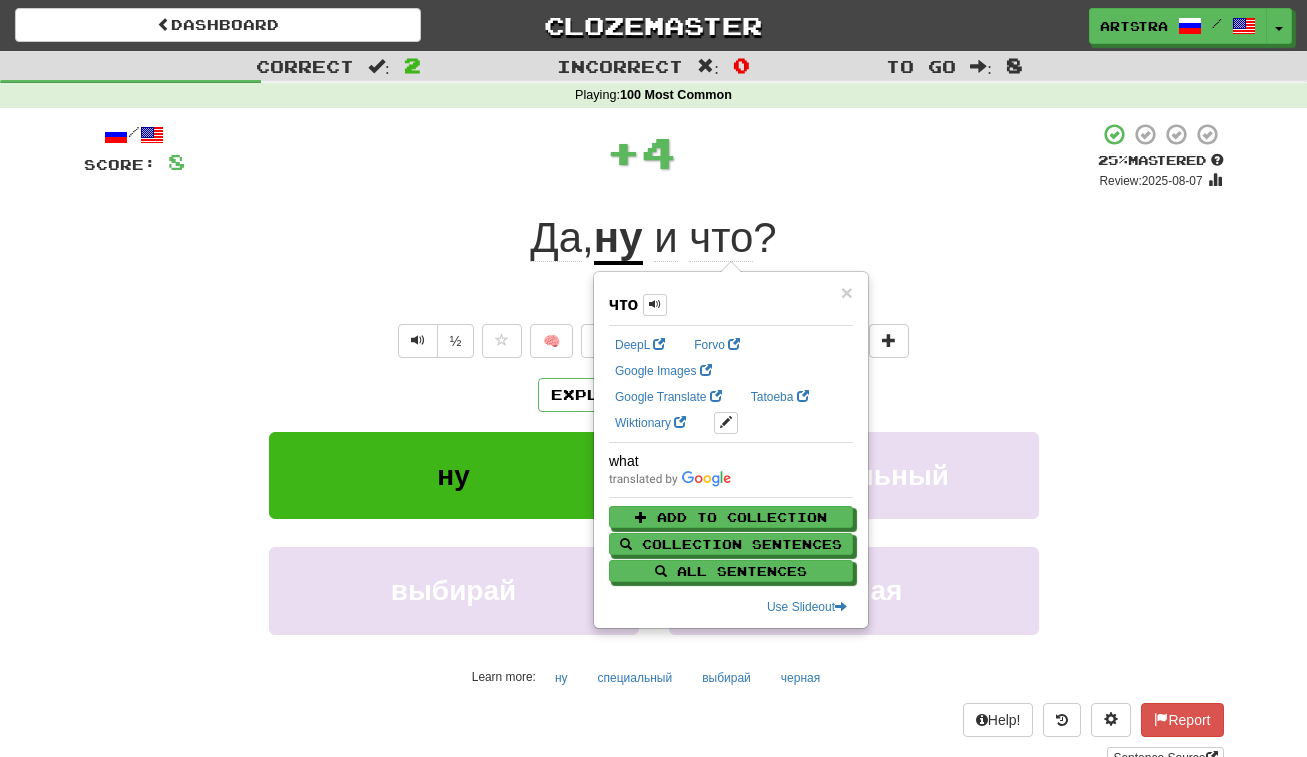 click on "Да ,  ну   и   что ?" at bounding box center (654, 238) 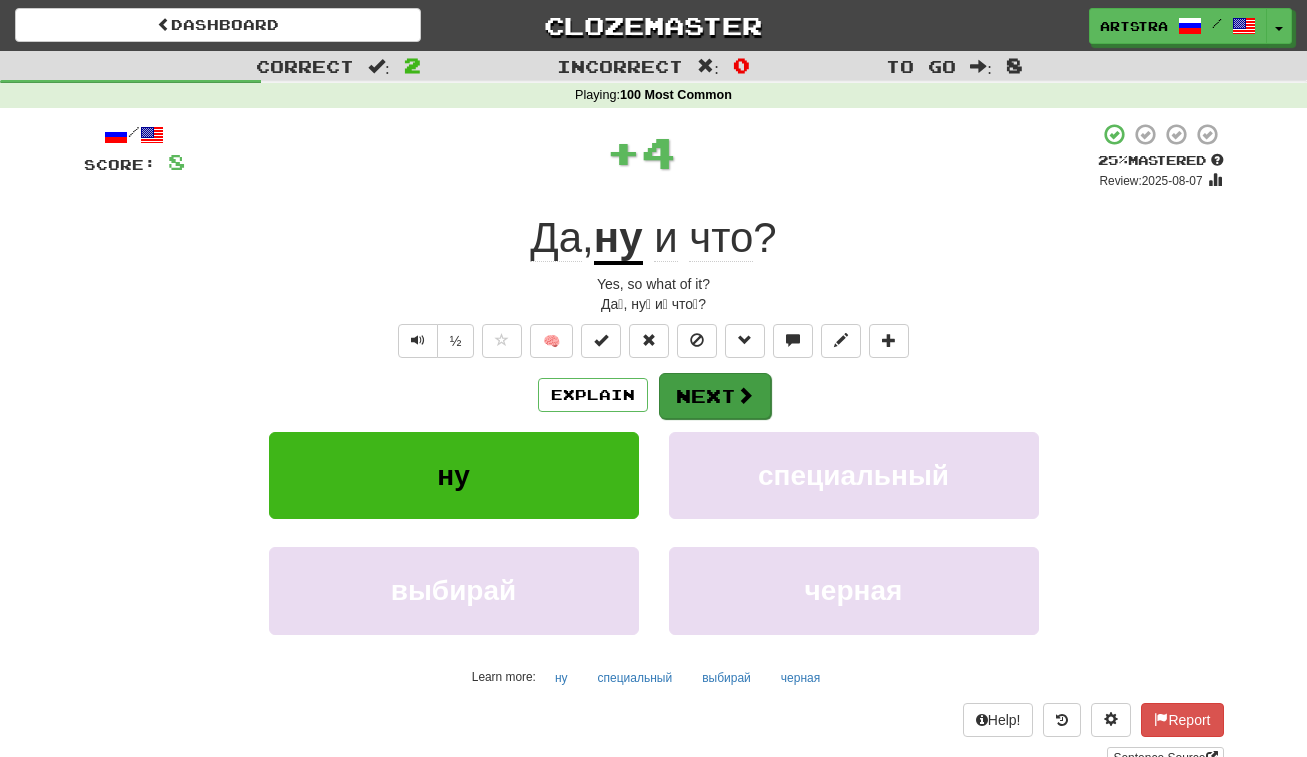 click on "Next" at bounding box center (715, 396) 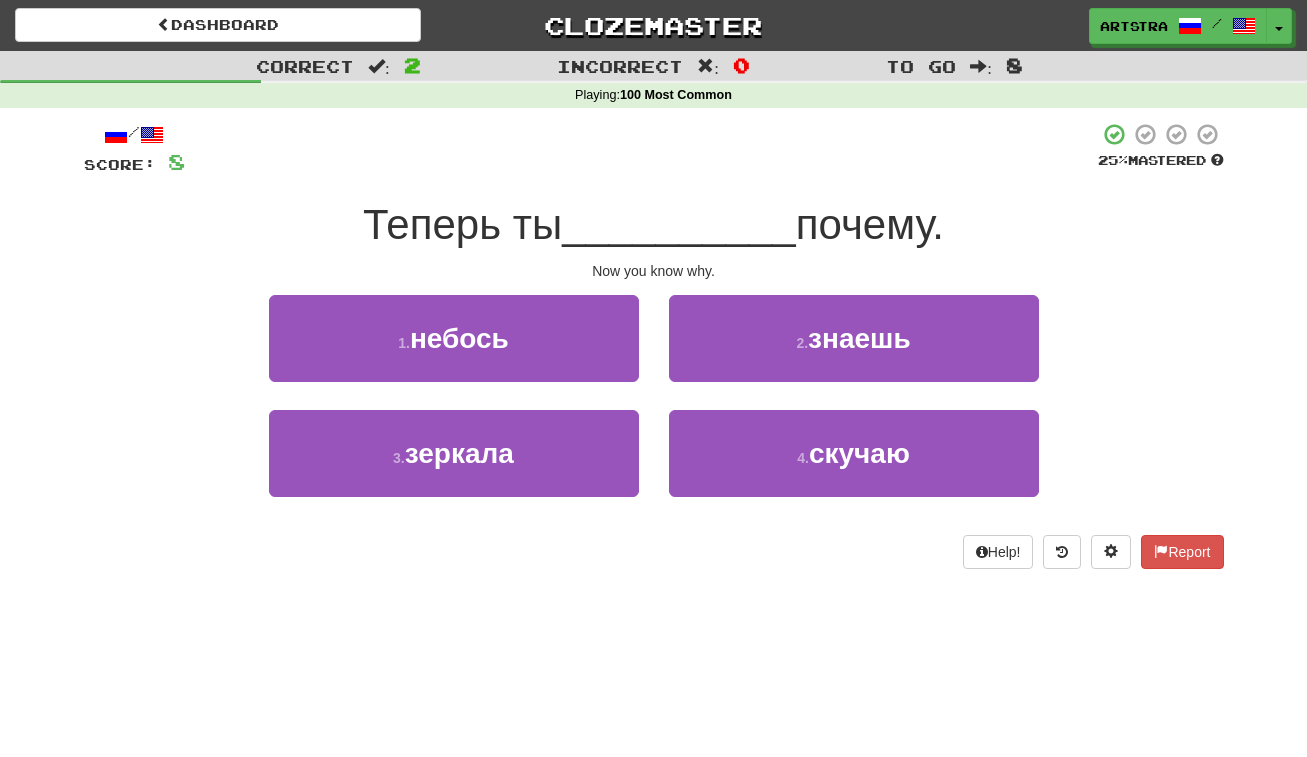 click on "/  Score:   8 25 %  Mastered Теперь ты  __________  почему. Now you know why. 1 .  небось 2 .  знаешь 3 .  зеркала 4 .  скучаю  Help!  Report" at bounding box center (654, 345) 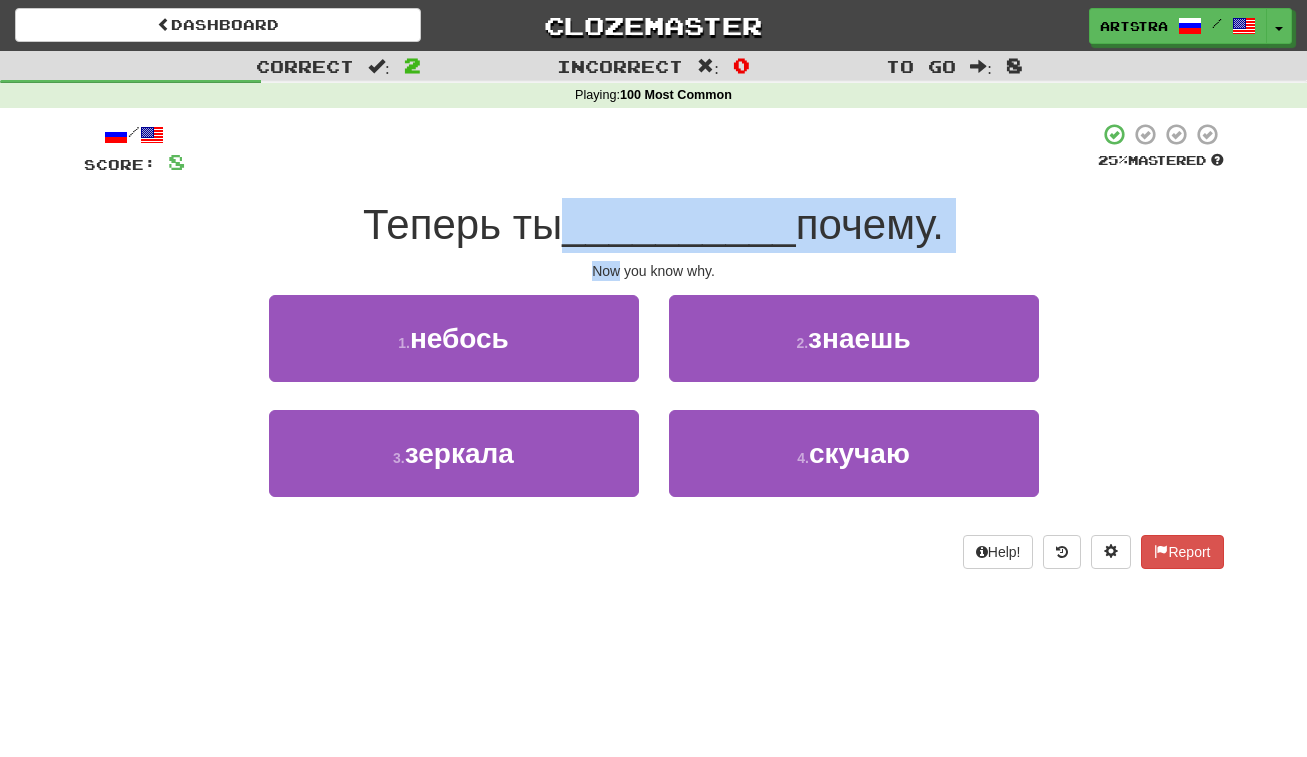 drag, startPoint x: 666, startPoint y: 250, endPoint x: 668, endPoint y: 230, distance: 20.09975 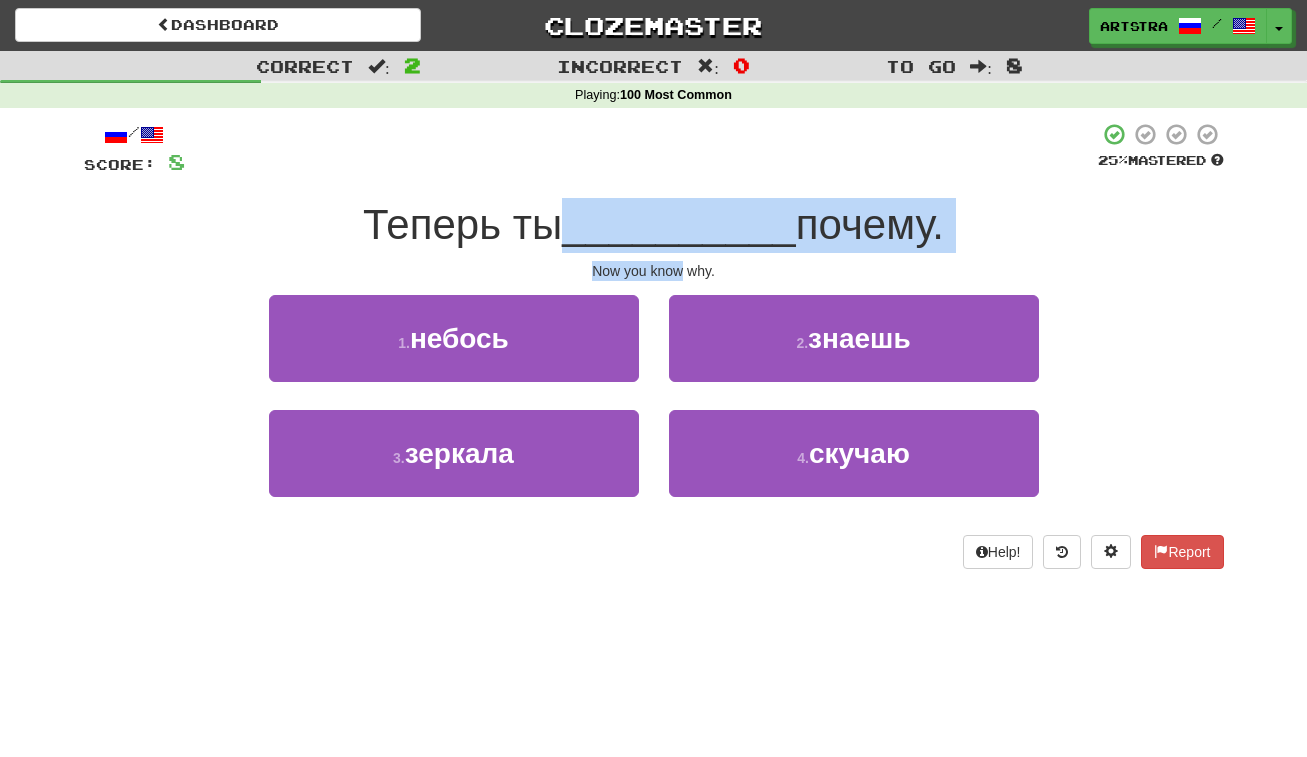drag, startPoint x: 668, startPoint y: 230, endPoint x: 660, endPoint y: 261, distance: 32.01562 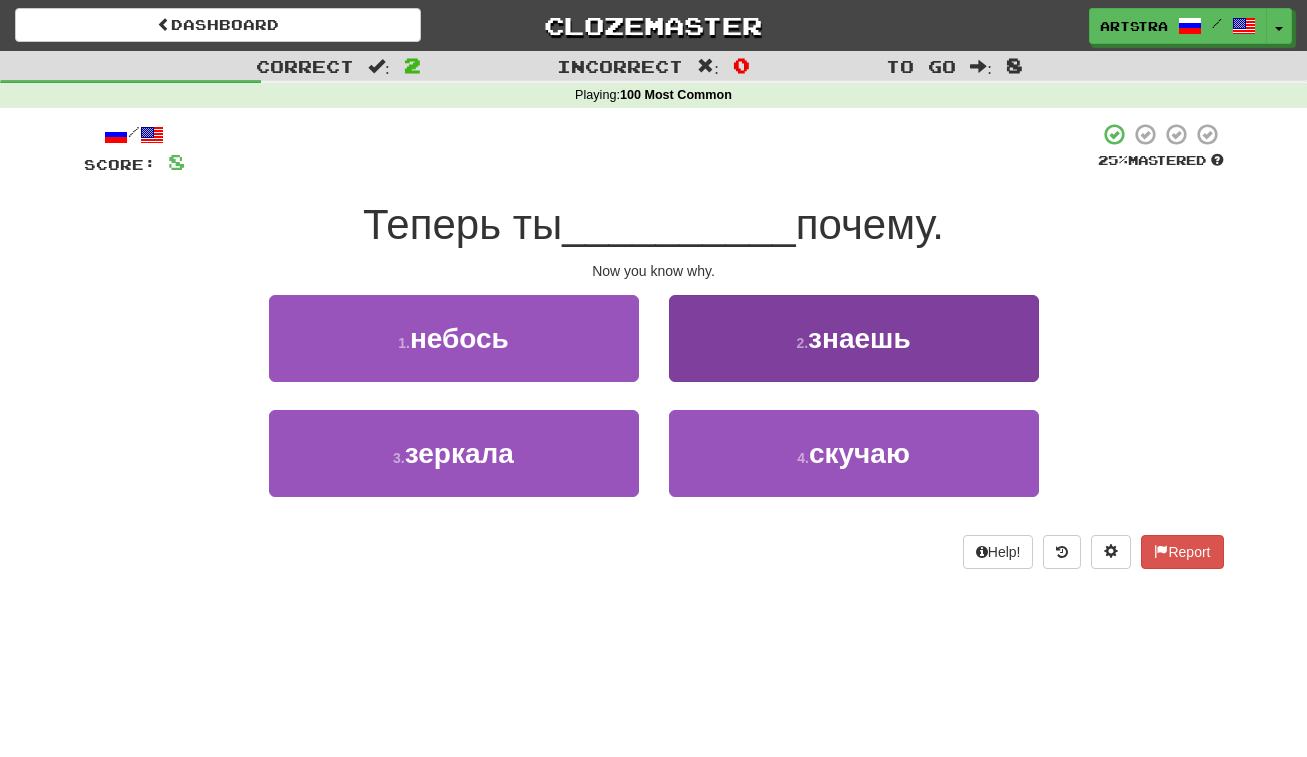 click on "2 .  знаешь" at bounding box center (854, 338) 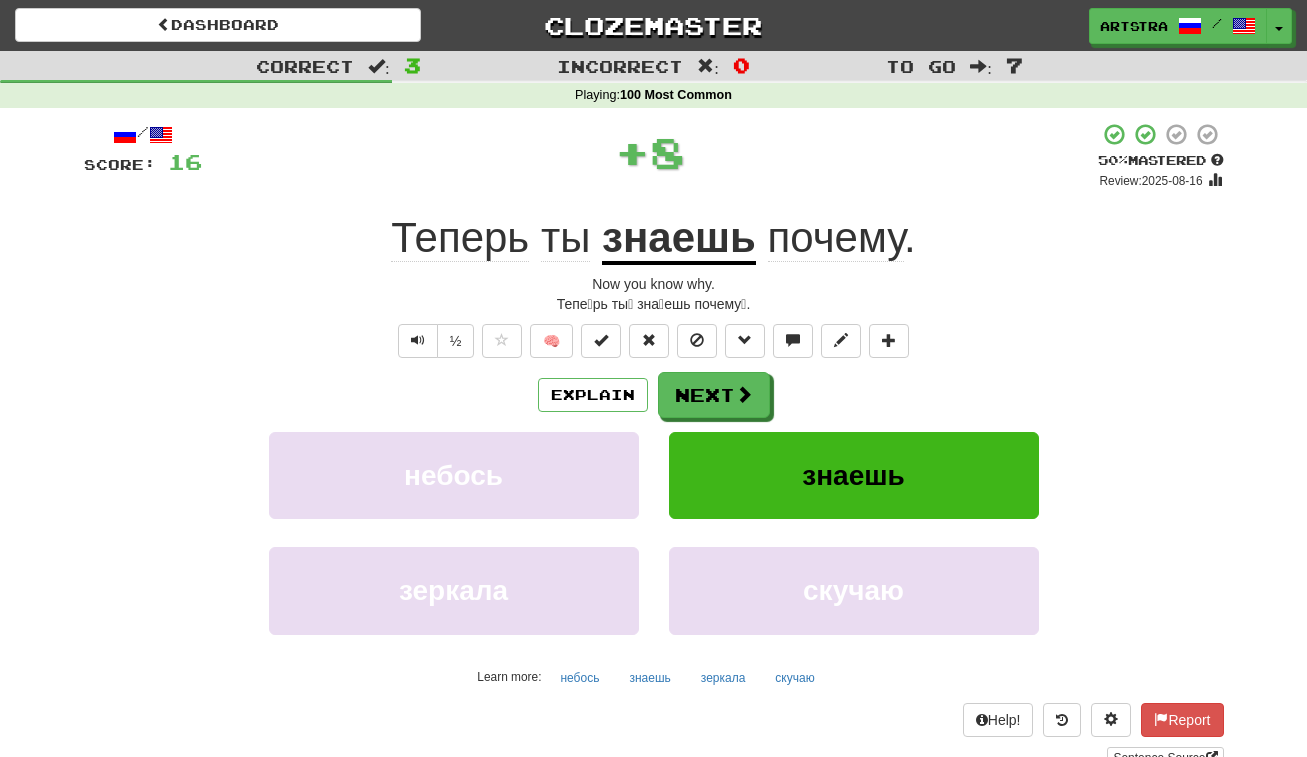 click on "Теперь" at bounding box center (460, 238) 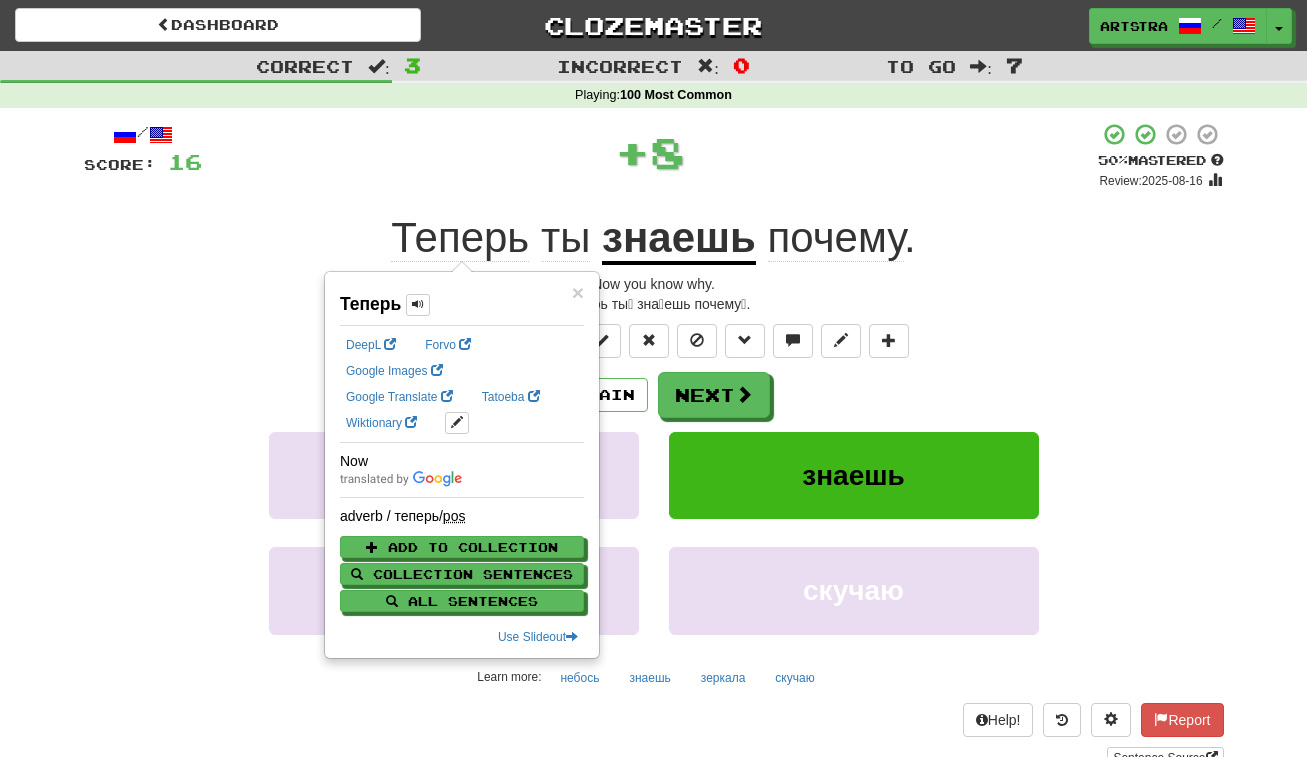 click on "Теперь   ты   знаешь   почему ." at bounding box center (654, 238) 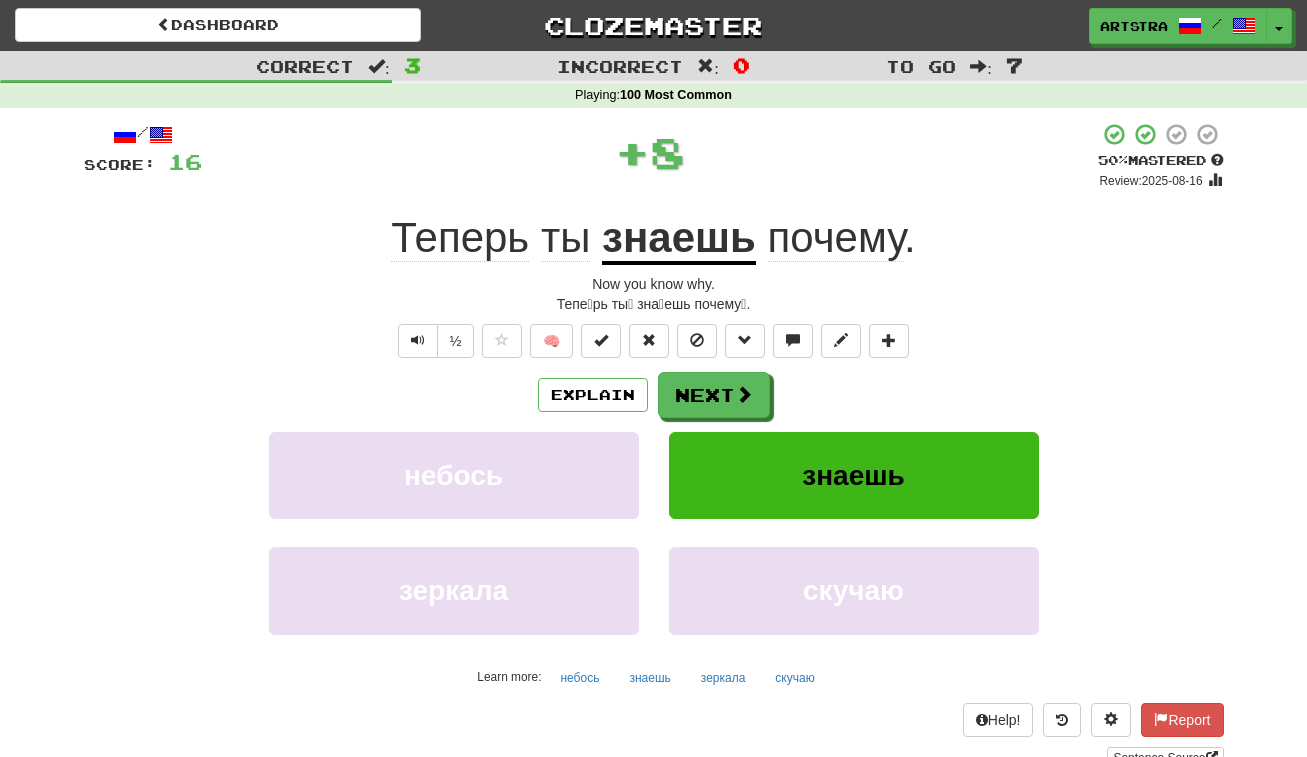 click on "почему" at bounding box center [836, 238] 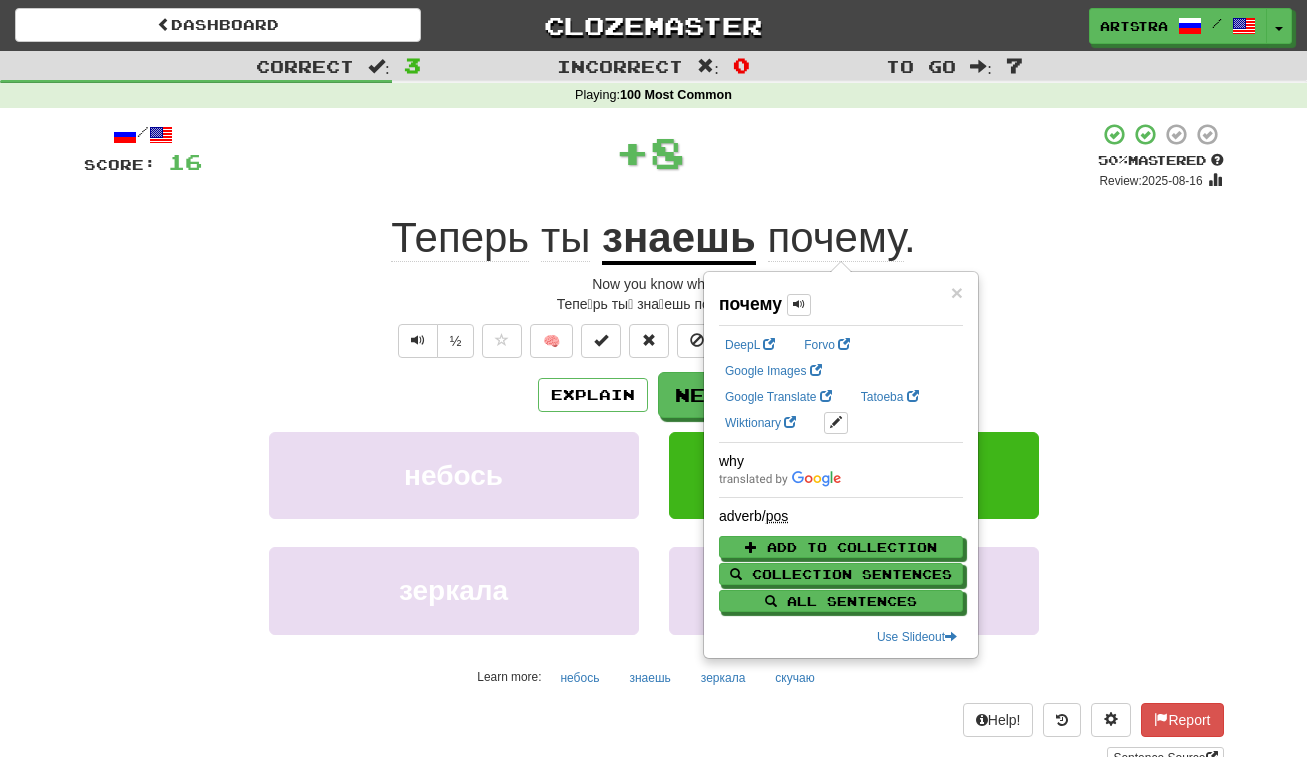 drag, startPoint x: 802, startPoint y: 156, endPoint x: 709, endPoint y: 292, distance: 164.7574 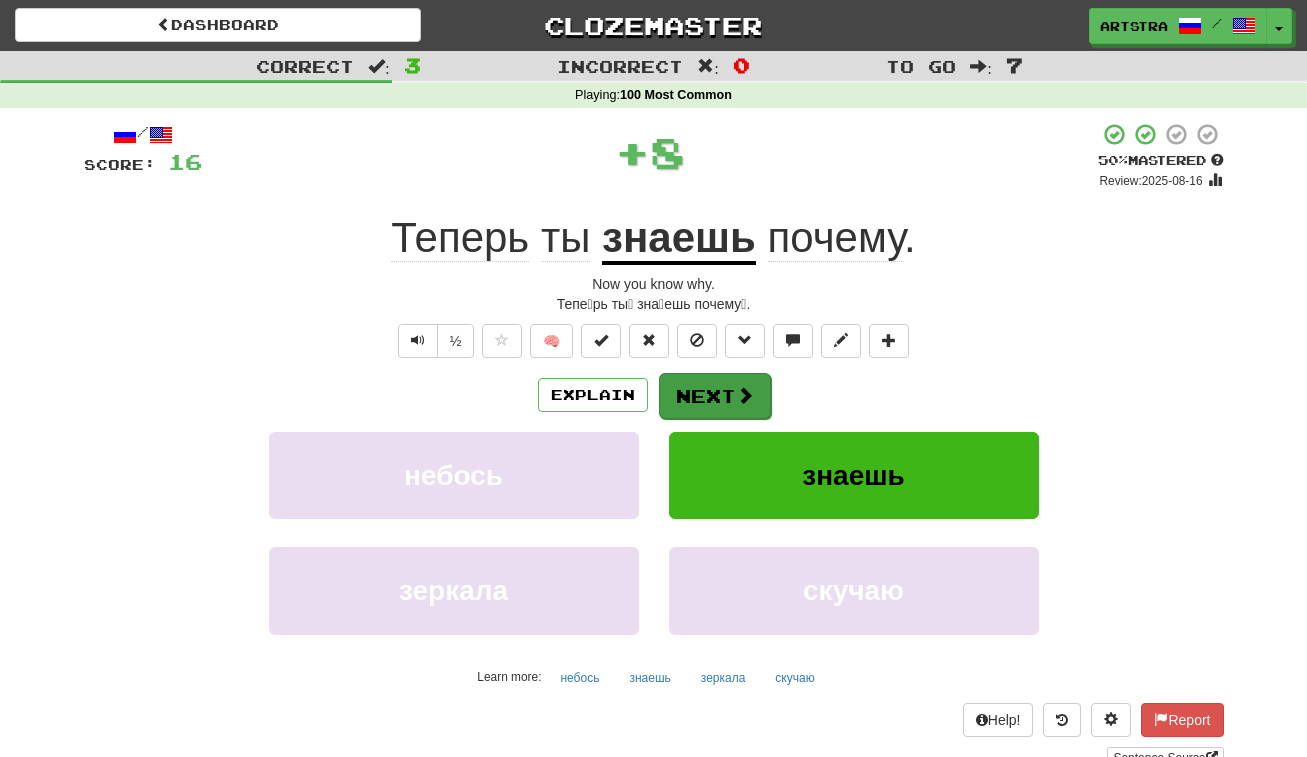 click on "Next" at bounding box center (715, 396) 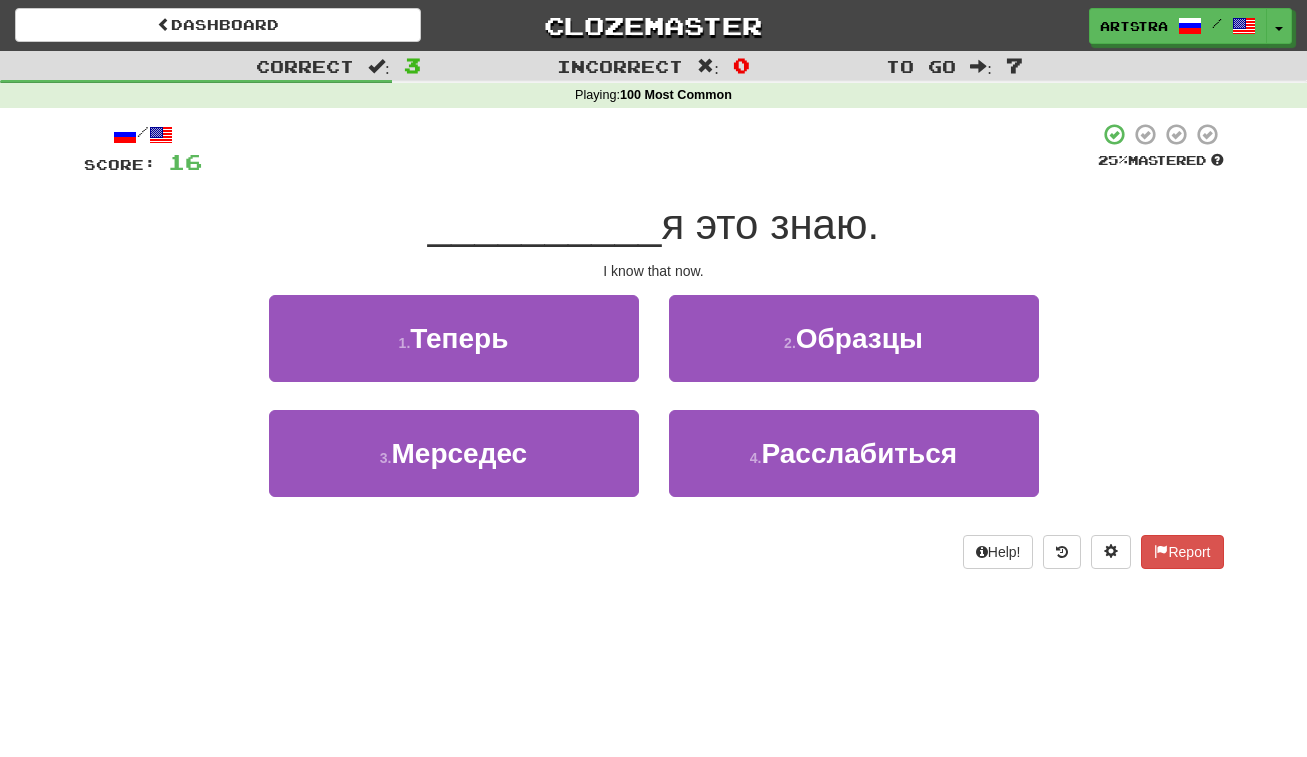 click on "/  Score:   16 25 %  Mastered __________  я это знаю. I know that now. 1 .  Теперь 2 .  Образцы 3 .  Мерседес 4 .  Расслабиться  Help!  Report" at bounding box center [654, 345] 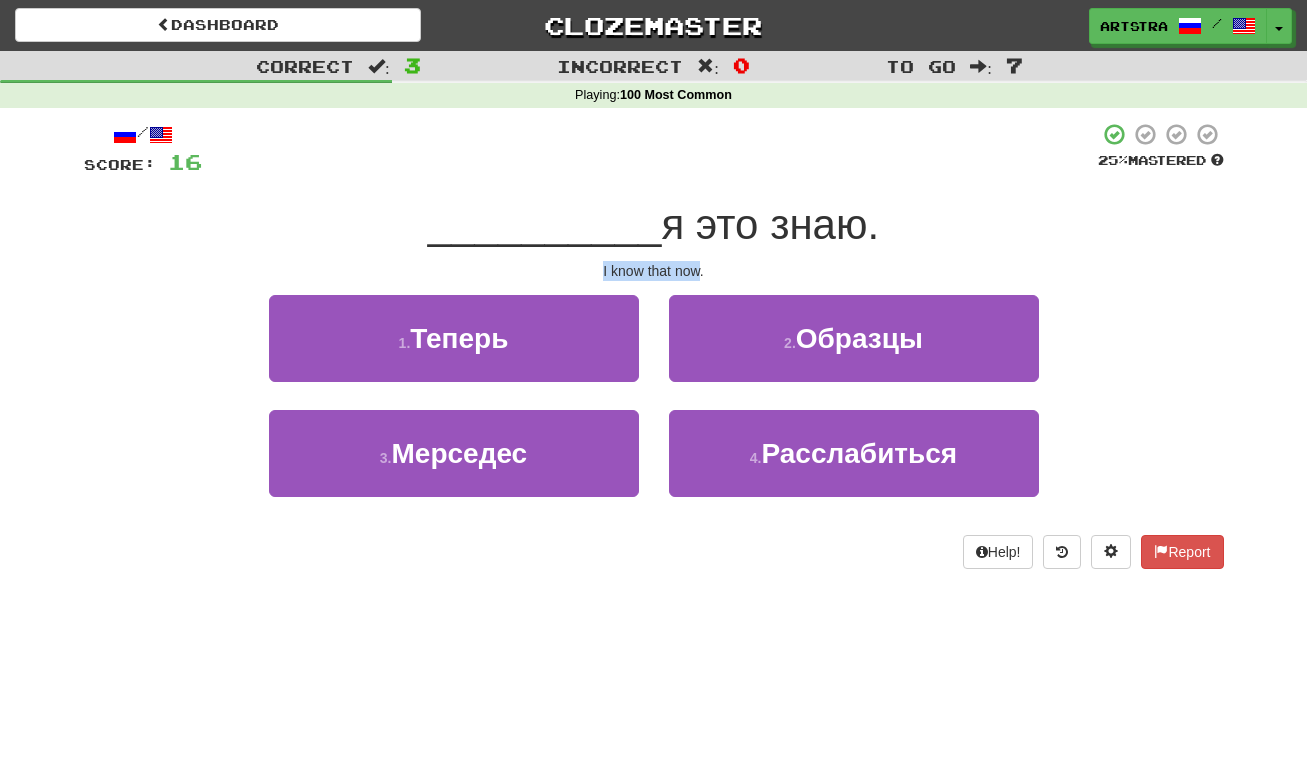 drag, startPoint x: 687, startPoint y: 251, endPoint x: 681, endPoint y: 267, distance: 17.088007 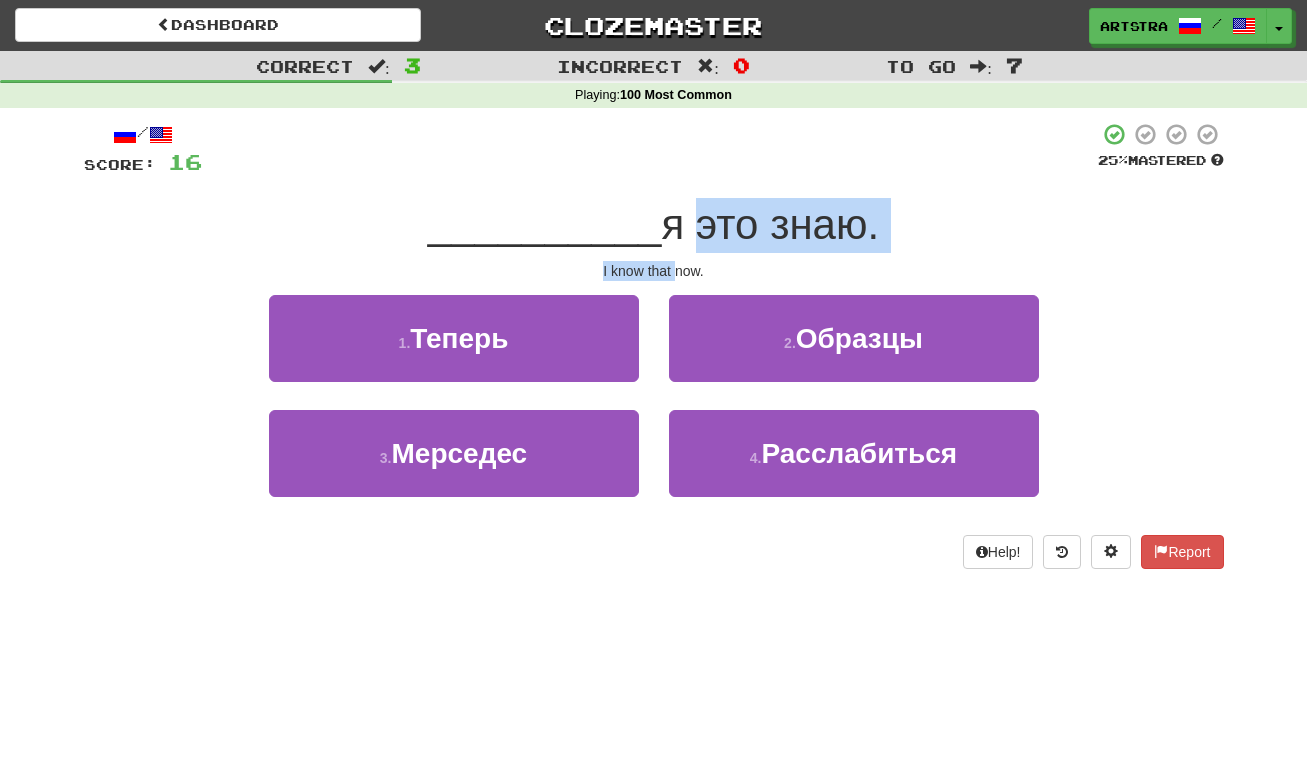 drag, startPoint x: 681, startPoint y: 267, endPoint x: 678, endPoint y: 216, distance: 51.088158 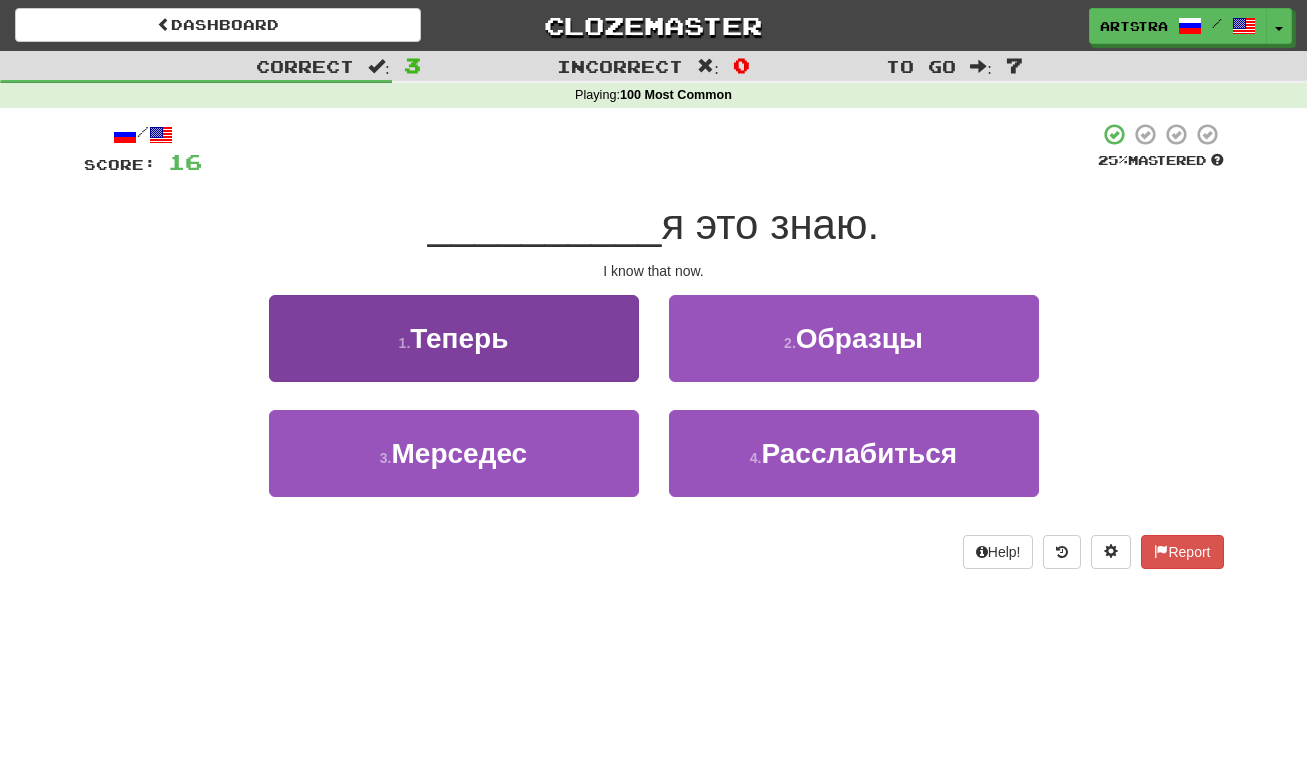 click on "1 .  Теперь" at bounding box center [454, 338] 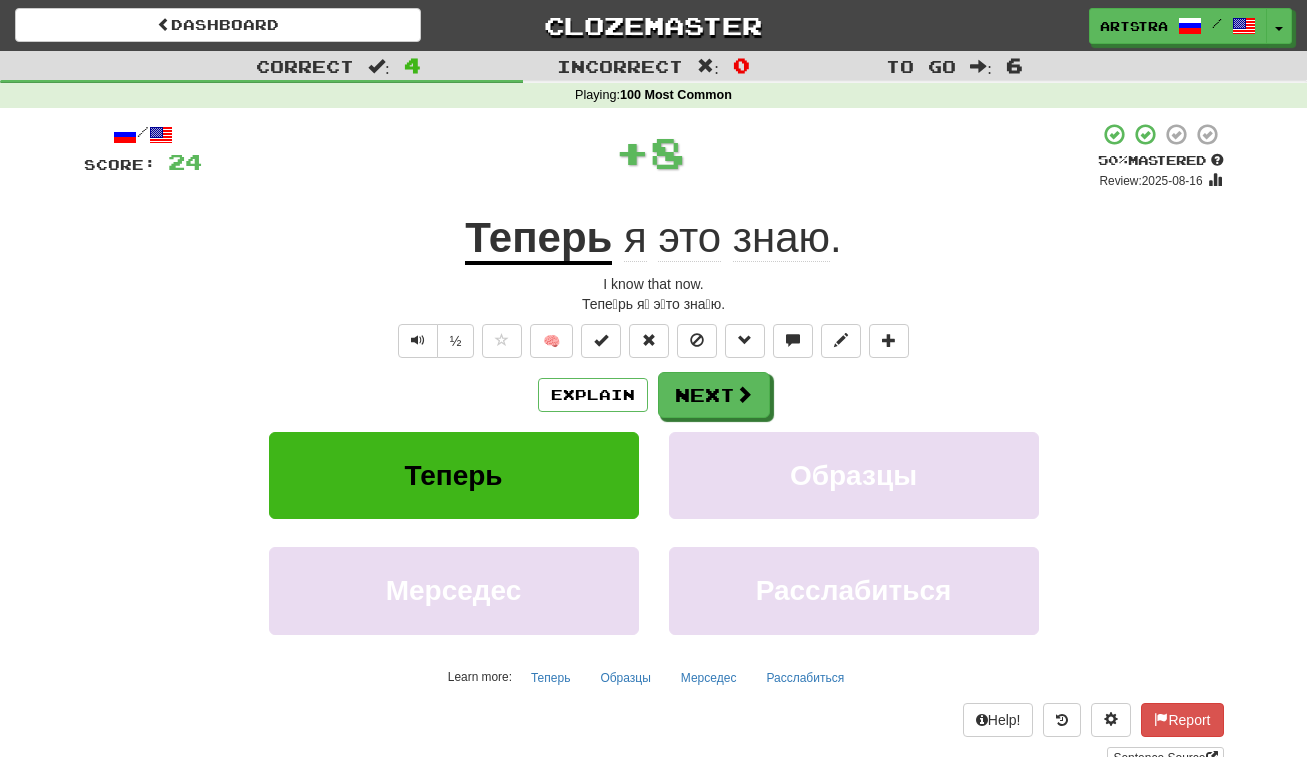 click on "Теперь   я   это   знаю ." at bounding box center [654, 238] 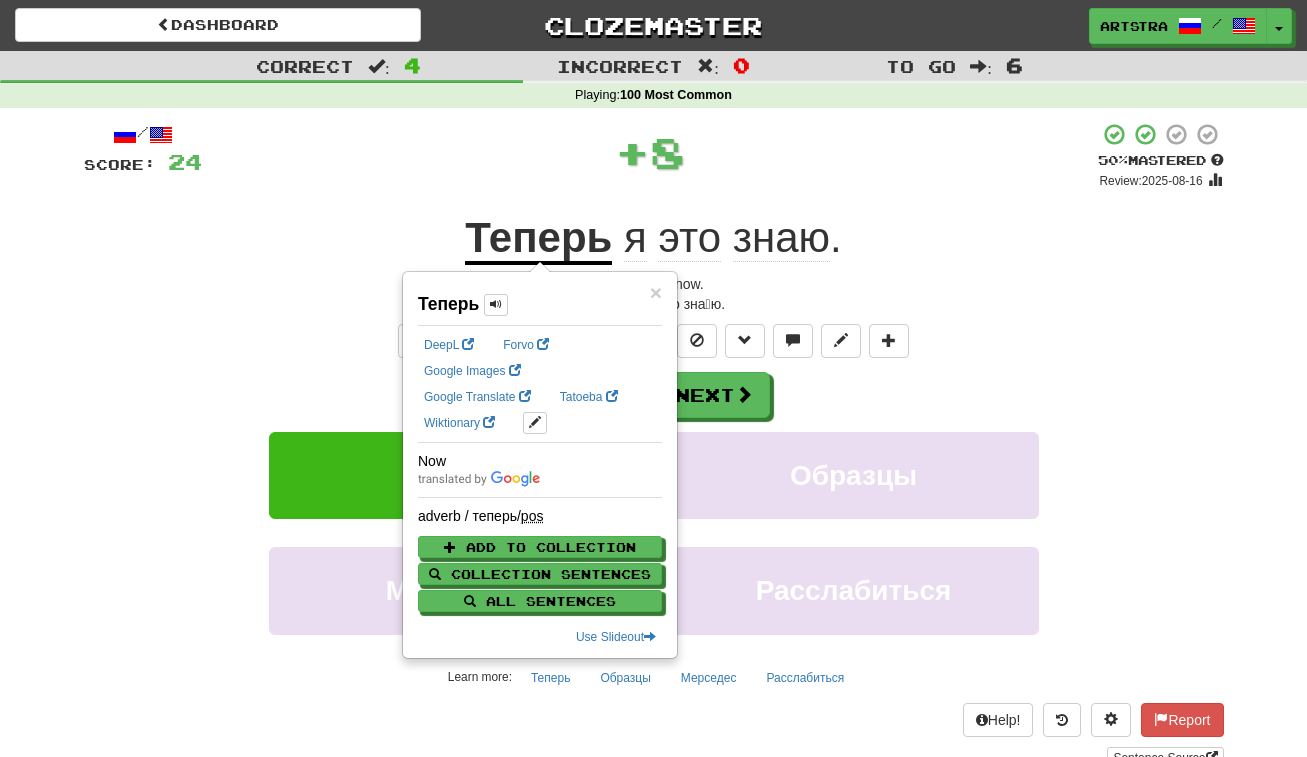 click on "знаю" at bounding box center (781, 238) 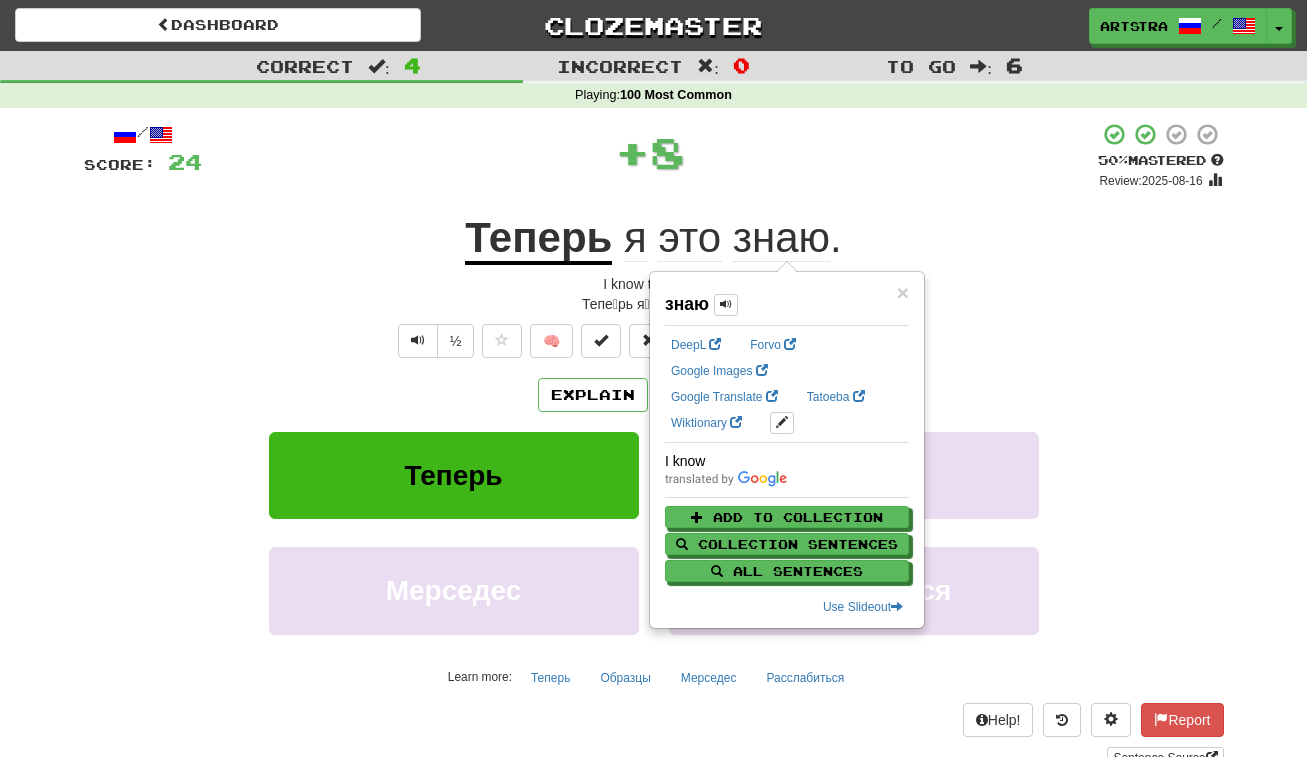 click on "+ 8" at bounding box center (650, 152) 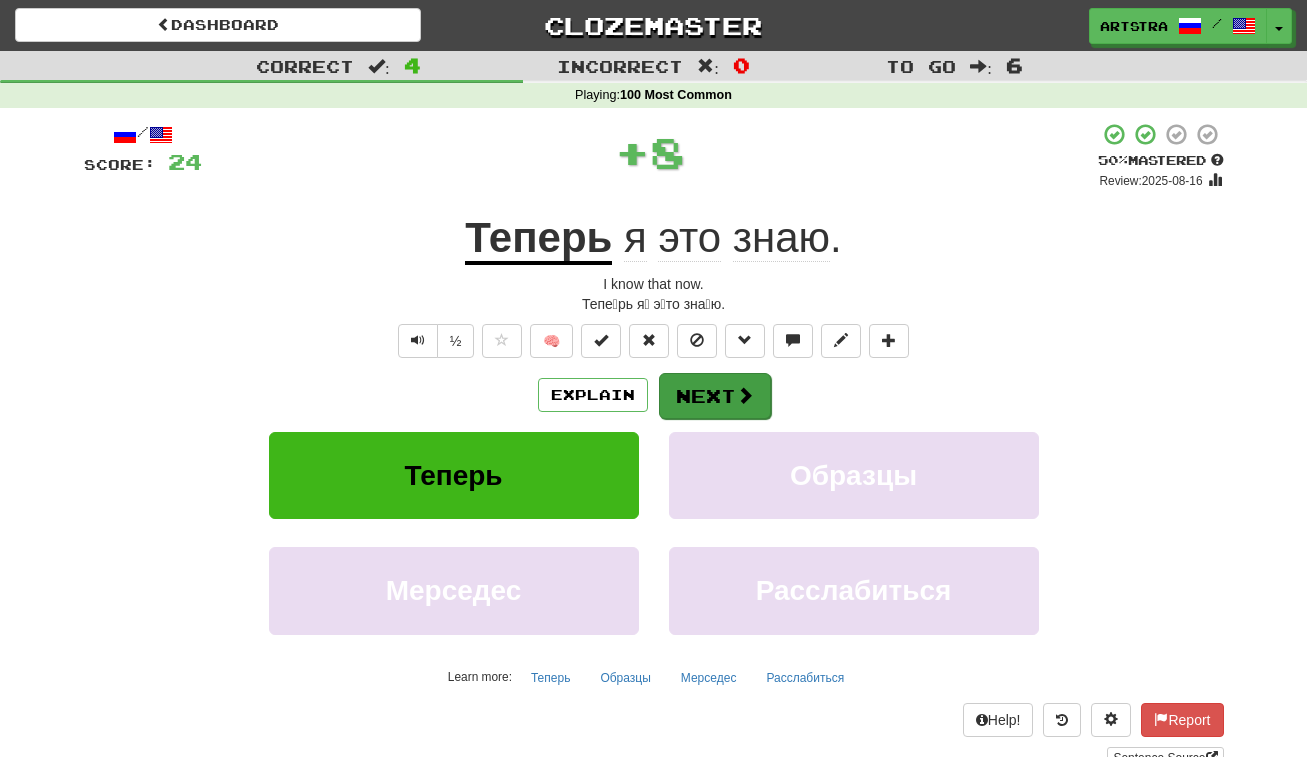 click on "Next" at bounding box center [715, 396] 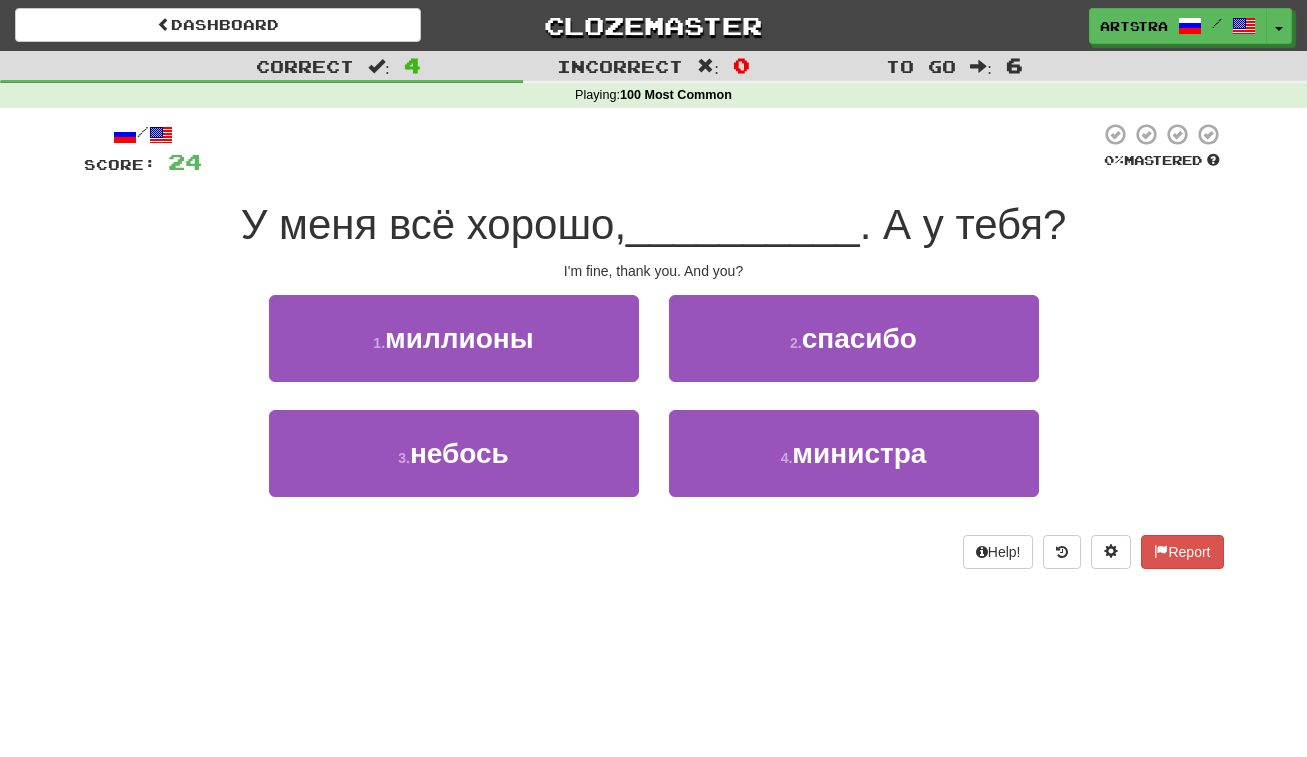 click on "__________" at bounding box center [743, 224] 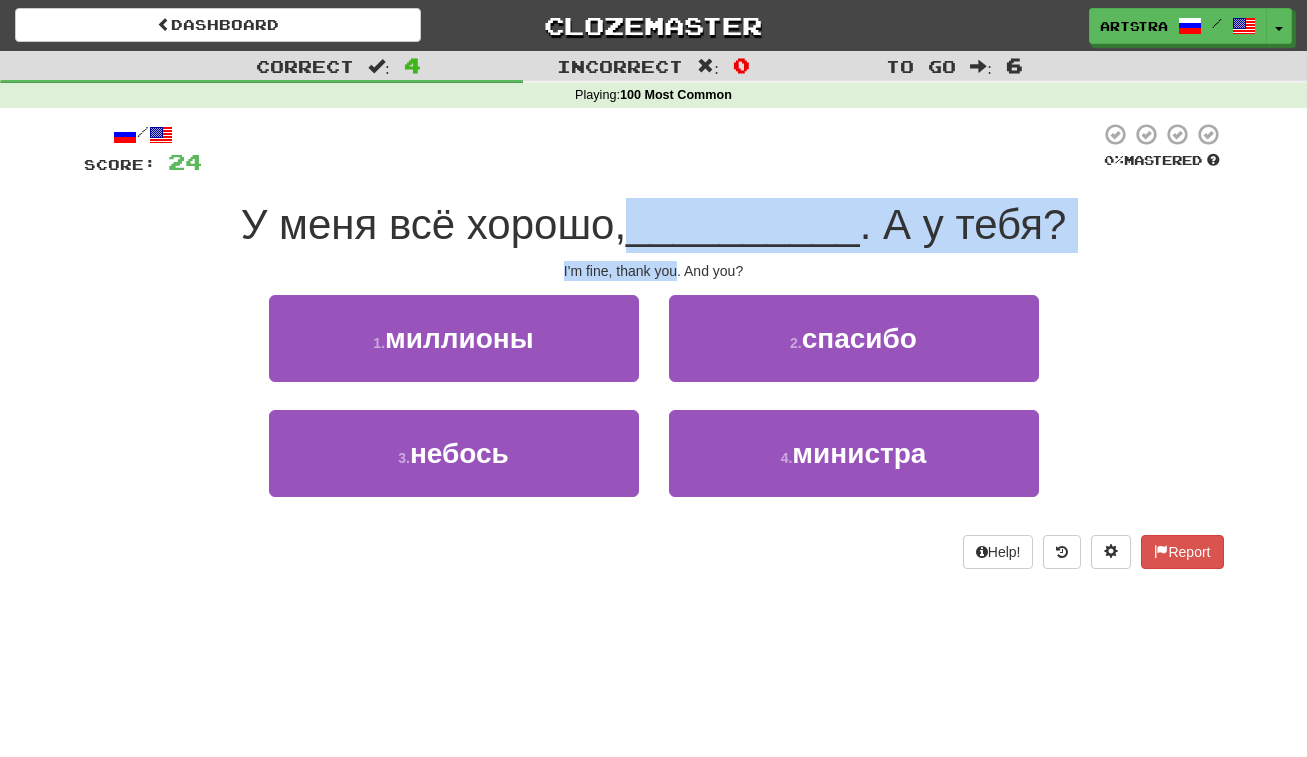drag, startPoint x: 673, startPoint y: 272, endPoint x: 681, endPoint y: 215, distance: 57.558666 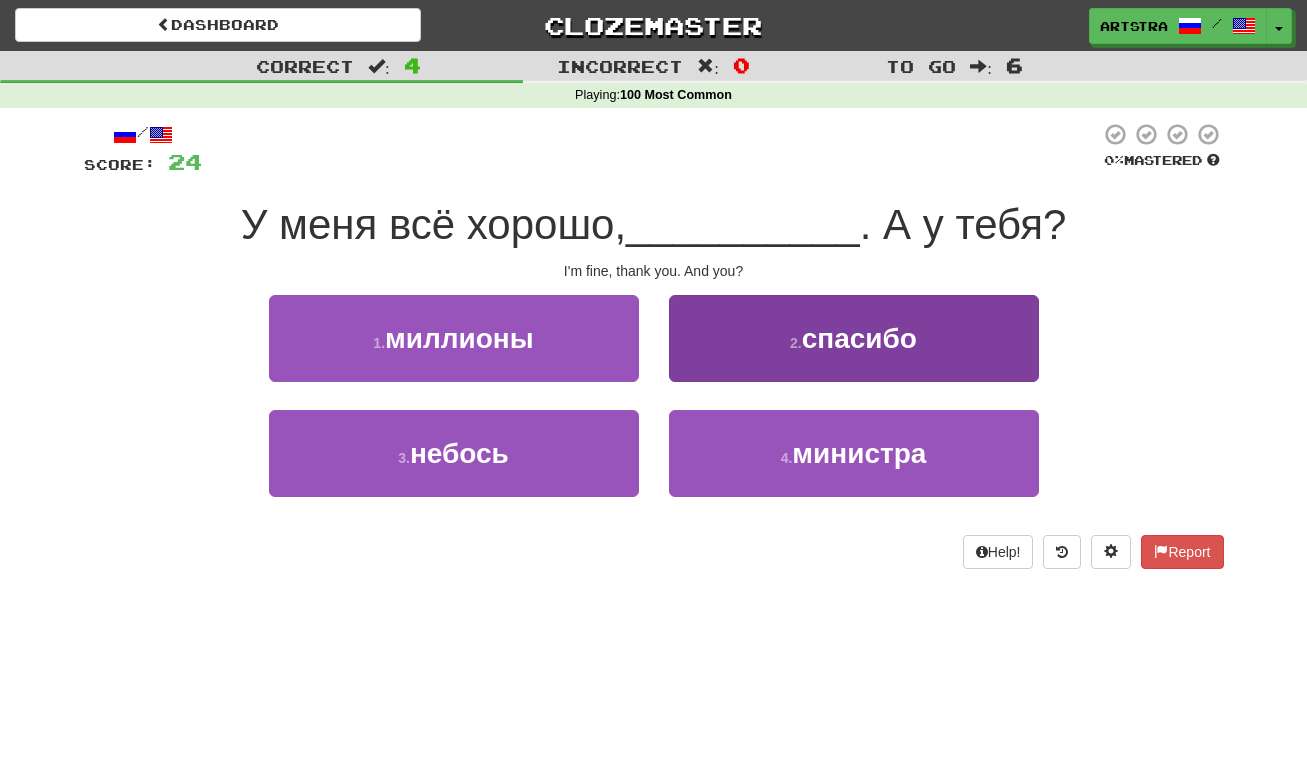 click on "2 .  спасибо" at bounding box center (854, 338) 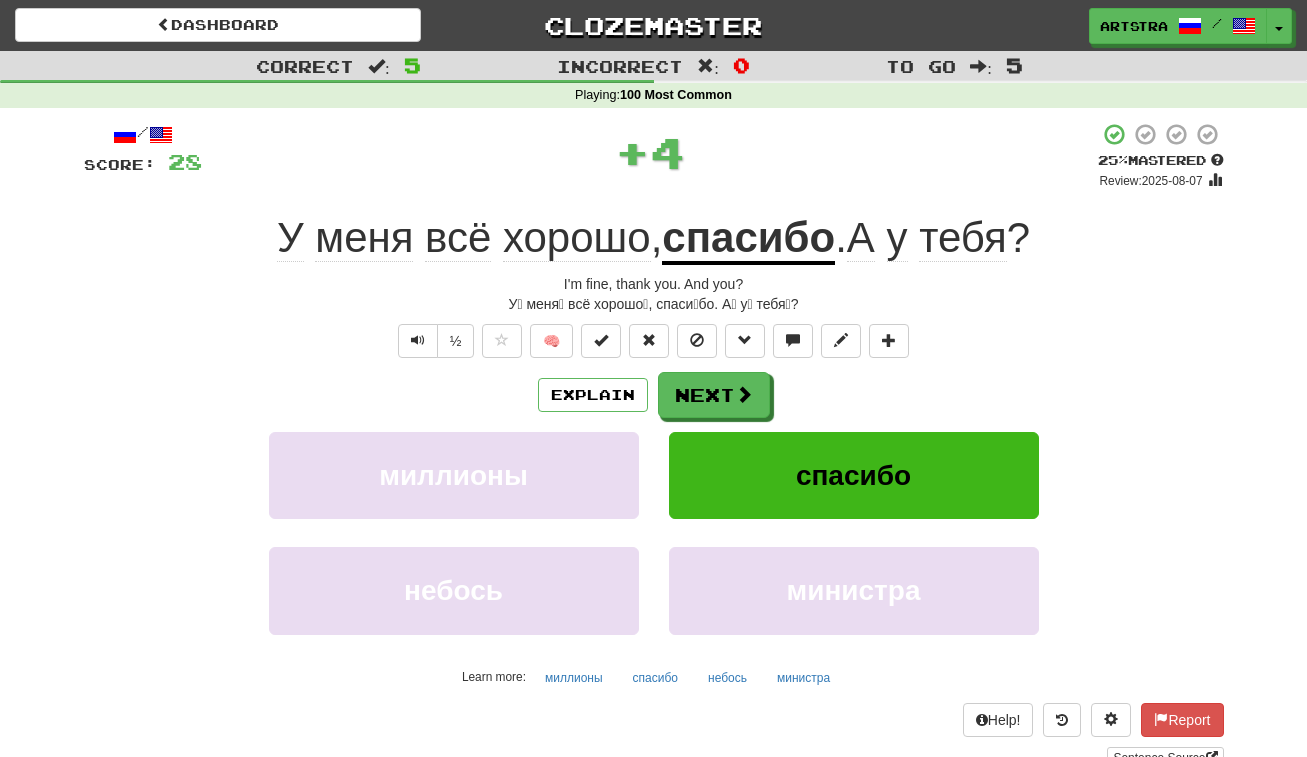click on "тебя" at bounding box center [963, 238] 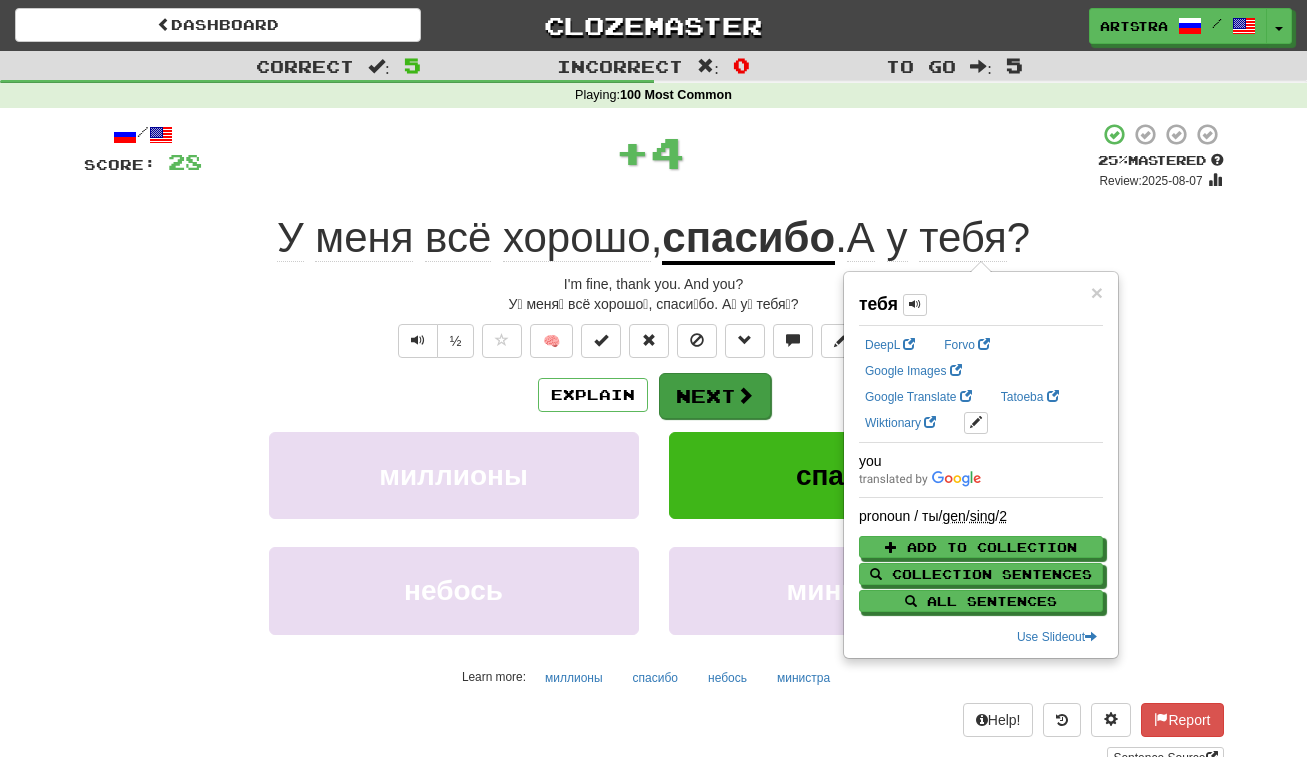 click at bounding box center [745, 395] 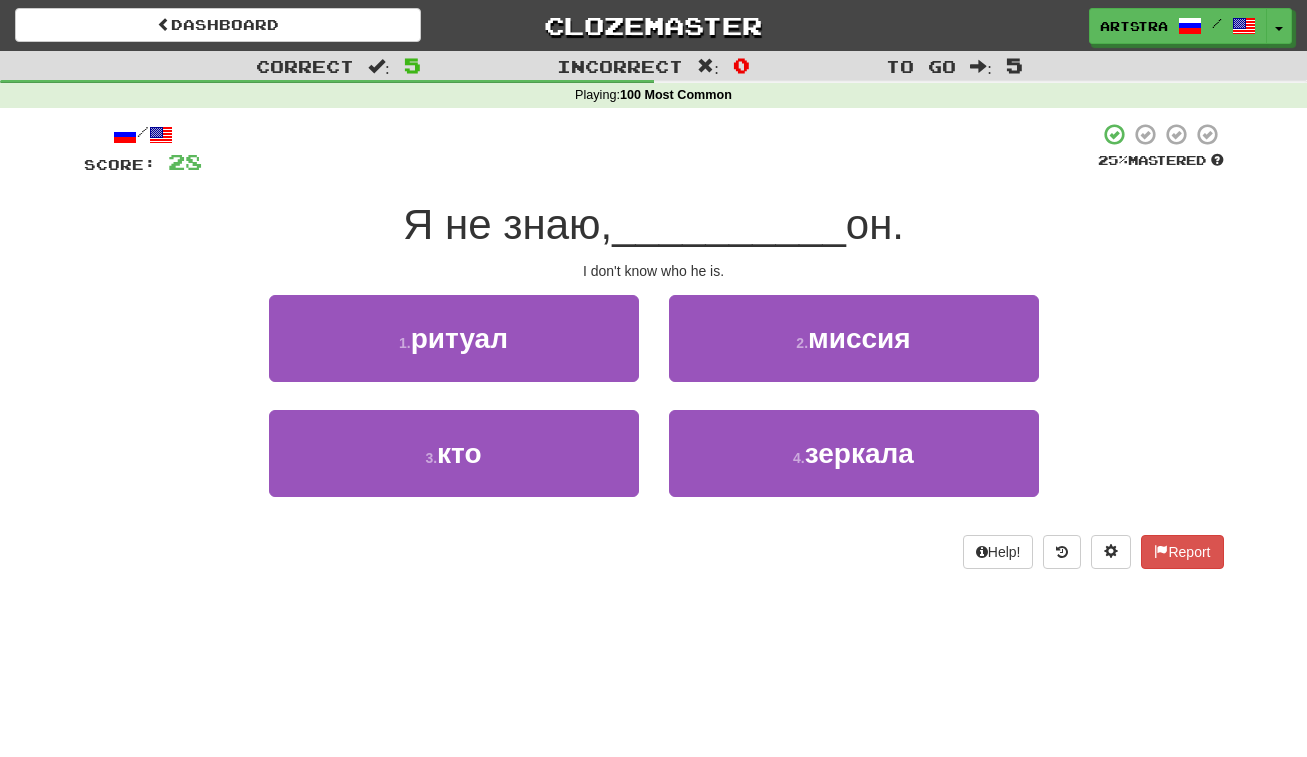 click on "__________" at bounding box center (729, 224) 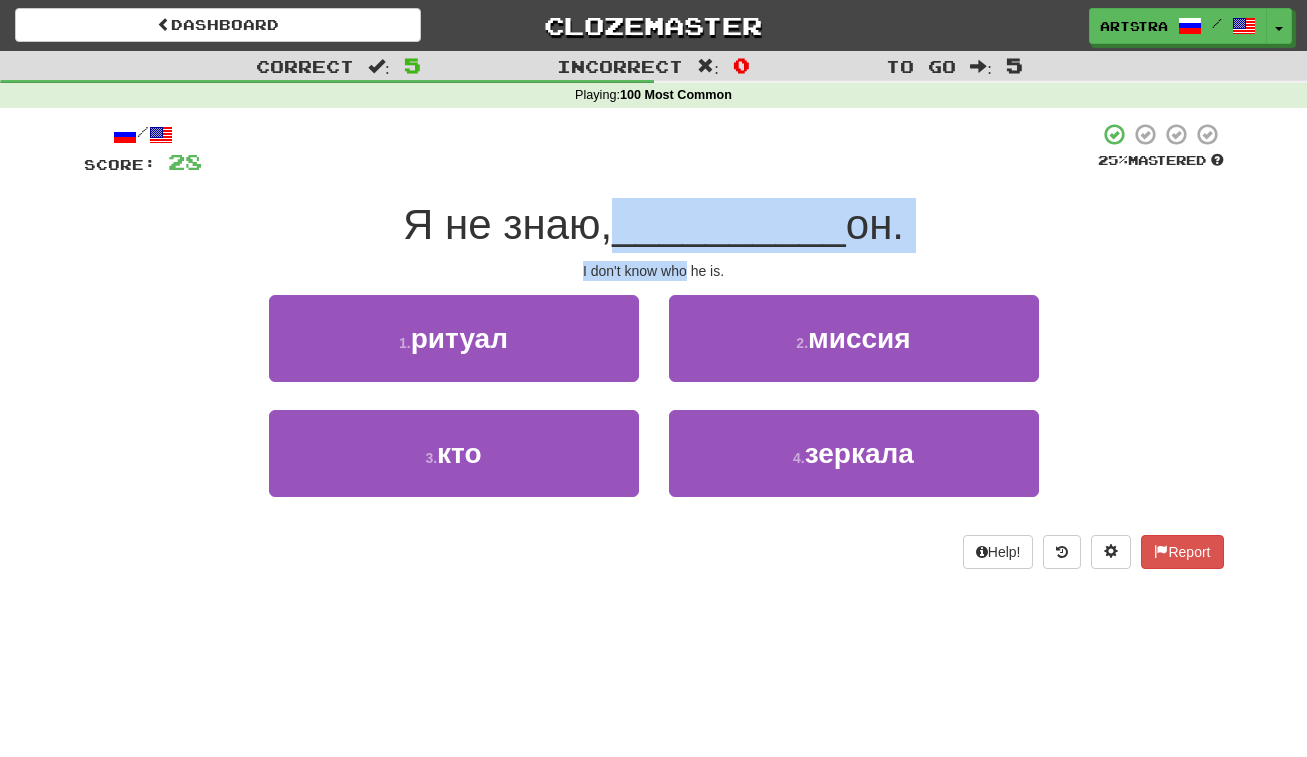 drag, startPoint x: 687, startPoint y: 230, endPoint x: 682, endPoint y: 260, distance: 30.413813 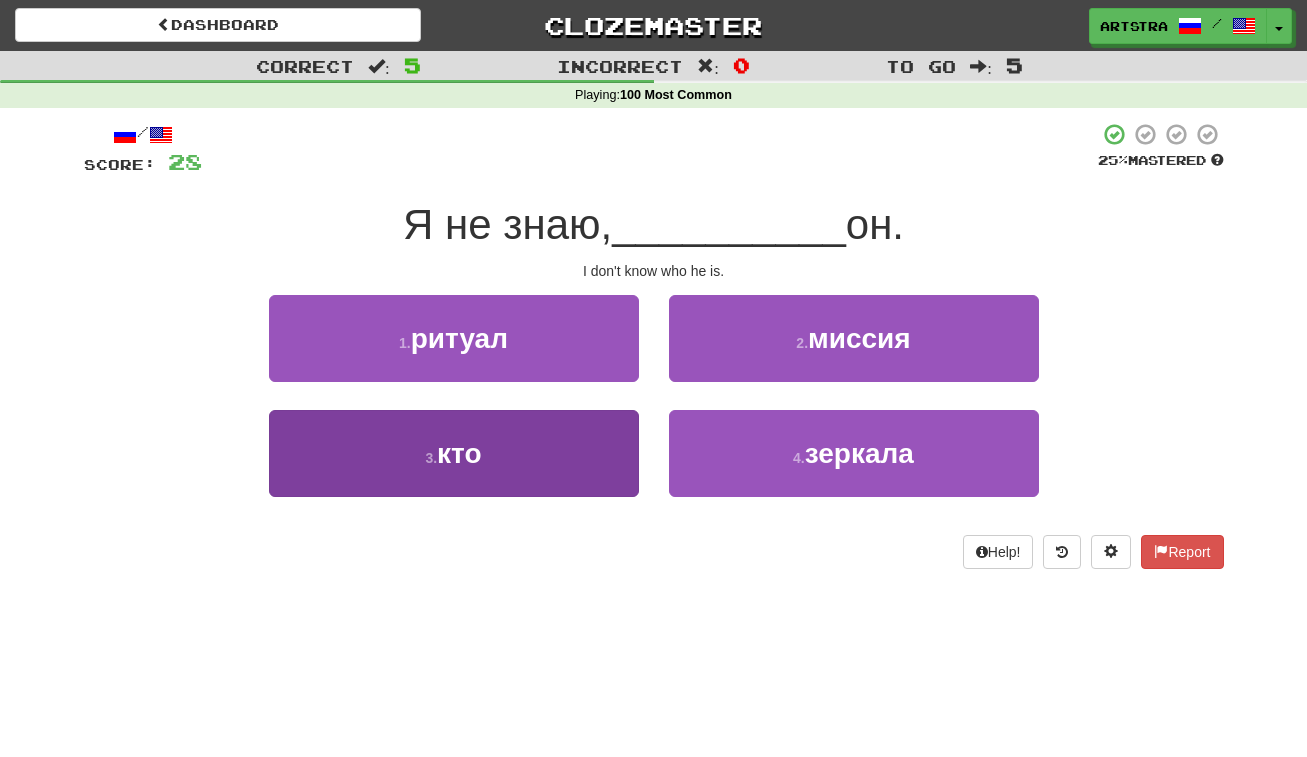 click on "3 .  кто" at bounding box center [454, 453] 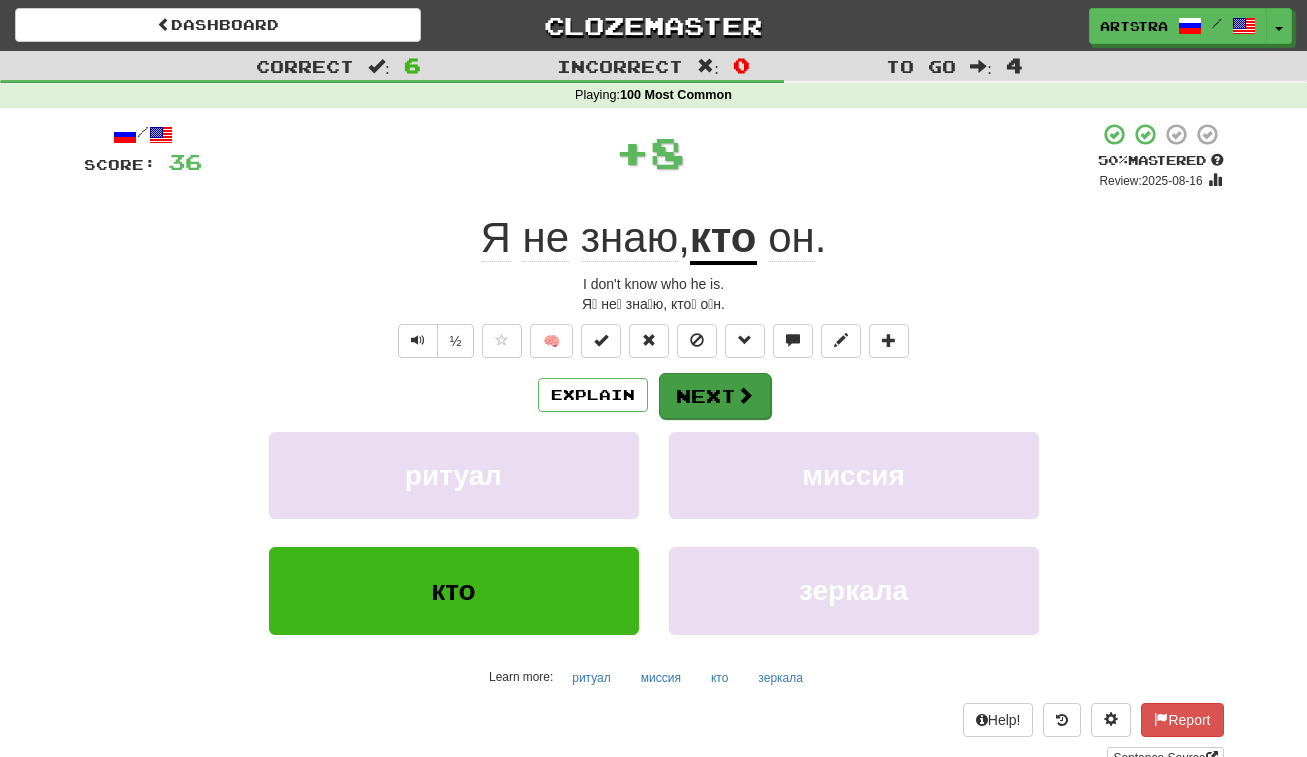 click on "Next" at bounding box center (715, 396) 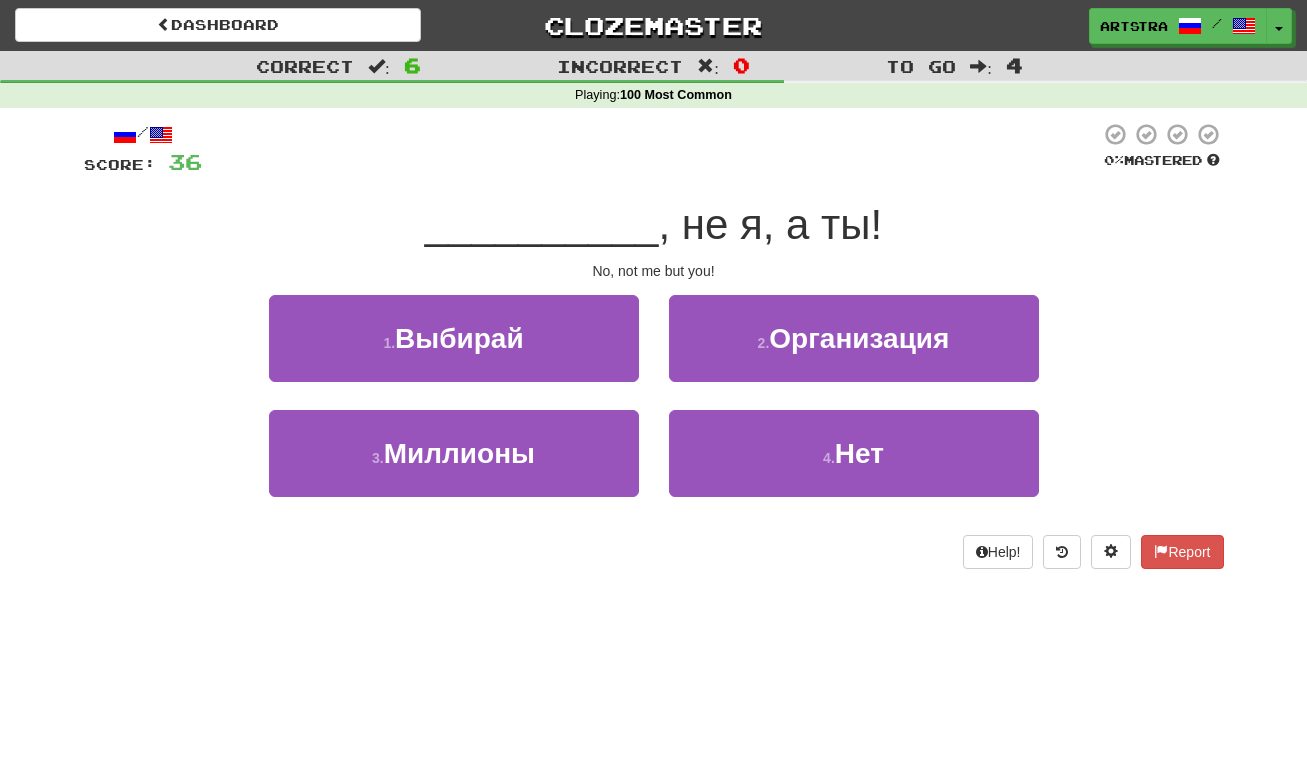 click on "/  Score:   36 0 %  Mastered __________ , не я, а ты! No, not me but you! 1 .  Выбирай 2 .  Организация 3 .  Миллионы 4 .  Нет  Help!  Report" at bounding box center (654, 345) 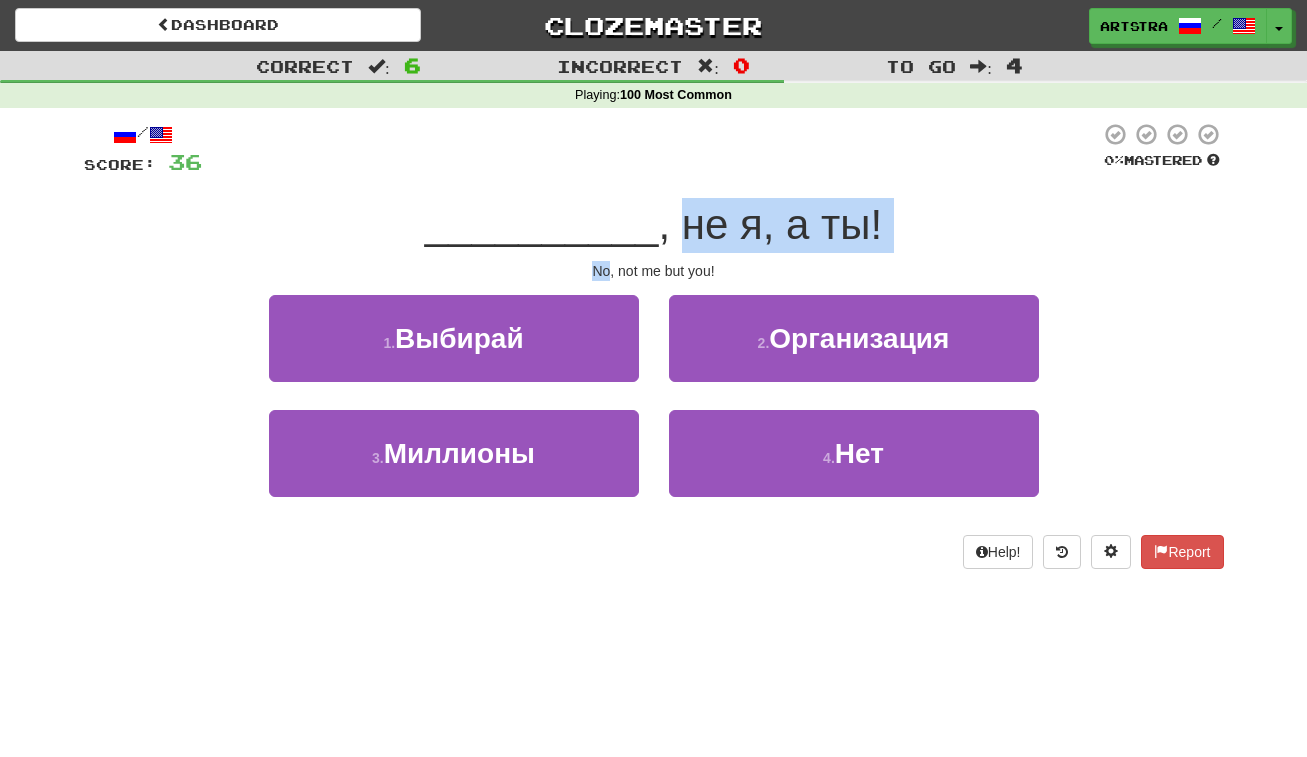 drag, startPoint x: 687, startPoint y: 256, endPoint x: 686, endPoint y: 238, distance: 18.027756 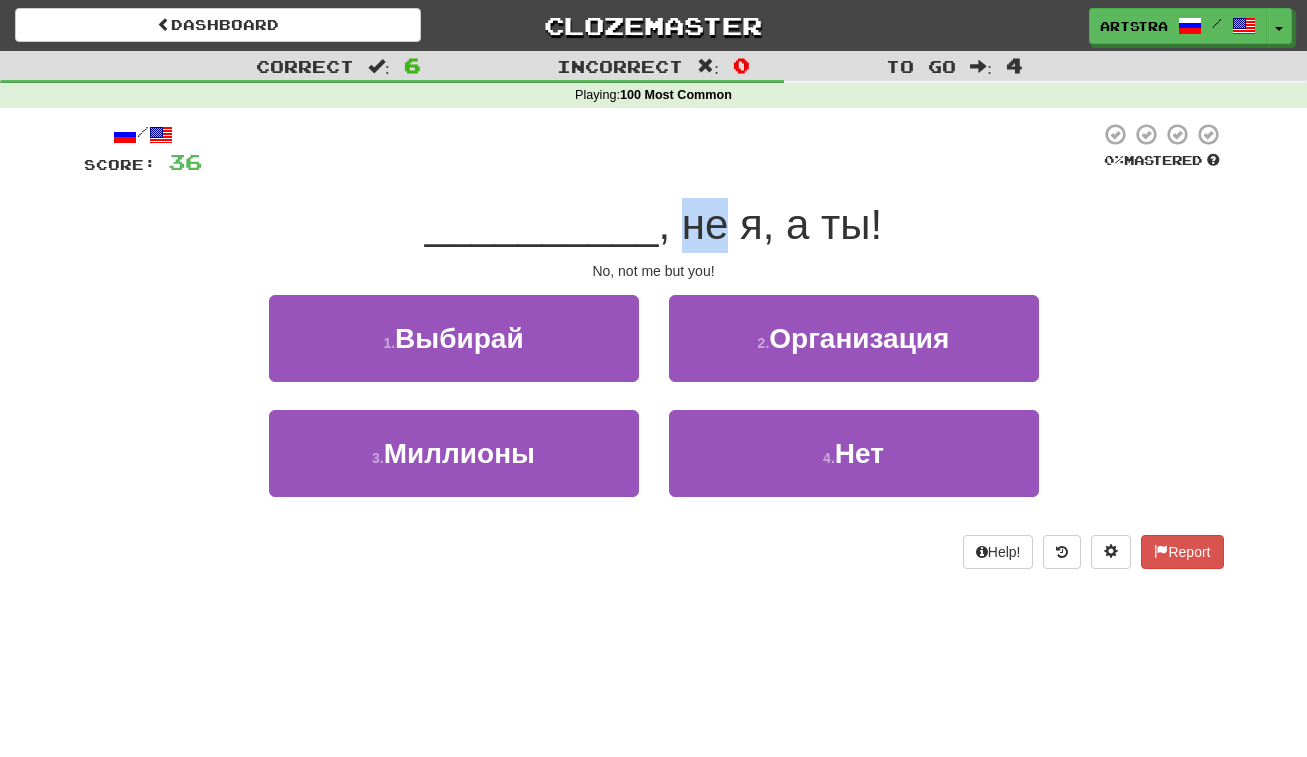 click on ", не я, а ты!" at bounding box center [770, 224] 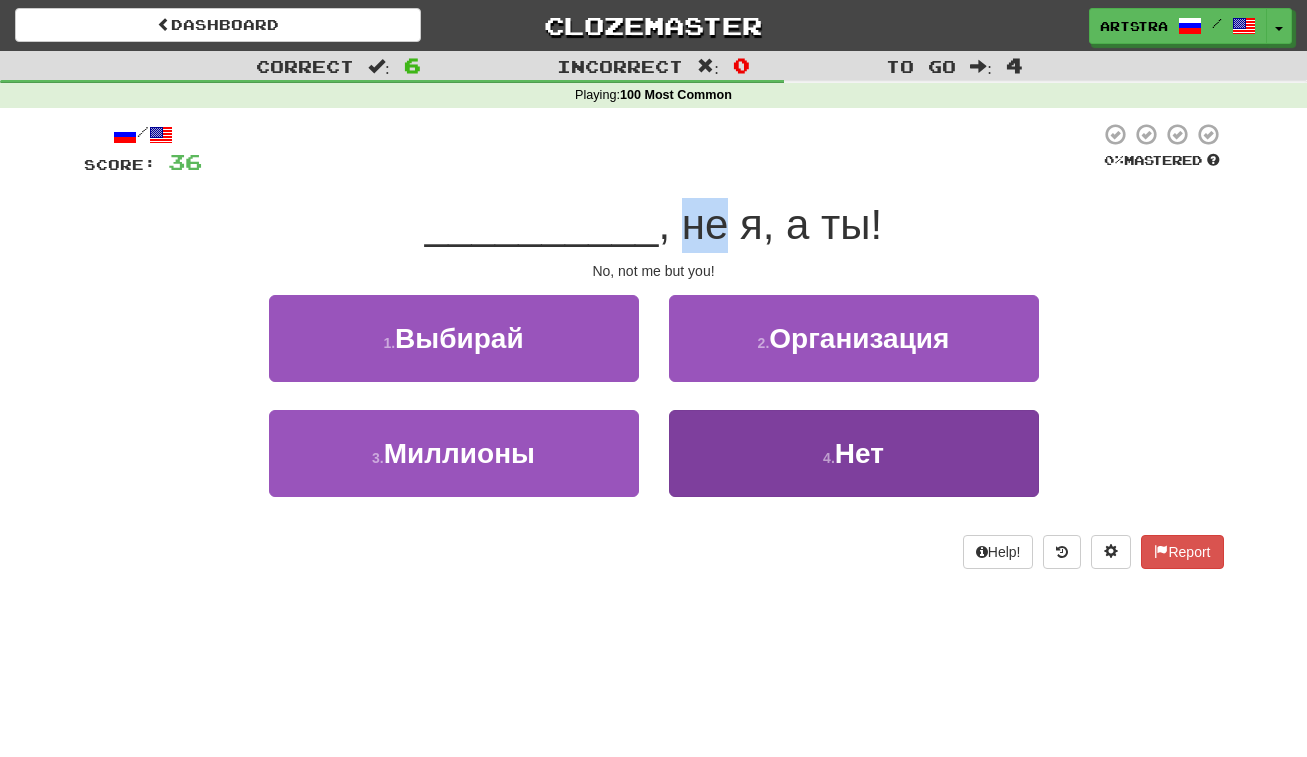click on "4 .  Нет" at bounding box center (854, 453) 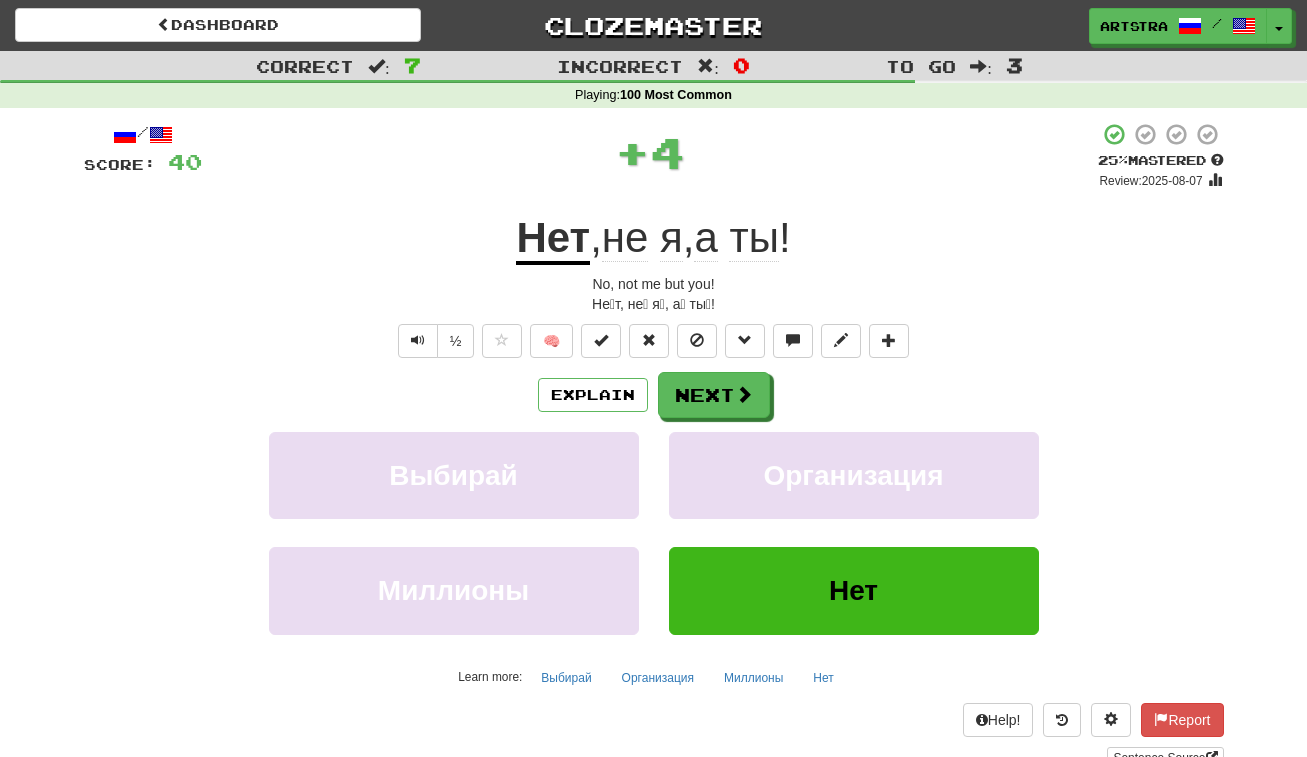click on "Нет ,  не   я ,  а   ты !" at bounding box center [654, 238] 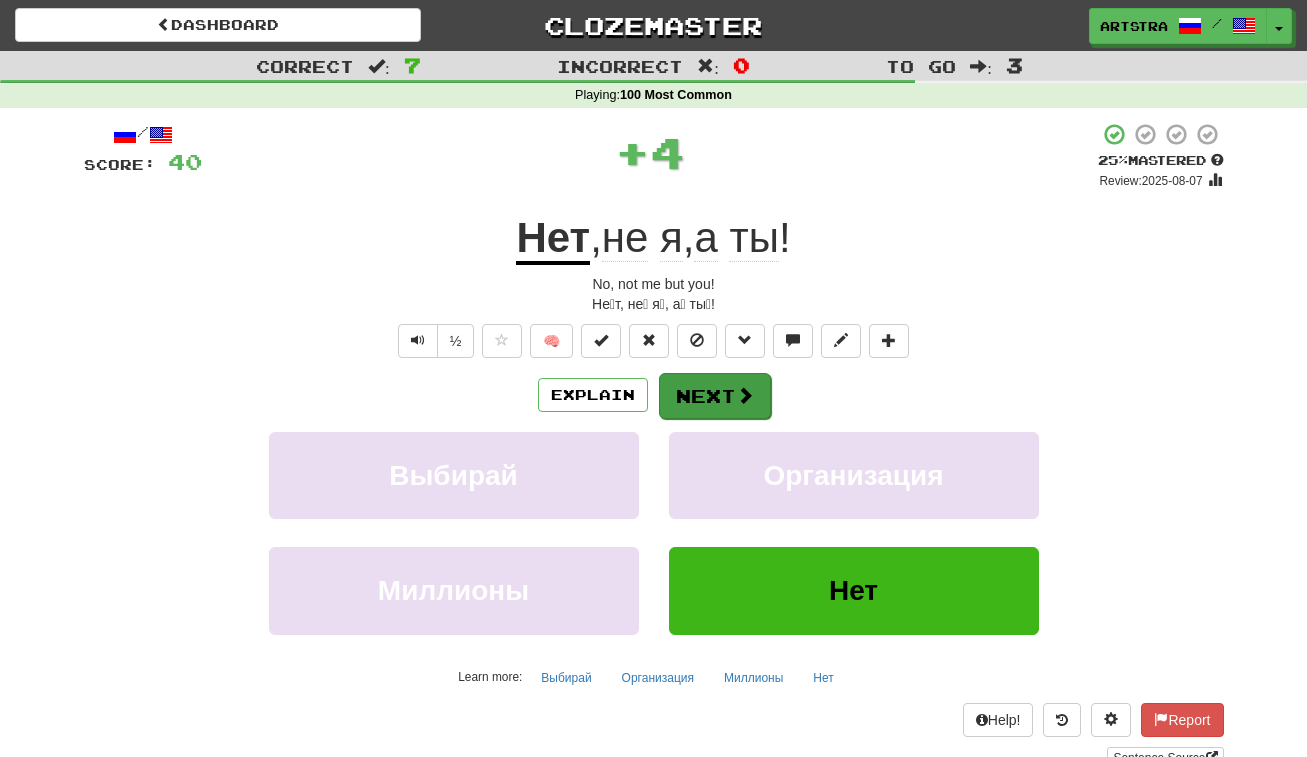 click on "Next" at bounding box center (715, 396) 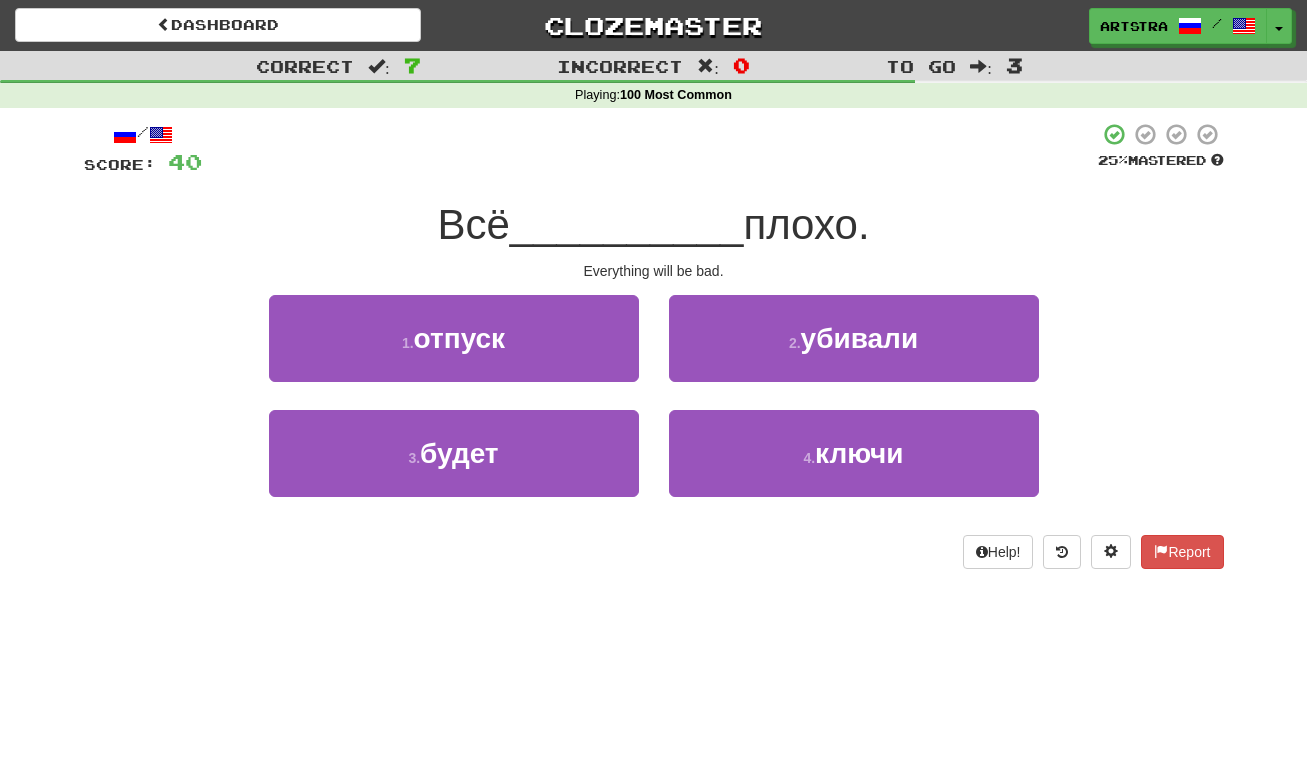 click on "__________" at bounding box center [627, 224] 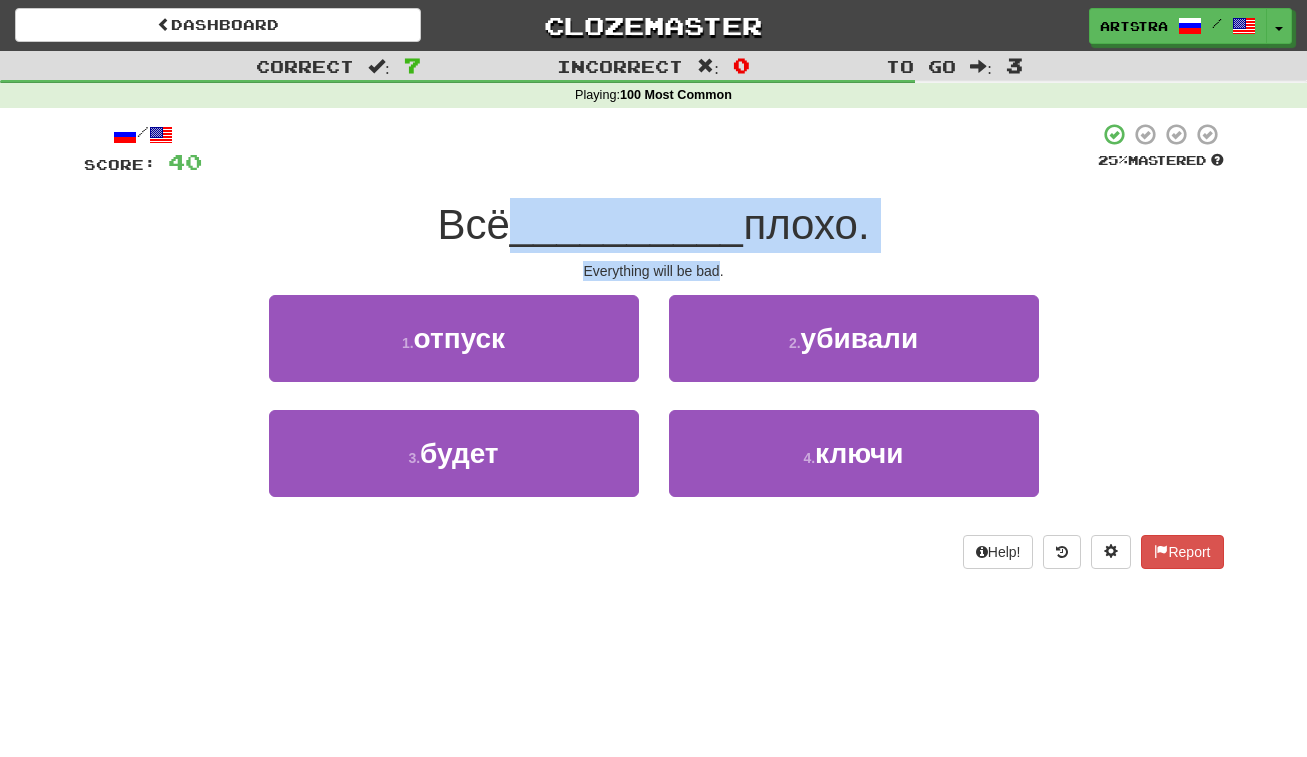 drag, startPoint x: 695, startPoint y: 238, endPoint x: 695, endPoint y: 261, distance: 23 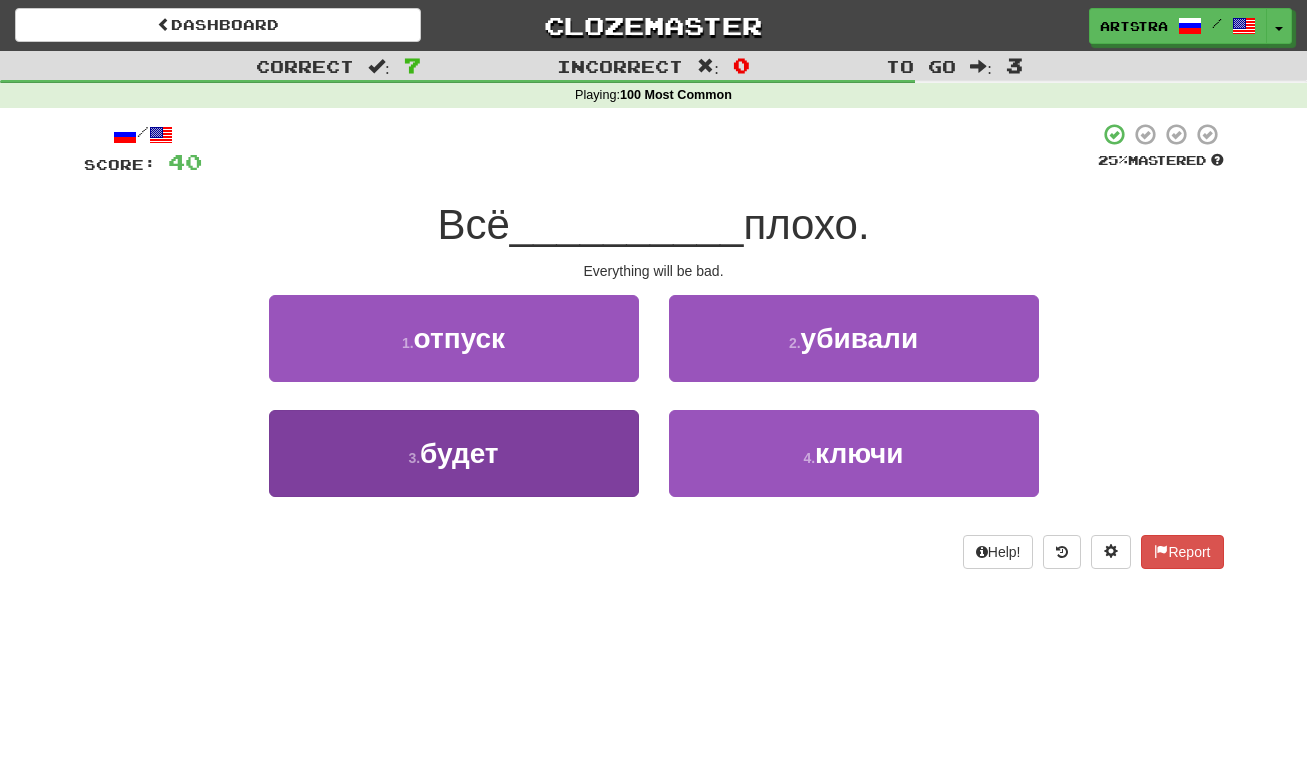 click on "3 .  будет" at bounding box center (454, 453) 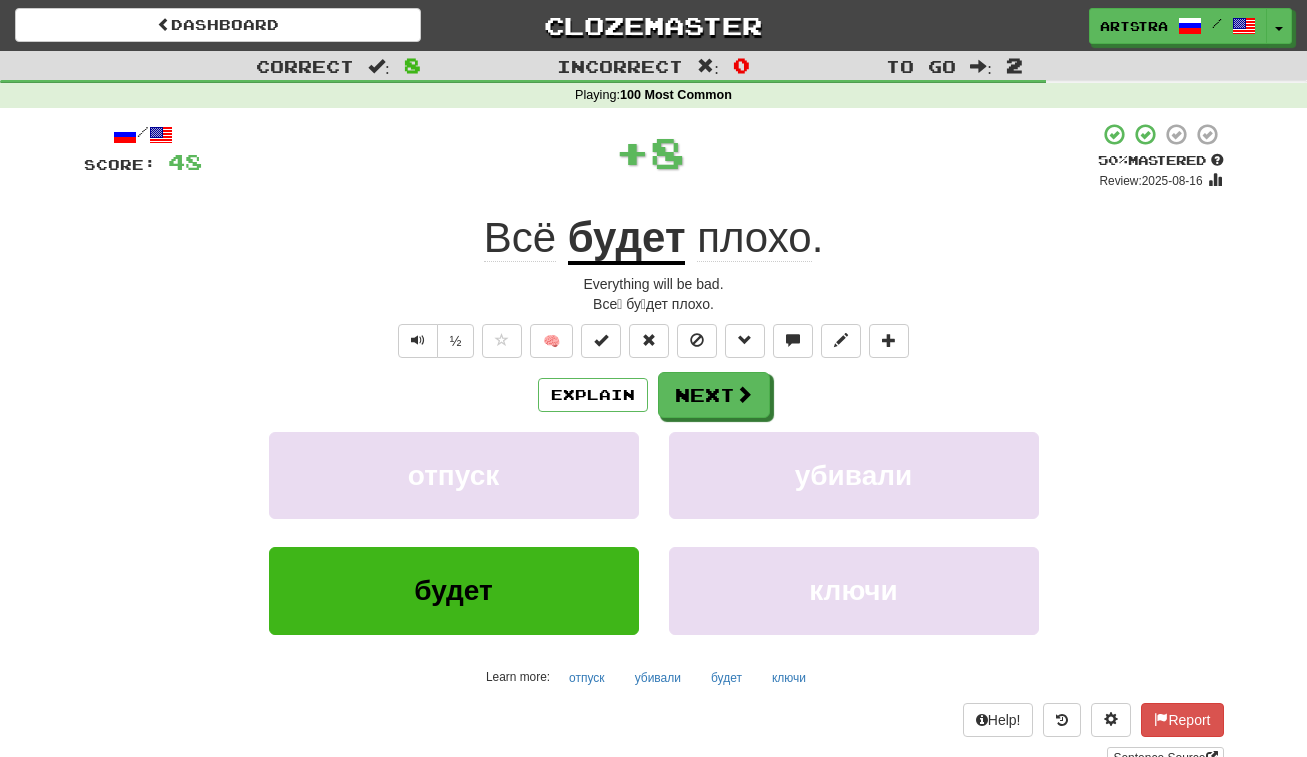 click on "плохо" at bounding box center (754, 238) 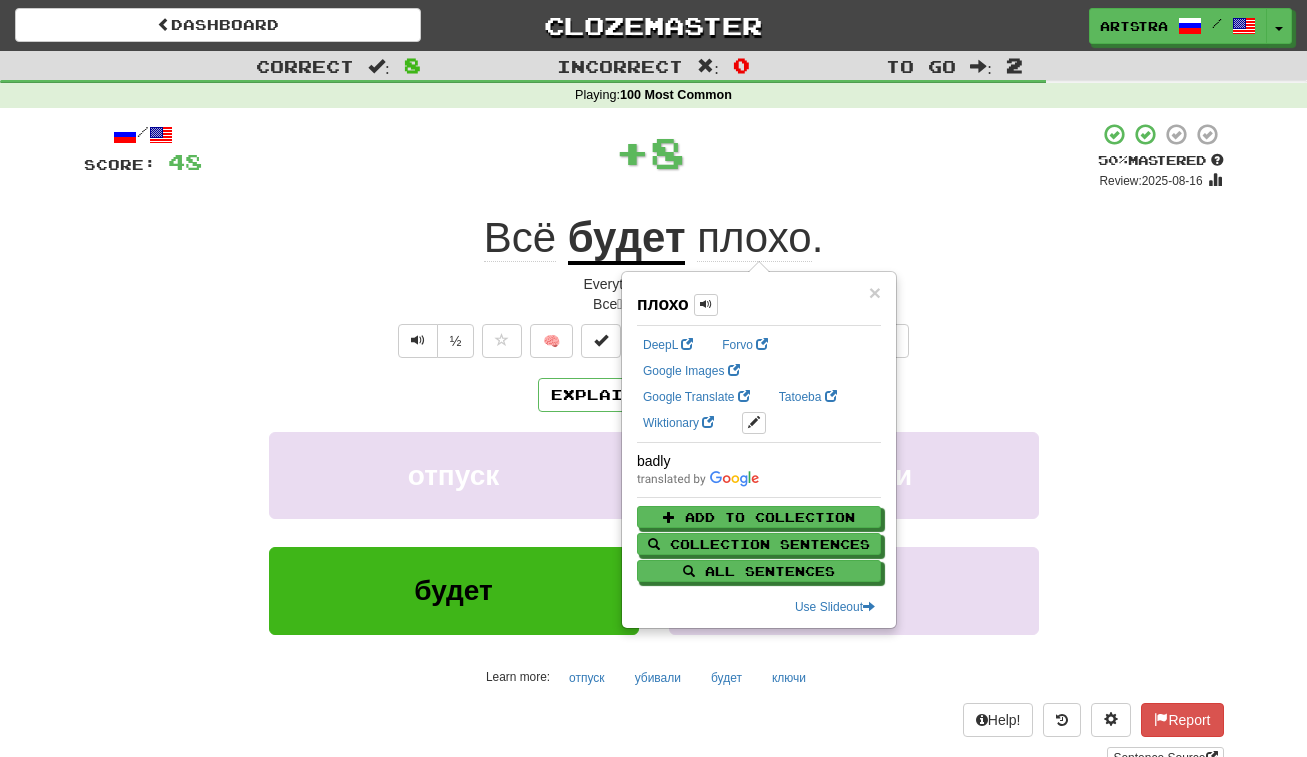 click on "+ 8" at bounding box center [650, 152] 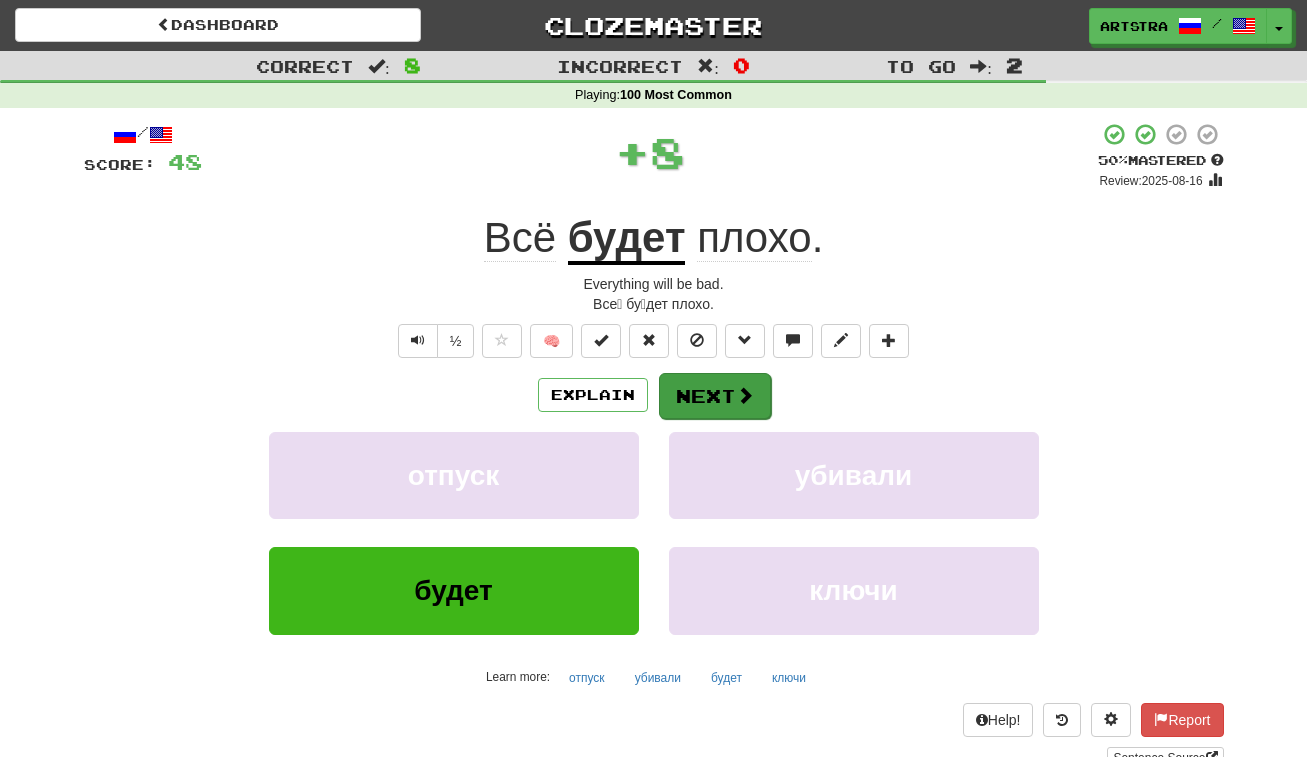 click on "Next" at bounding box center [715, 396] 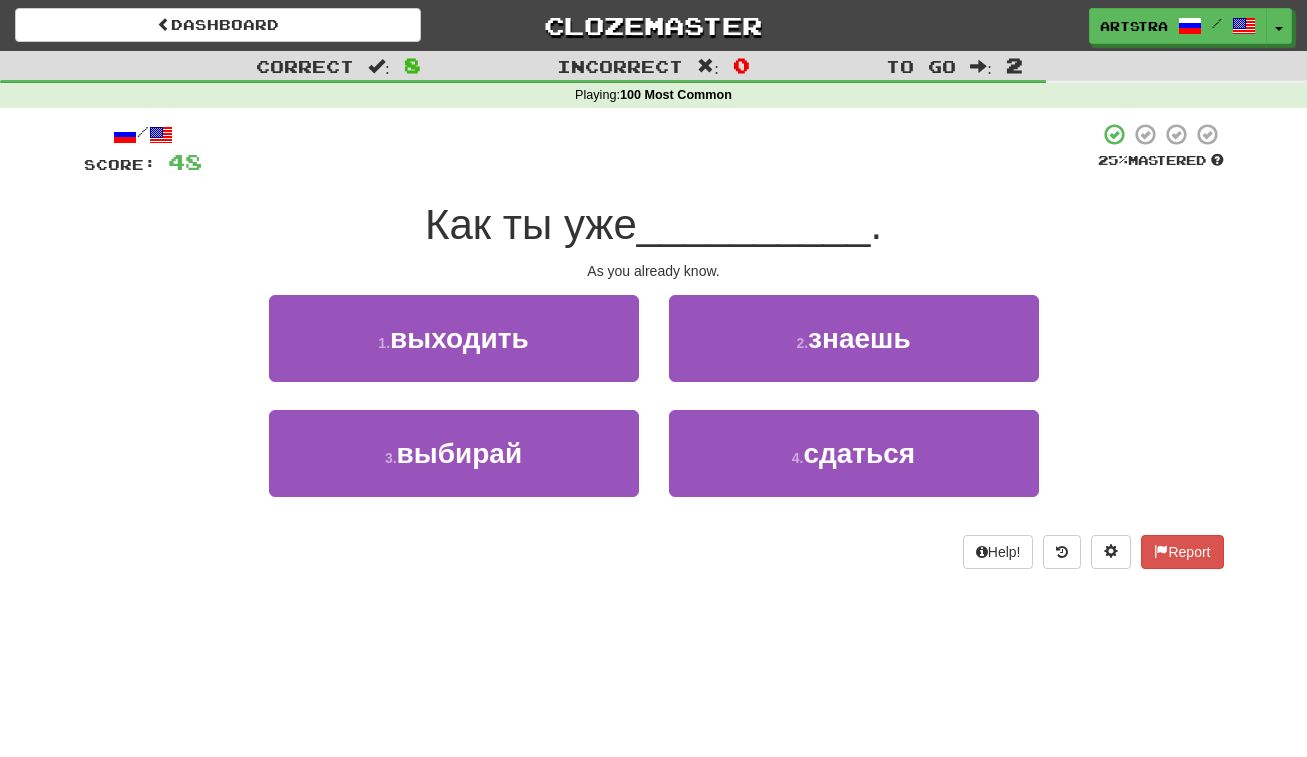 drag, startPoint x: 654, startPoint y: 230, endPoint x: 663, endPoint y: 276, distance: 46.872166 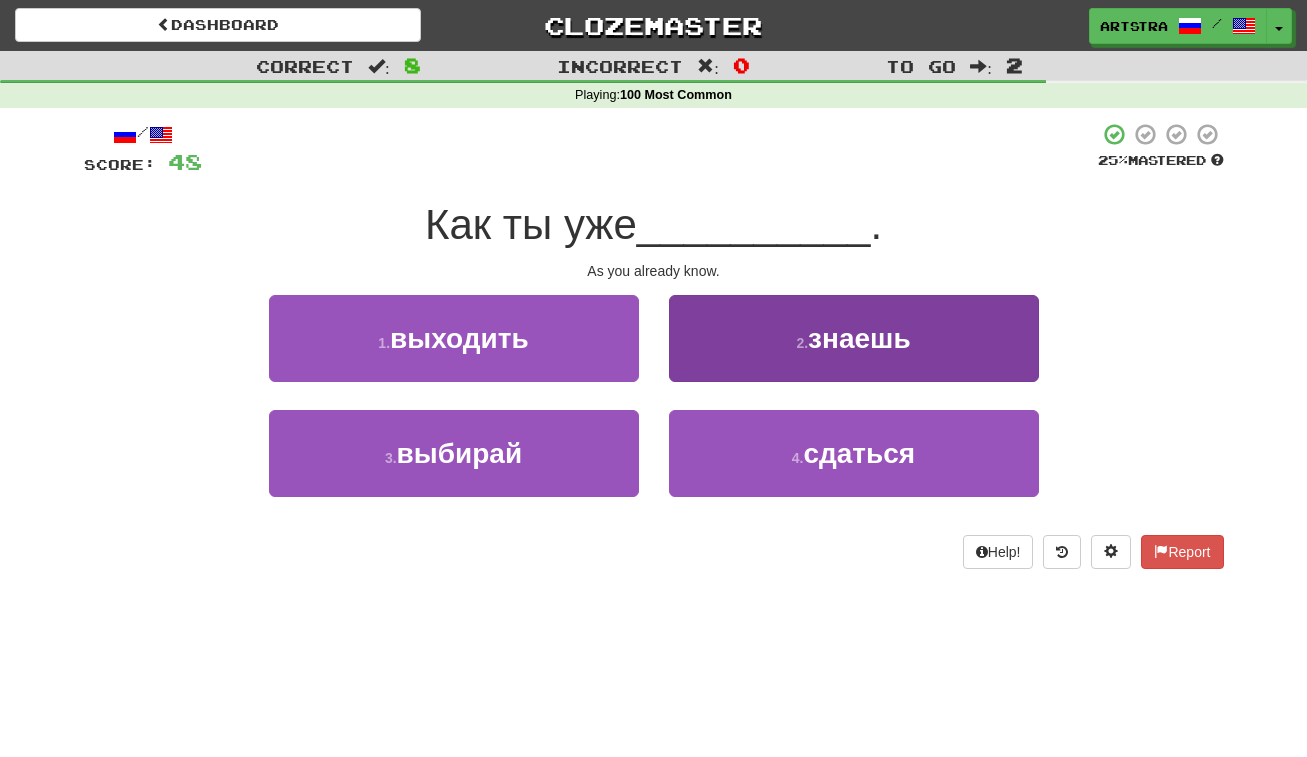click on "2 .  знаешь" at bounding box center [854, 338] 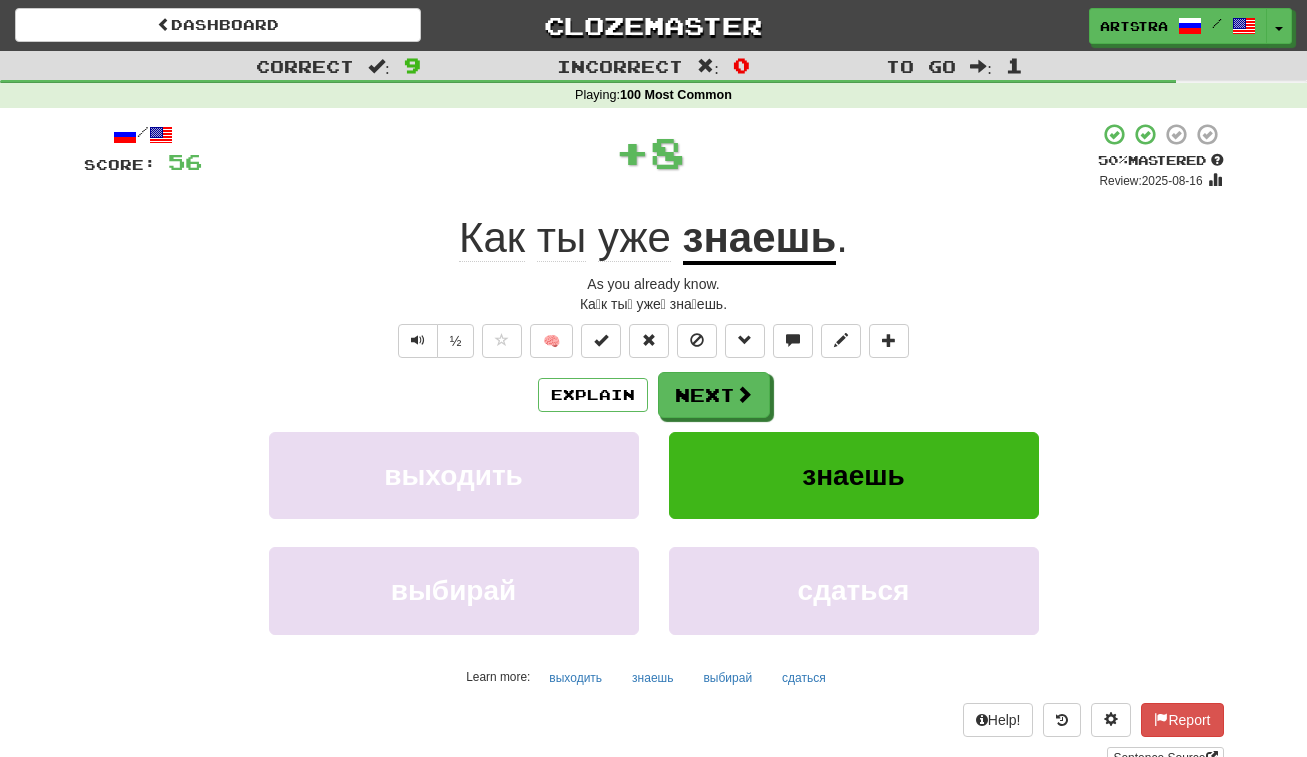 click on "знаешь" at bounding box center [760, 239] 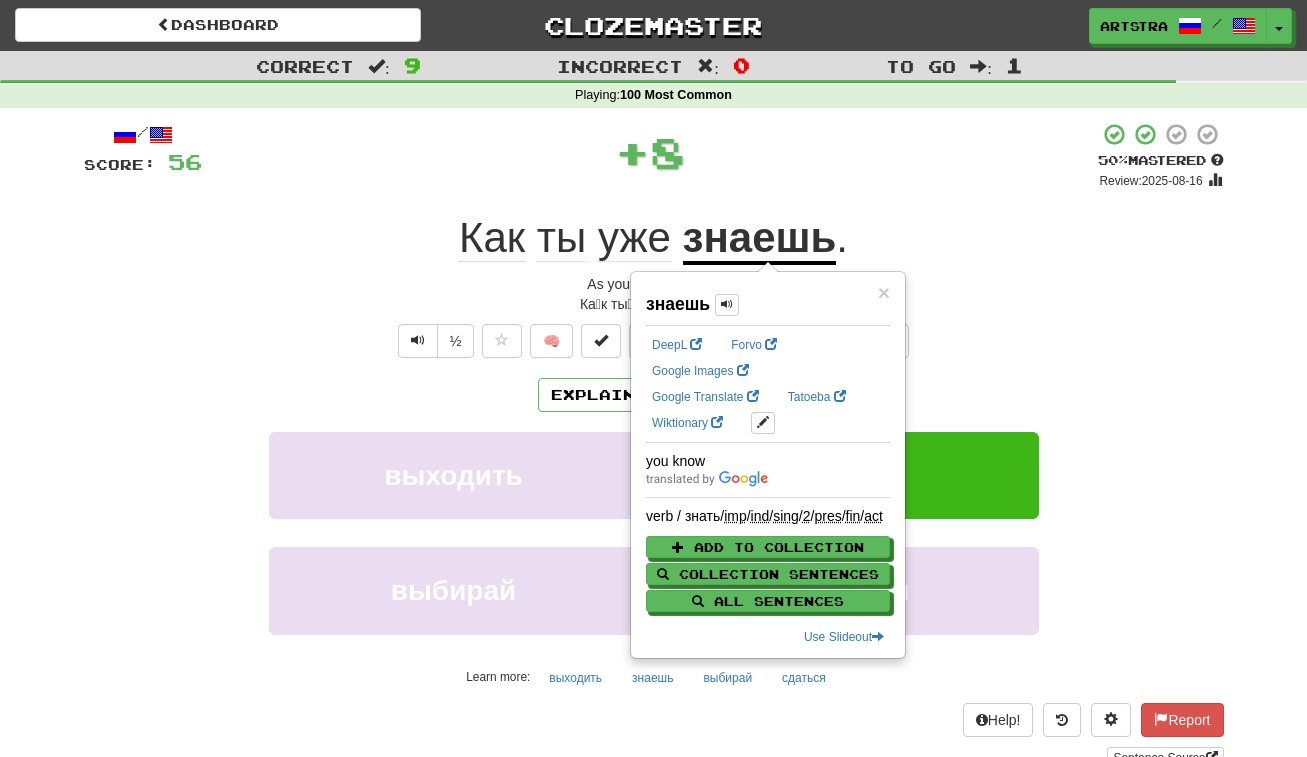 click on "+ 8" at bounding box center [650, 152] 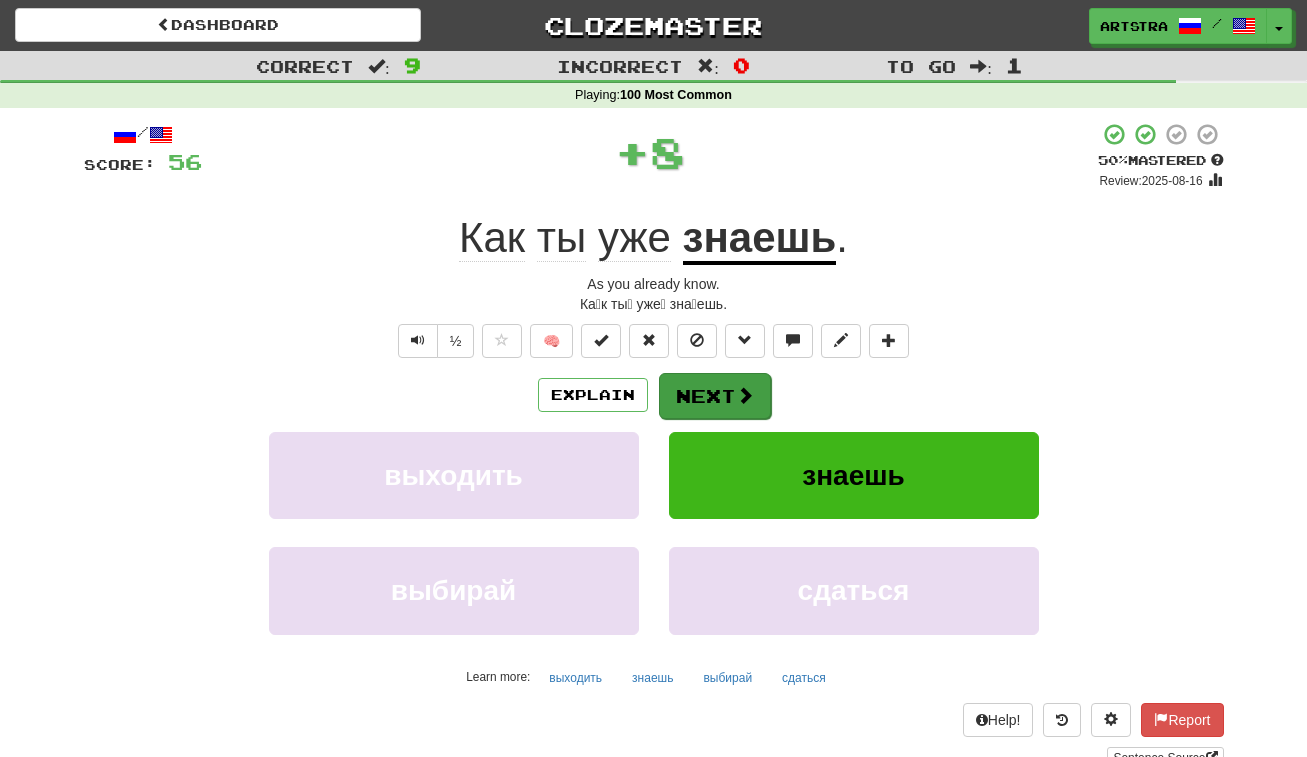 click at bounding box center [745, 395] 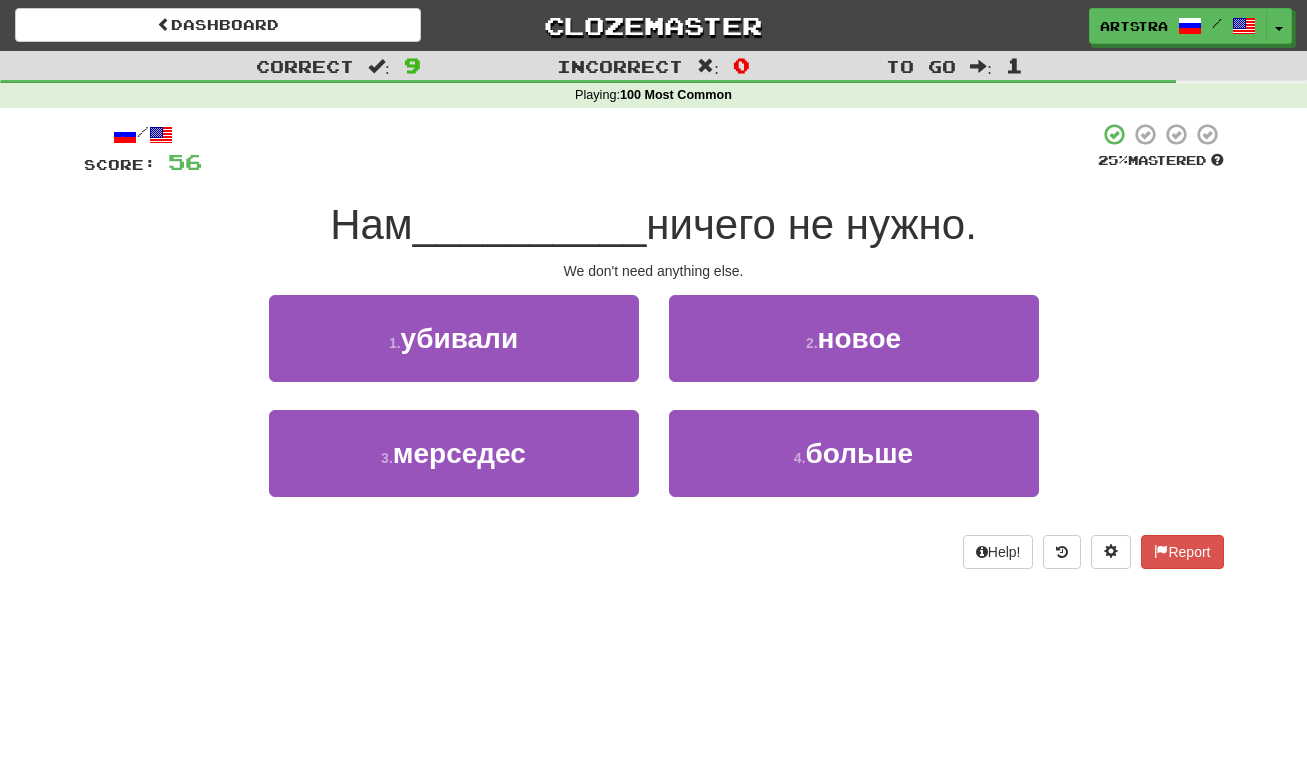 click on "ничего не нужно." at bounding box center [811, 224] 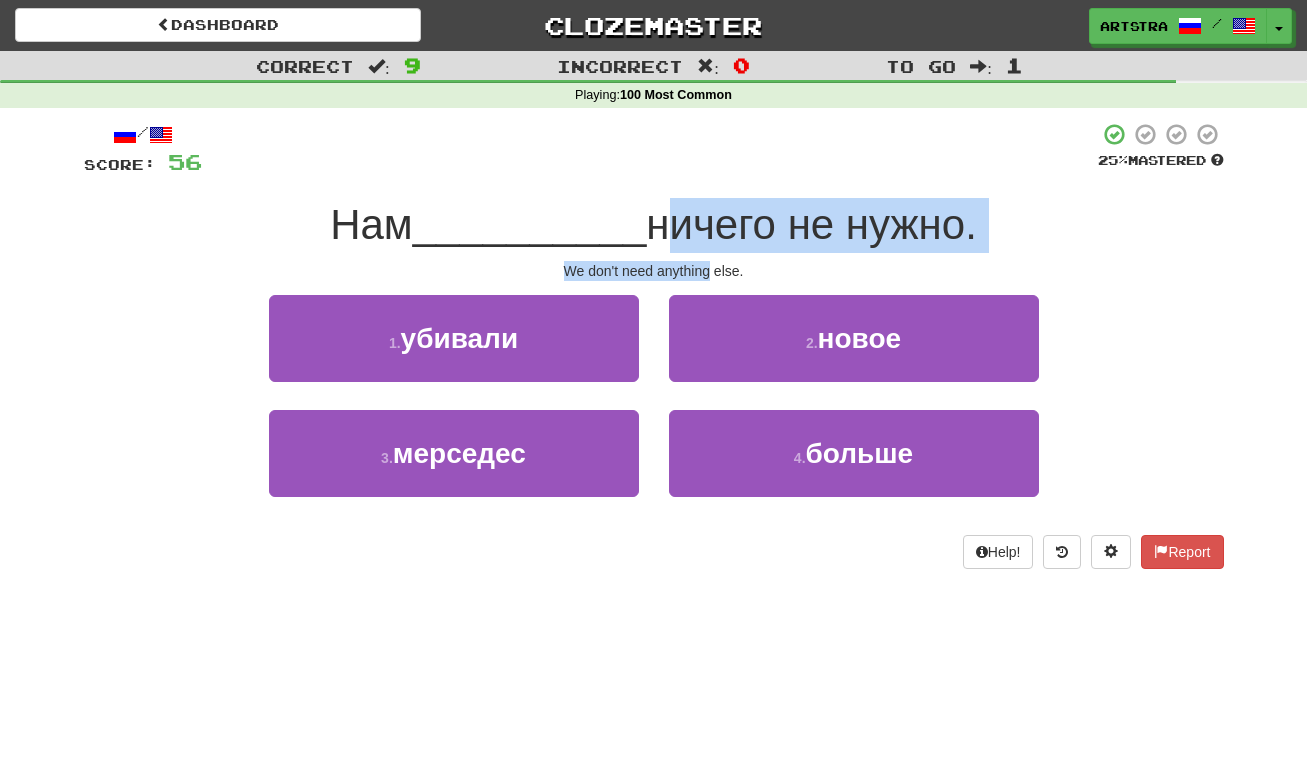 drag, startPoint x: 700, startPoint y: 242, endPoint x: 684, endPoint y: 265, distance: 28.01785 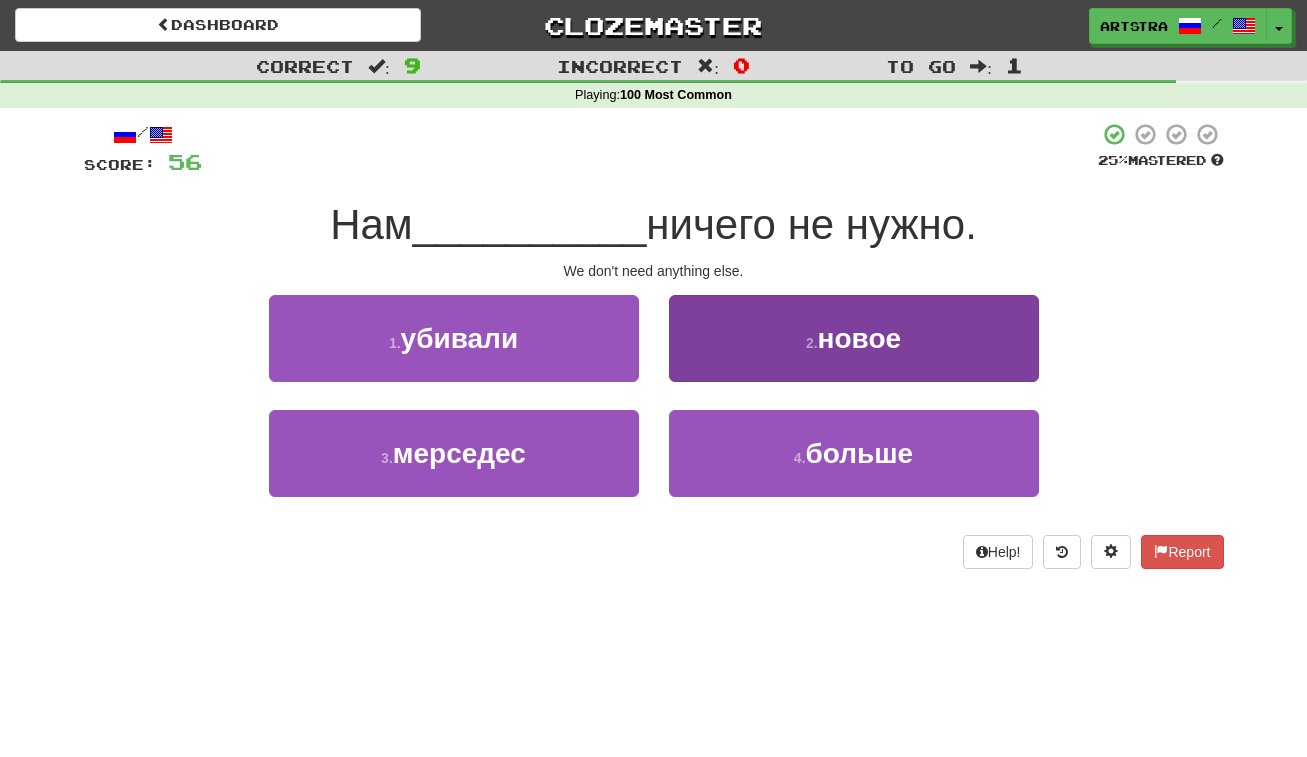 click on "2 .  новое" at bounding box center (854, 338) 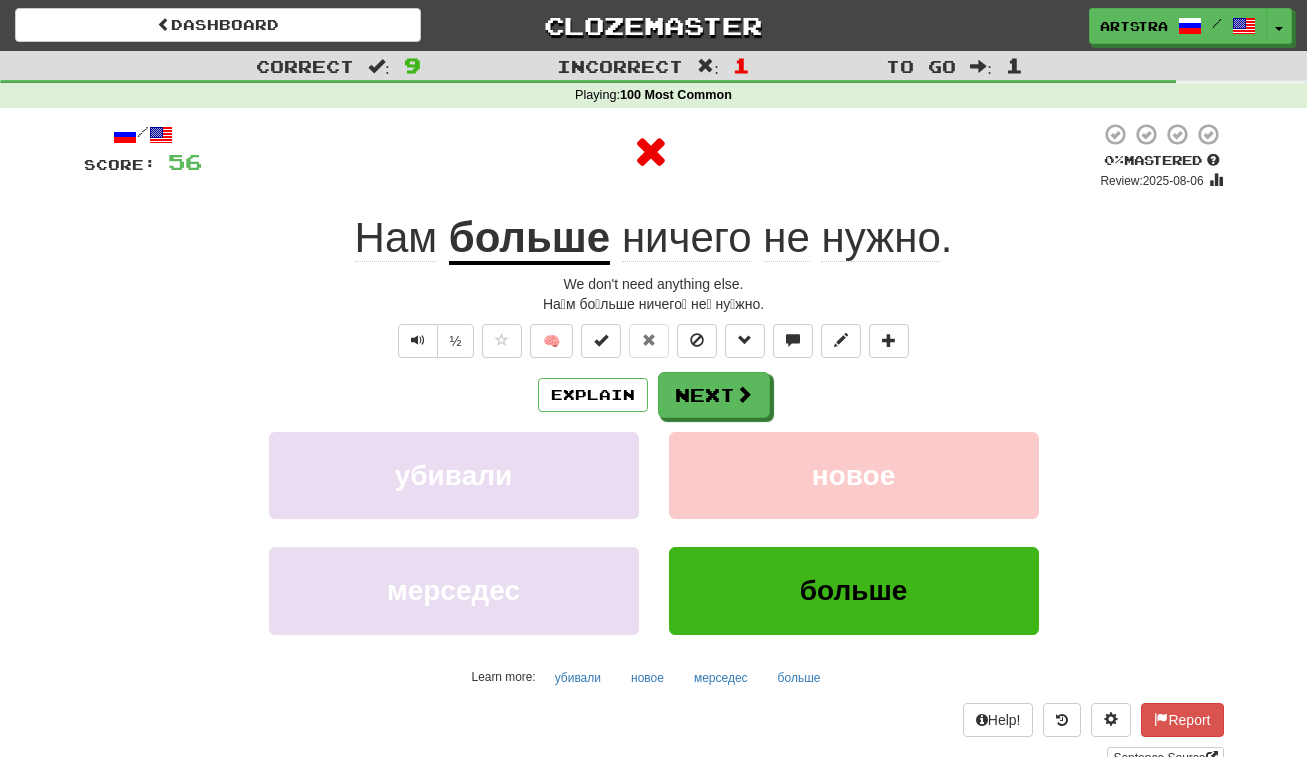 click on "/  Score:   56 0 %  Mastered Review:  2025-08-06 Нам   больше   ничего   не   нужно . We don't need anything else. На́м бо́льше ничего́ не́ ну́жно. ½ 🧠 Explain Next убивали новое мерседес больше Learn more: убивали новое мерседес больше  Help!  Report Sentence Source" at bounding box center [654, 445] 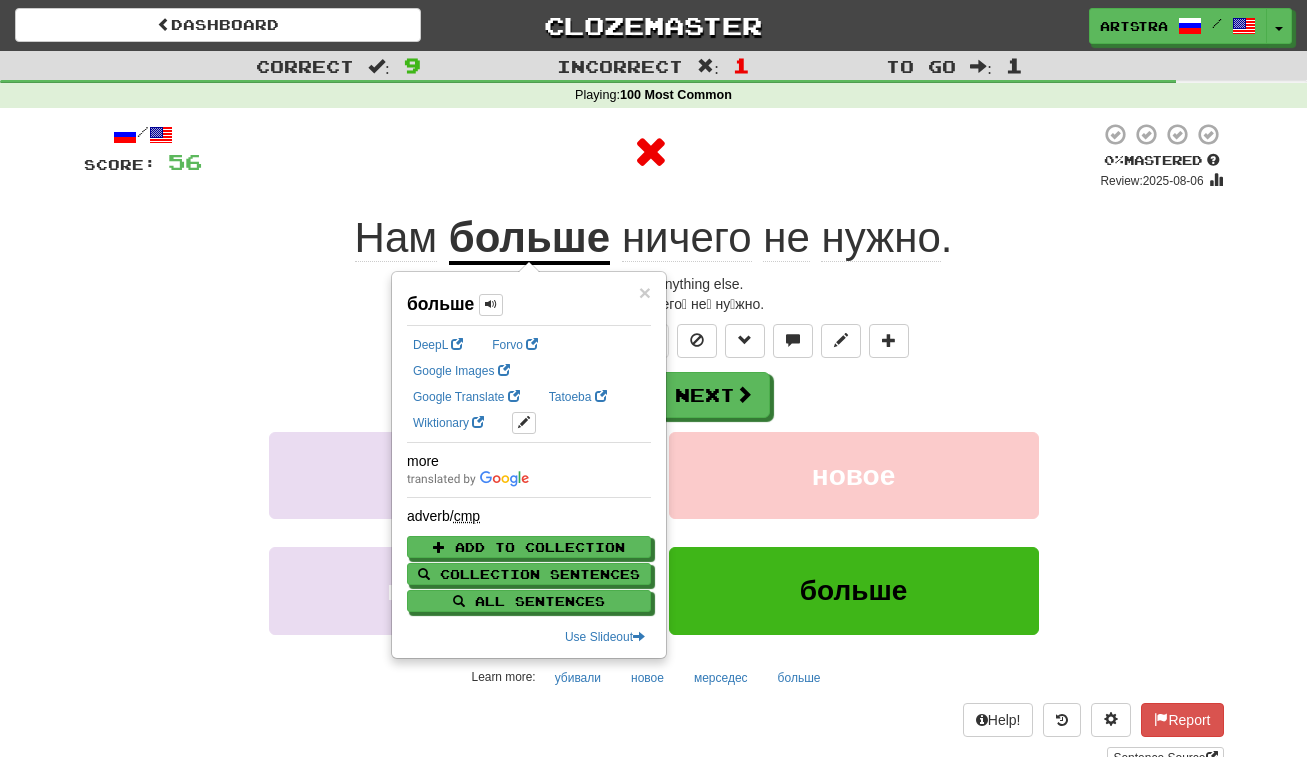 click on "ничего" at bounding box center [687, 238] 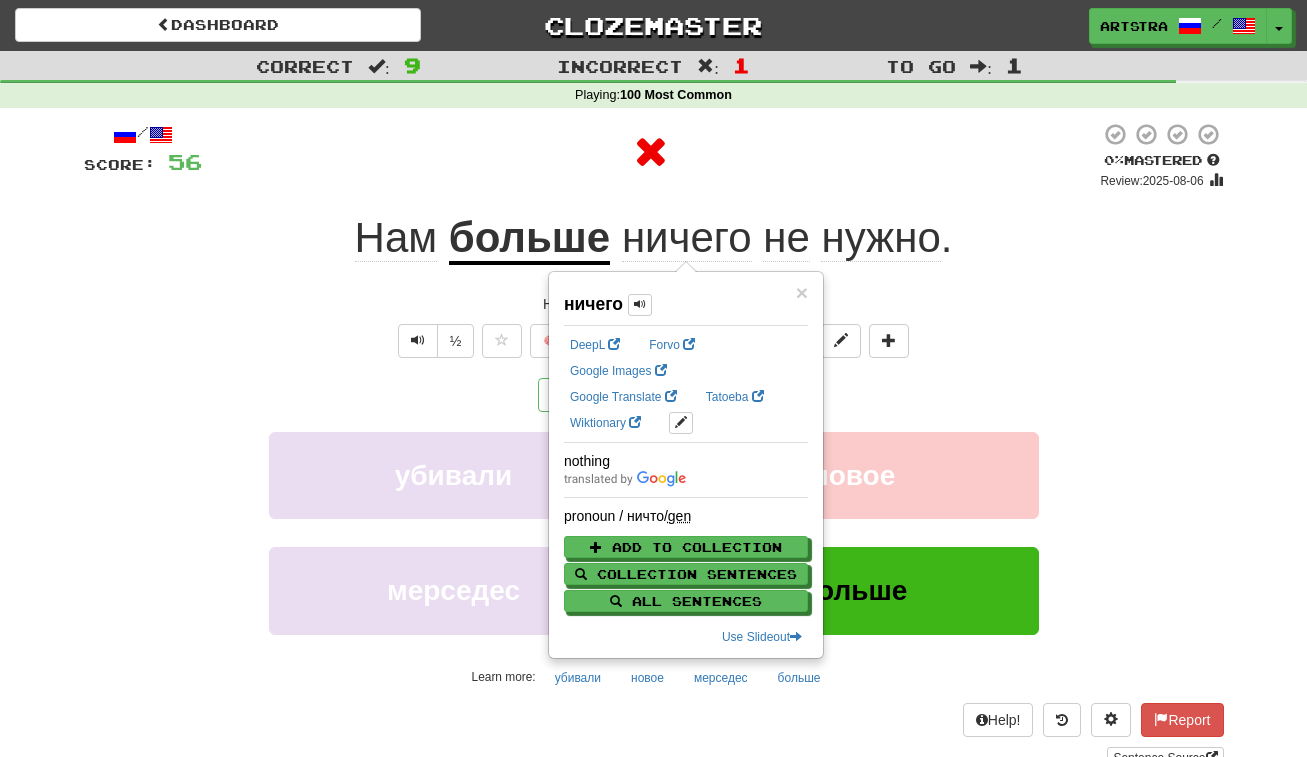 click on "нужно" at bounding box center [880, 238] 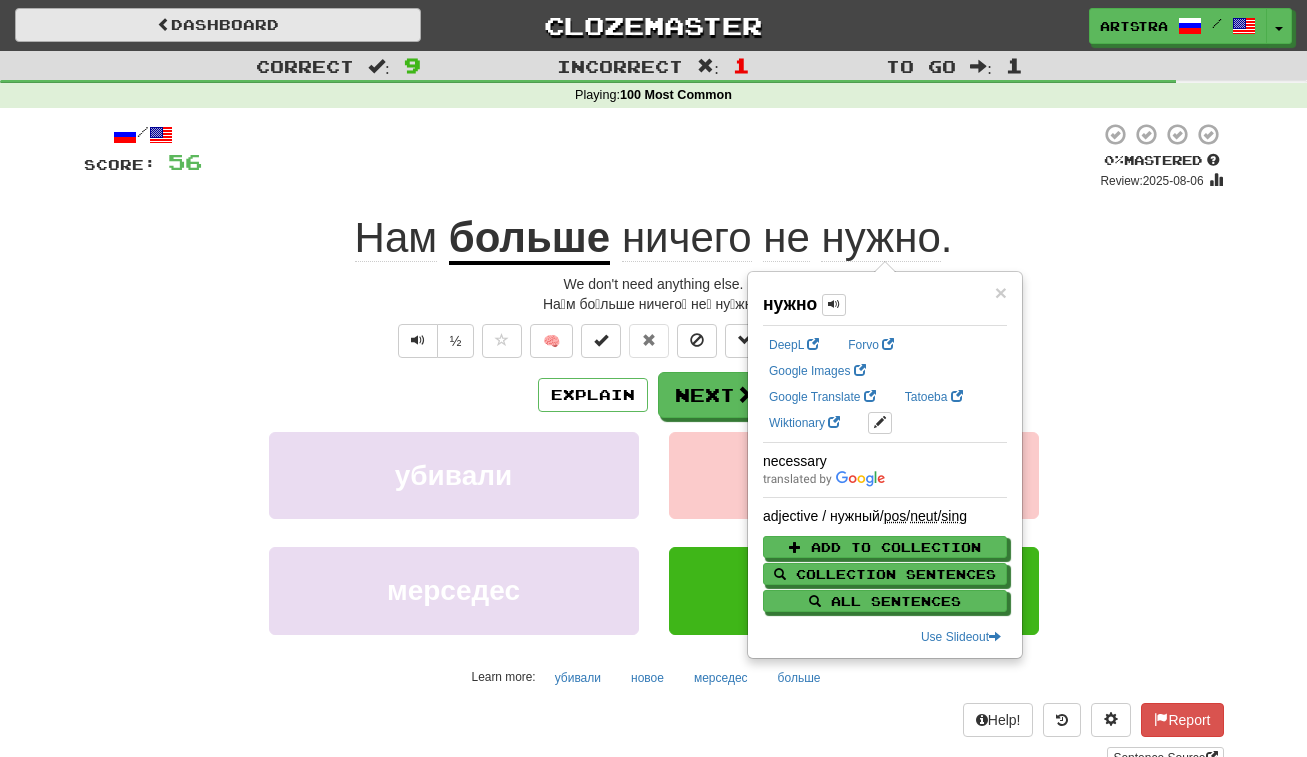 click on "Dashboard" at bounding box center [218, 25] 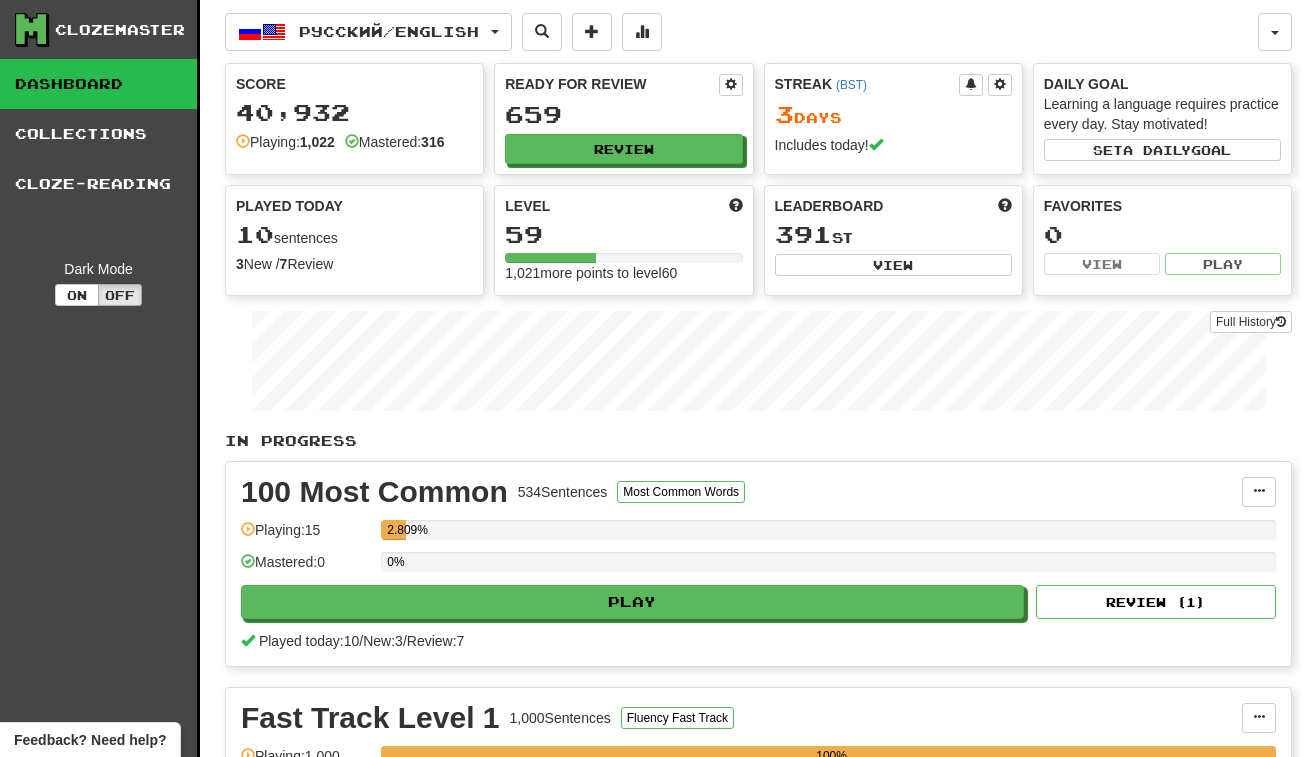 scroll, scrollTop: 0, scrollLeft: 0, axis: both 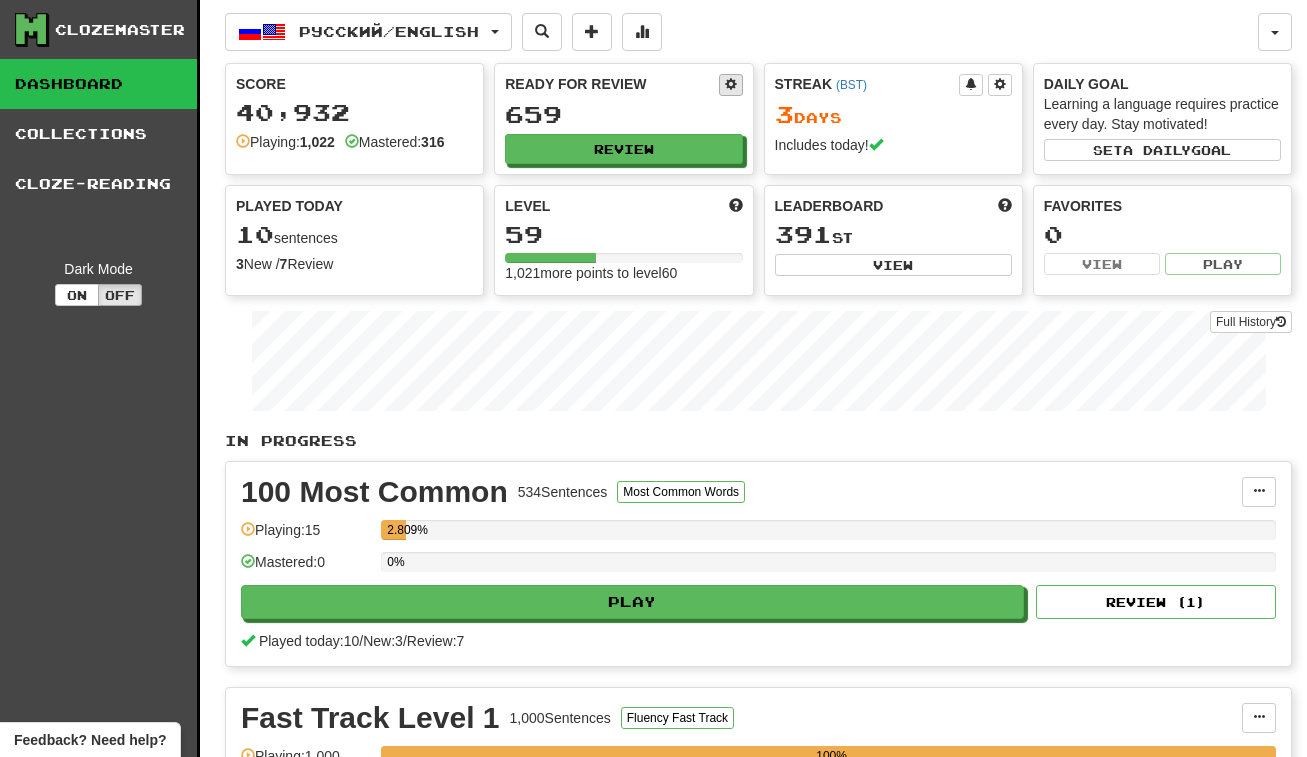 click at bounding box center [731, 85] 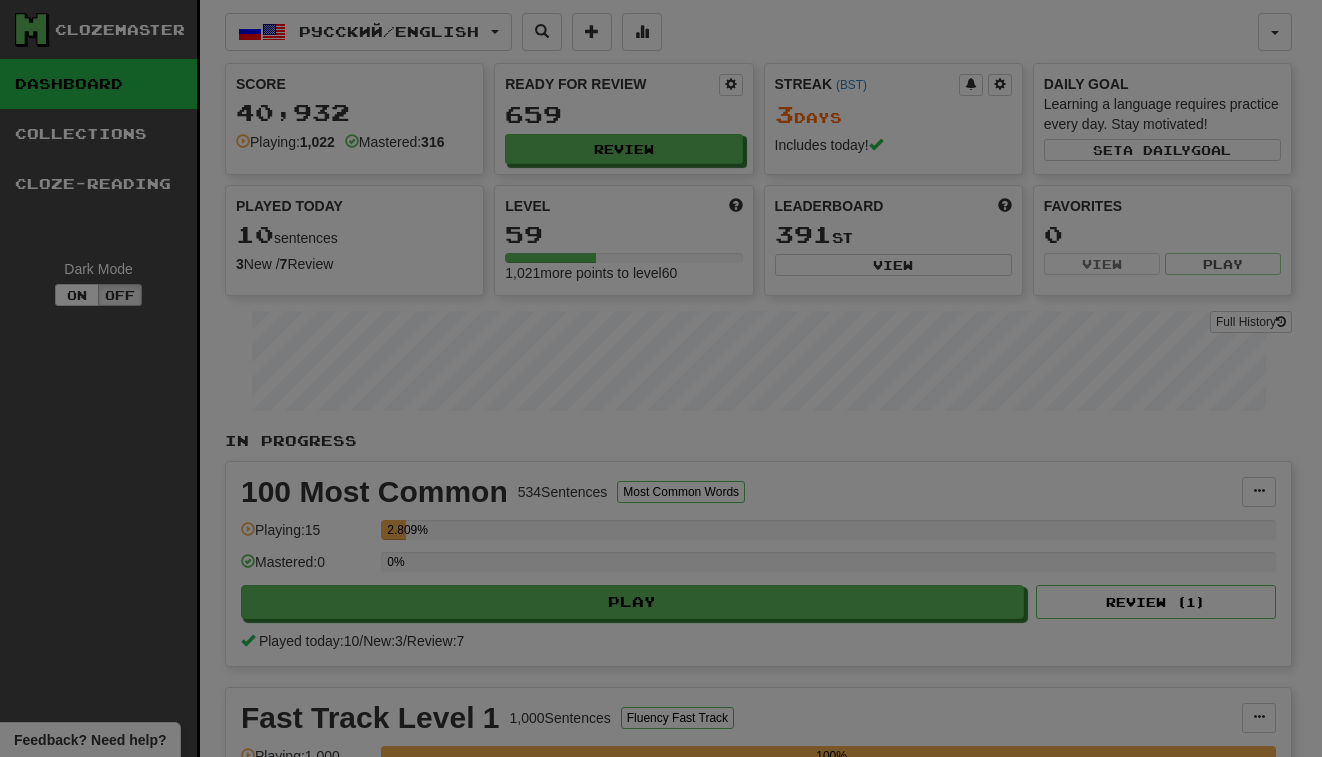 select on "*" 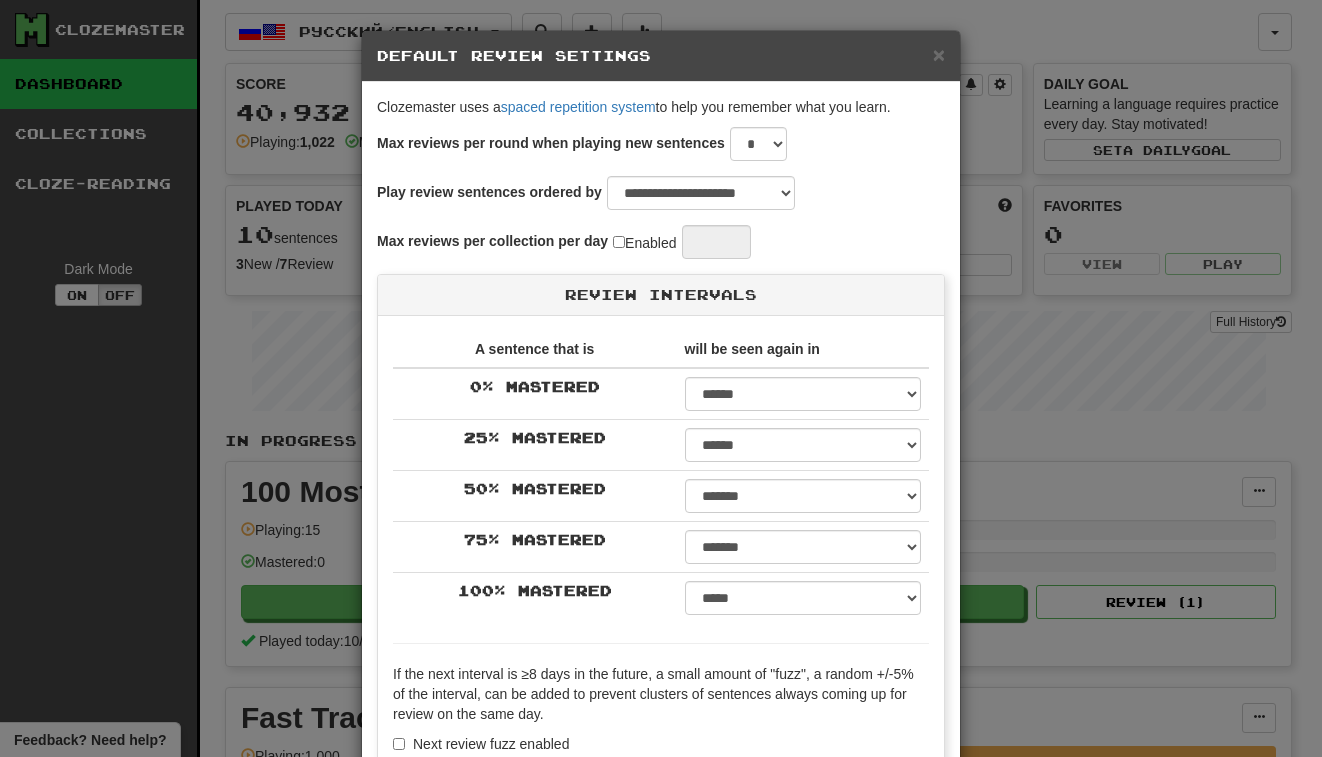 click on "**********" at bounding box center [661, 378] 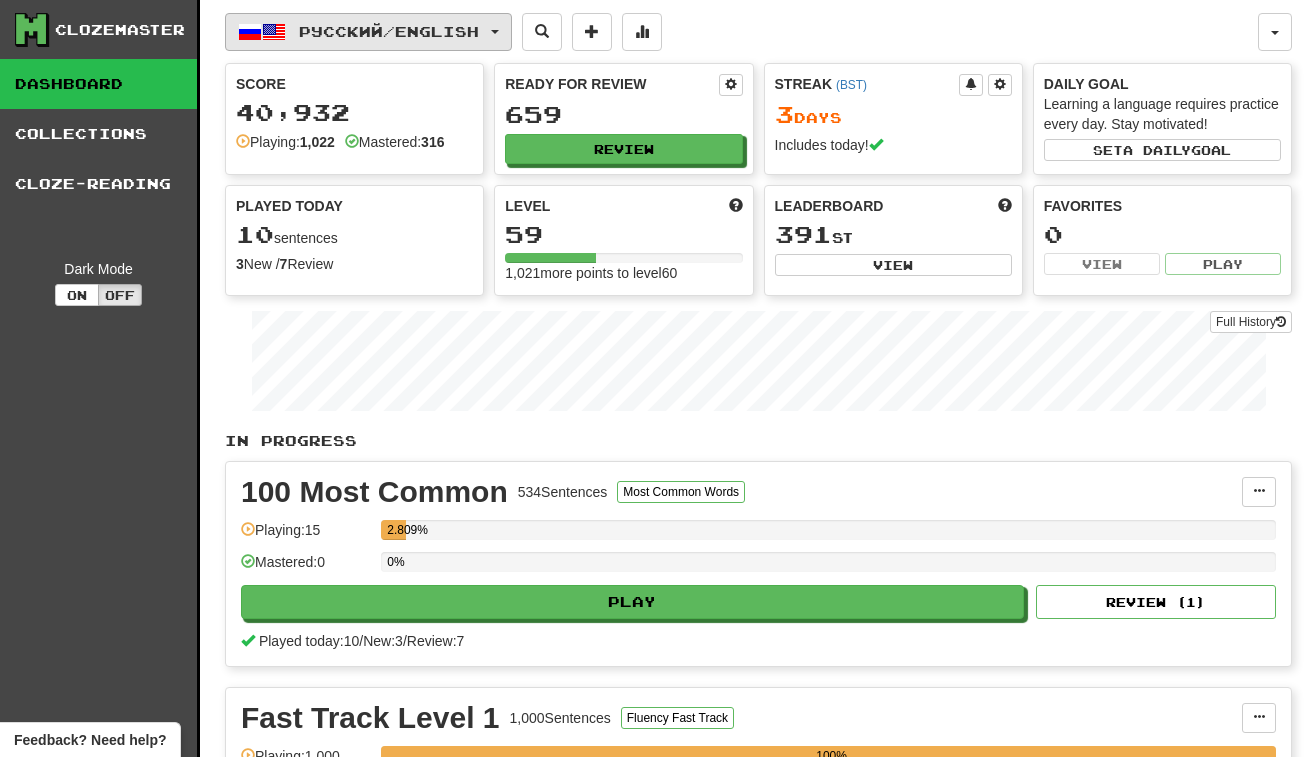 click on "Русский  /  English" at bounding box center [368, 32] 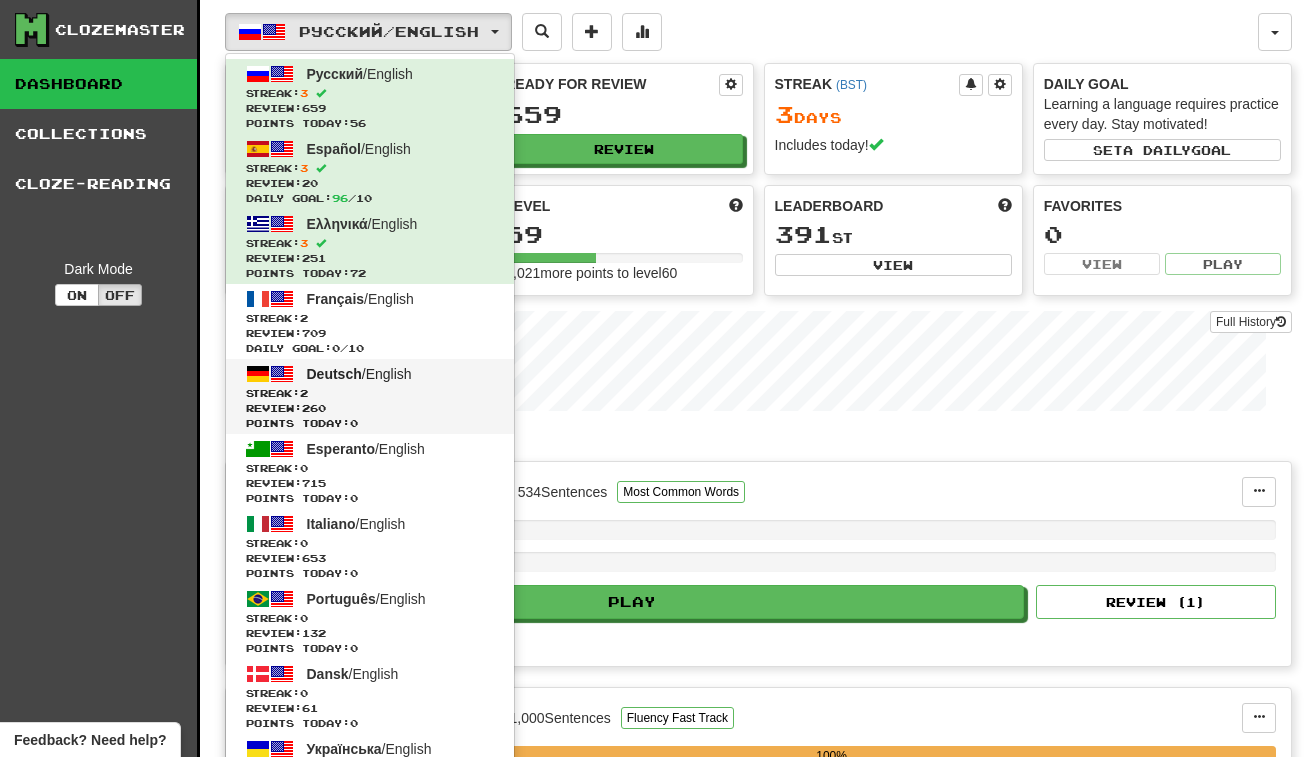click on "Streak:  2" at bounding box center [370, 393] 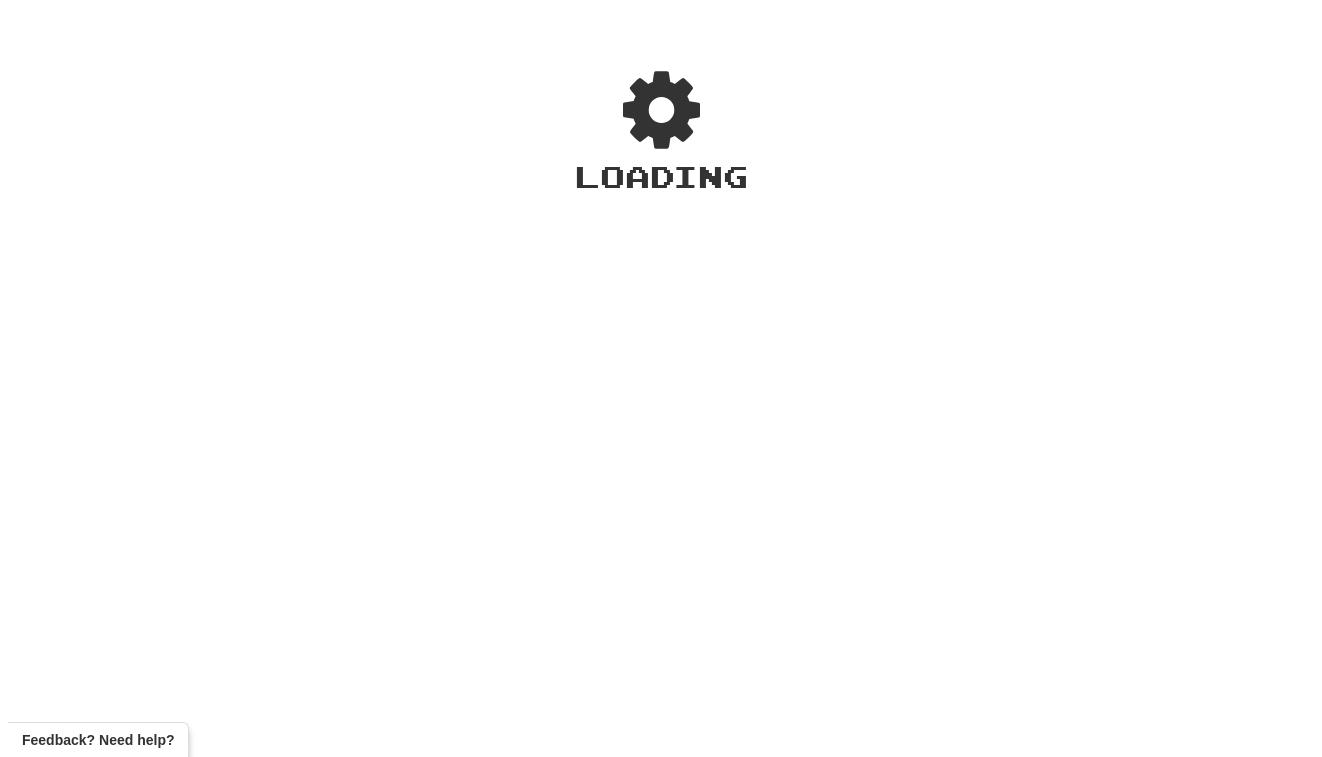 scroll, scrollTop: 0, scrollLeft: 0, axis: both 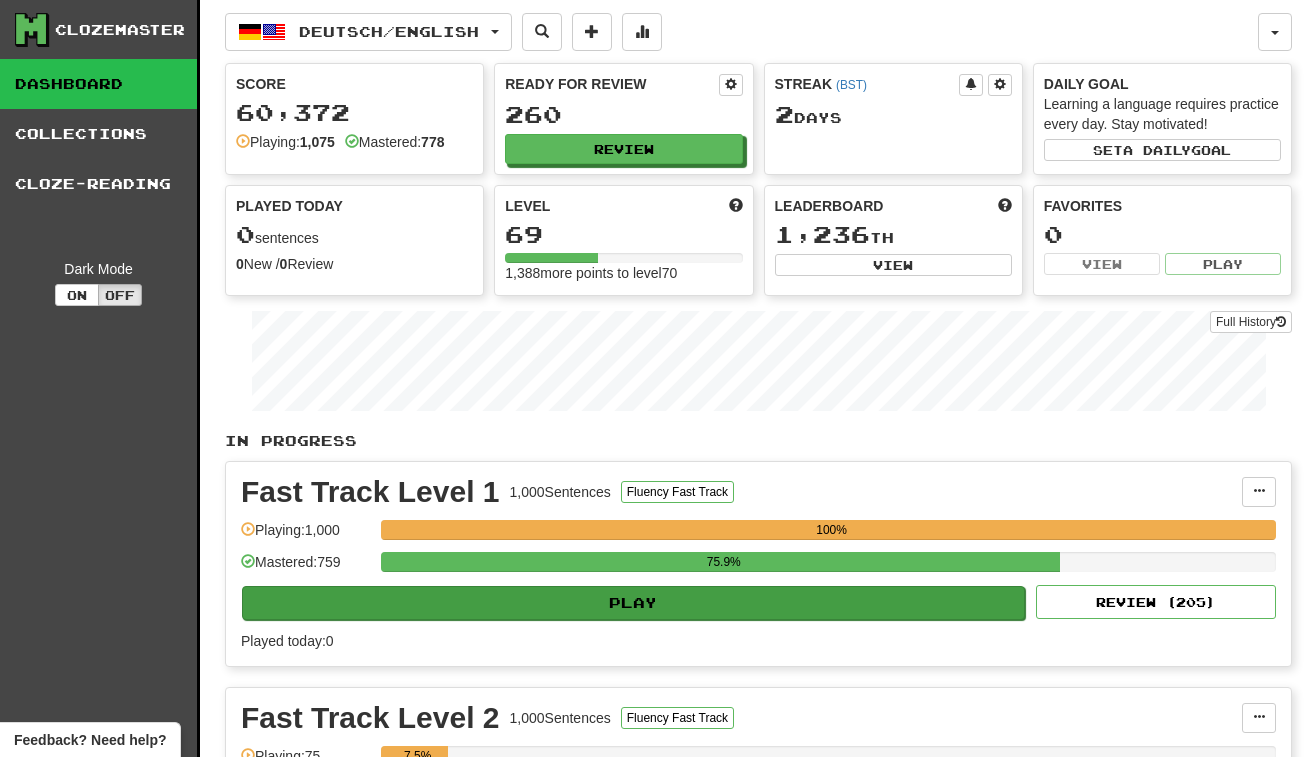 click on "Play" at bounding box center [633, 603] 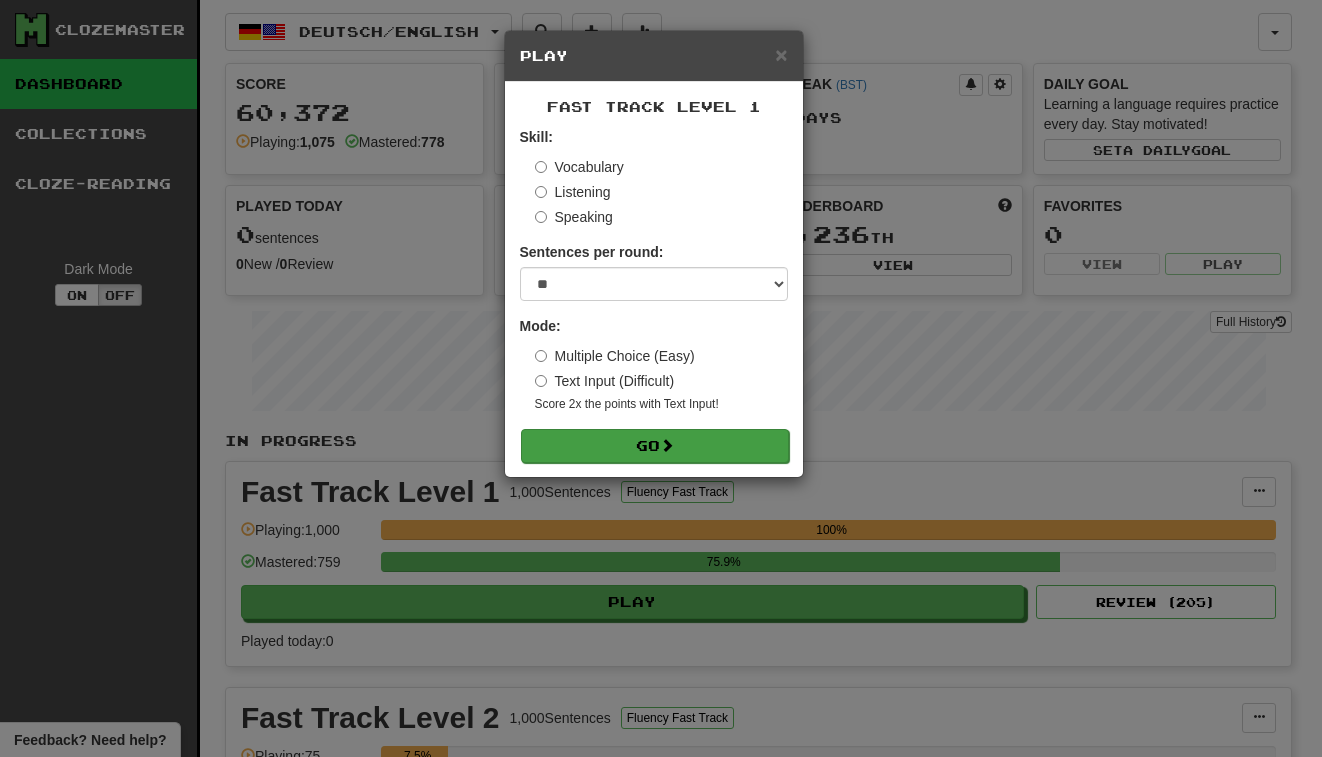 click on "Go" at bounding box center [655, 446] 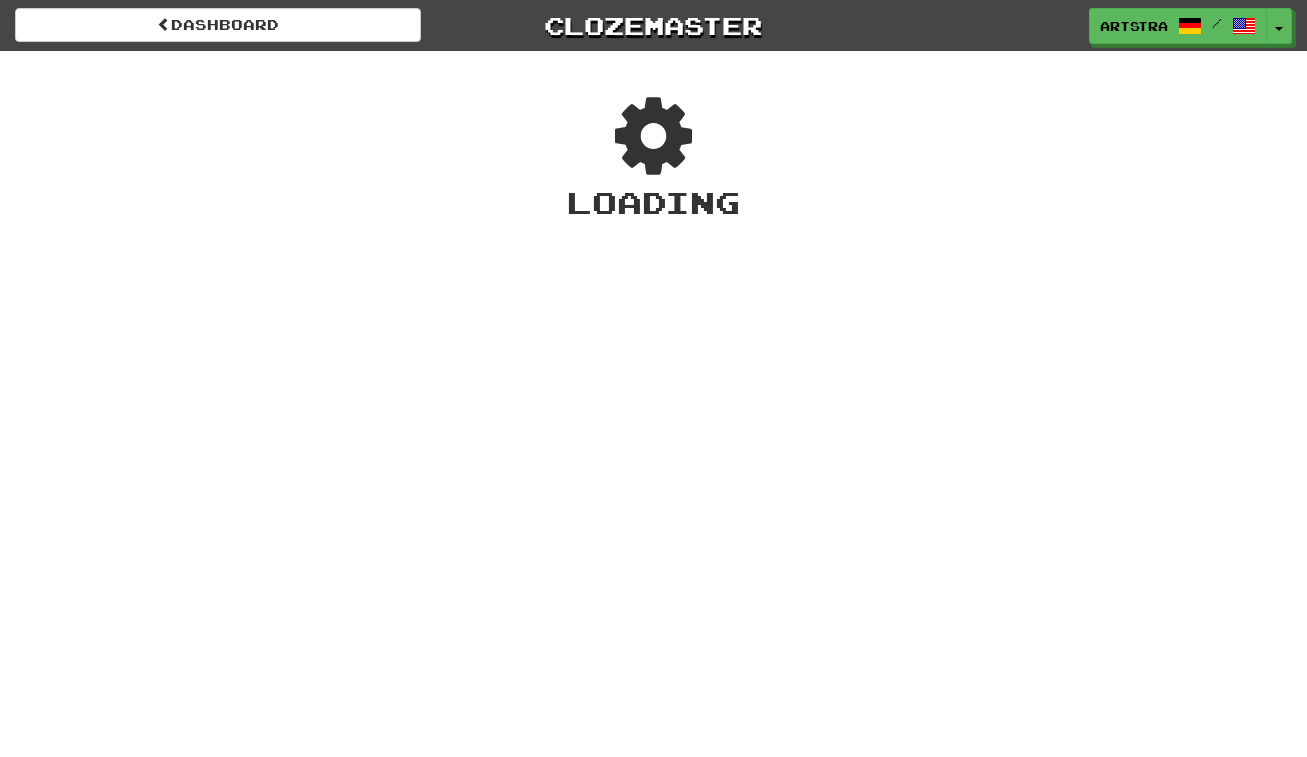 scroll, scrollTop: 0, scrollLeft: 0, axis: both 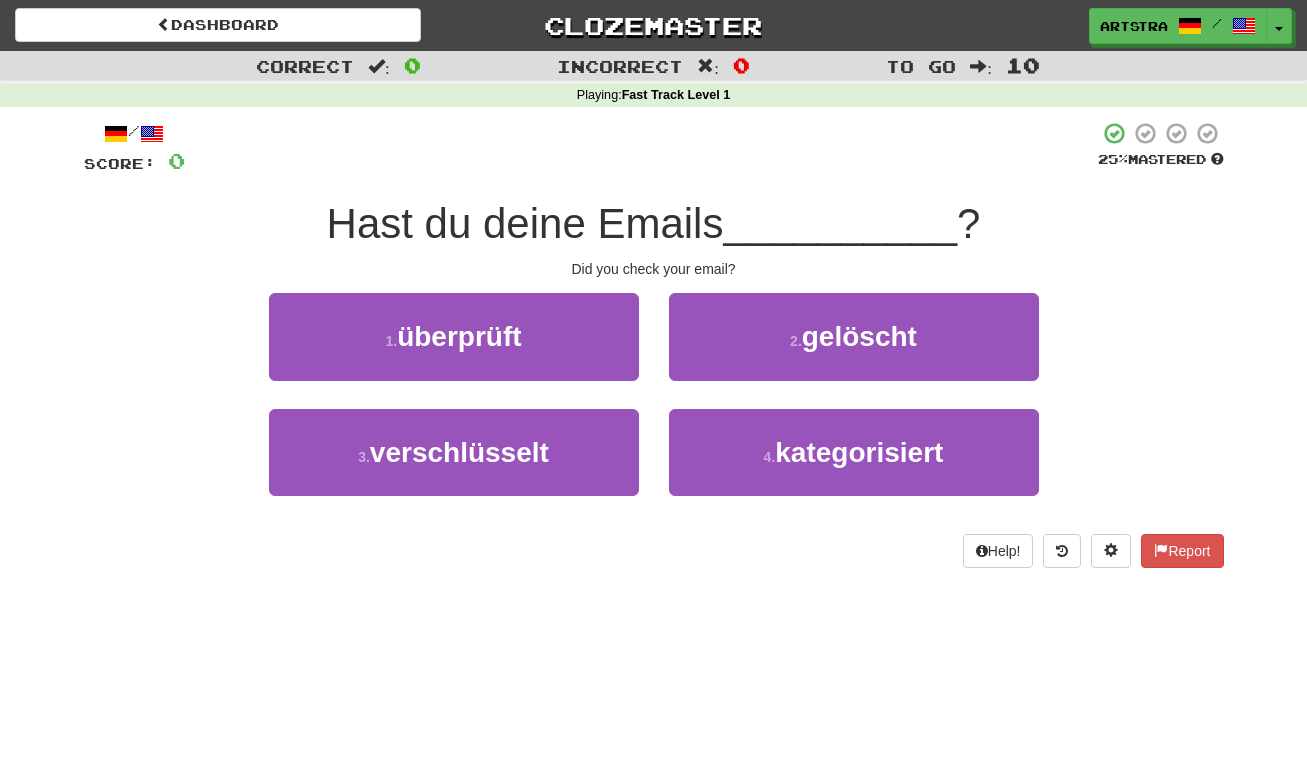 click on "Hast du deine Emails" at bounding box center (525, 223) 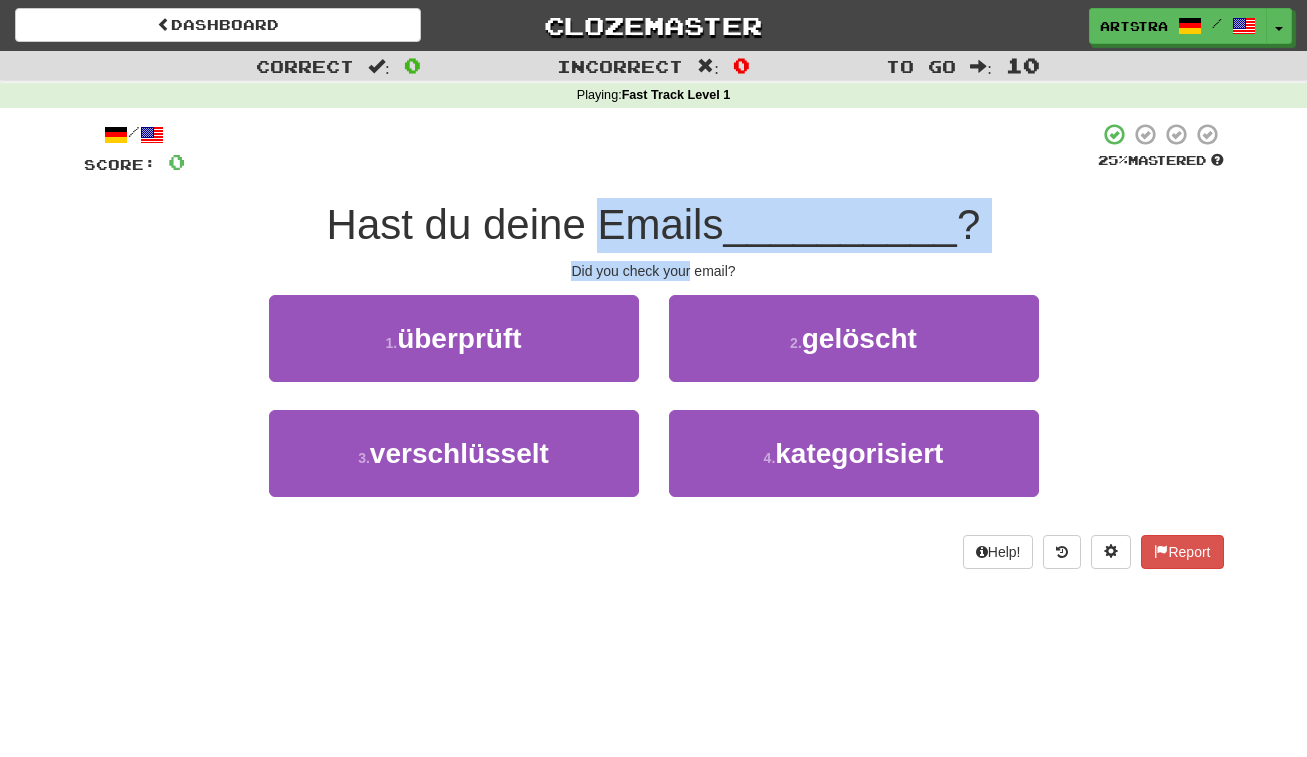 drag, startPoint x: 681, startPoint y: 233, endPoint x: 688, endPoint y: 259, distance: 26.925823 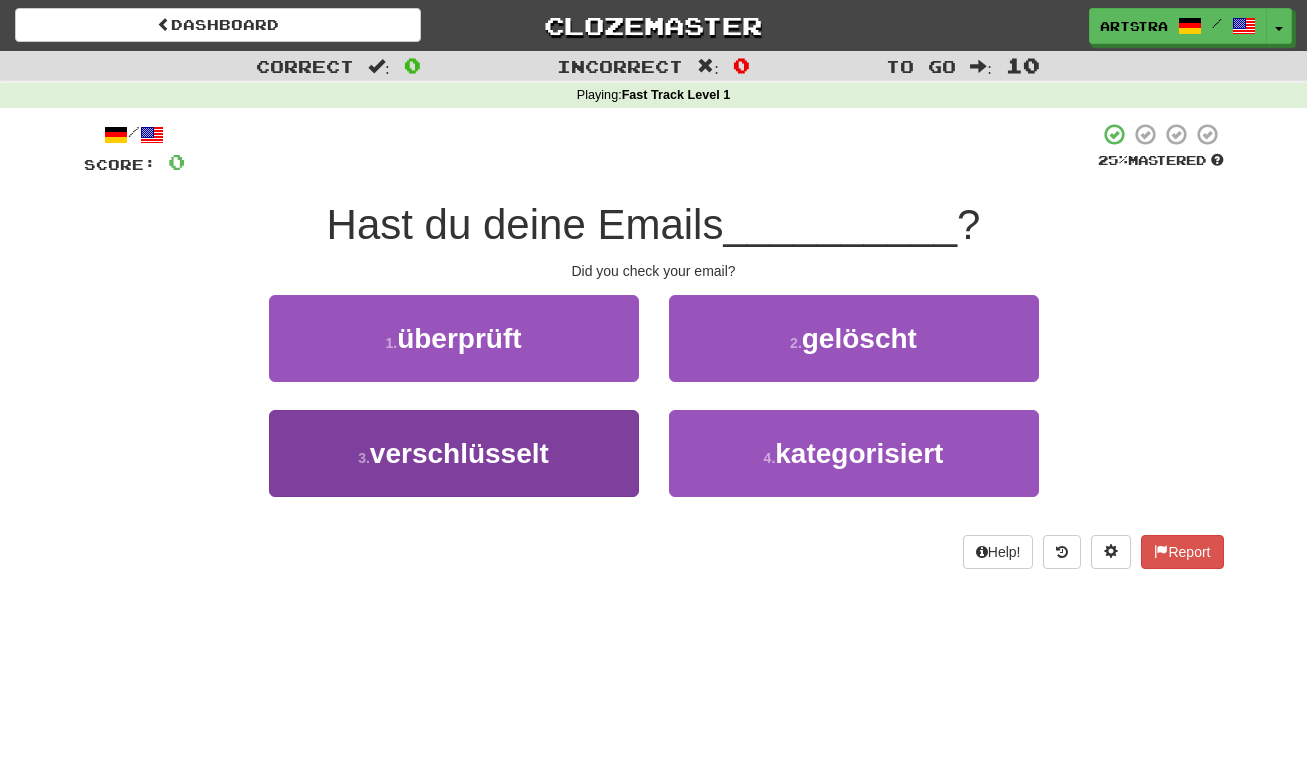 click on "3 .  verschlüsselt" at bounding box center (454, 453) 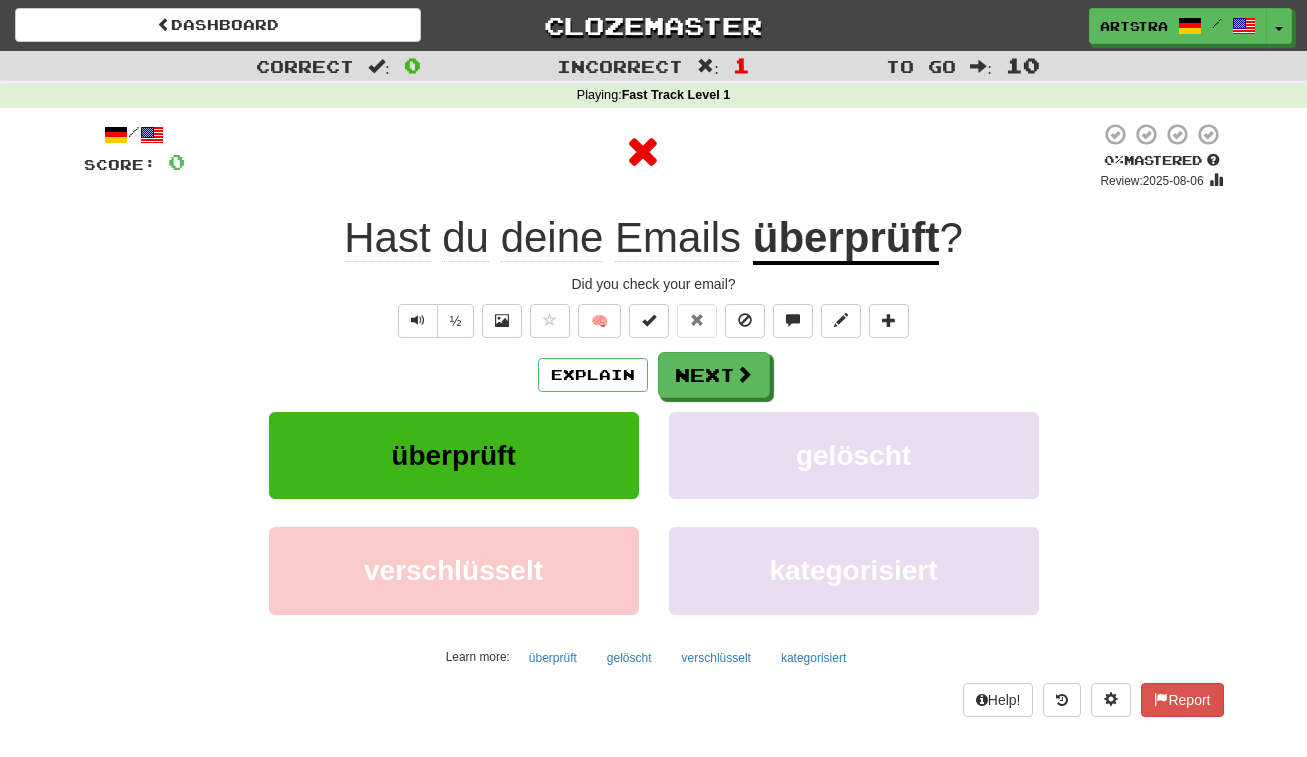 click on "überprüft" at bounding box center (846, 239) 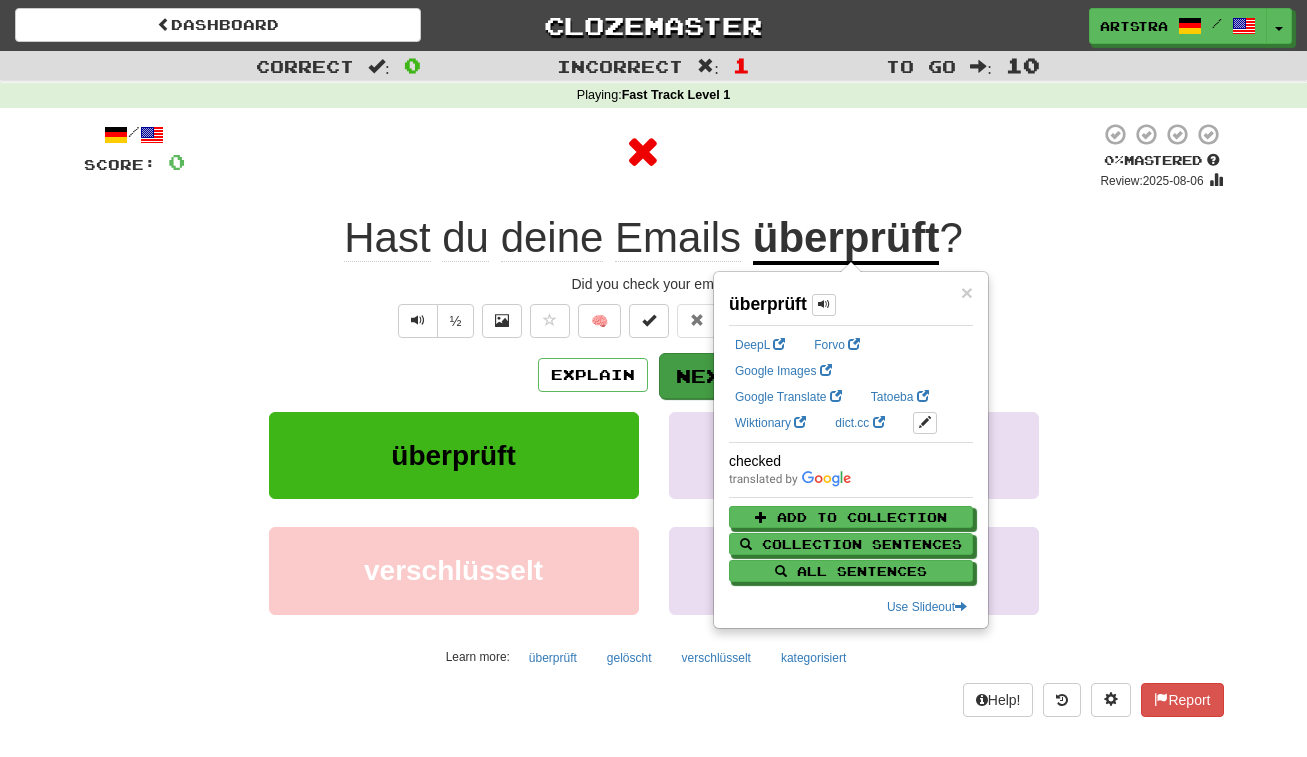 click on "Next" at bounding box center [715, 376] 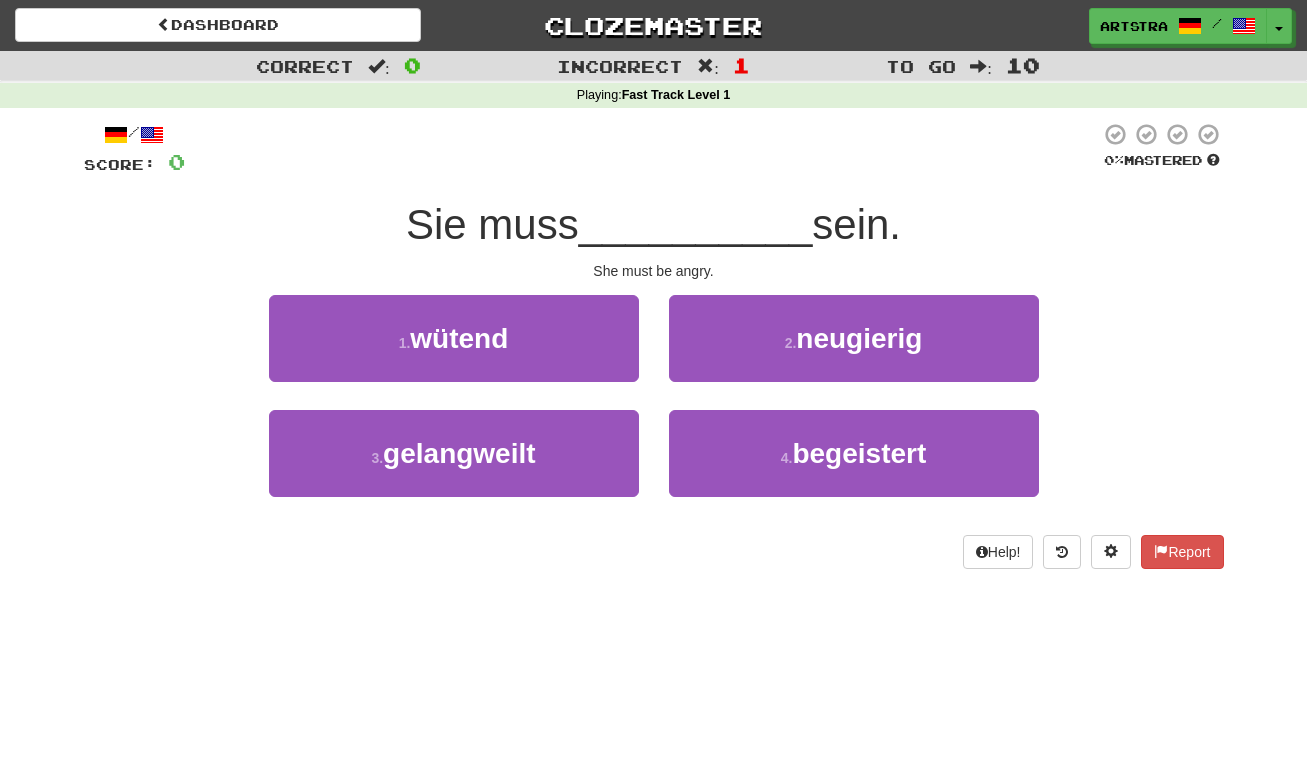 click on "__________" at bounding box center (696, 224) 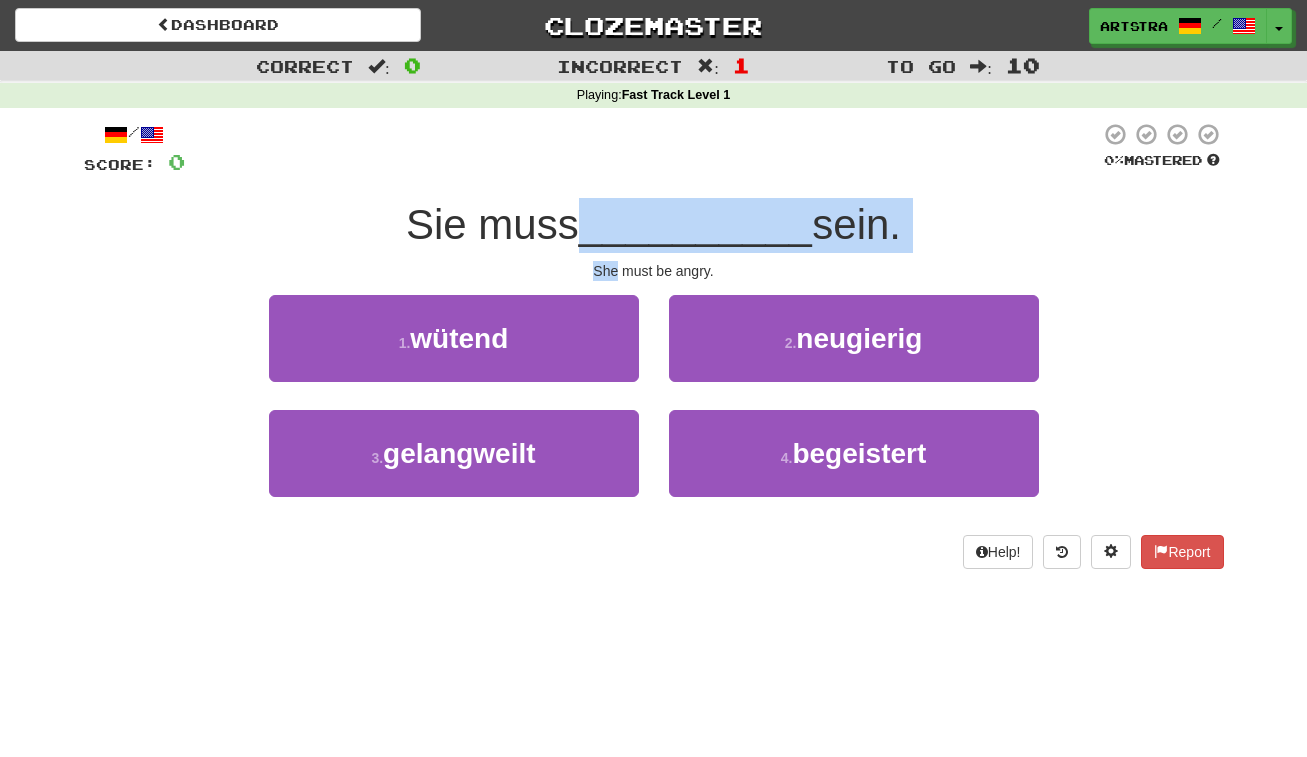 click on "/  Score:   0 0 %  Mastered Sie muss  __________  sein. She must be angry. 1 .  wütend 2 .  neugierig 3 .  gelangweilt 4 .  begeistert  Help!  Report" at bounding box center [654, 345] 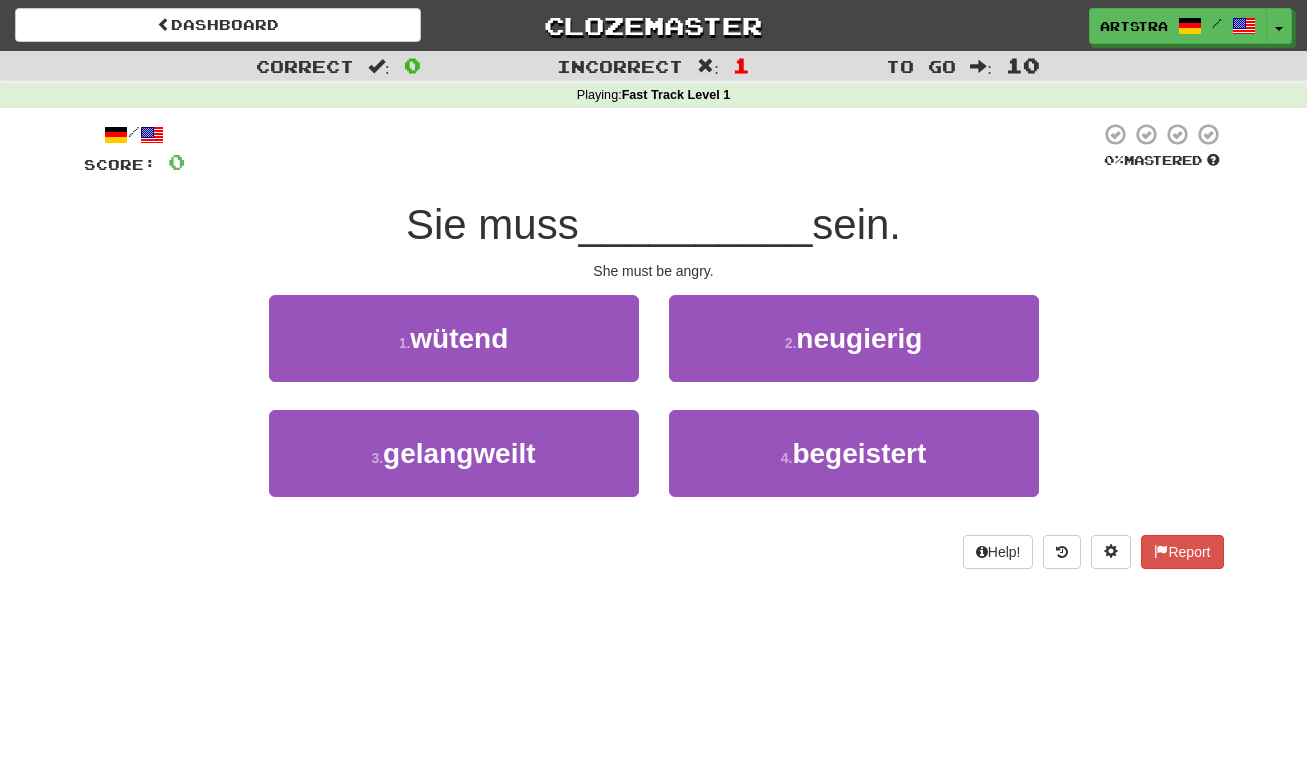 click on "4 .  begeistert" at bounding box center [854, 467] 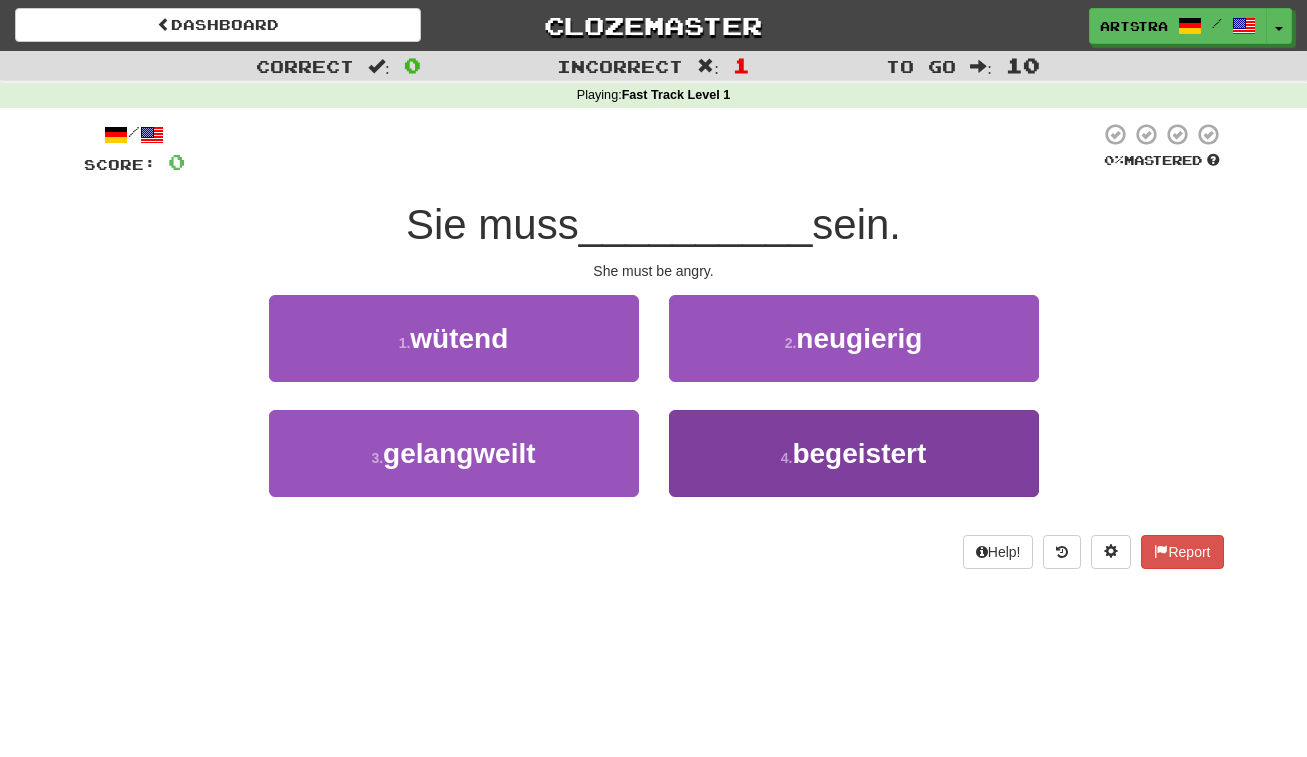 click on "begeistert" at bounding box center [859, 453] 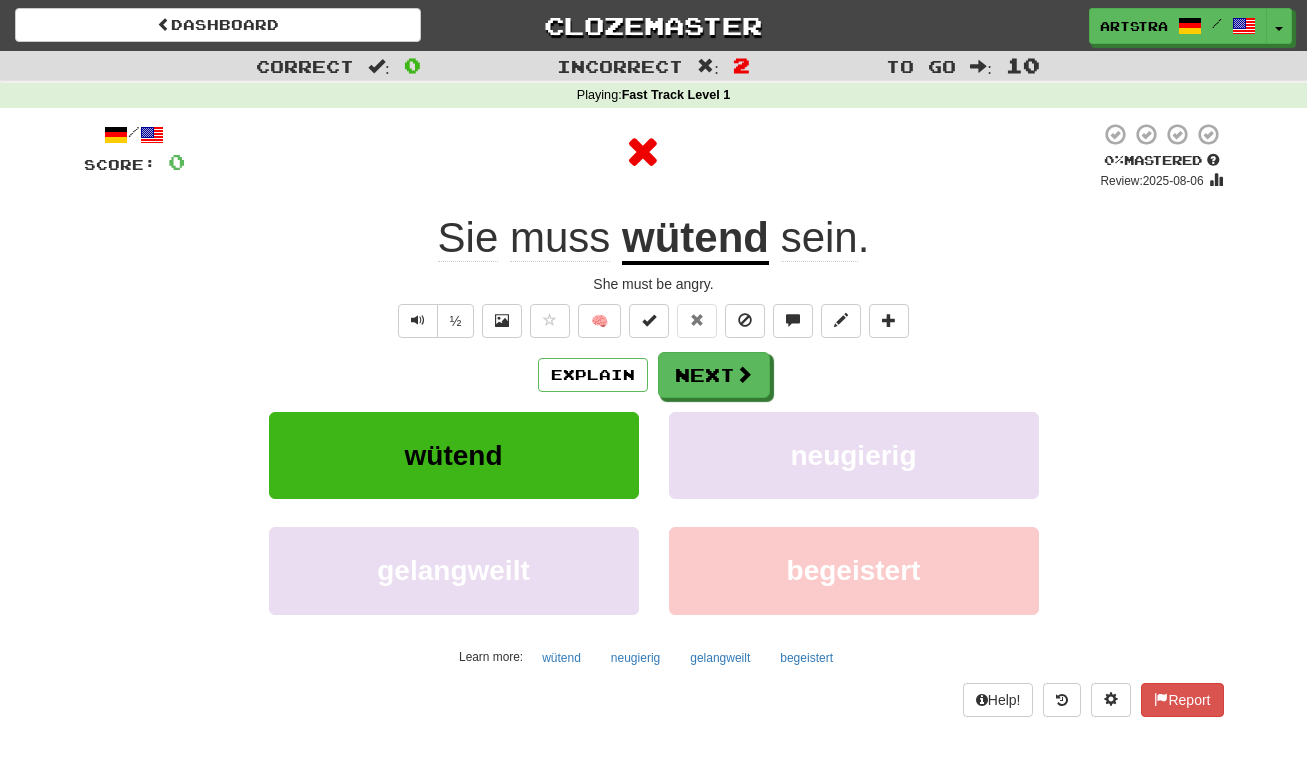 click on "wütend" at bounding box center [695, 239] 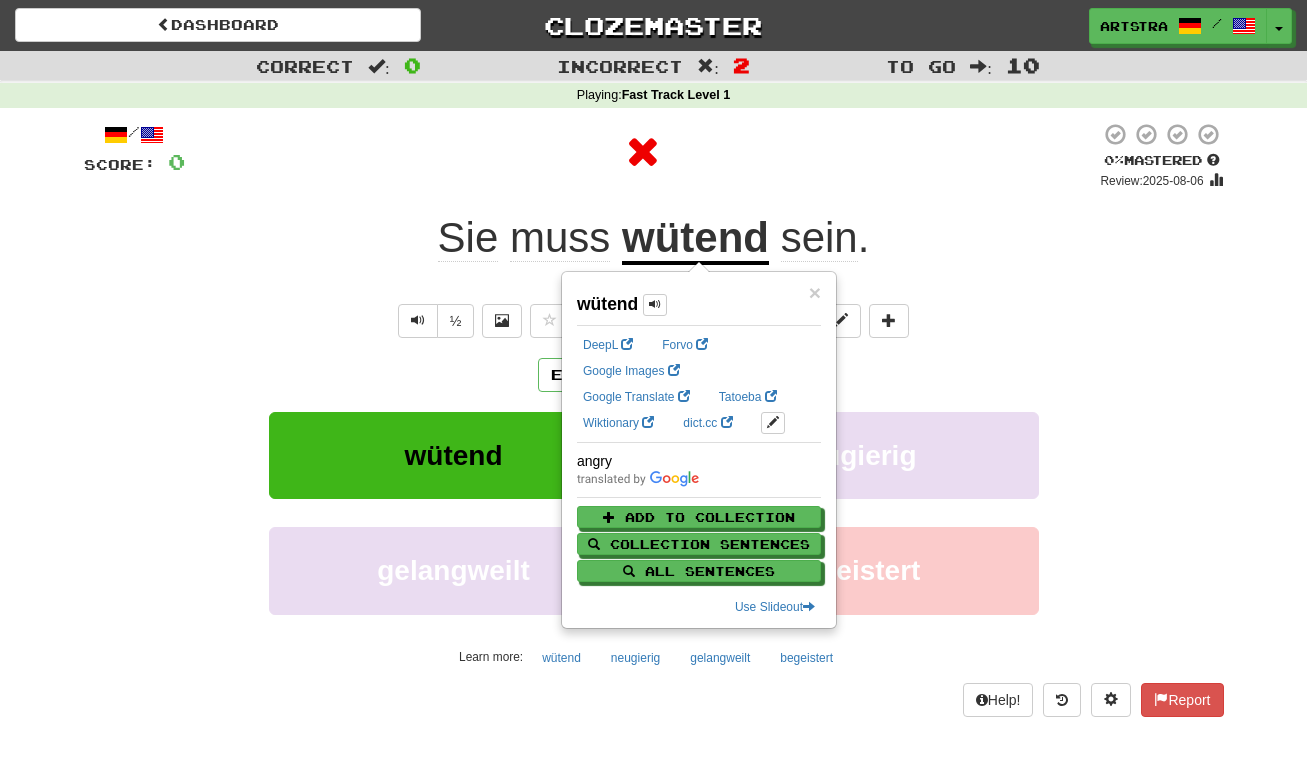 click at bounding box center [642, 152] 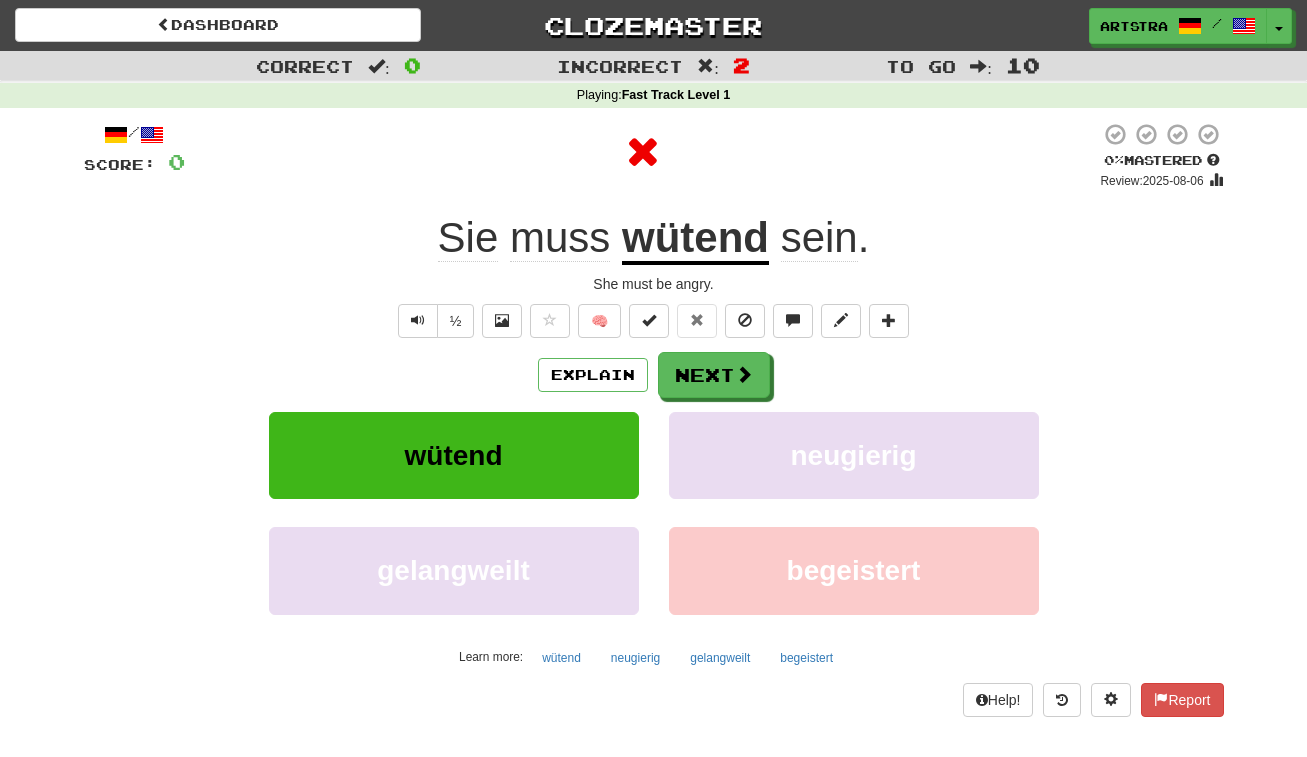 click on "wütend" at bounding box center [695, 239] 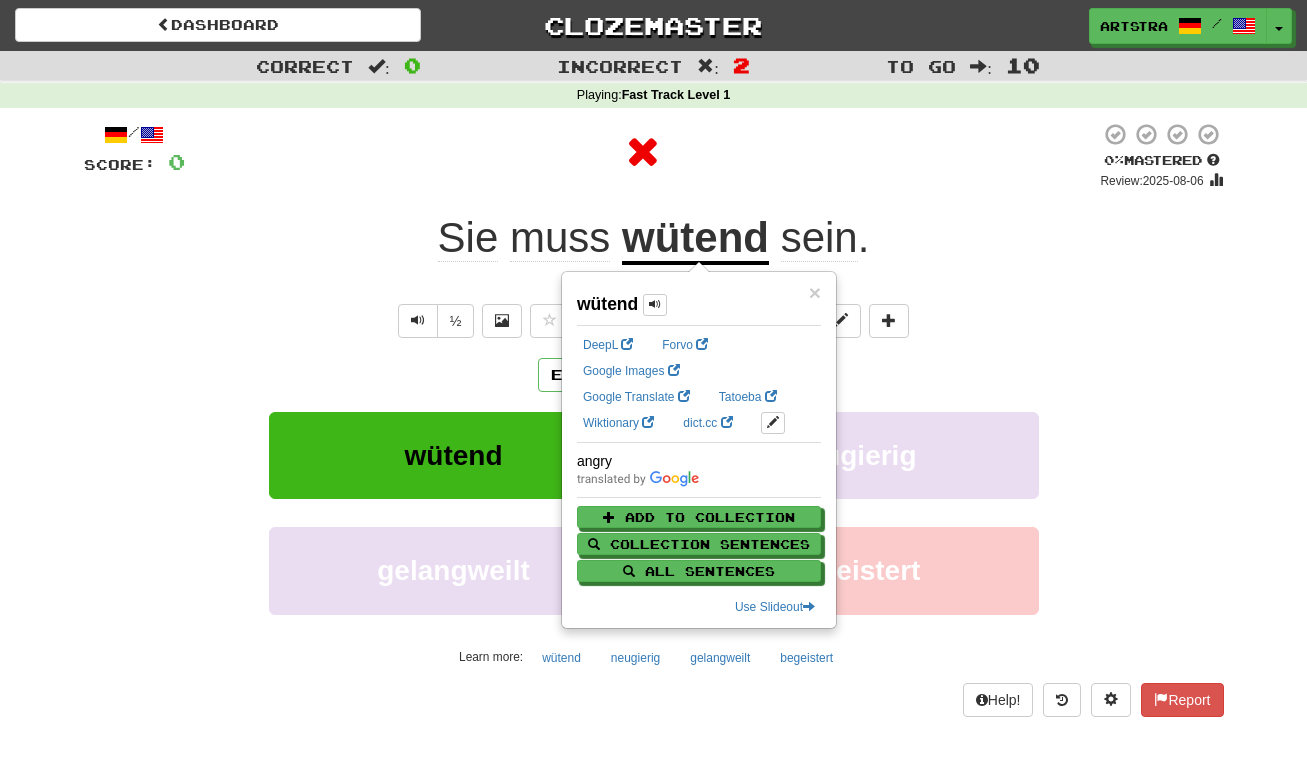 click at bounding box center [642, 152] 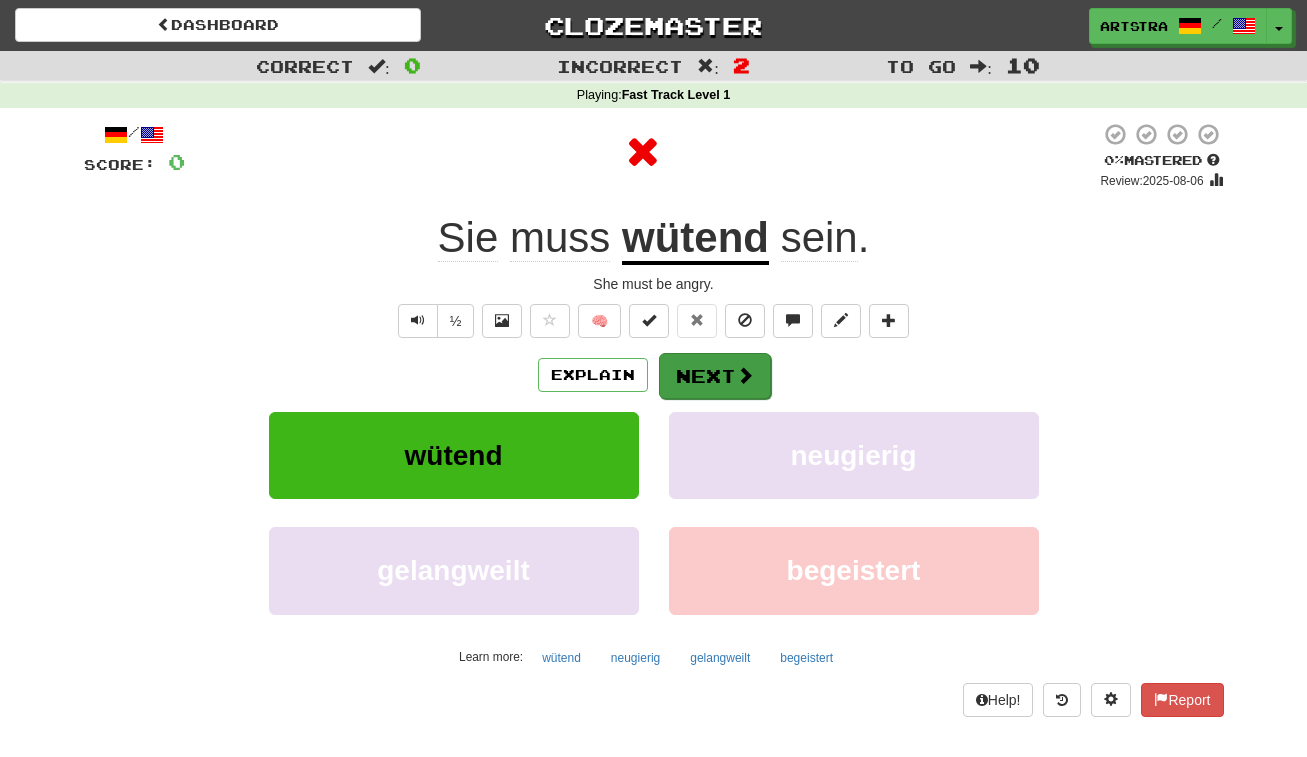 click on "Next" at bounding box center (715, 376) 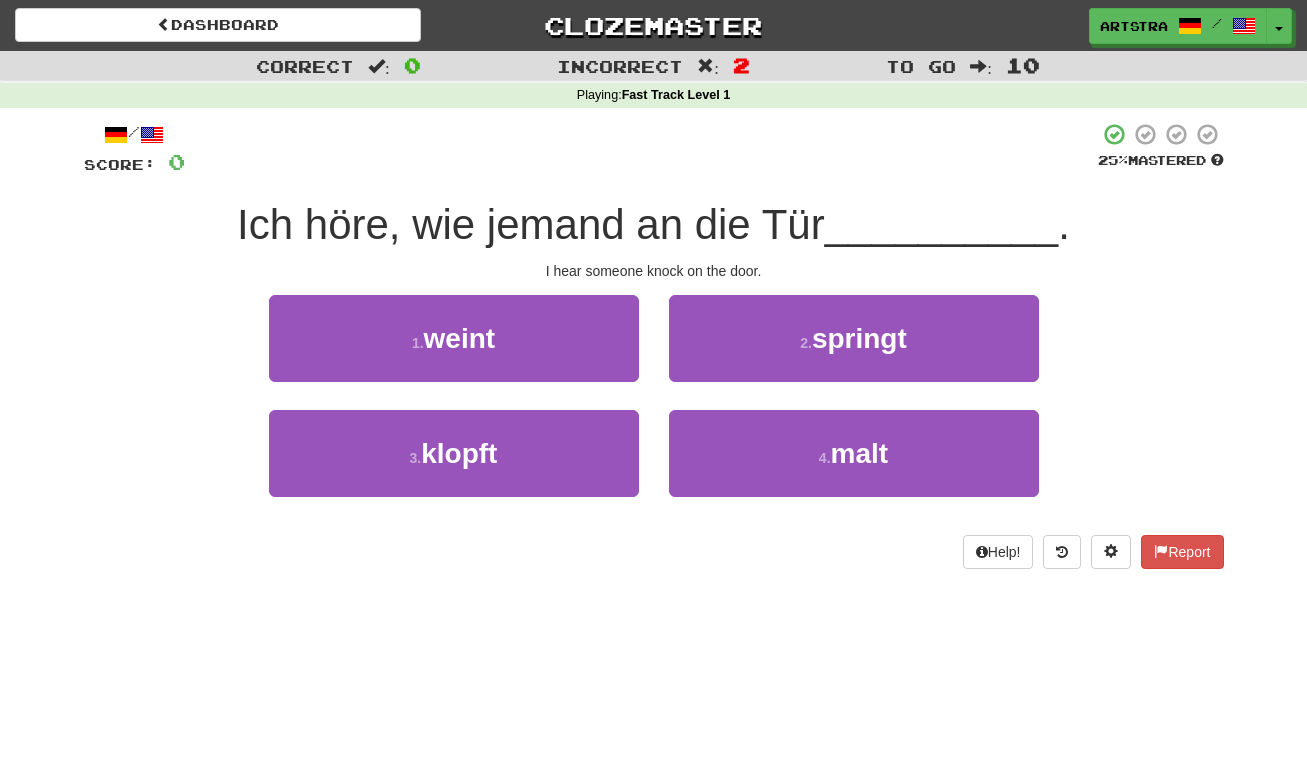 click on "/  Score:   0 25 %  Mastered Ich höre, wie jemand an die Tür  __________ . I hear someone knock on the door. 1 .  weint 2 .  springt 3 .  klopft 4 .  malt  Help!  Report" at bounding box center (654, 345) 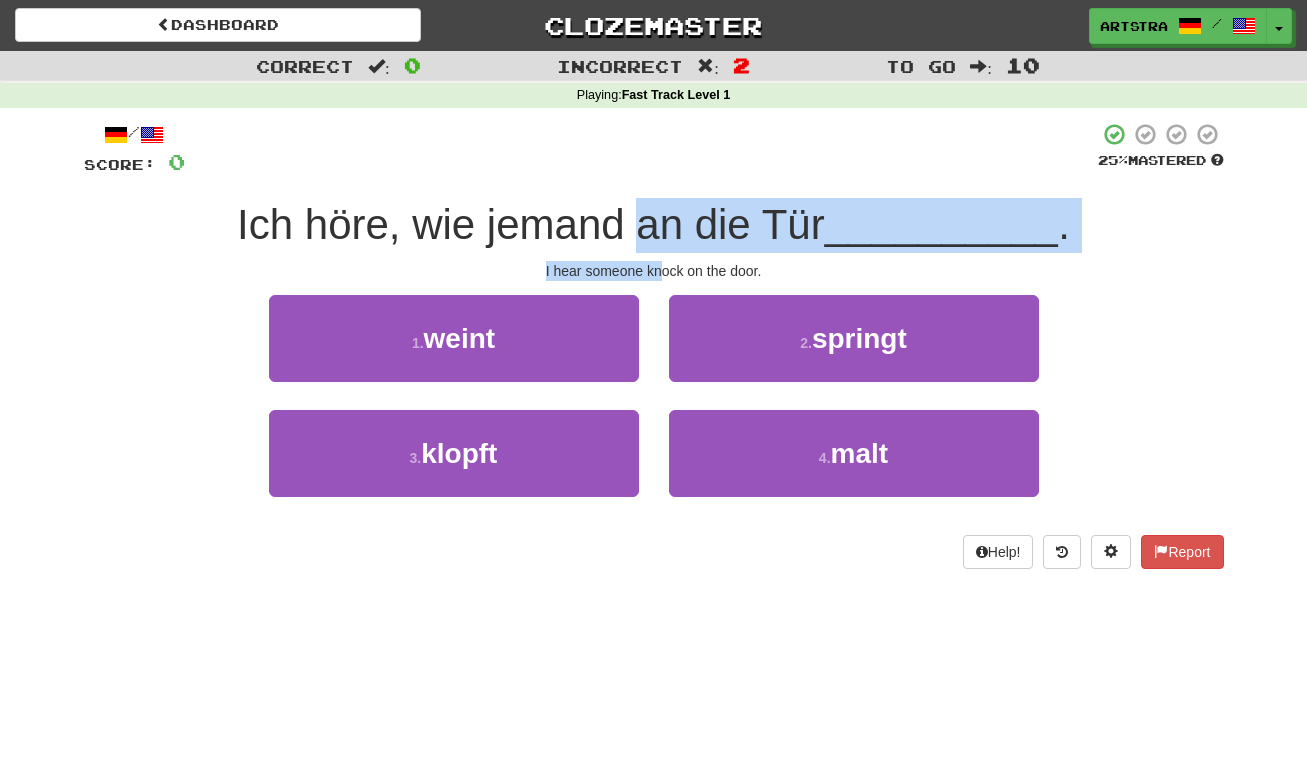 drag, startPoint x: 658, startPoint y: 248, endPoint x: 664, endPoint y: 268, distance: 20.880613 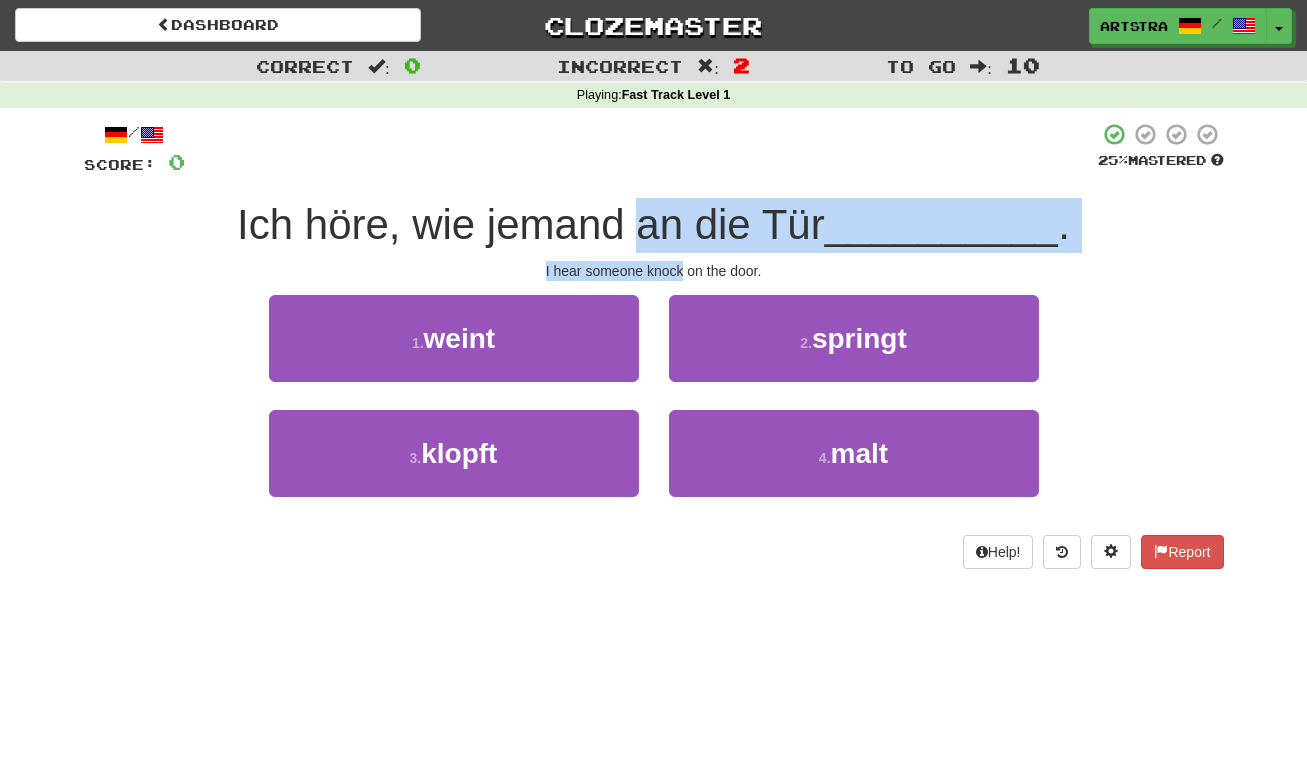 drag, startPoint x: 664, startPoint y: 268, endPoint x: 672, endPoint y: 229, distance: 39.812057 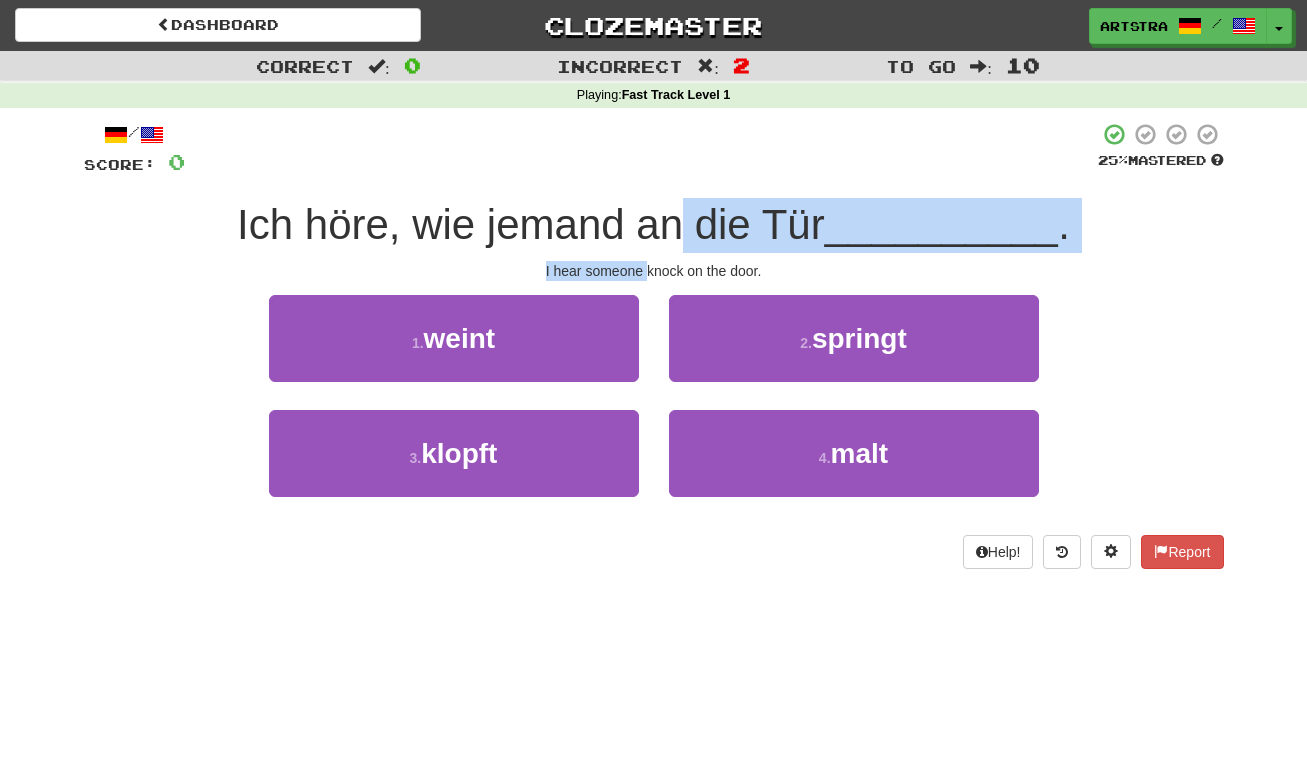 drag, startPoint x: 678, startPoint y: 258, endPoint x: 688, endPoint y: 208, distance: 50.990196 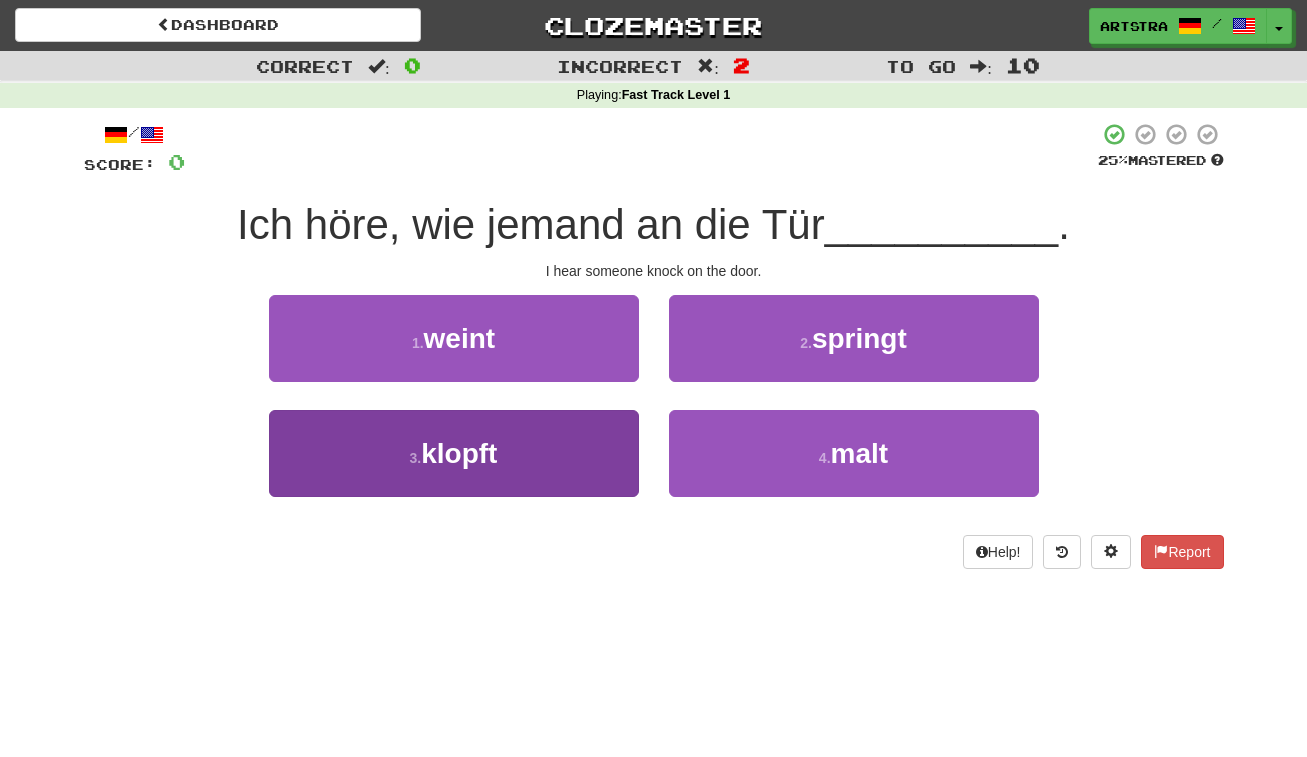 click on "3 .  klopft" at bounding box center (454, 453) 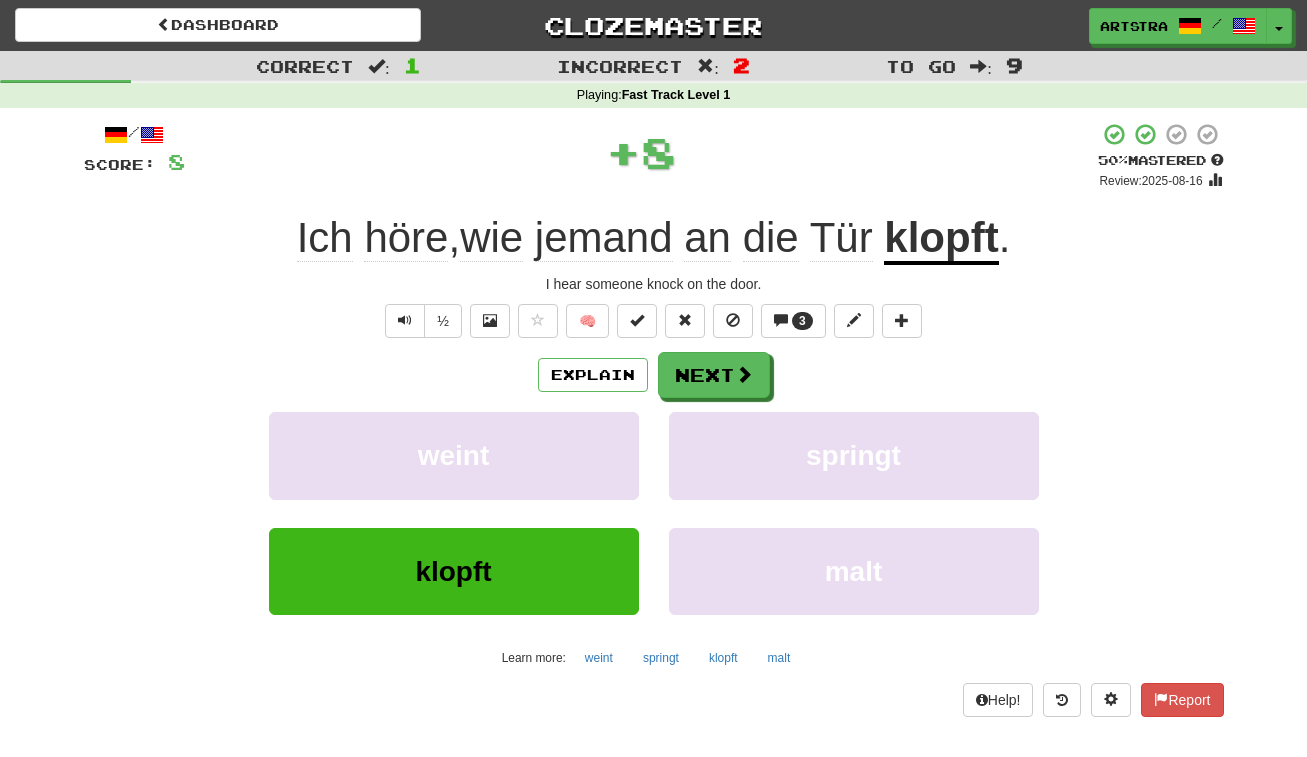 click on "klopft" at bounding box center [941, 239] 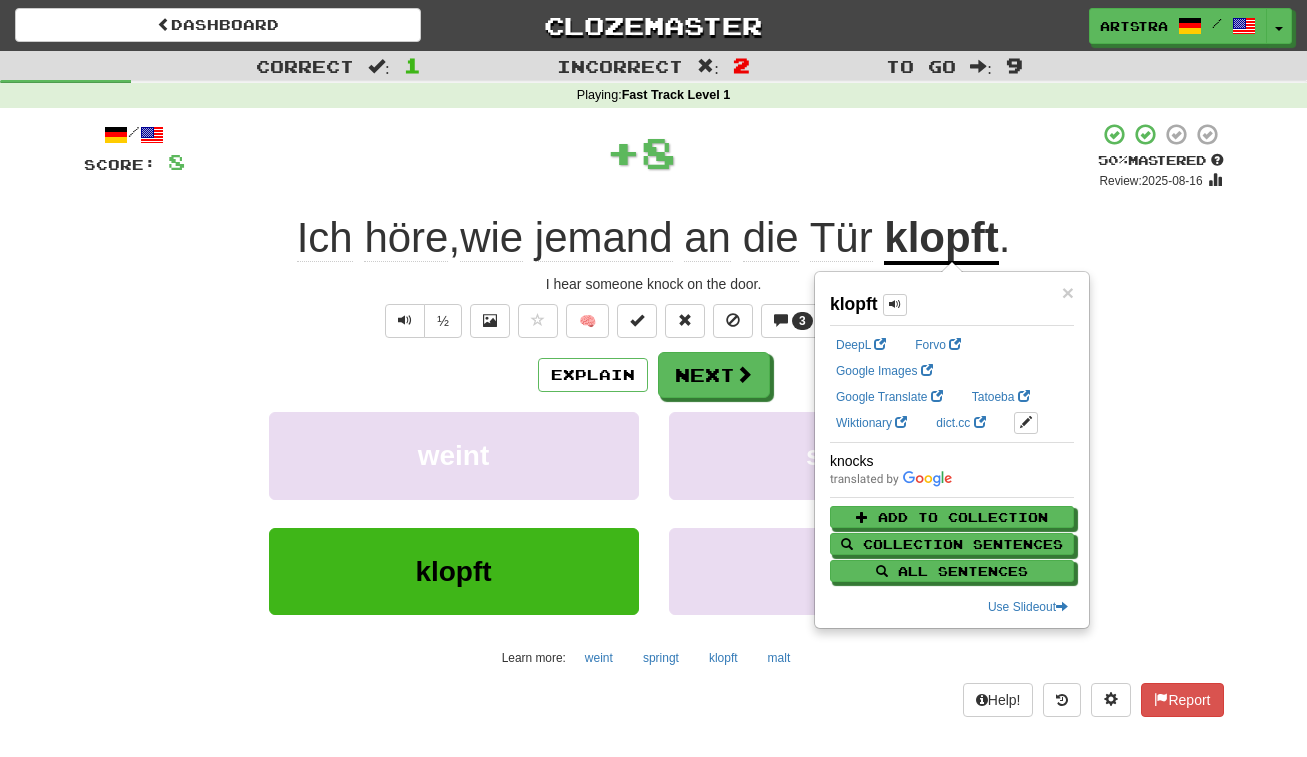 click on "höre" at bounding box center [406, 238] 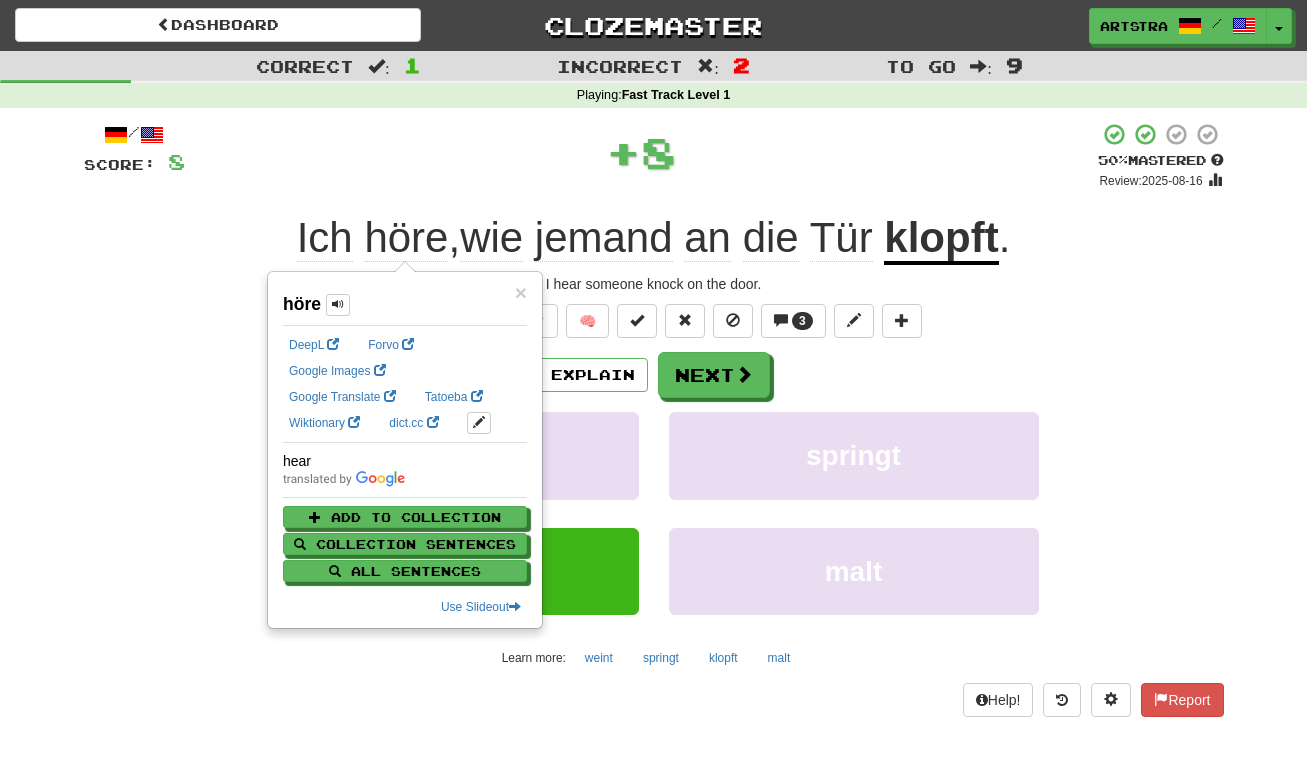 click on "jemand" at bounding box center [604, 238] 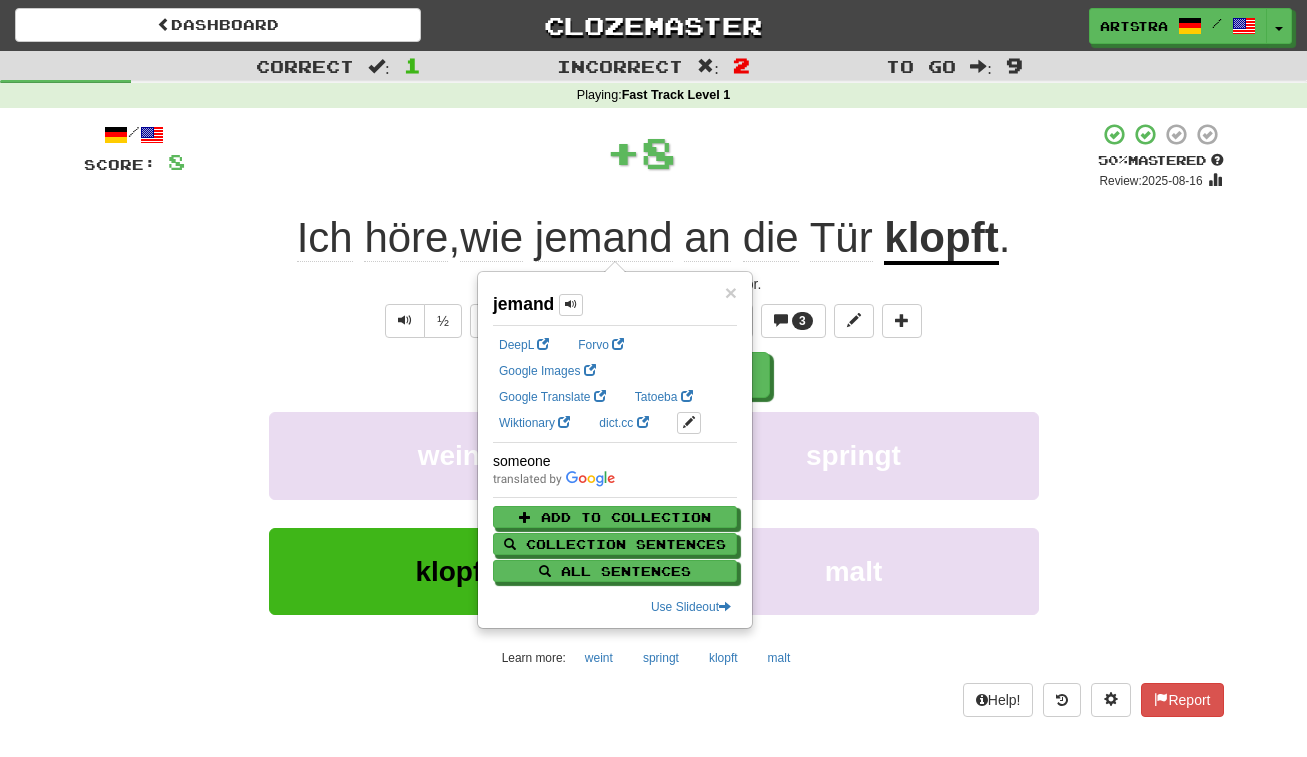 click on "+ 8" at bounding box center (641, 152) 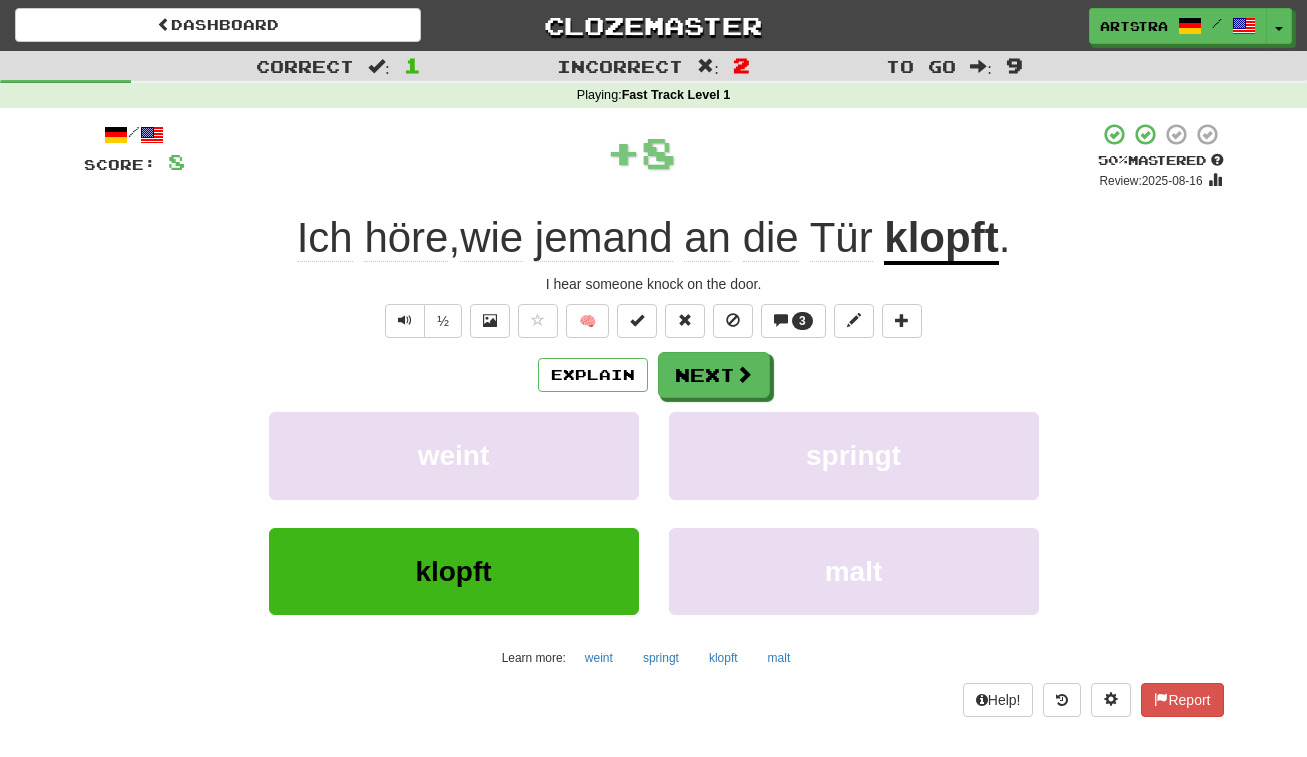 click on "klopft" at bounding box center [941, 239] 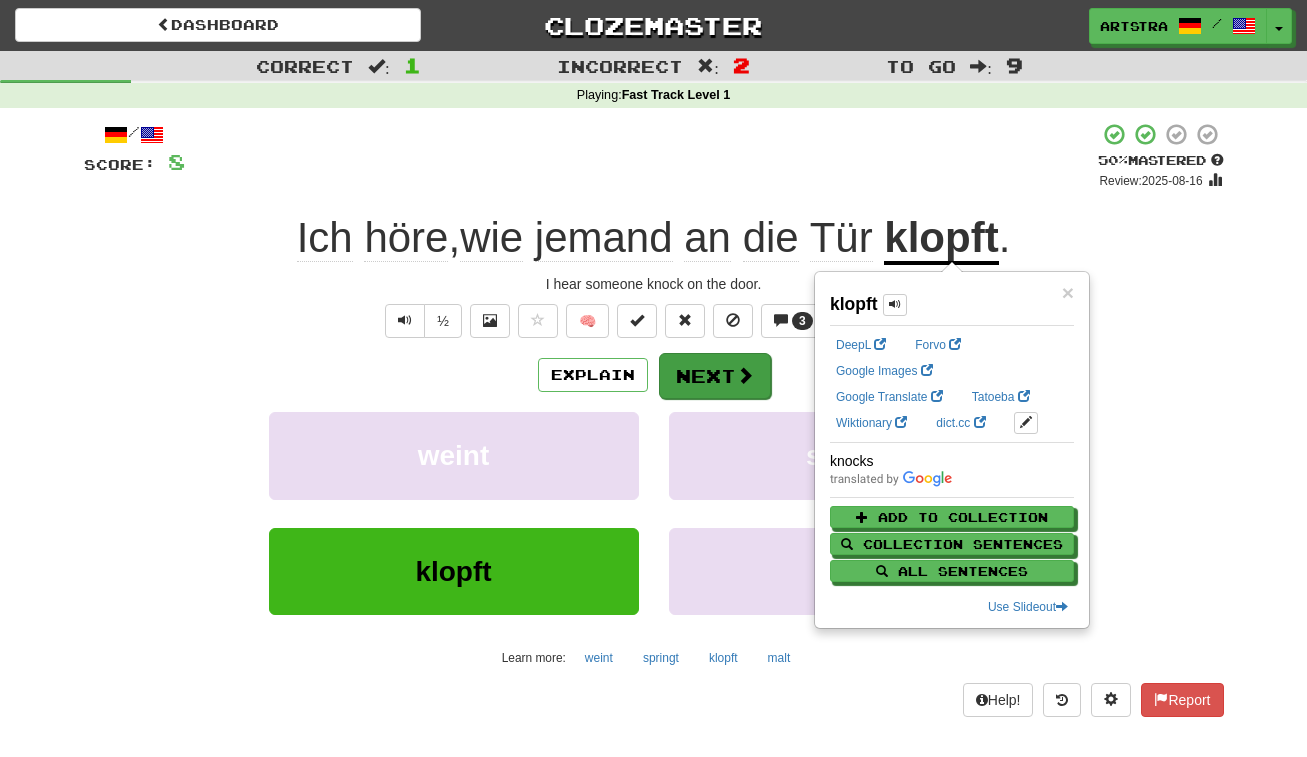 click at bounding box center (745, 375) 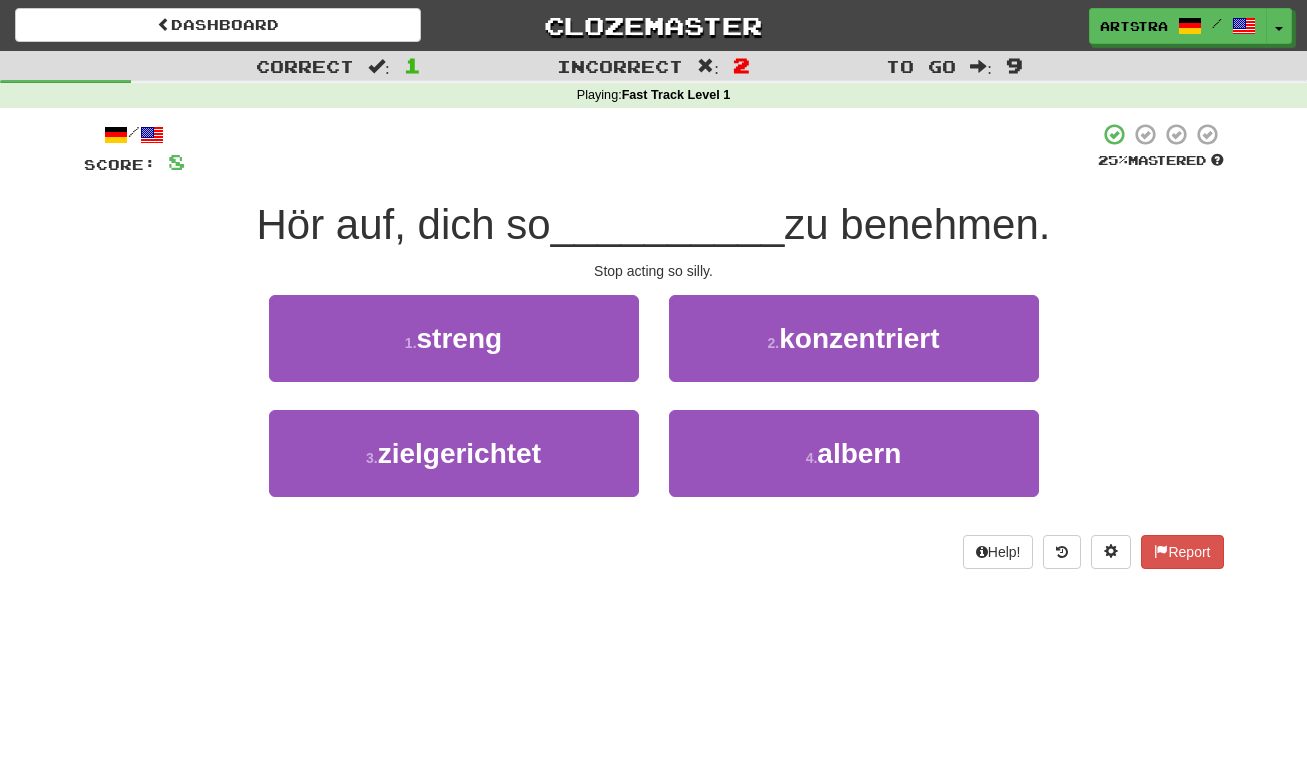 click on "__________" at bounding box center [668, 224] 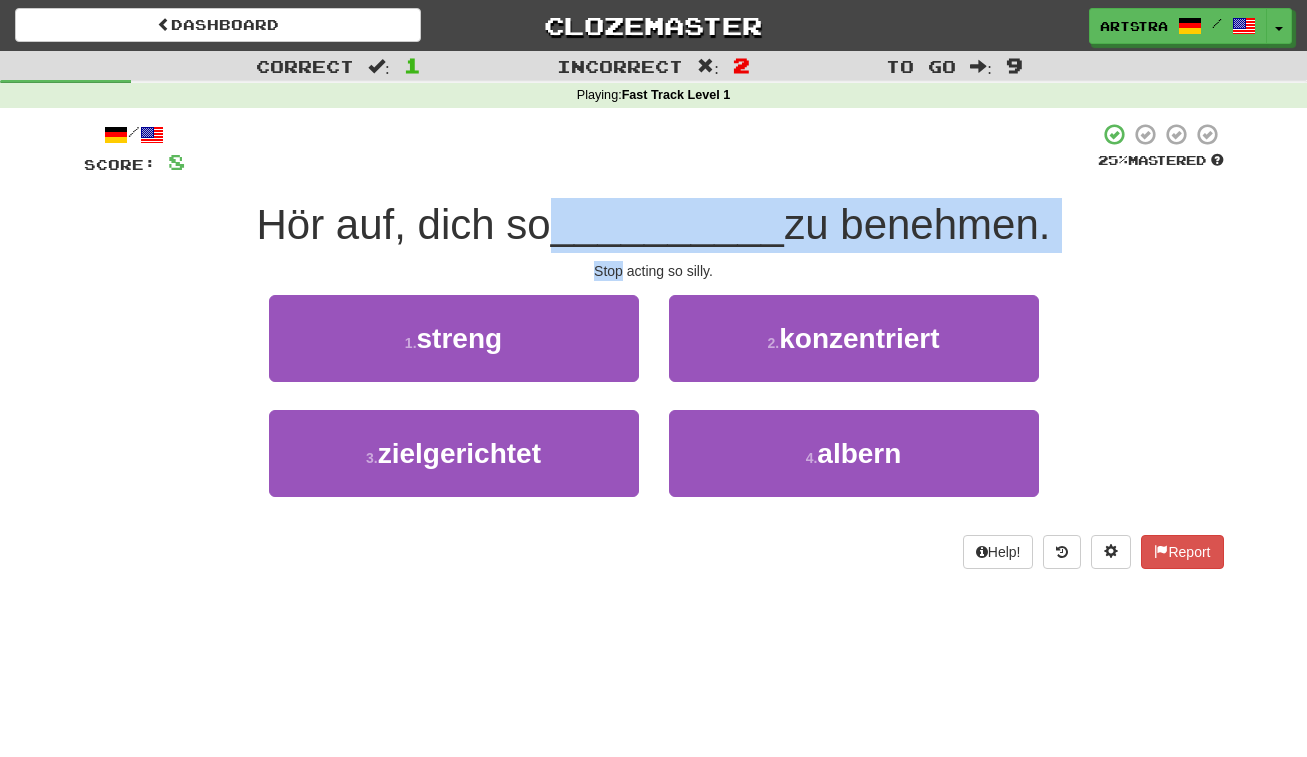 drag, startPoint x: 677, startPoint y: 228, endPoint x: 683, endPoint y: 251, distance: 23.769728 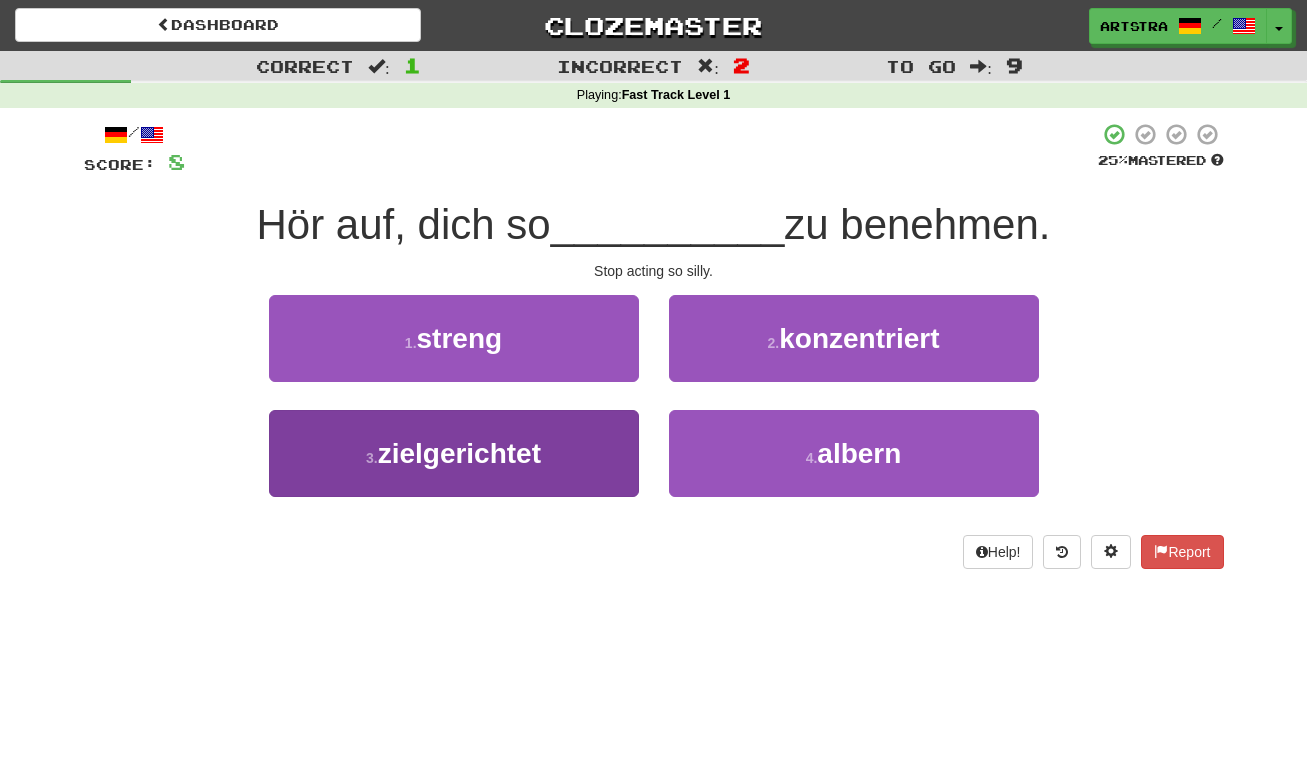 click on "3 .  zielgerichtet" at bounding box center (454, 453) 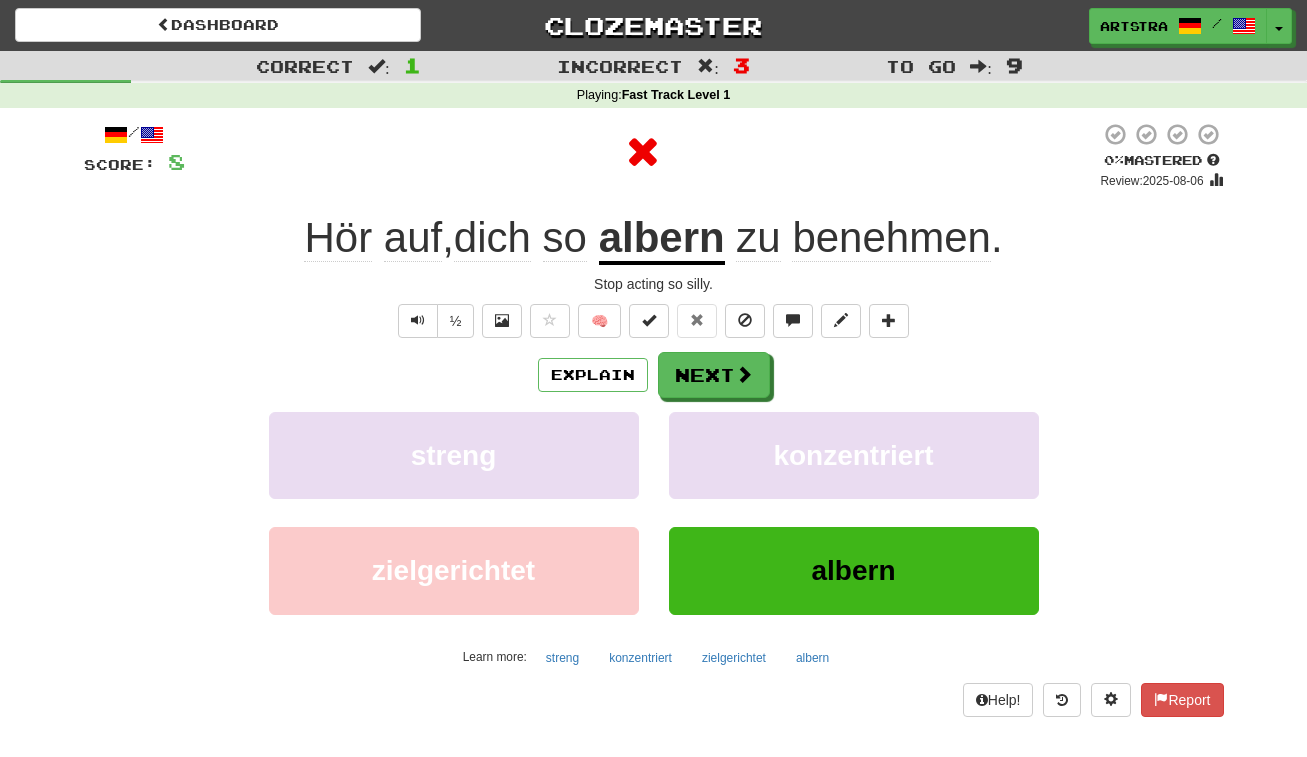 click on "albern" at bounding box center (662, 239) 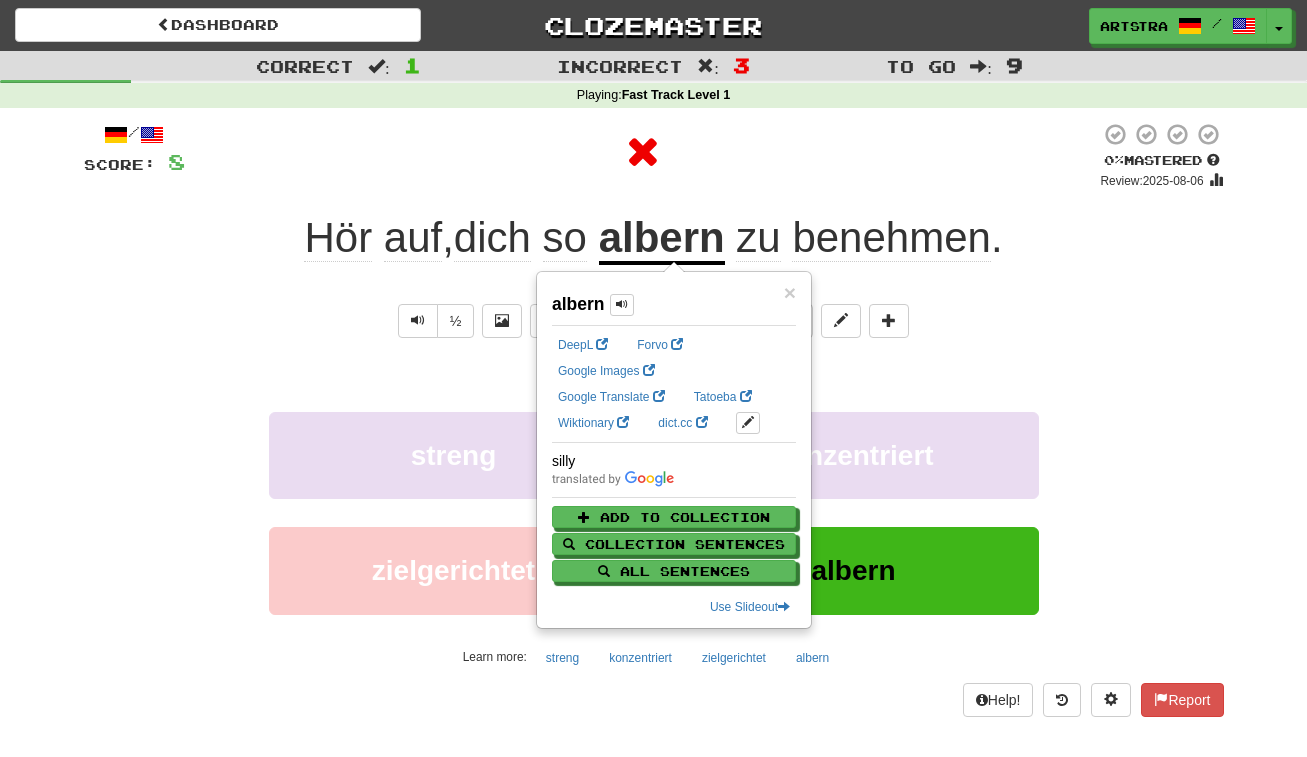click on "benehmen" at bounding box center (891, 238) 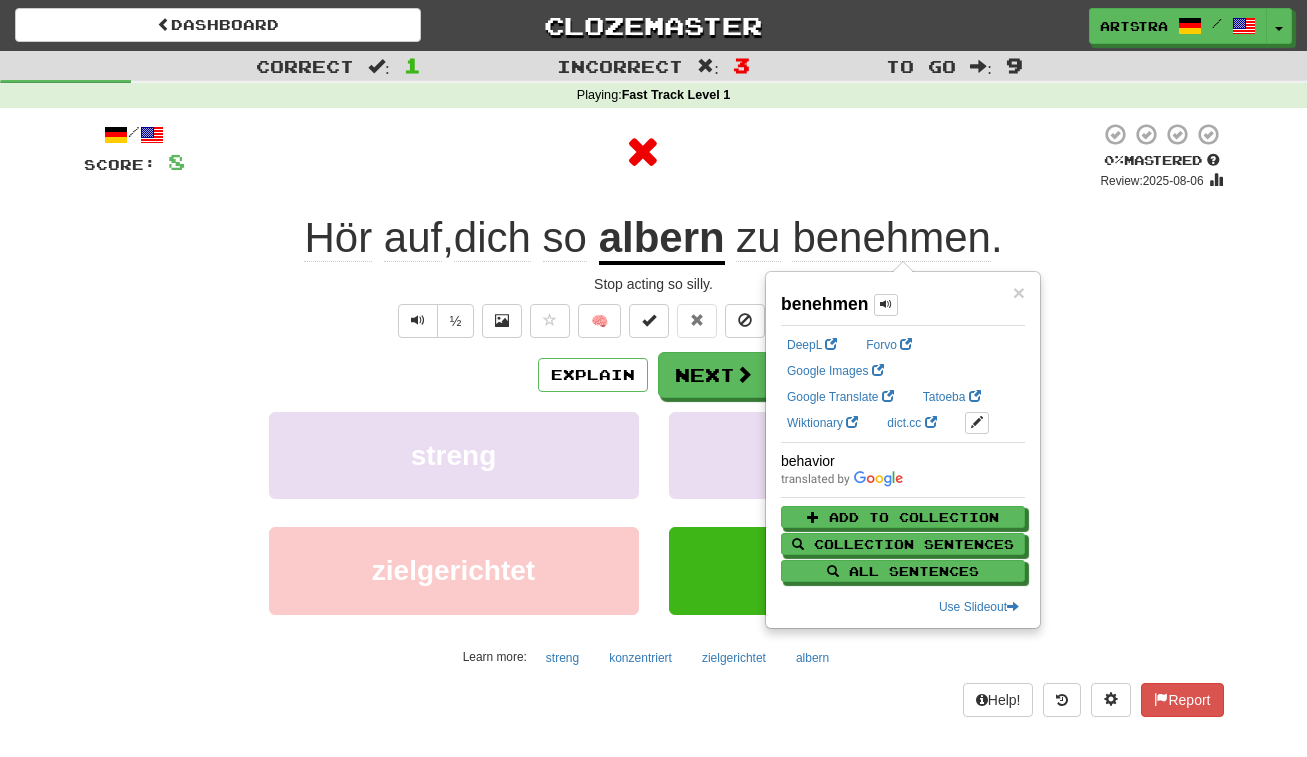 click on "/  Score:   8 0 %  Mastered Review:  2025-08-06 Hör   auf ,  dich   so   albern   zu   benehmen . Stop acting so silly. ½ 🧠 Explain Next streng konzentriert zielgerichtet albern Learn more: streng konzentriert zielgerichtet albern  Help!  Report" at bounding box center [654, 419] 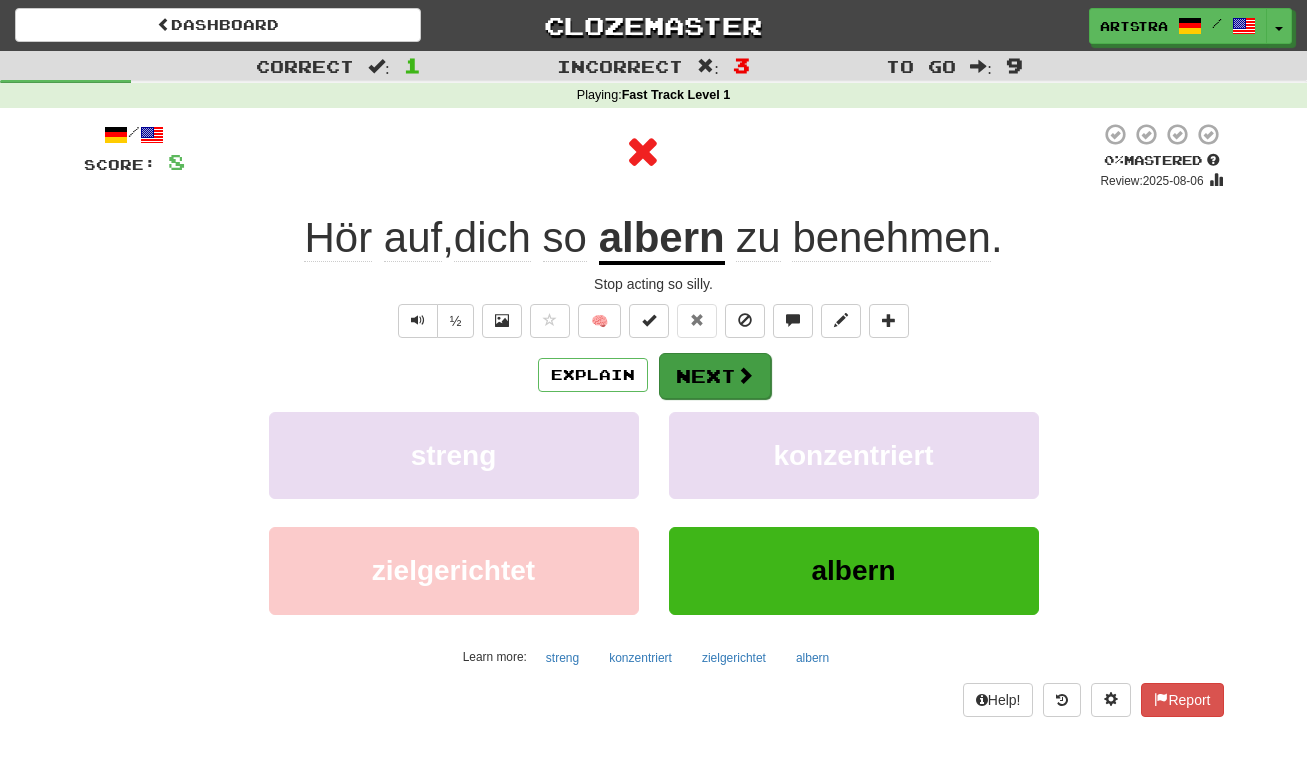 click at bounding box center (745, 375) 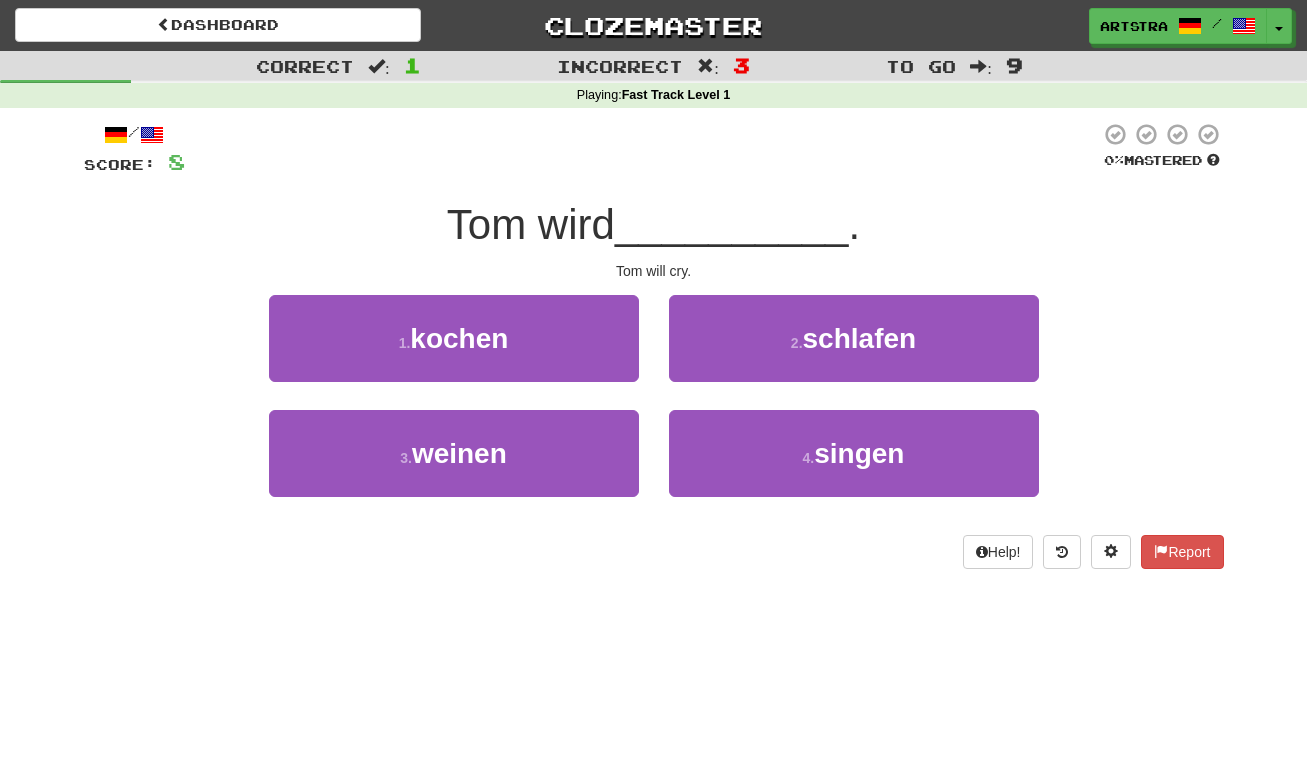 click on "__________" at bounding box center [732, 224] 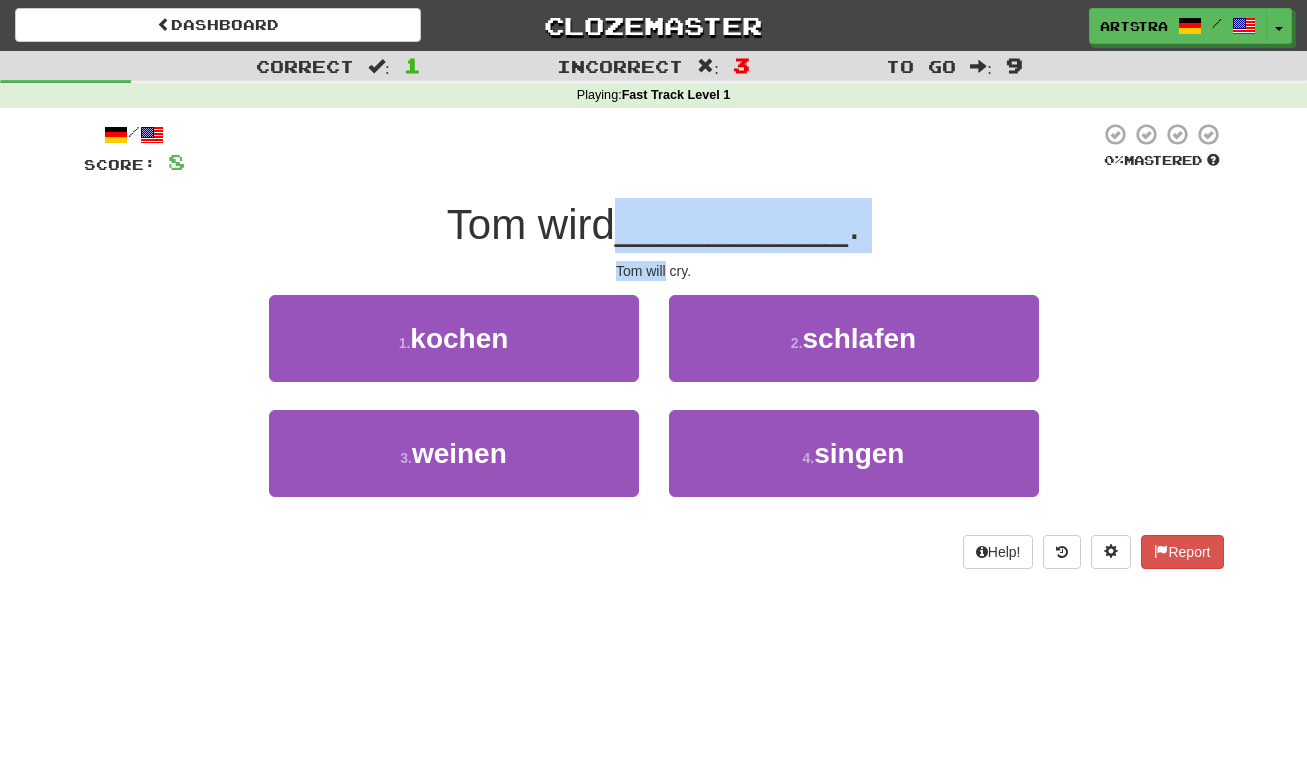 drag, startPoint x: 645, startPoint y: 263, endPoint x: 659, endPoint y: 210, distance: 54.81788 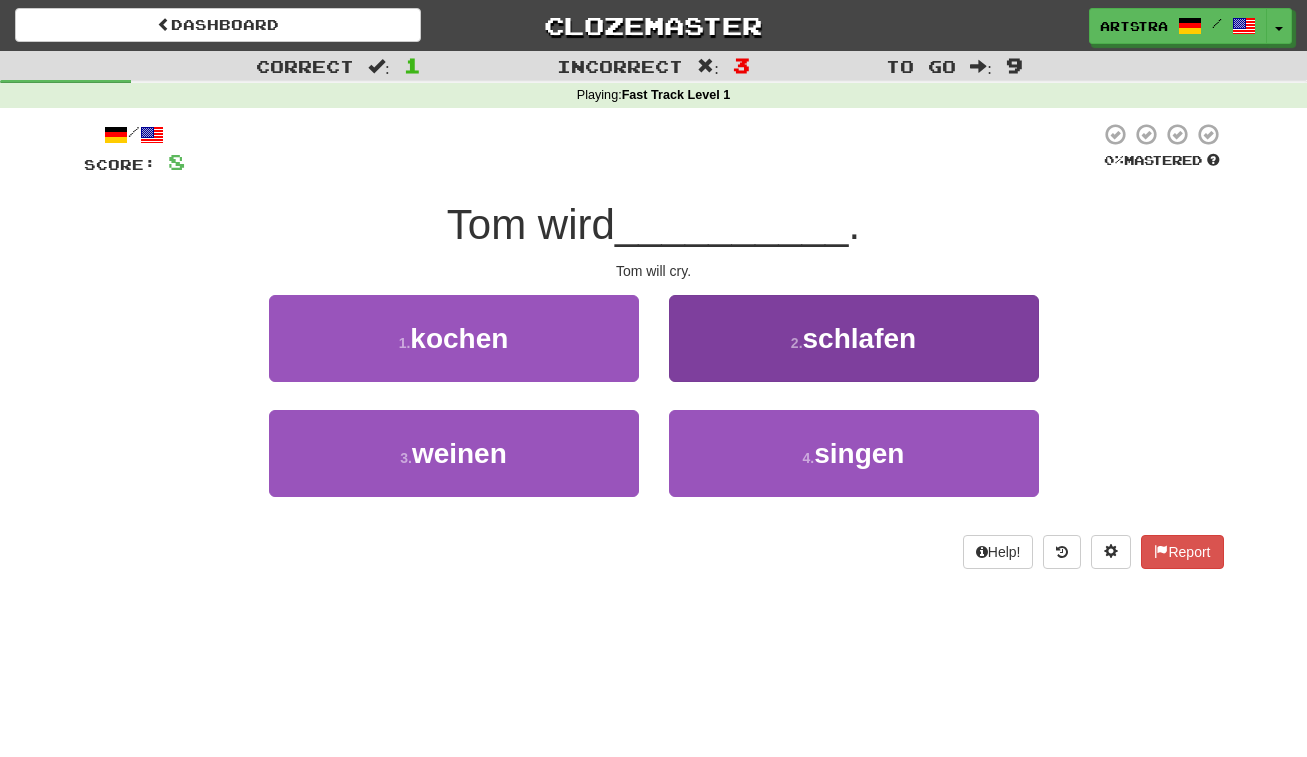 click on "2 .  schlafen" at bounding box center [854, 338] 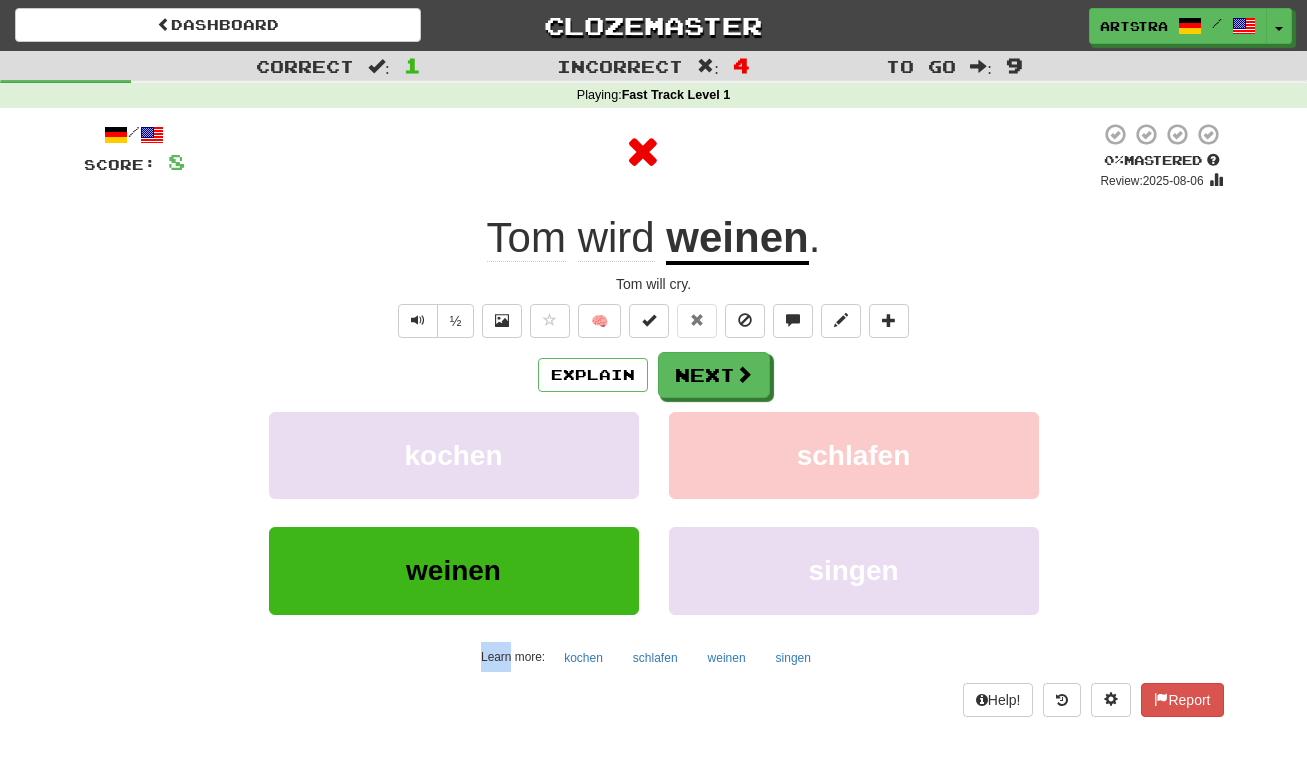 click on "/  Score:   8 0 %  Mastered Review:  2025-08-06 Tom   wird   weinen . Tom will cry. ½ 🧠 Explain Next kochen schlafen weinen singen Learn more: kochen schlafen weinen singen  Help!  Report" at bounding box center (654, 419) 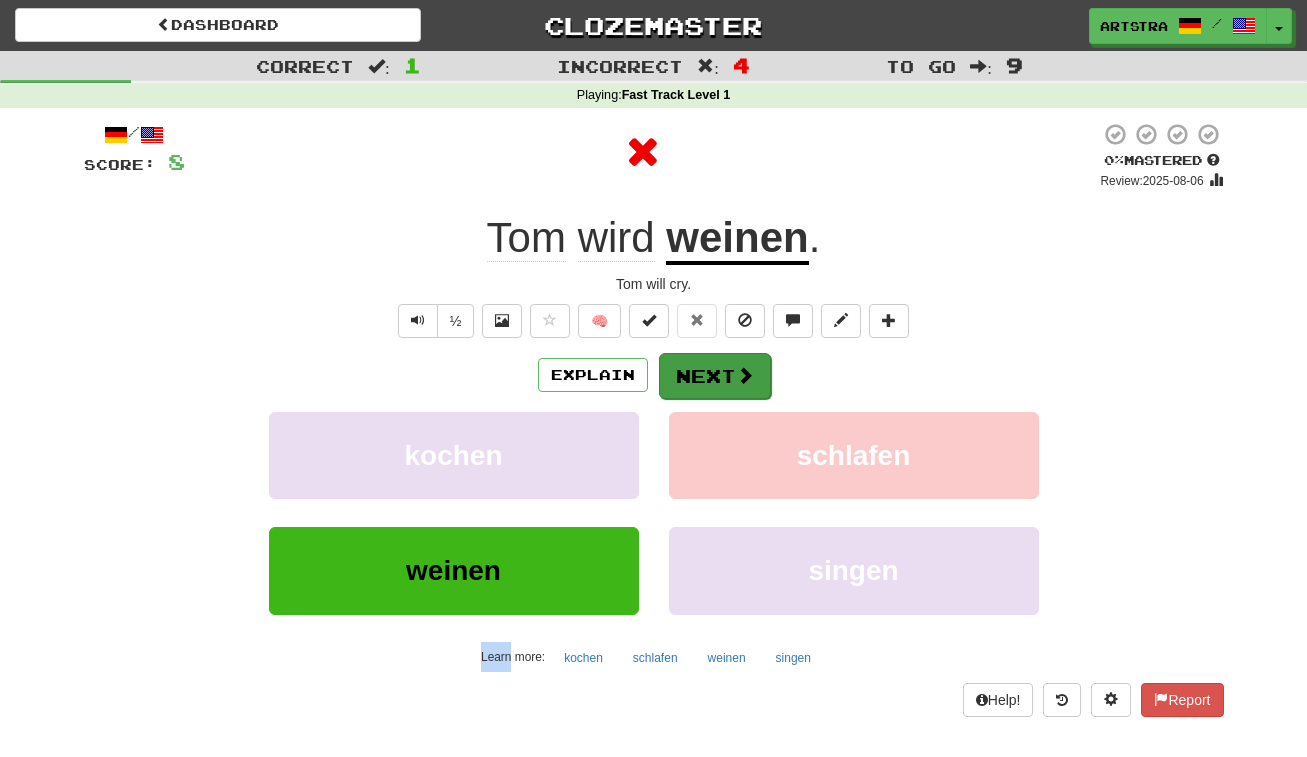click on "Next" at bounding box center [715, 376] 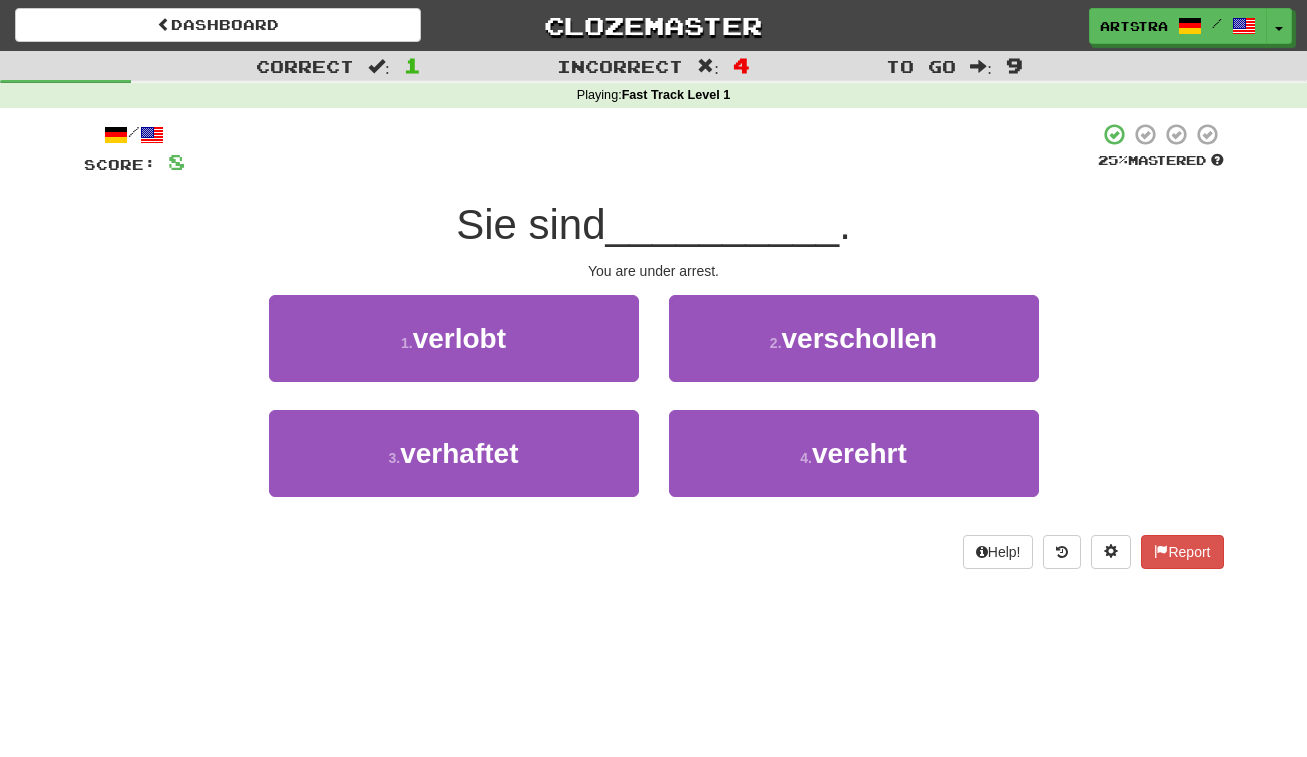 click on "__________" at bounding box center (723, 224) 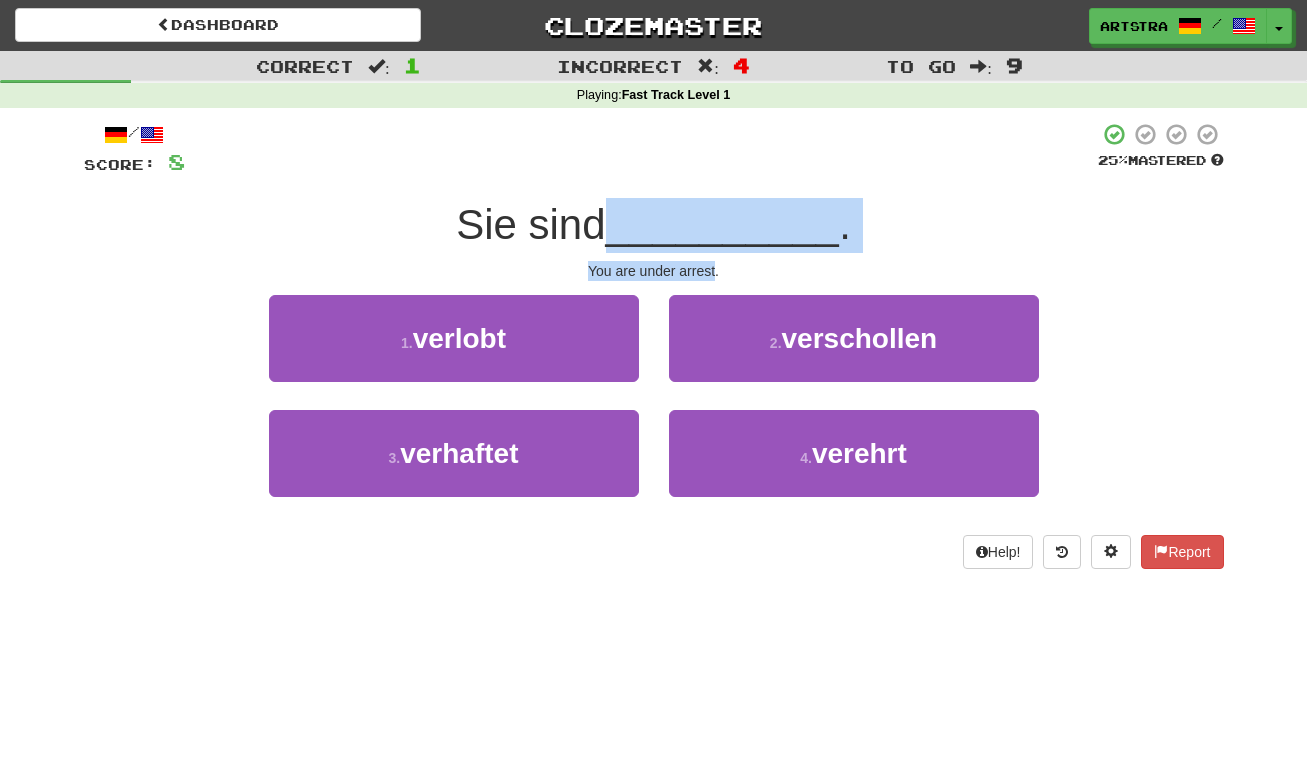 drag, startPoint x: 678, startPoint y: 221, endPoint x: 680, endPoint y: 264, distance: 43.046486 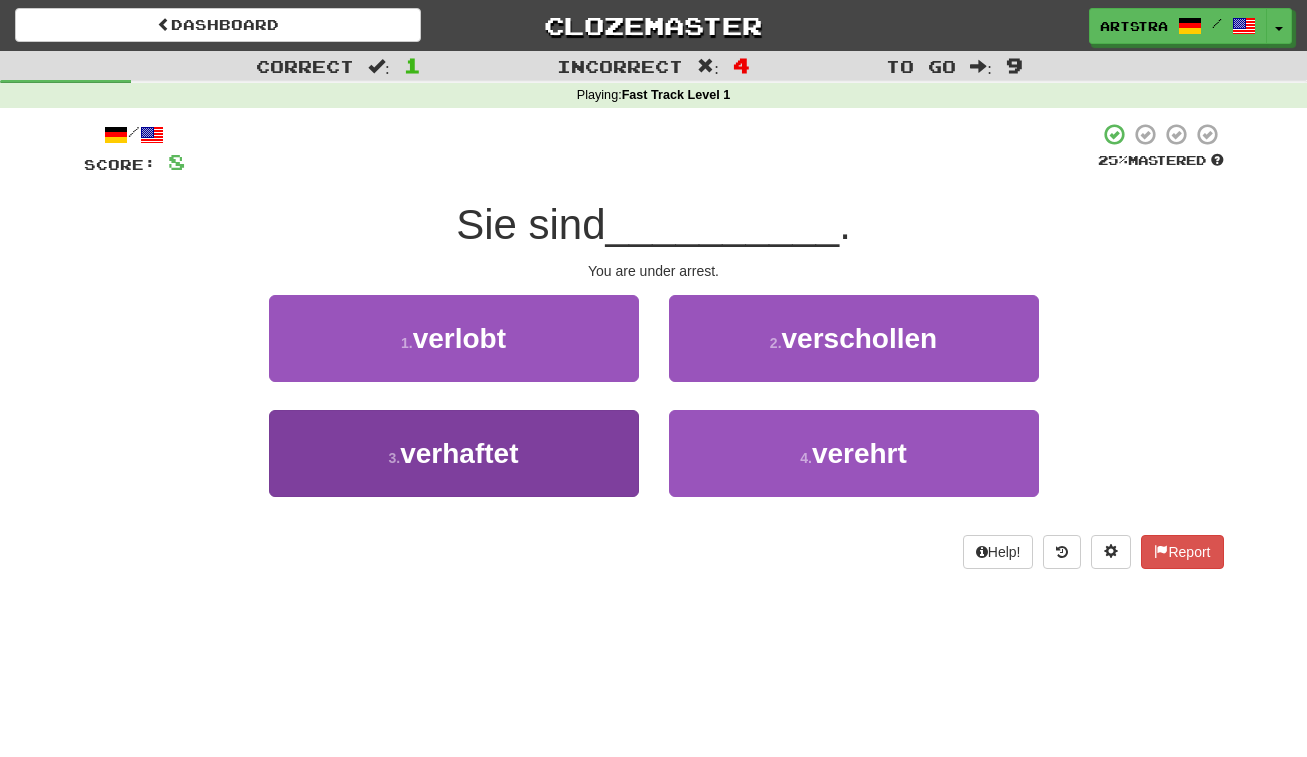 click on "3 .  verhaftet" at bounding box center (454, 453) 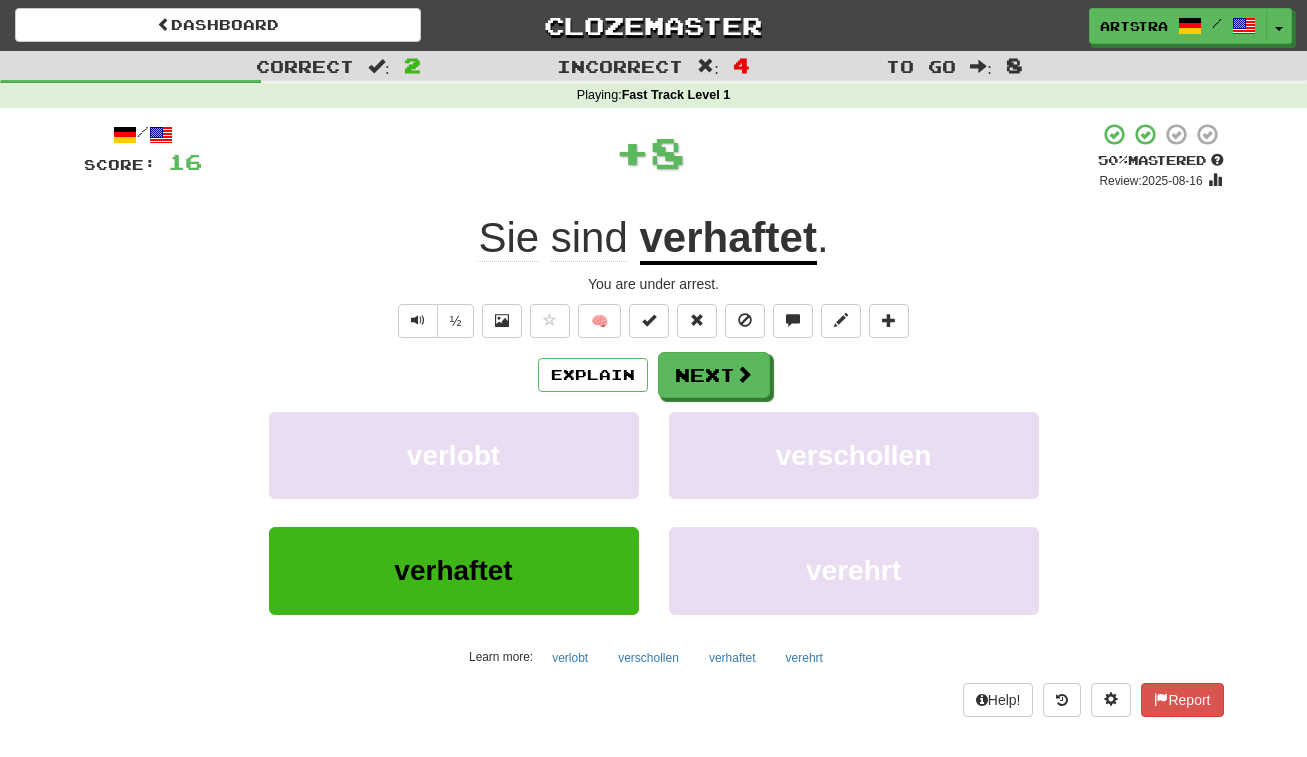 click on "verhaftet" at bounding box center (728, 239) 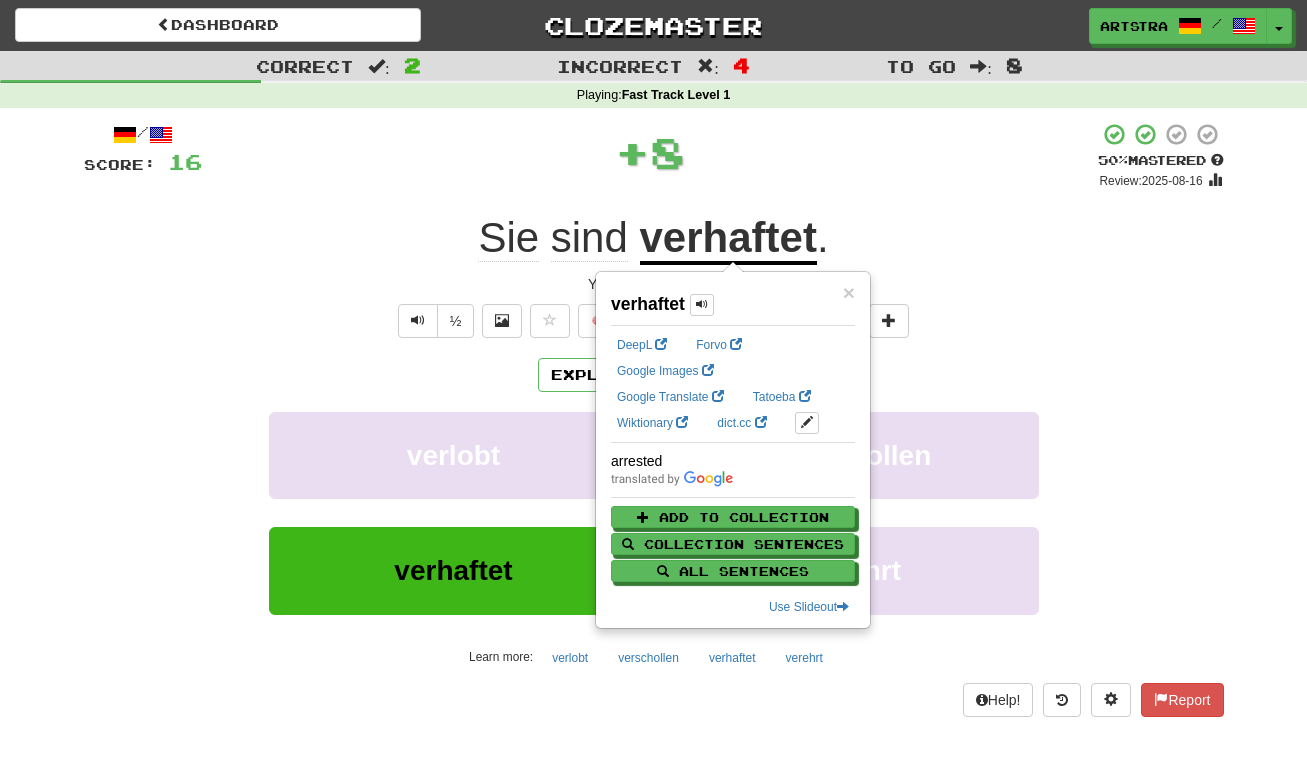 click on "+ 8" at bounding box center (650, 156) 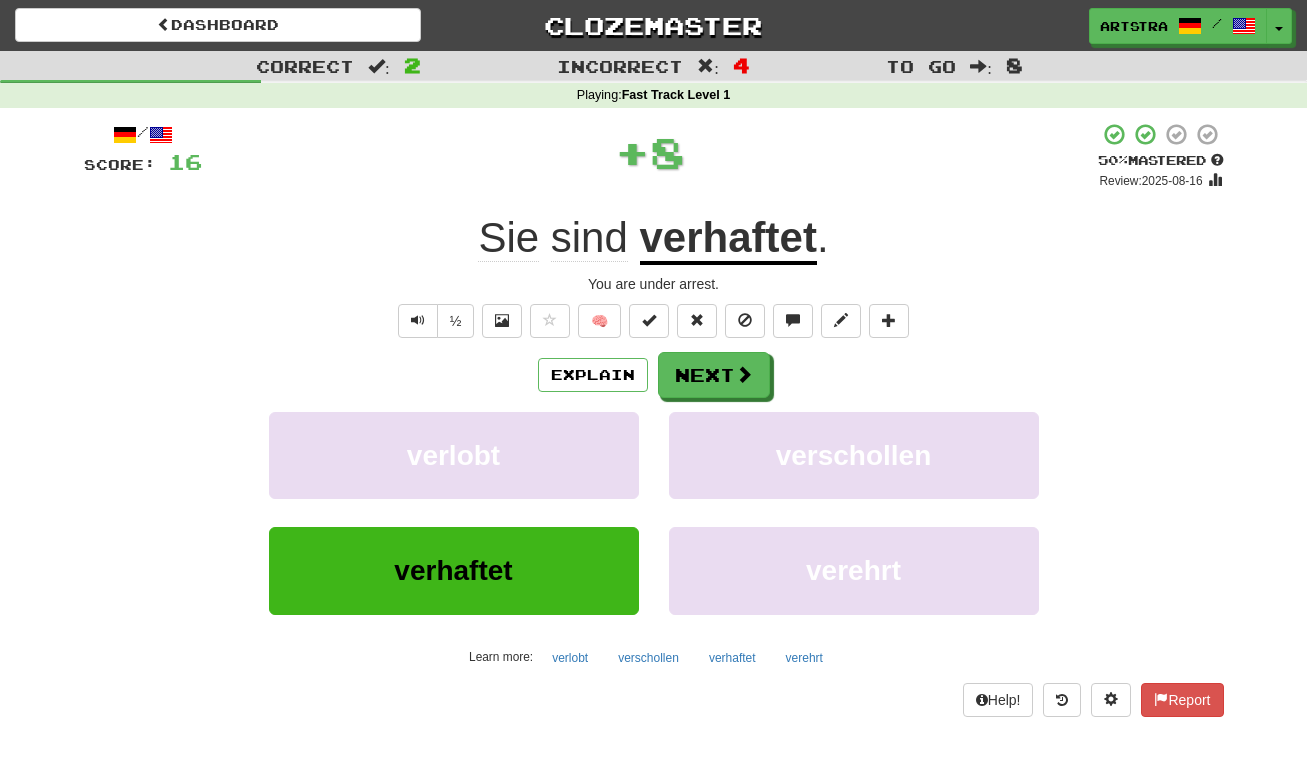 click on "/  Score:   16 + 8 50 %  Mastered Review:  2025-08-16 Sie   sind   verhaftet . You are under arrest. ½ 🧠 Explain Next verlobt verschollen verhaftet verehrt Learn more: verlobt verschollen verhaftet verehrt  Help!  Report" at bounding box center (654, 419) 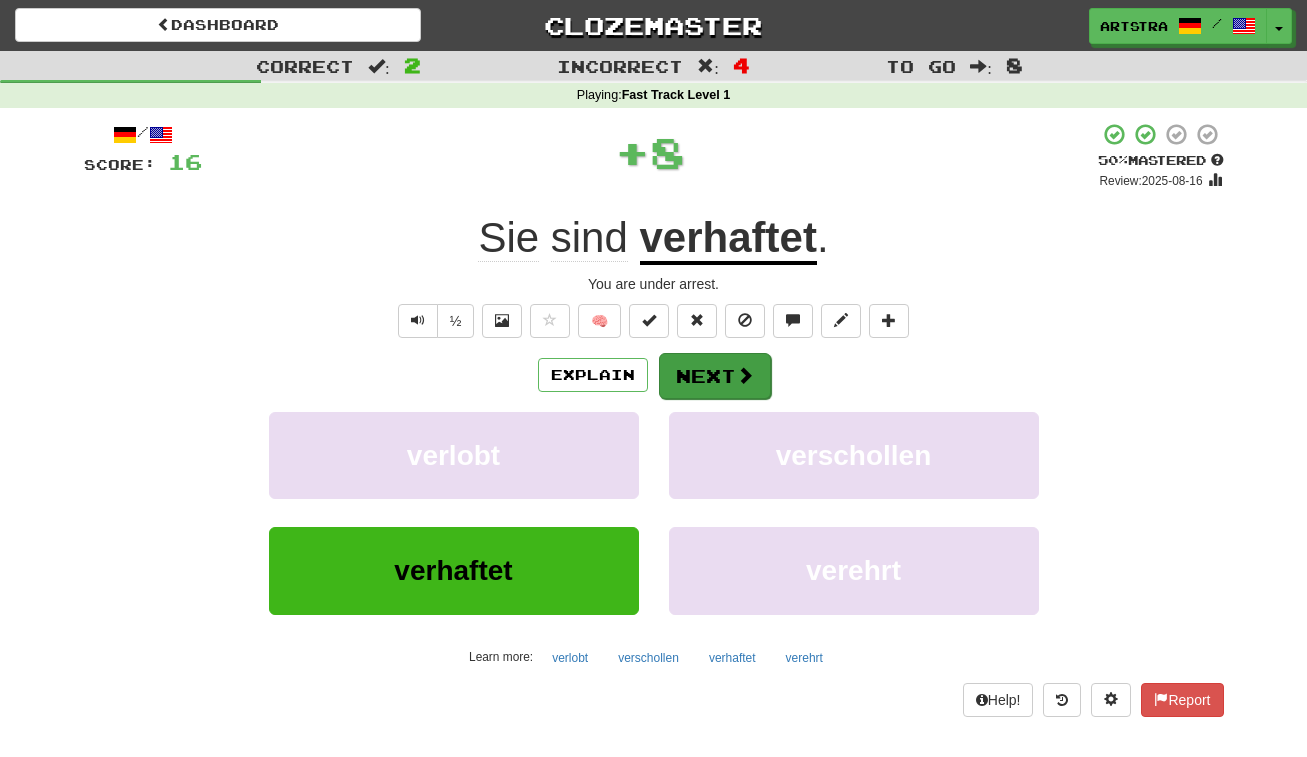 click on "Next" at bounding box center [715, 376] 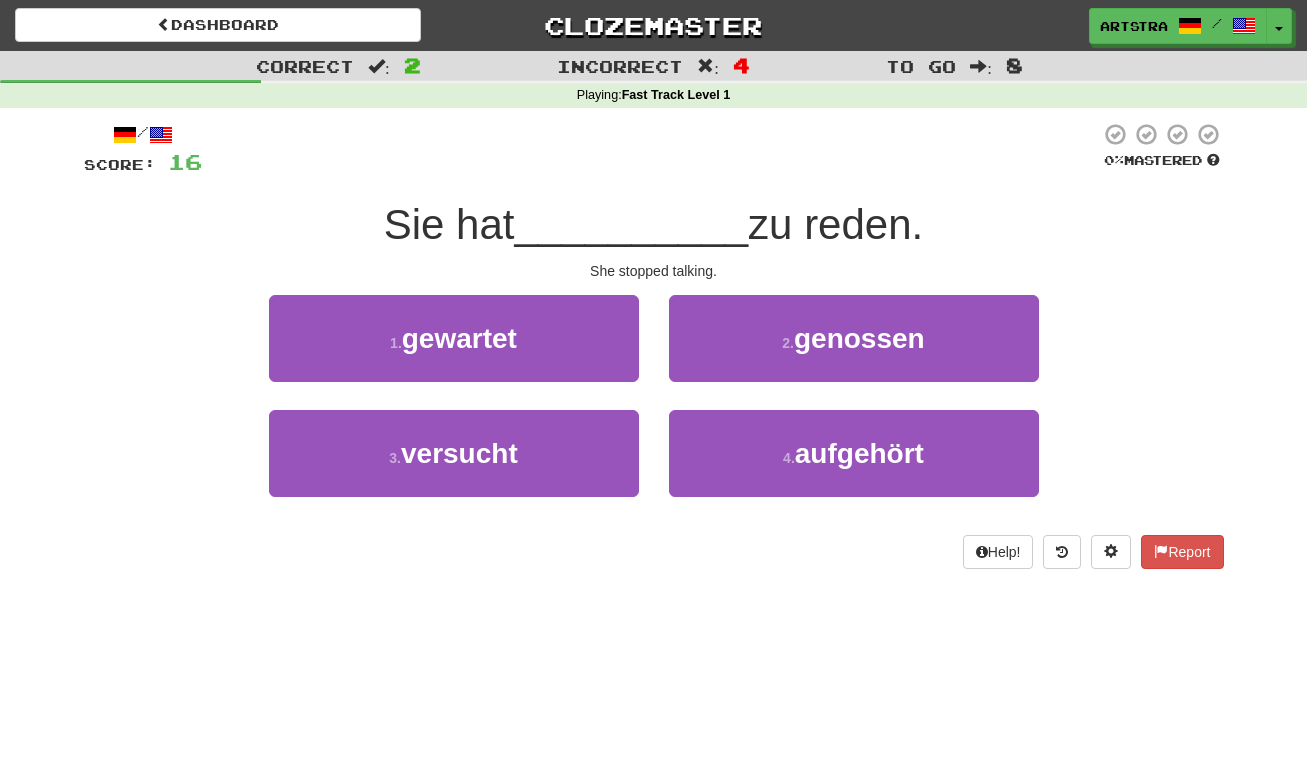 click on "__________" at bounding box center [632, 224] 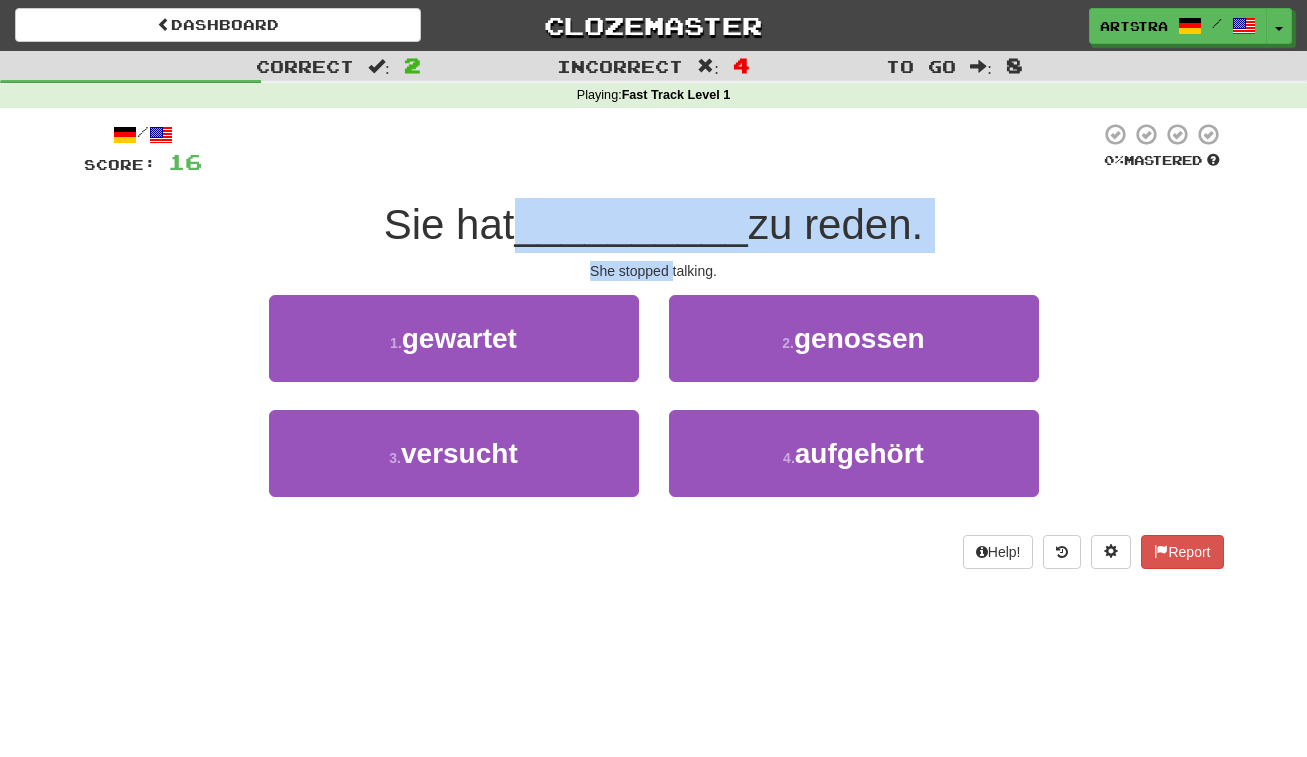drag, startPoint x: 674, startPoint y: 221, endPoint x: 667, endPoint y: 266, distance: 45.54119 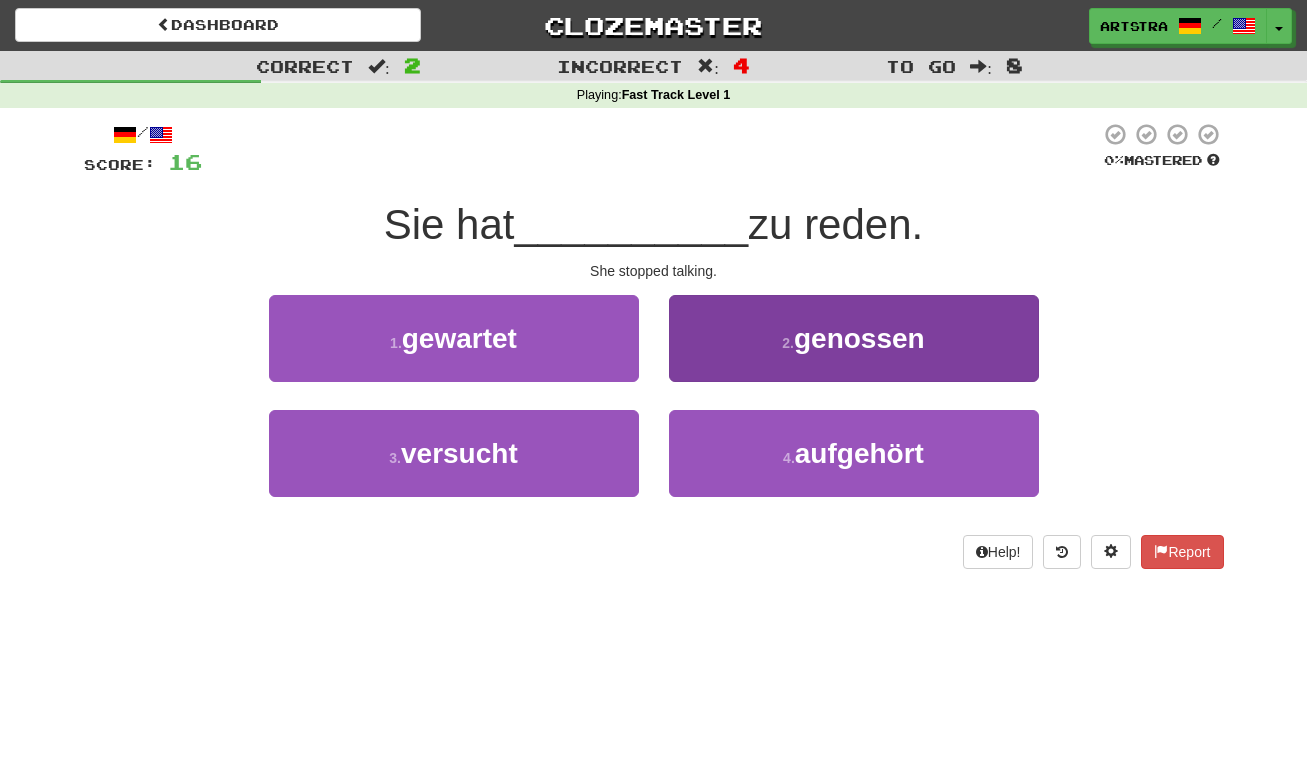 click on "genossen" at bounding box center (859, 338) 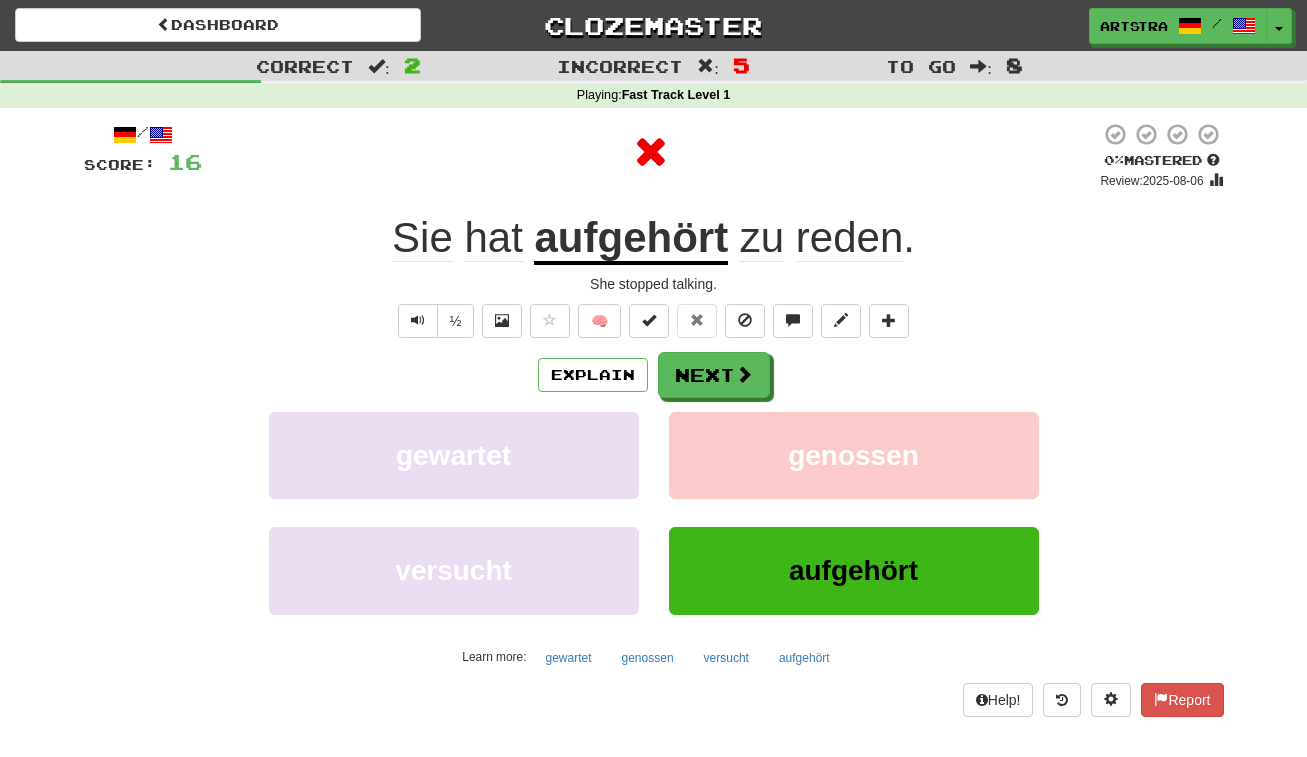 click on "aufgehört" at bounding box center [631, 239] 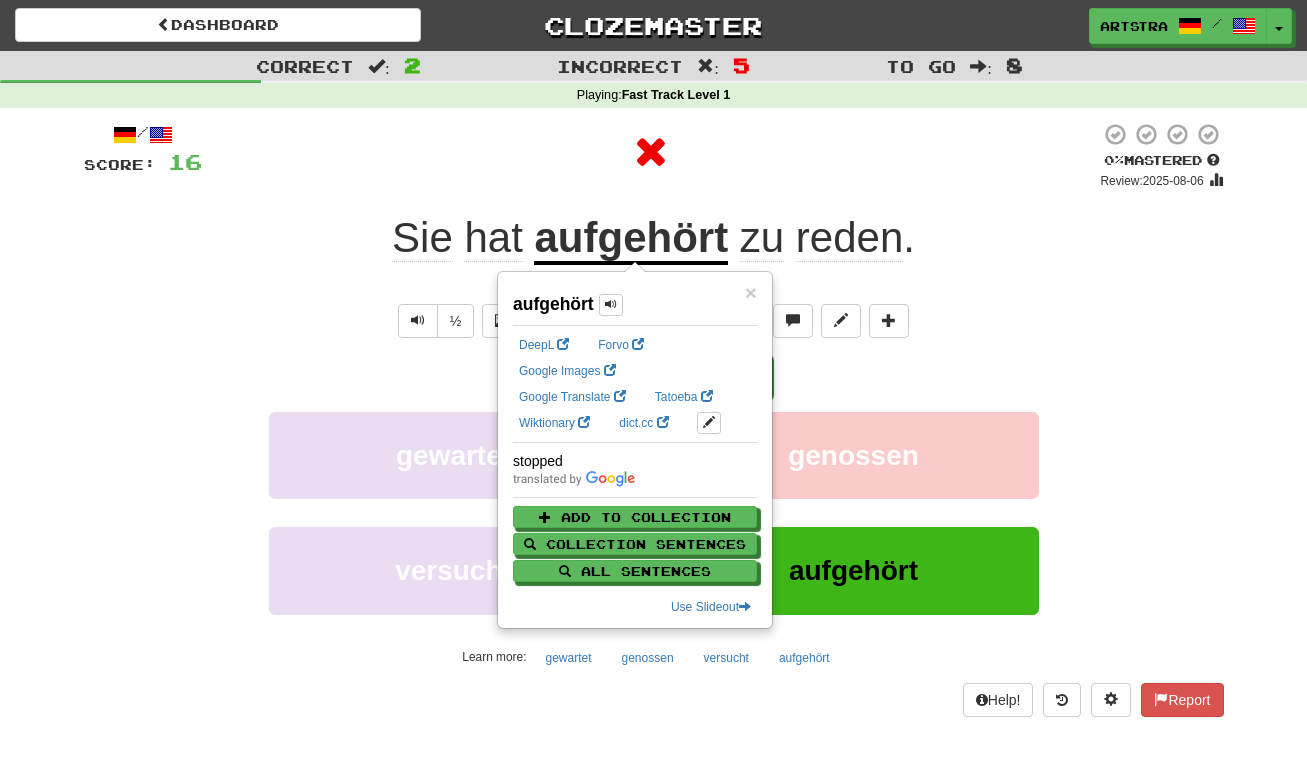 click on "reden" at bounding box center (849, 238) 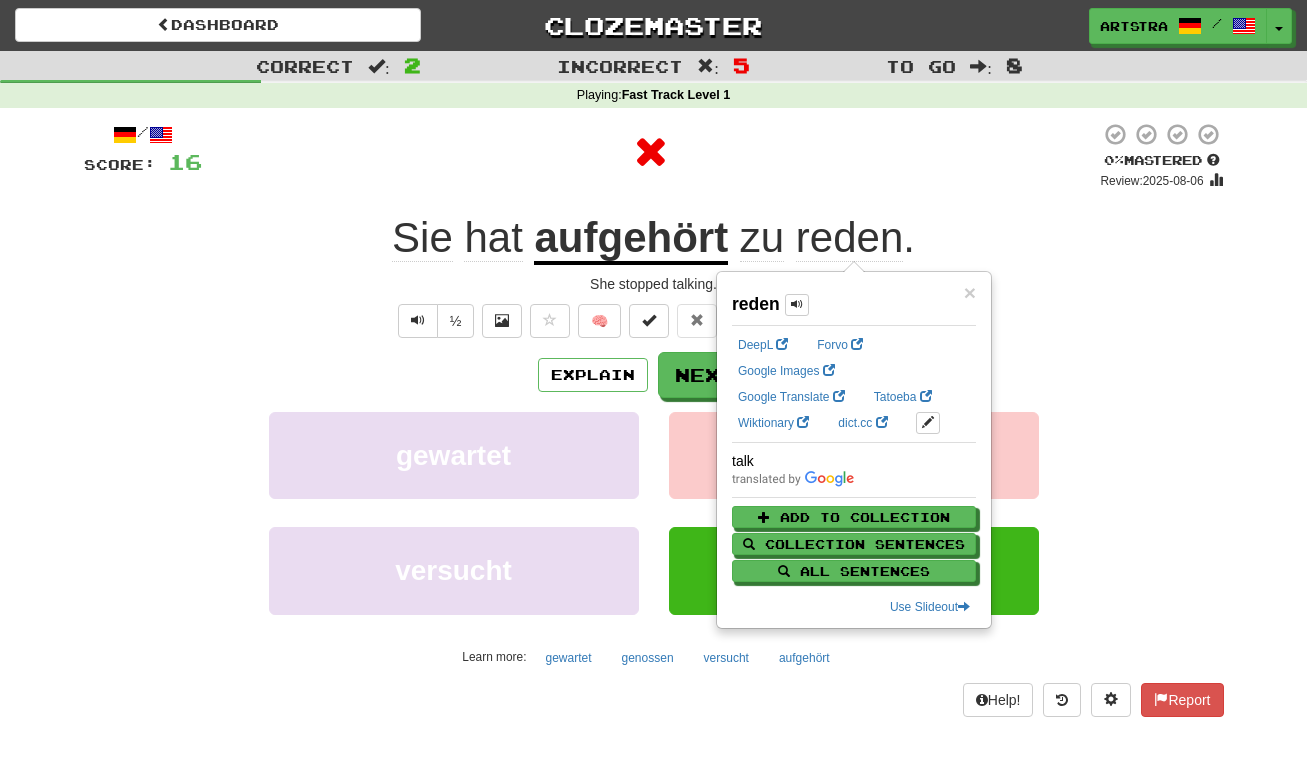 click at bounding box center (651, 152) 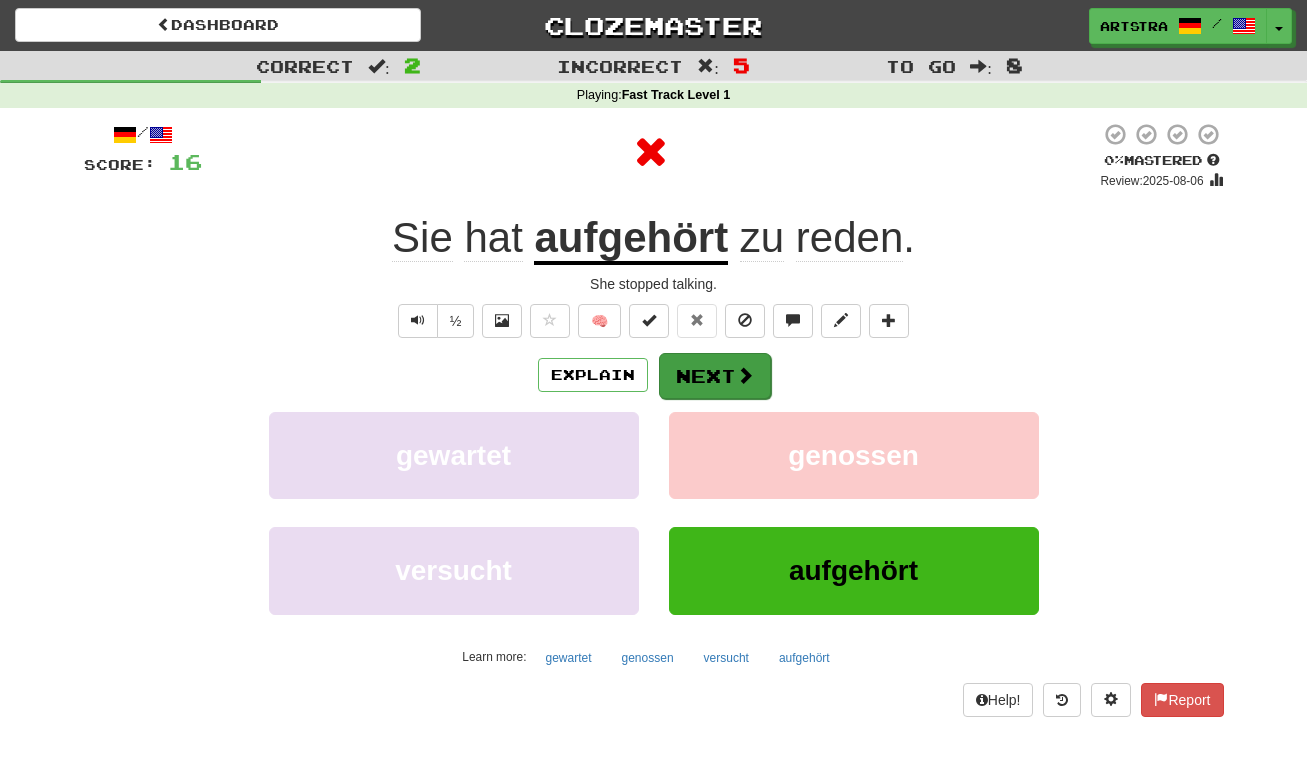 click on "Next" at bounding box center [715, 376] 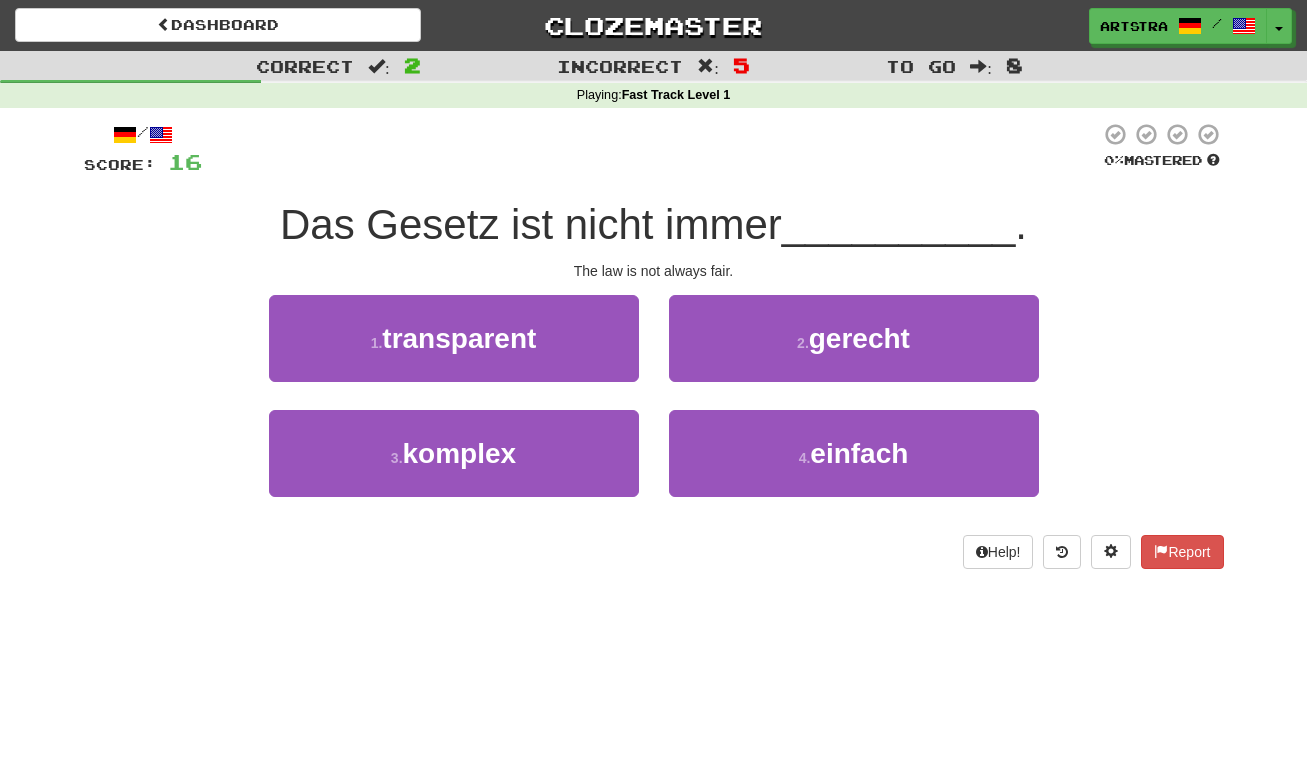 click on "Das Gesetz ist nicht immer" at bounding box center (531, 224) 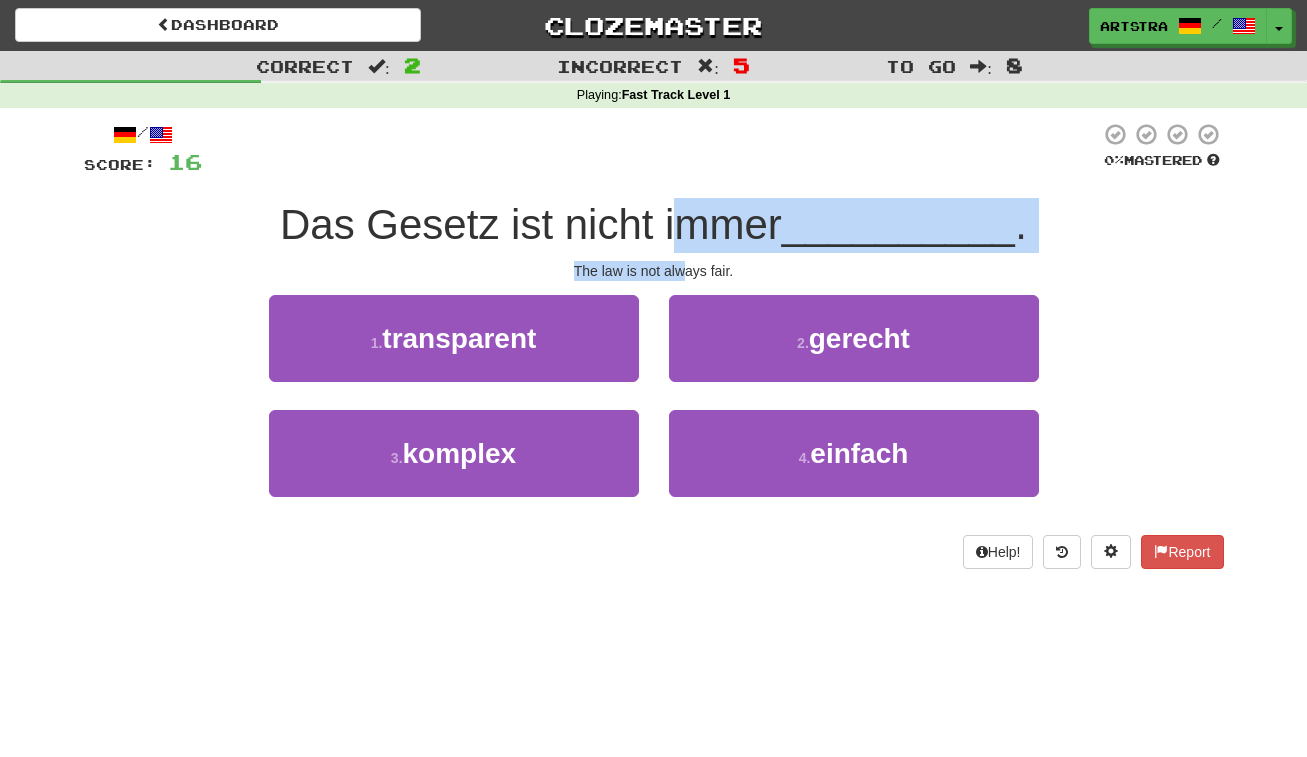 drag, startPoint x: 694, startPoint y: 238, endPoint x: 687, endPoint y: 270, distance: 32.75668 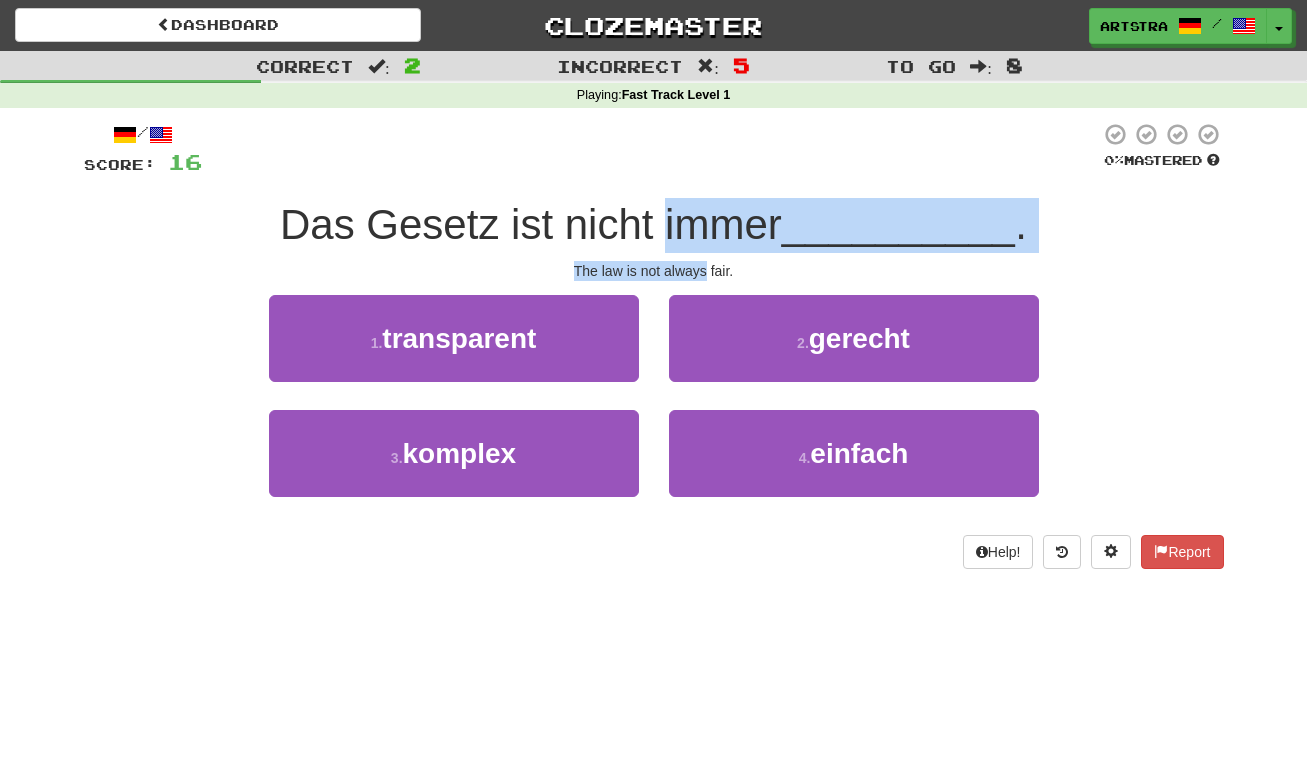 drag, startPoint x: 687, startPoint y: 270, endPoint x: 703, endPoint y: 227, distance: 45.88028 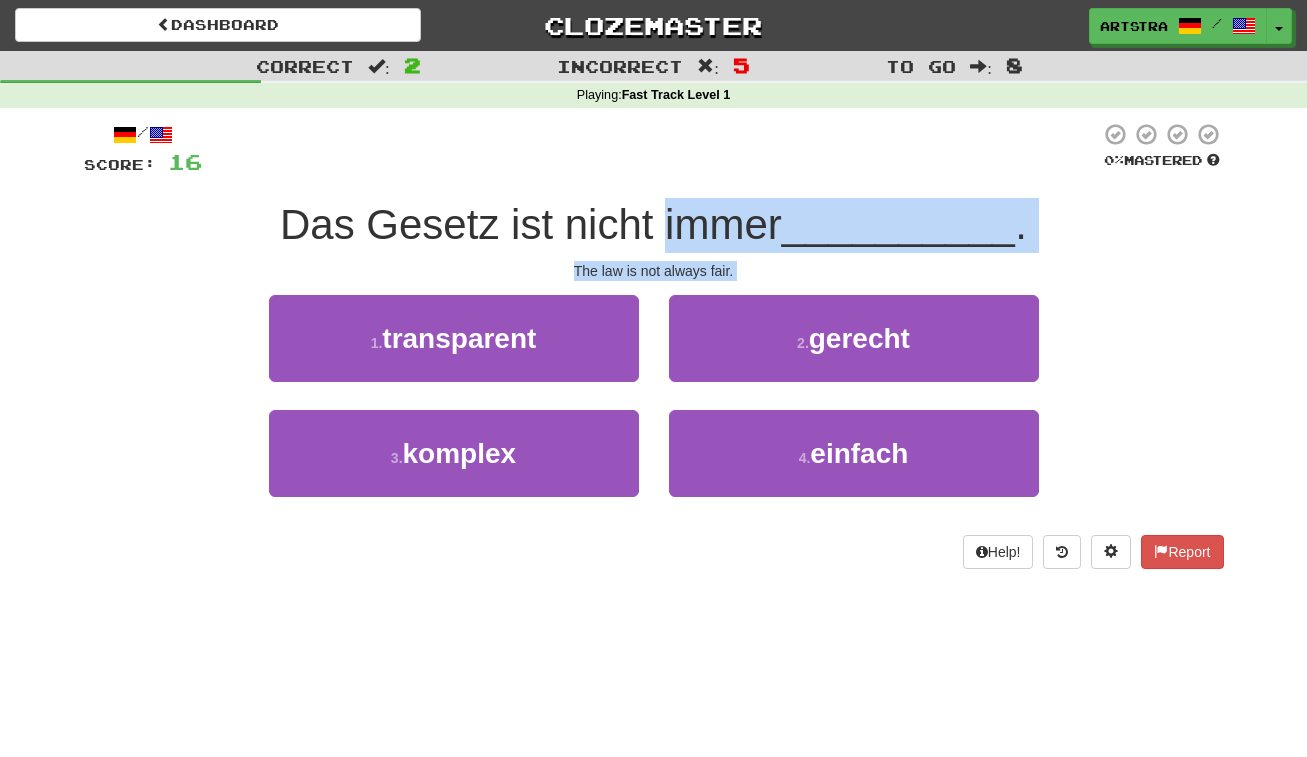 drag, startPoint x: 703, startPoint y: 227, endPoint x: 713, endPoint y: 277, distance: 50.990196 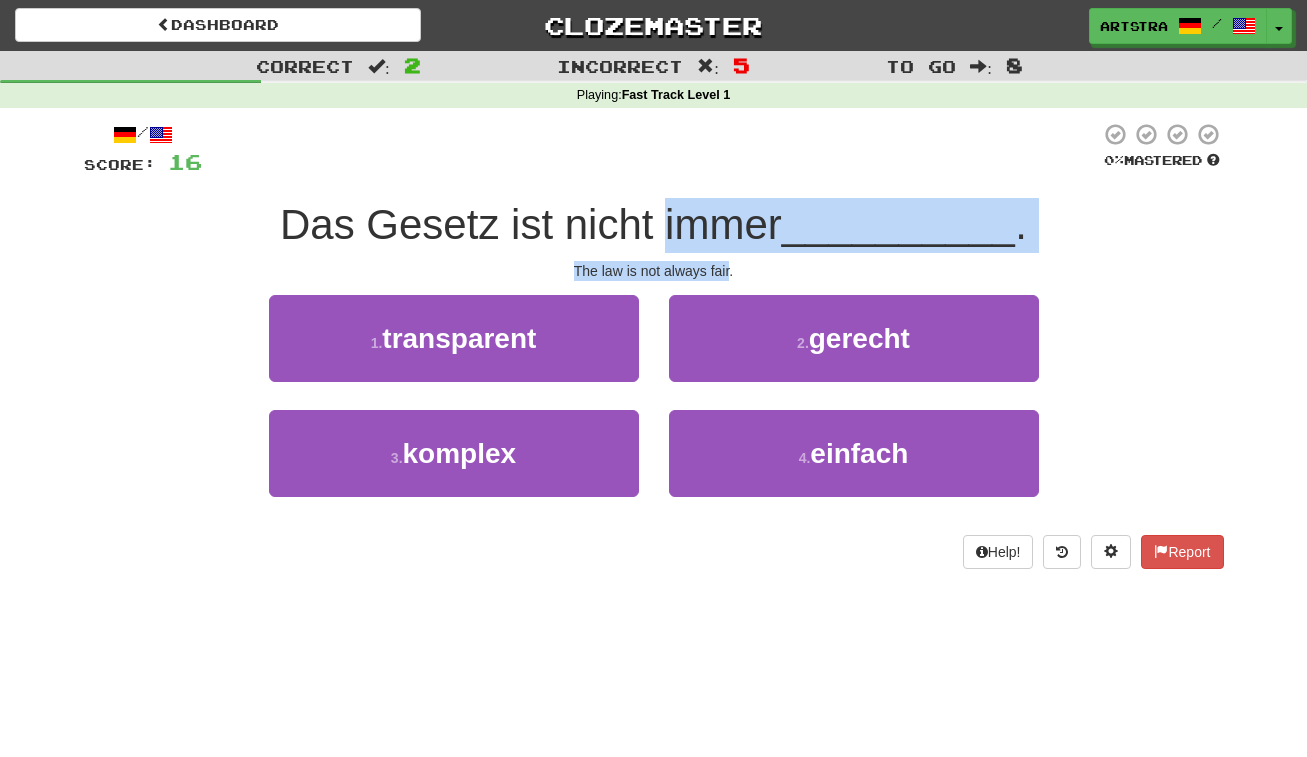 drag, startPoint x: 715, startPoint y: 270, endPoint x: 713, endPoint y: 199, distance: 71.02816 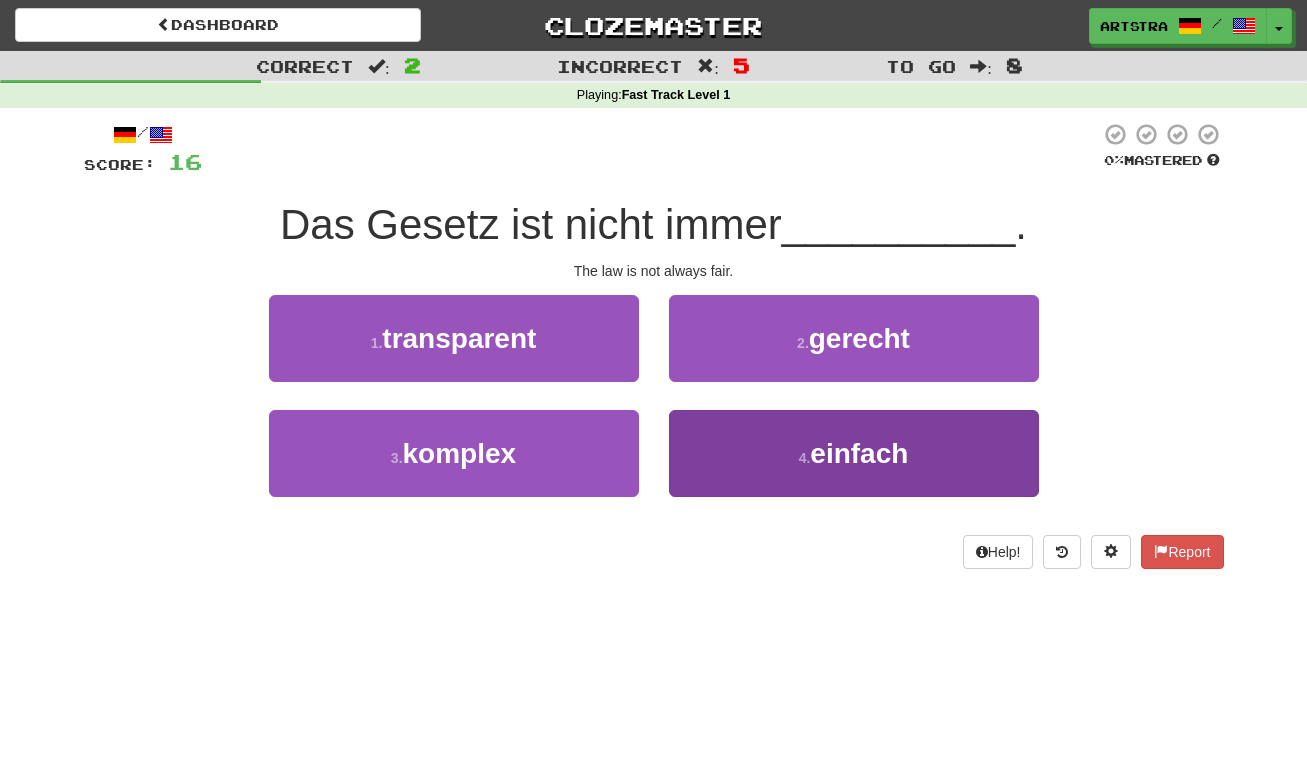 click on "einfach" at bounding box center [859, 453] 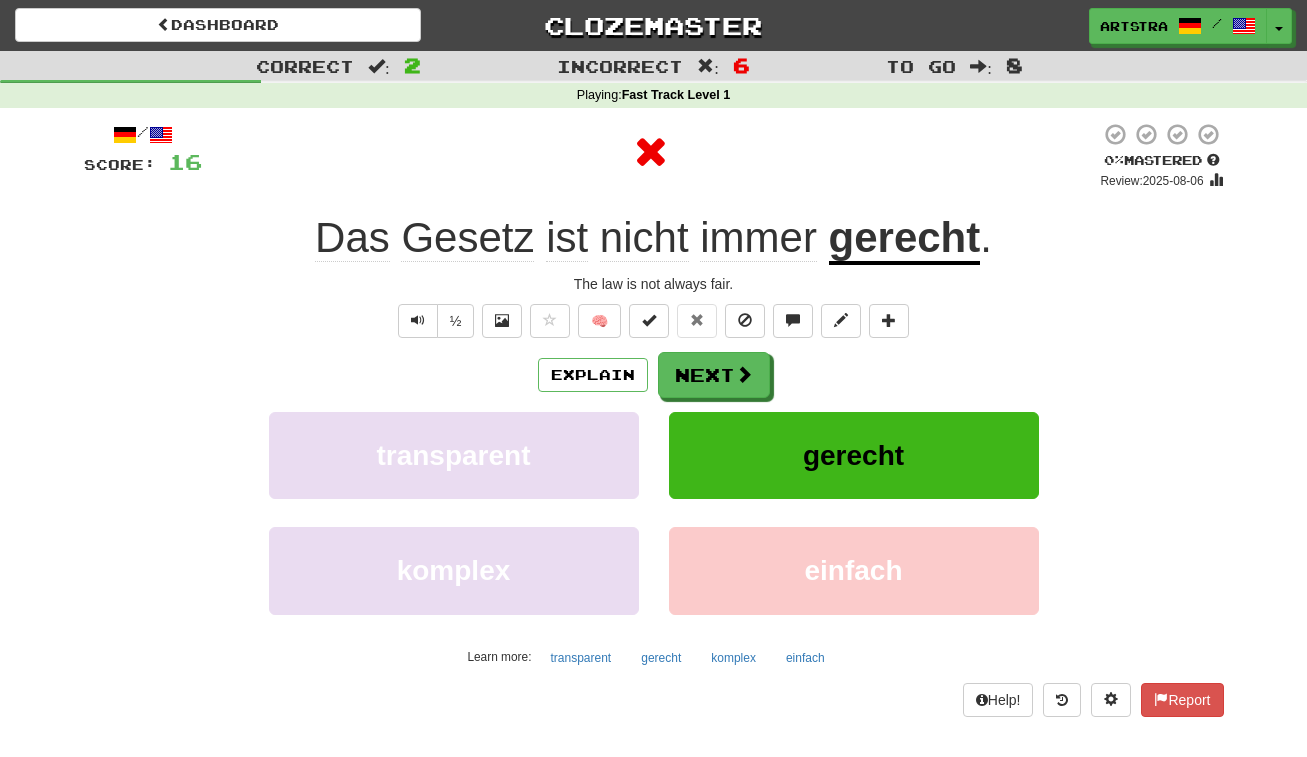 click on "gerecht" at bounding box center (905, 239) 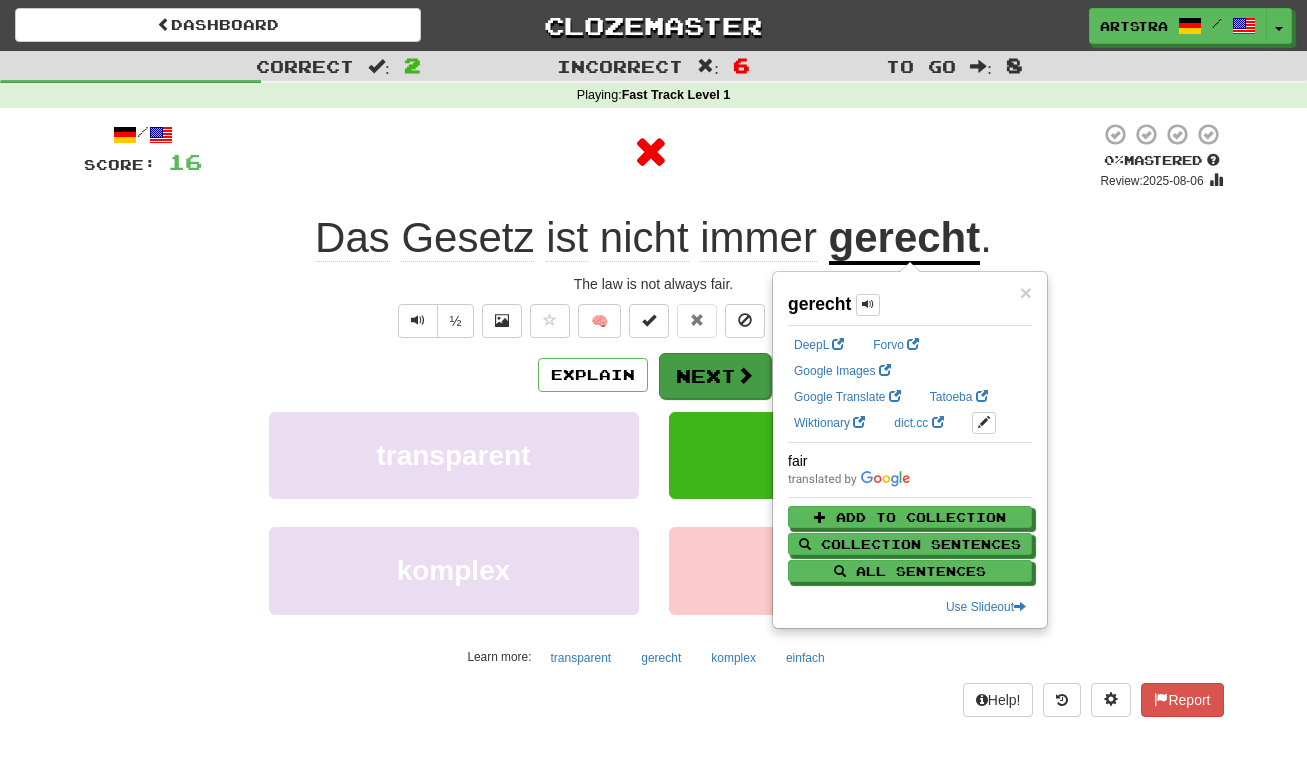 click on "Next" at bounding box center [715, 376] 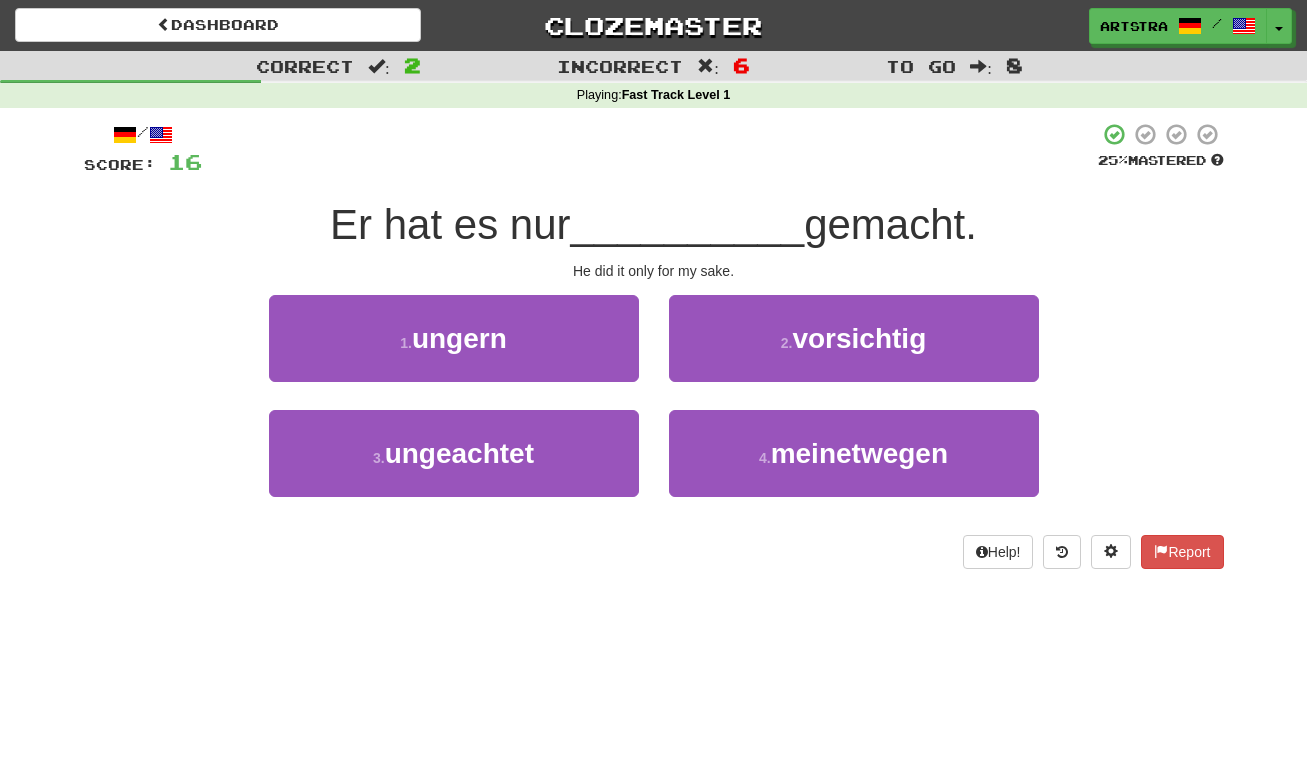 click on "__________" at bounding box center (688, 224) 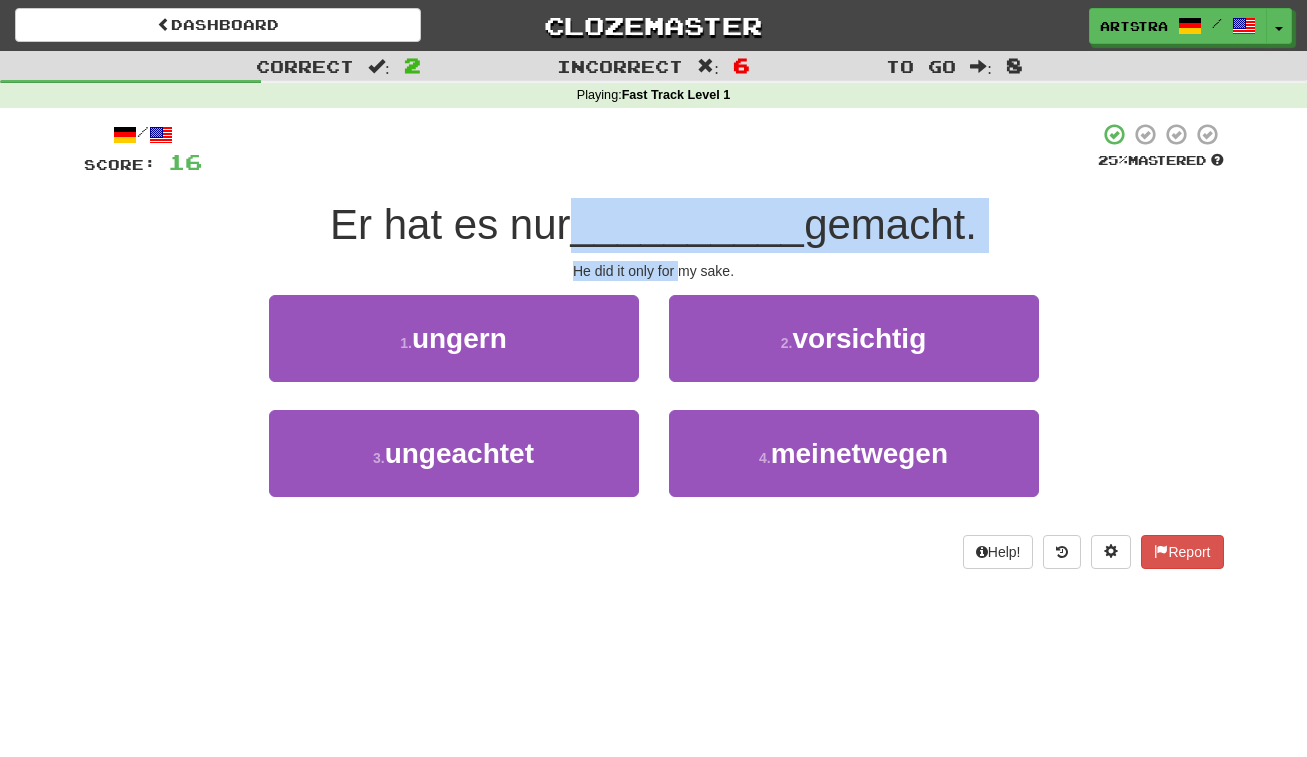 drag, startPoint x: 677, startPoint y: 213, endPoint x: 675, endPoint y: 263, distance: 50.039986 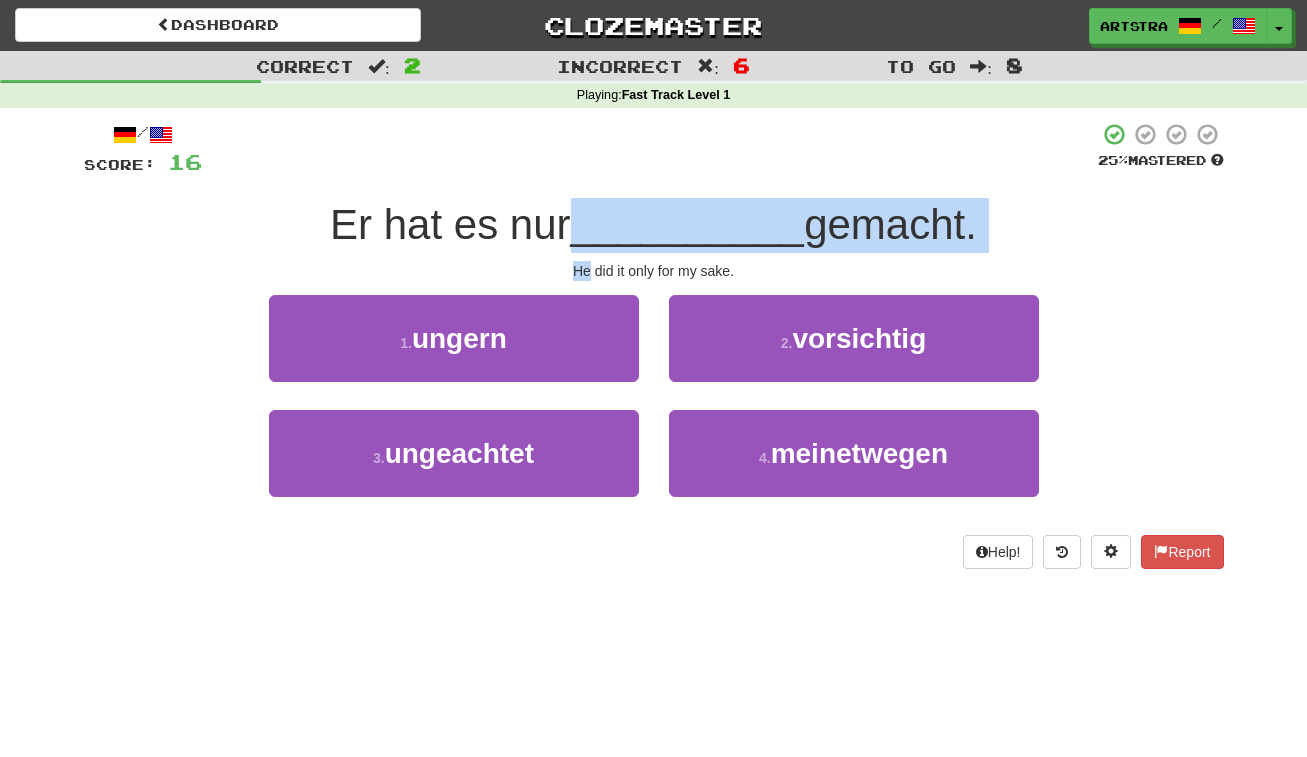 click on "/  Score:   16 25 %  Mastered Er hat es nur  __________  gemacht. He did it only for my sake. 1 .  ungern 2 .  vorsichtig 3 .  ungeachtet 4 .  meinetwegen  Help!  Report" at bounding box center (654, 345) 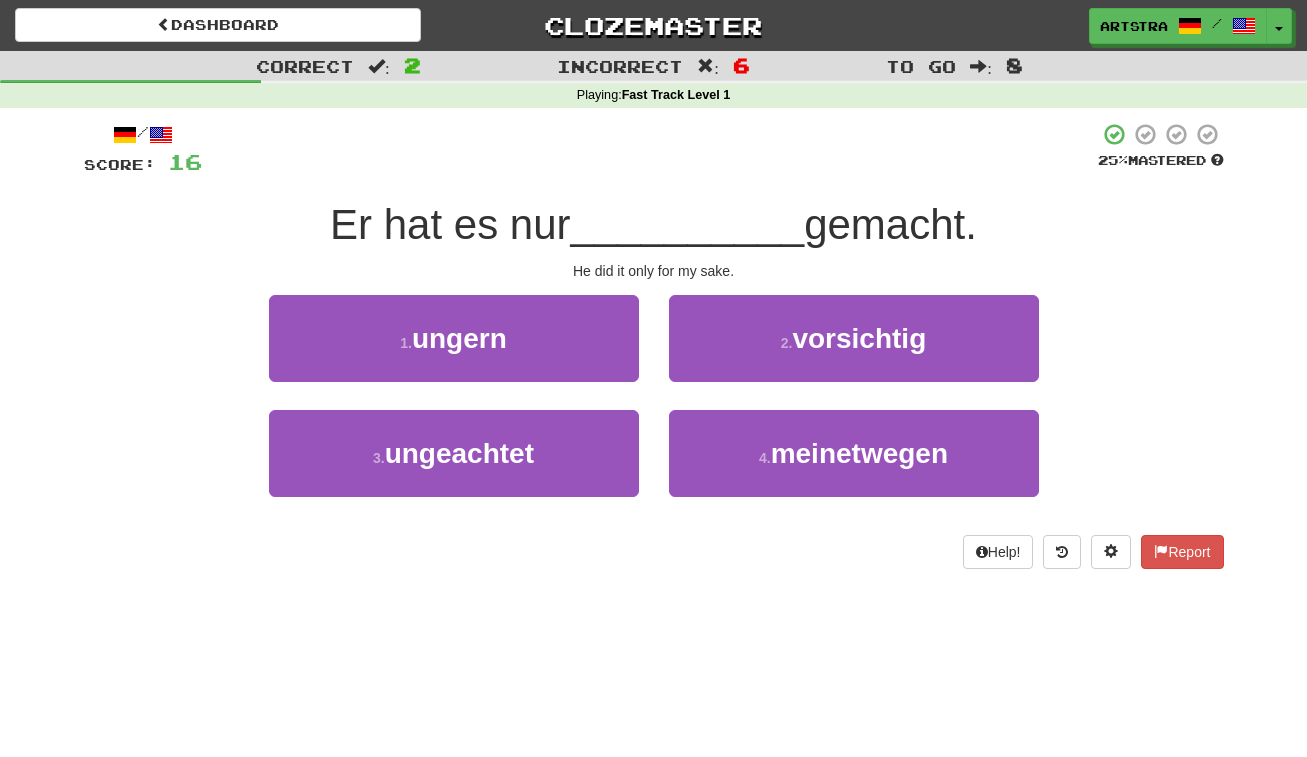 click on "He did it only for my sake." at bounding box center (654, 271) 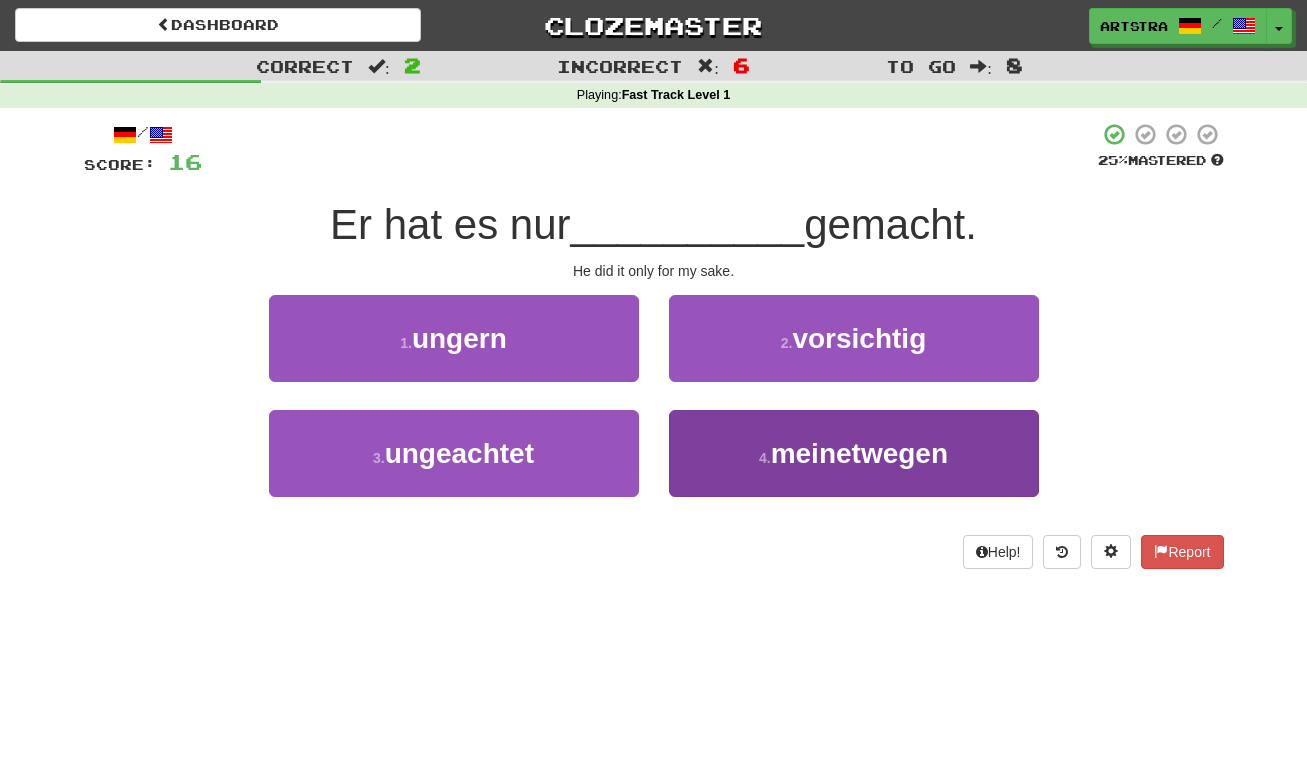 click on "4 ." at bounding box center [765, 458] 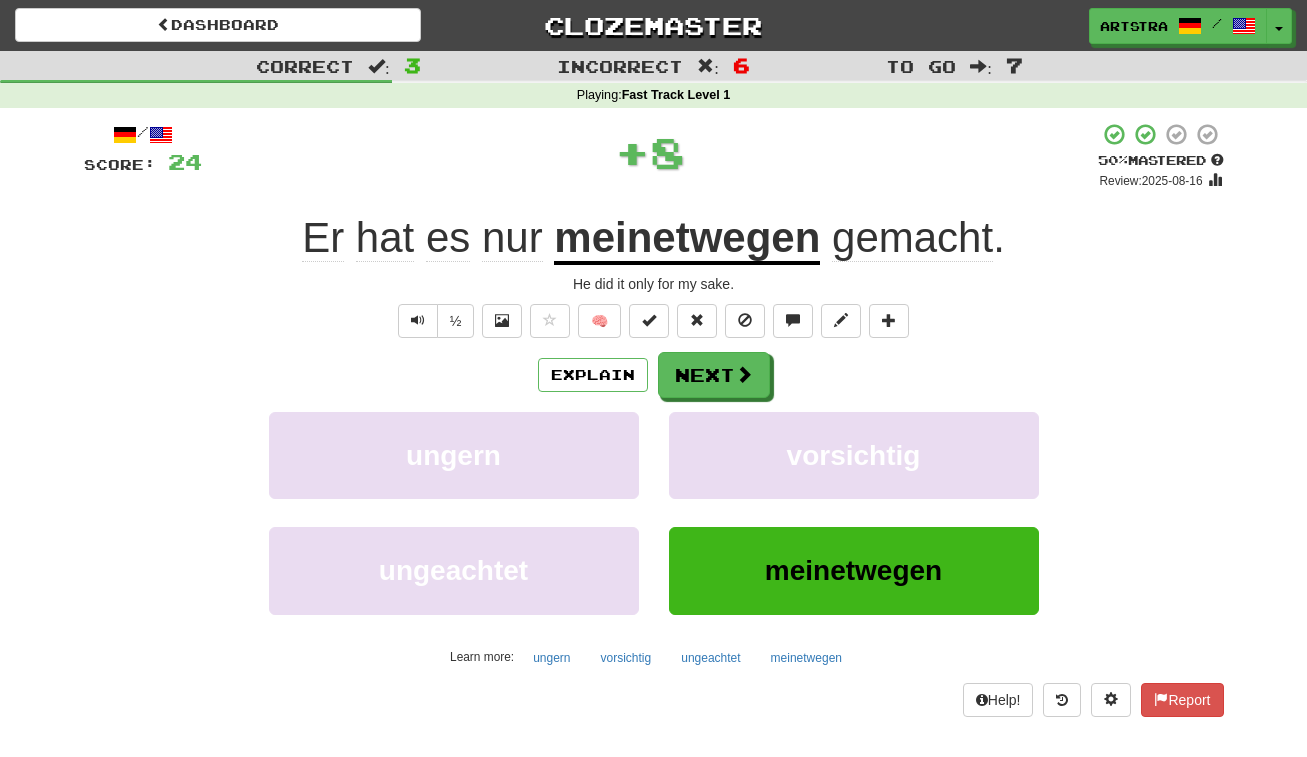 click on "meinetwegen" at bounding box center [687, 239] 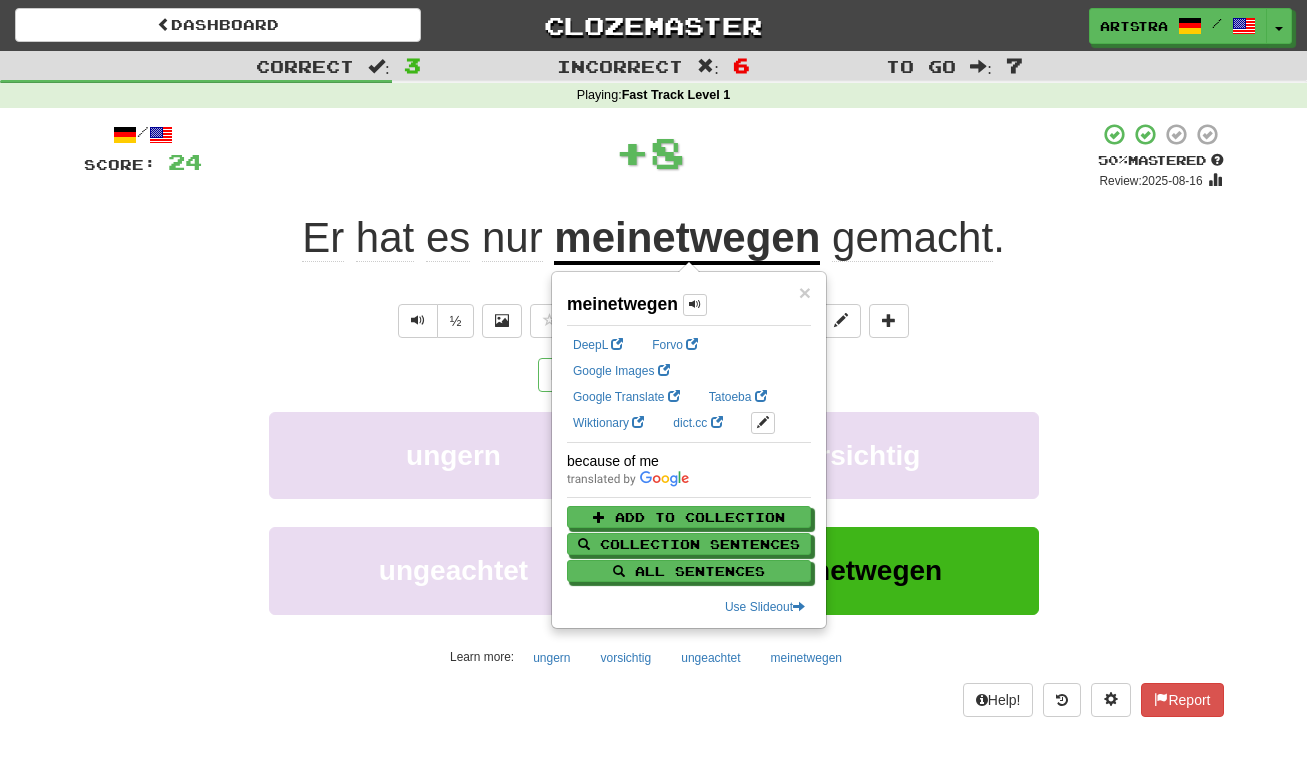 click on "+ 8" at bounding box center (650, 152) 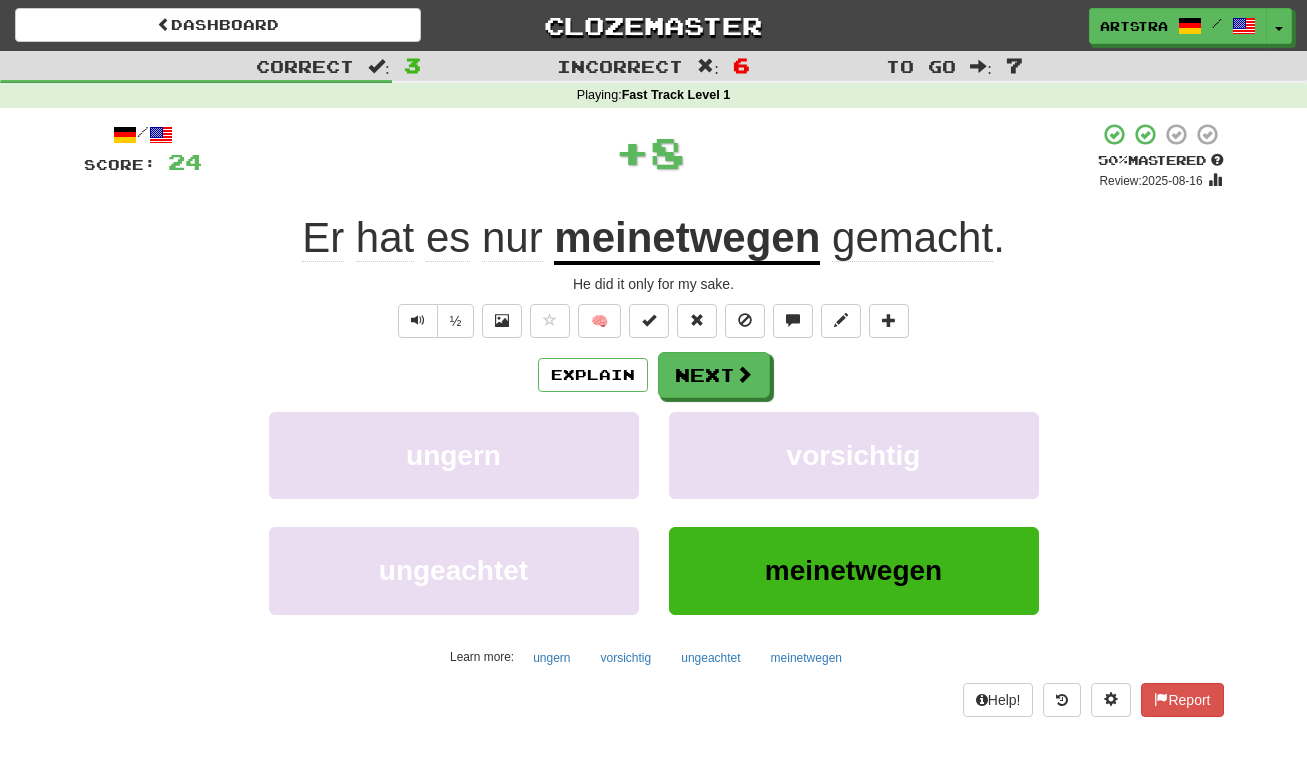 click on "gemacht" at bounding box center [912, 238] 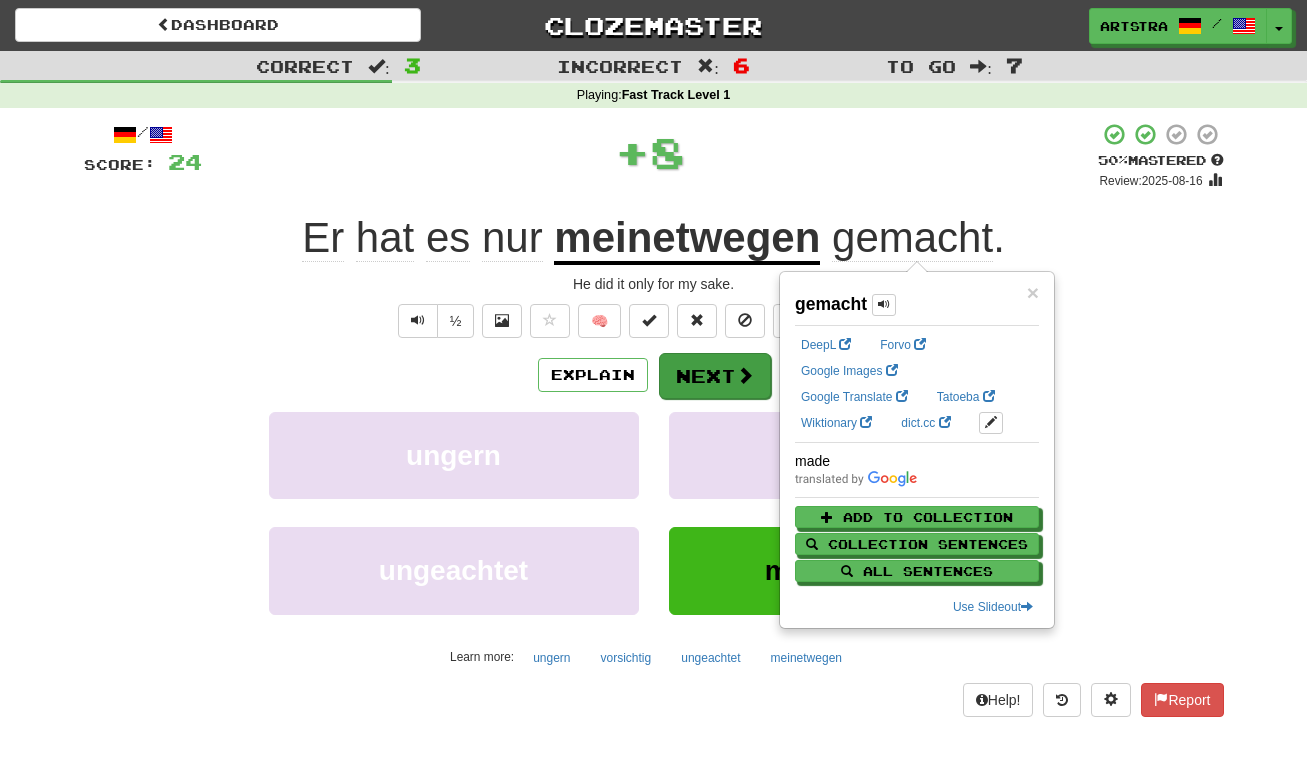 click on "Next" at bounding box center [715, 376] 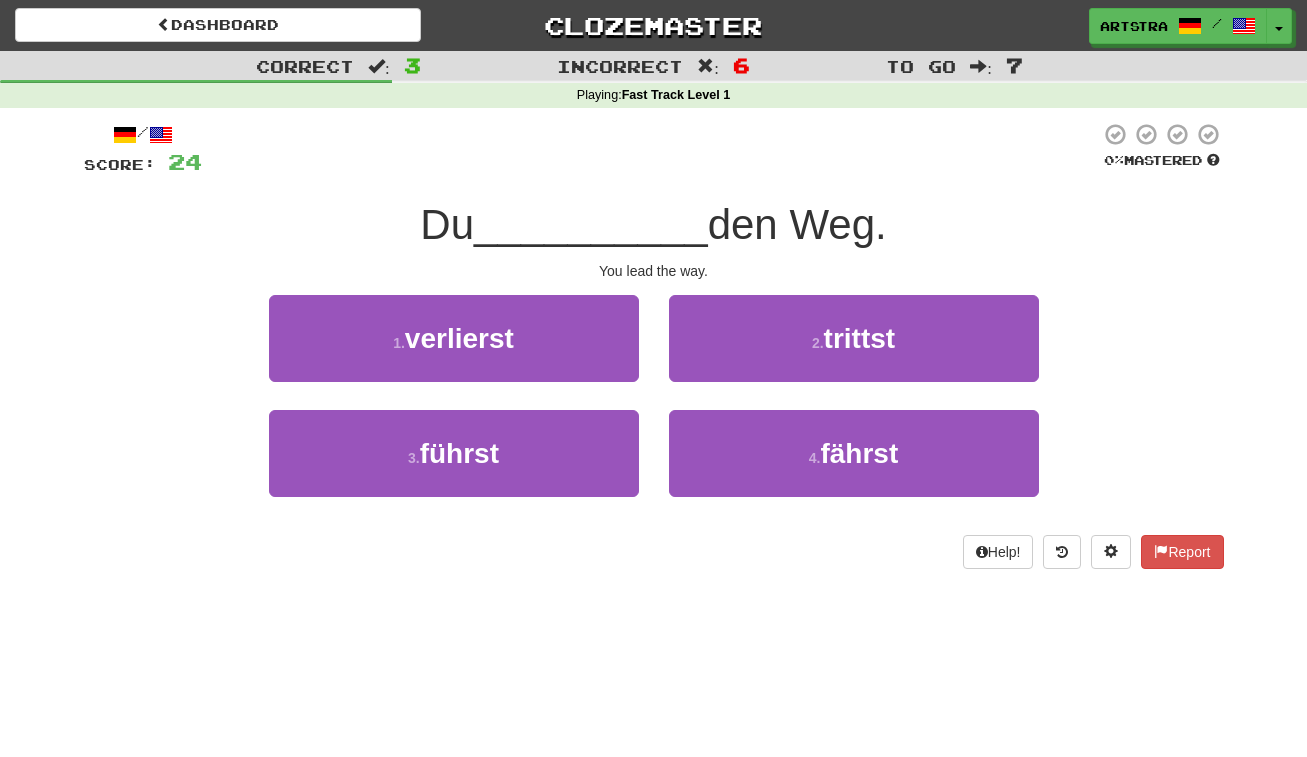 click on "__________" at bounding box center (591, 224) 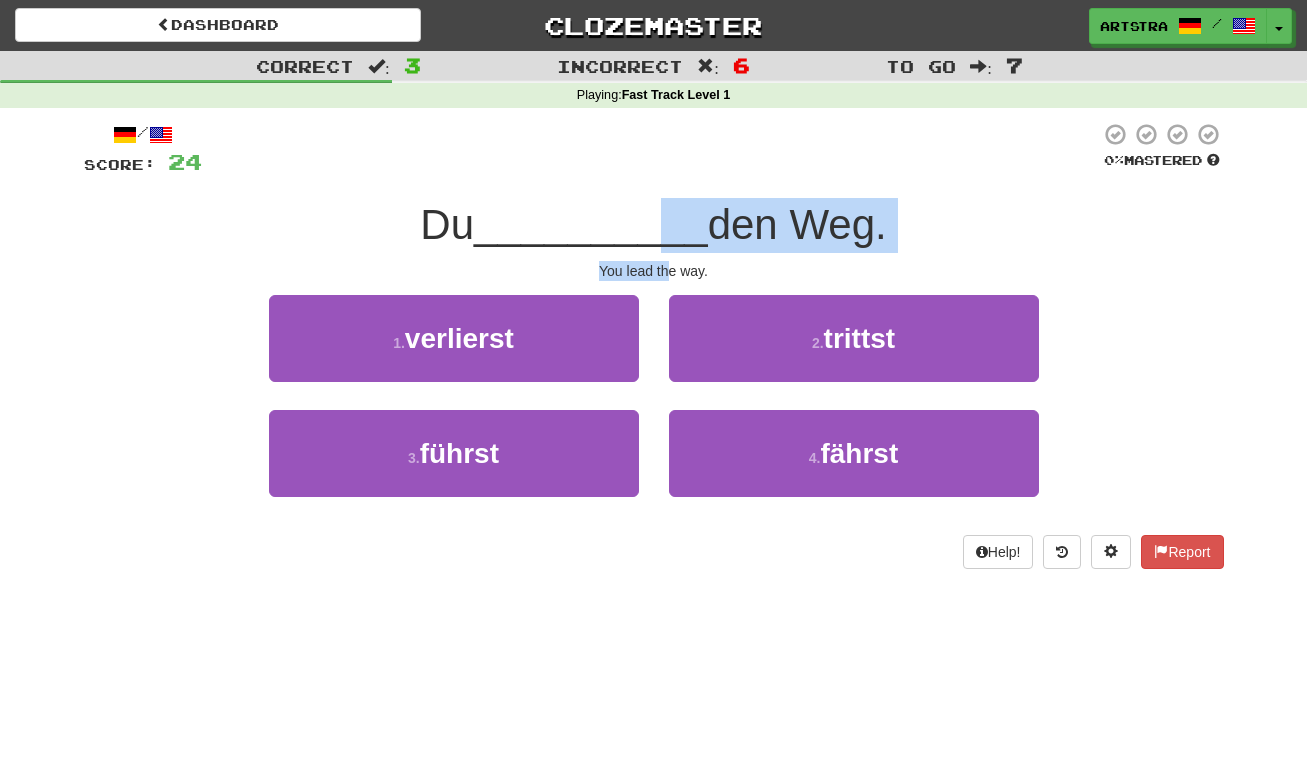 drag, startPoint x: 652, startPoint y: 214, endPoint x: 666, endPoint y: 265, distance: 52.886673 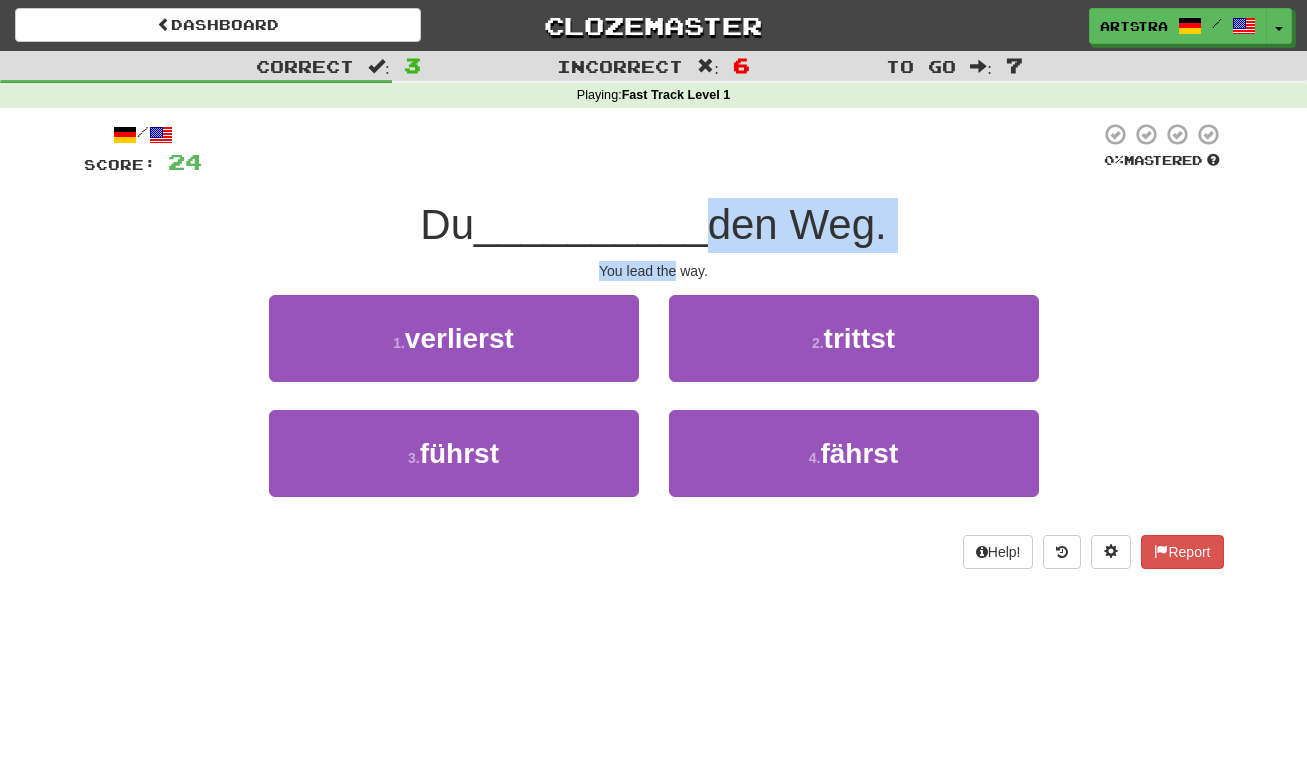 drag, startPoint x: 666, startPoint y: 265, endPoint x: 691, endPoint y: 198, distance: 71.51224 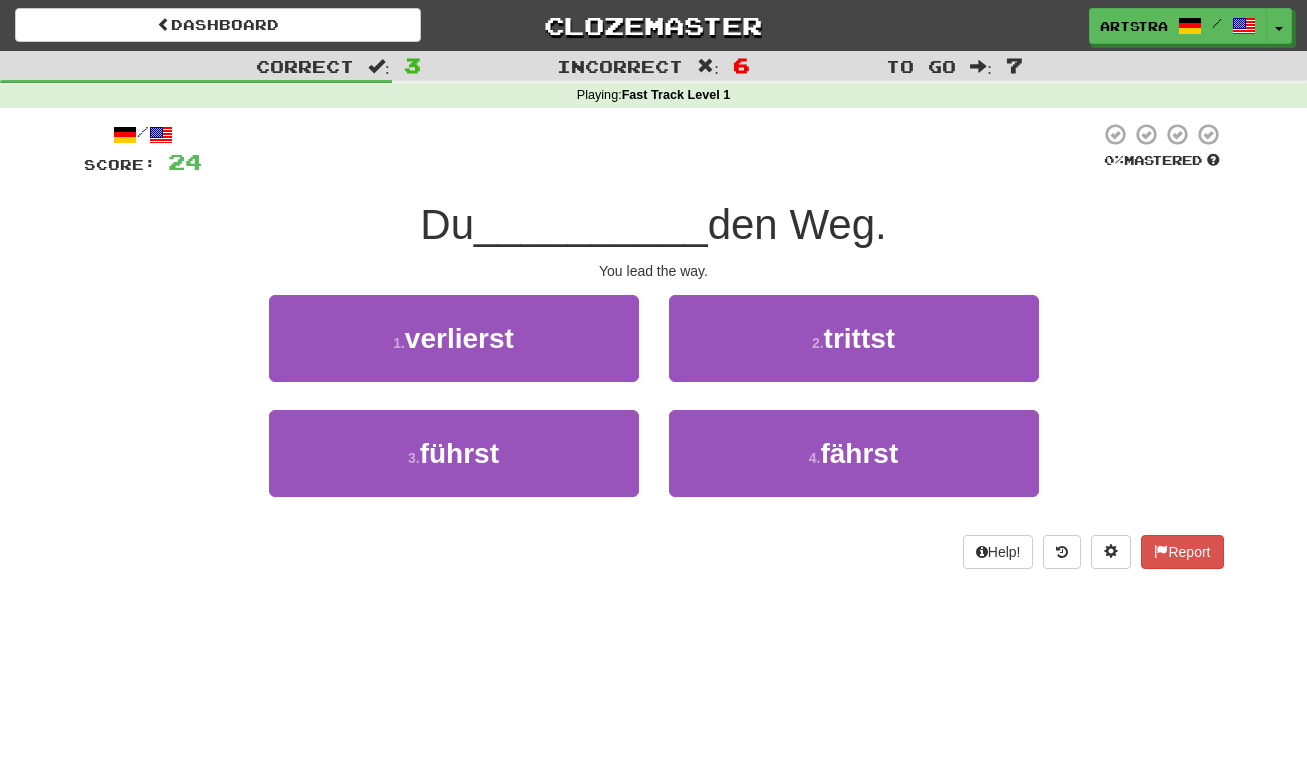 click on "__________" at bounding box center (591, 224) 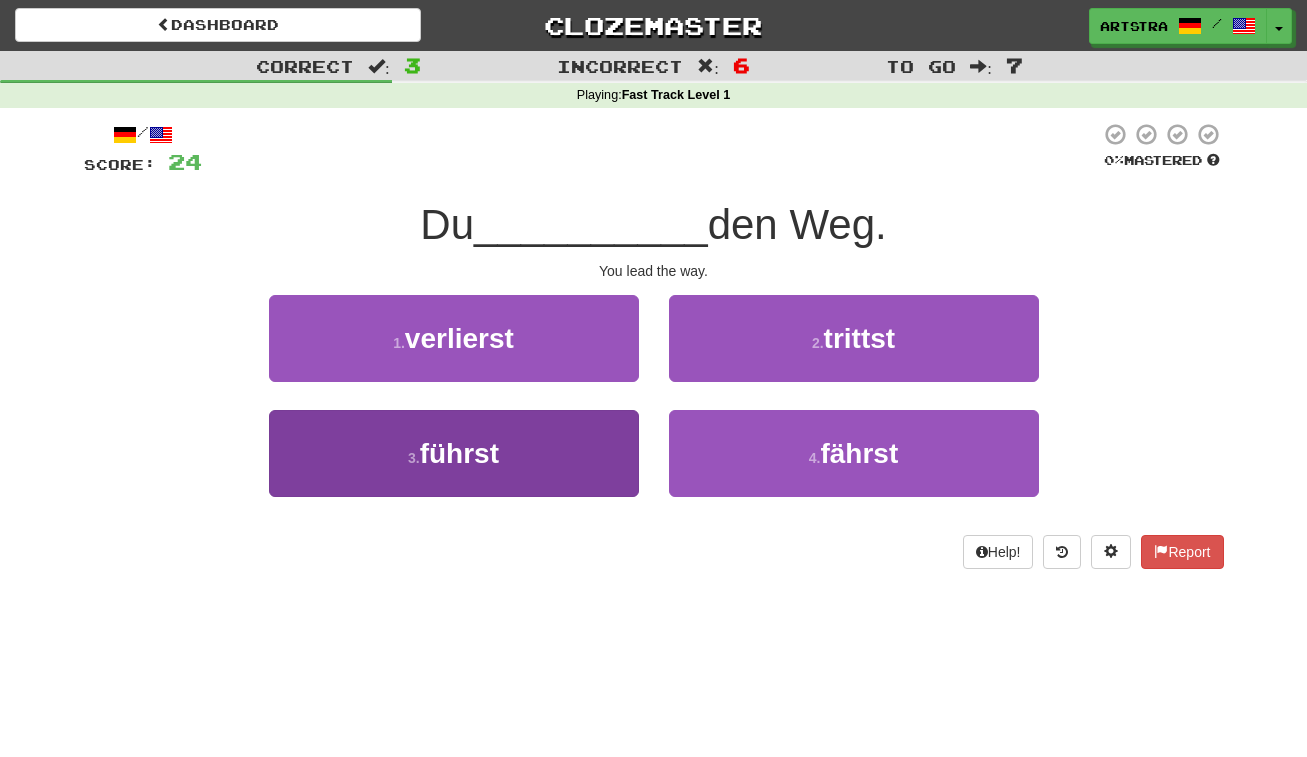 click on "3 .  führst" at bounding box center [454, 453] 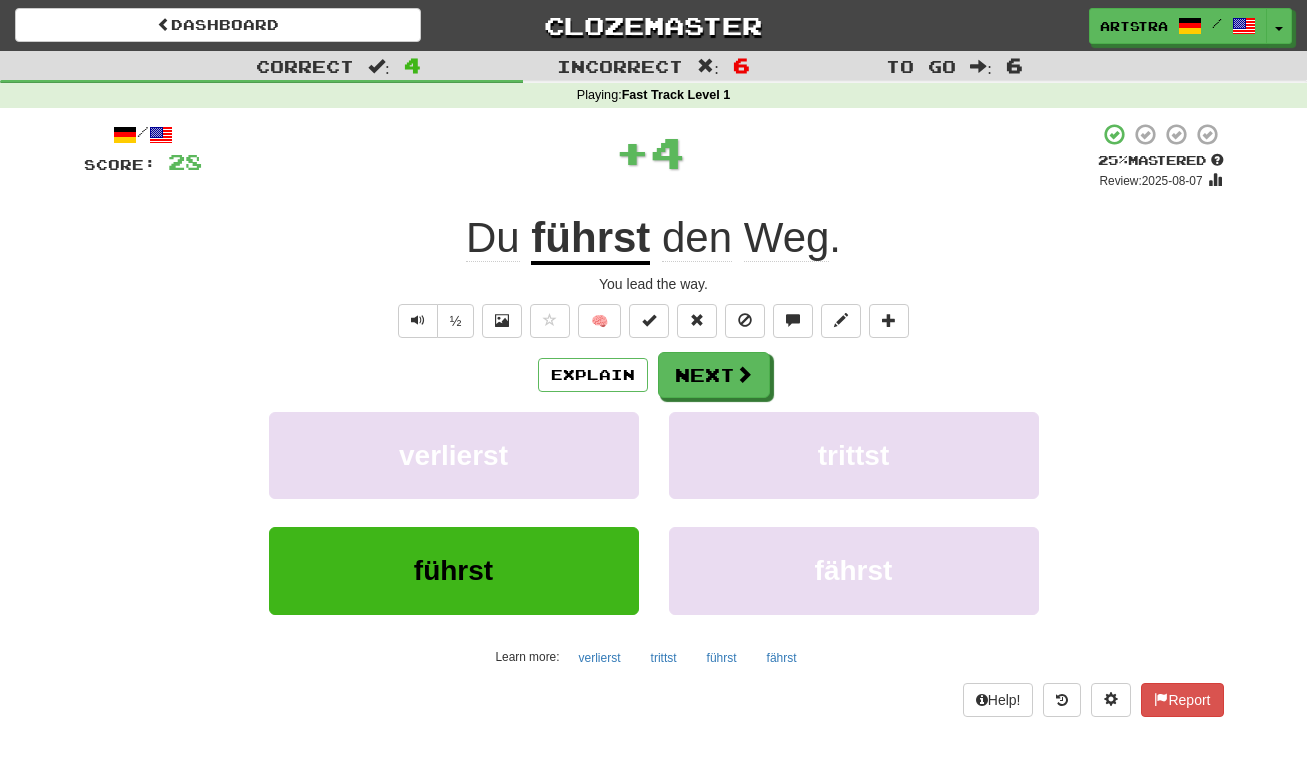 click on "/  Score:   28 + 4 25 %  Mastered Review:  2025-08-07 Du   führst   den   Weg . You lead the way. ½ 🧠 Explain Next verlierst trittst führst fährst Learn more: verlierst trittst führst fährst  Help!  Report" at bounding box center (654, 419) 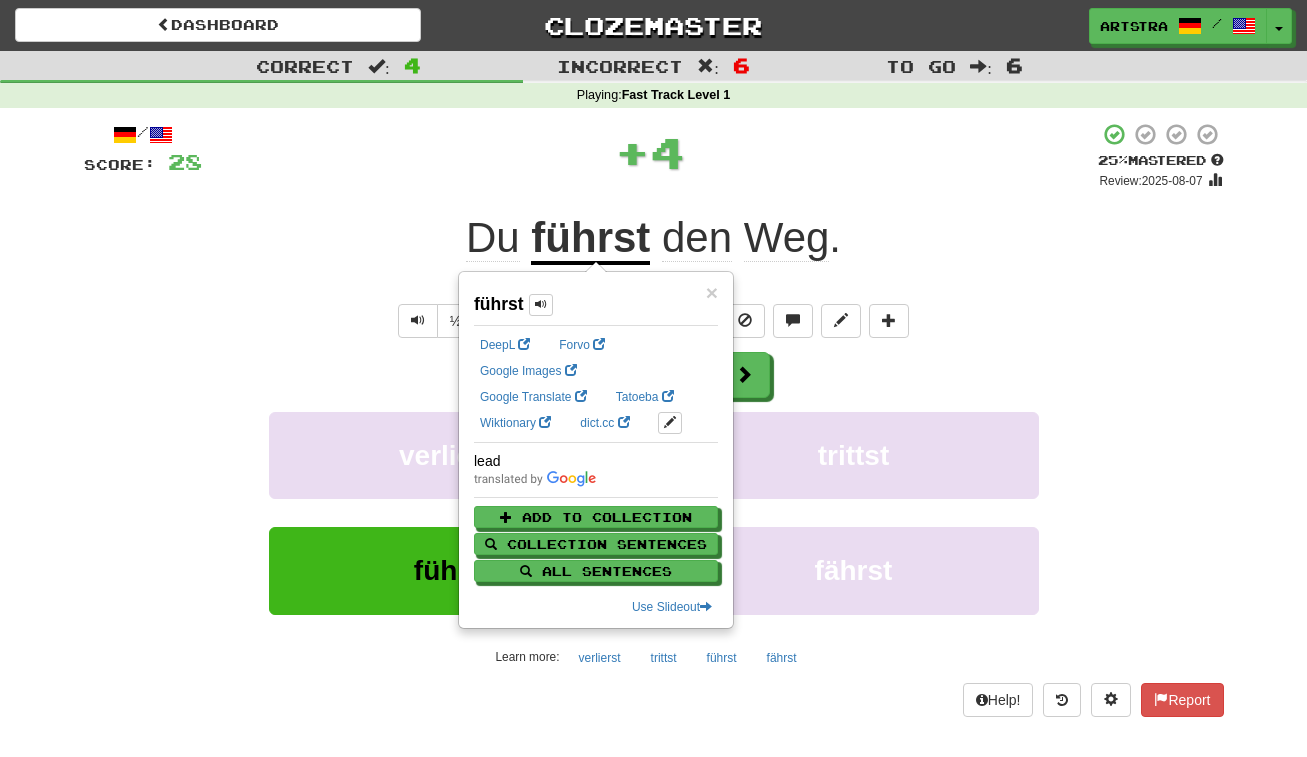 click on "Weg" at bounding box center [787, 238] 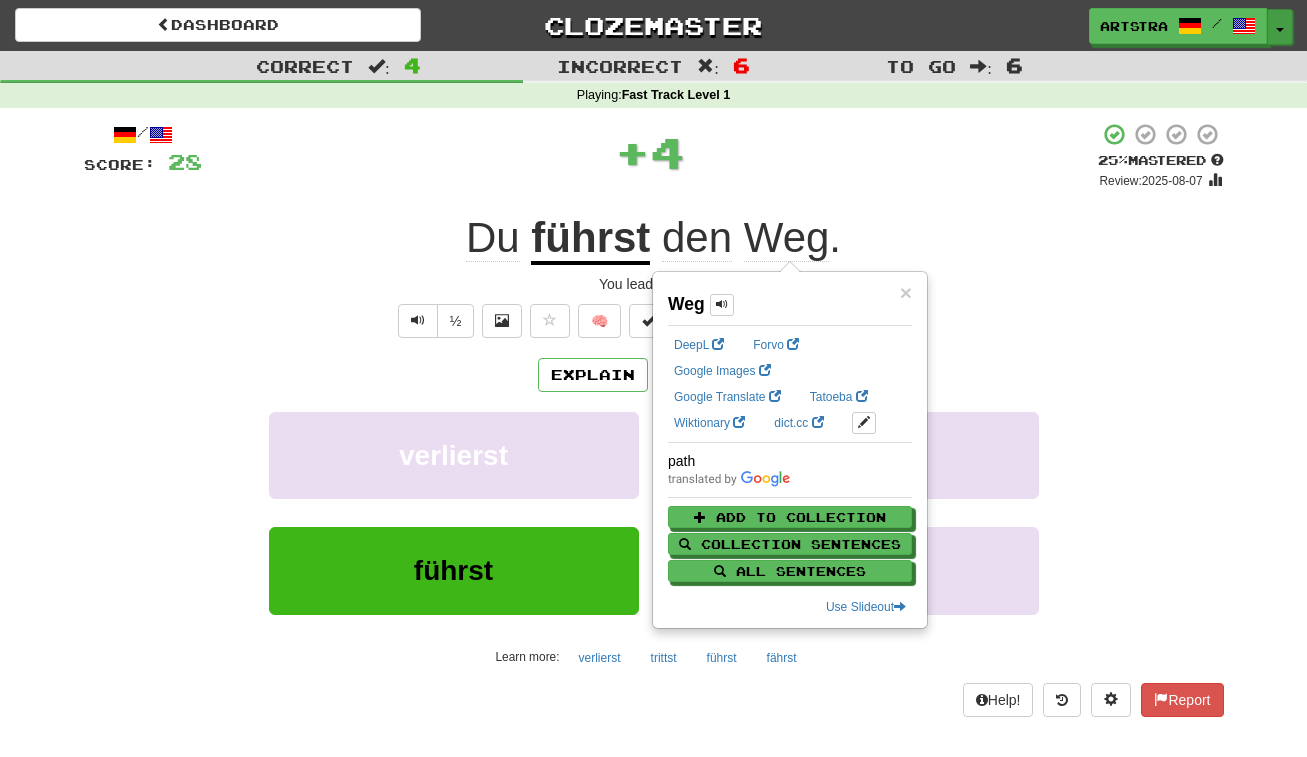 click on "Toggle Dropdown" at bounding box center [1280, 27] 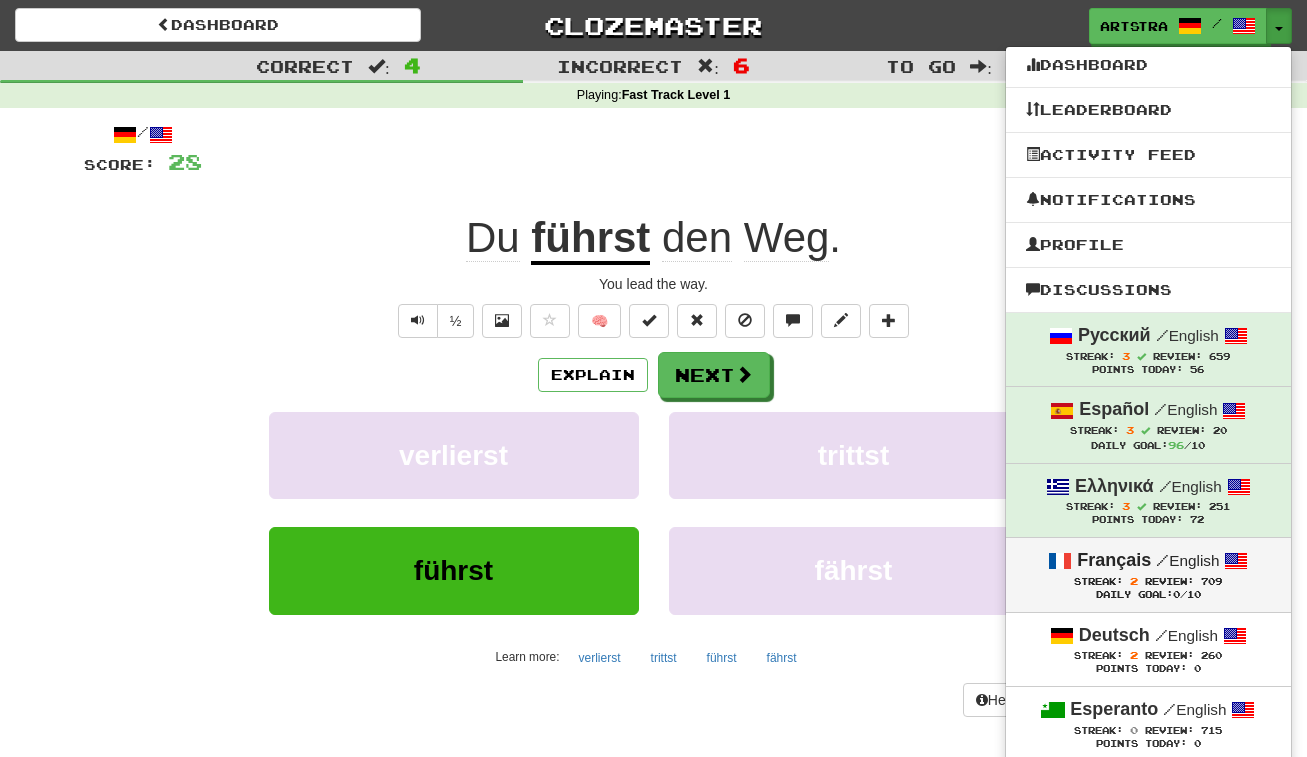 click on "709" at bounding box center [1211, 581] 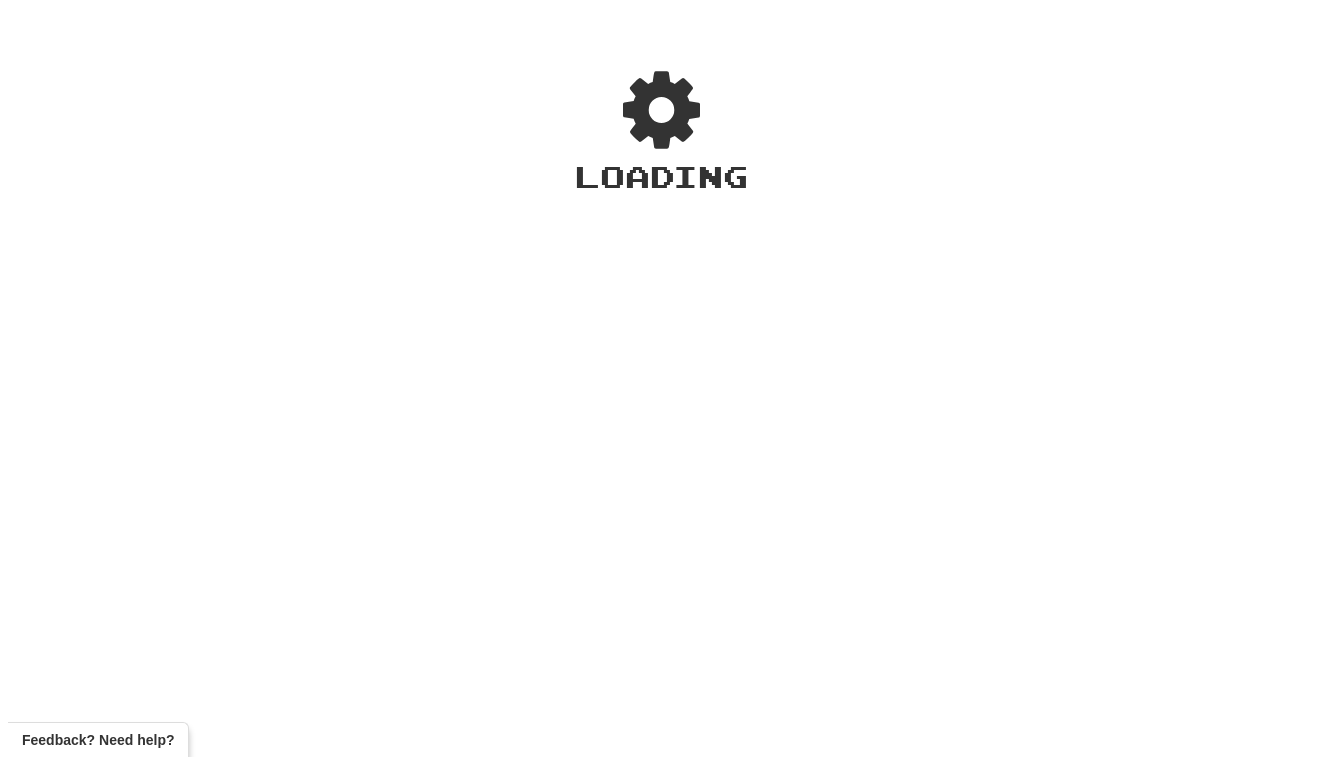 scroll, scrollTop: 0, scrollLeft: 0, axis: both 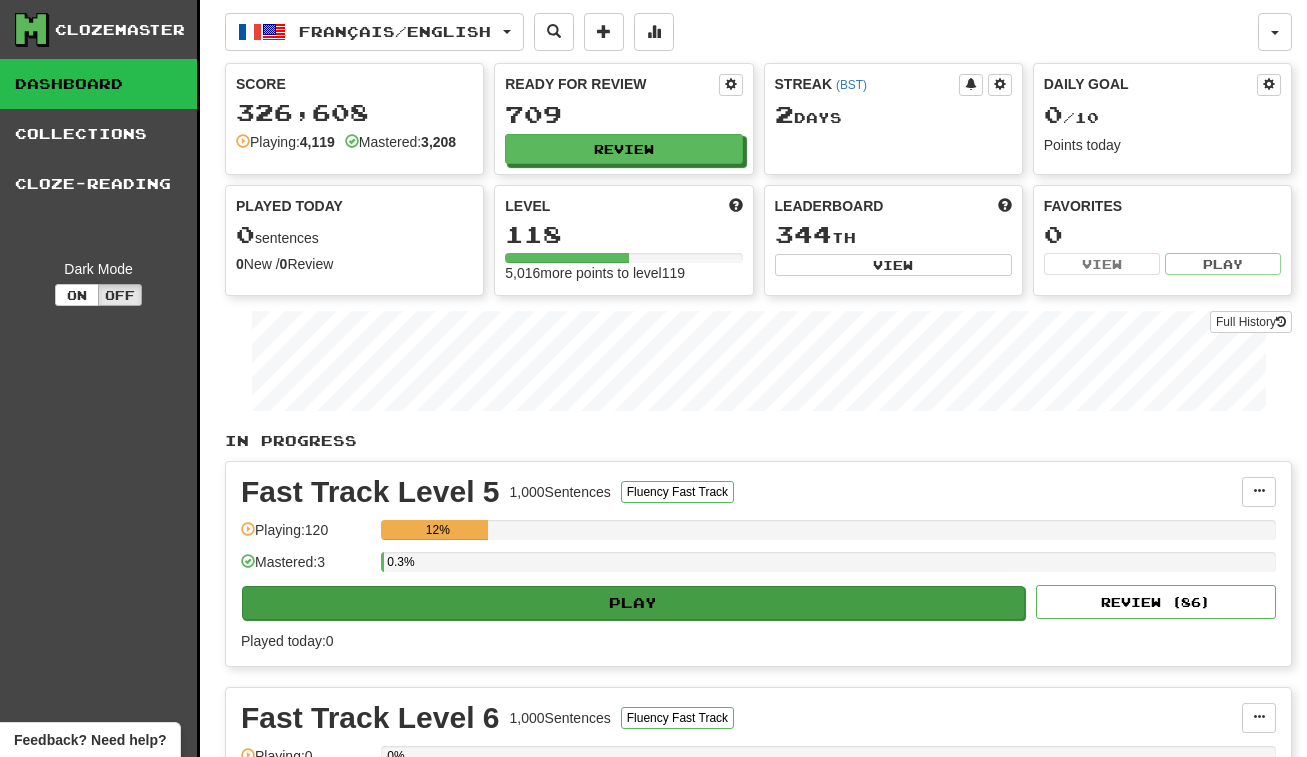 click on "Play" at bounding box center (633, 603) 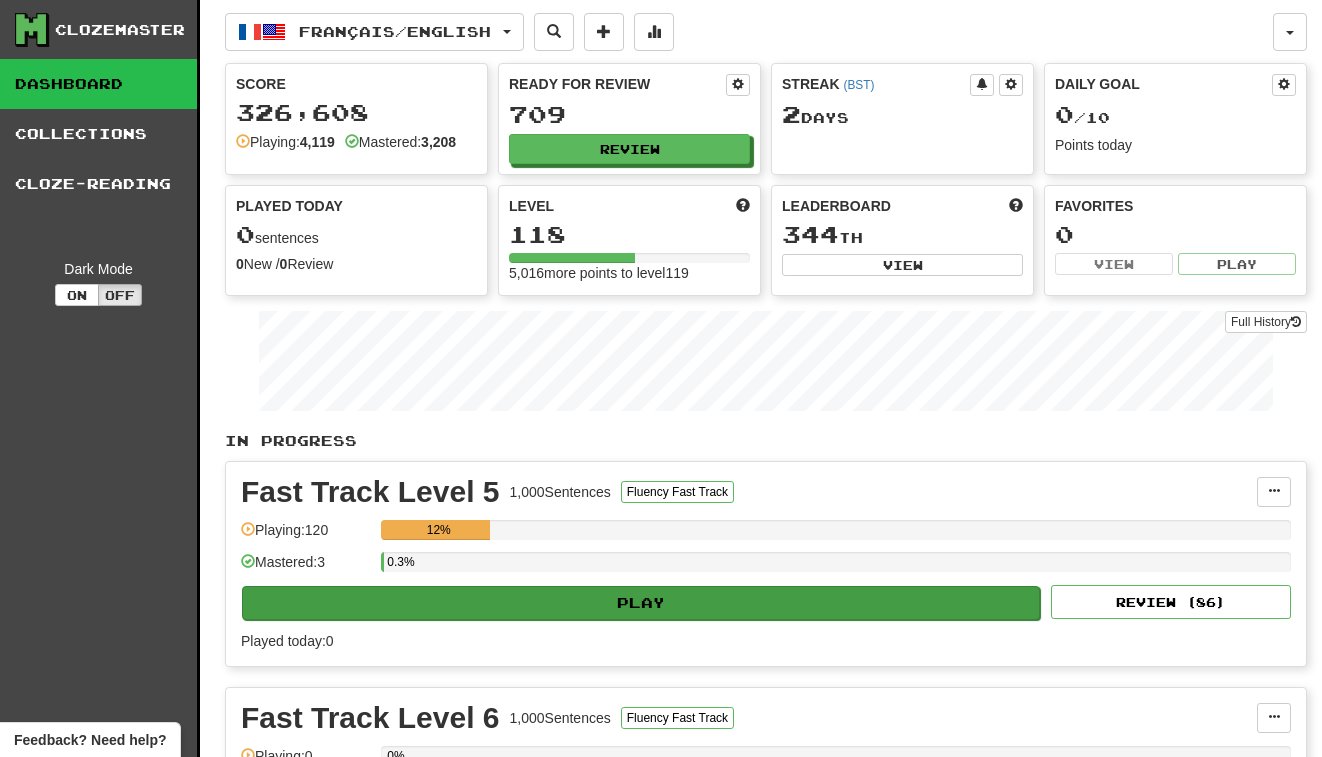 select on "***" 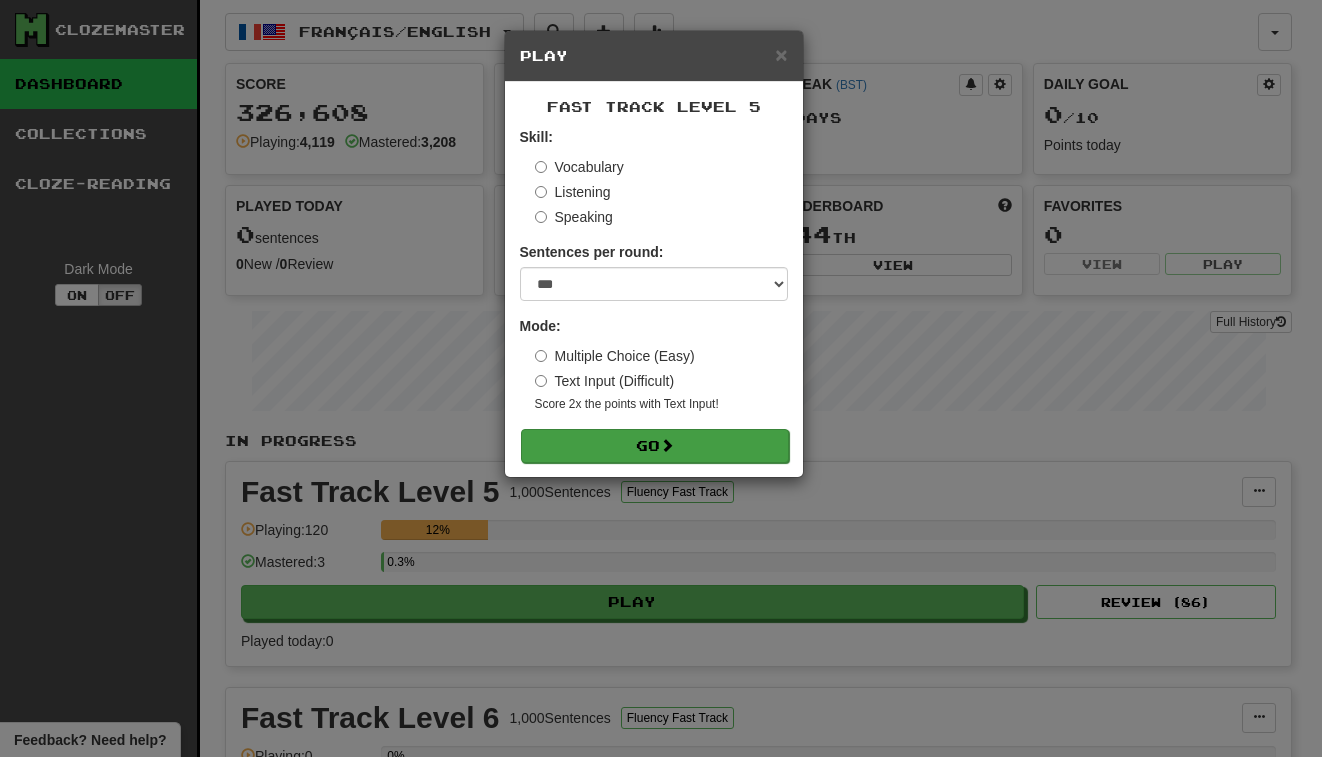 click on "Go" at bounding box center (655, 446) 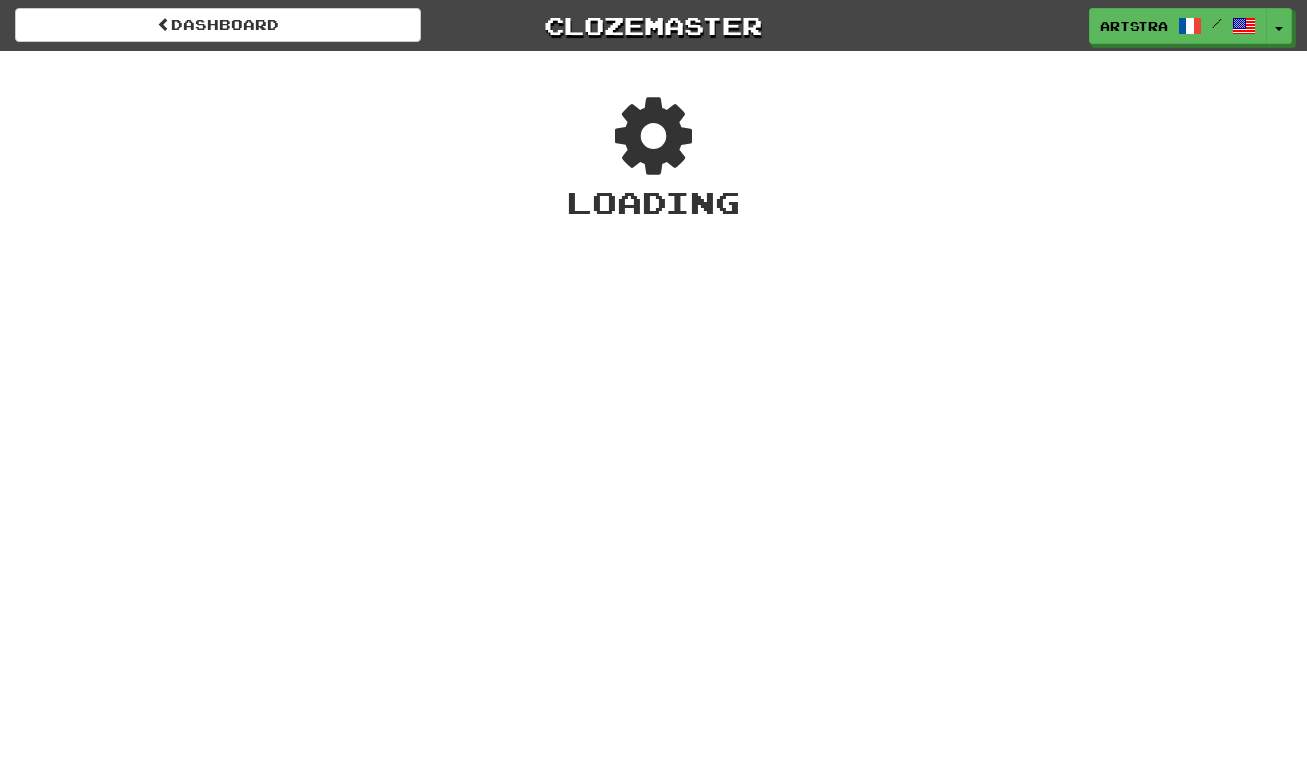 scroll, scrollTop: 0, scrollLeft: 0, axis: both 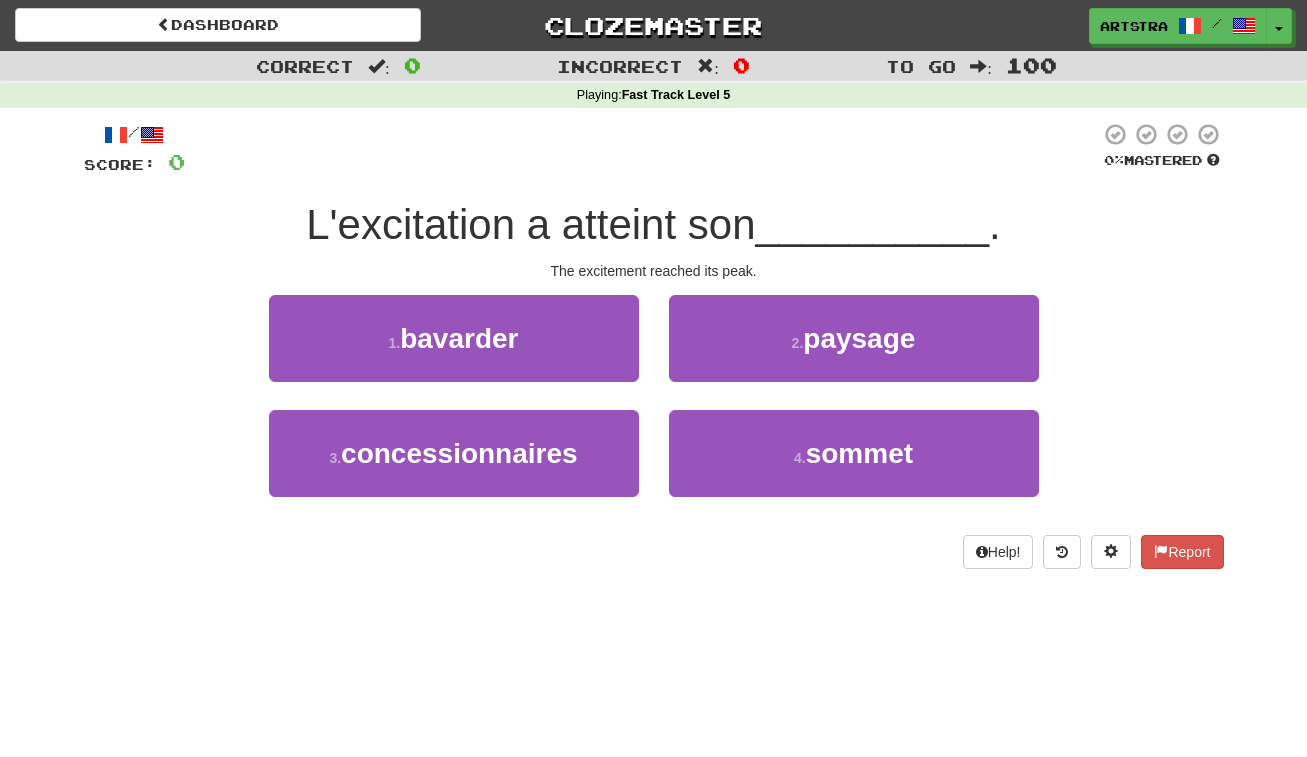 click on "L'excitation a atteint son" at bounding box center [530, 224] 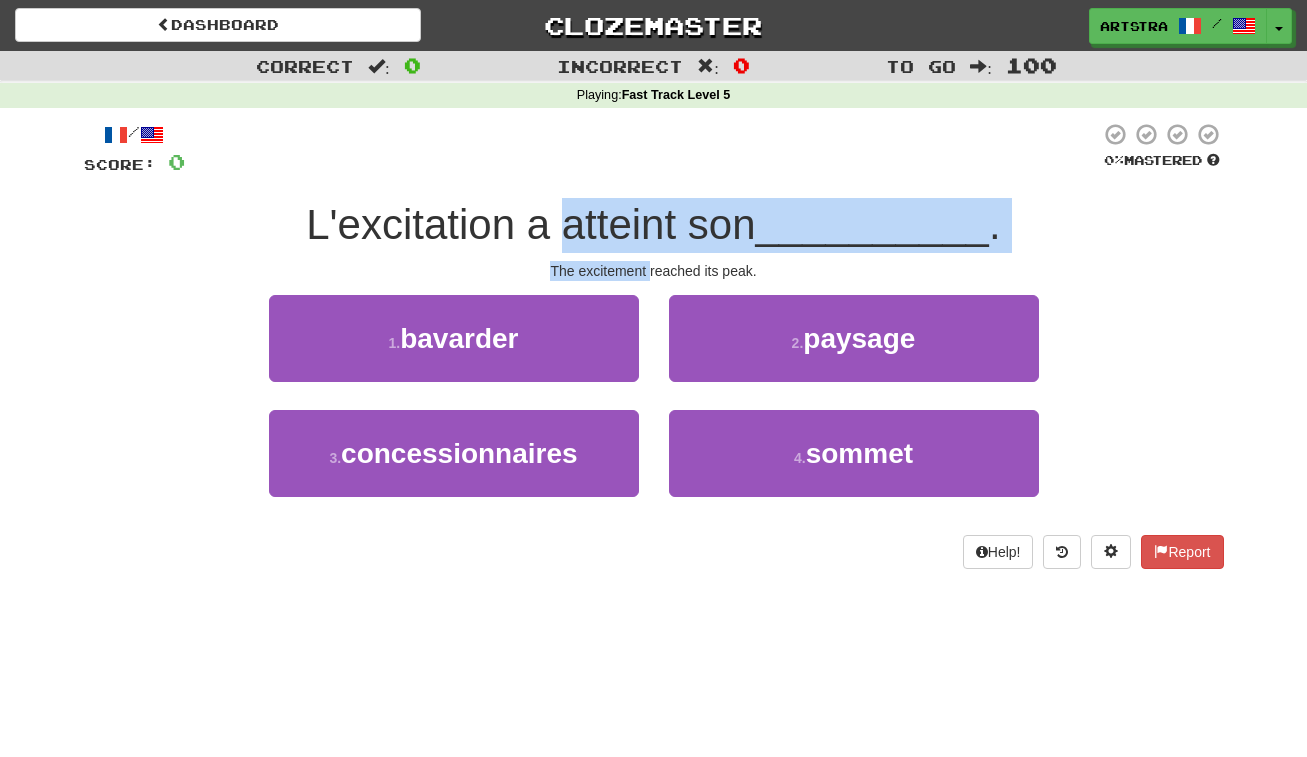 drag, startPoint x: 651, startPoint y: 231, endPoint x: 647, endPoint y: 260, distance: 29.274563 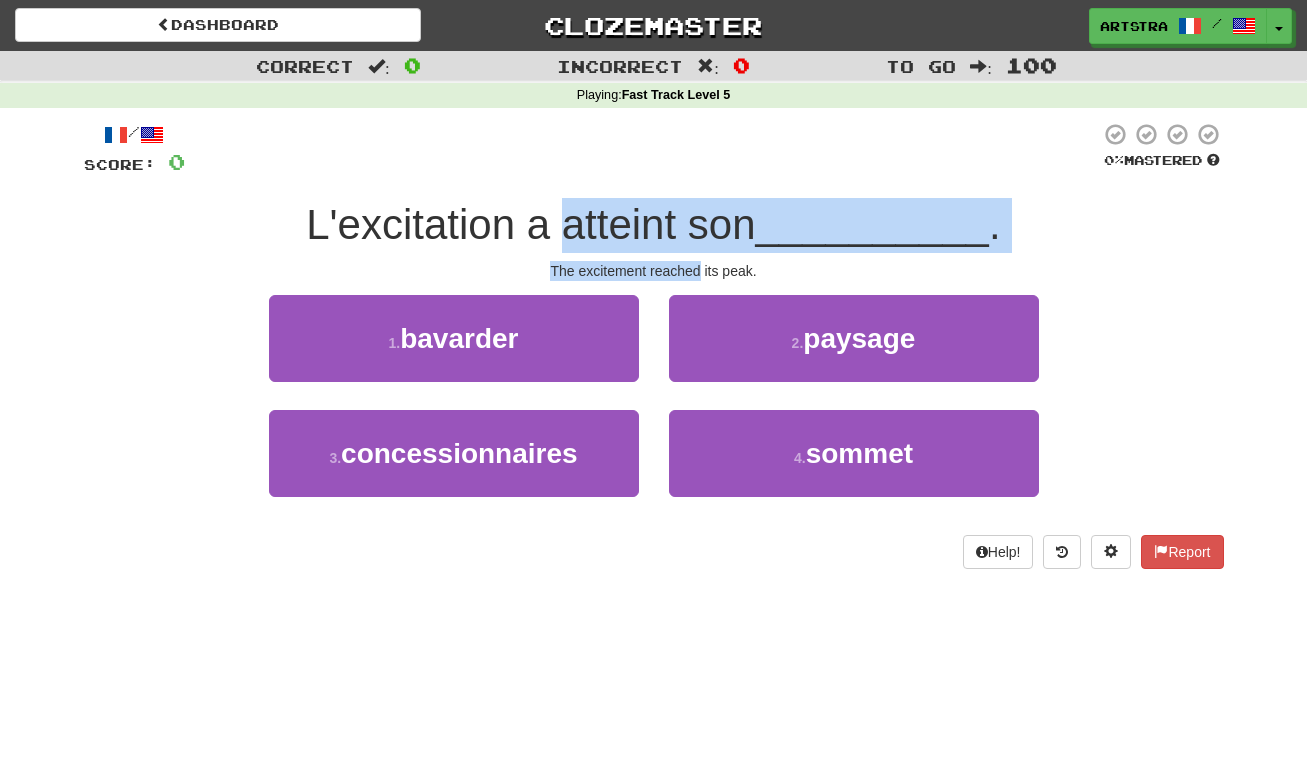 drag, startPoint x: 665, startPoint y: 229, endPoint x: 663, endPoint y: 269, distance: 40.04997 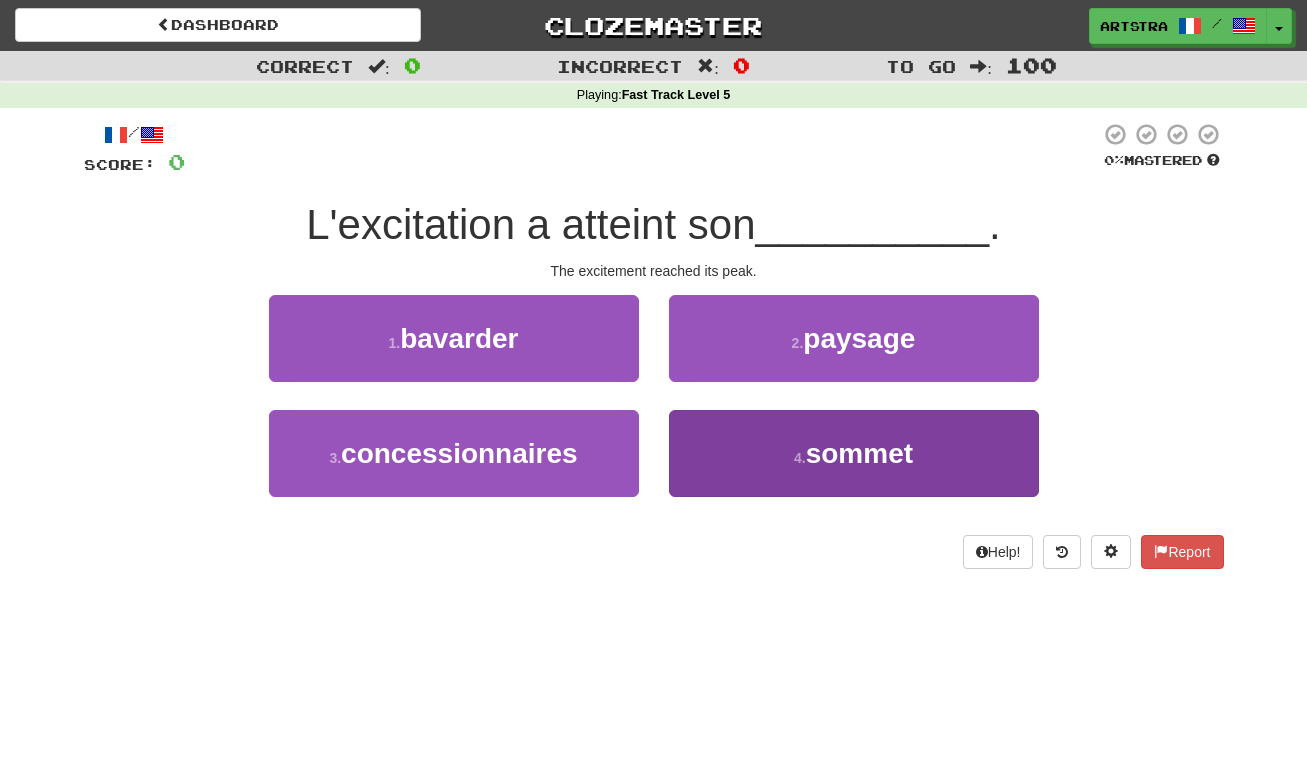 click on "sommet" at bounding box center [859, 453] 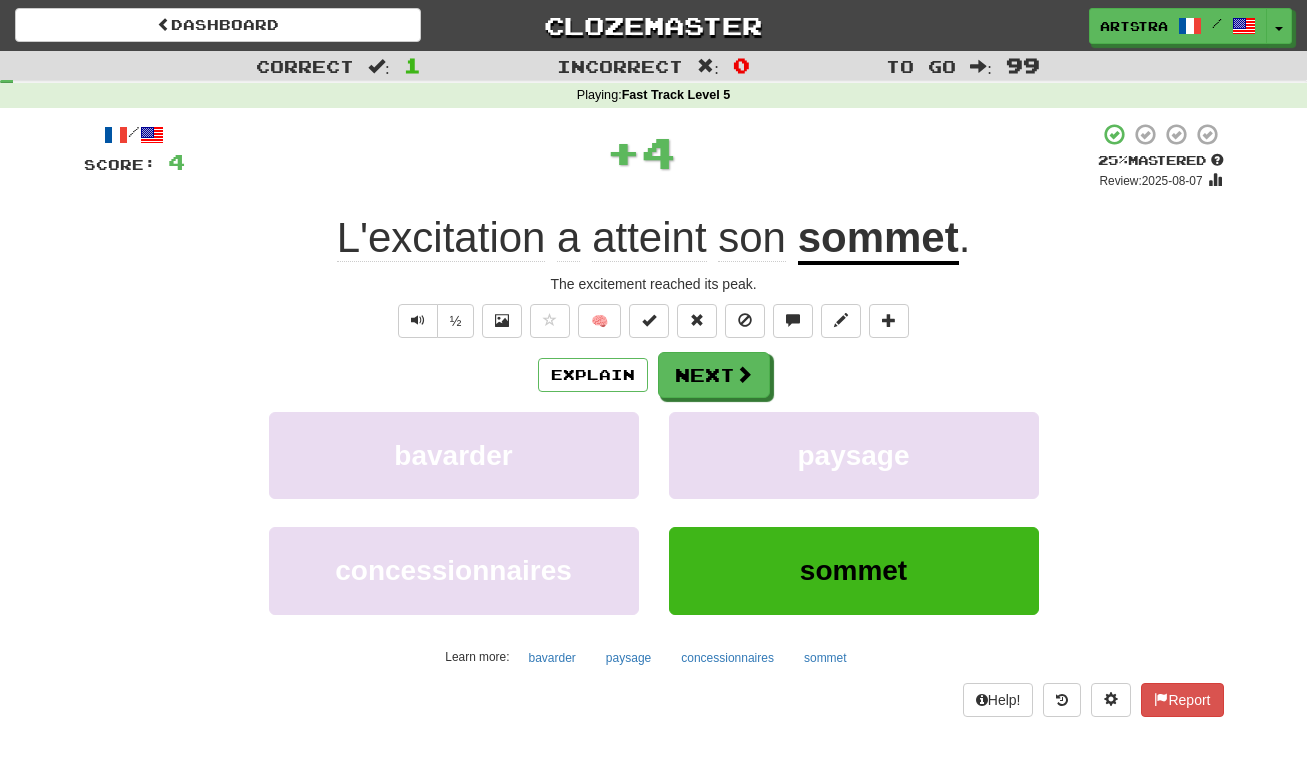 click on "sommet" at bounding box center (878, 239) 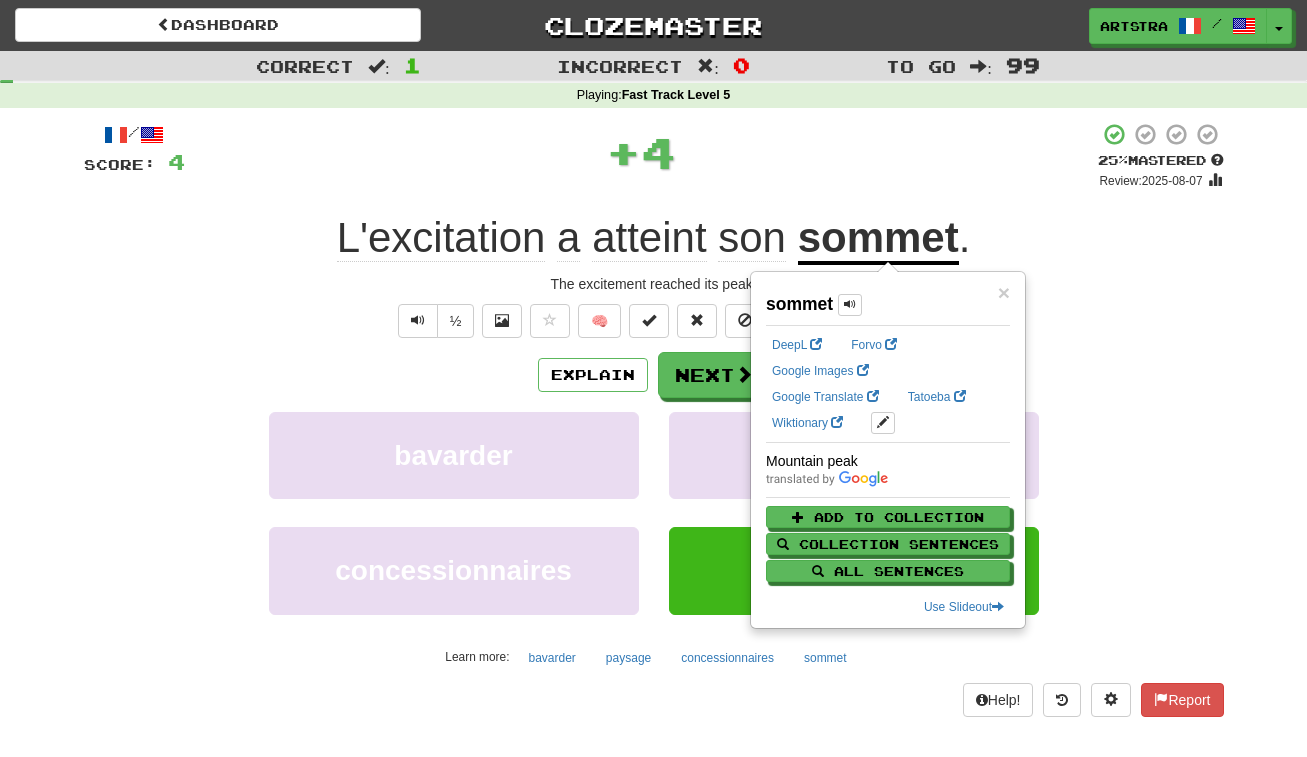 click on "atteint" at bounding box center [649, 238] 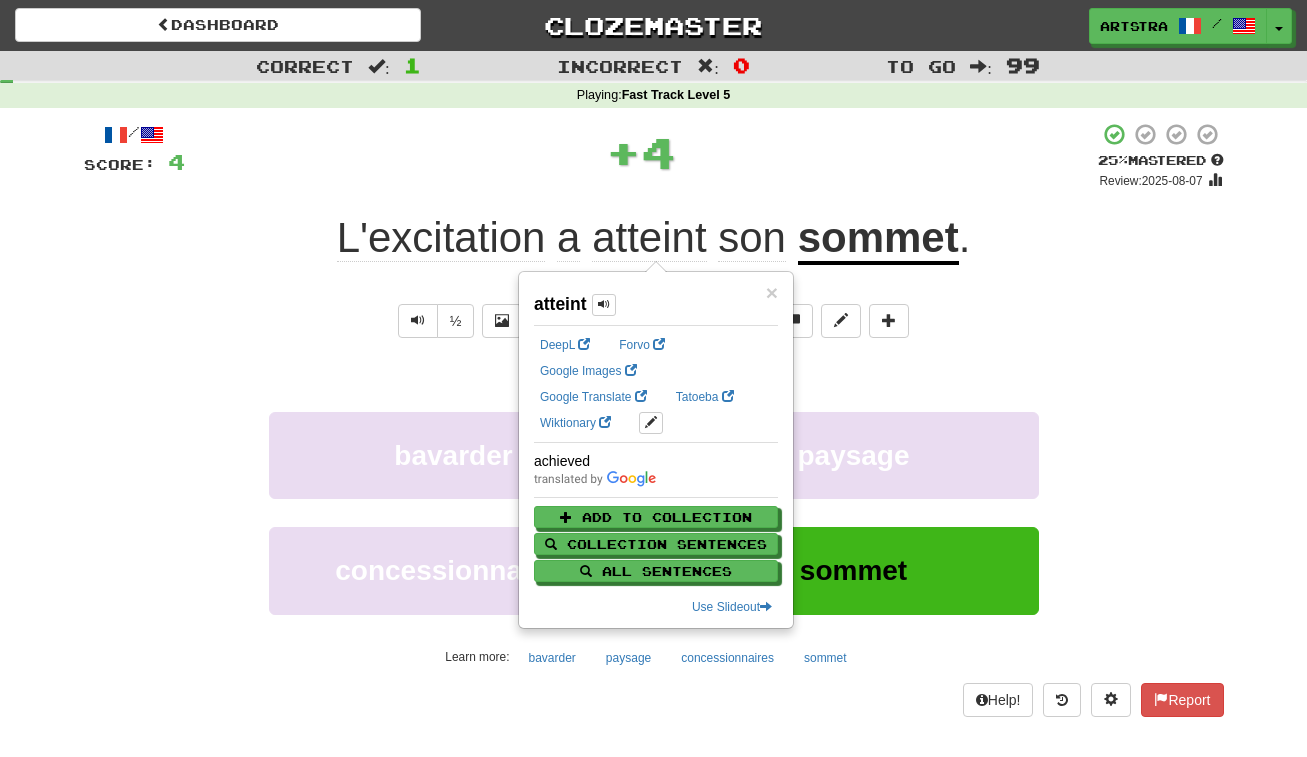 click on "+ 4" at bounding box center [641, 152] 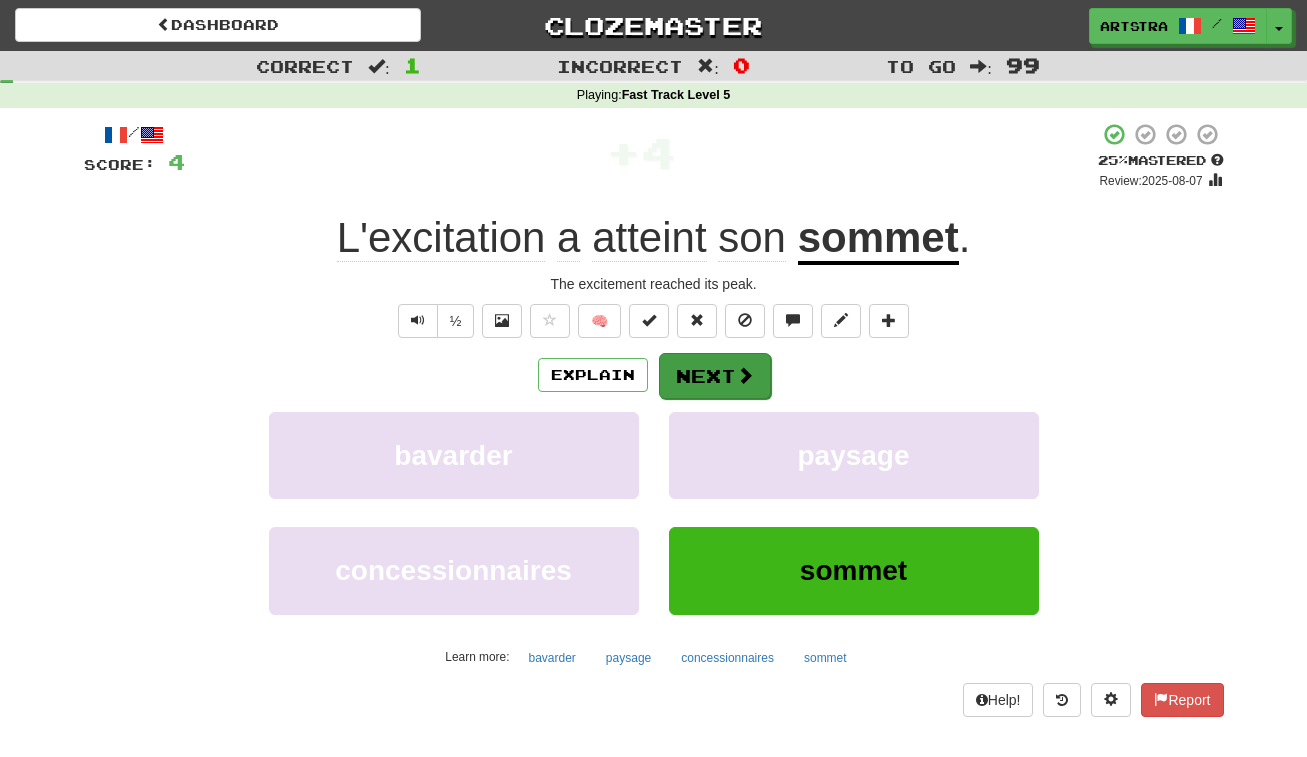 click at bounding box center [745, 375] 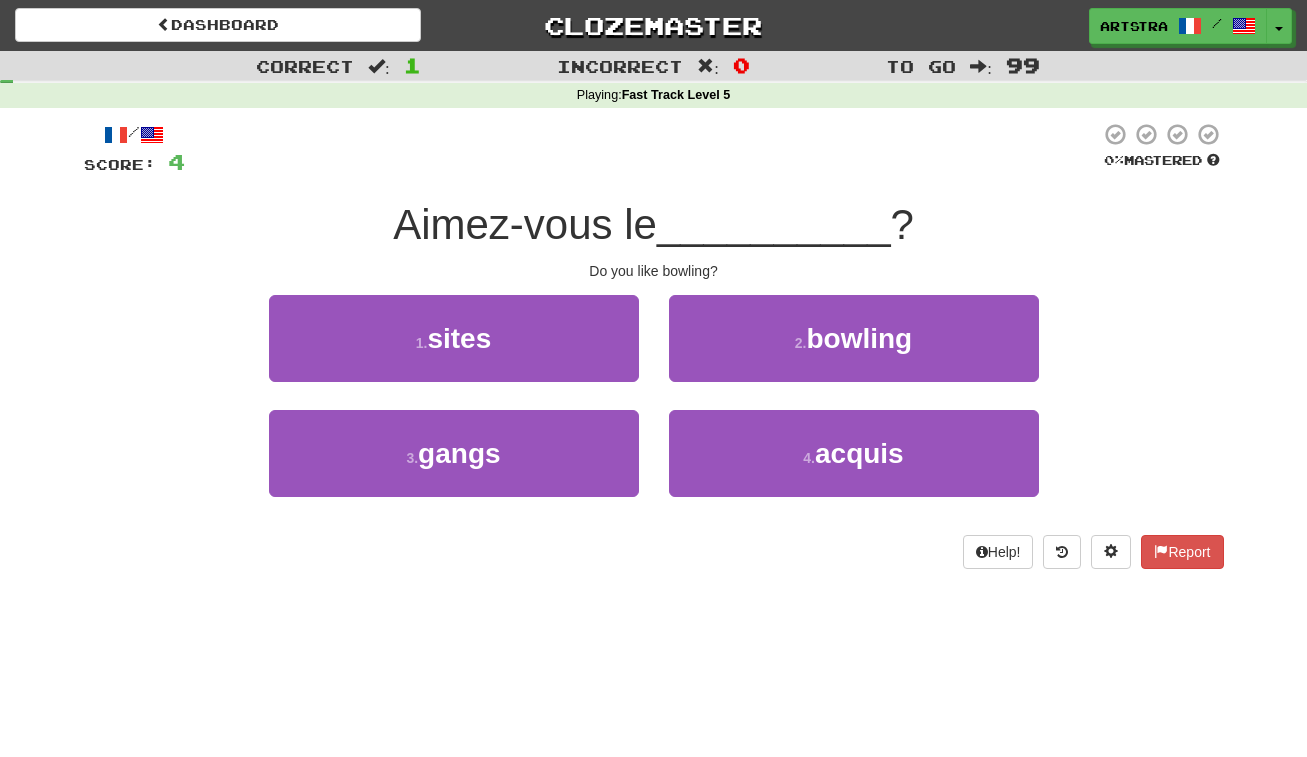 click on "__________" at bounding box center (774, 224) 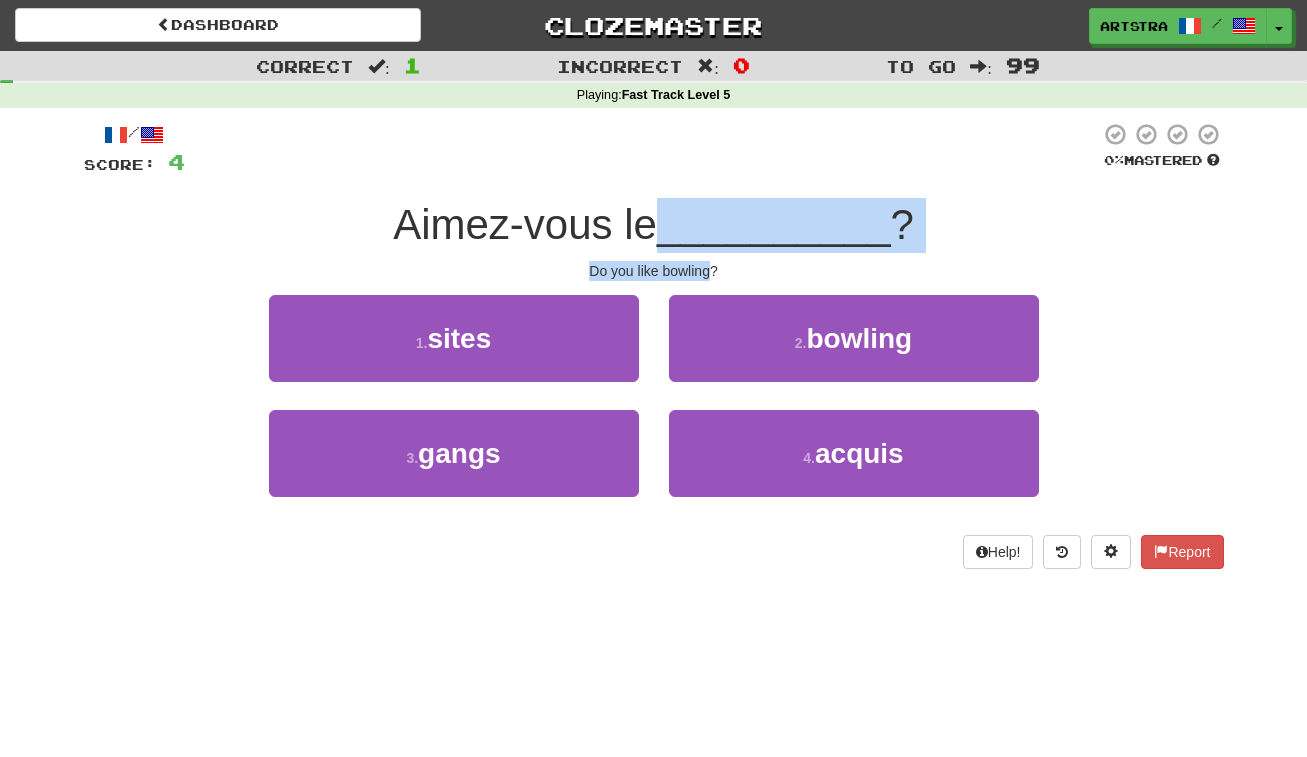 drag, startPoint x: 702, startPoint y: 232, endPoint x: 705, endPoint y: 267, distance: 35.128338 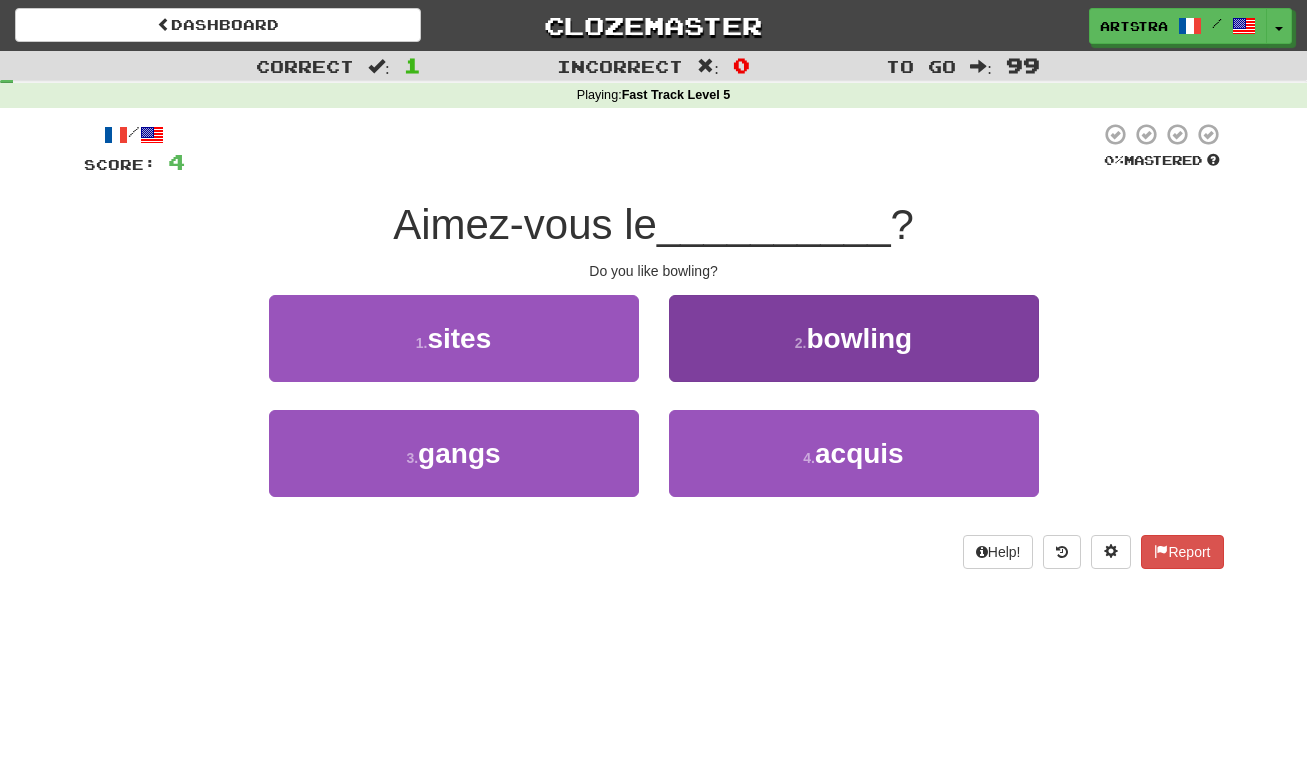 click on "2 .  bowling" at bounding box center (854, 338) 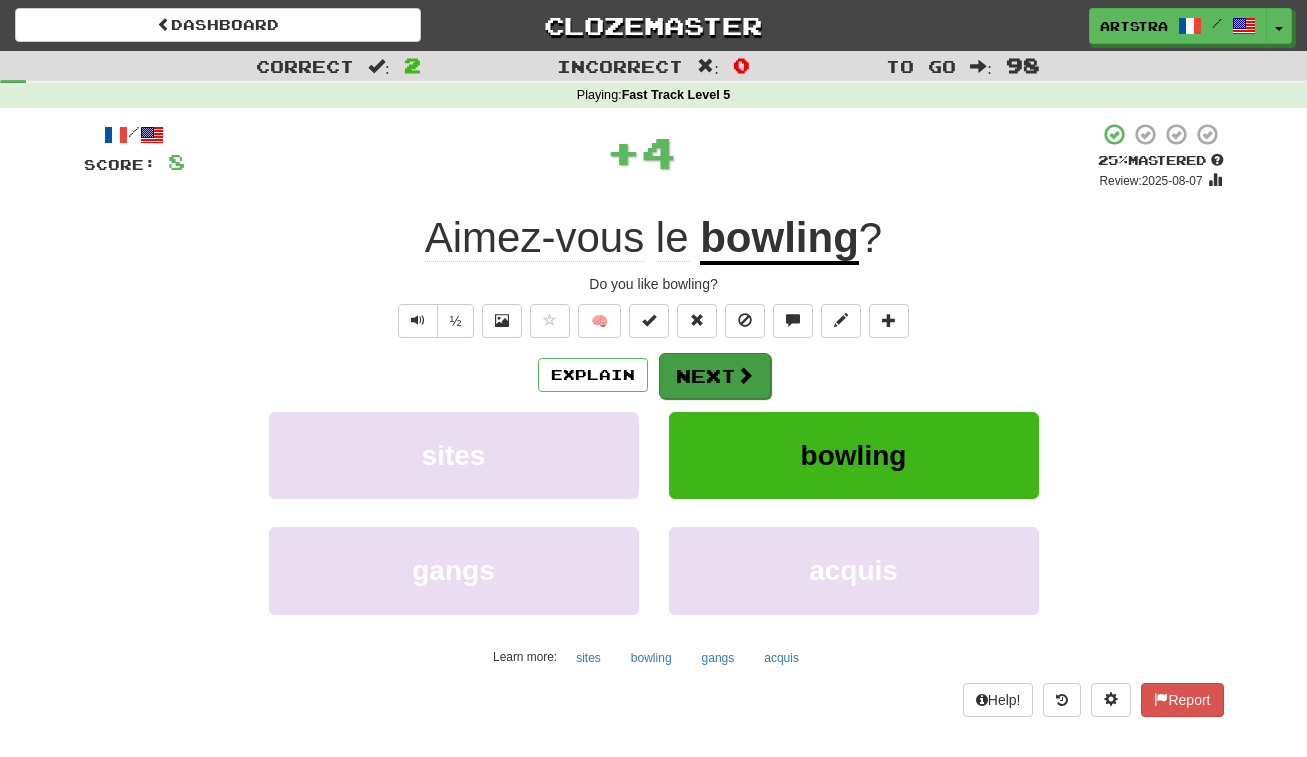 click on "Next" at bounding box center (715, 376) 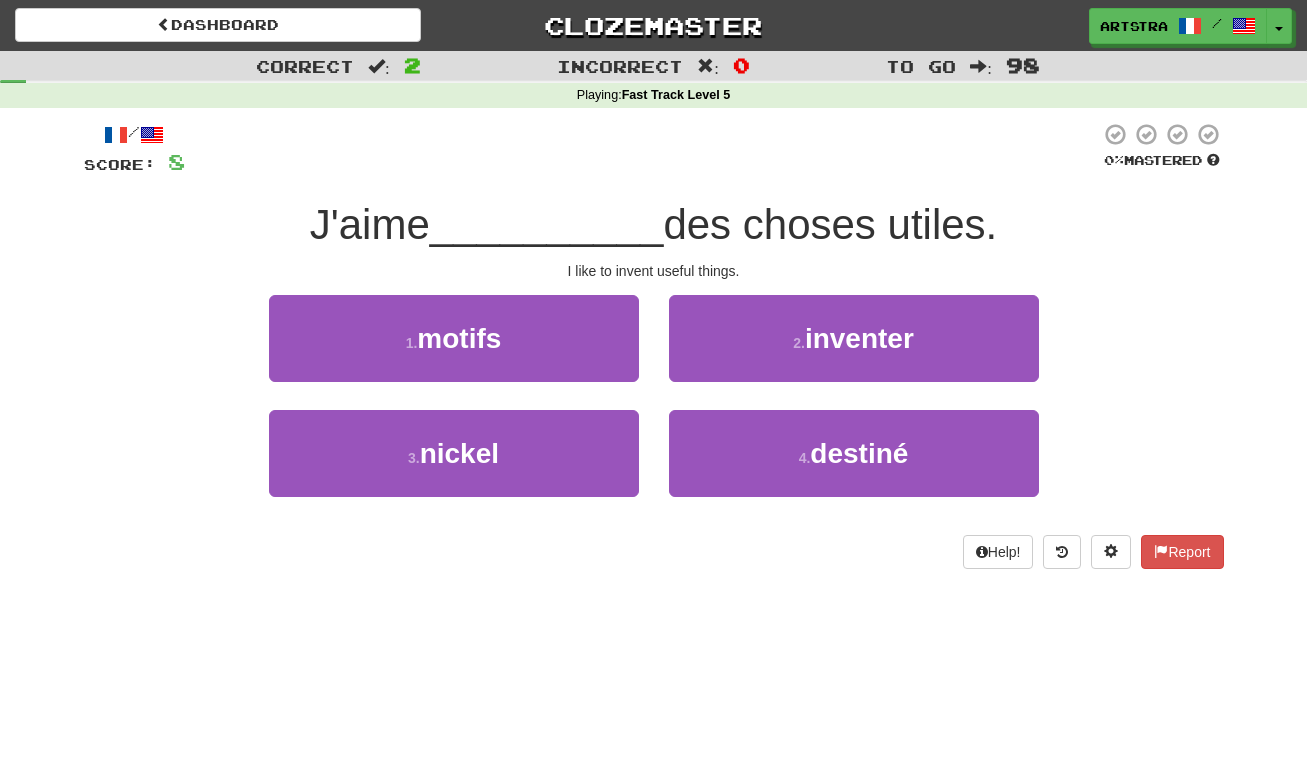 click on "des choses utiles." at bounding box center (830, 224) 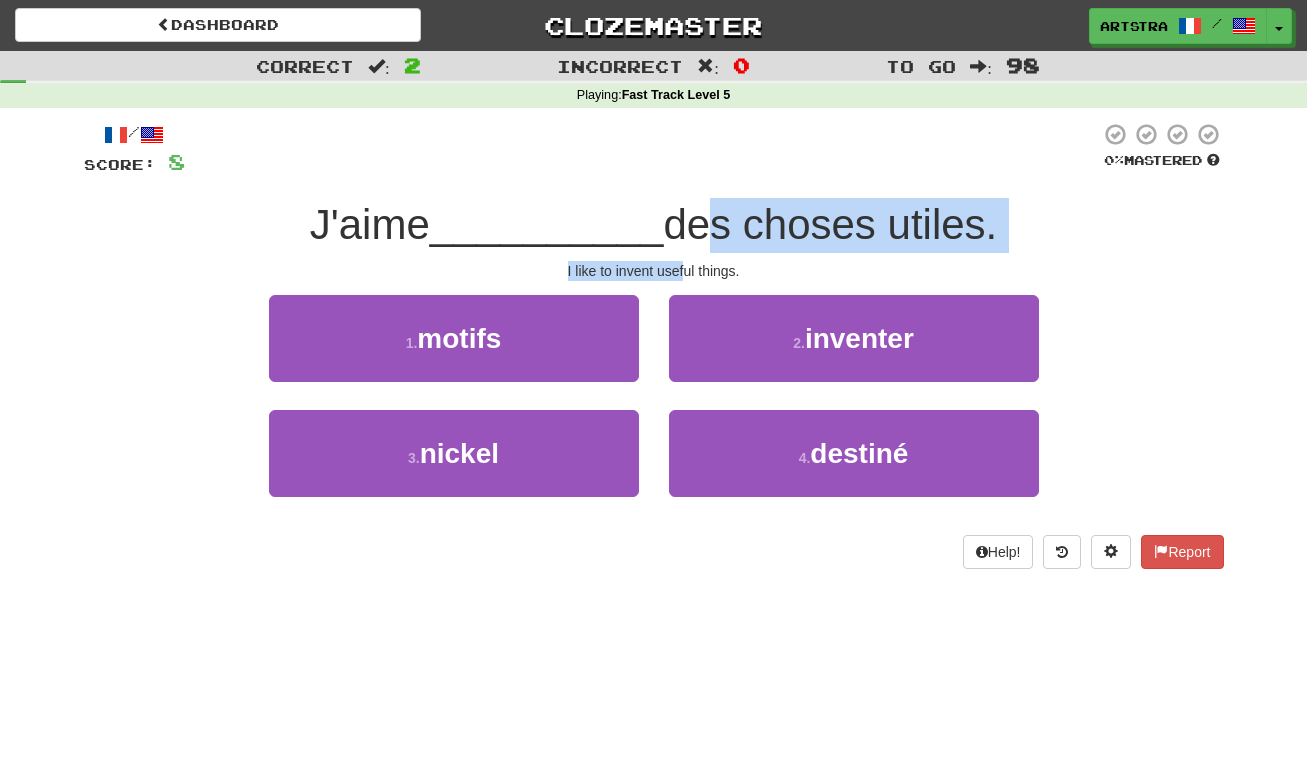 drag, startPoint x: 679, startPoint y: 212, endPoint x: 685, endPoint y: 260, distance: 48.373547 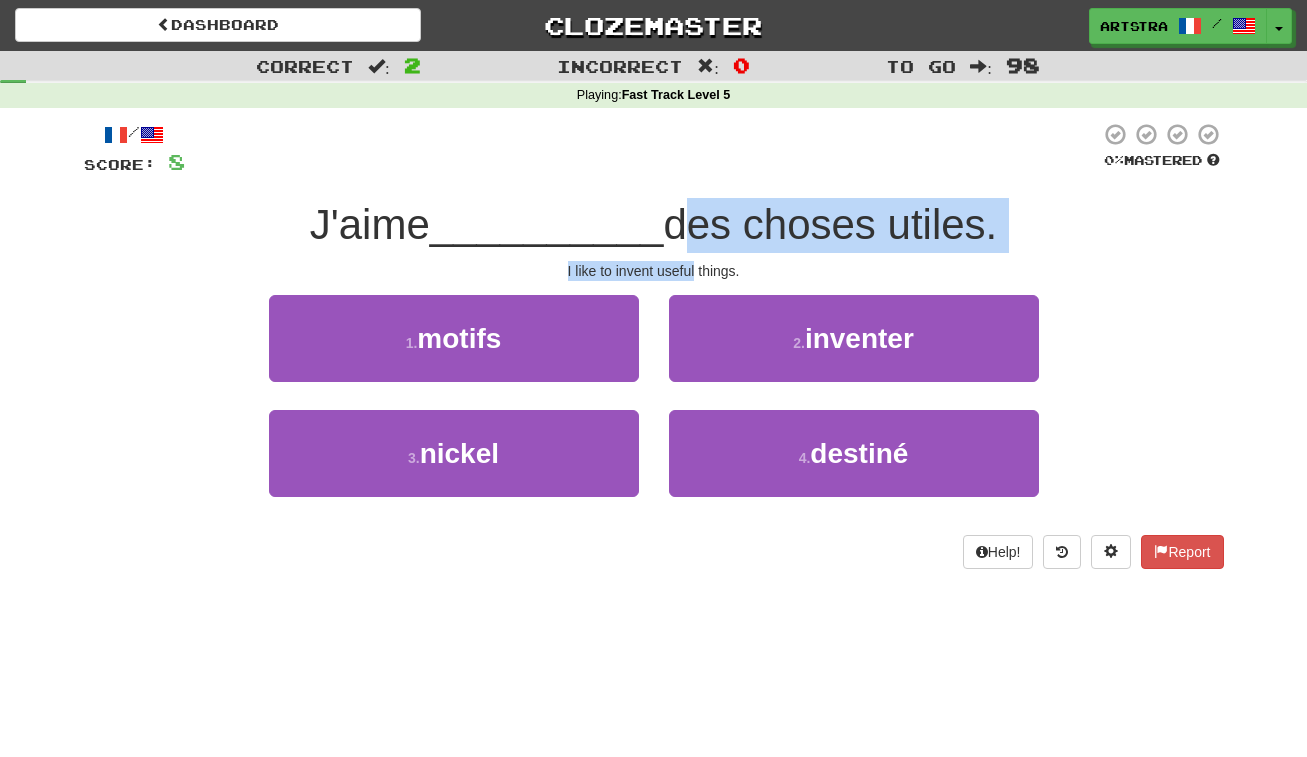 drag, startPoint x: 687, startPoint y: 259, endPoint x: 703, endPoint y: 211, distance: 50.596443 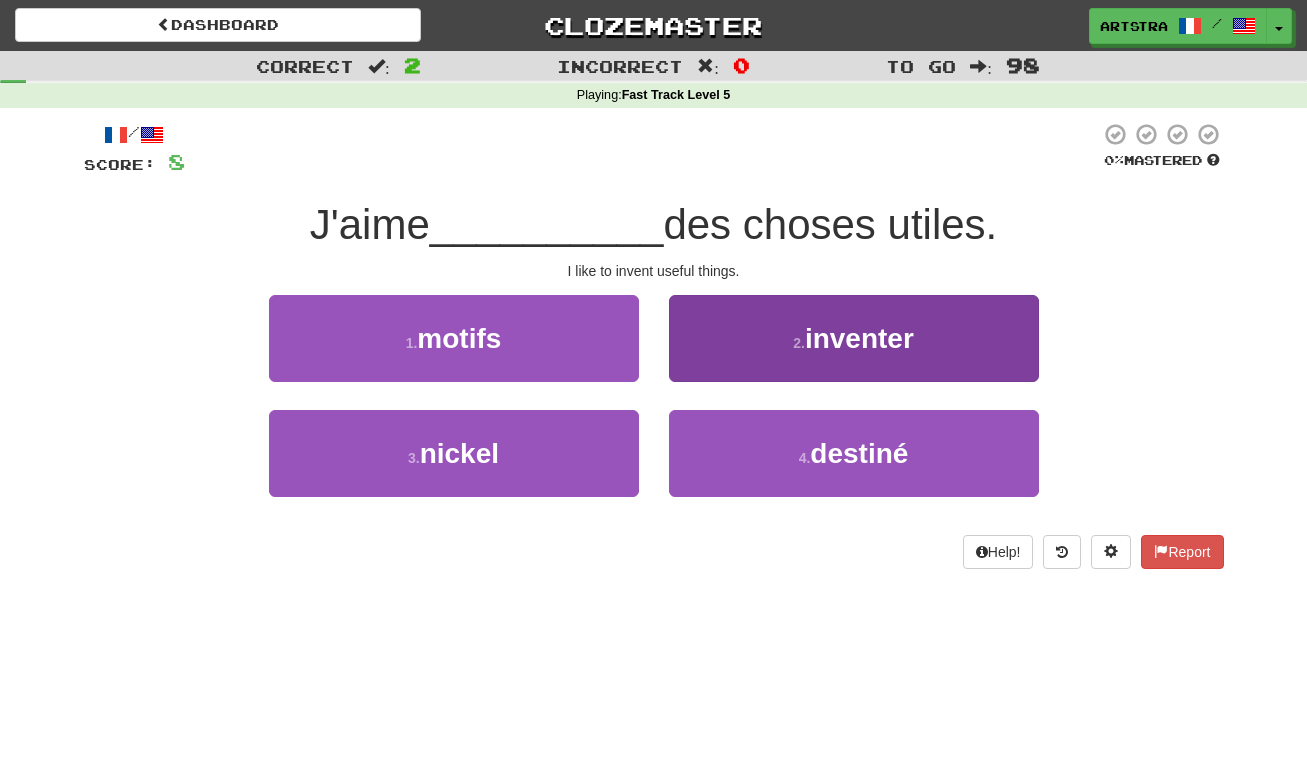 click on "2 .  inventer" at bounding box center (854, 338) 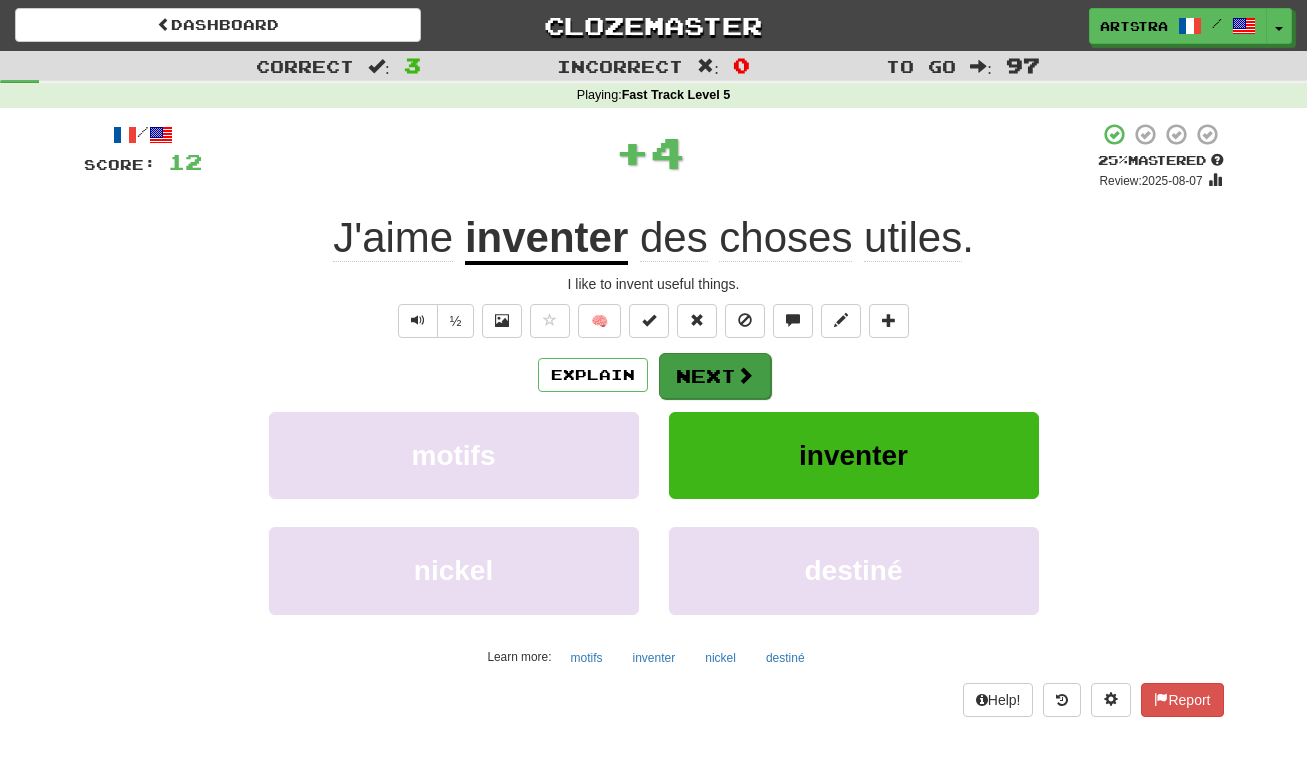 click at bounding box center [745, 375] 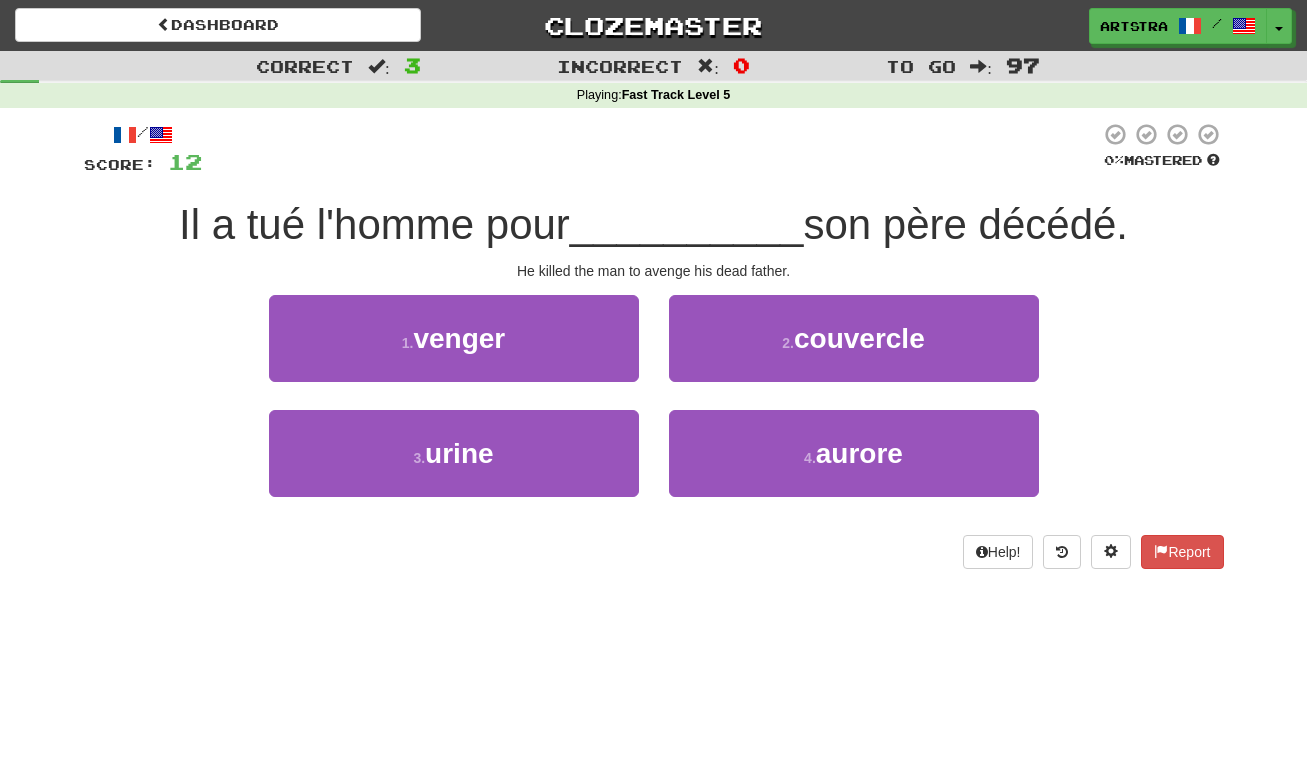 click on "Il a tué l'homme pour  __________  son père décédé." at bounding box center [654, 225] 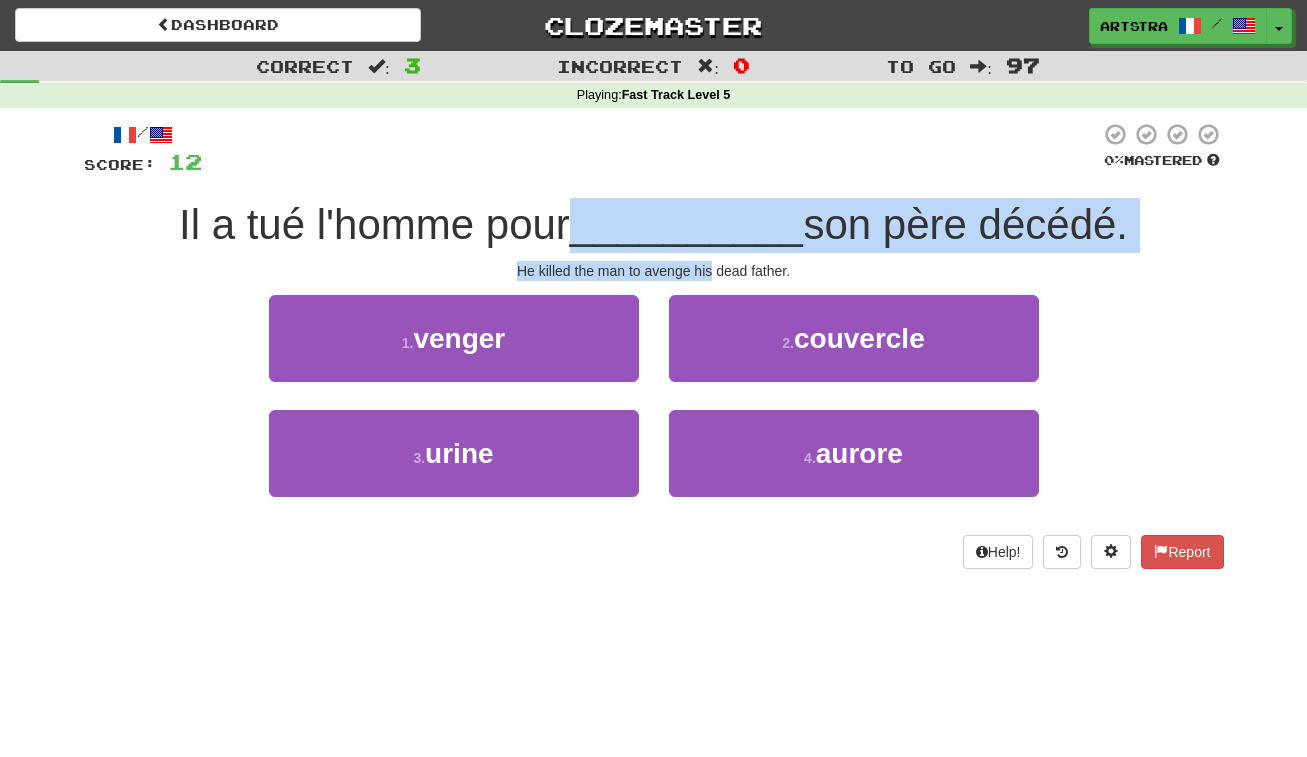 drag, startPoint x: 704, startPoint y: 273, endPoint x: 704, endPoint y: 226, distance: 47 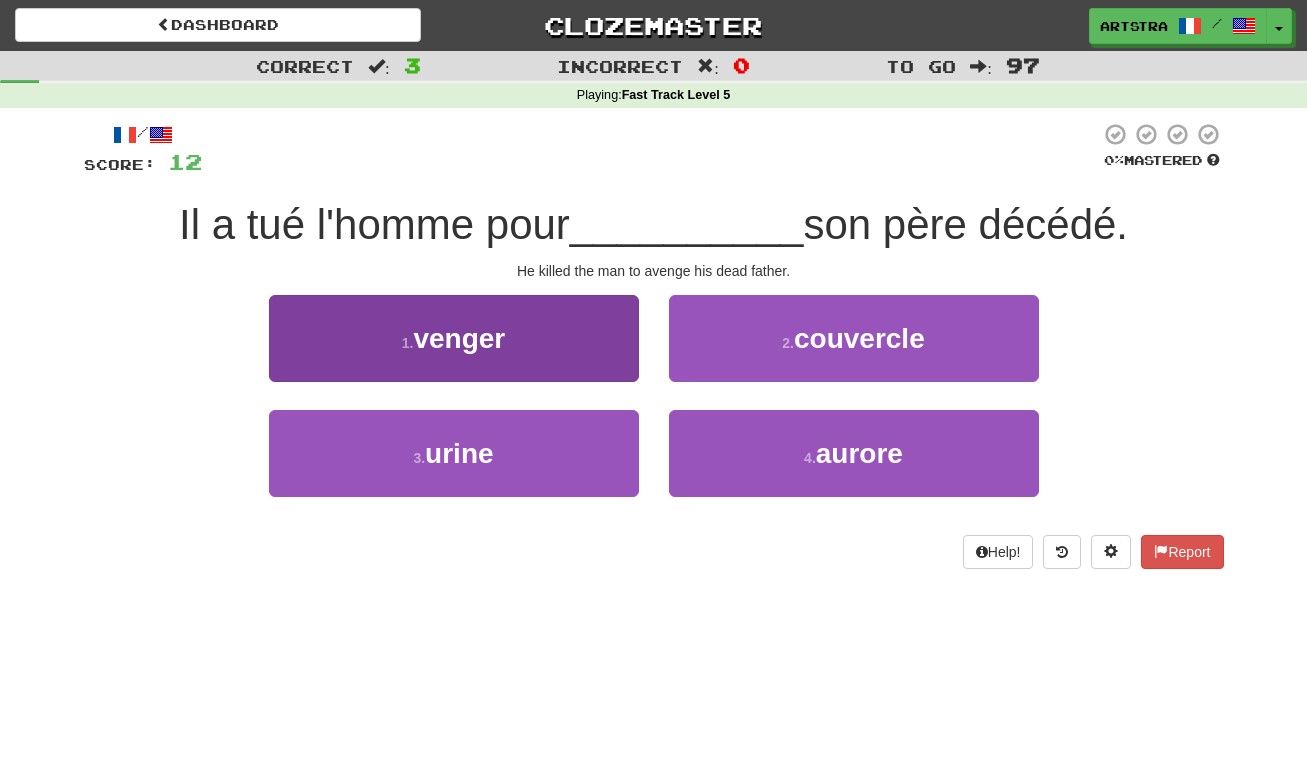 click on "1 .  venger" at bounding box center (454, 338) 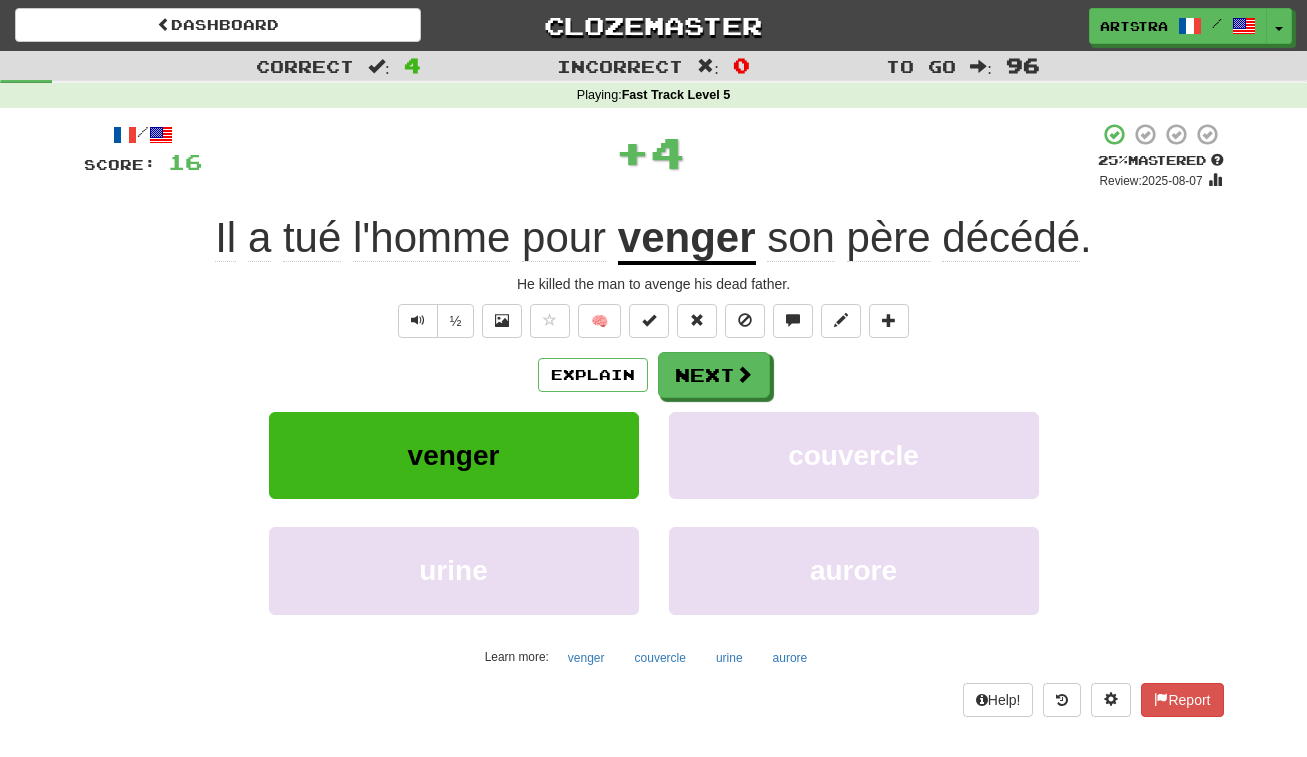 click on "décédé" at bounding box center [1011, 238] 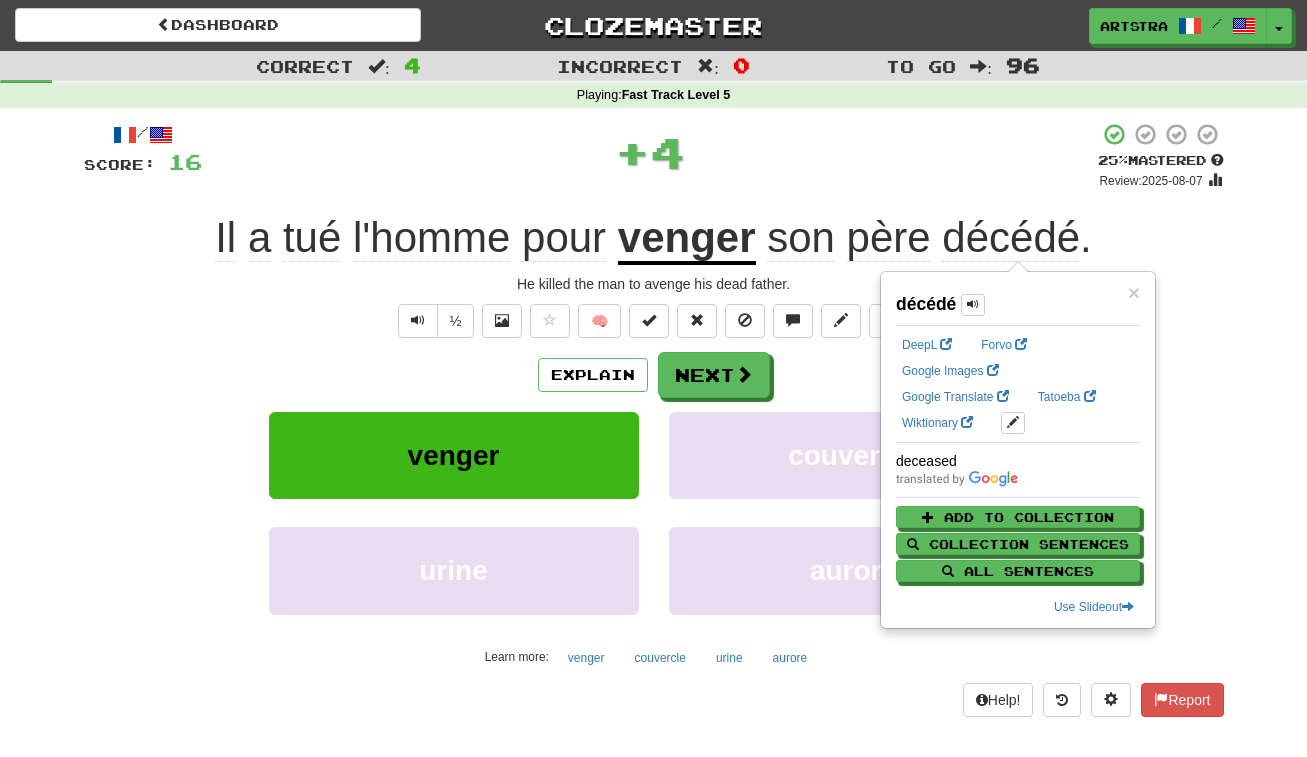 click on "+ 4" at bounding box center (650, 156) 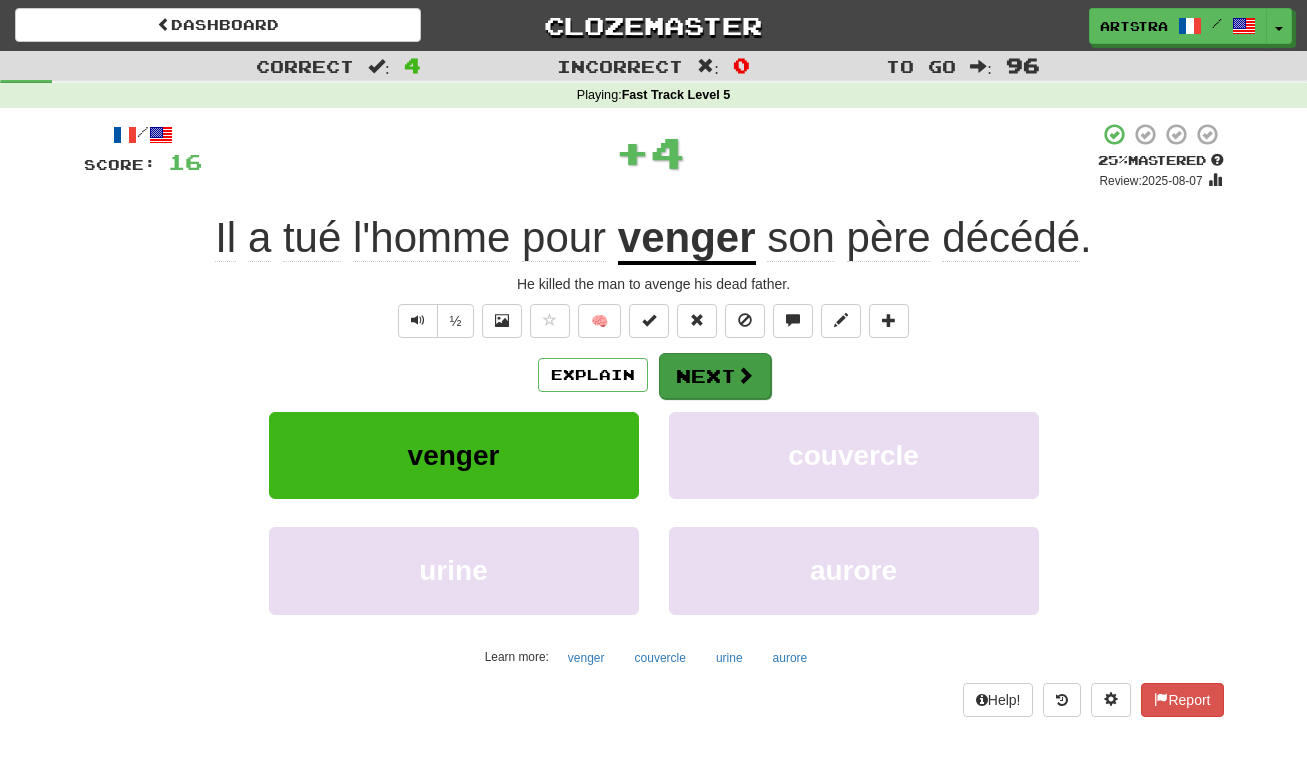 click on "Next" at bounding box center (715, 376) 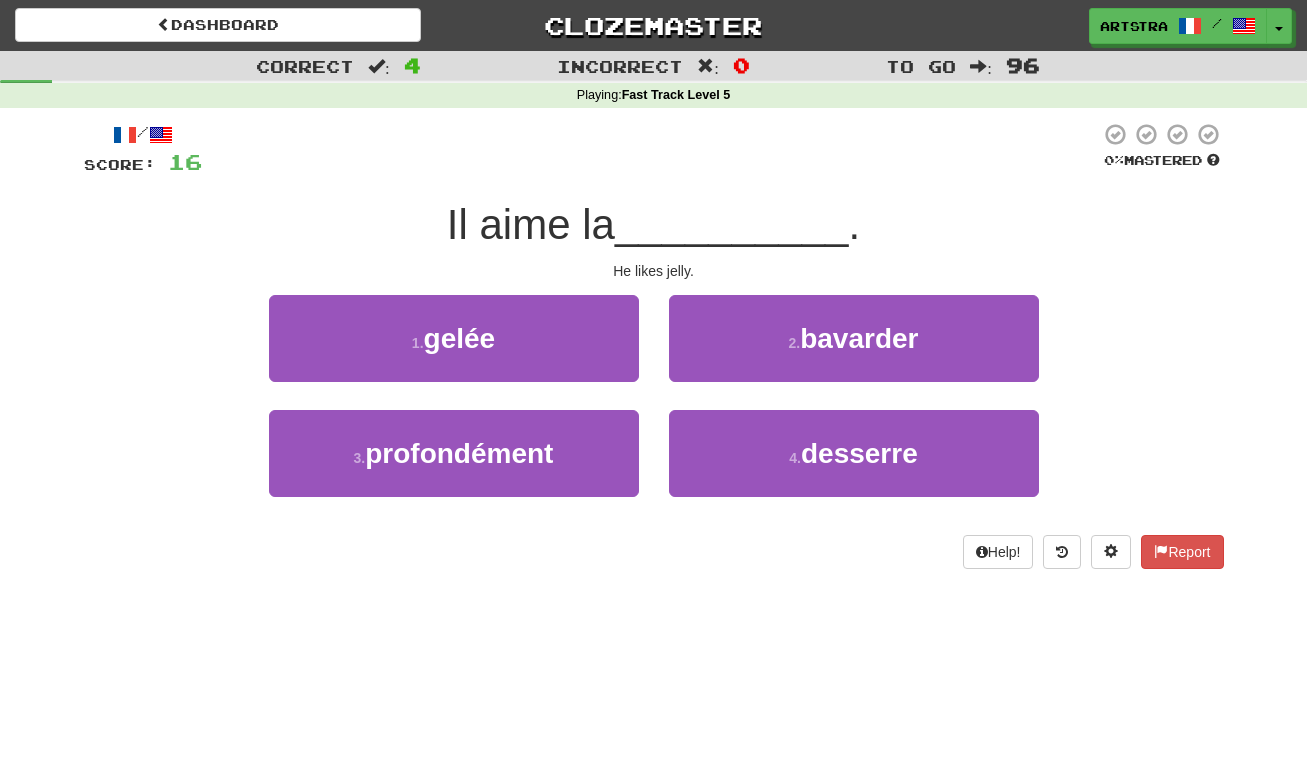 click on "__________" at bounding box center [732, 224] 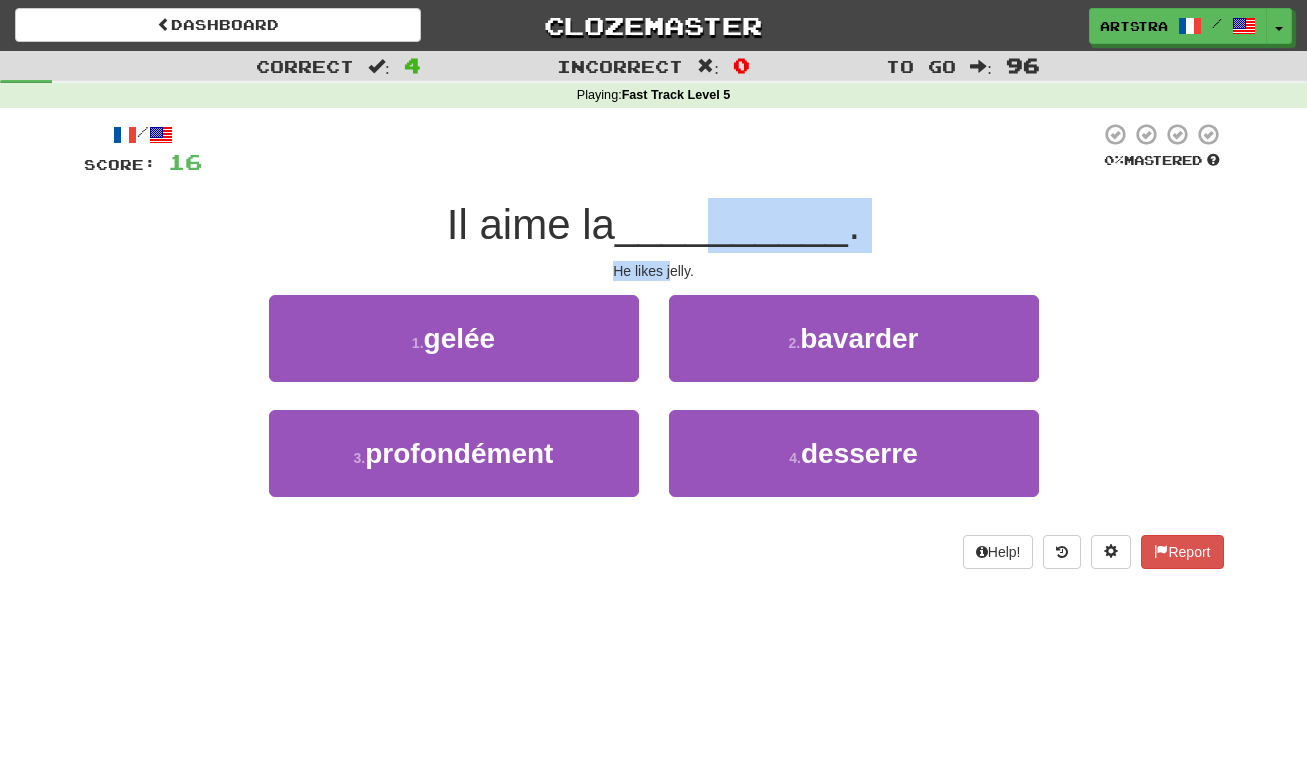 drag, startPoint x: 696, startPoint y: 239, endPoint x: 670, endPoint y: 271, distance: 41.231056 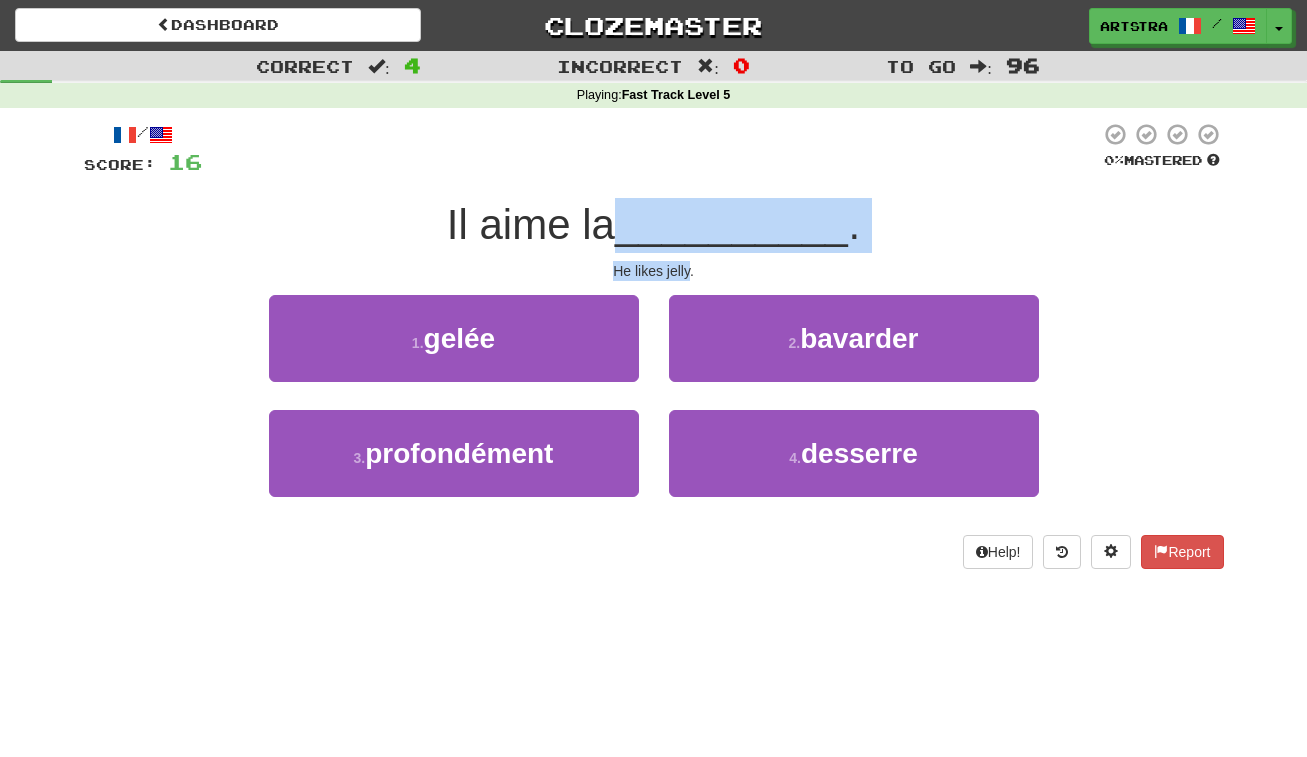 drag, startPoint x: 670, startPoint y: 271, endPoint x: 661, endPoint y: 210, distance: 61.66036 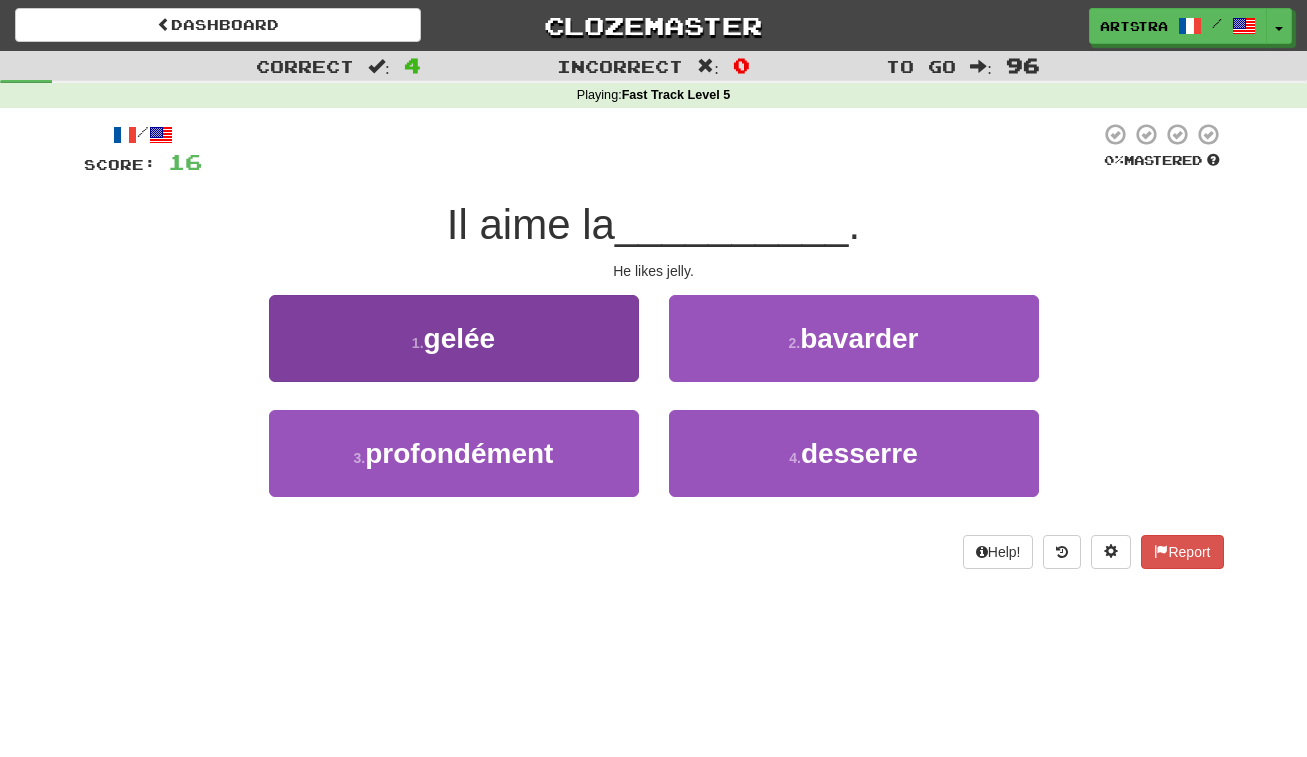 click on "1 .  gelée" at bounding box center (454, 338) 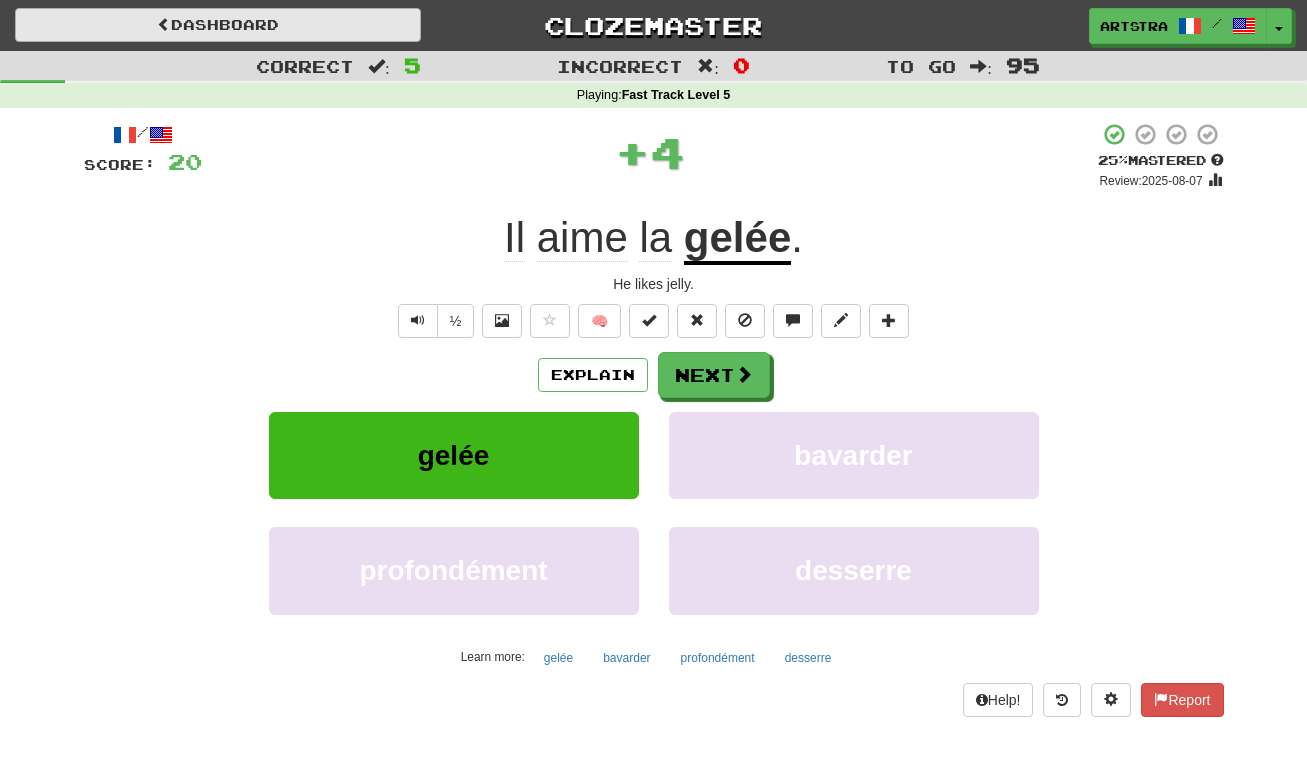 click on "Dashboard" at bounding box center [218, 25] 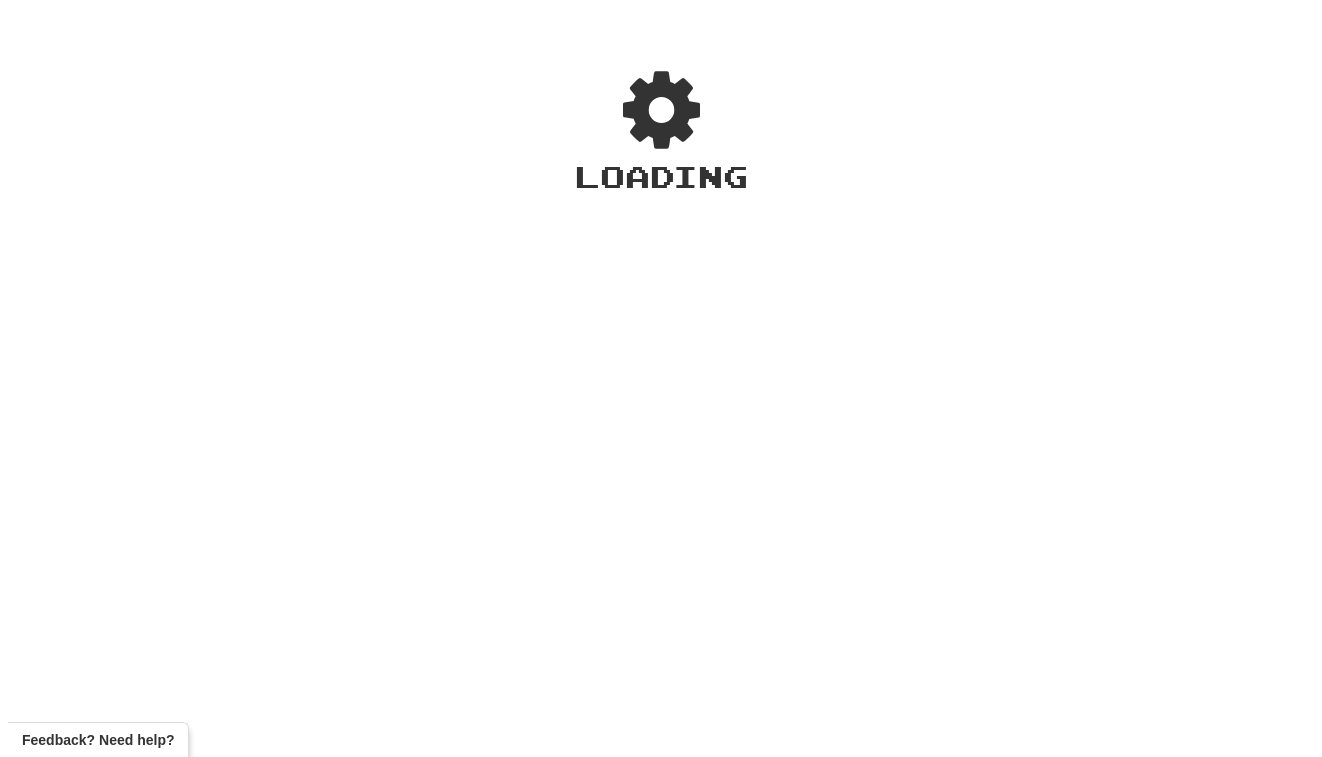 scroll, scrollTop: 0, scrollLeft: 0, axis: both 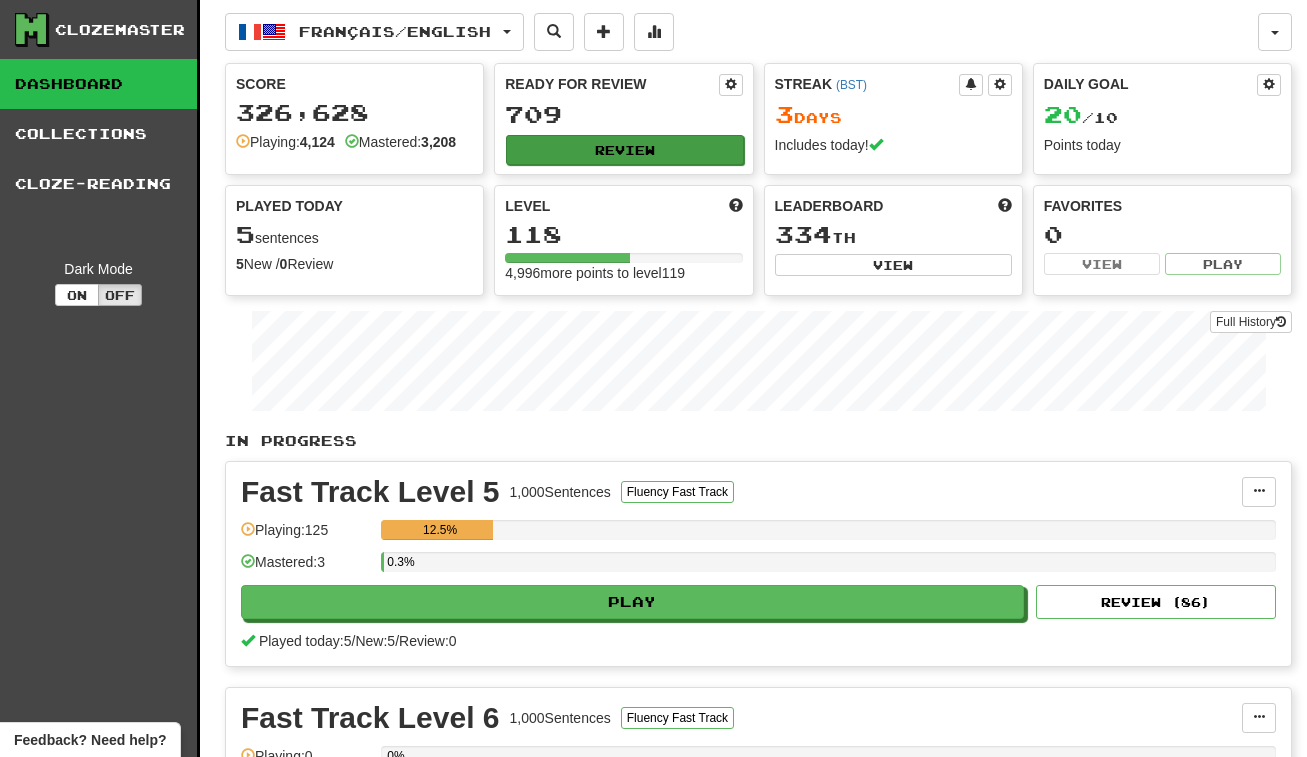 click on "Review" at bounding box center (624, 150) 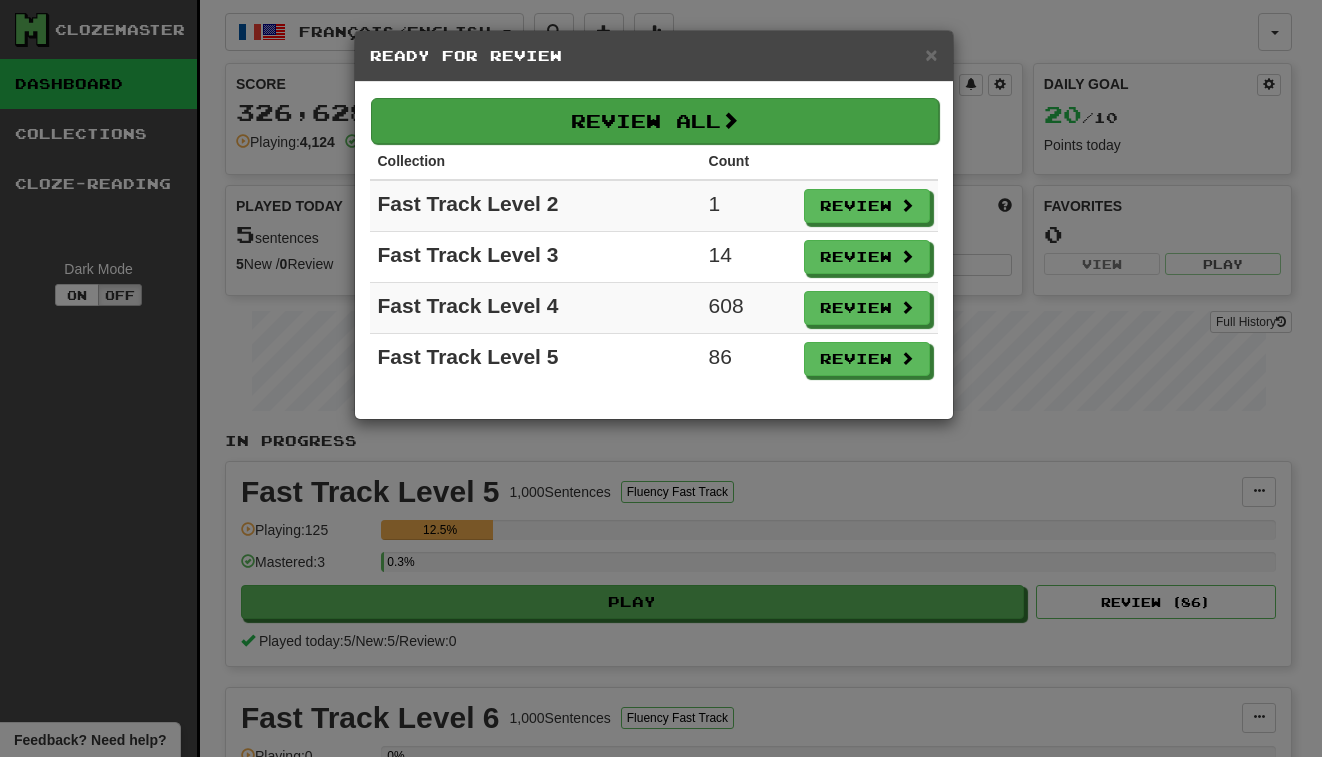 click on "Review All" at bounding box center (655, 121) 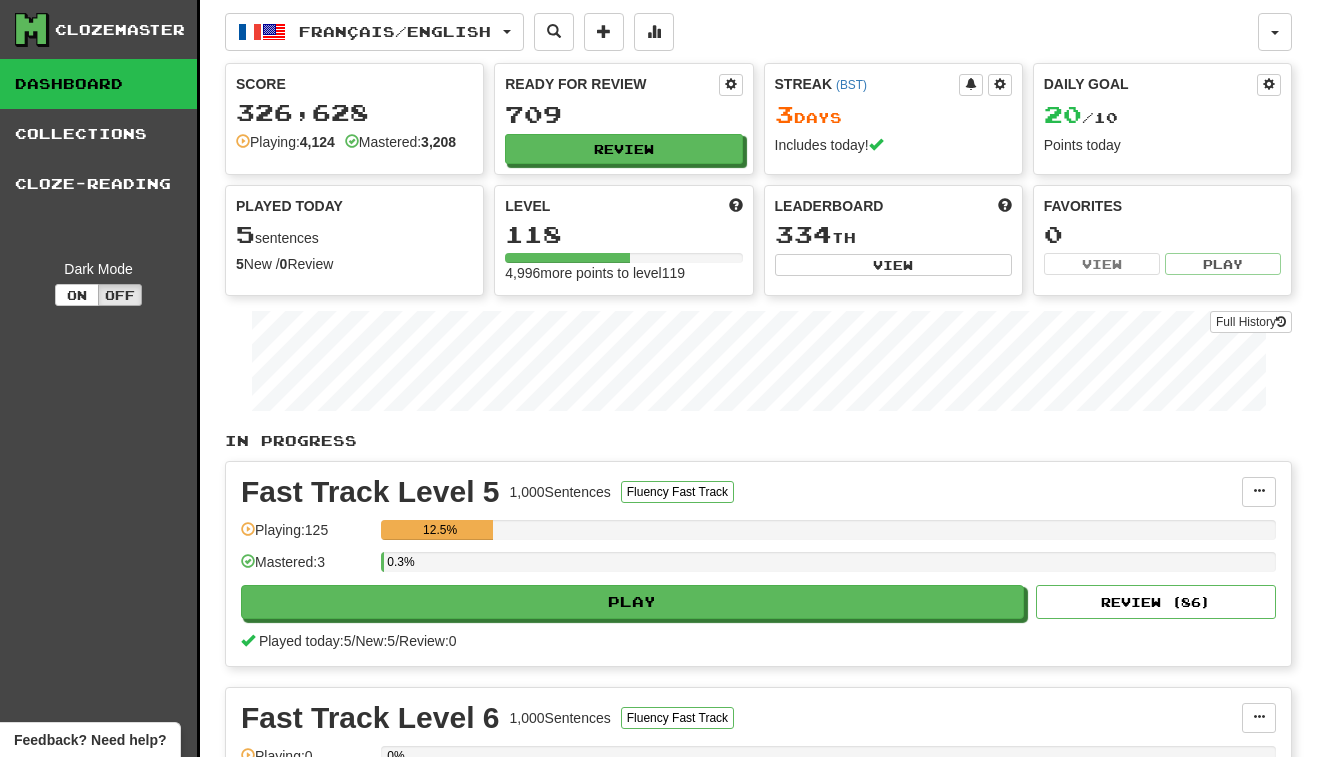 select on "***" 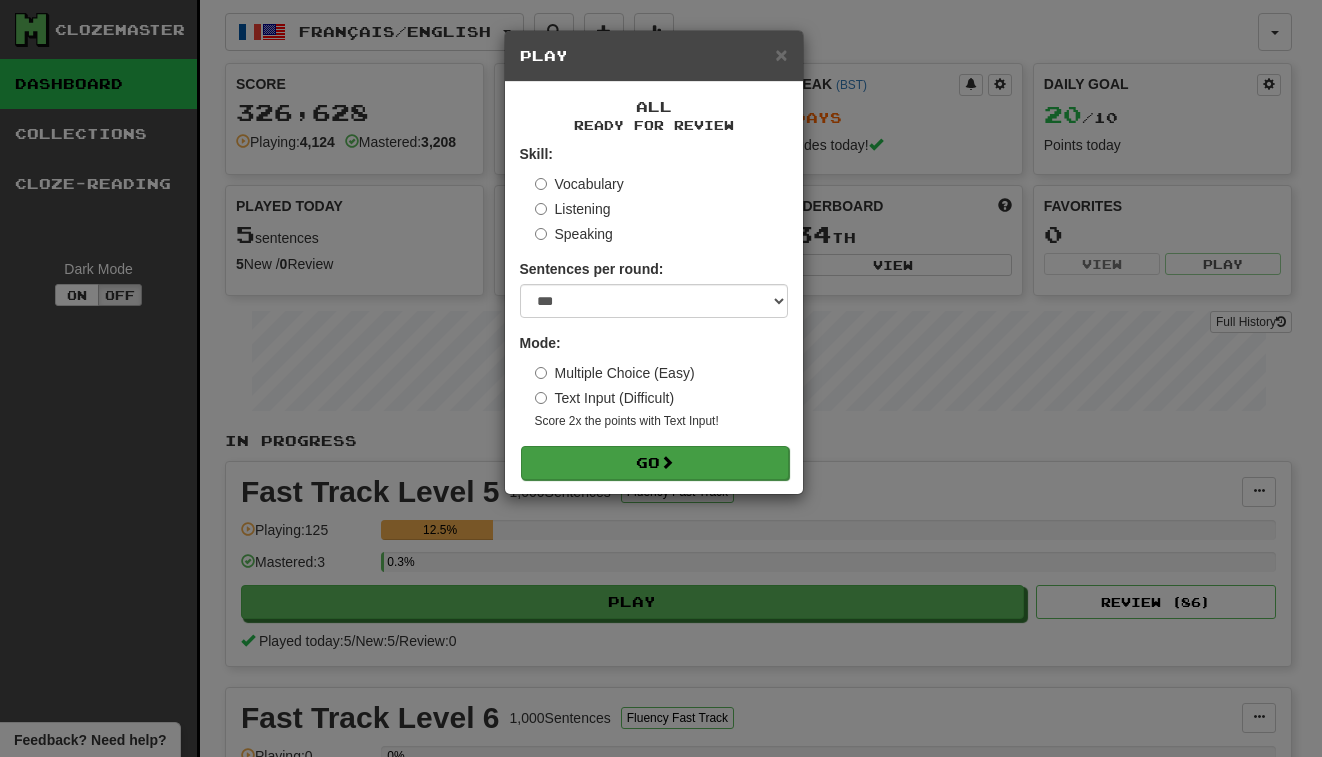 click on "Go" at bounding box center (655, 463) 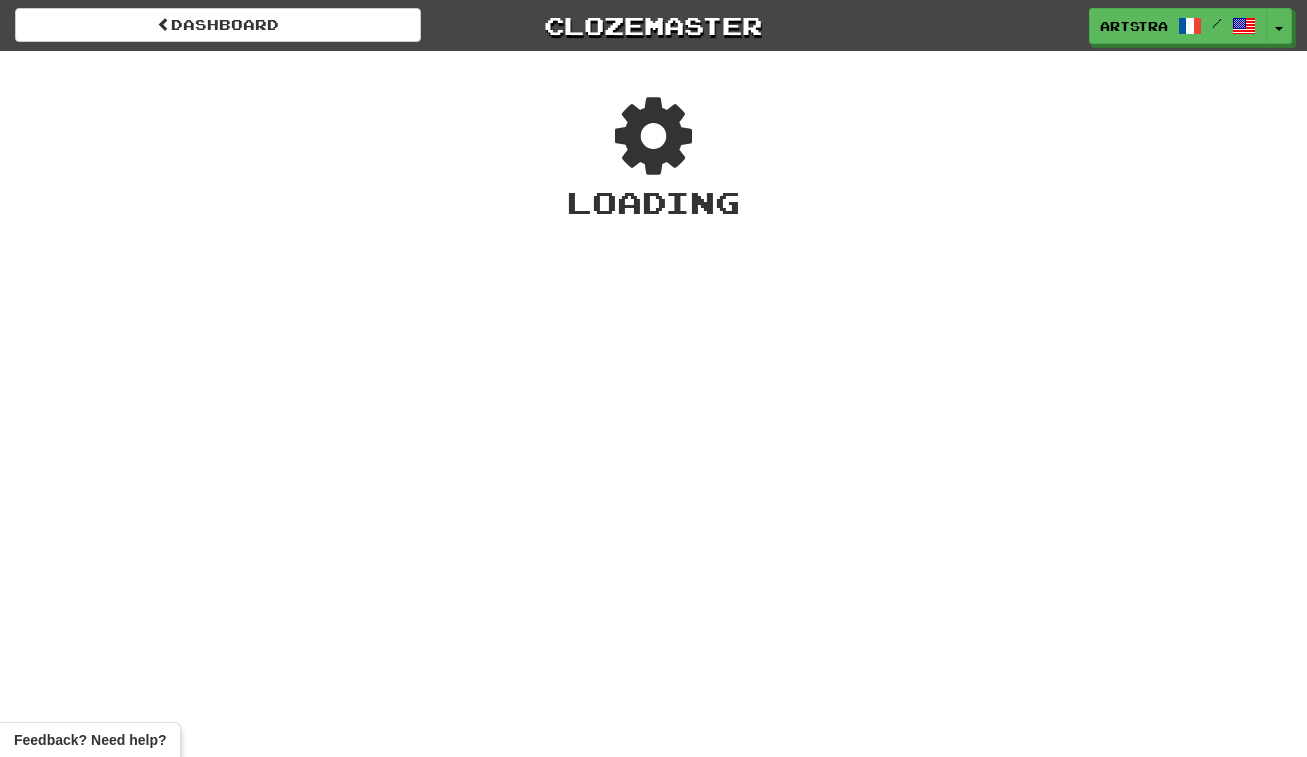 scroll, scrollTop: 0, scrollLeft: 0, axis: both 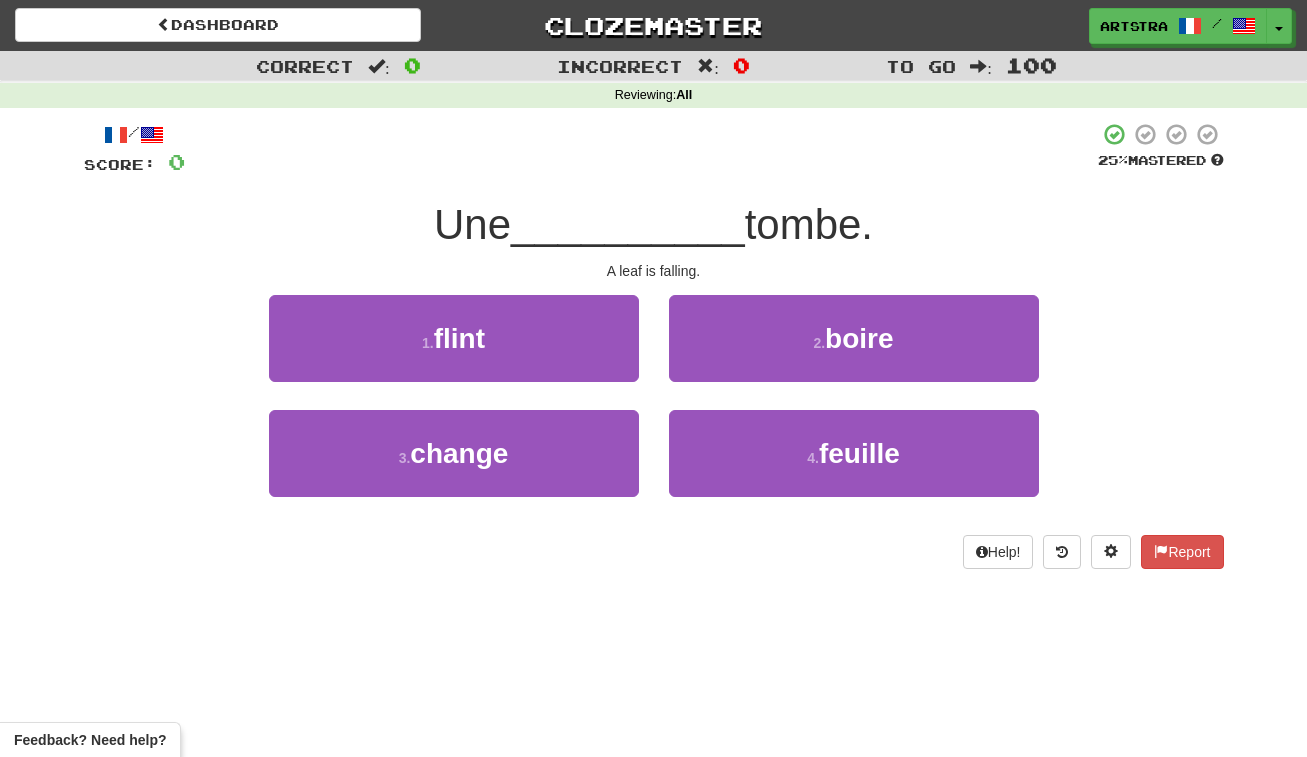 click on "__________" at bounding box center [628, 224] 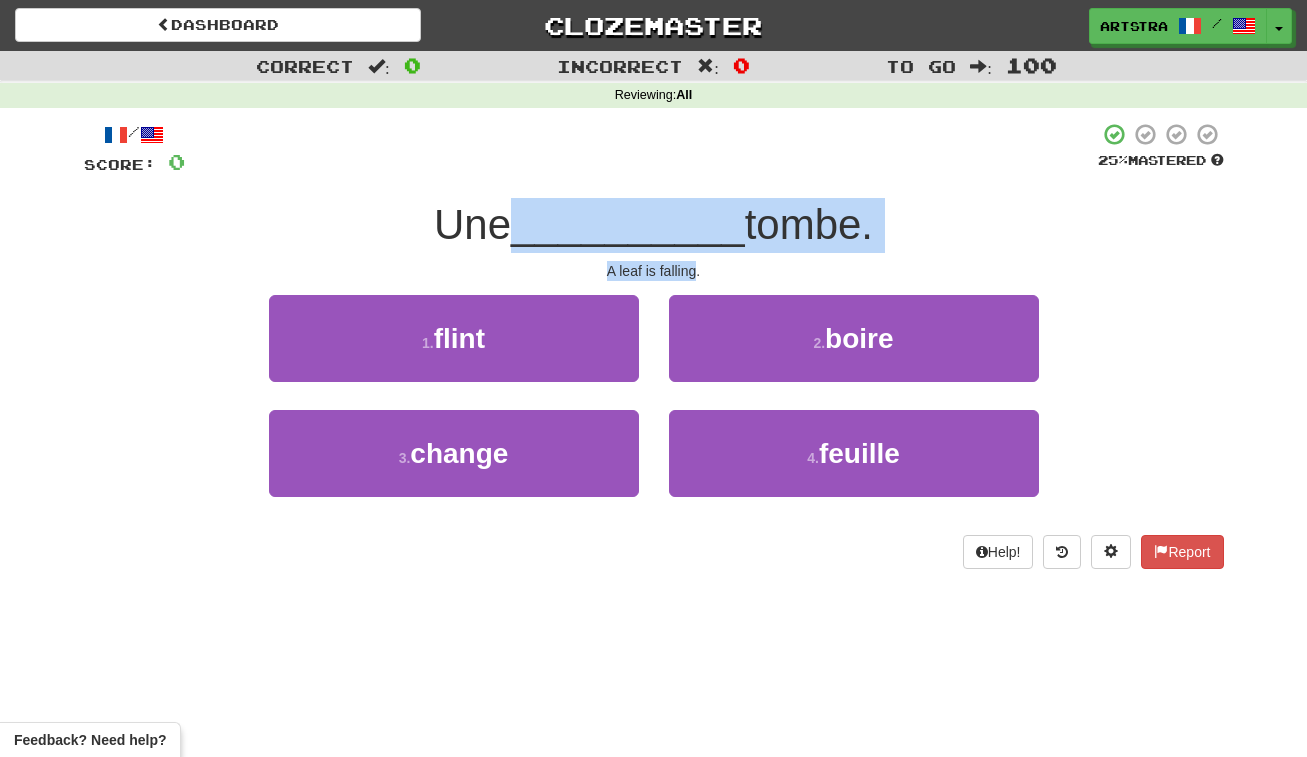 drag, startPoint x: 666, startPoint y: 231, endPoint x: 674, endPoint y: 265, distance: 34.928497 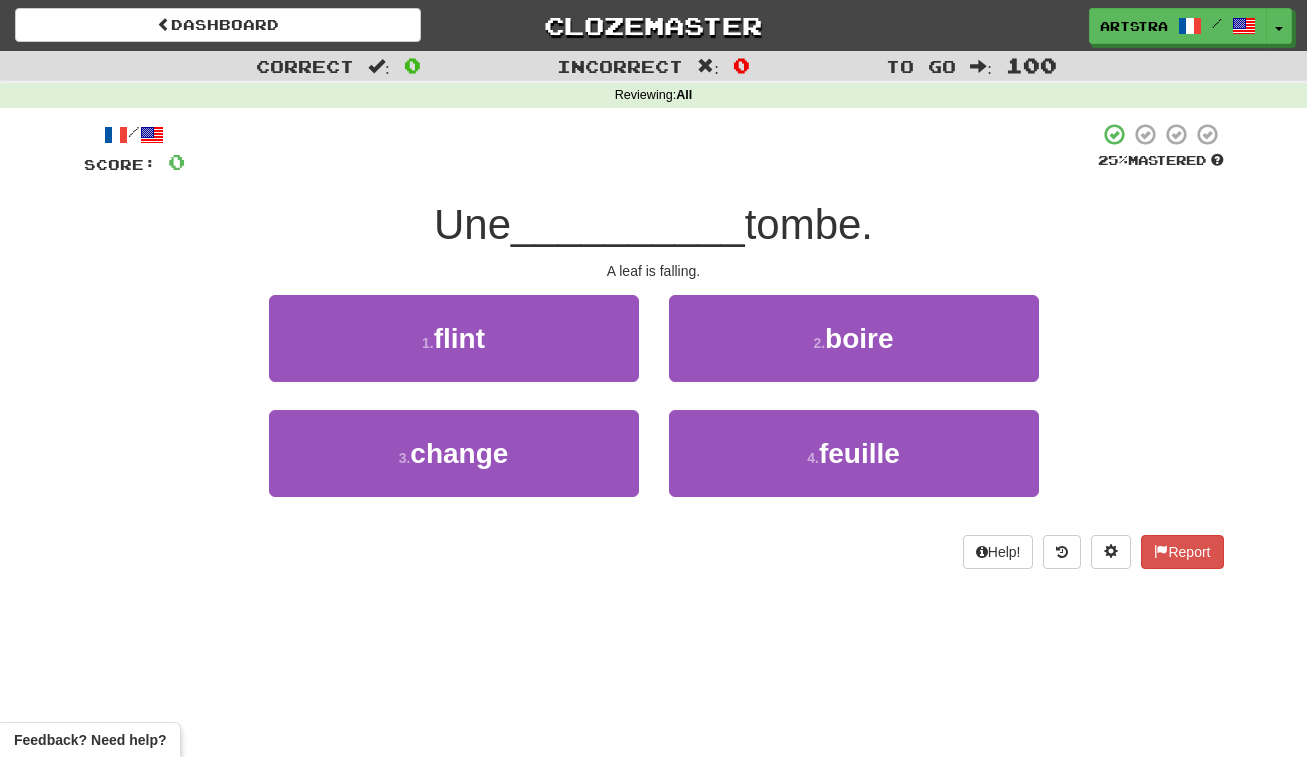 click on "4 .  feuille" at bounding box center [854, 467] 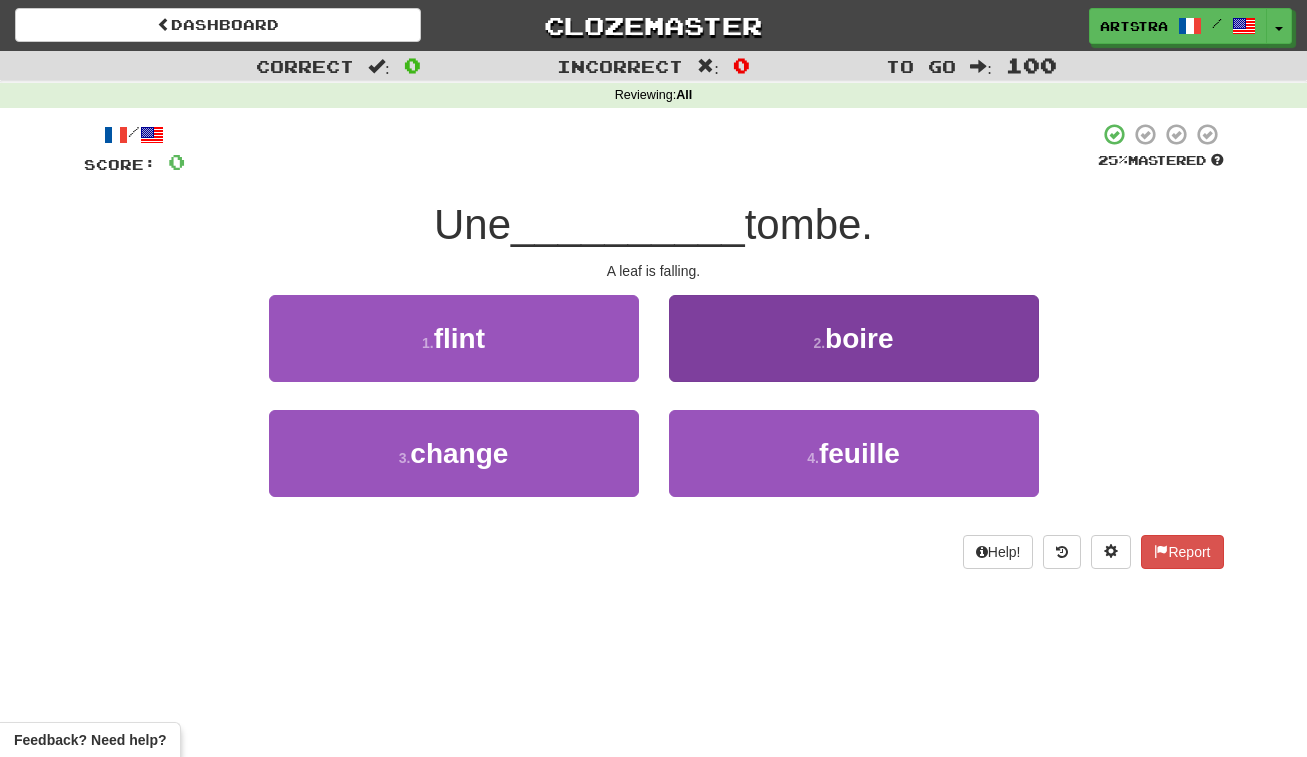 click on "4 .  feuille" at bounding box center [854, 453] 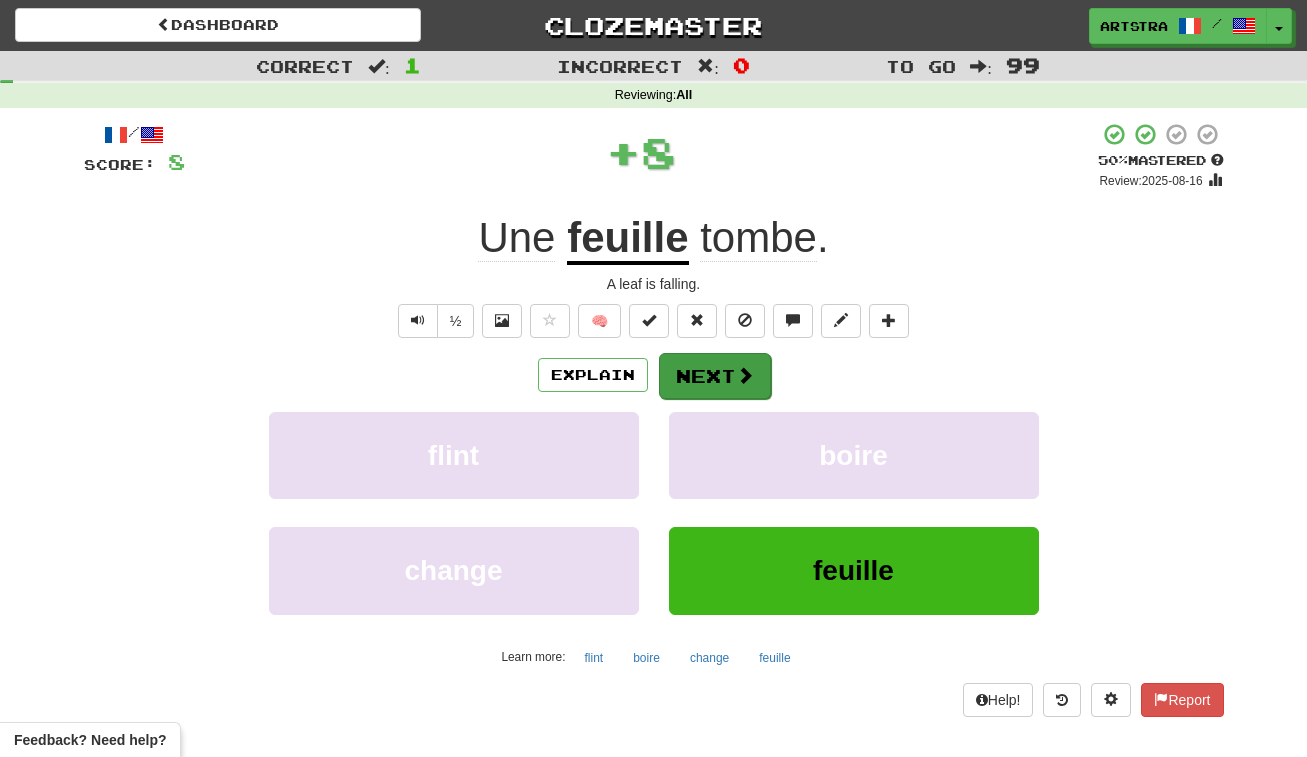 click on "Next" at bounding box center [715, 376] 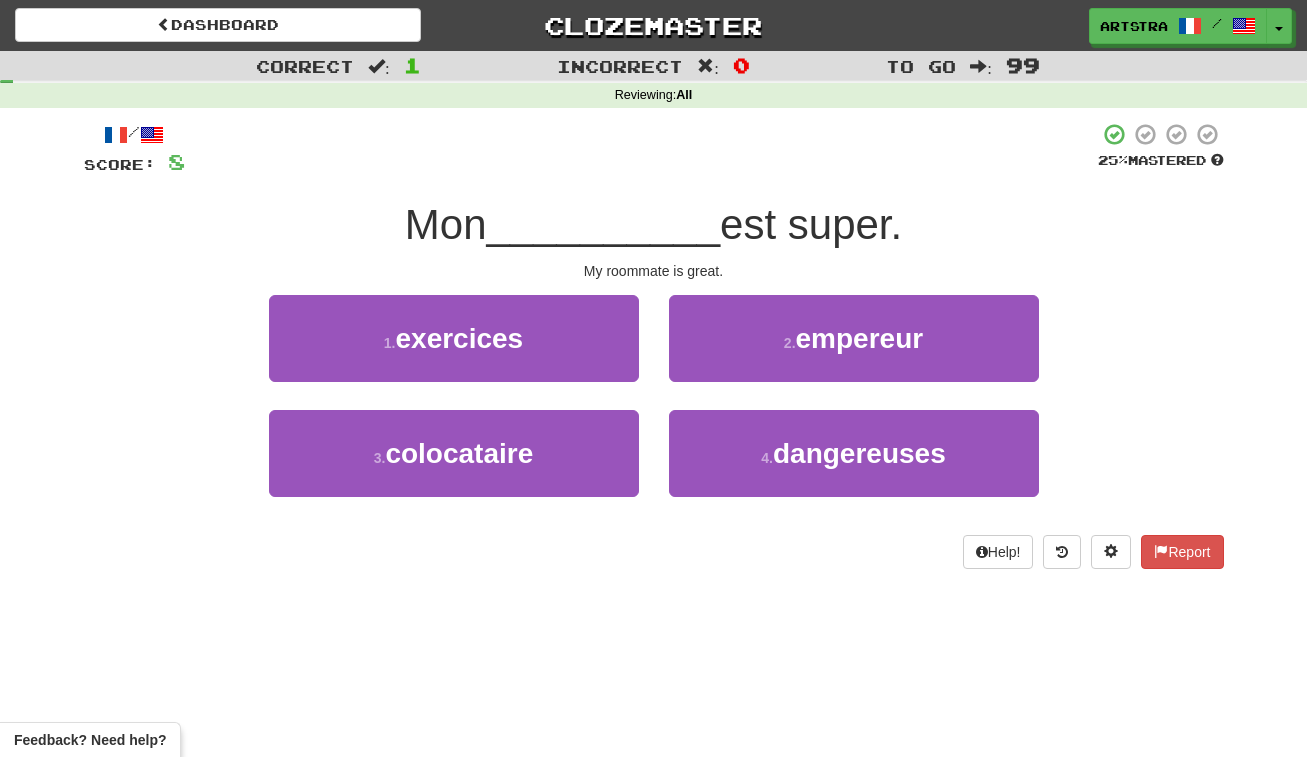 click on "__________" at bounding box center [604, 224] 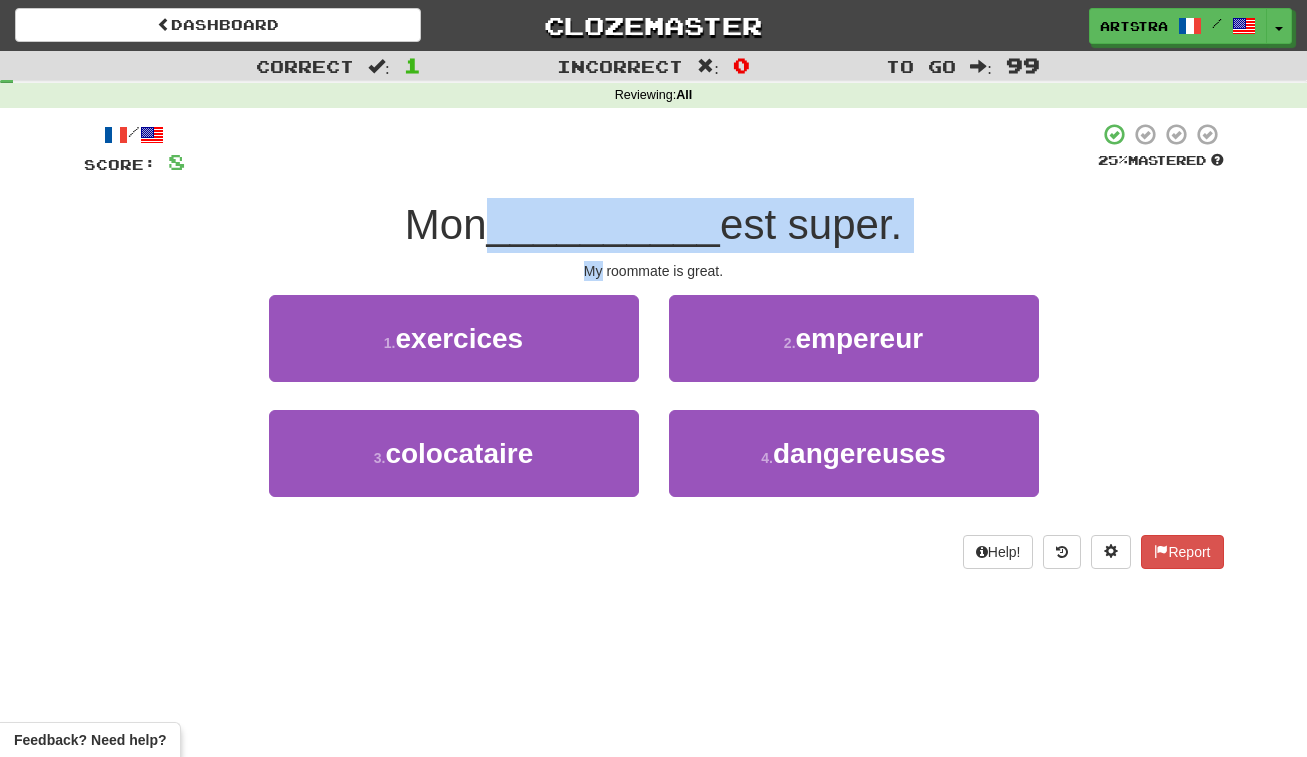 drag, startPoint x: 661, startPoint y: 218, endPoint x: 659, endPoint y: 256, distance: 38.052597 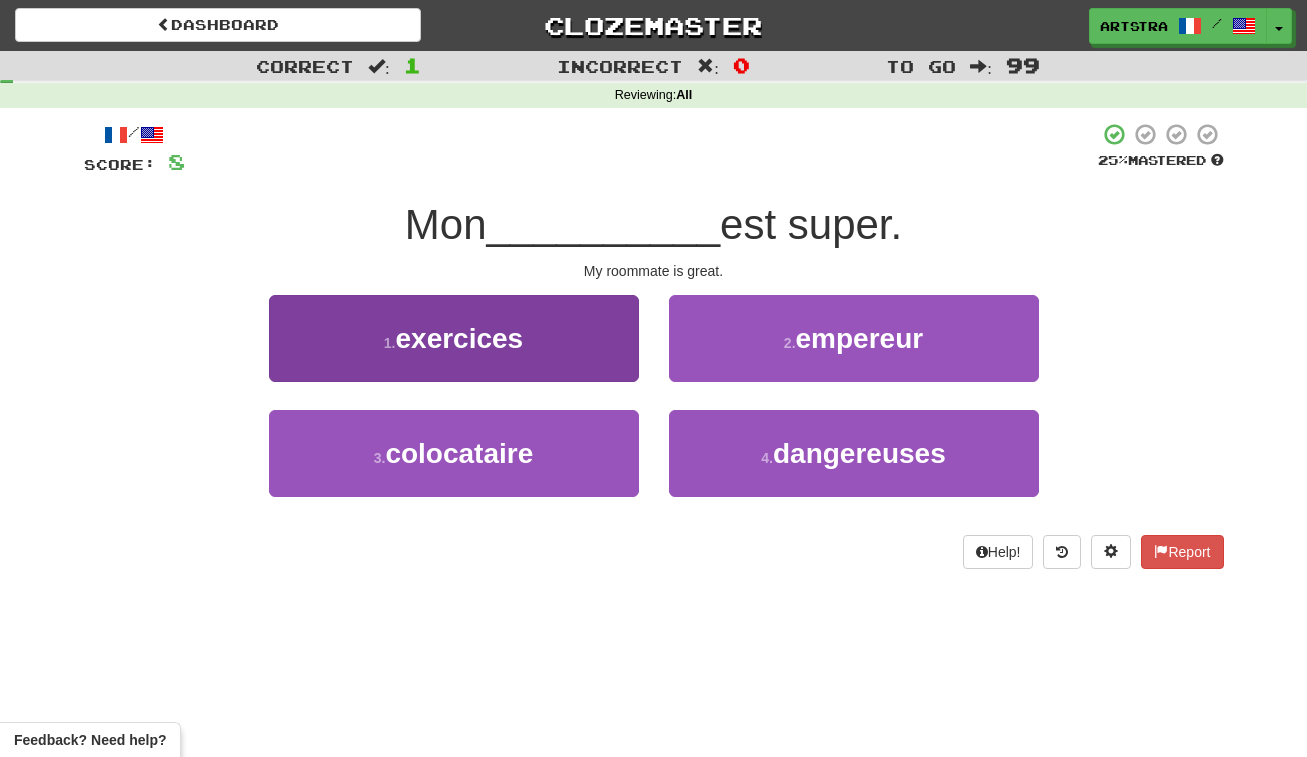 click on "3 .  colocataire" at bounding box center (454, 453) 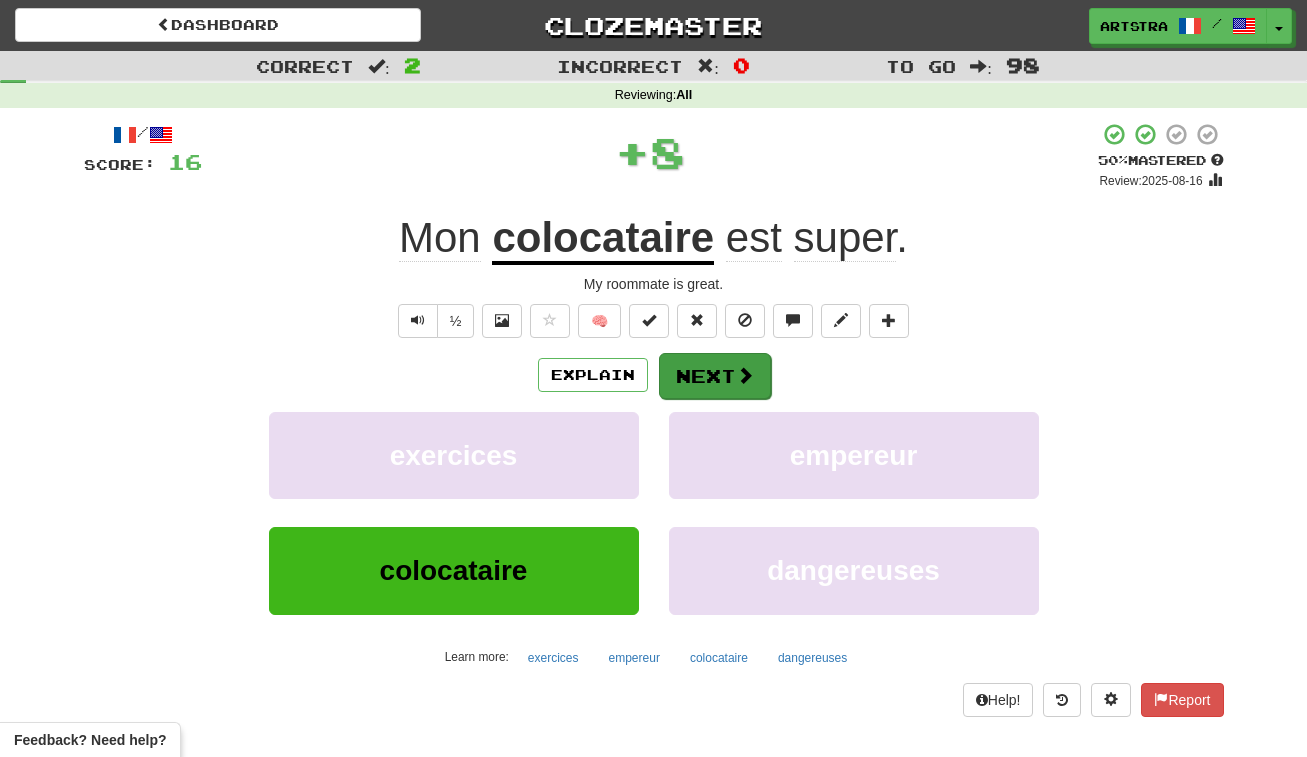click at bounding box center [745, 375] 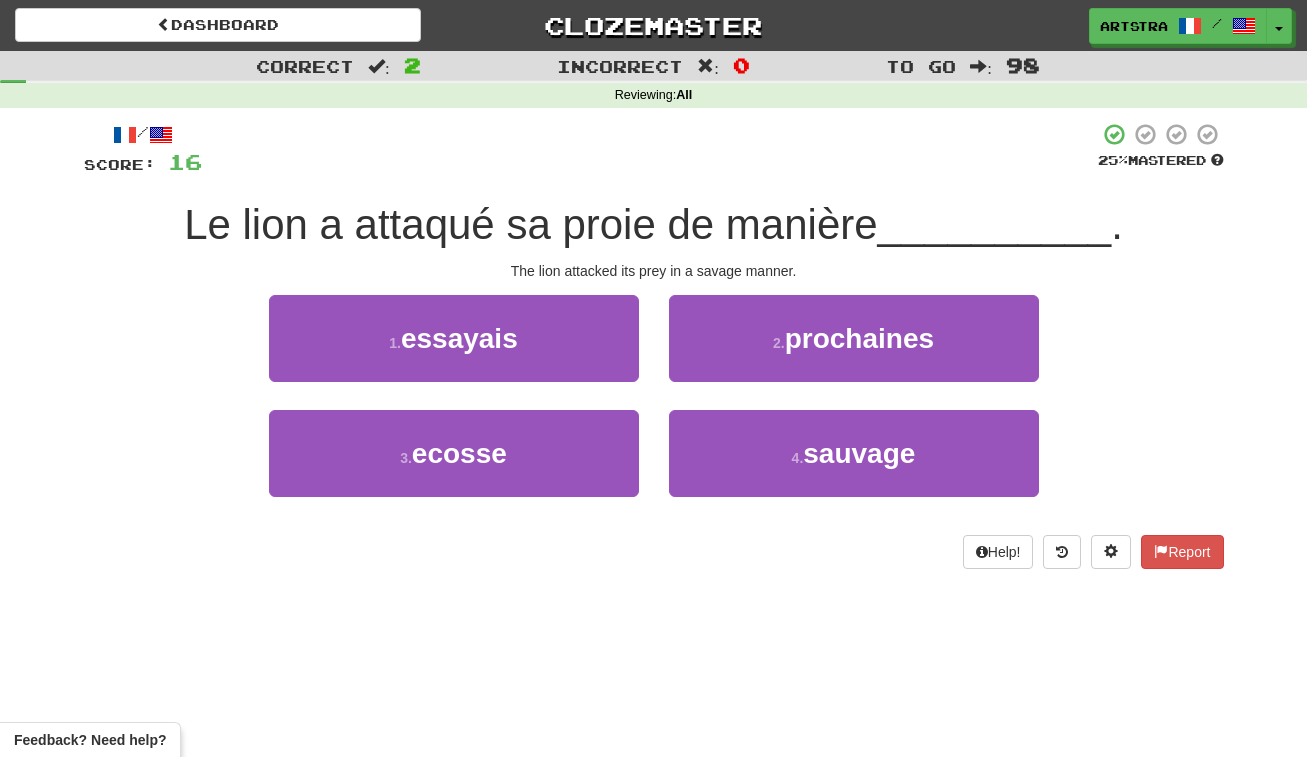 click on "Le lion a attaqué sa proie de manière" at bounding box center [530, 224] 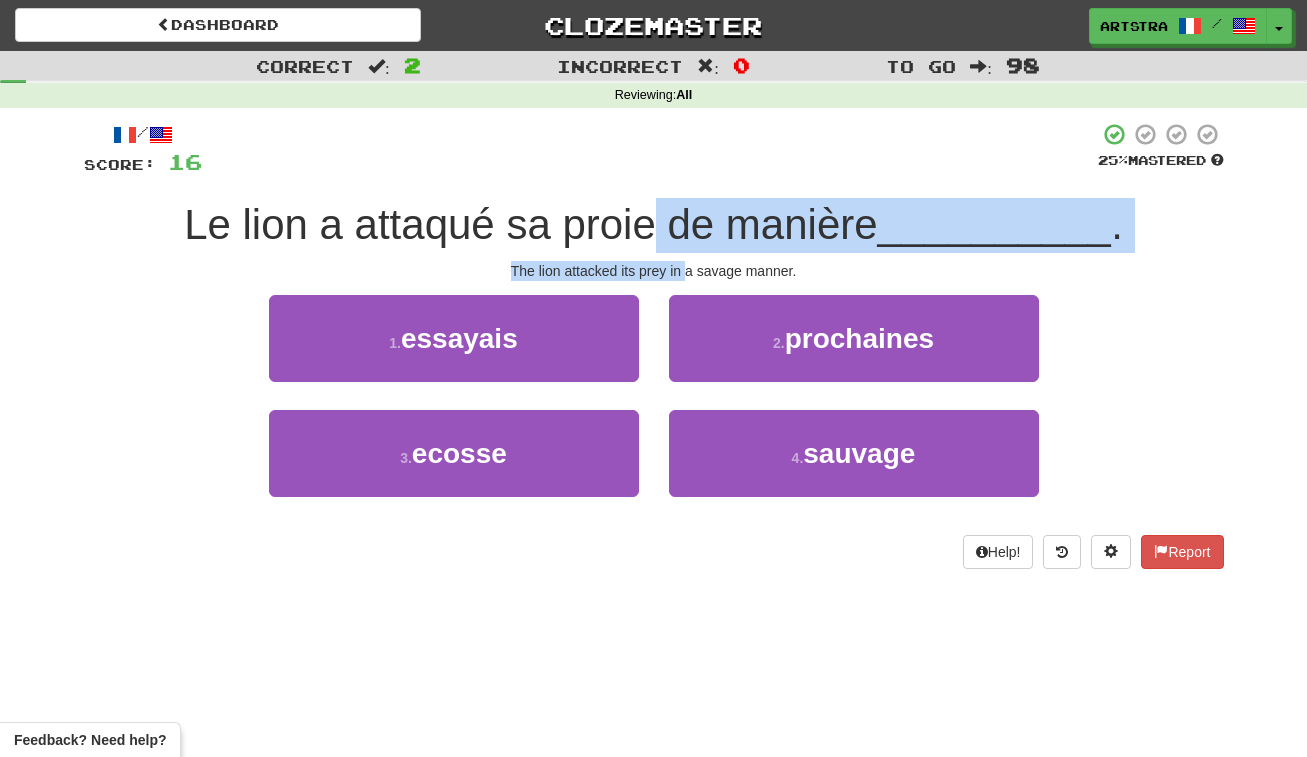 drag, startPoint x: 658, startPoint y: 217, endPoint x: 679, endPoint y: 260, distance: 47.853943 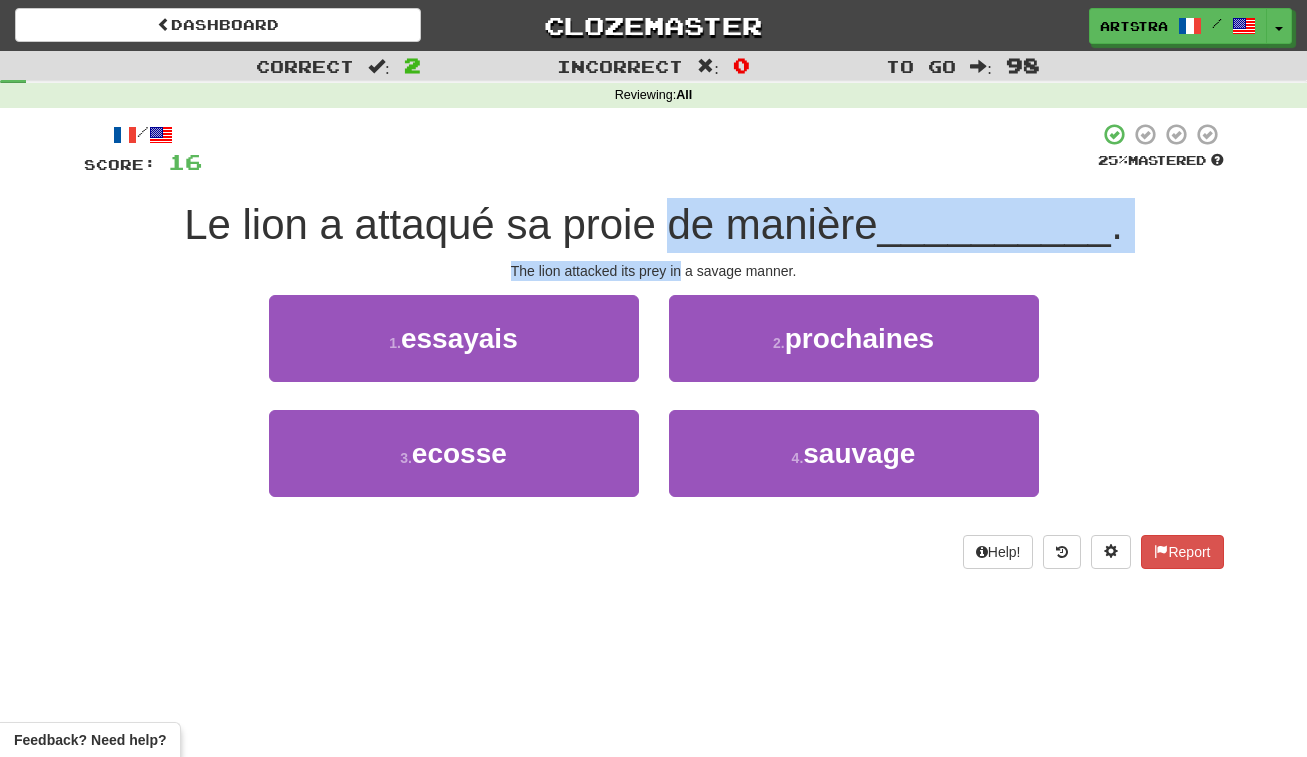 drag, startPoint x: 679, startPoint y: 260, endPoint x: 684, endPoint y: 222, distance: 38.327538 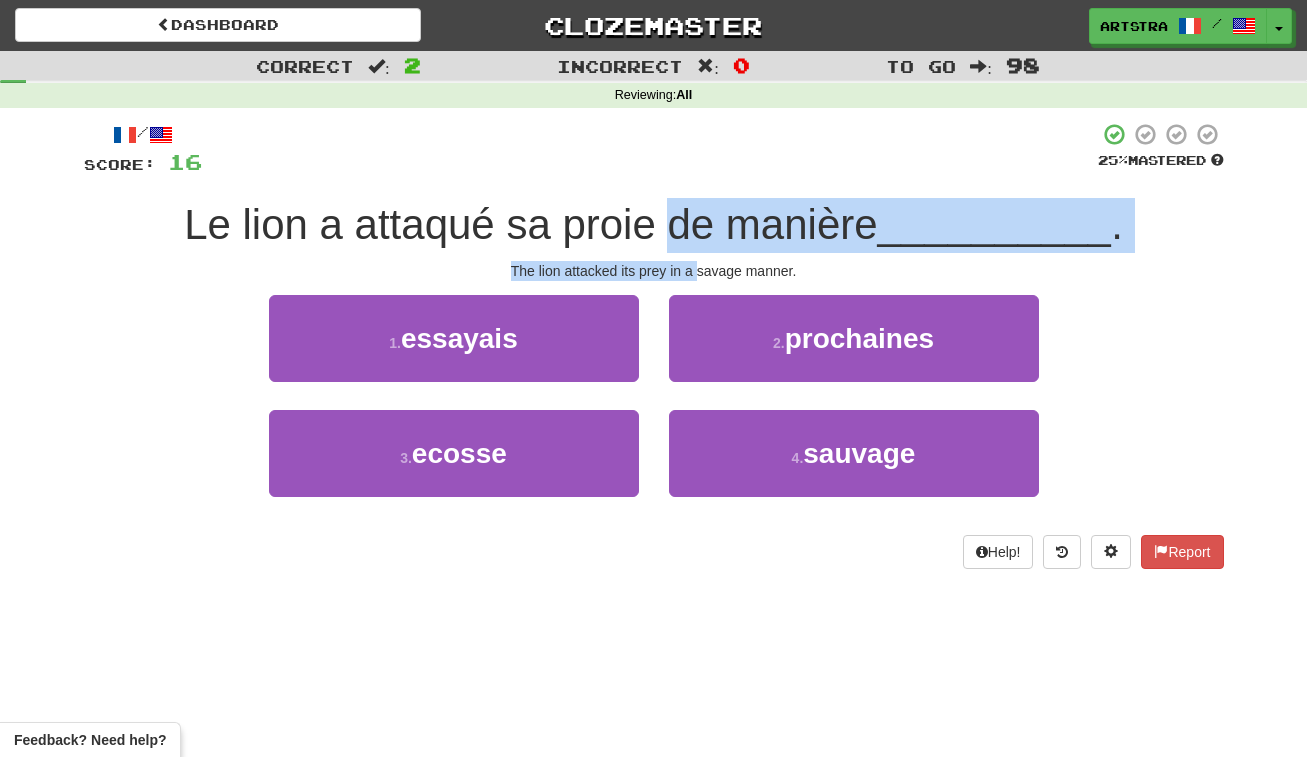 drag, startPoint x: 684, startPoint y: 222, endPoint x: 695, endPoint y: 263, distance: 42.44997 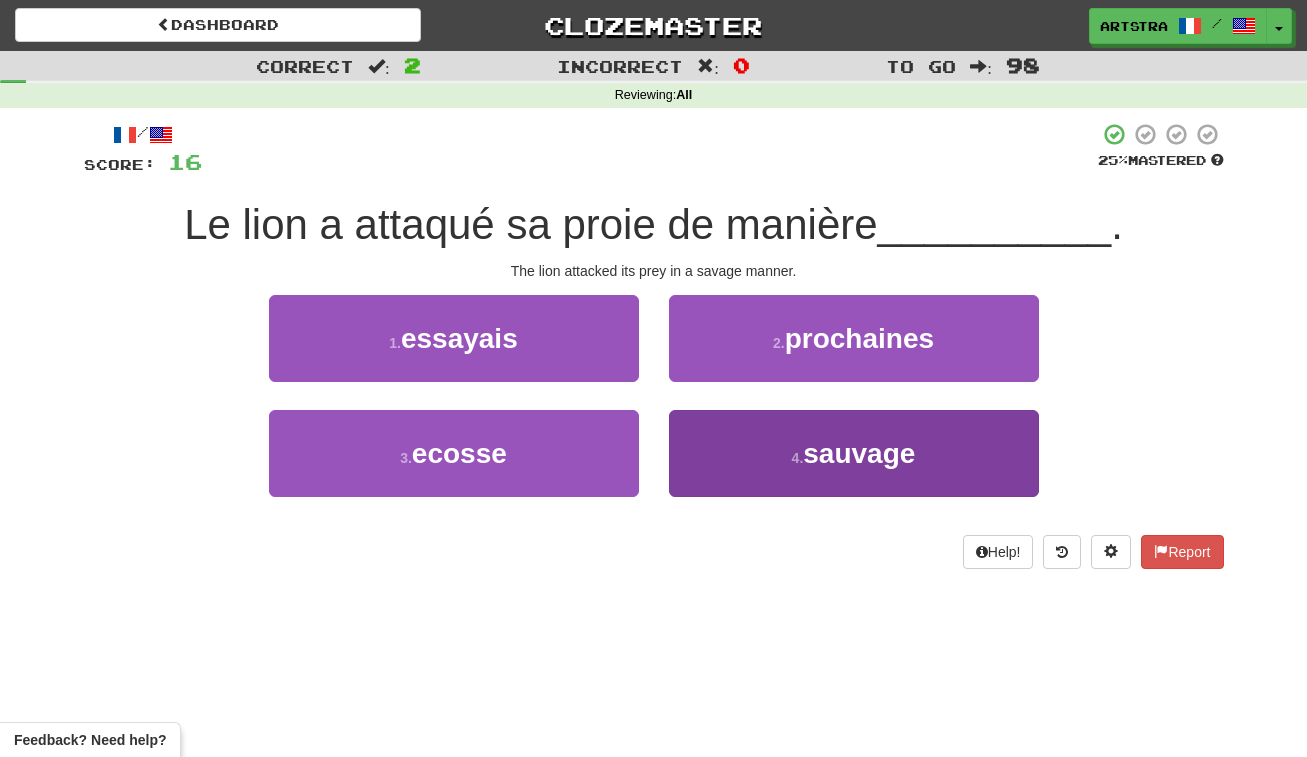 click on "4 .  sauvage" at bounding box center (854, 453) 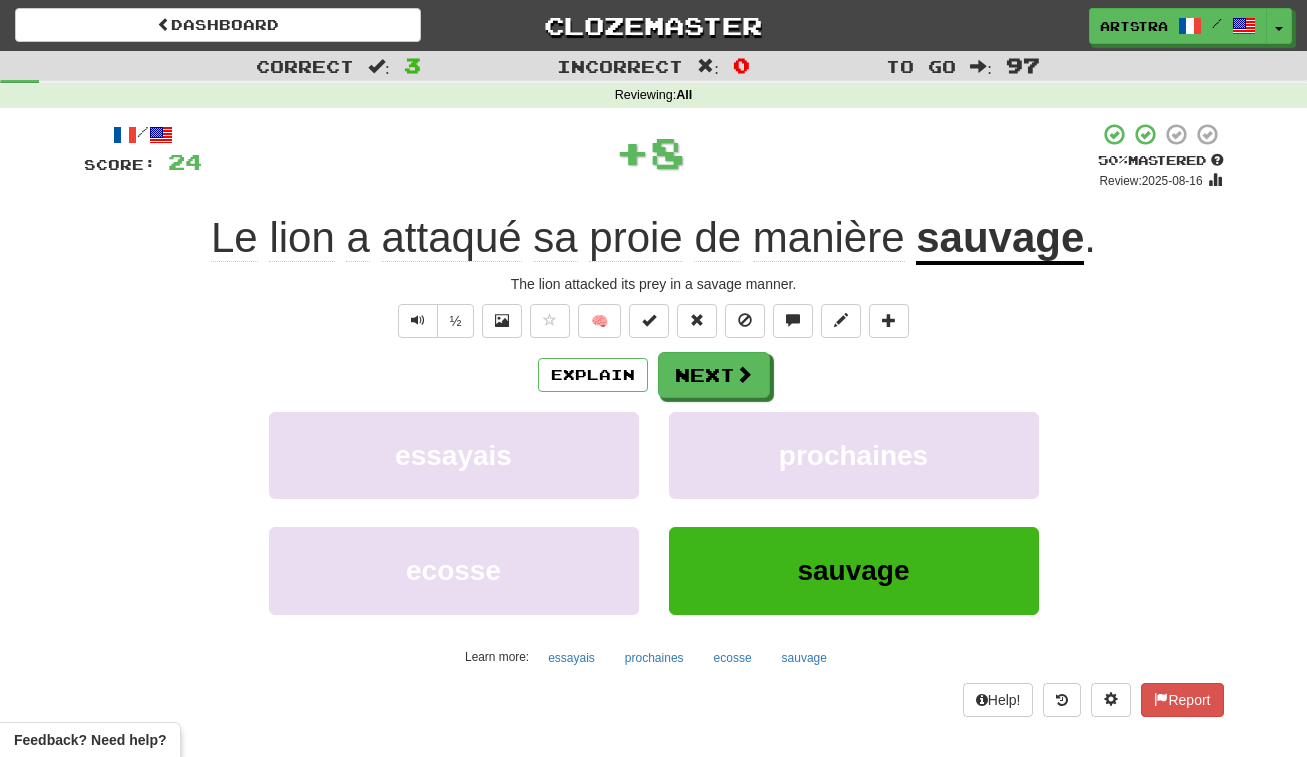 click on "attaqué" at bounding box center [451, 238] 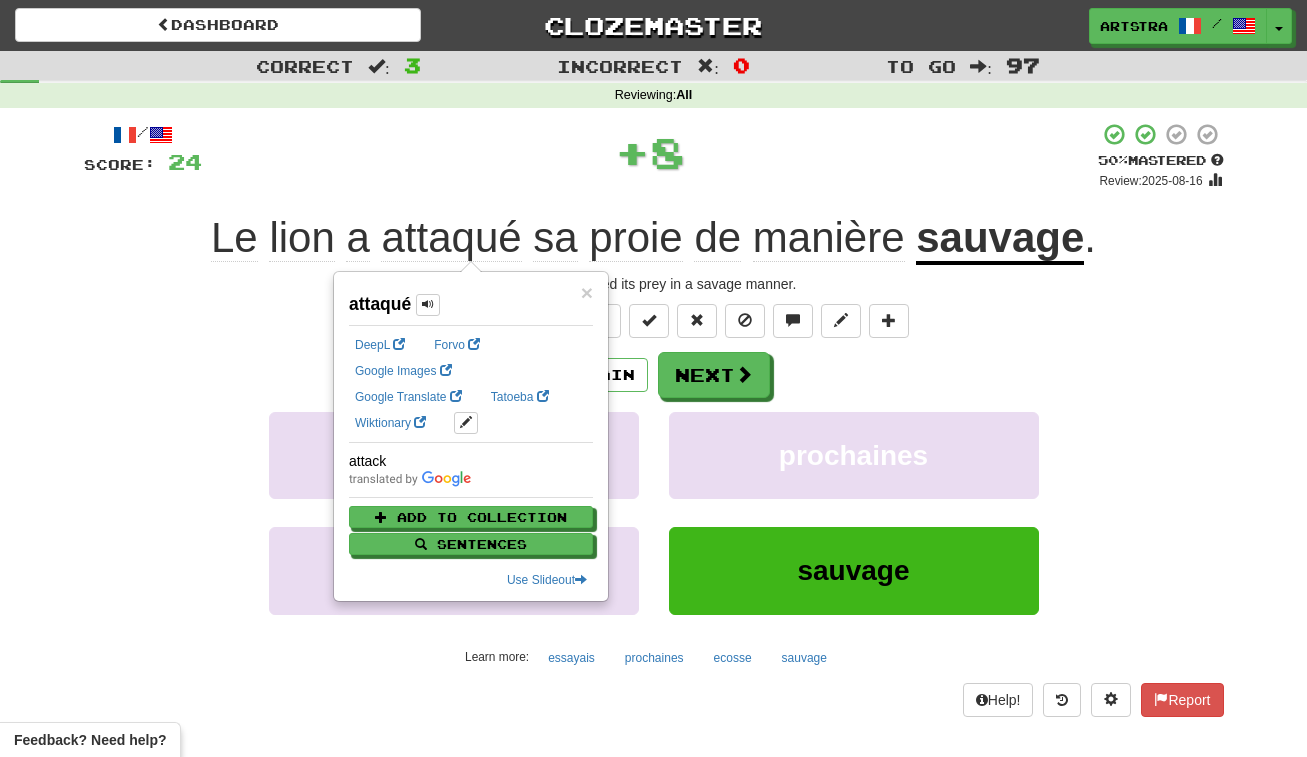 click on "proie" at bounding box center [635, 238] 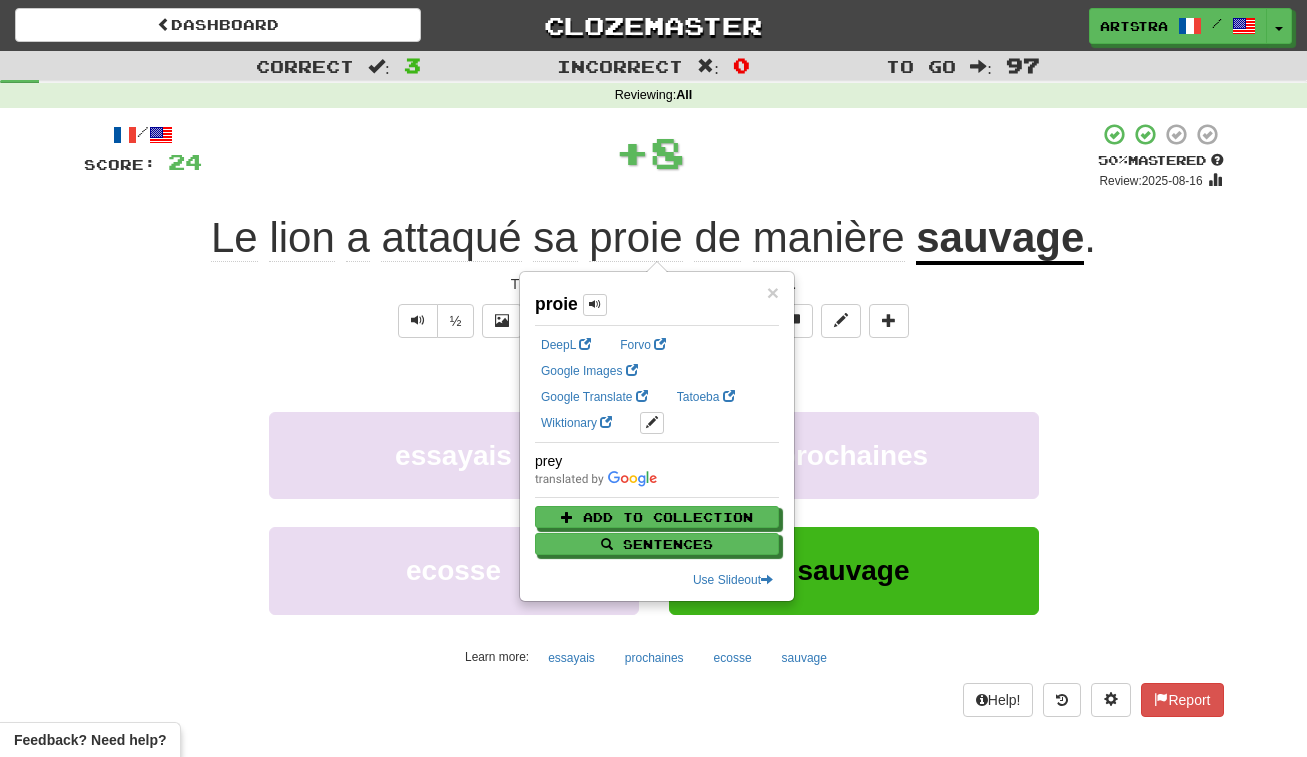 click on "+ 8" at bounding box center (650, 152) 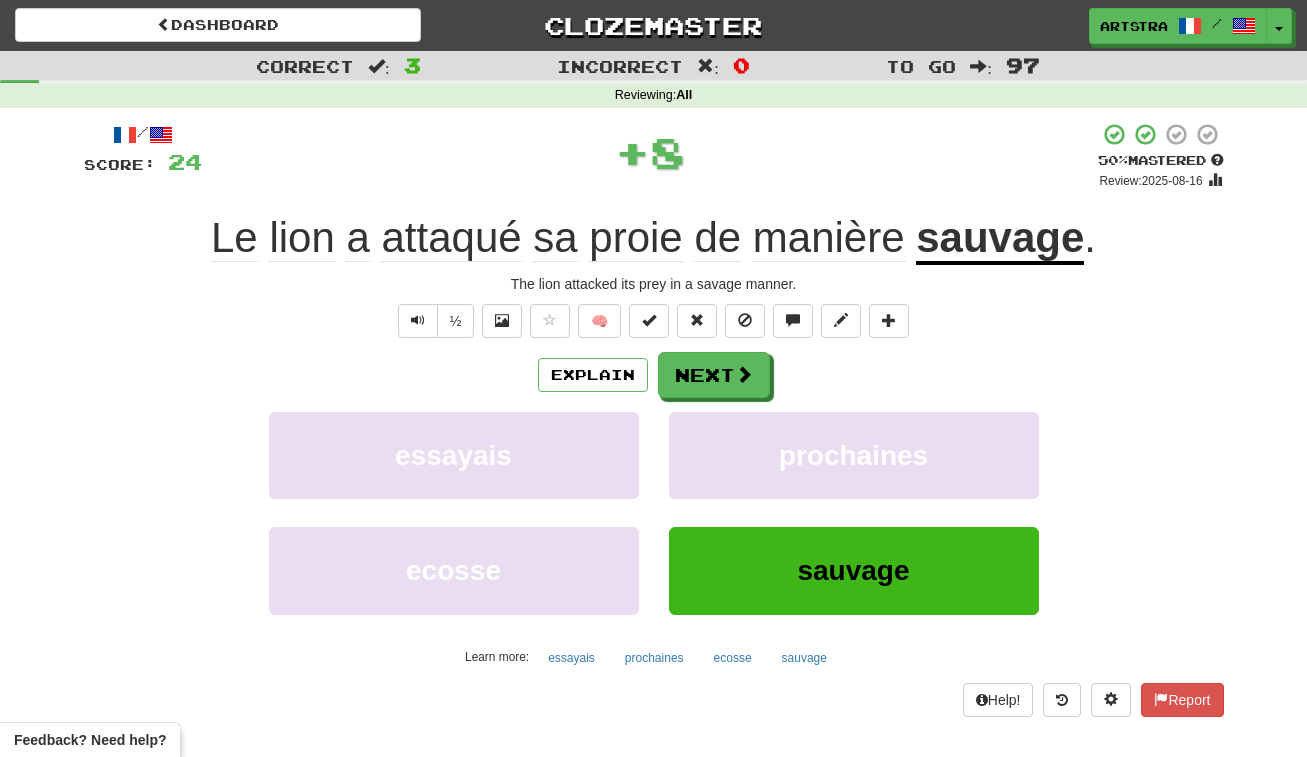 click on "manière" at bounding box center (829, 238) 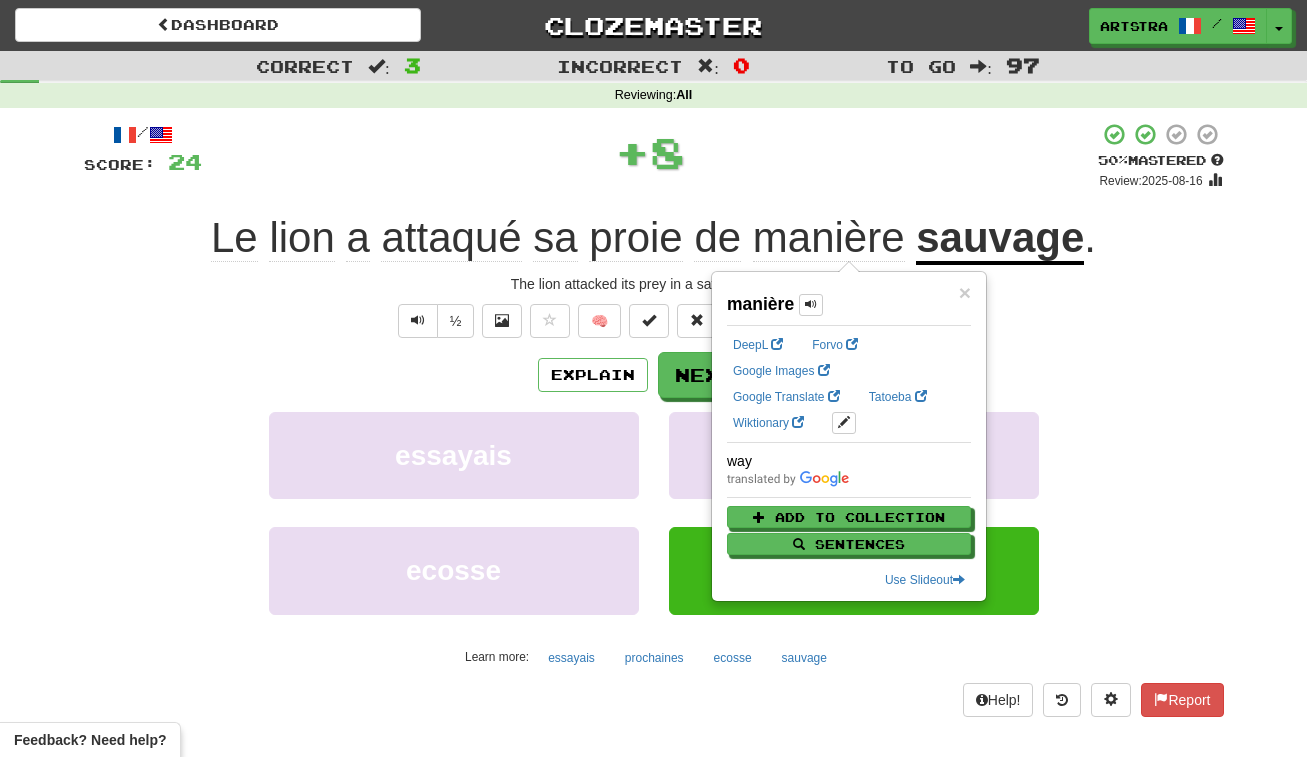click on "+ 8" at bounding box center [650, 152] 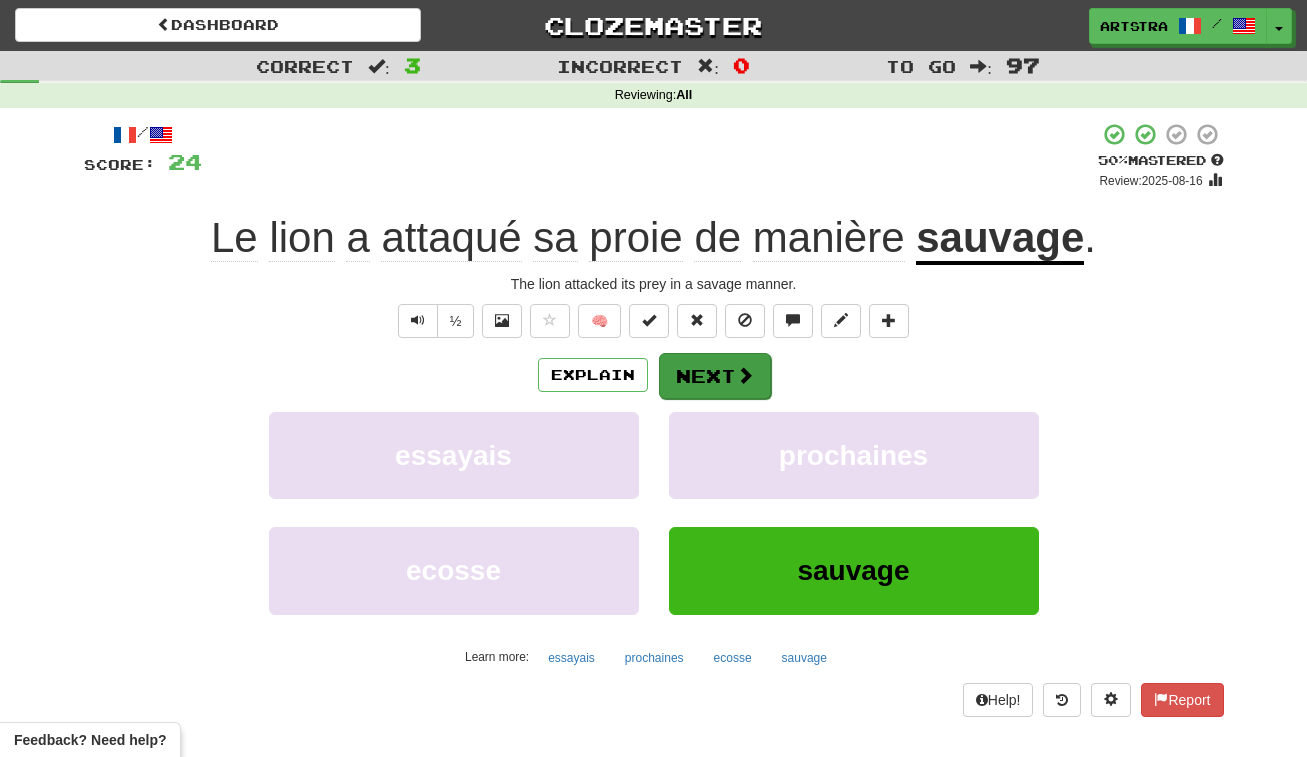 click at bounding box center [745, 375] 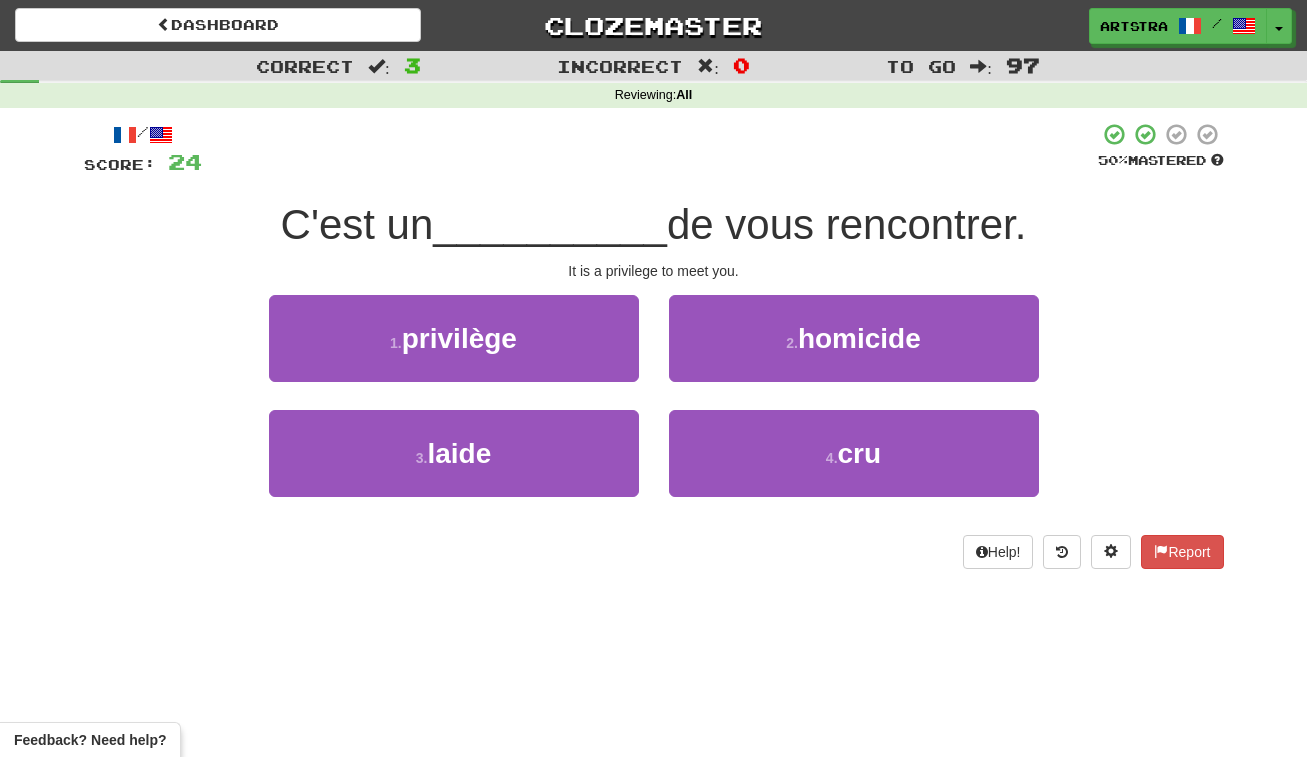 click on "__________" at bounding box center [550, 224] 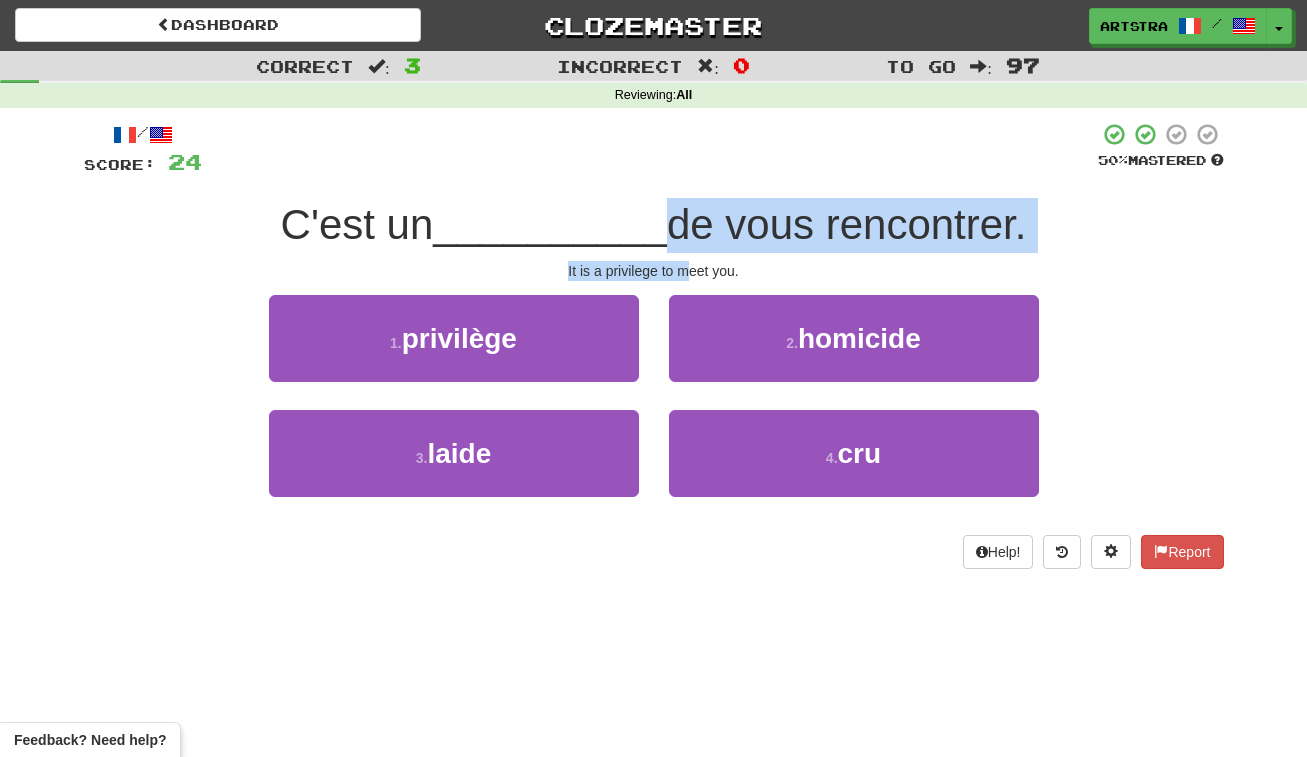 drag, startPoint x: 657, startPoint y: 236, endPoint x: 689, endPoint y: 262, distance: 41.231056 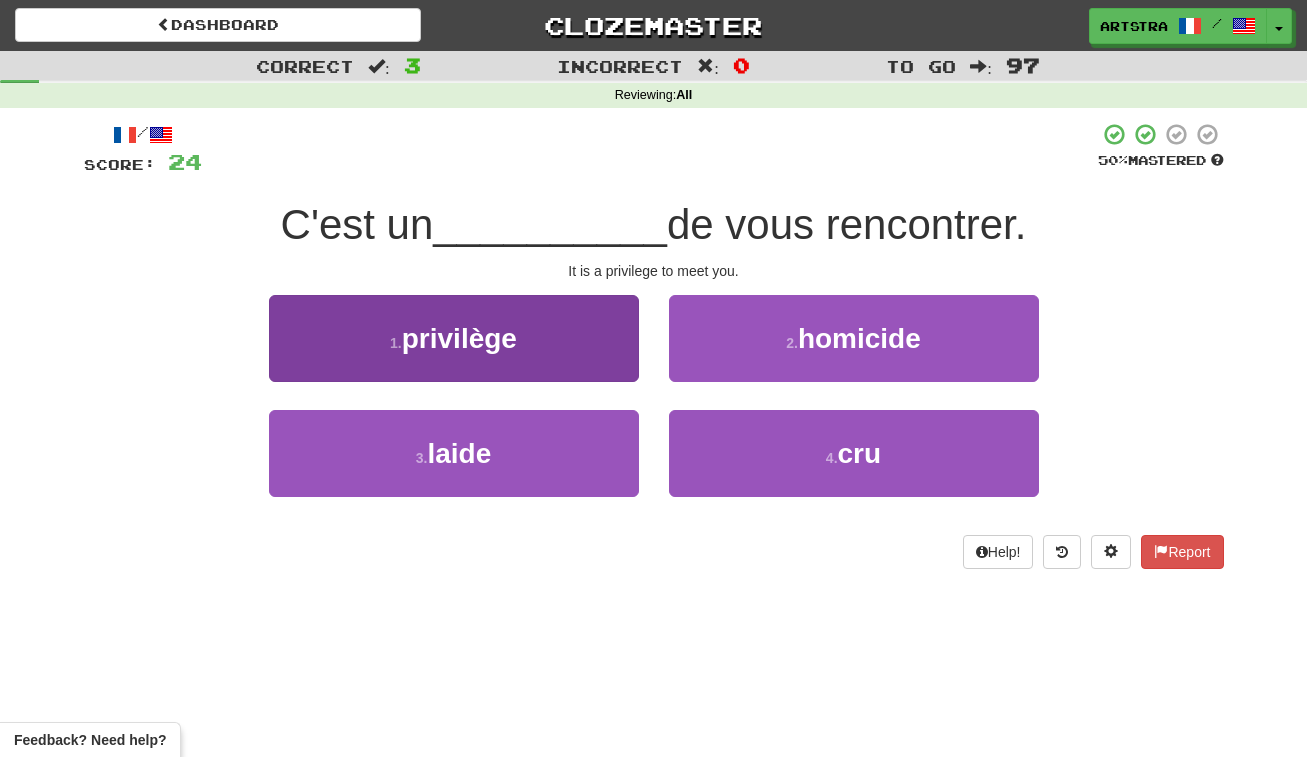 click on "1 .  privilège" at bounding box center (454, 338) 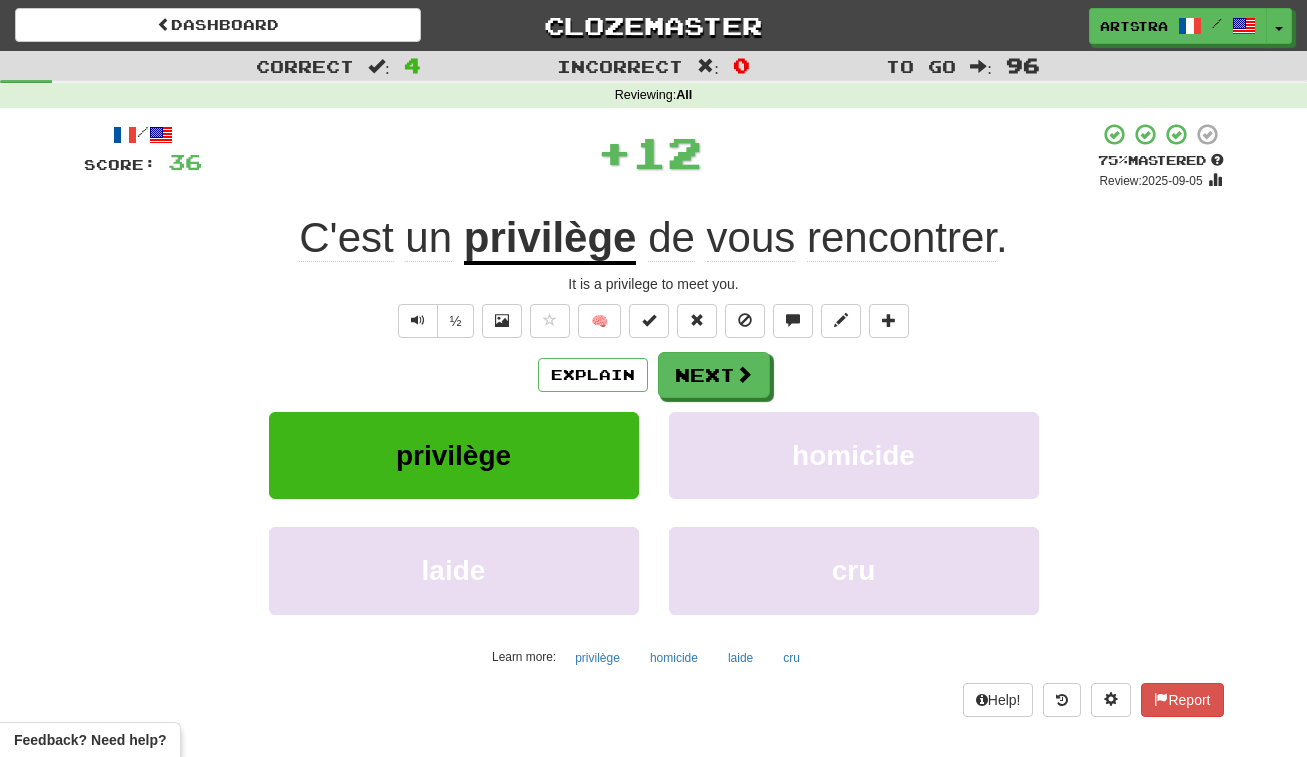 click on "rencontrer" at bounding box center (901, 238) 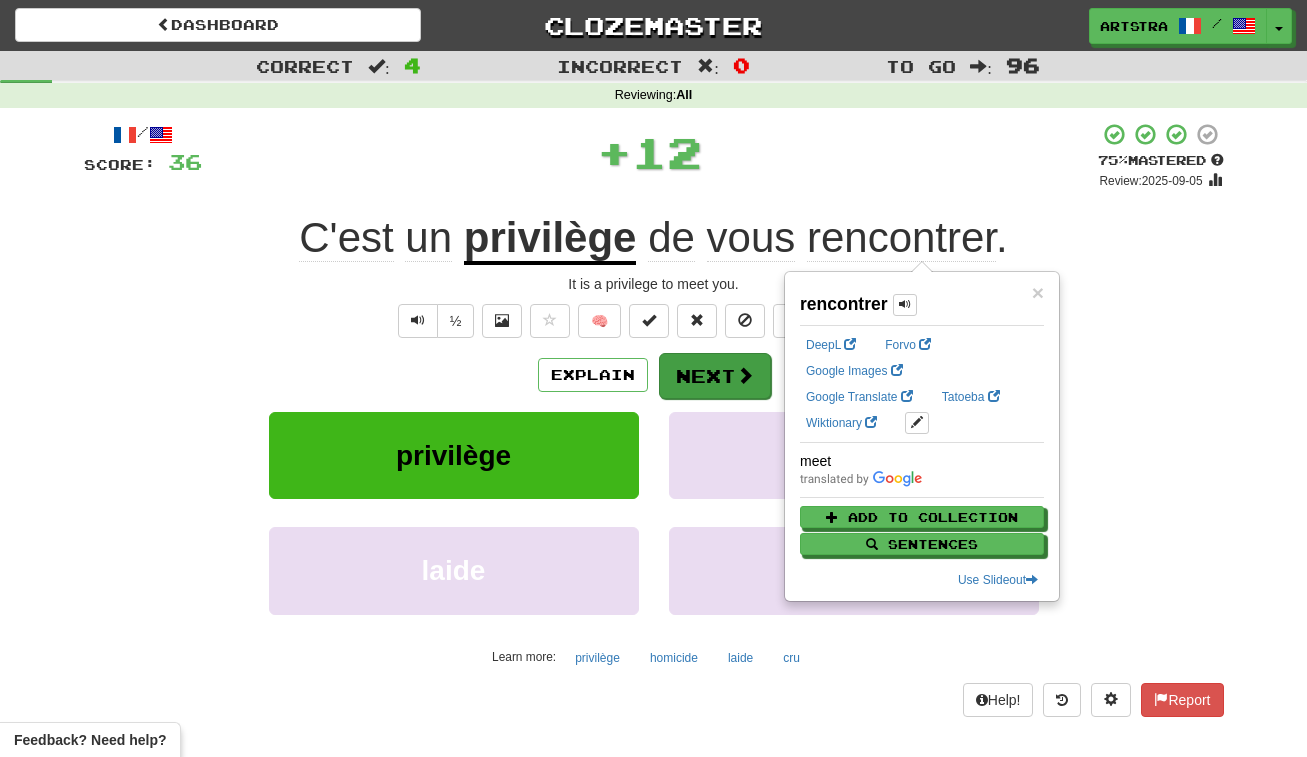 click at bounding box center (745, 375) 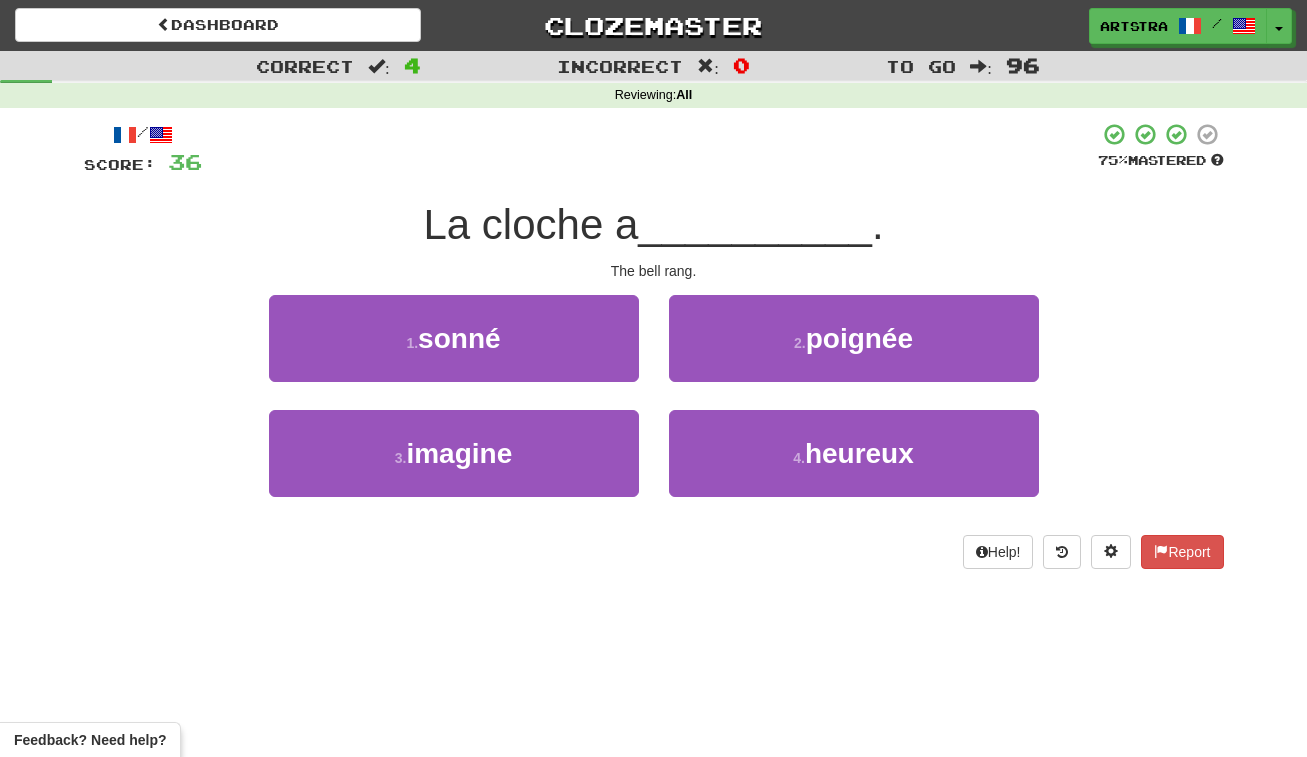 click on "__________" at bounding box center [755, 224] 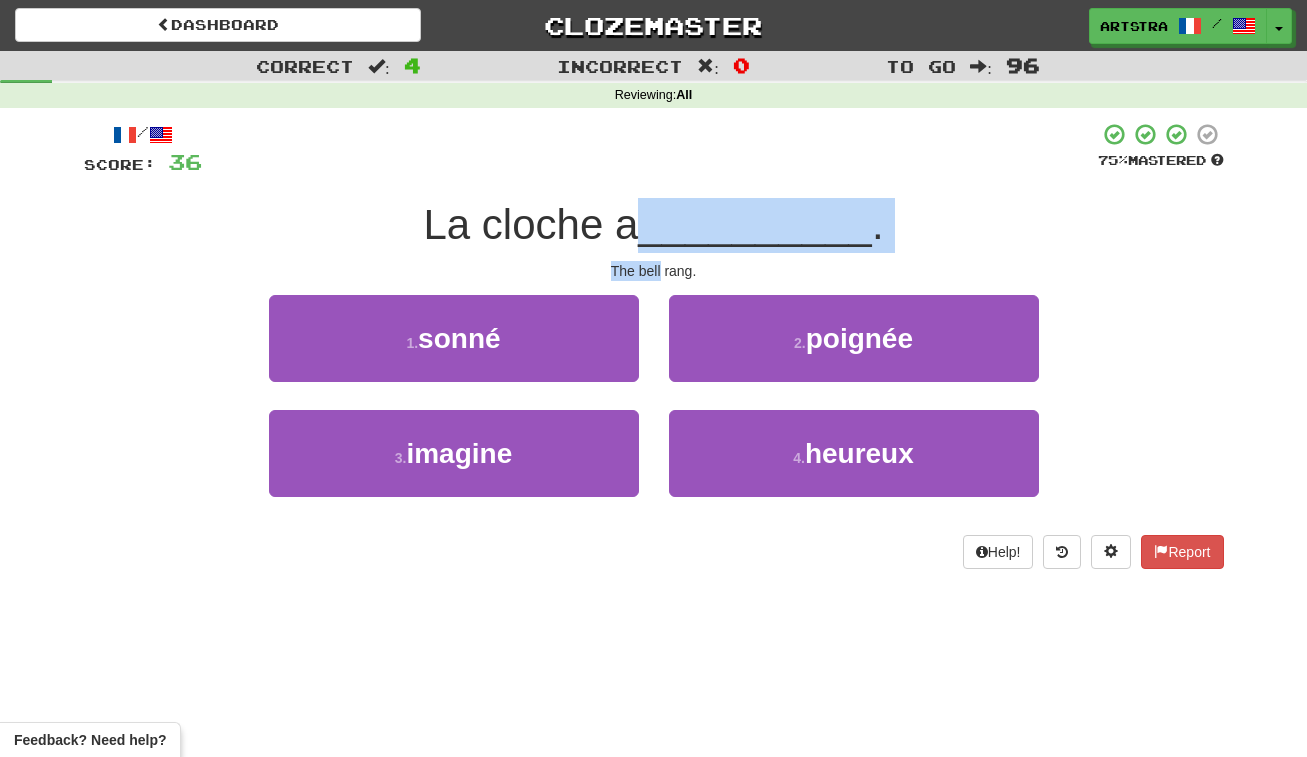 drag, startPoint x: 659, startPoint y: 273, endPoint x: 664, endPoint y: 227, distance: 46.270943 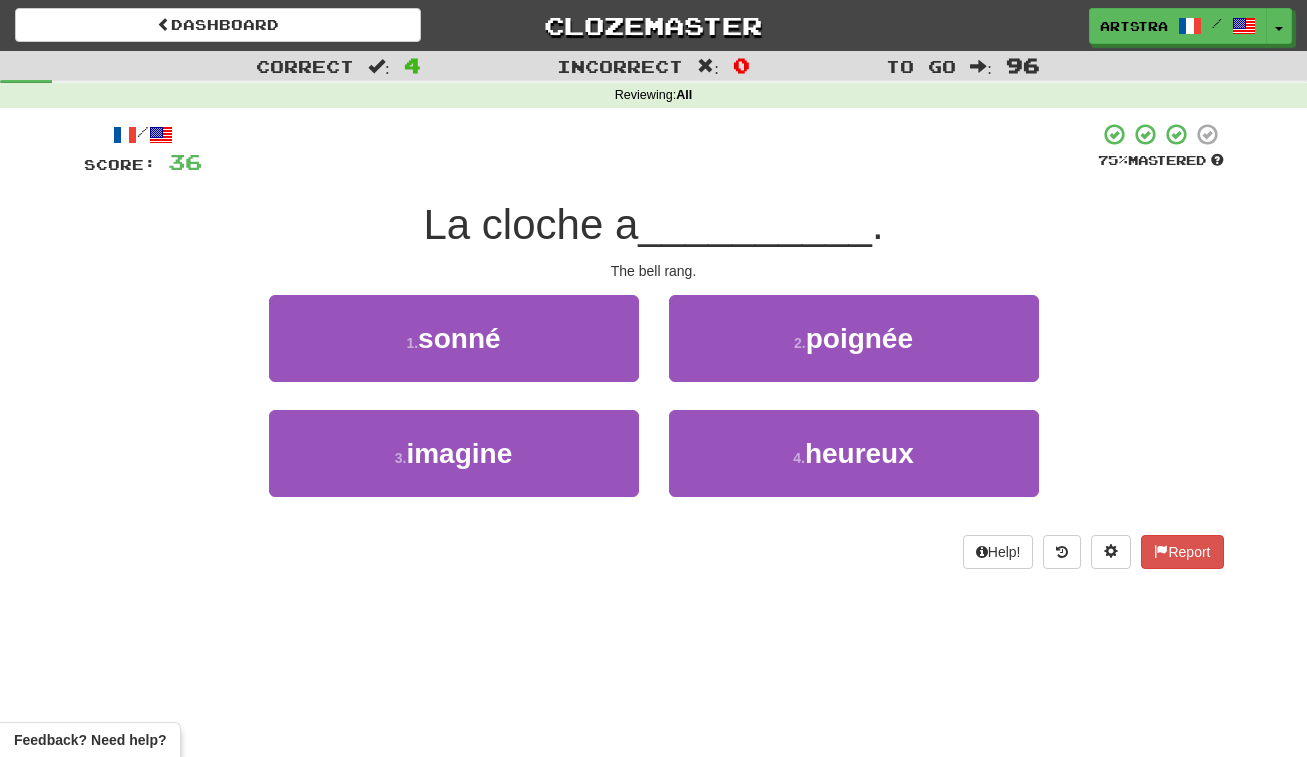 click on "__________" at bounding box center (755, 224) 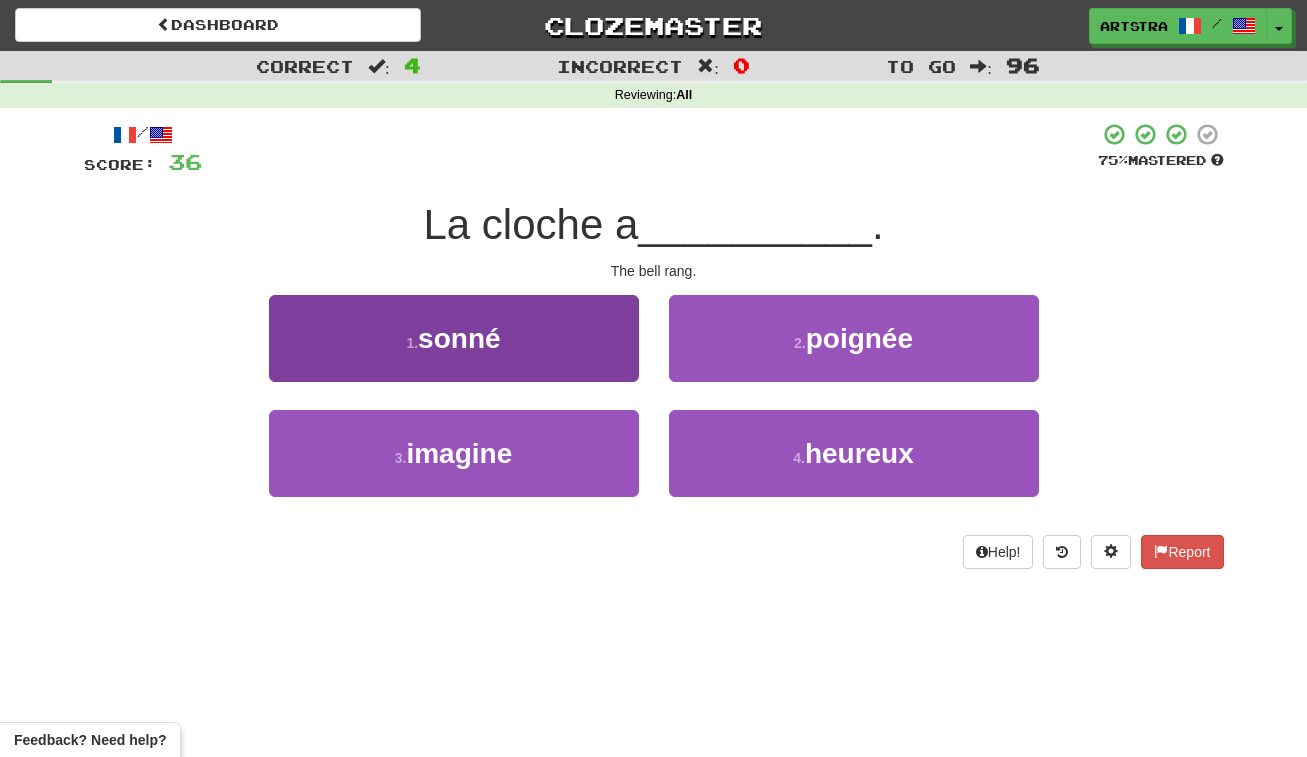 click on "1 .  sonné" at bounding box center [454, 338] 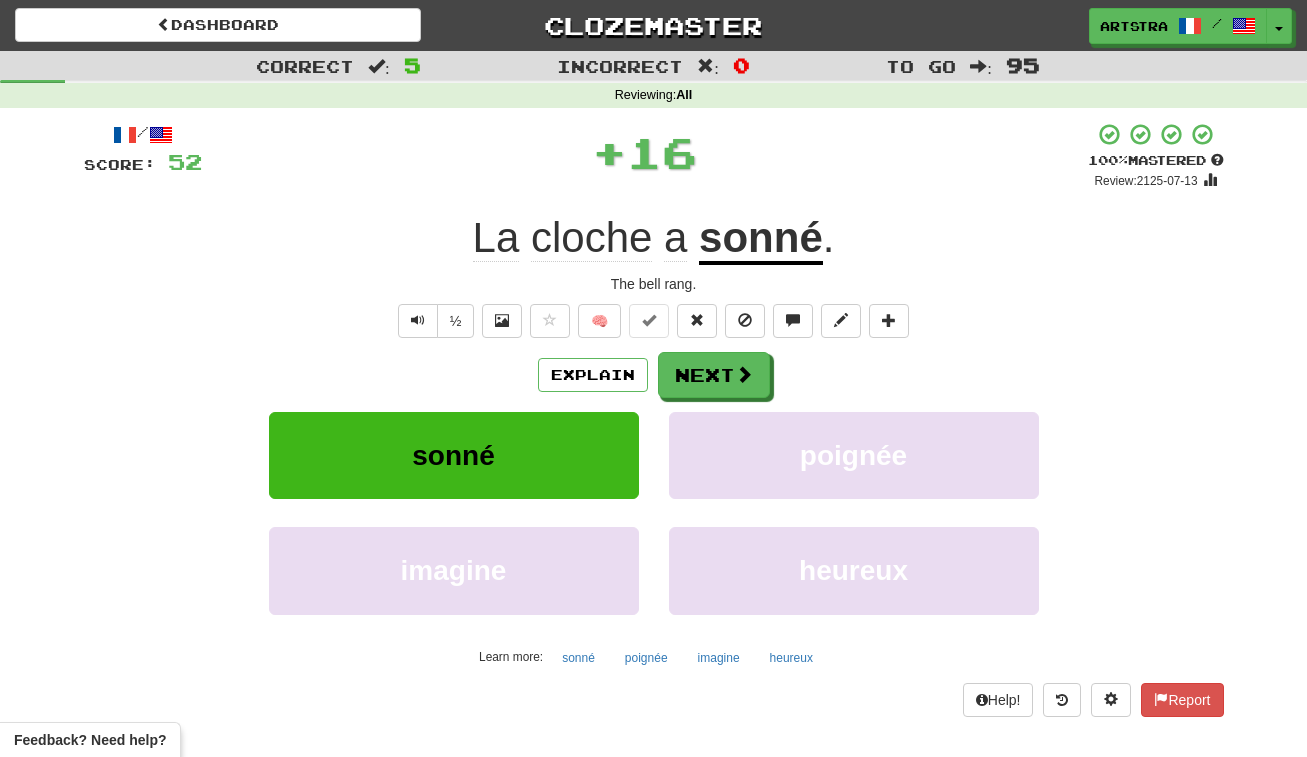 click on "cloche" at bounding box center (591, 238) 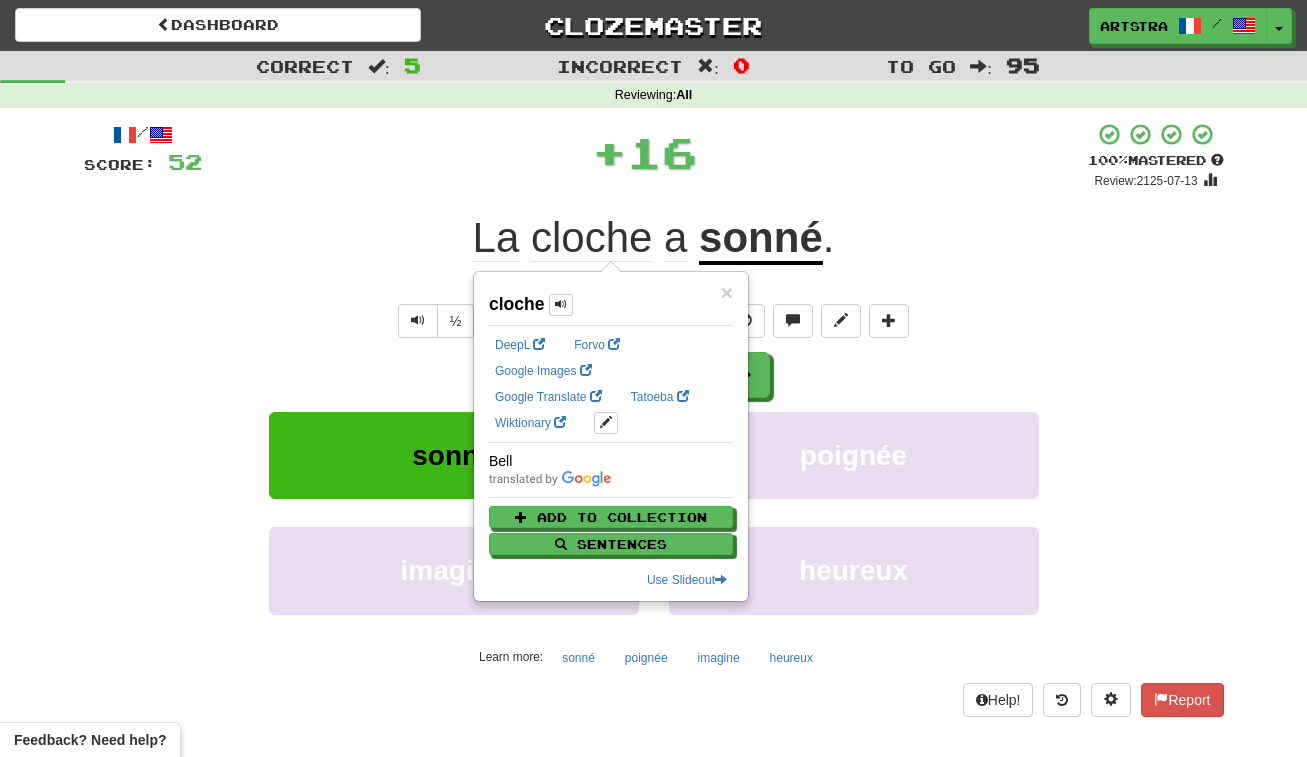click on "+ 16" at bounding box center (645, 152) 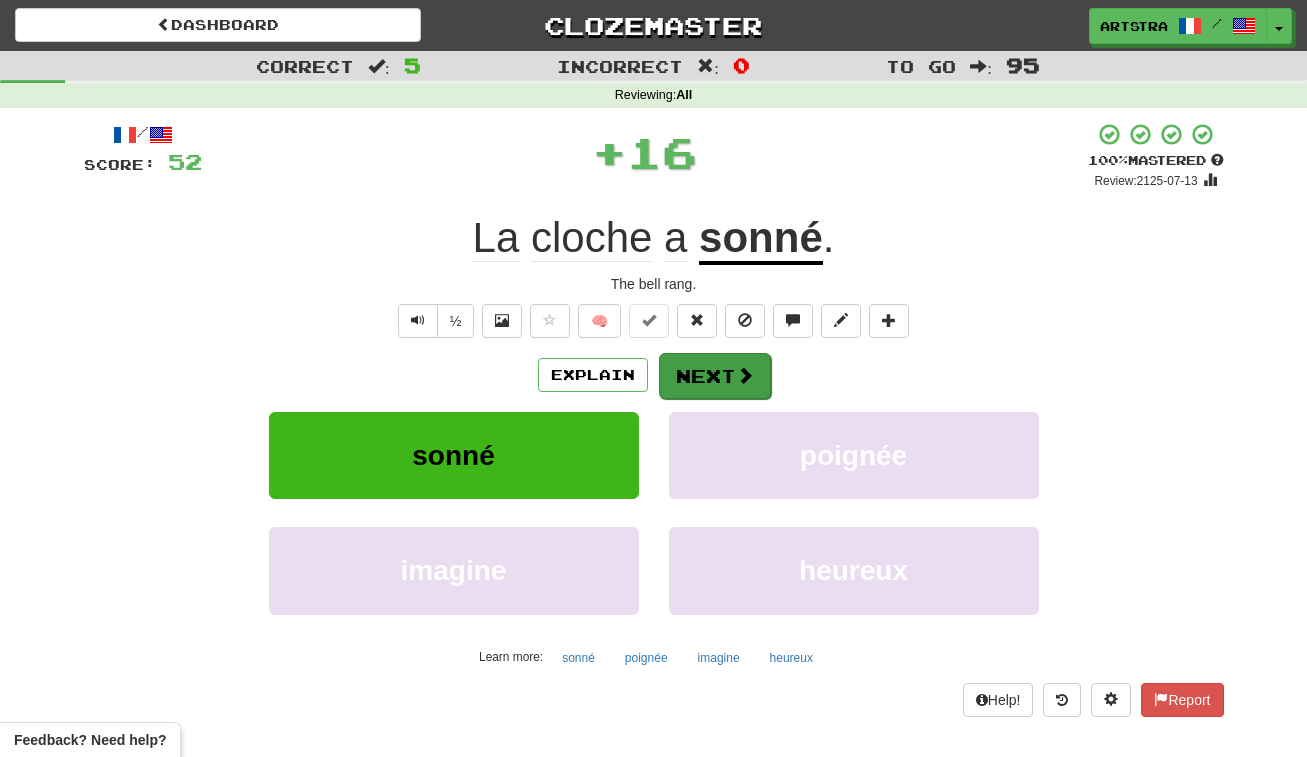click on "Next" at bounding box center [715, 376] 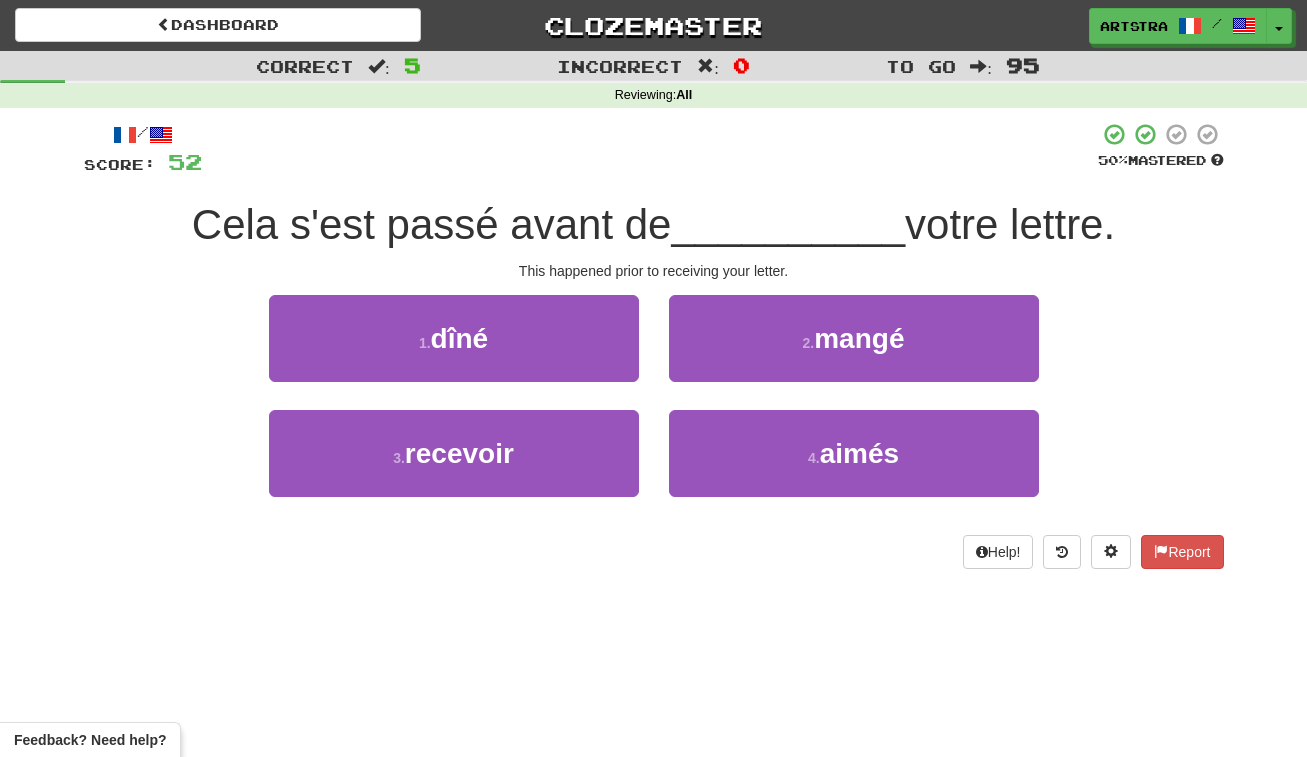click on "__________" at bounding box center [788, 224] 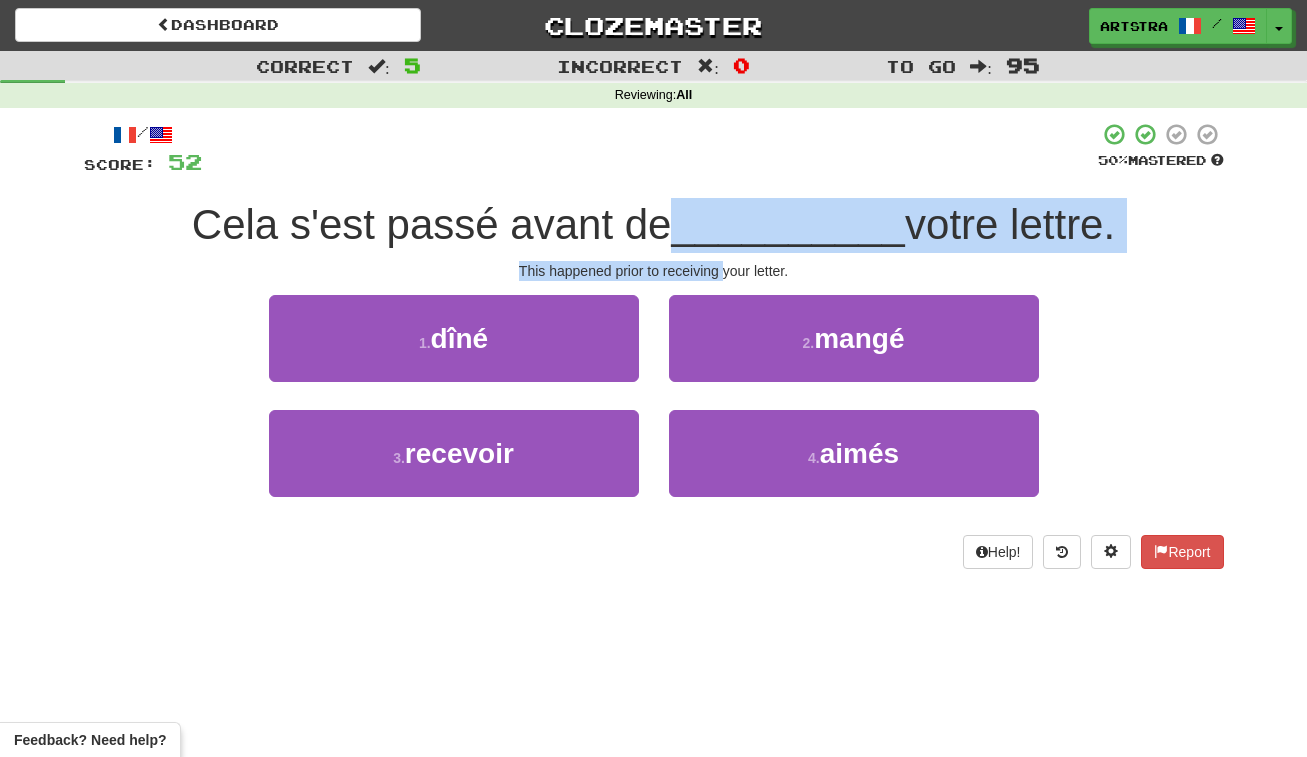 drag, startPoint x: 717, startPoint y: 235, endPoint x: 720, endPoint y: 265, distance: 30.149628 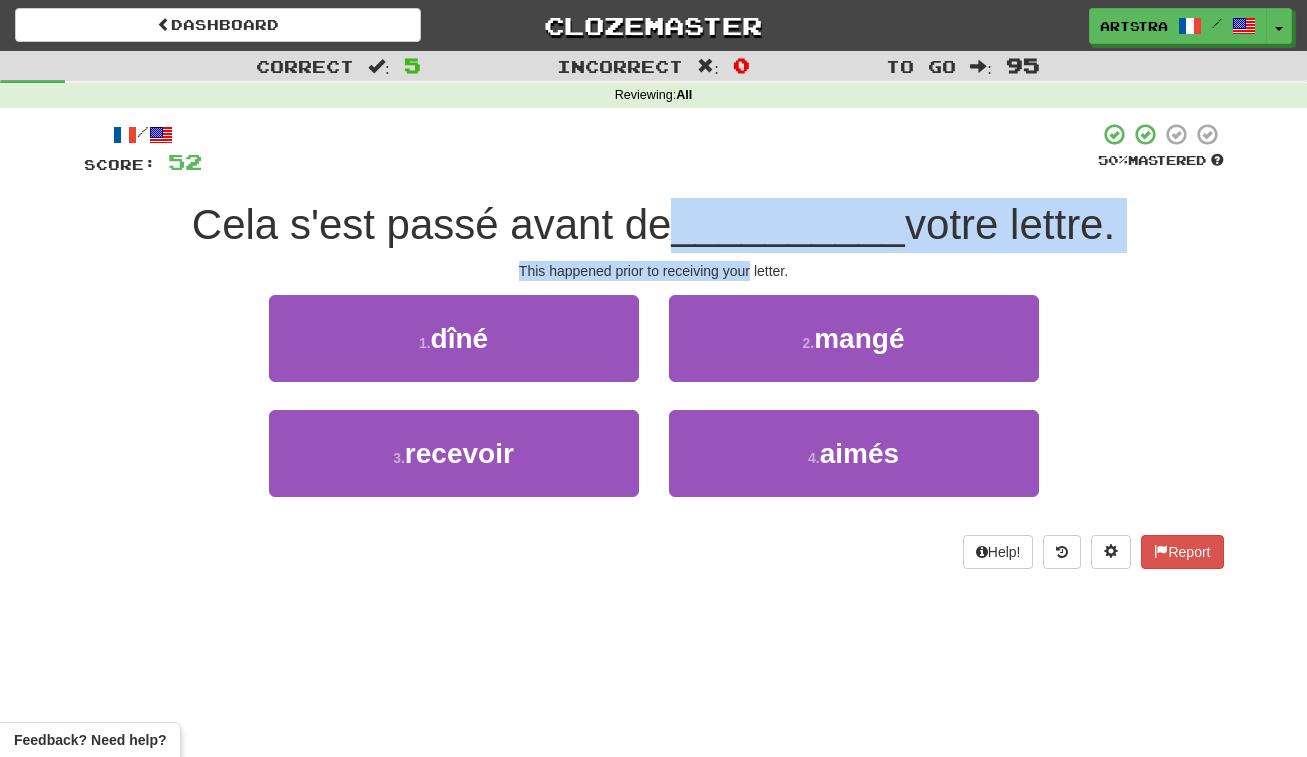 drag, startPoint x: 732, startPoint y: 239, endPoint x: 742, endPoint y: 270, distance: 32.572994 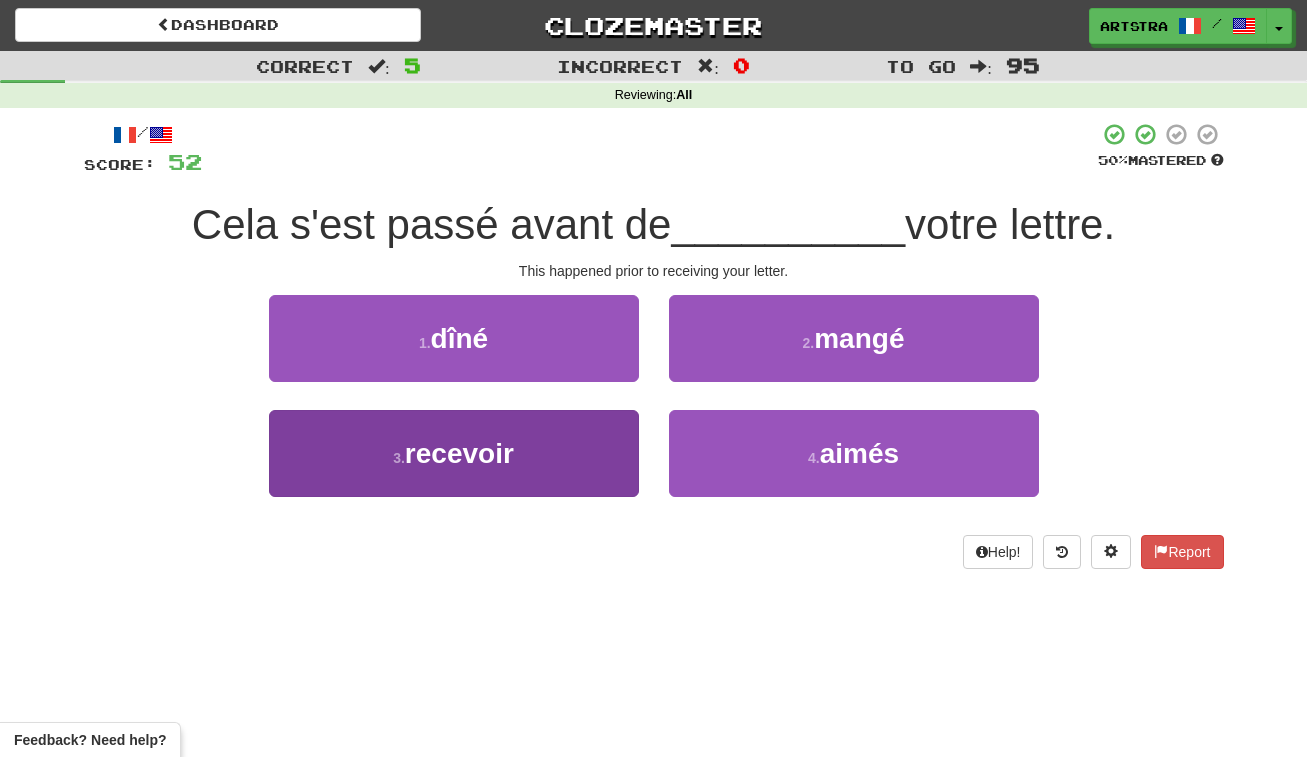 click on "3 .  recevoir" at bounding box center (454, 453) 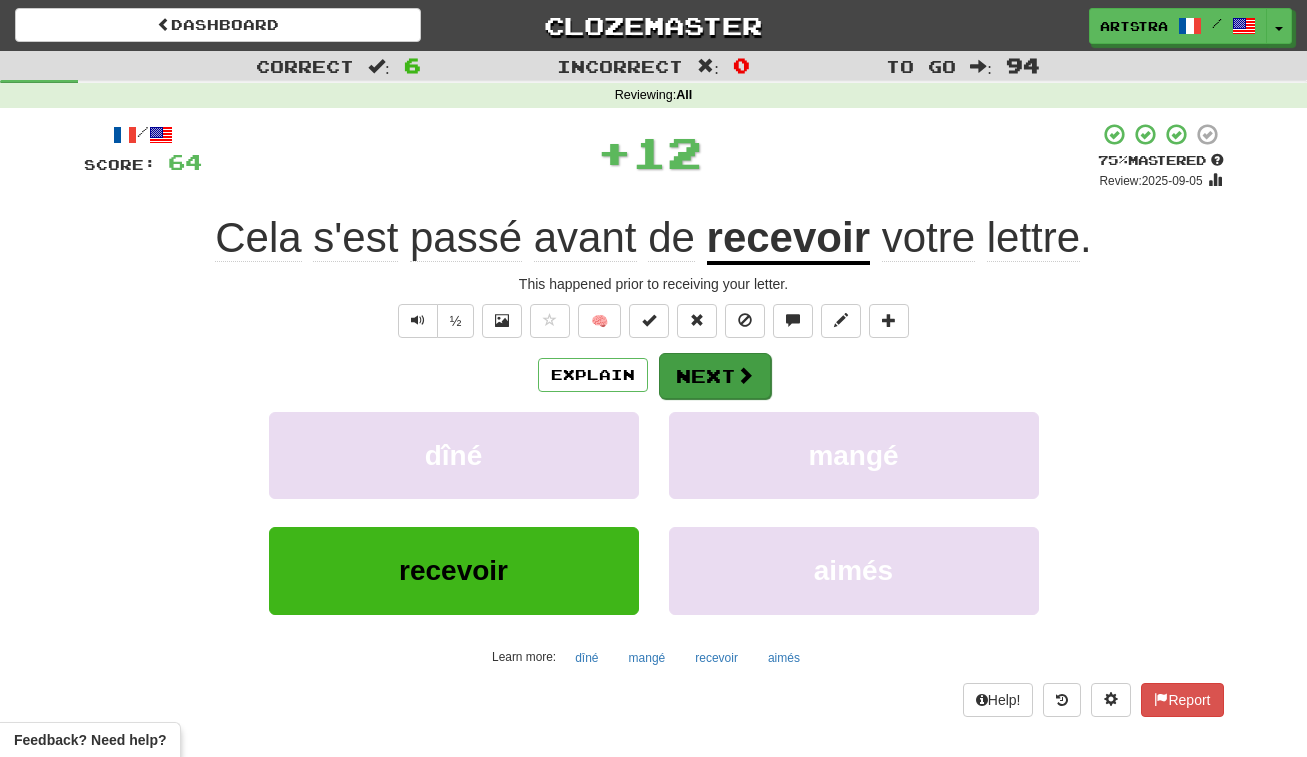 click on "Next" at bounding box center (715, 376) 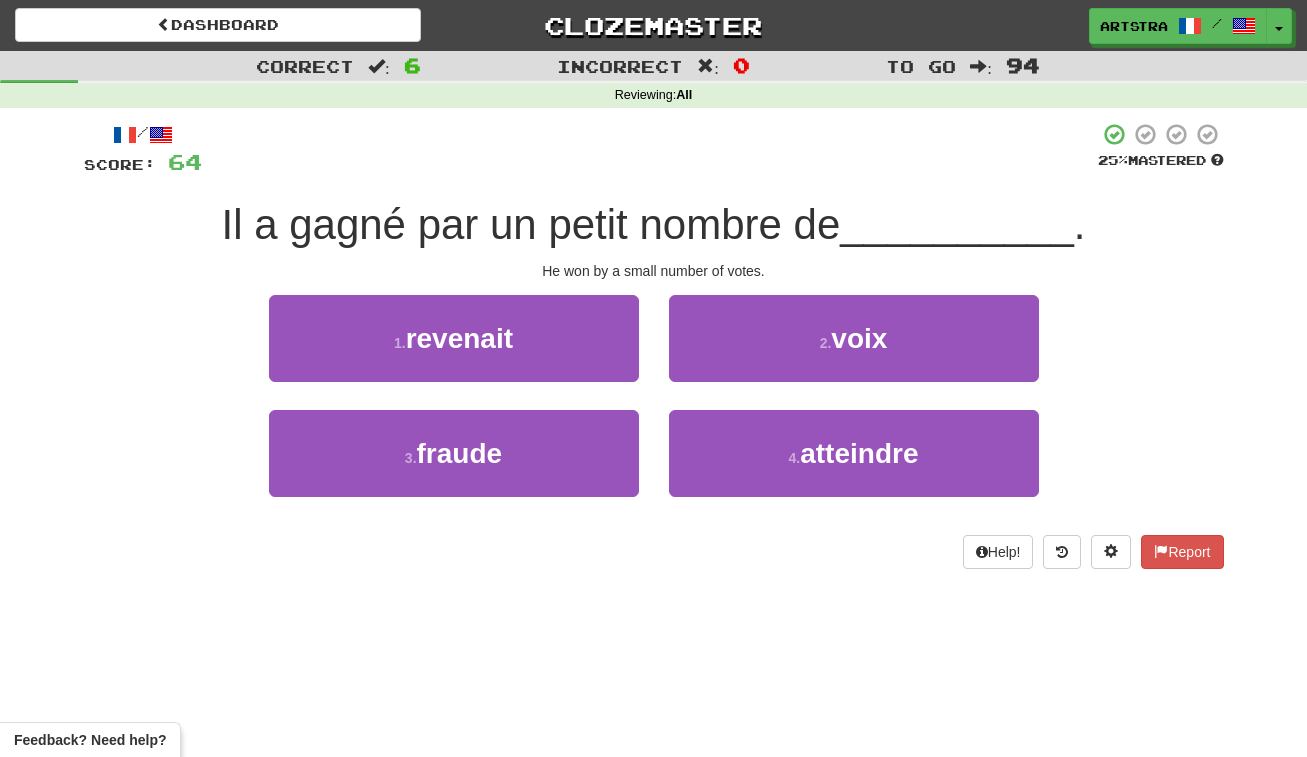 click on "Il a gagné par un petit nombre de" at bounding box center (530, 224) 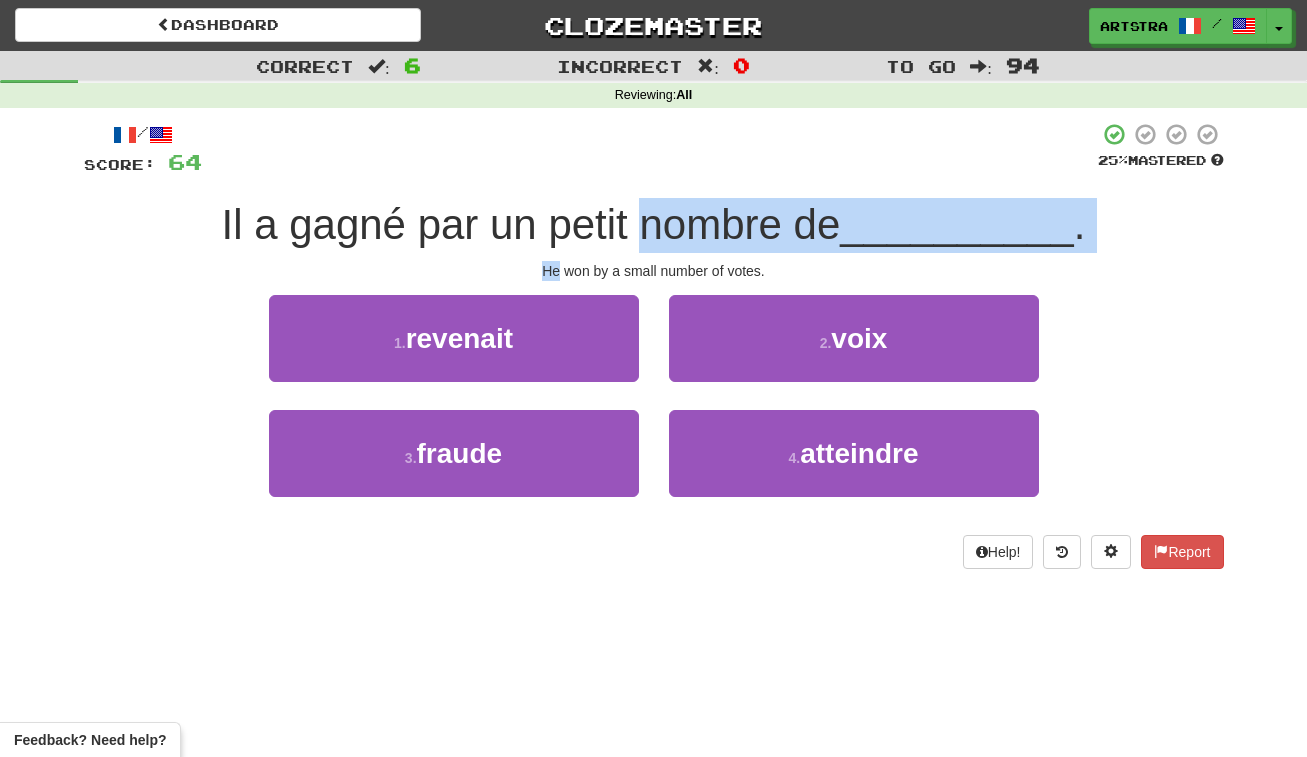 drag, startPoint x: 664, startPoint y: 226, endPoint x: 666, endPoint y: 255, distance: 29.068884 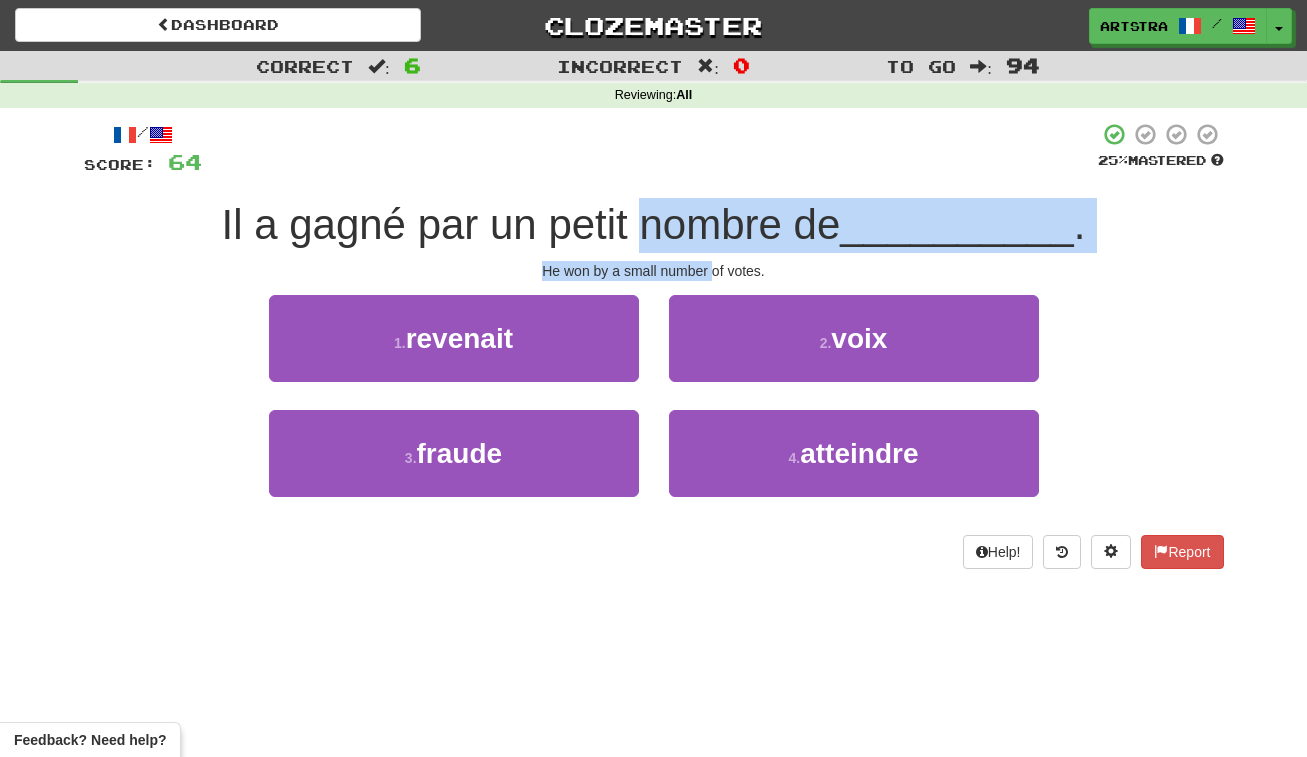 drag, startPoint x: 669, startPoint y: 204, endPoint x: 707, endPoint y: 272, distance: 77.89737 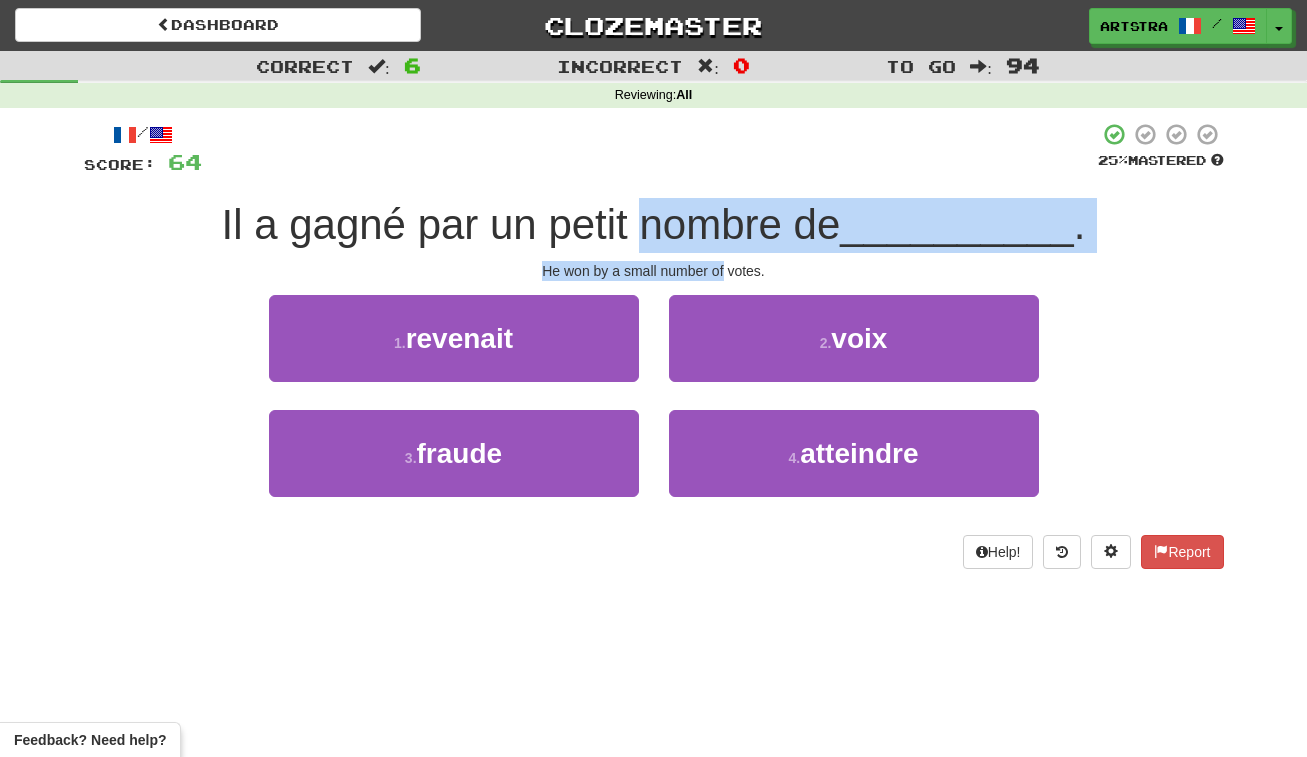 drag, startPoint x: 701, startPoint y: 221, endPoint x: 711, endPoint y: 270, distance: 50.01 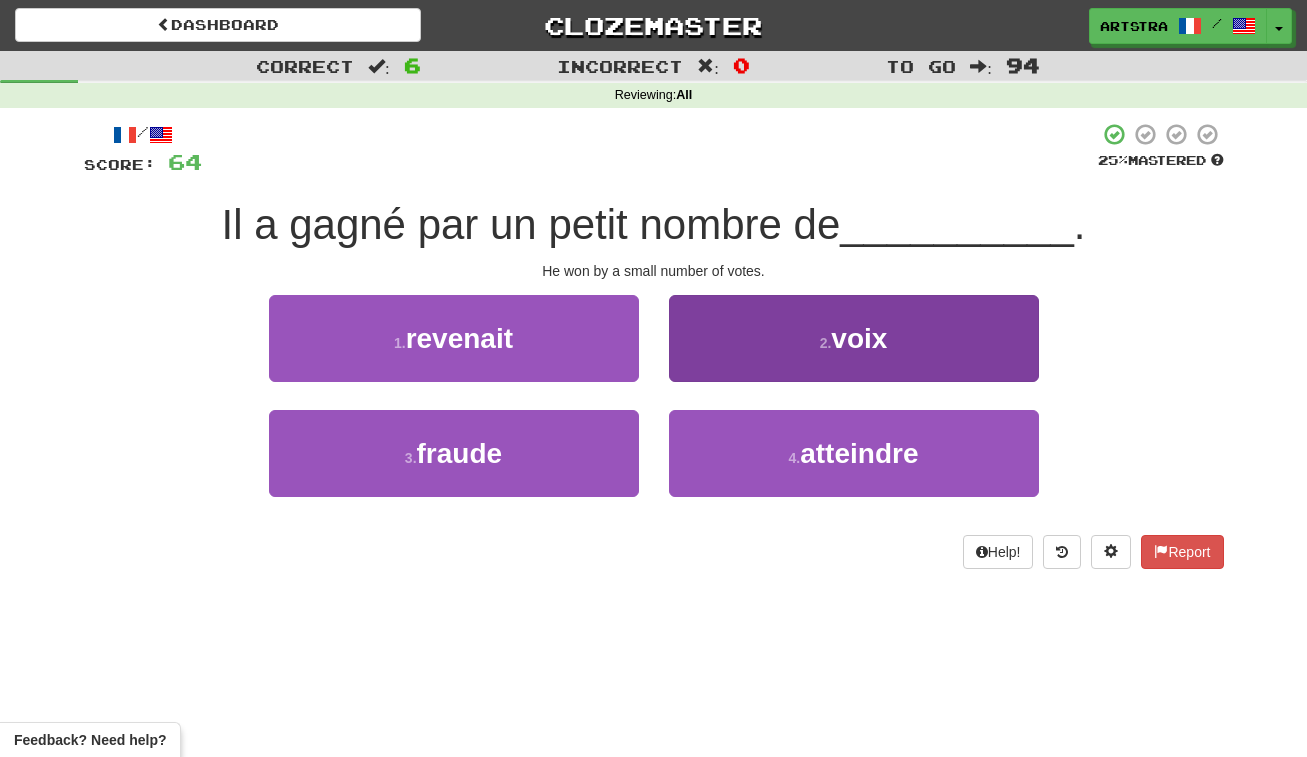 click on "2 .  voix" at bounding box center (854, 338) 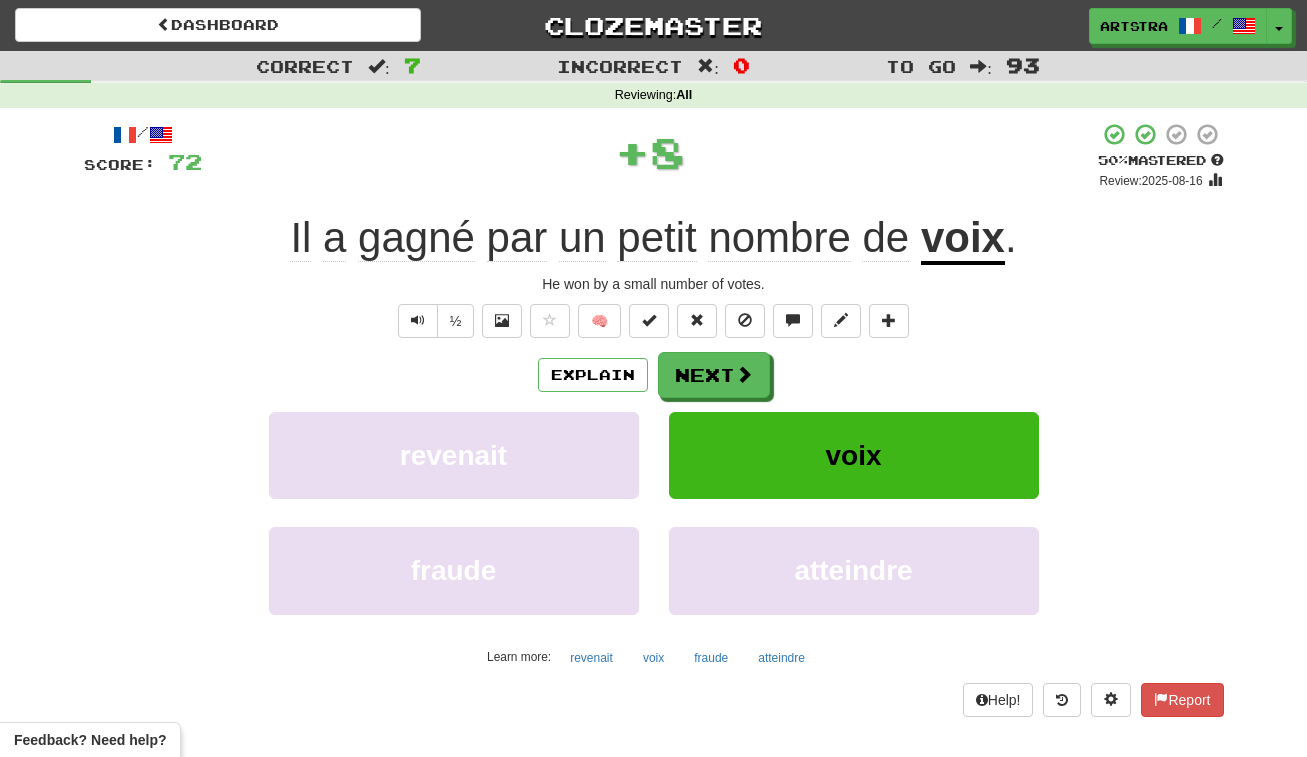 click on "Il   a   gagné   par   un   petit   nombre   de" at bounding box center (605, 238) 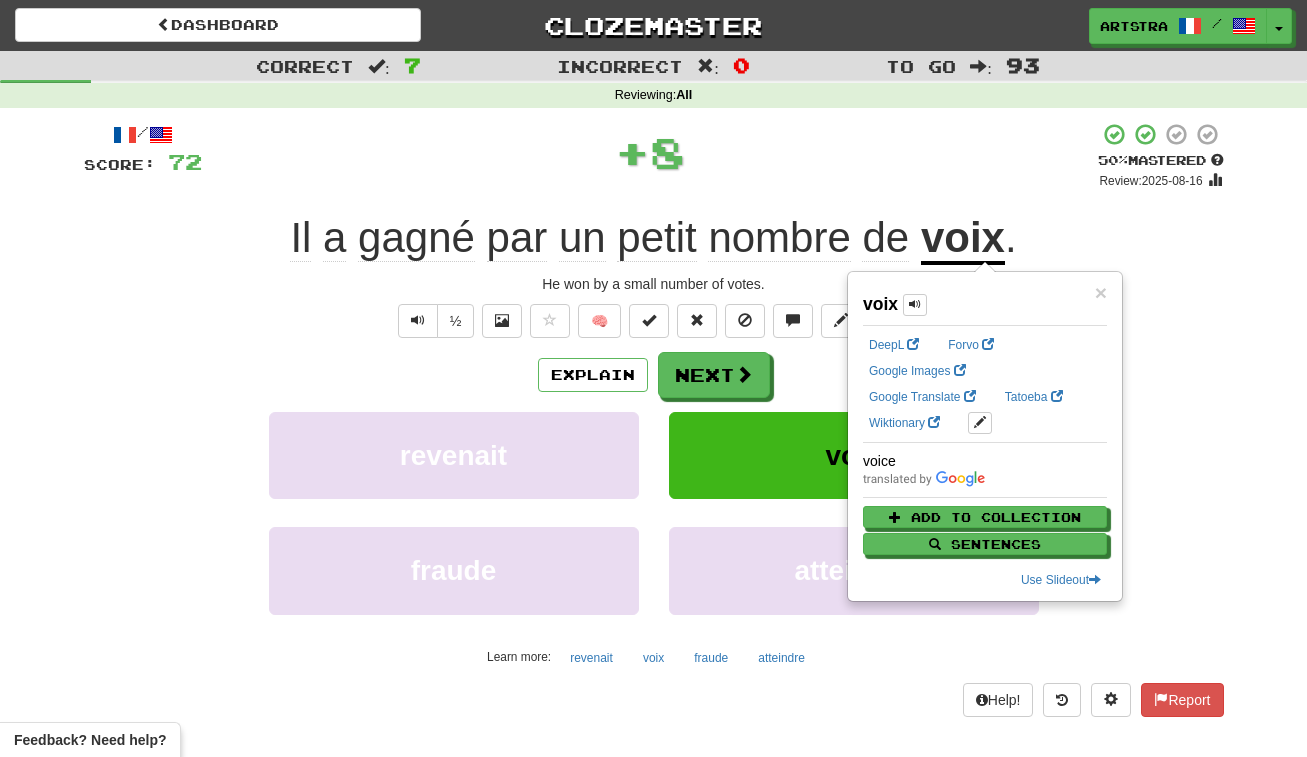 click on "/  Score:   72 + 8 50 %  Mastered Review:  2025-08-16 Il   a   gagné   par   un   petit   nombre   de   voix . He won by a small number of votes. ½ 🧠 Explain Next revenait voix fraude atteindre Learn more: revenait voix fraude atteindre  Help!  Report" at bounding box center (654, 419) 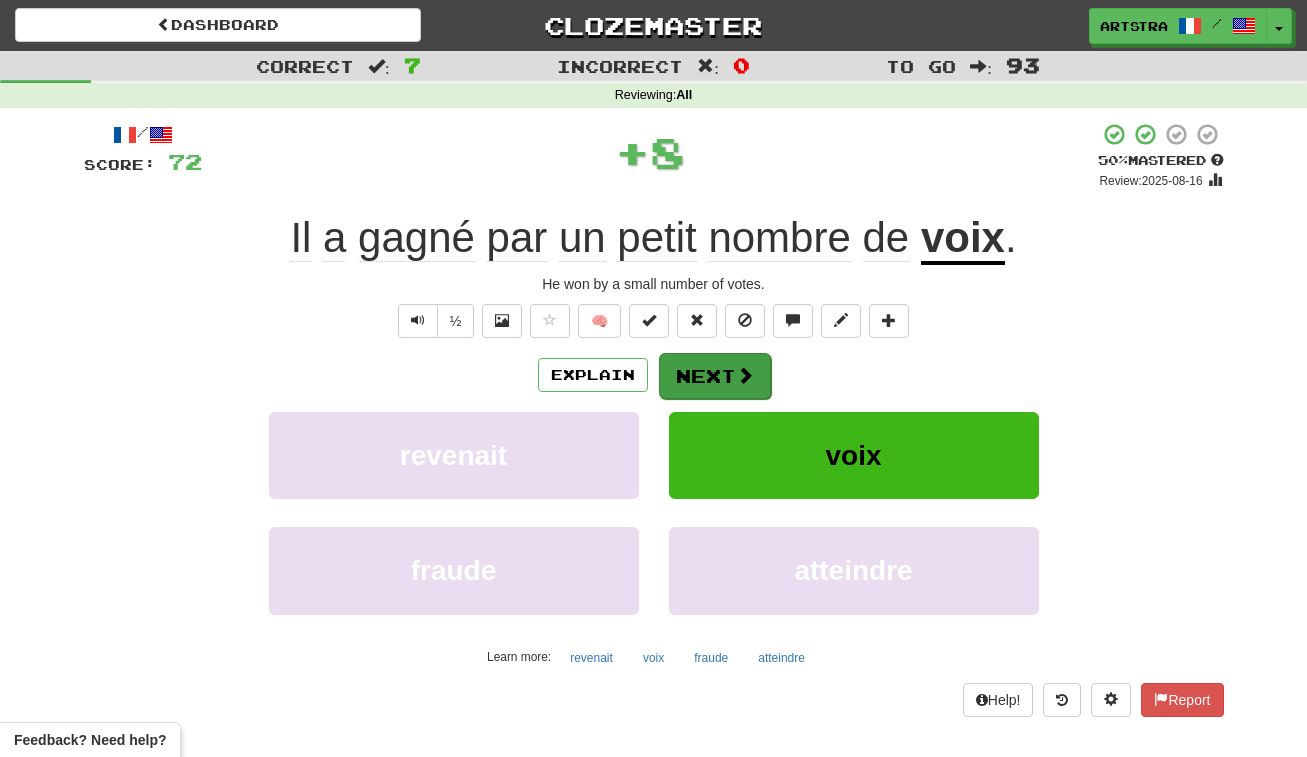 click on "Next" at bounding box center [715, 376] 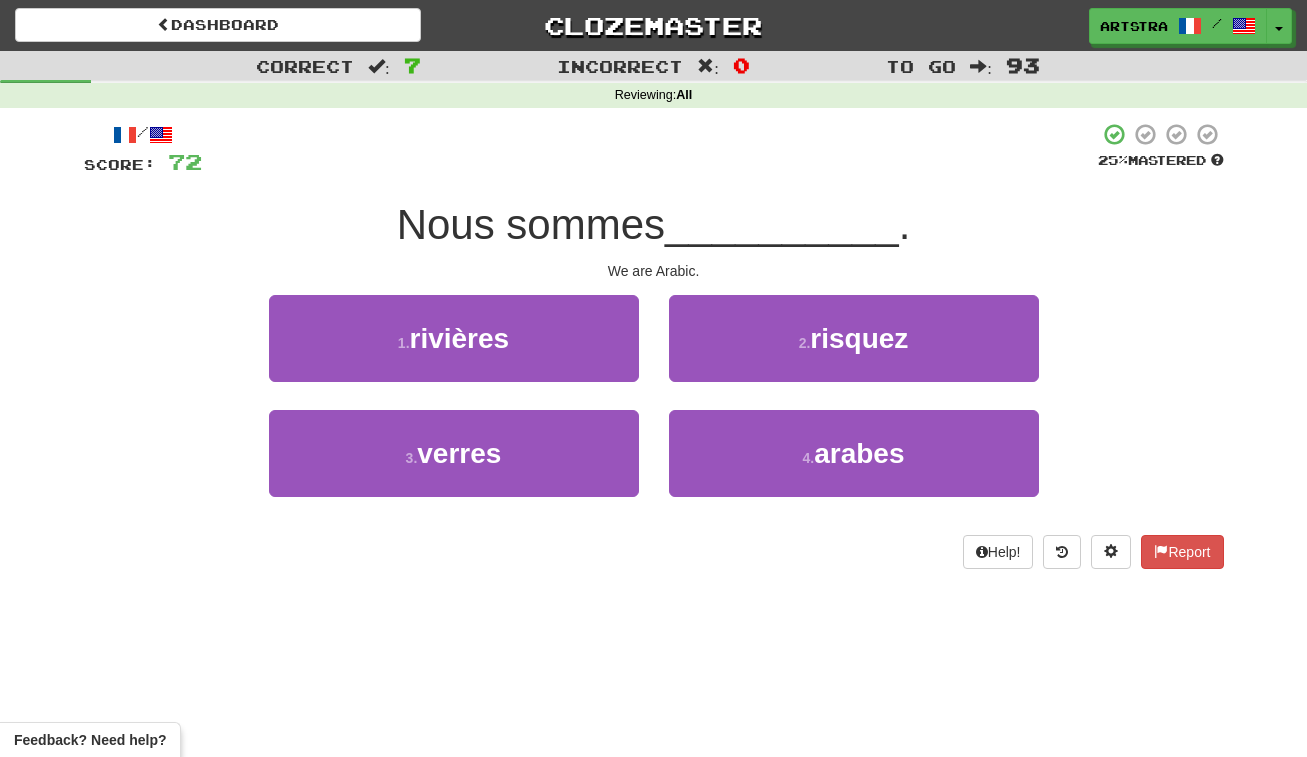 click on "Nous sommes" at bounding box center (531, 224) 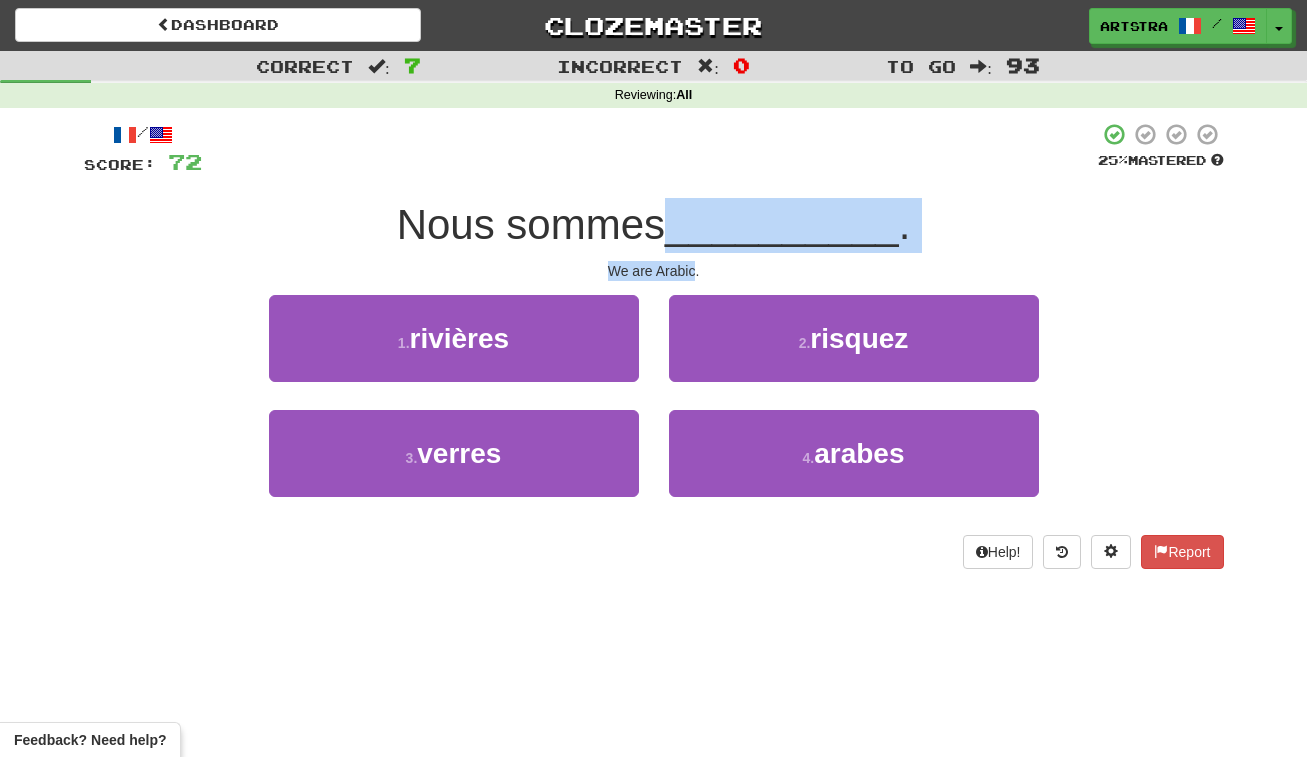 drag, startPoint x: 677, startPoint y: 230, endPoint x: 675, endPoint y: 267, distance: 37.054016 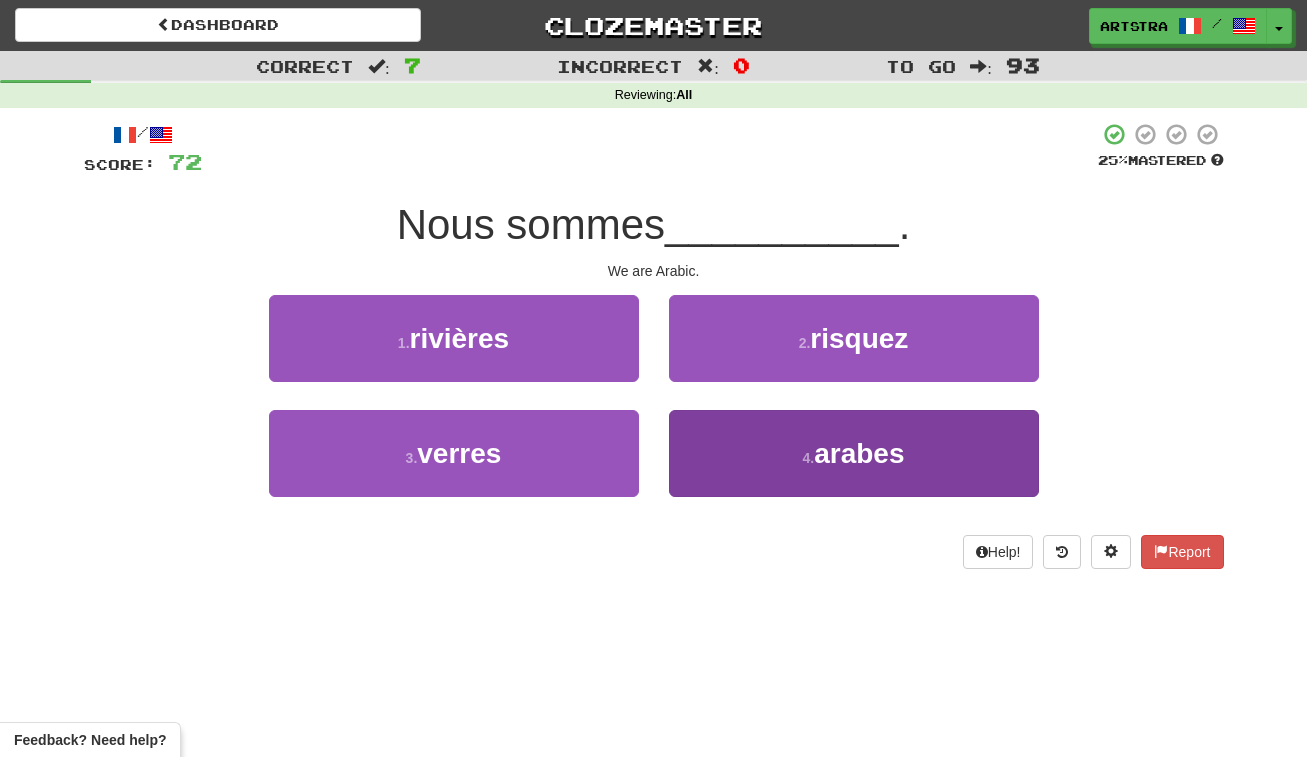 click on "4 .  arabes" at bounding box center [854, 453] 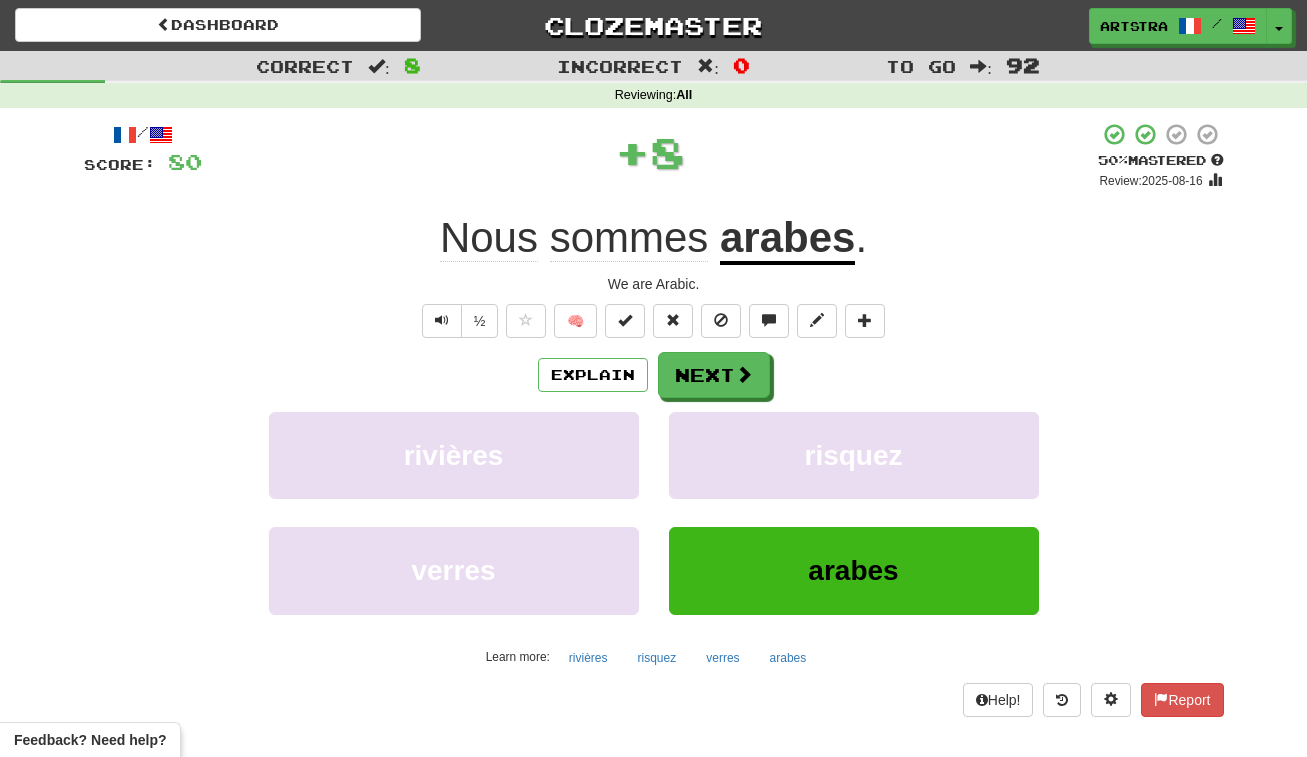 click on "Explain Next rivières risquez verres arabes Learn more: rivières risquez verres arabes" at bounding box center (654, 512) 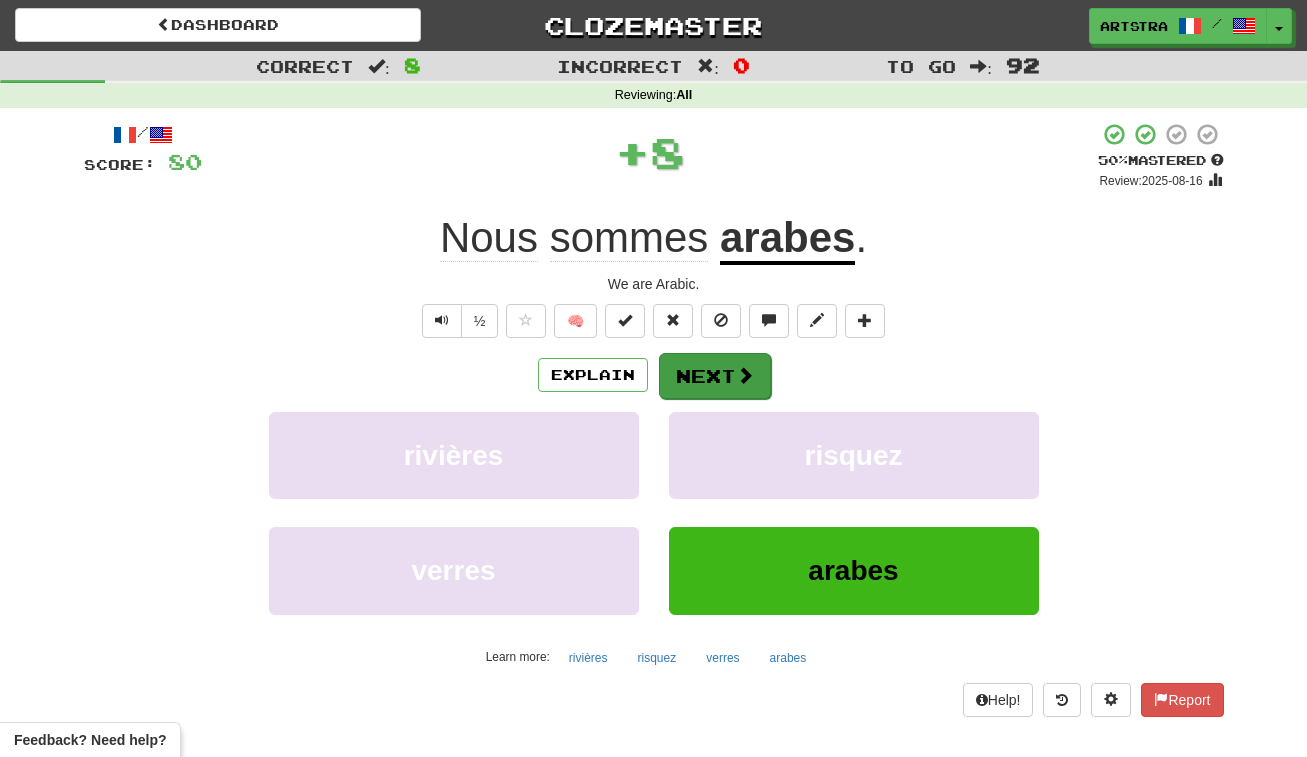 click on "Next" at bounding box center (715, 376) 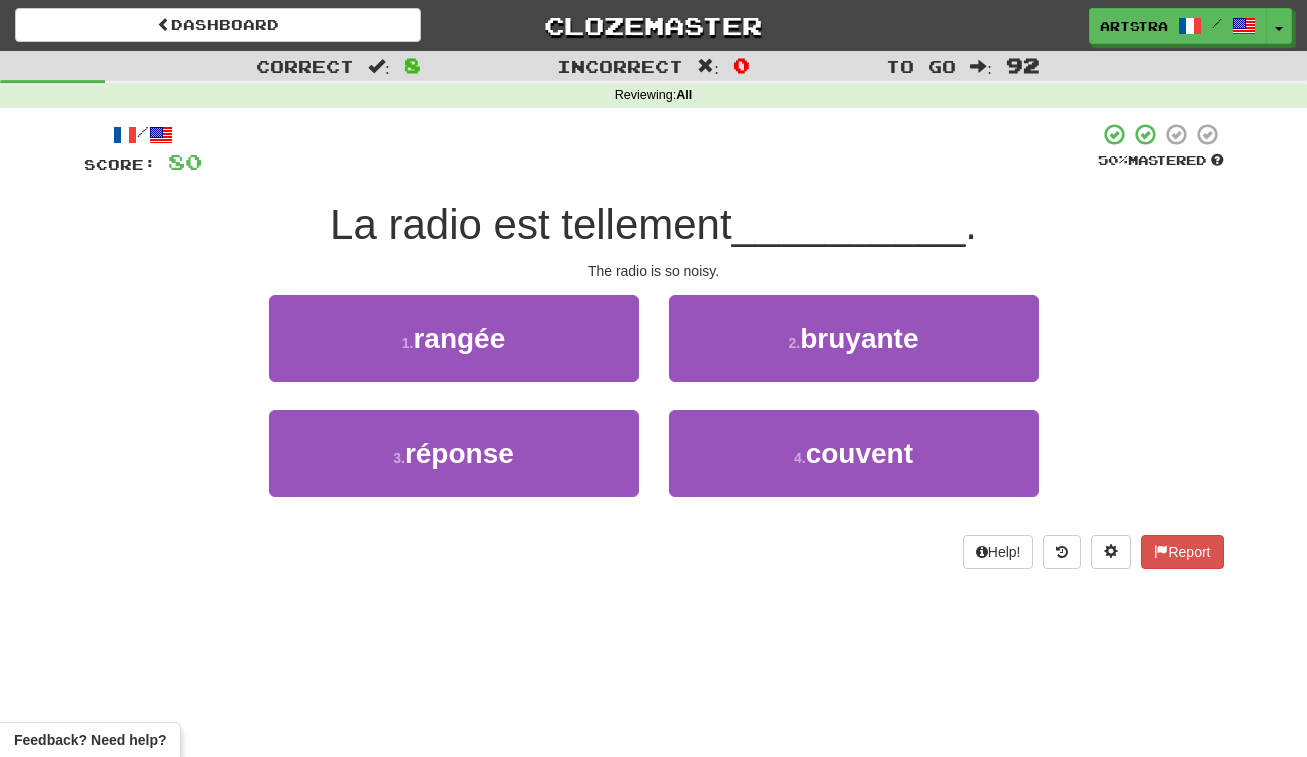click on "La radio est tellement" at bounding box center (531, 224) 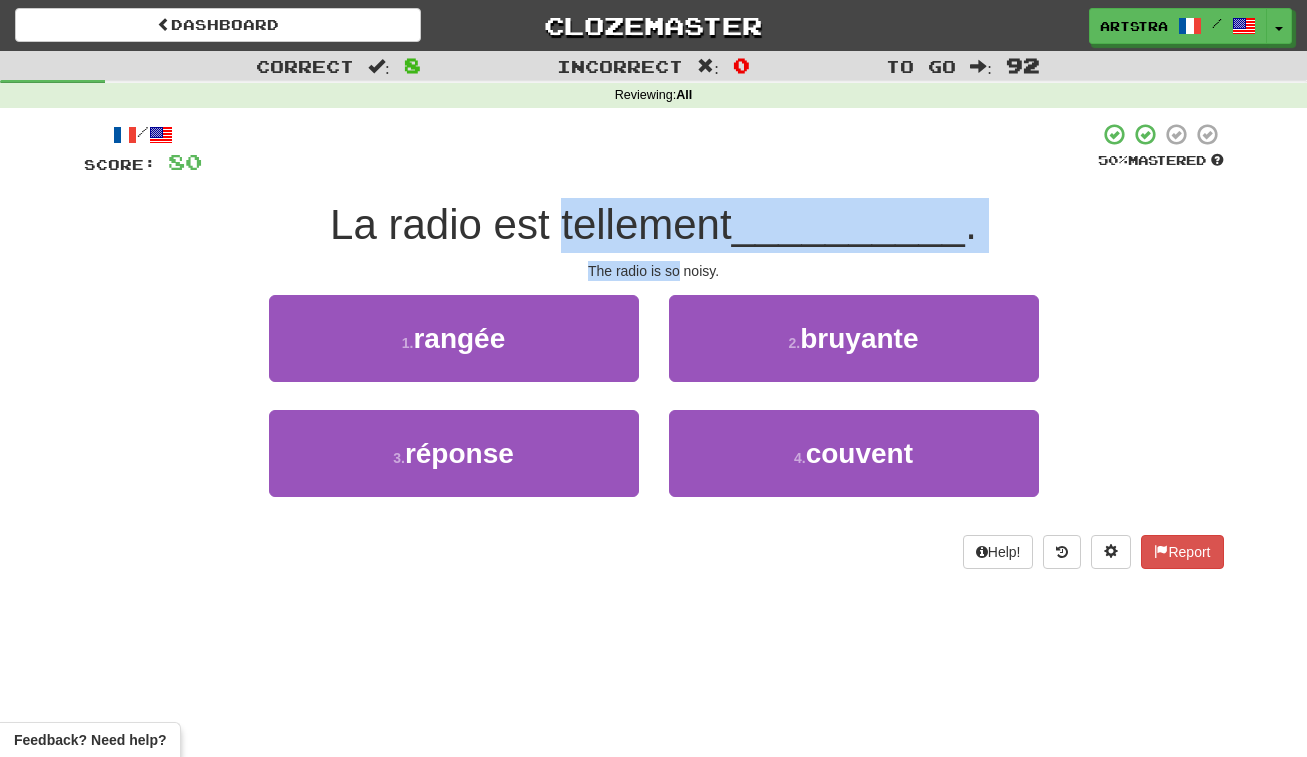 drag, startPoint x: 659, startPoint y: 220, endPoint x: 671, endPoint y: 267, distance: 48.507732 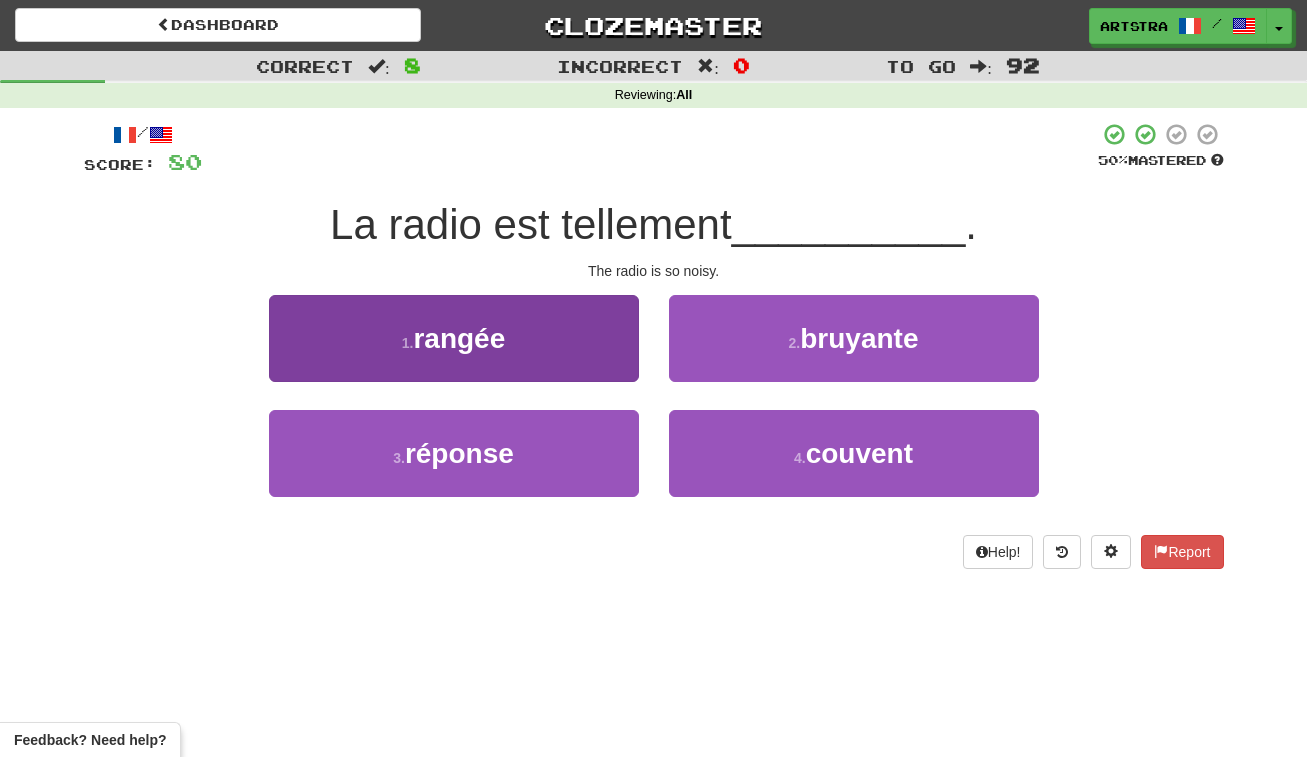 click on "1 .  rangée" at bounding box center (454, 338) 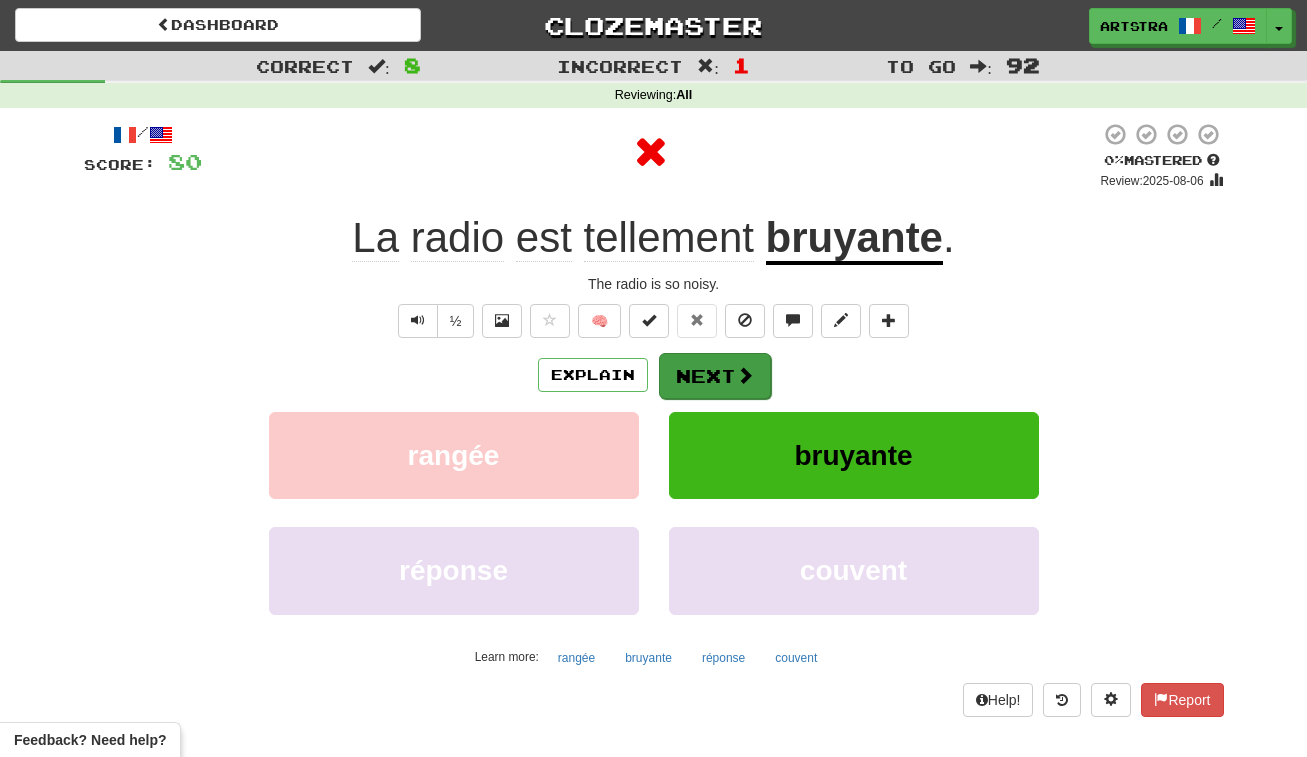 click on "Next" at bounding box center (715, 376) 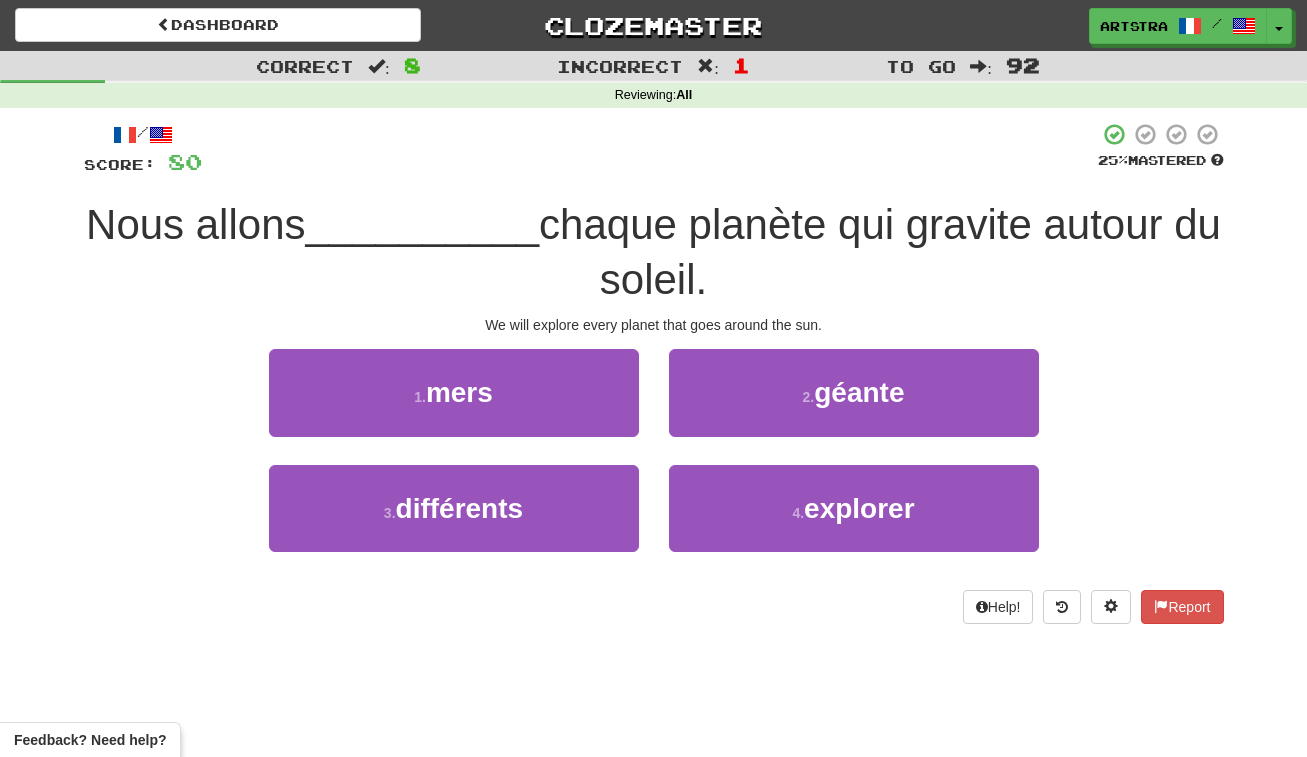 click on "chaque planète qui gravite autour du soleil." at bounding box center (880, 252) 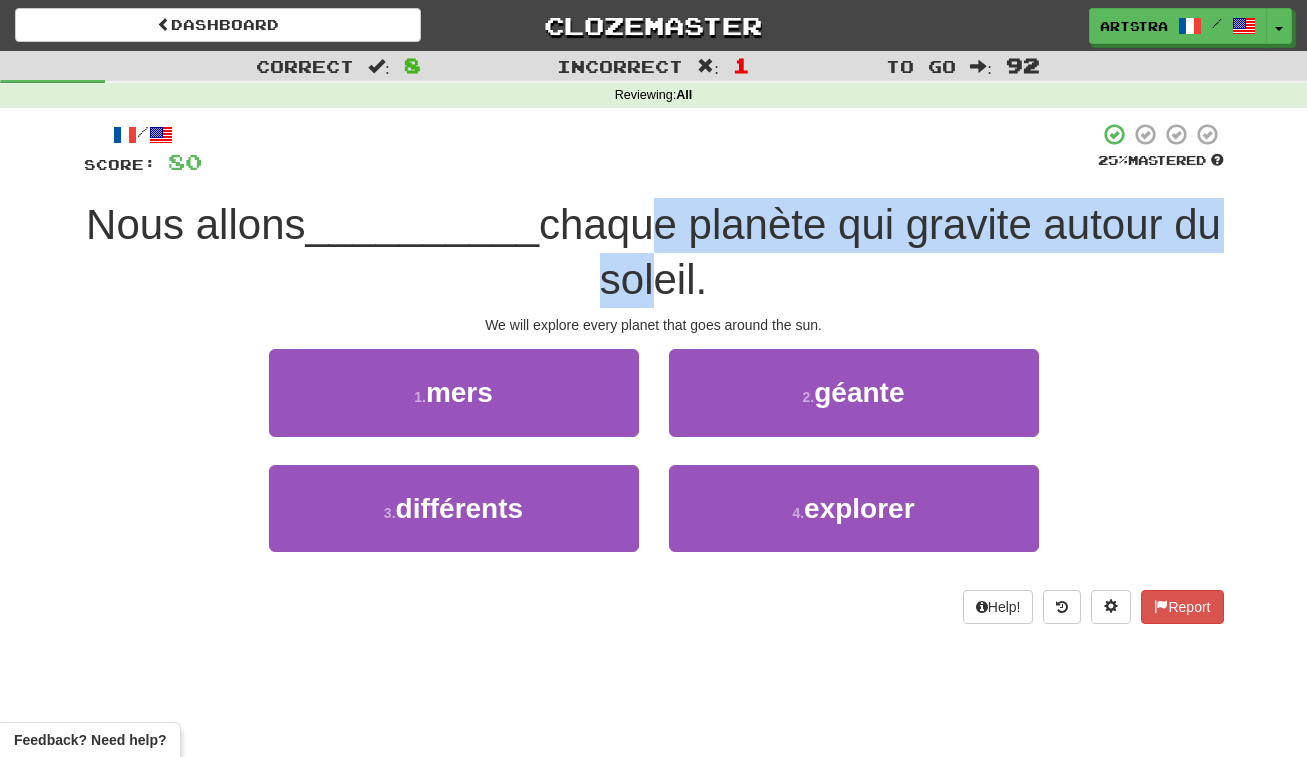 drag, startPoint x: 666, startPoint y: 249, endPoint x: 665, endPoint y: 286, distance: 37.01351 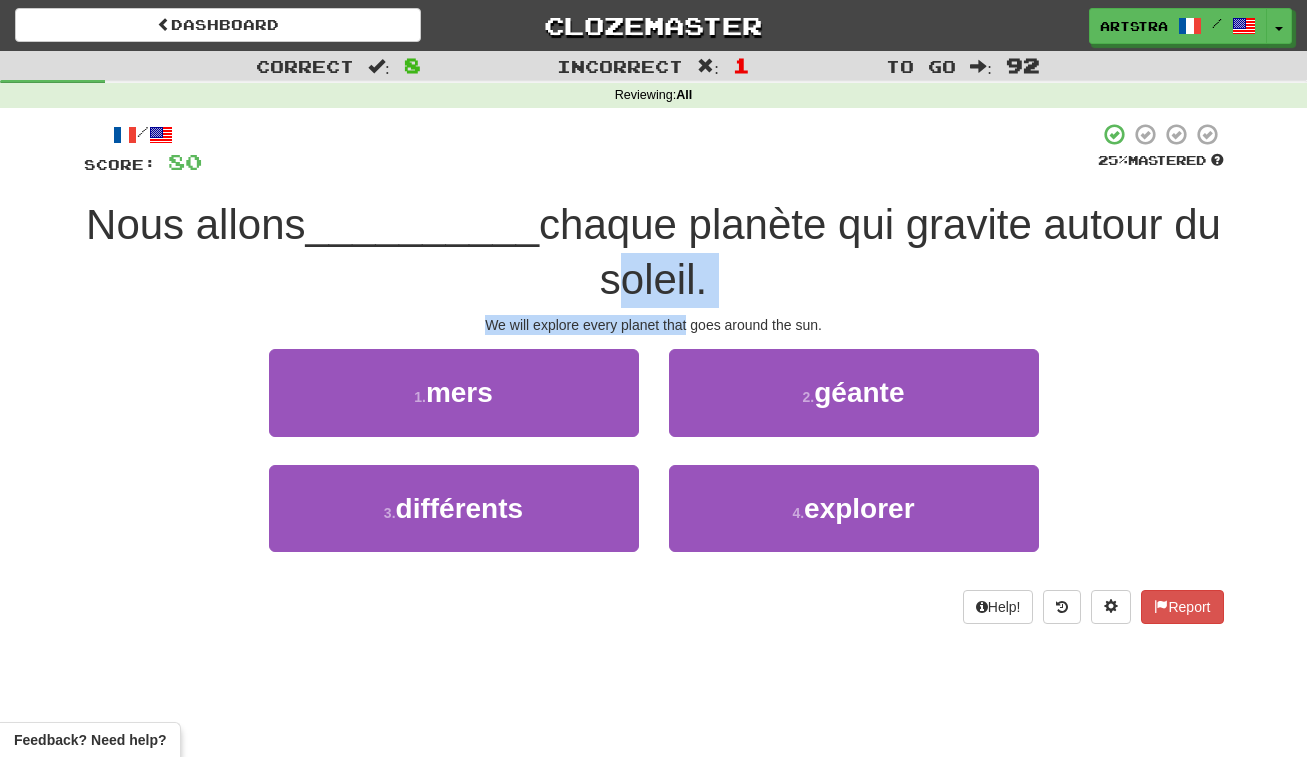 drag, startPoint x: 665, startPoint y: 286, endPoint x: 675, endPoint y: 325, distance: 40.261642 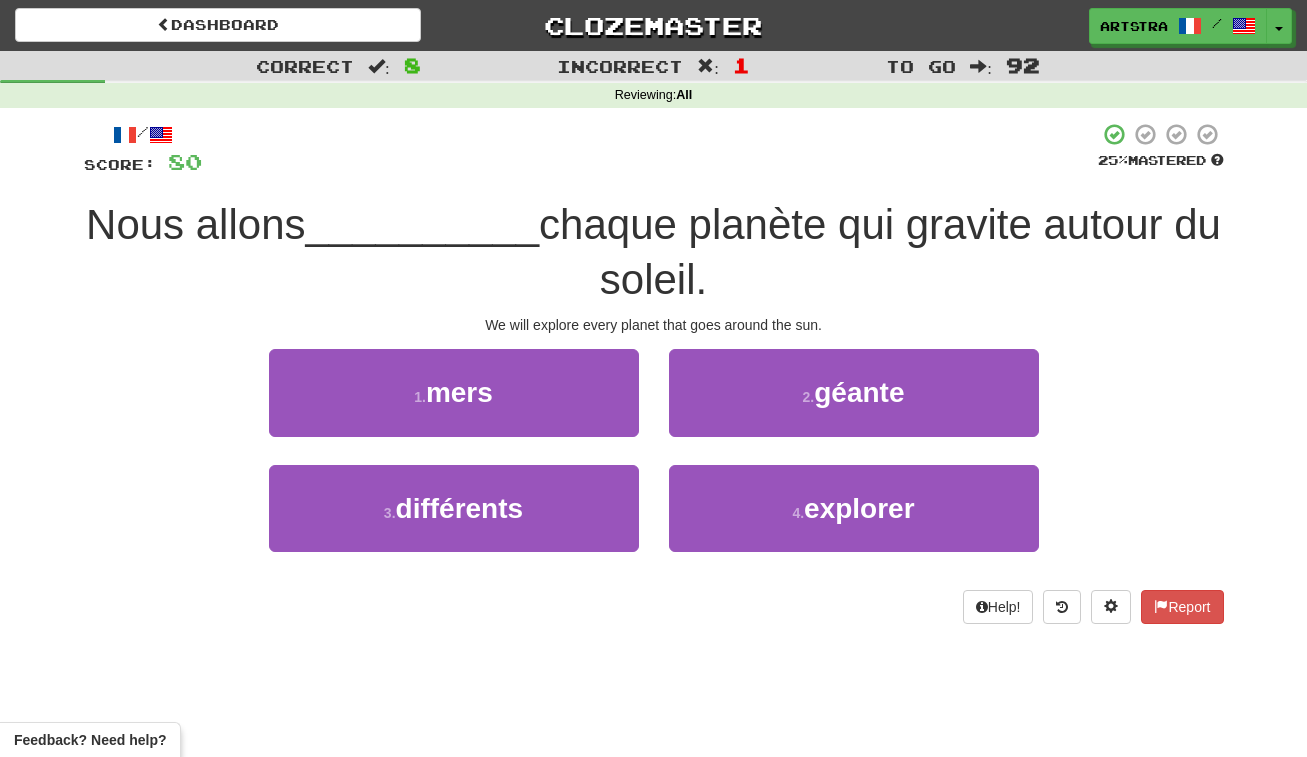 click on "2 .  géante" at bounding box center (854, 406) 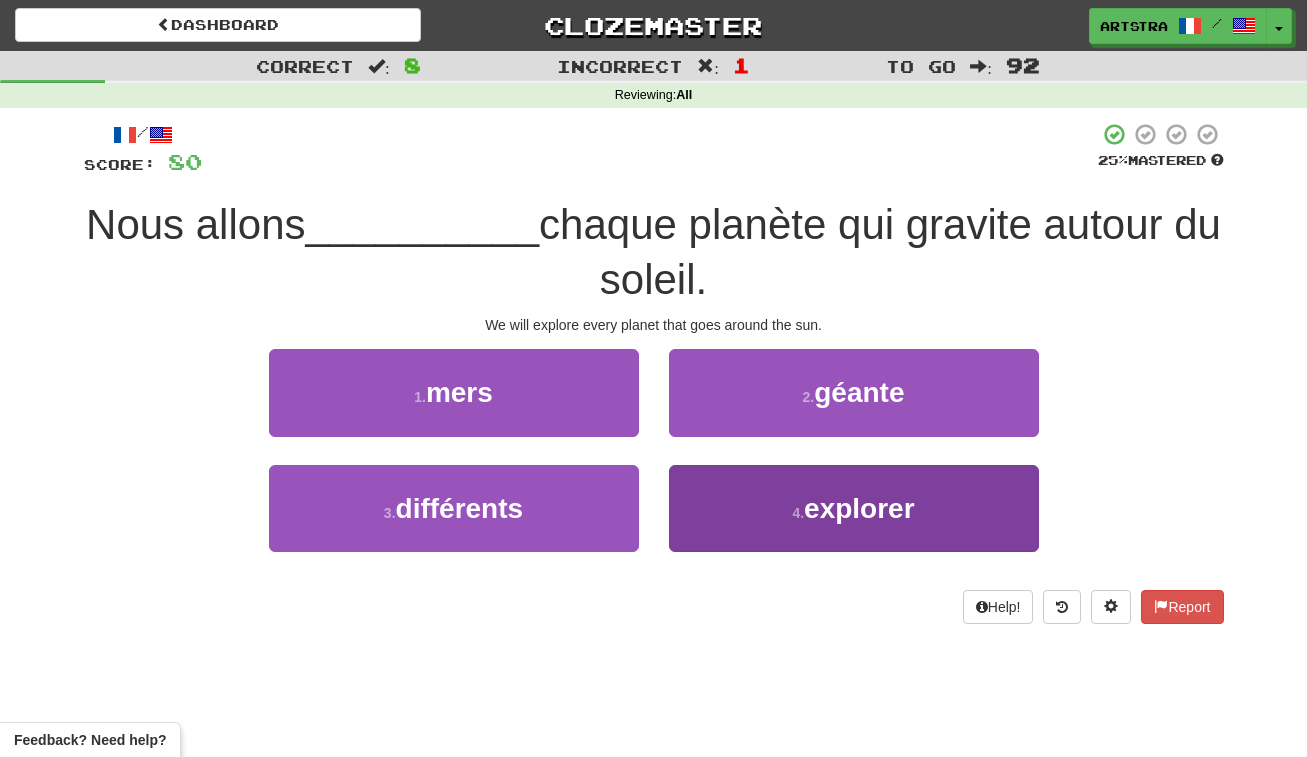 click on "4 .  explorer" at bounding box center [854, 508] 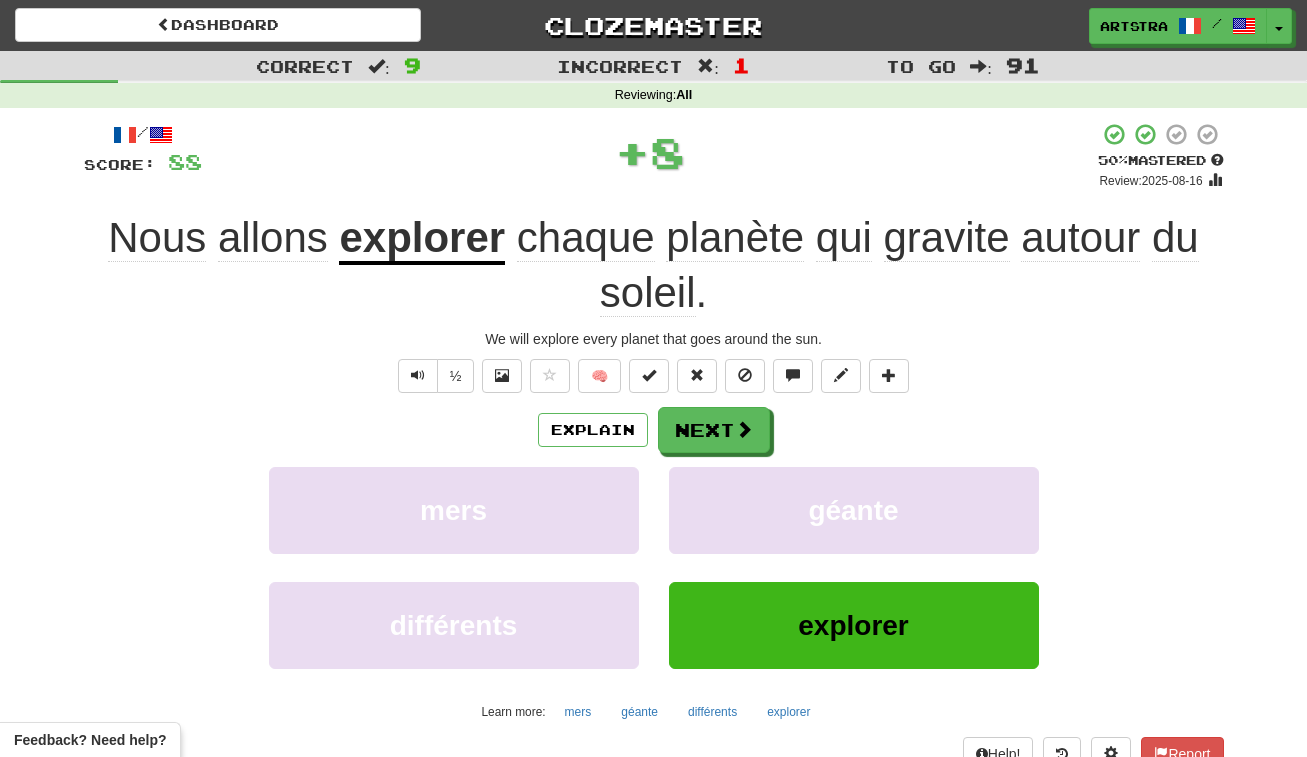 click on "planète" at bounding box center (735, 238) 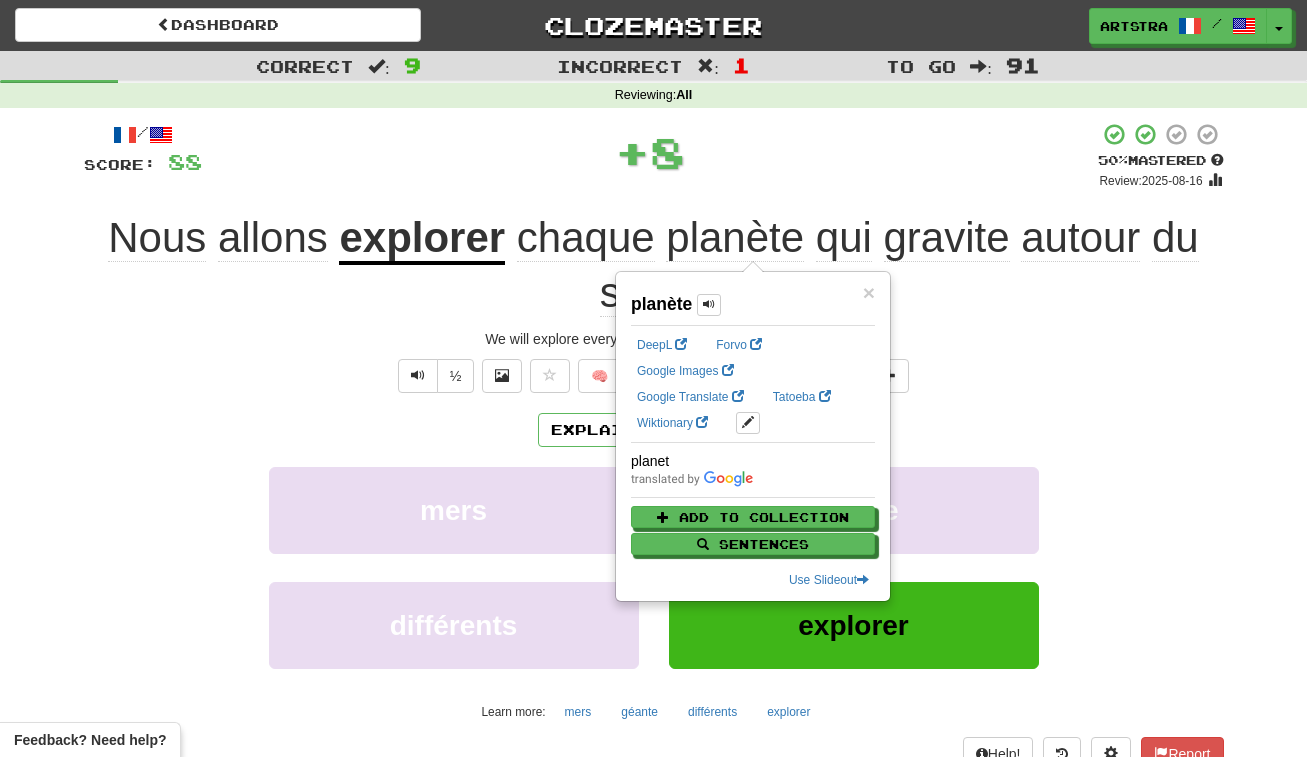 click on "Nous   allons   explorer   chaque   planète   qui   gravite   autour   du   soleil ." at bounding box center (654, 265) 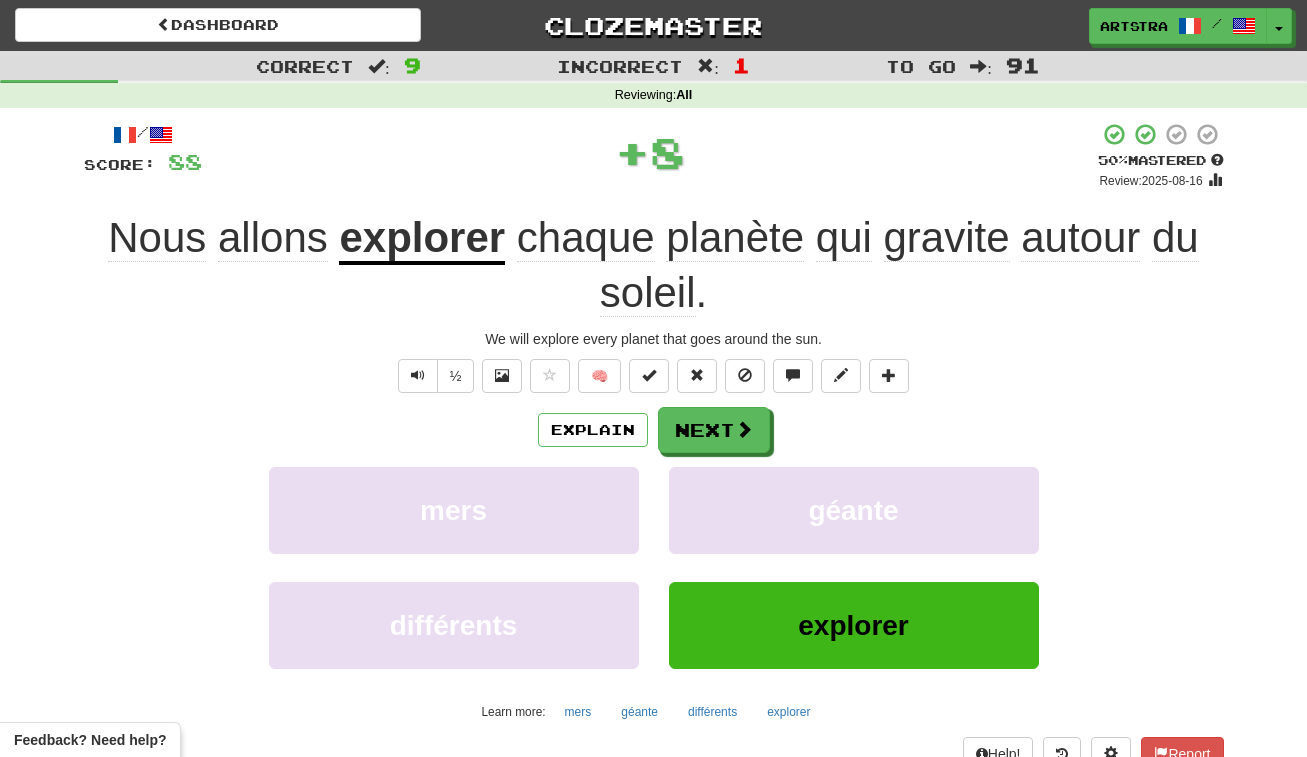 click on "gravite" at bounding box center [947, 238] 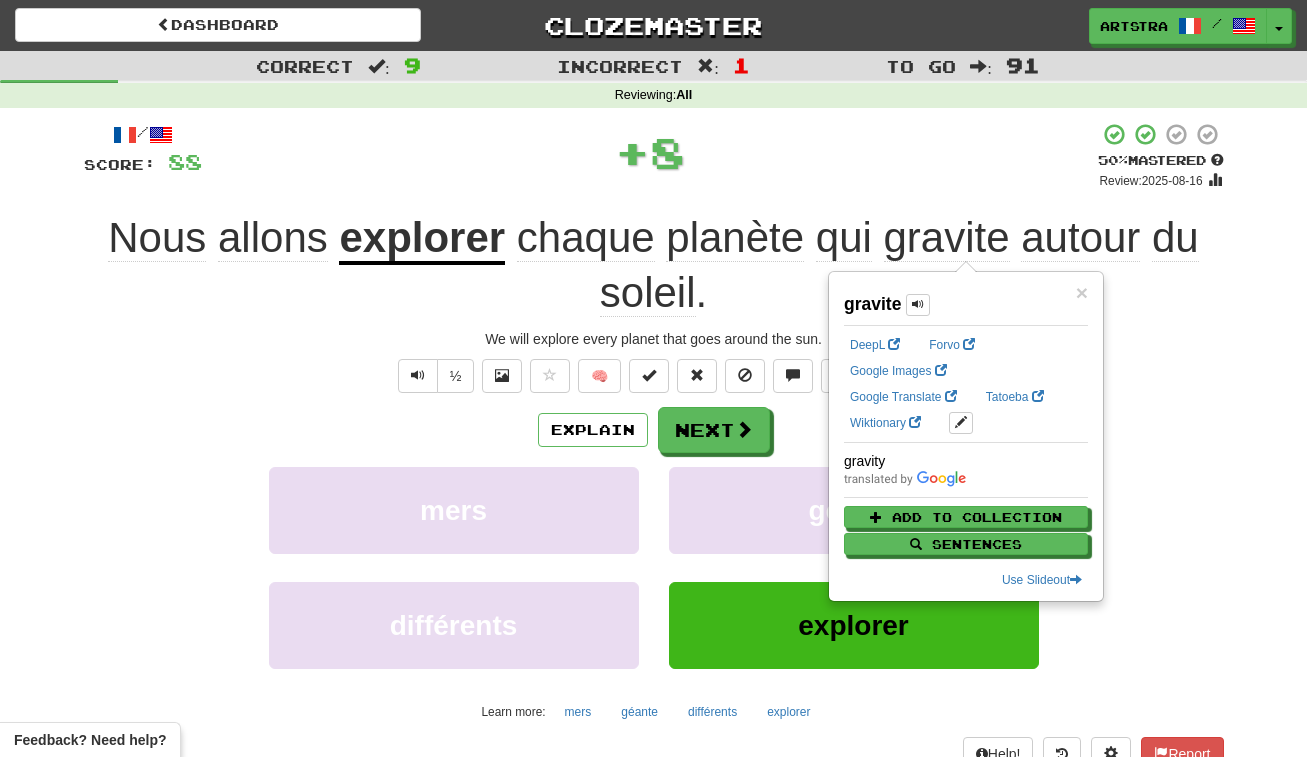 click on "We will explore every planet that goes around the sun." at bounding box center (654, 339) 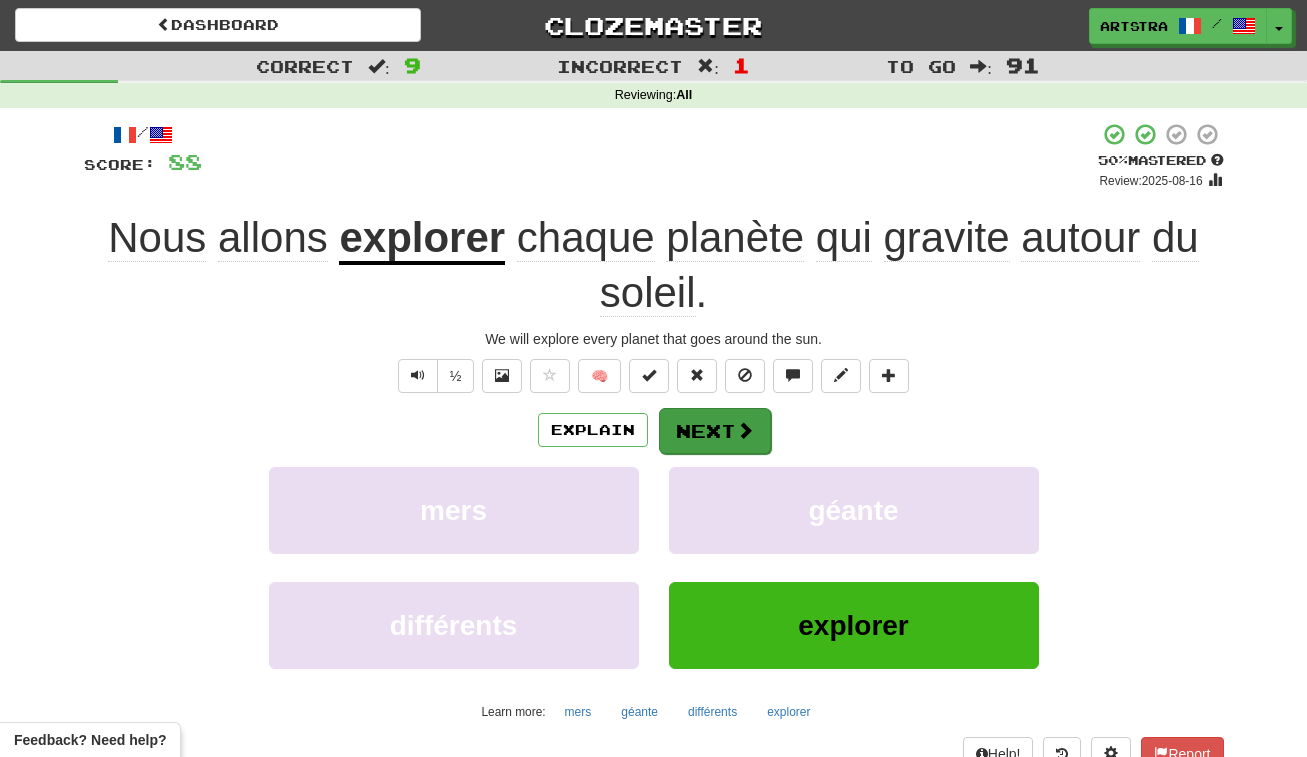 click at bounding box center (745, 430) 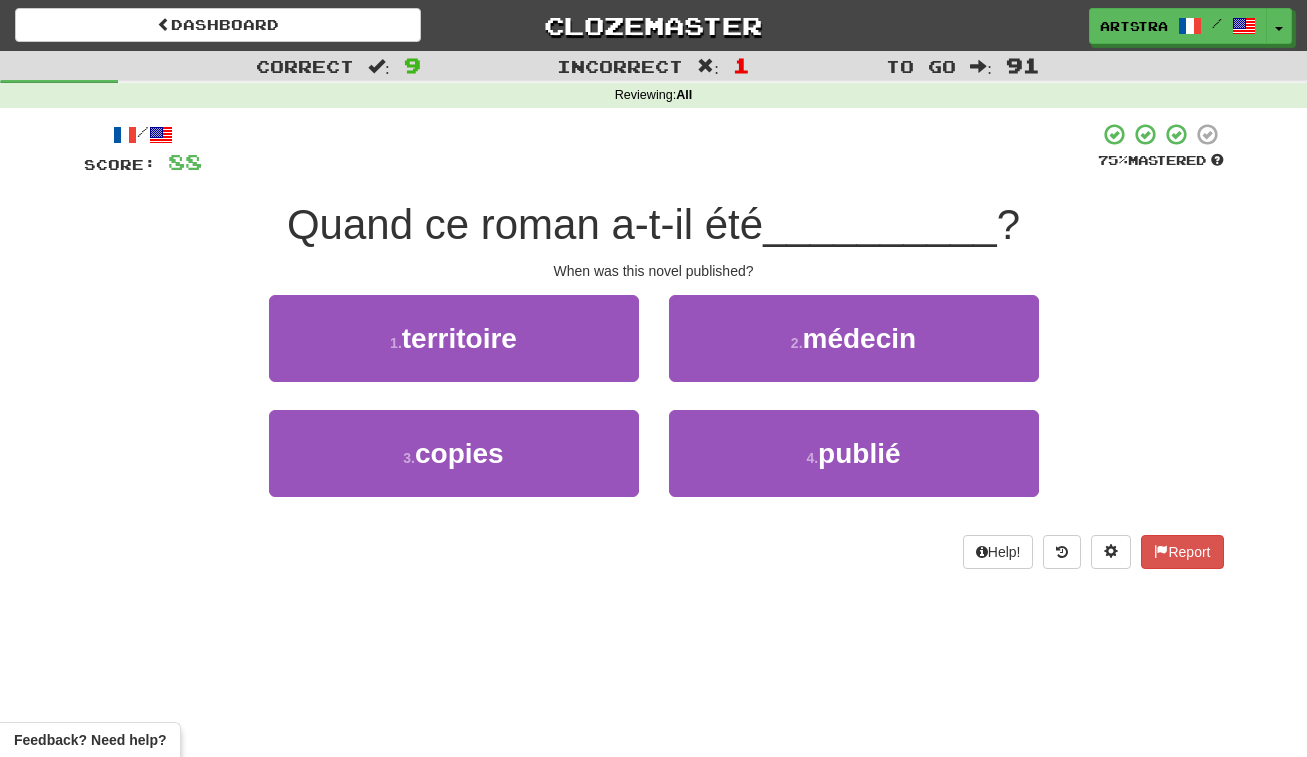 click on "Quand ce roman a-t-il été" at bounding box center [525, 224] 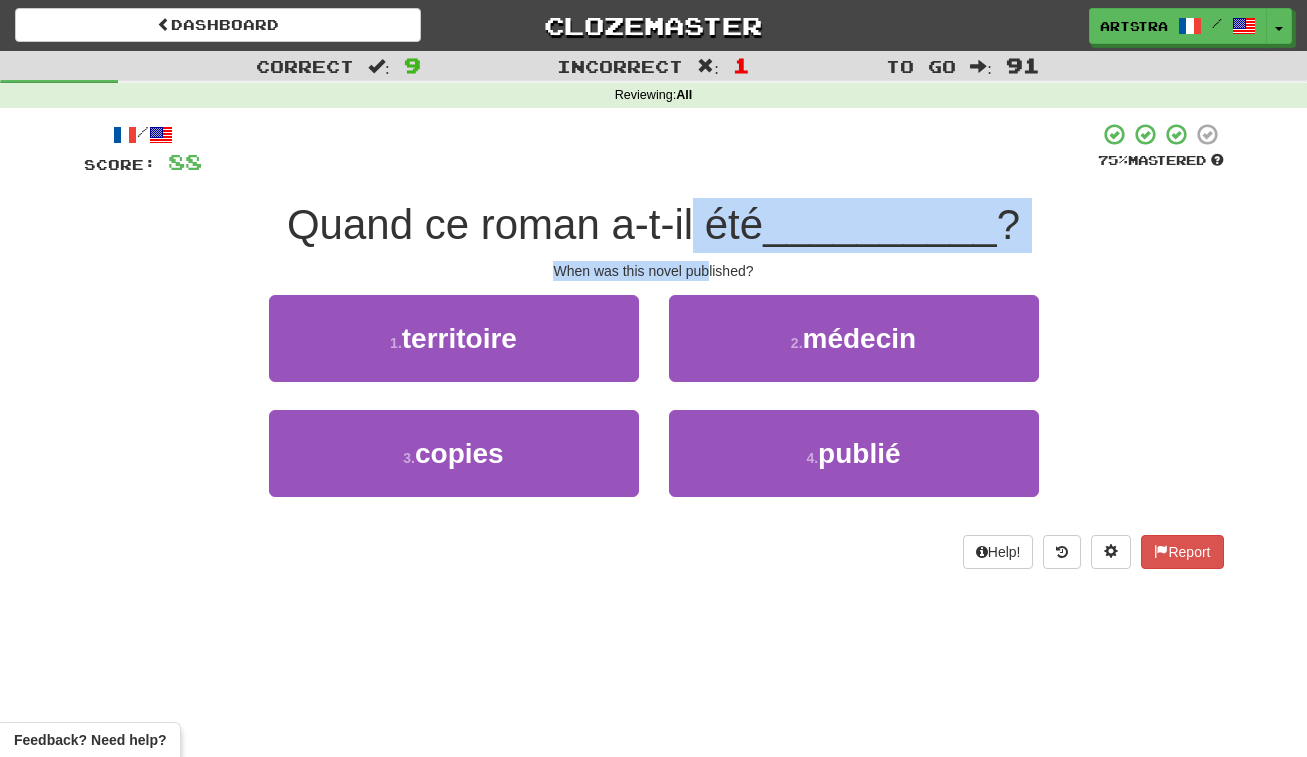 drag, startPoint x: 702, startPoint y: 220, endPoint x: 709, endPoint y: 262, distance: 42.579338 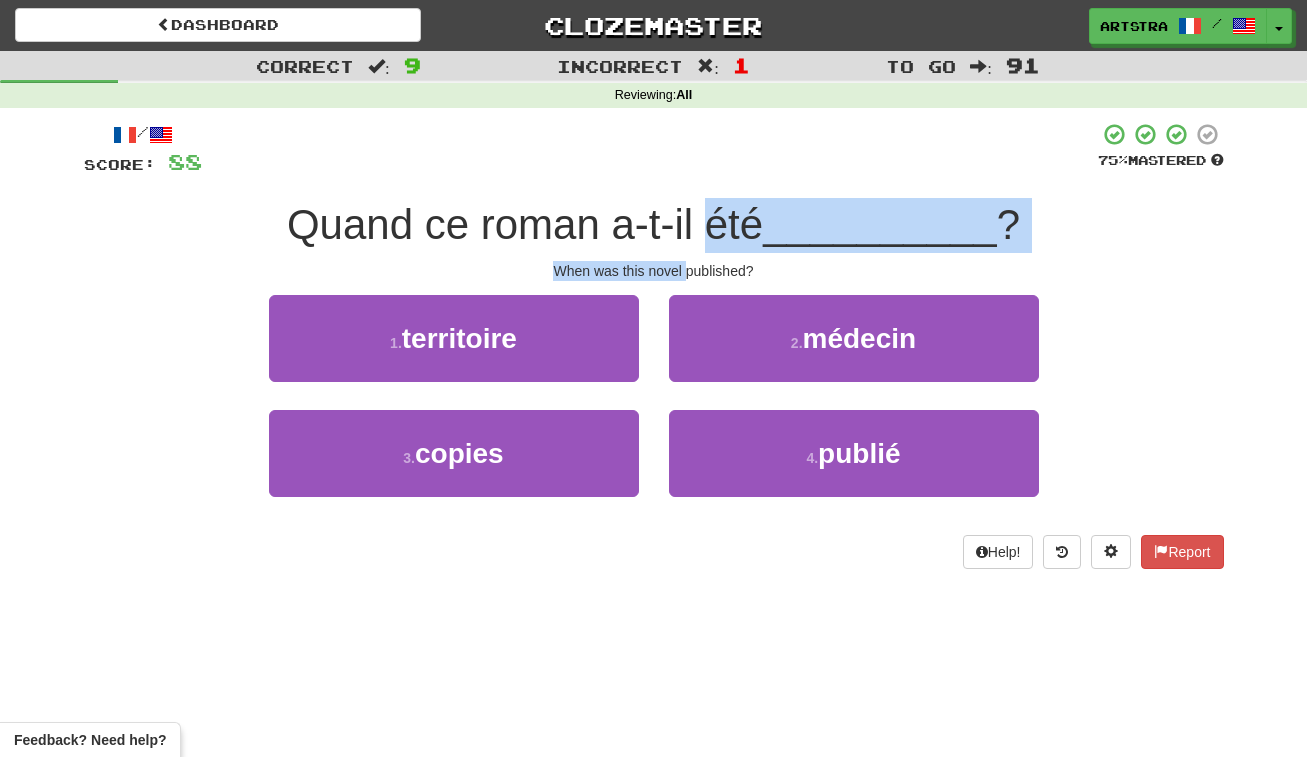 drag, startPoint x: 709, startPoint y: 262, endPoint x: 717, endPoint y: 199, distance: 63.505905 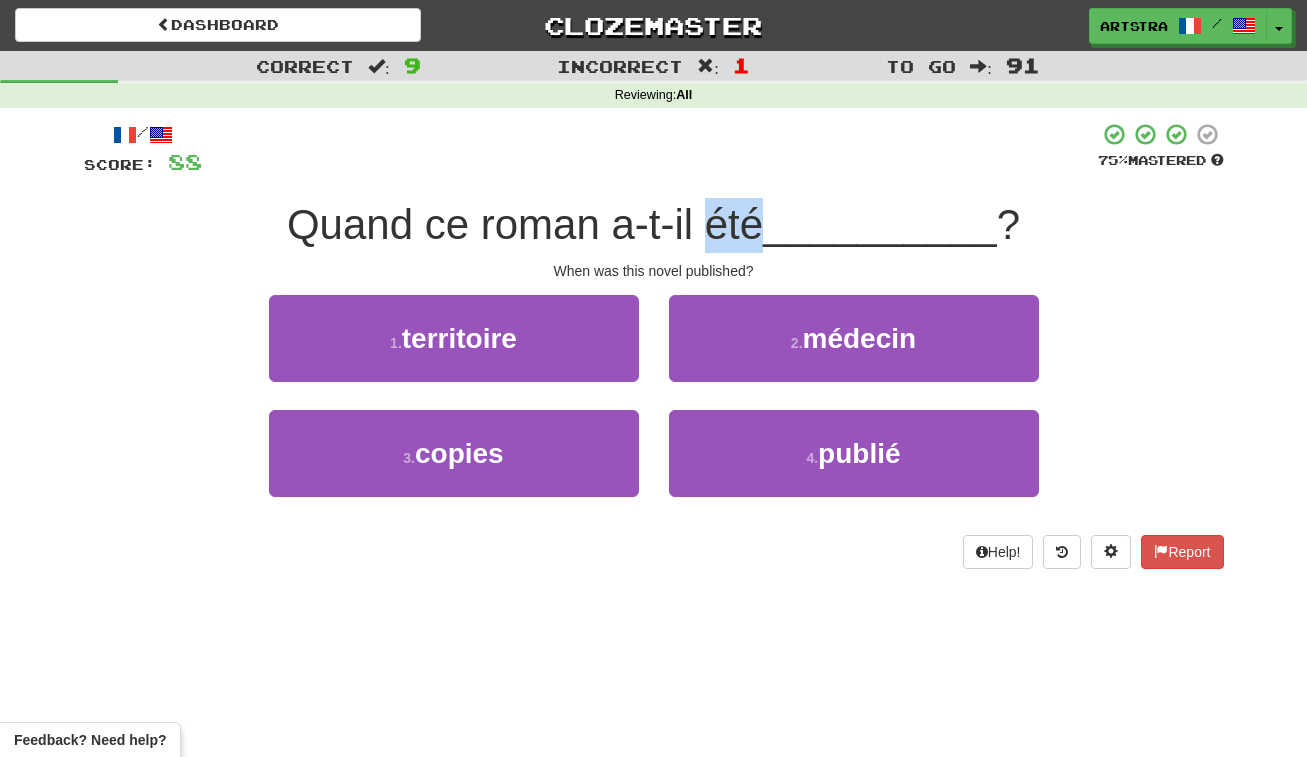 click on "Quand ce roman a-t-il été" at bounding box center [525, 224] 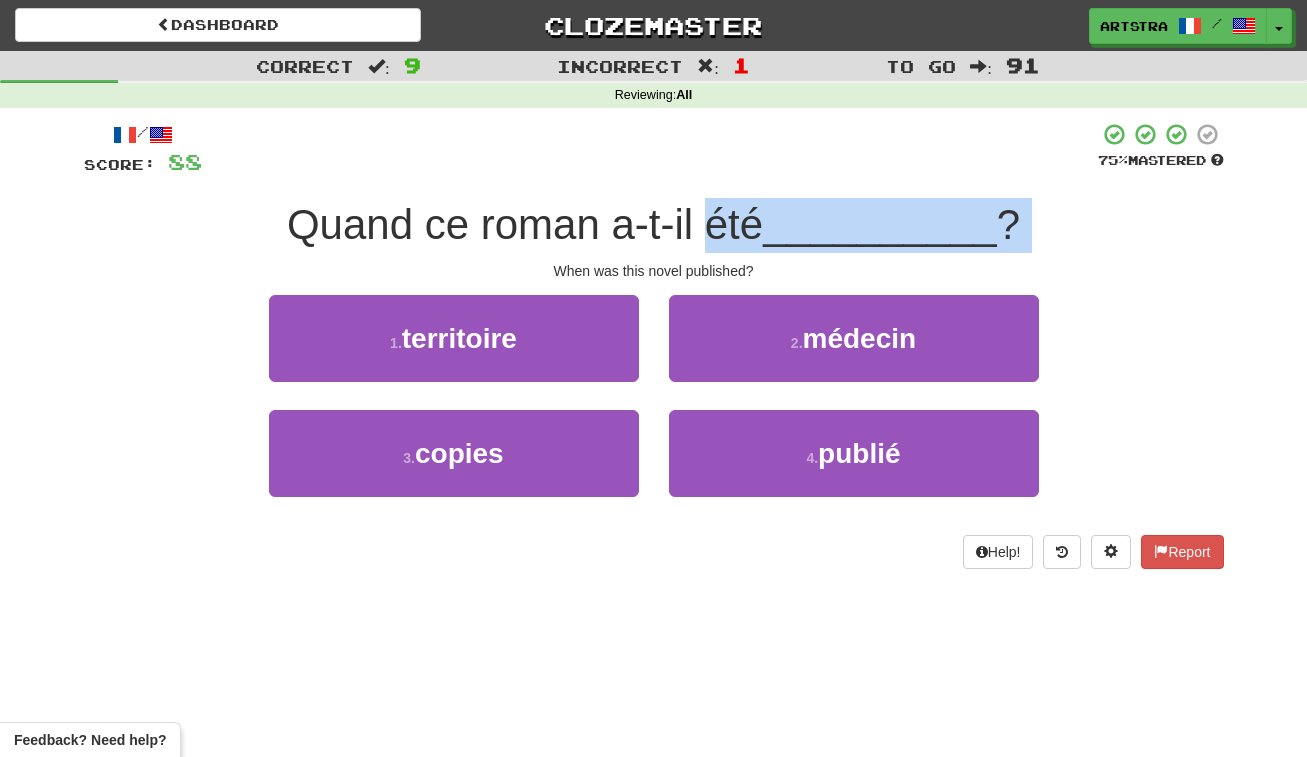 drag, startPoint x: 718, startPoint y: 199, endPoint x: 721, endPoint y: 247, distance: 48.09366 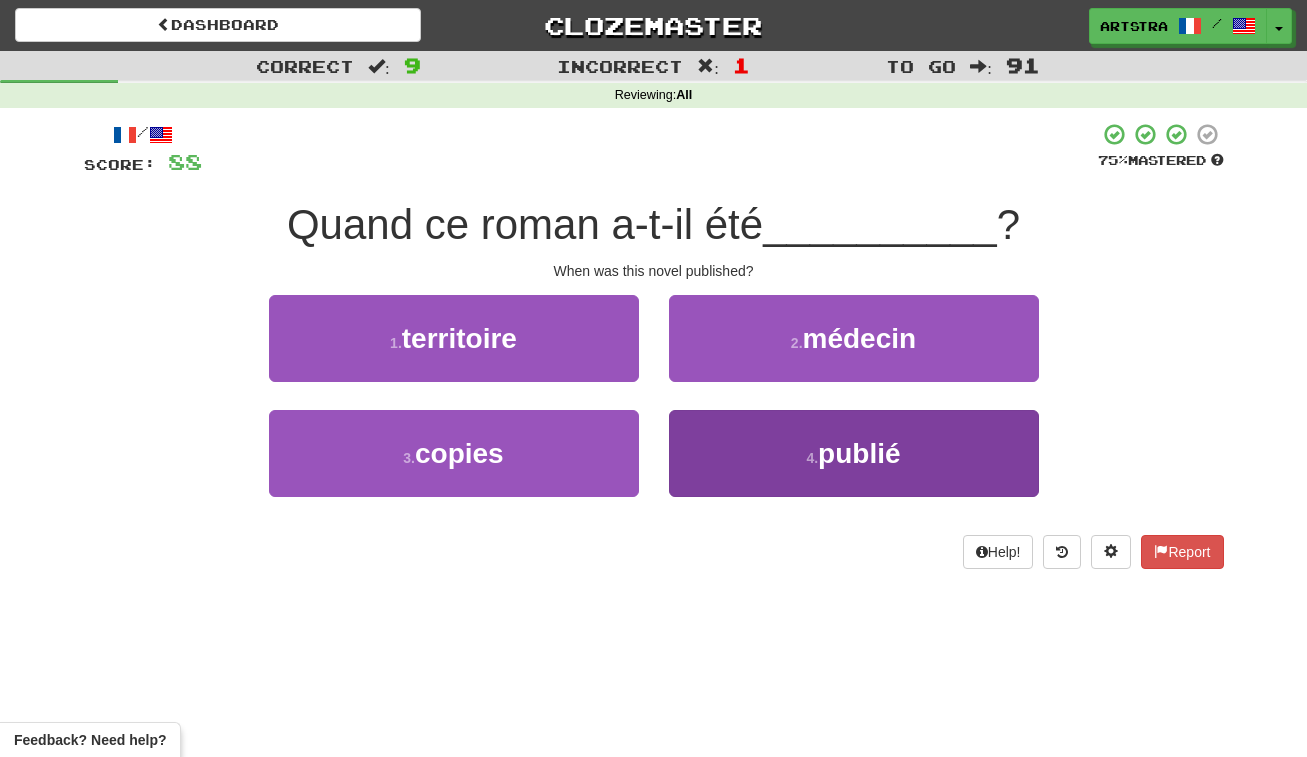 click on "4 .  publié" at bounding box center (854, 453) 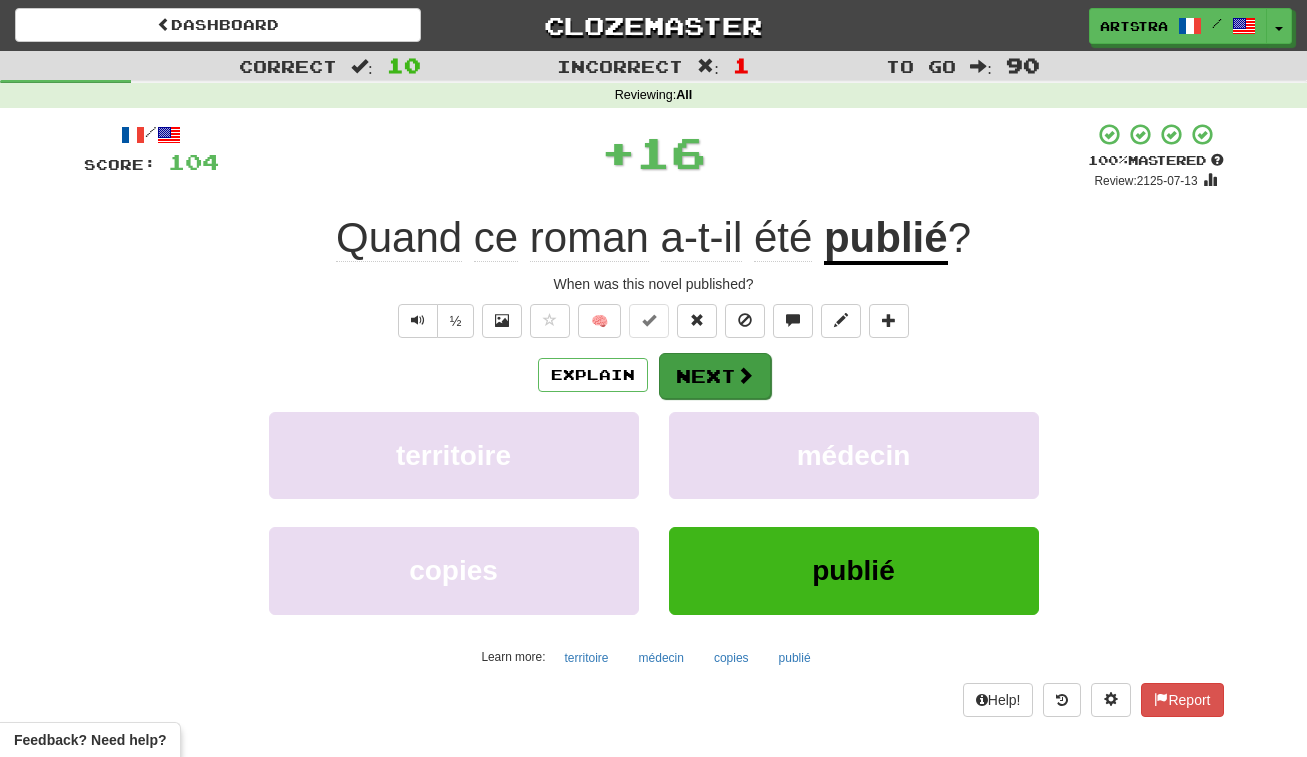 click on "Next" at bounding box center [715, 376] 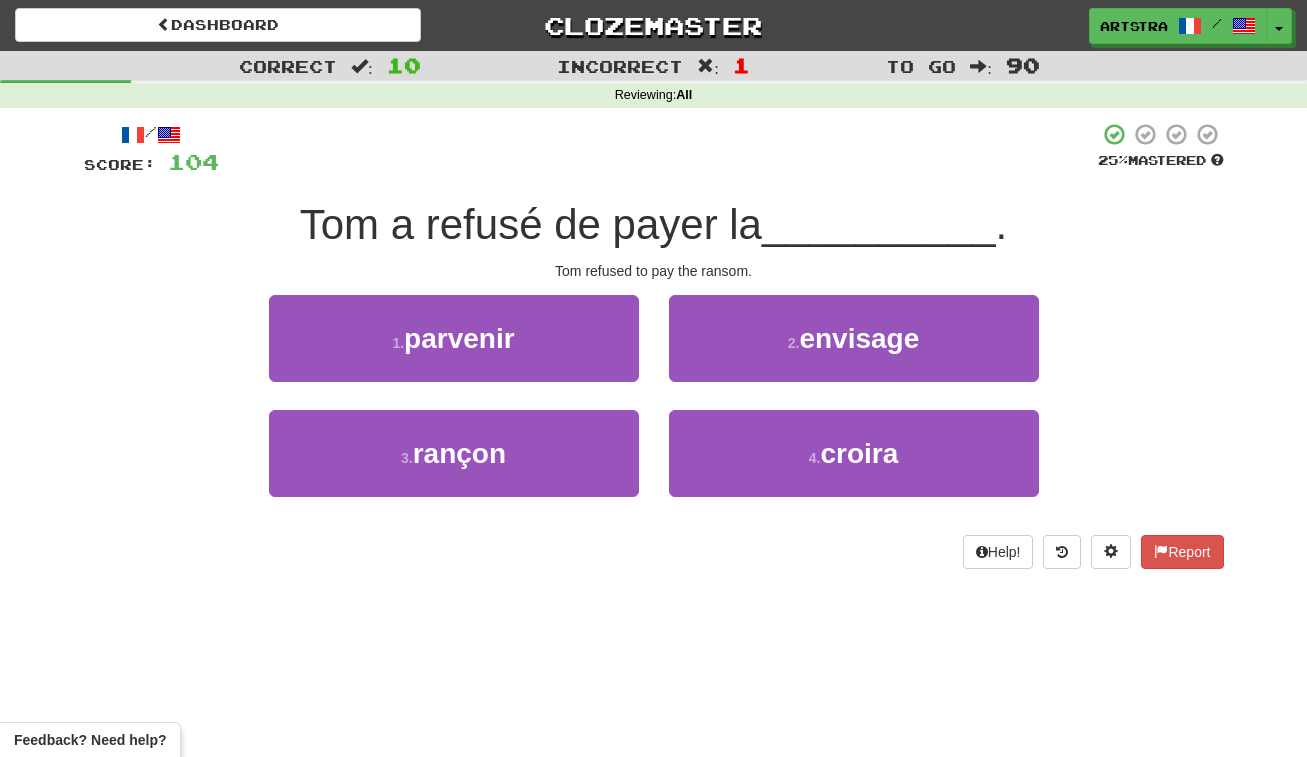 click on "Tom a refusé de payer la" at bounding box center (531, 224) 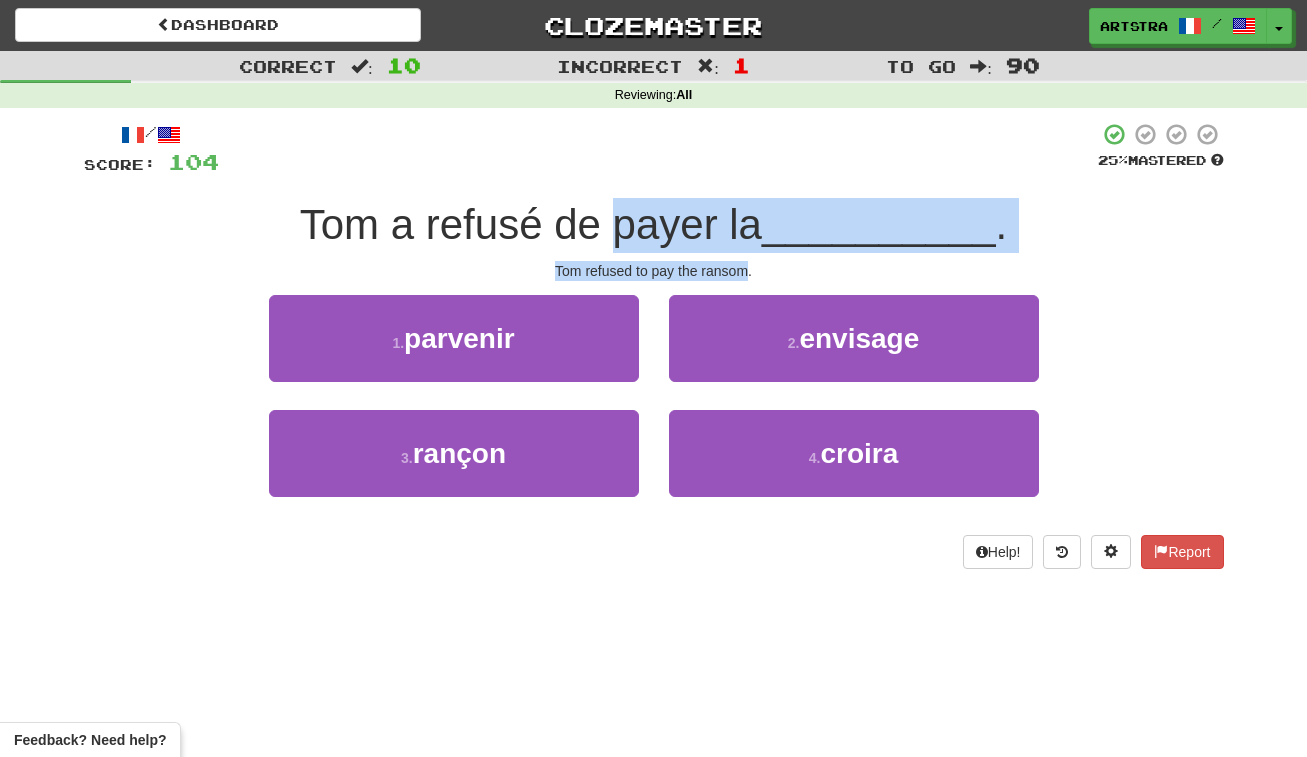 drag, startPoint x: 705, startPoint y: 212, endPoint x: 724, endPoint y: 258, distance: 49.76947 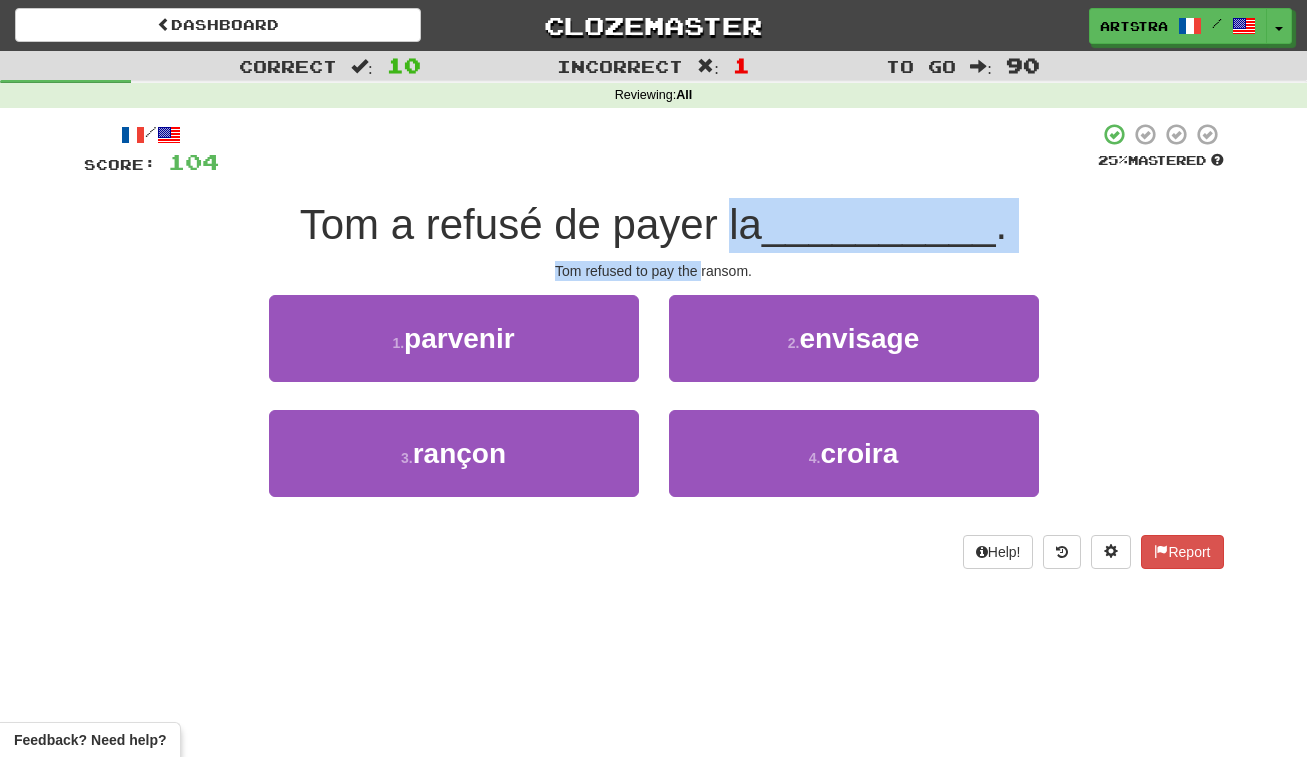 drag, startPoint x: 724, startPoint y: 258, endPoint x: 748, endPoint y: 206, distance: 57.271286 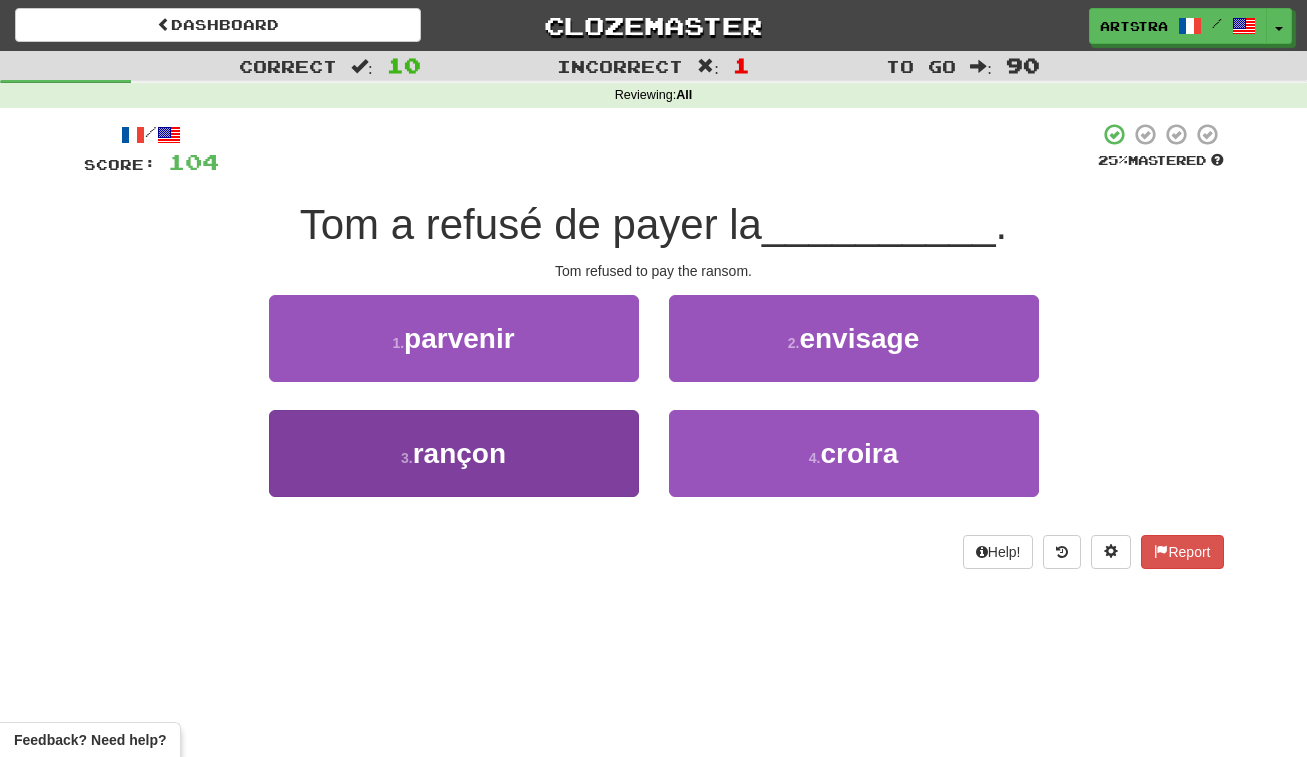 click on "rançon" at bounding box center (459, 453) 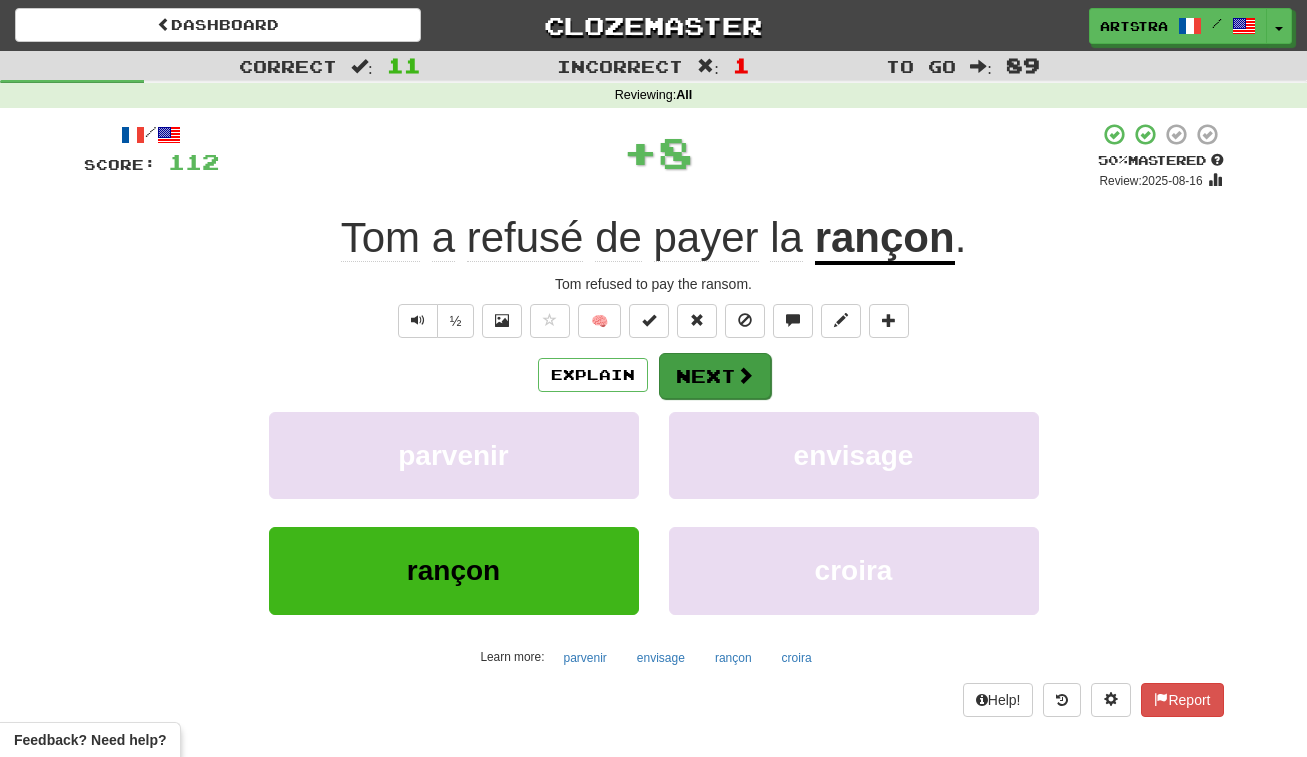click on "Next" at bounding box center [715, 376] 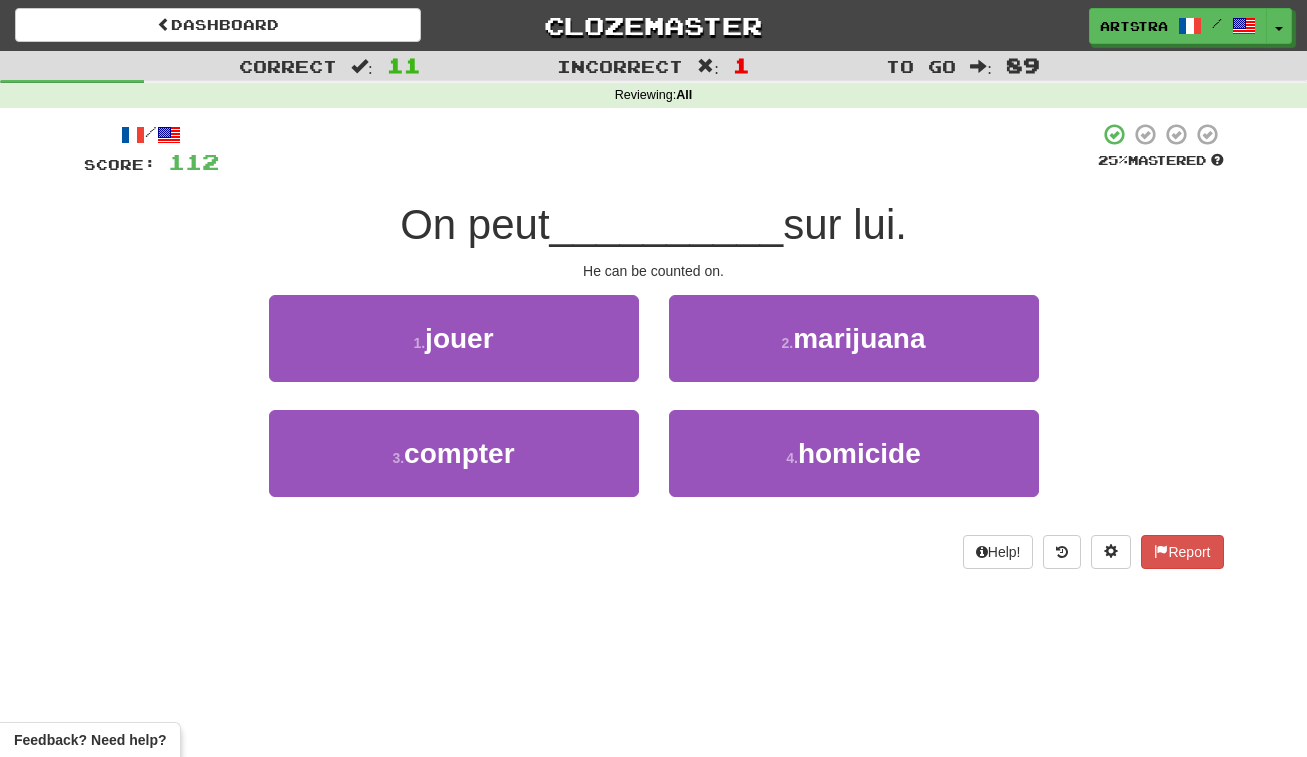 click on "__________" at bounding box center [667, 224] 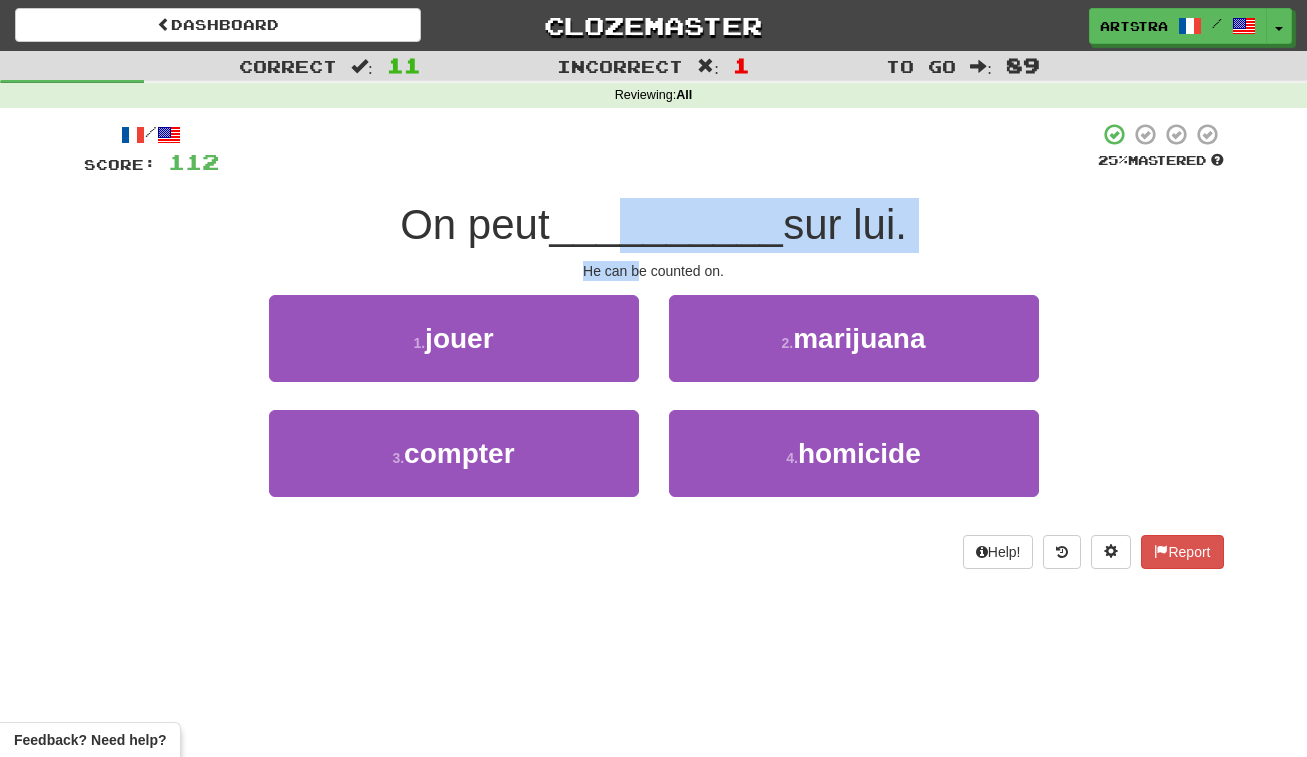 drag, startPoint x: 622, startPoint y: 234, endPoint x: 637, endPoint y: 265, distance: 34.43835 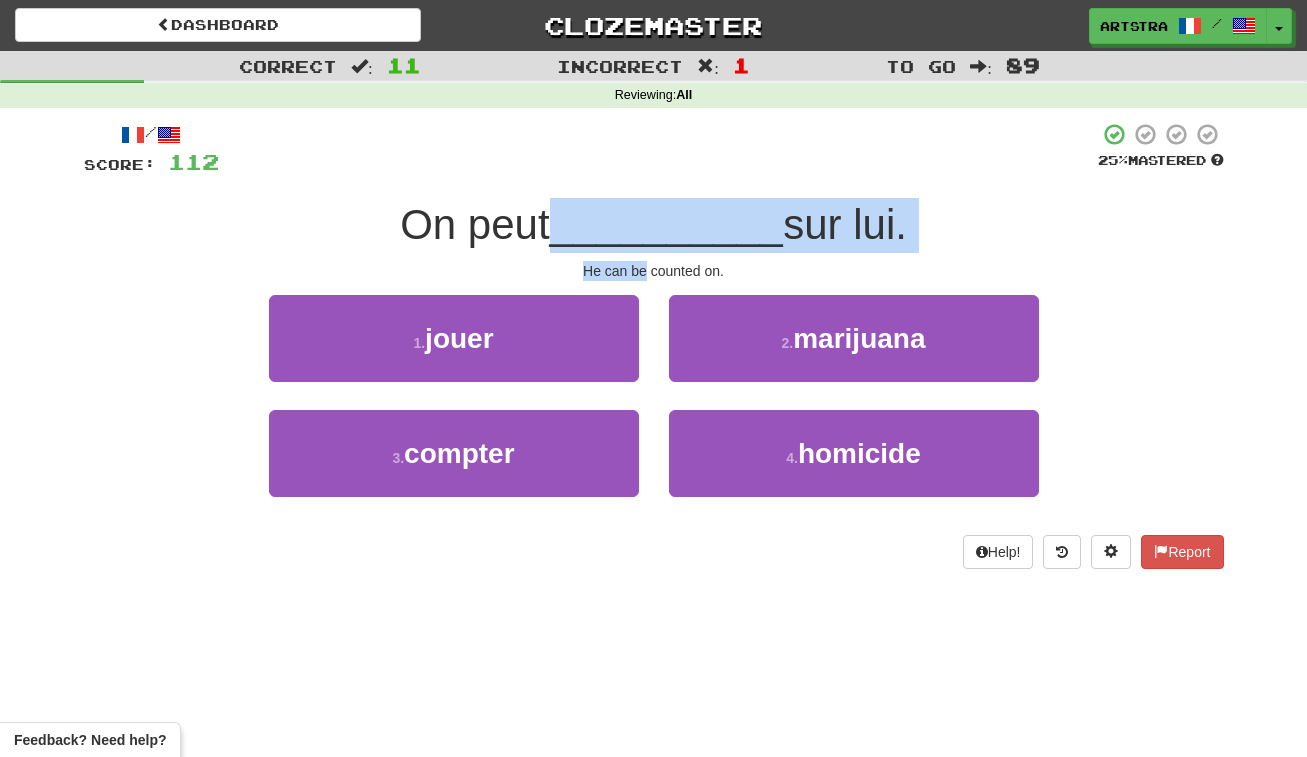 drag, startPoint x: 637, startPoint y: 265, endPoint x: 638, endPoint y: 211, distance: 54.00926 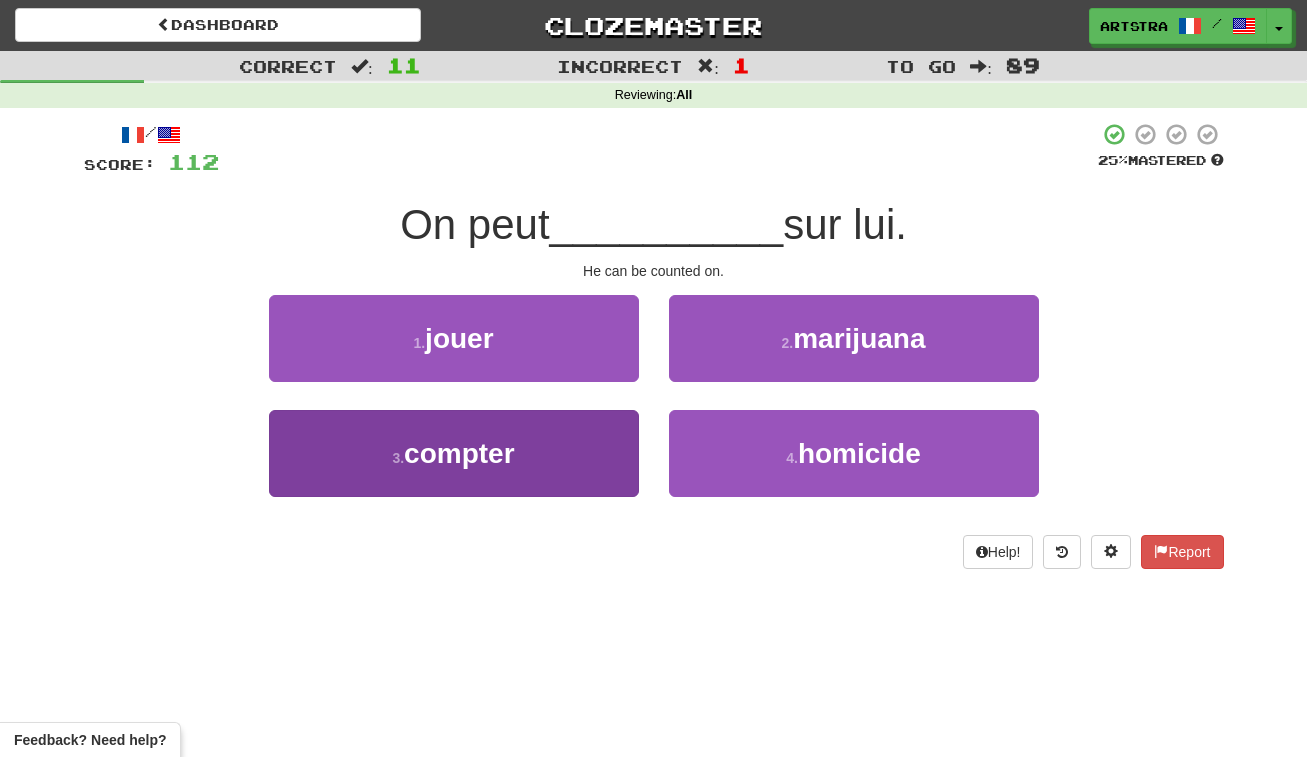 click on "3 .  compter" at bounding box center [454, 453] 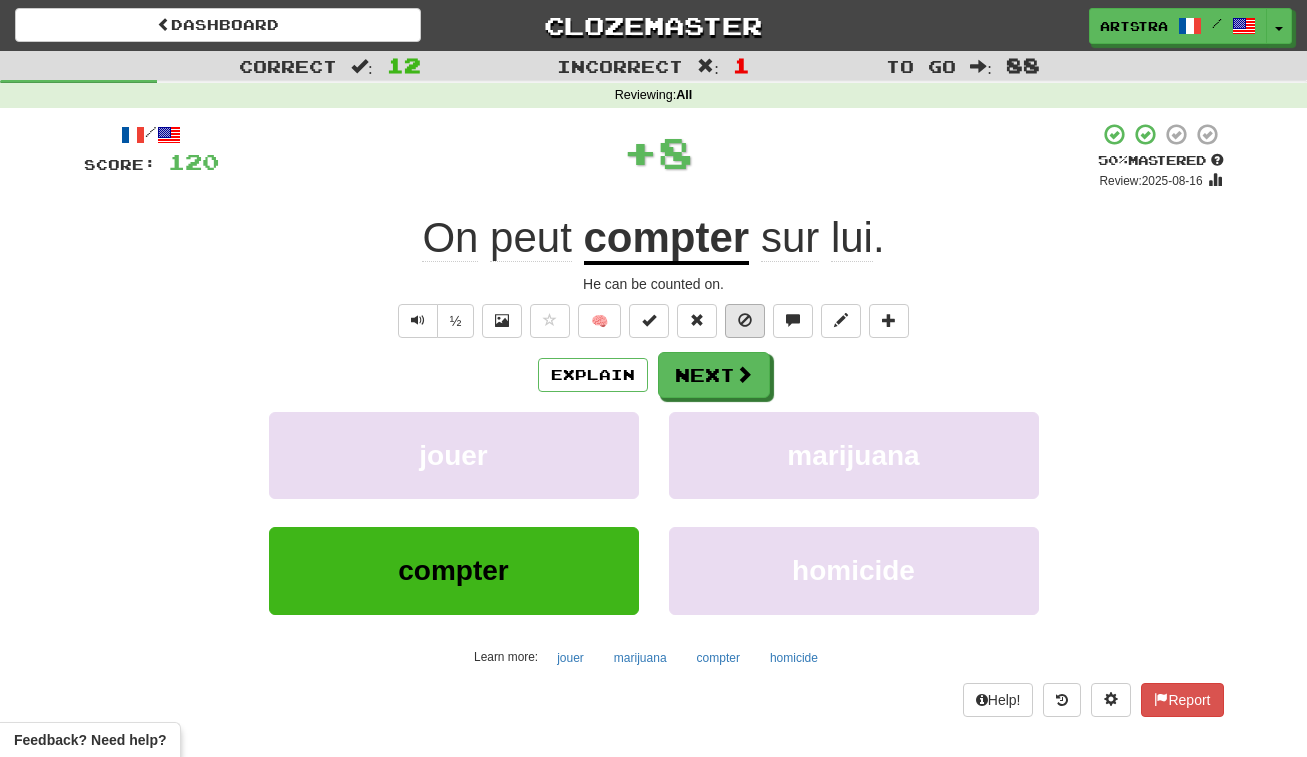 click at bounding box center [745, 321] 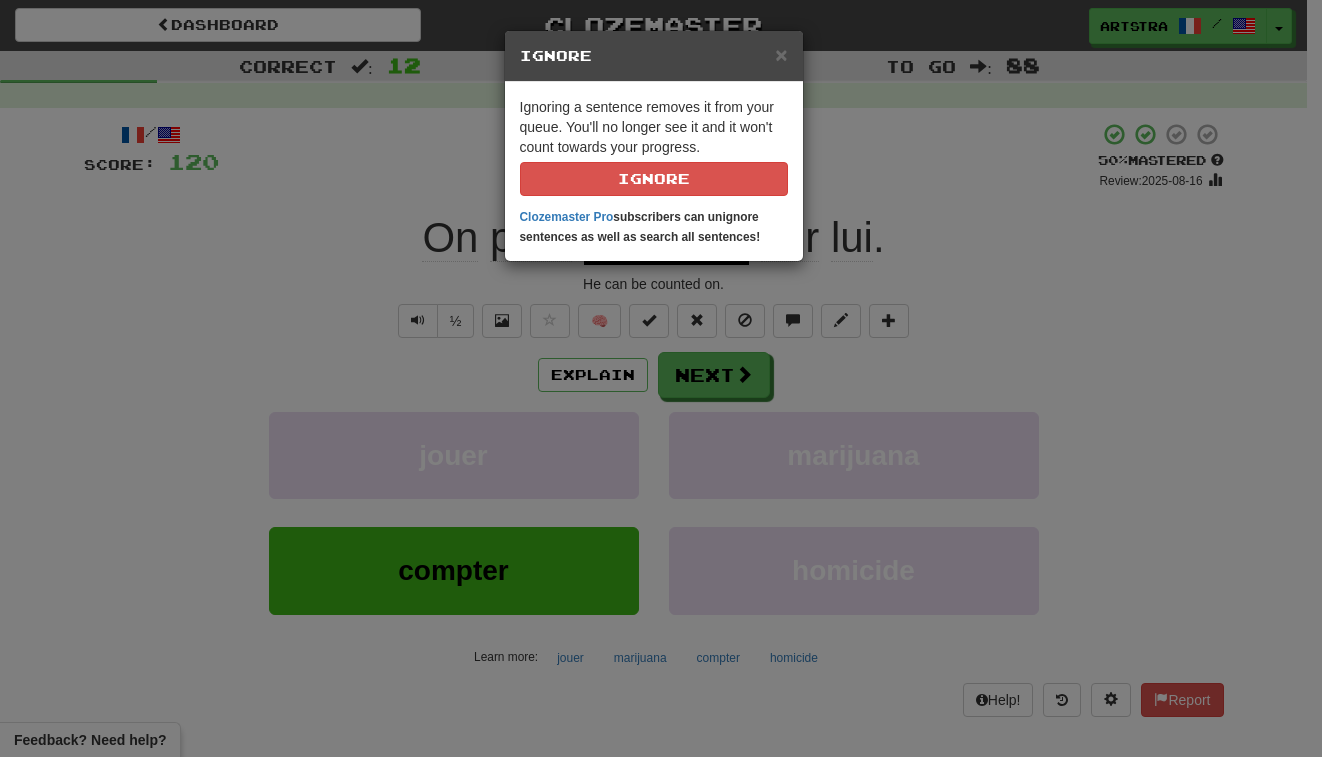 click on "× Ignore Ignoring a sentence removes it from your queue. You'll no longer see it and it won't count towards your progress. Ignore Clozemaster Pro  subscribers can unignore sentences as well as search all sentences!" at bounding box center [661, 378] 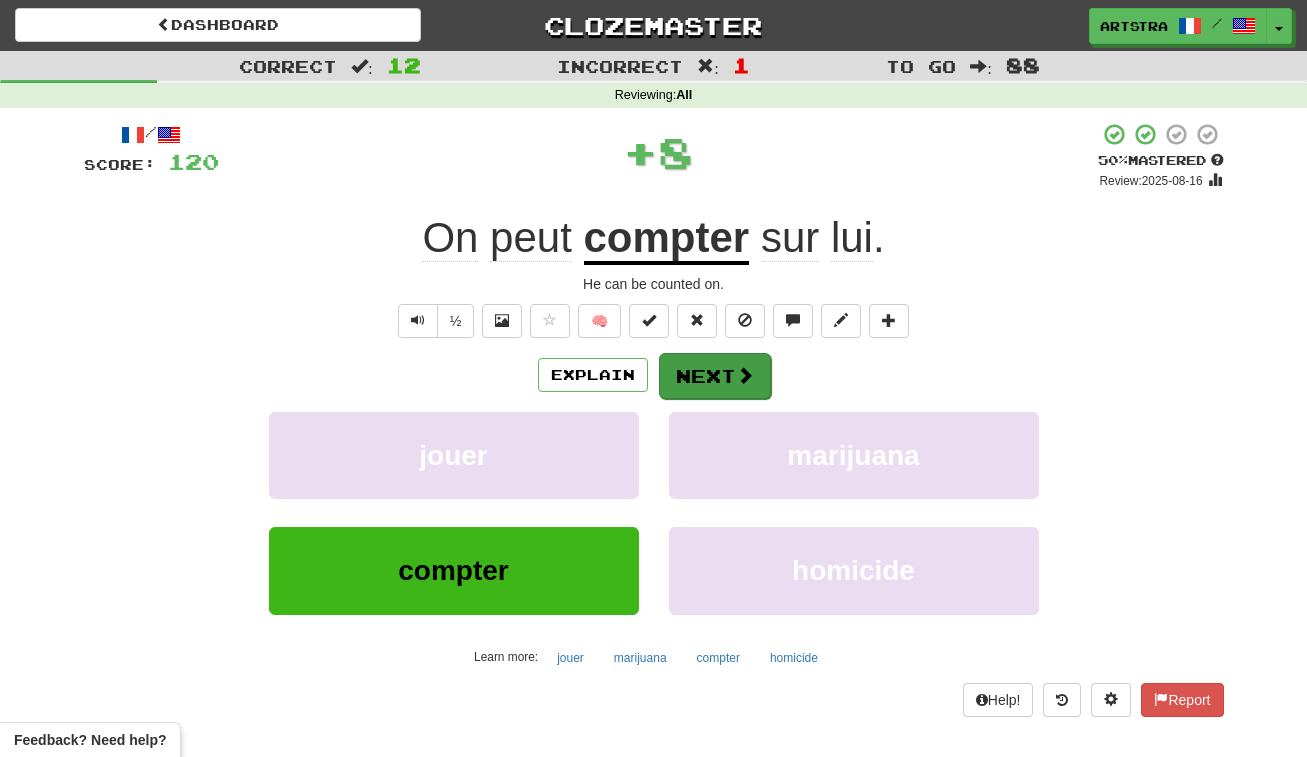 click on "Next" at bounding box center [715, 376] 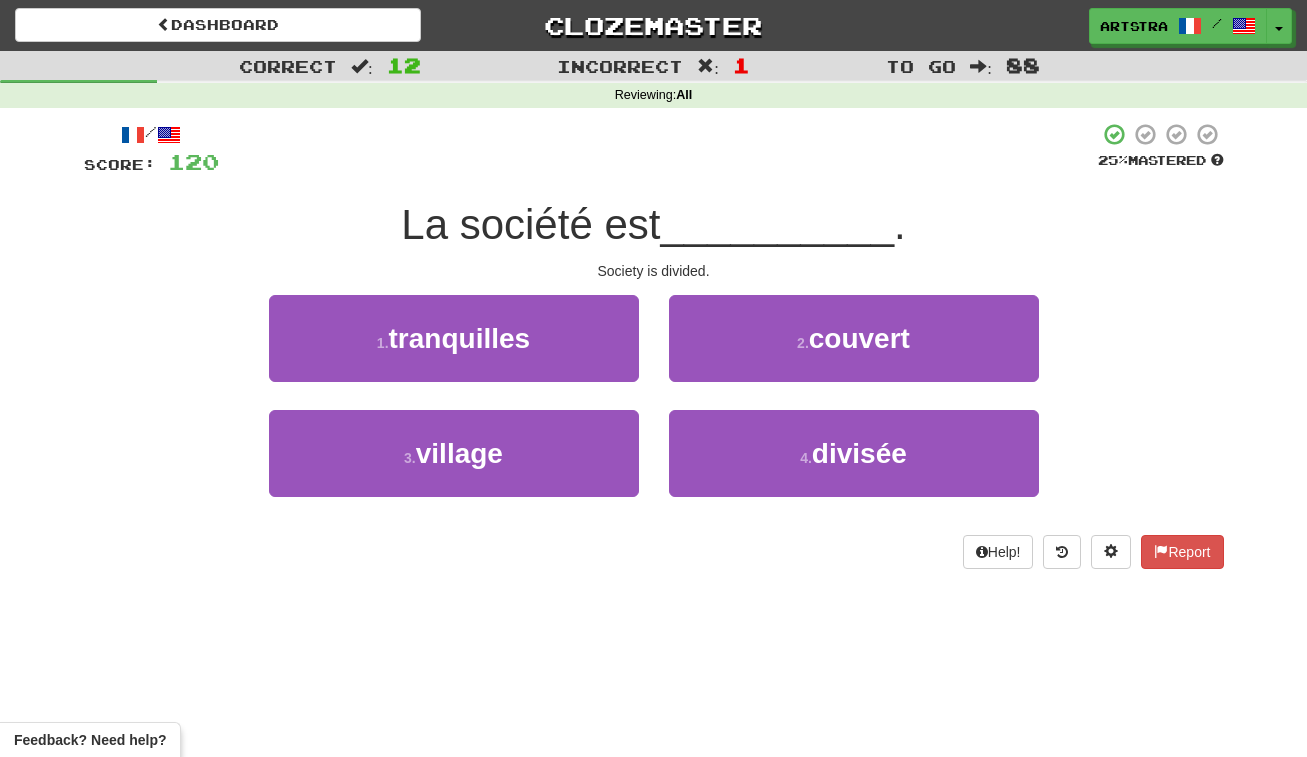 click on "La société est" at bounding box center [530, 224] 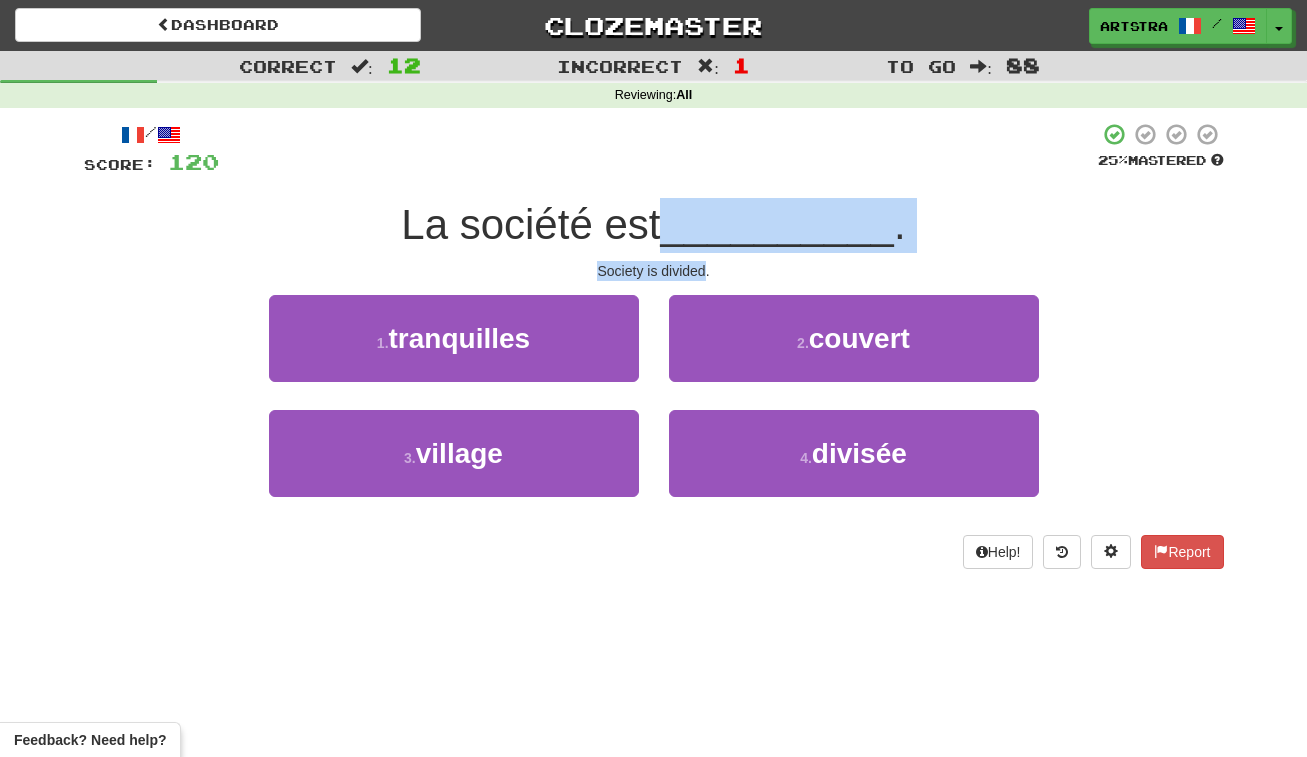 drag 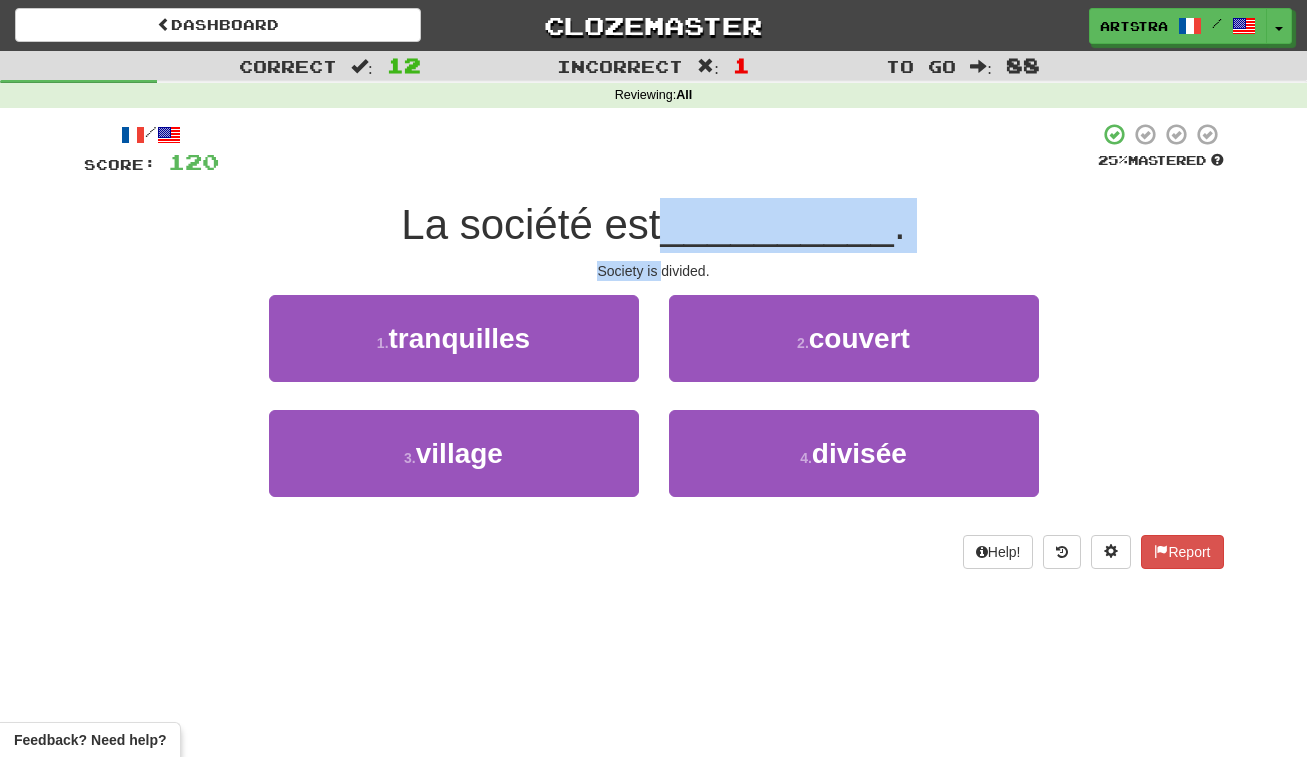 click on "/  Score:   120 25 %  Mastered La société est  __________ . Society is divided. 1 .  tranquilles 2 .  couvert 3 .  village 4 .  divisée  Help!  Report" at bounding box center (654, 345) 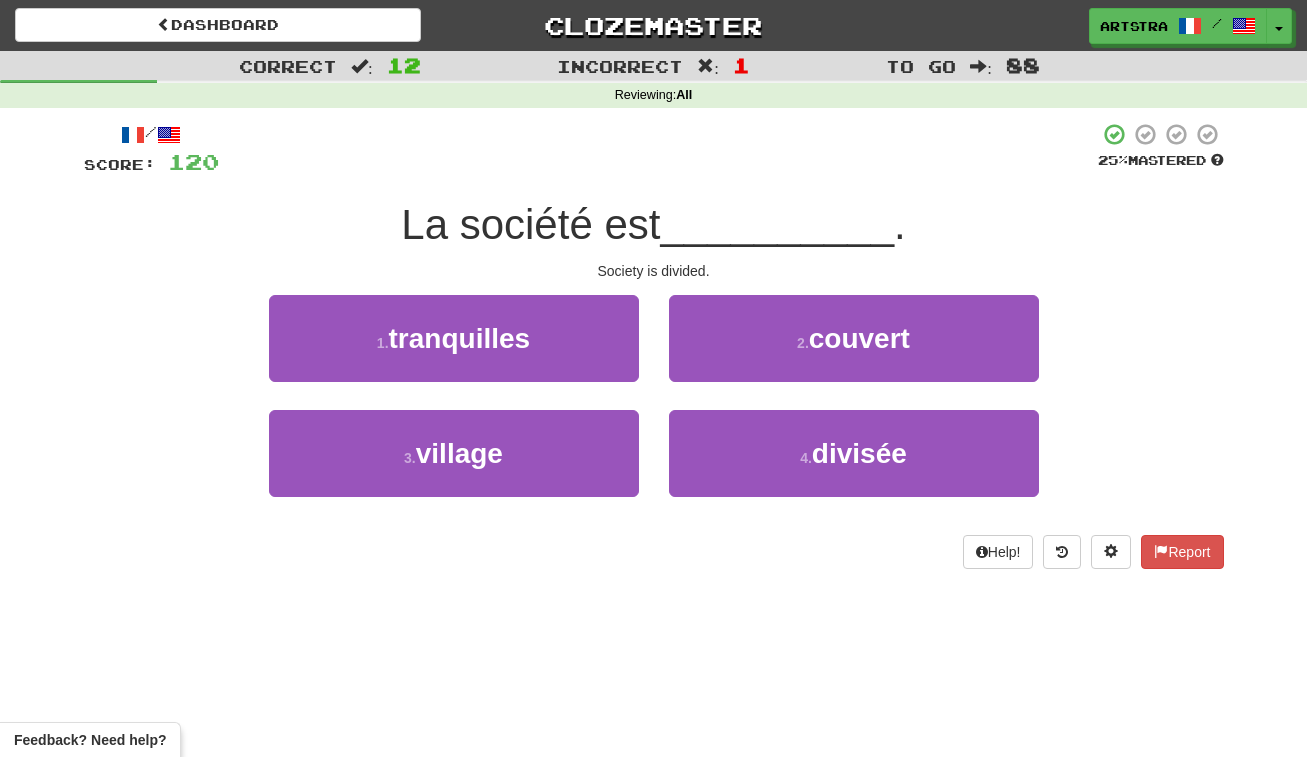 click on "__________" at bounding box center [777, 224] 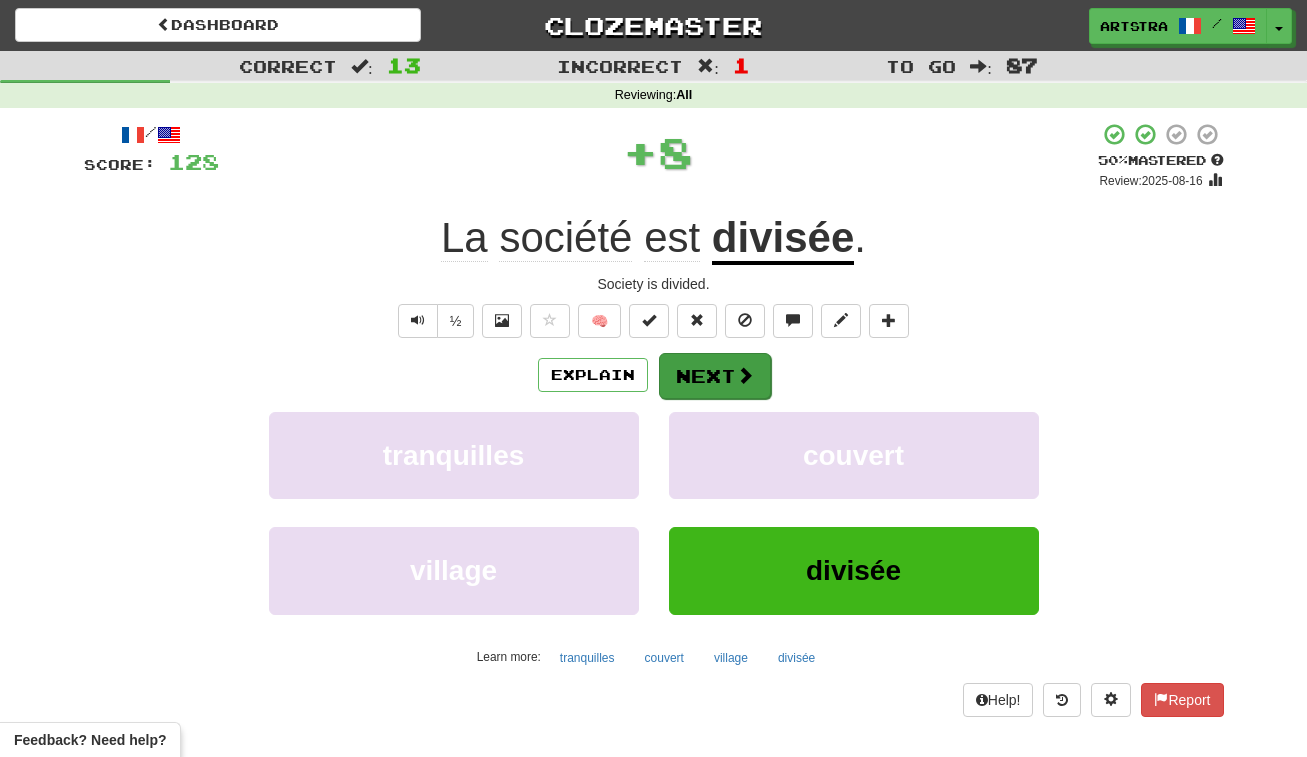 click on "Next" at bounding box center (715, 376) 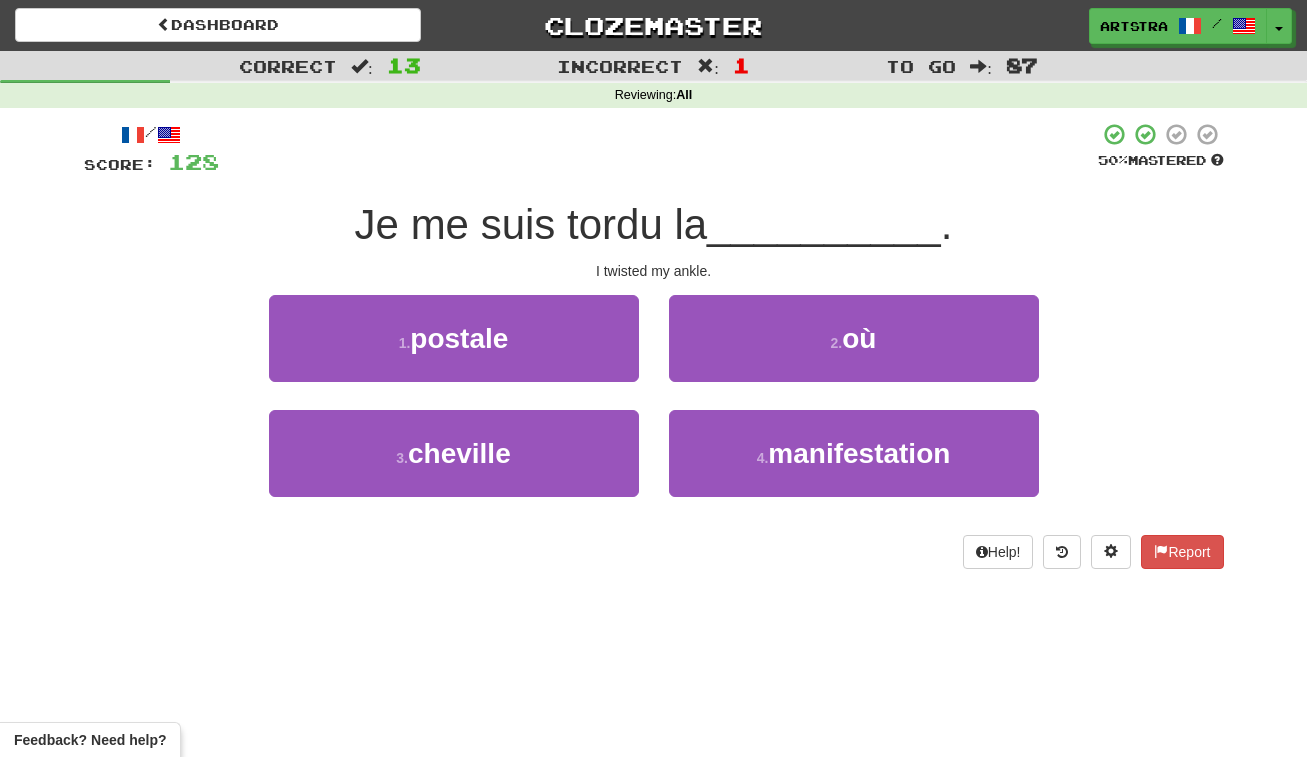 click on "Je me suis tordu la" at bounding box center [531, 224] 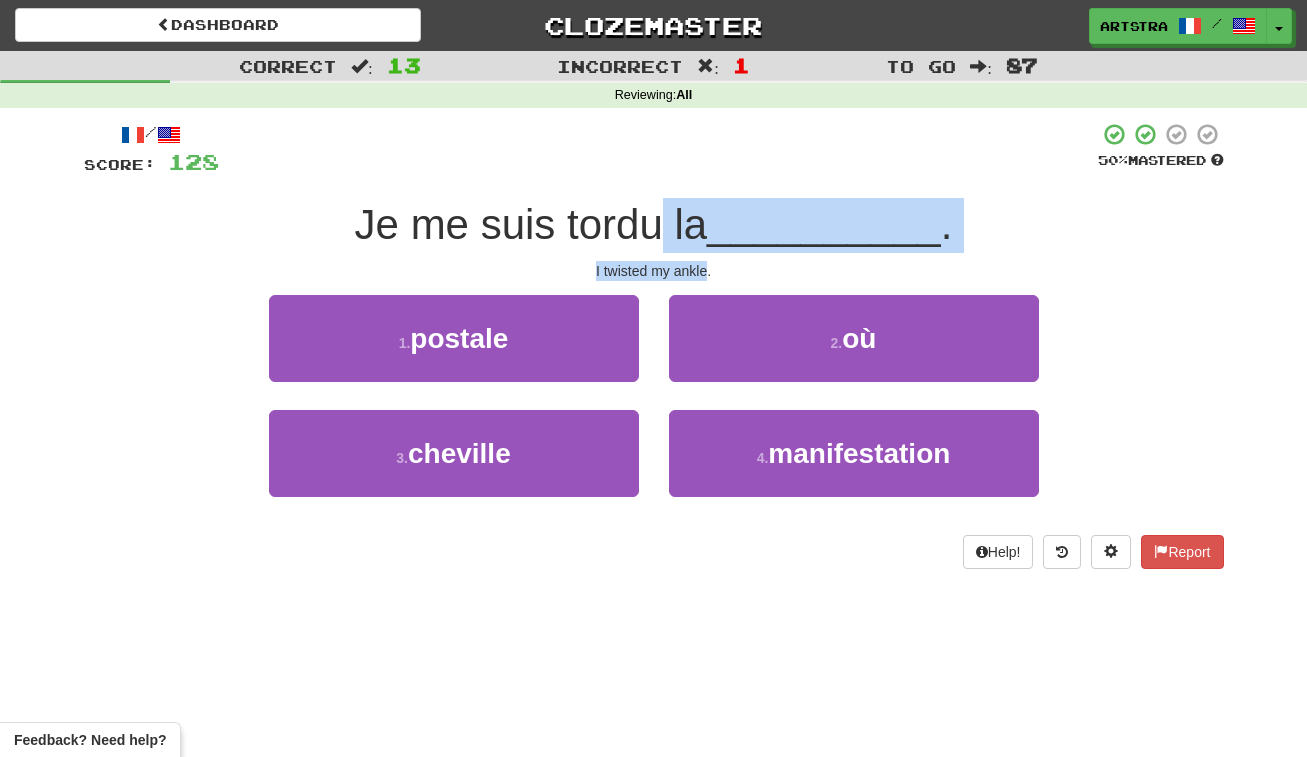 click on "/  Score:   128 50 %  Mastered Je me suis tordu la  __________ . I twisted my ankle. 1 .  postale 2 .  où 3 .  cheville 4 .  manifestation  Help!  Report" at bounding box center [654, 345] 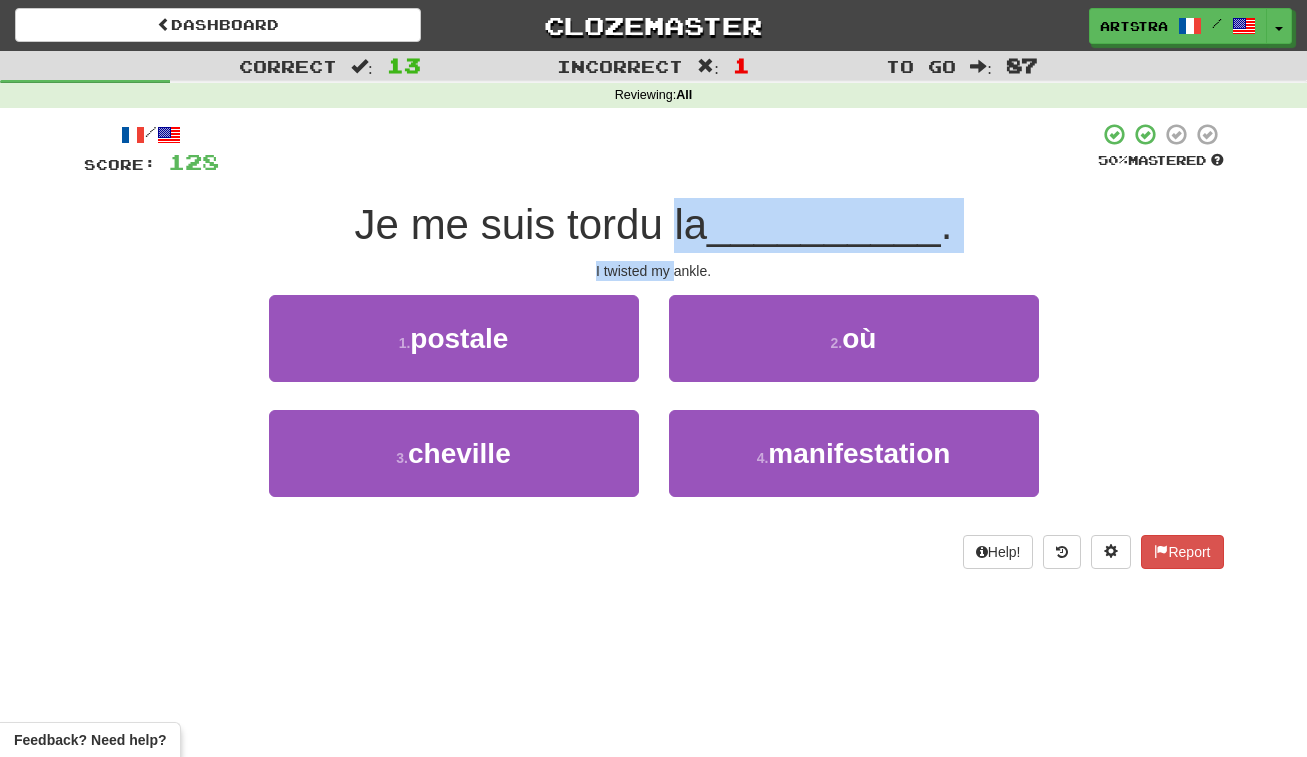 click on "/  Score:   128 50 %  Mastered Je me suis tordu la  __________ . I twisted my ankle. 1 .  postale 2 .  où 3 .  cheville 4 .  manifestation  Help!  Report" at bounding box center (654, 345) 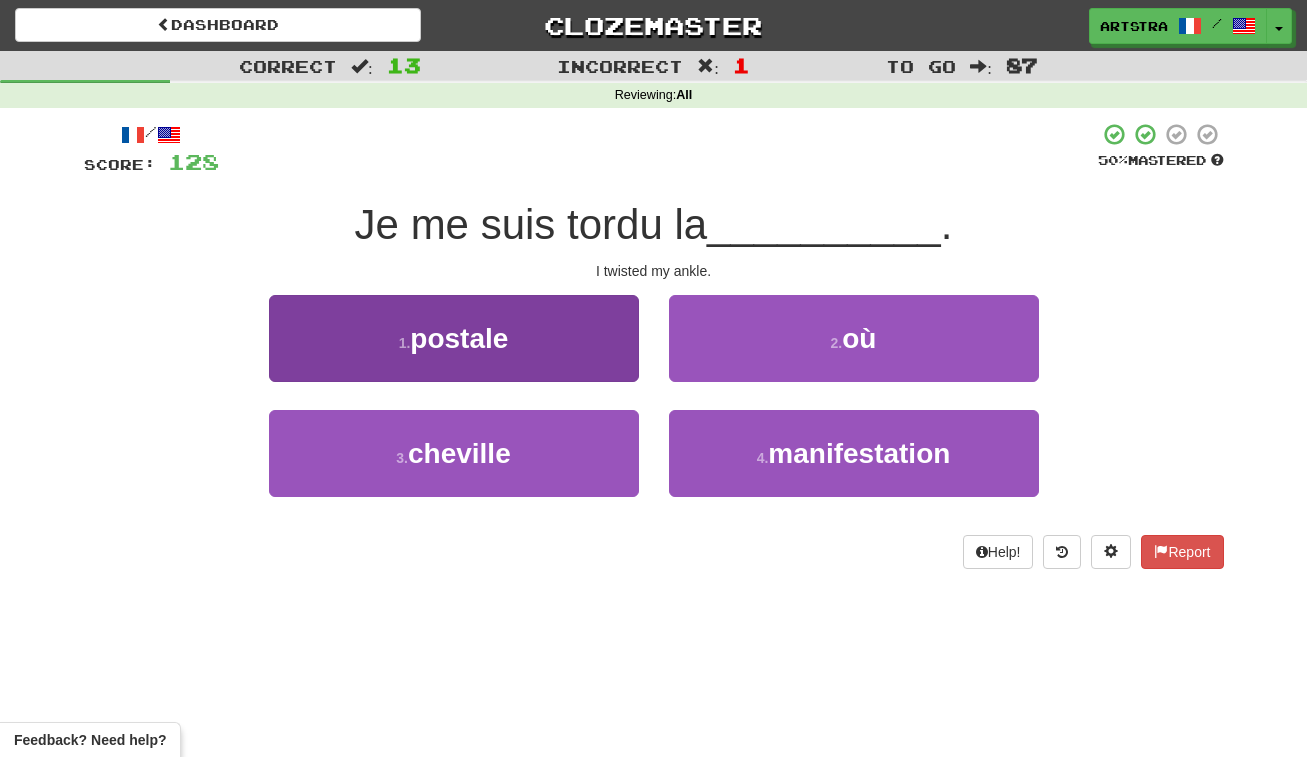 click on "3 .  cheville" at bounding box center [454, 453] 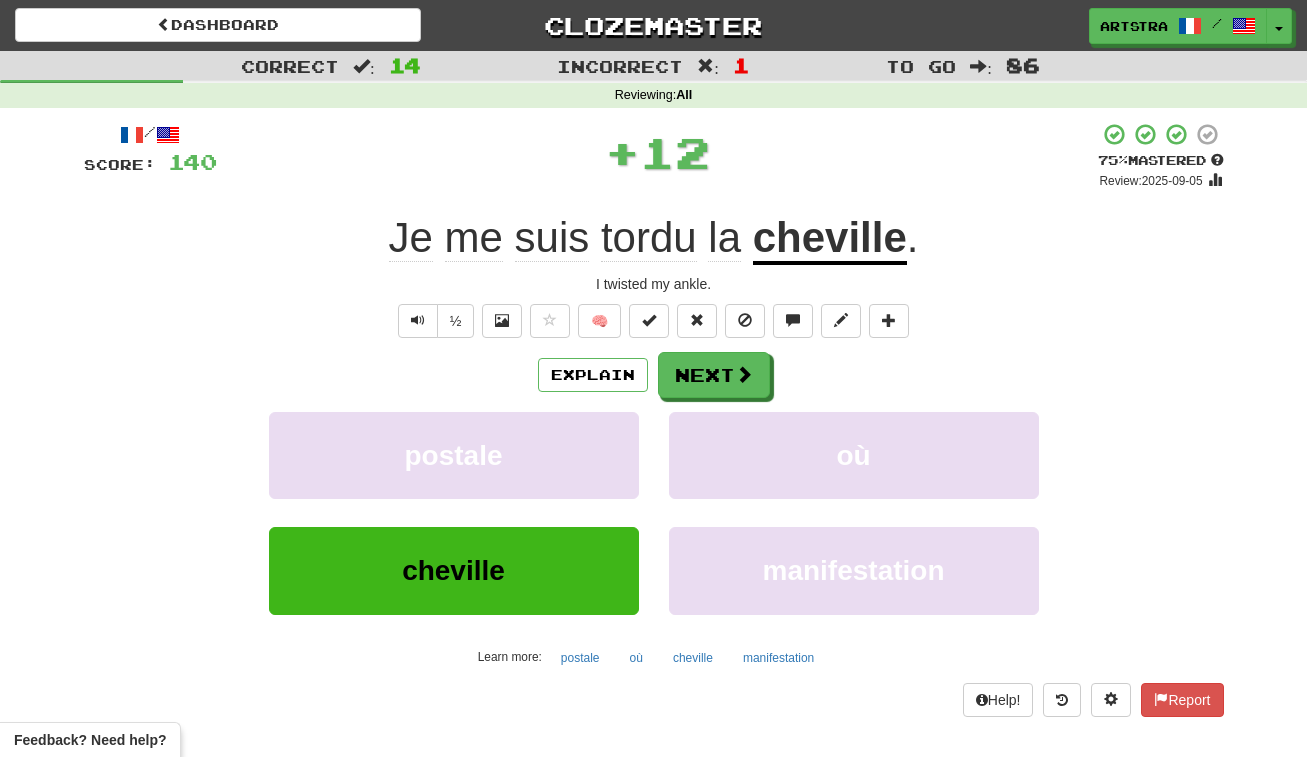 click on "cheville" at bounding box center (830, 239) 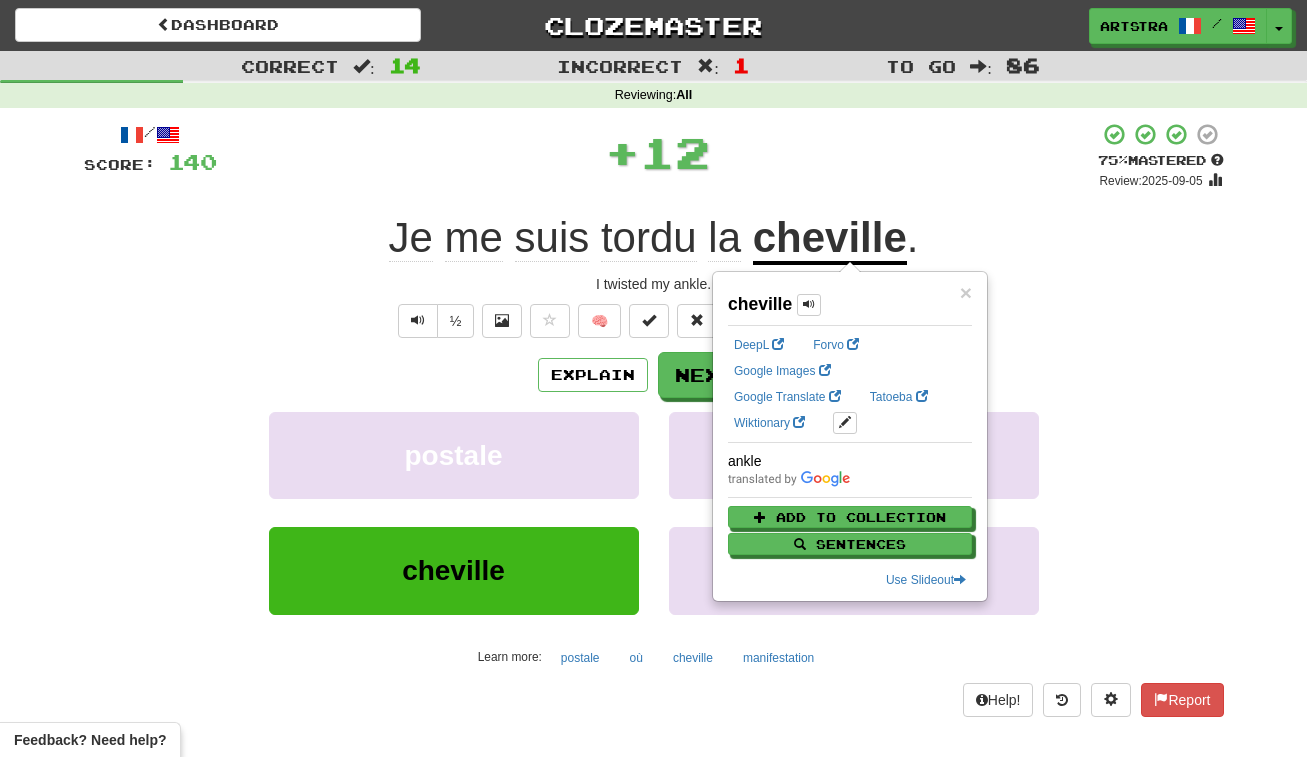 click on "tordu" at bounding box center [649, 238] 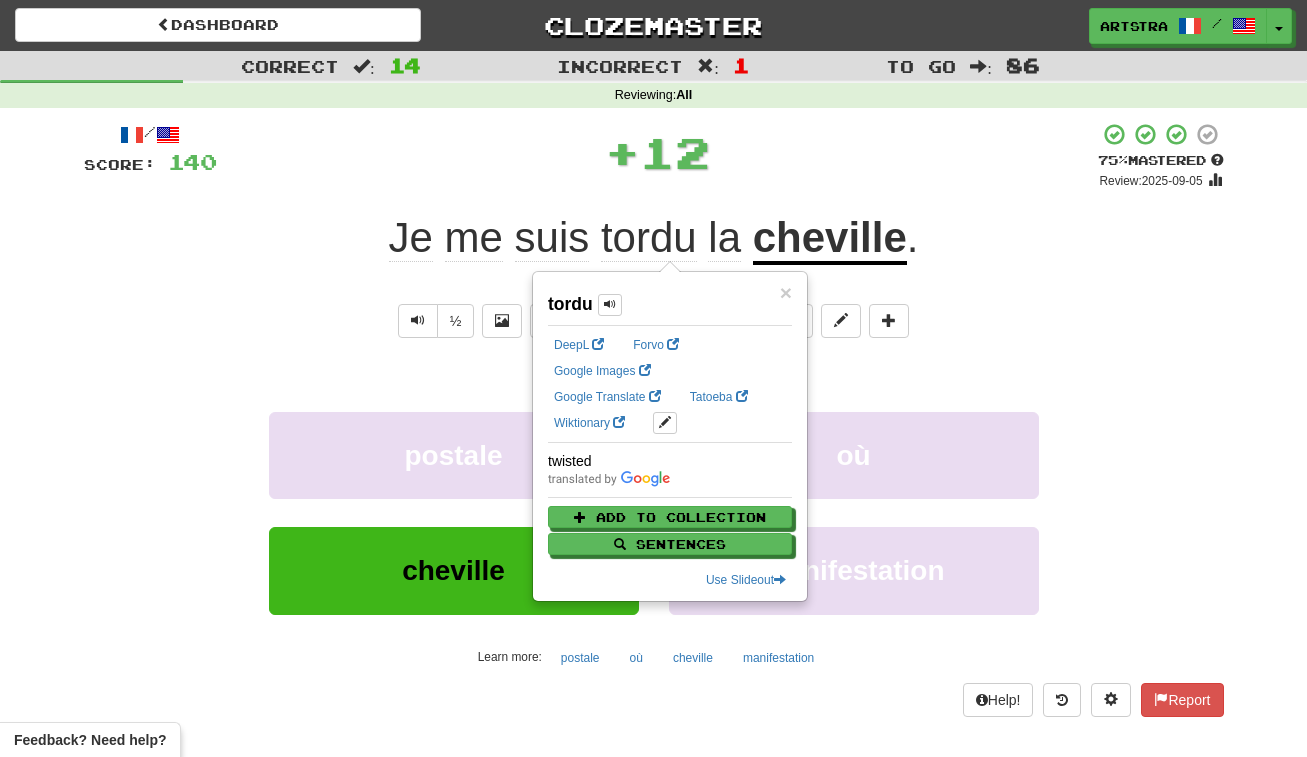 click on "+ 12" at bounding box center [657, 152] 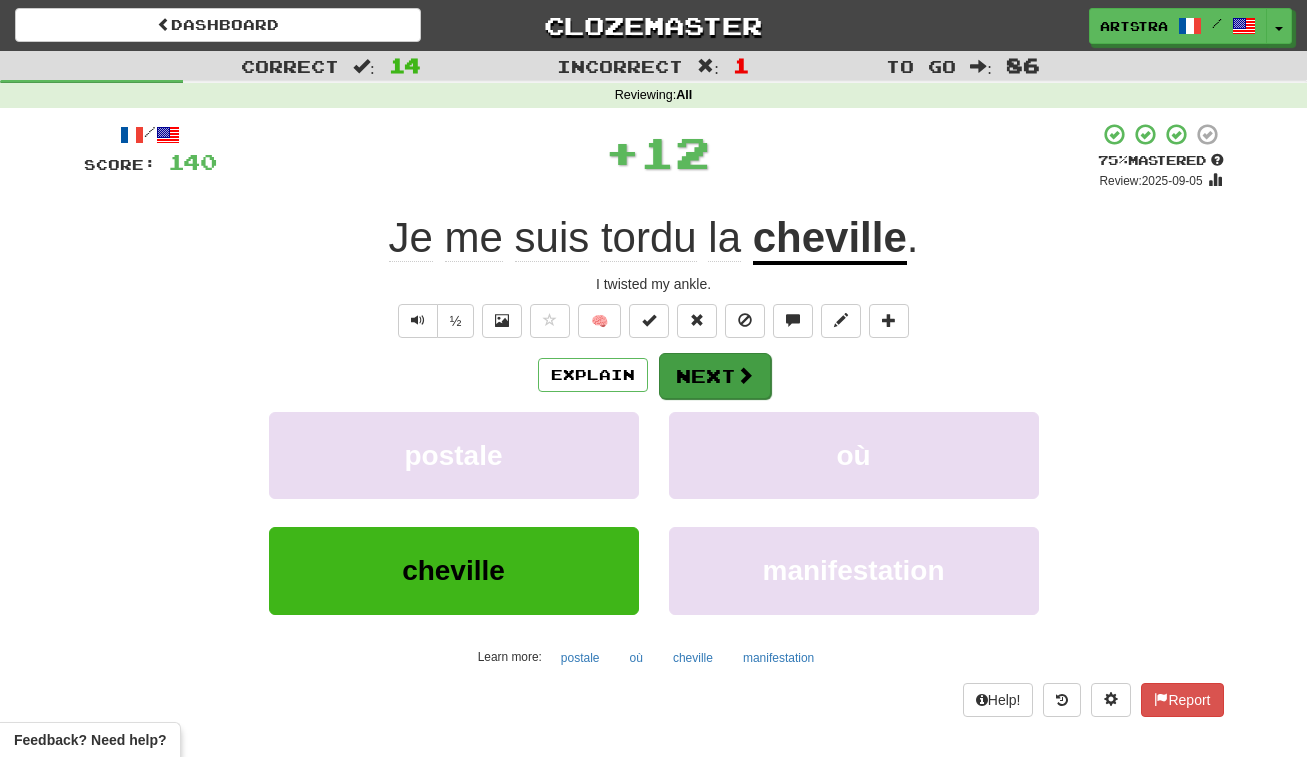 click on "Next" at bounding box center [715, 376] 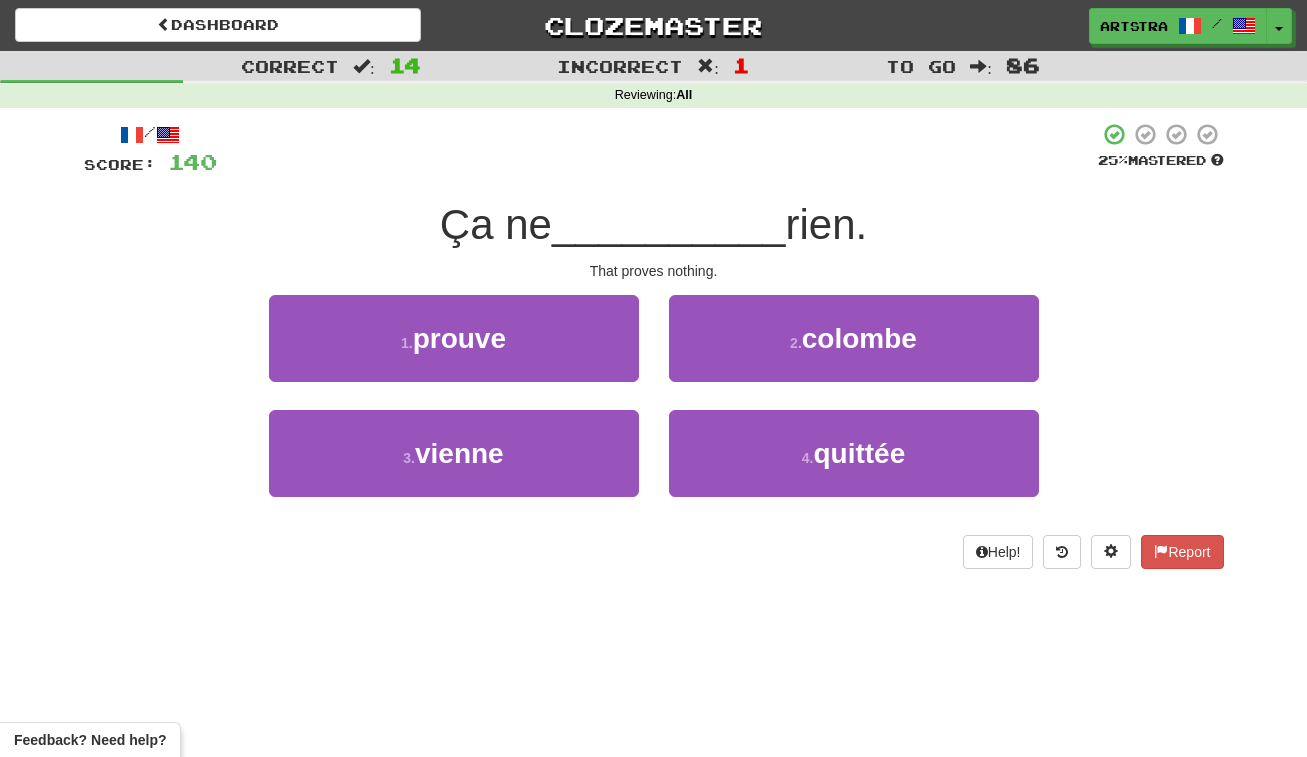 click on "__________" at bounding box center (669, 224) 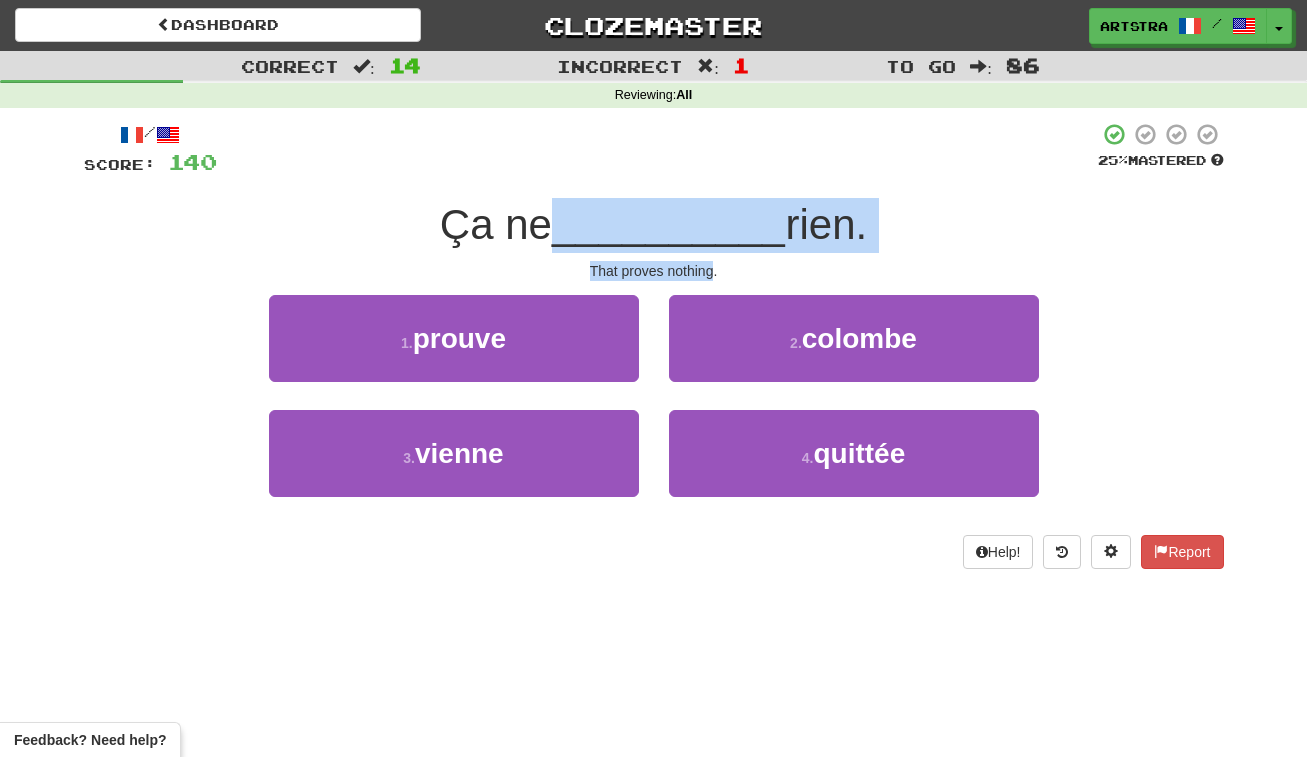 click on "/  Score:   140 25 %  Mastered Ça ne  __________  rien. That proves nothing. 1 .  prouve 2 .  colombe 3 .  vienne 4 .  quittée  Help!  Report" at bounding box center [654, 345] 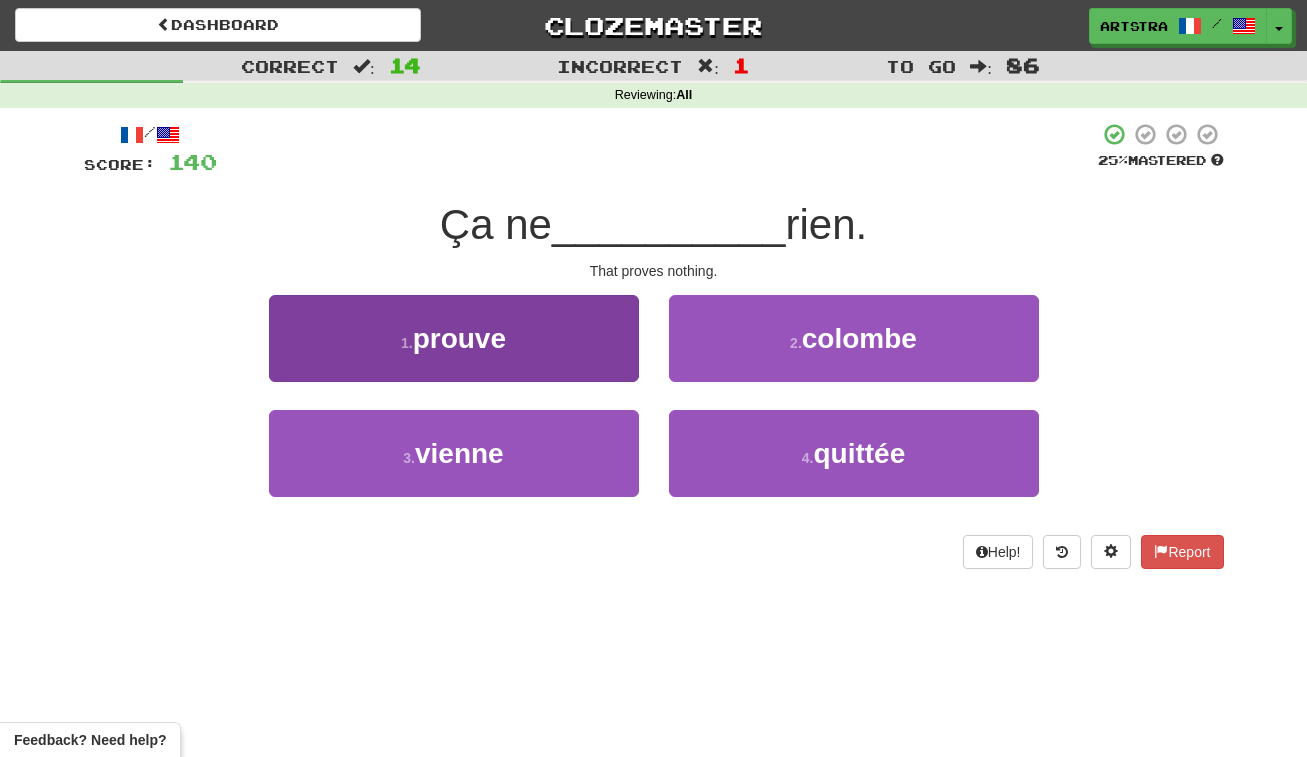 click on "1 .  prouve" at bounding box center (454, 338) 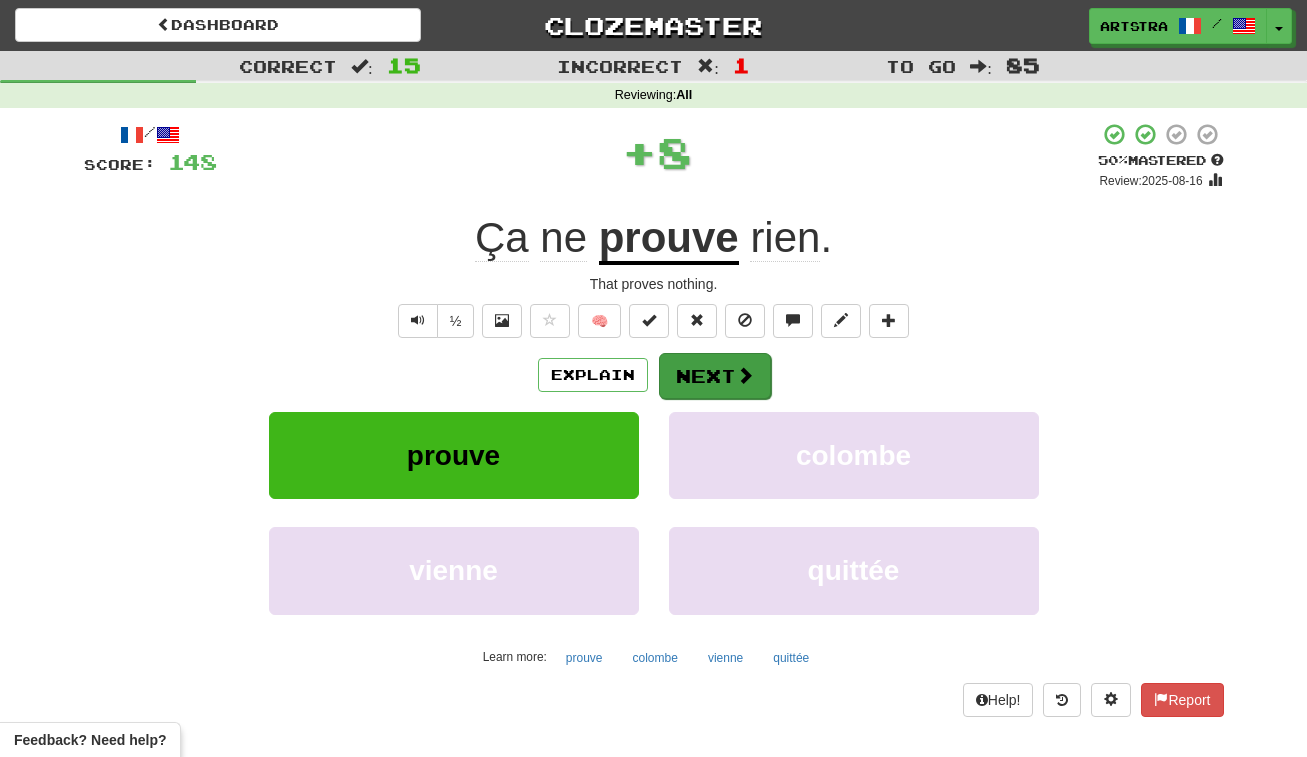 click on "Next" at bounding box center (715, 376) 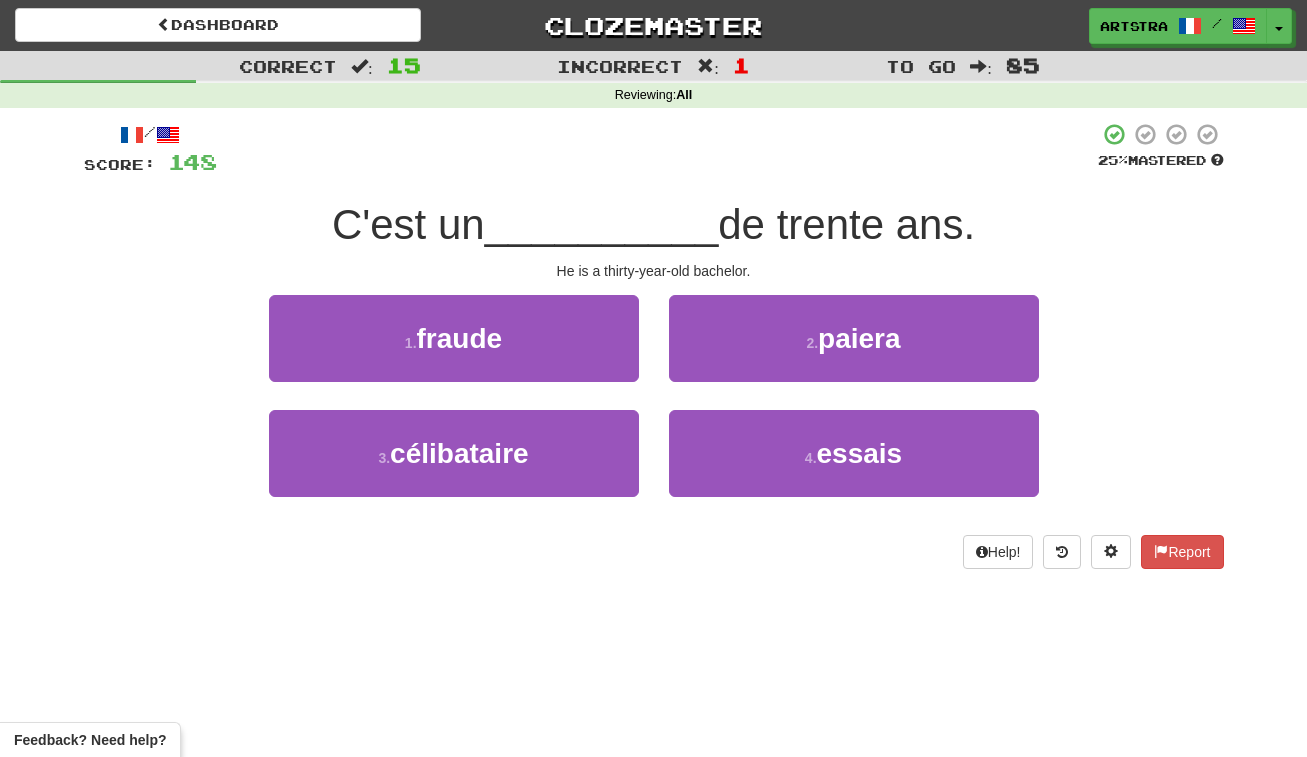 click on "de trente ans." at bounding box center [846, 224] 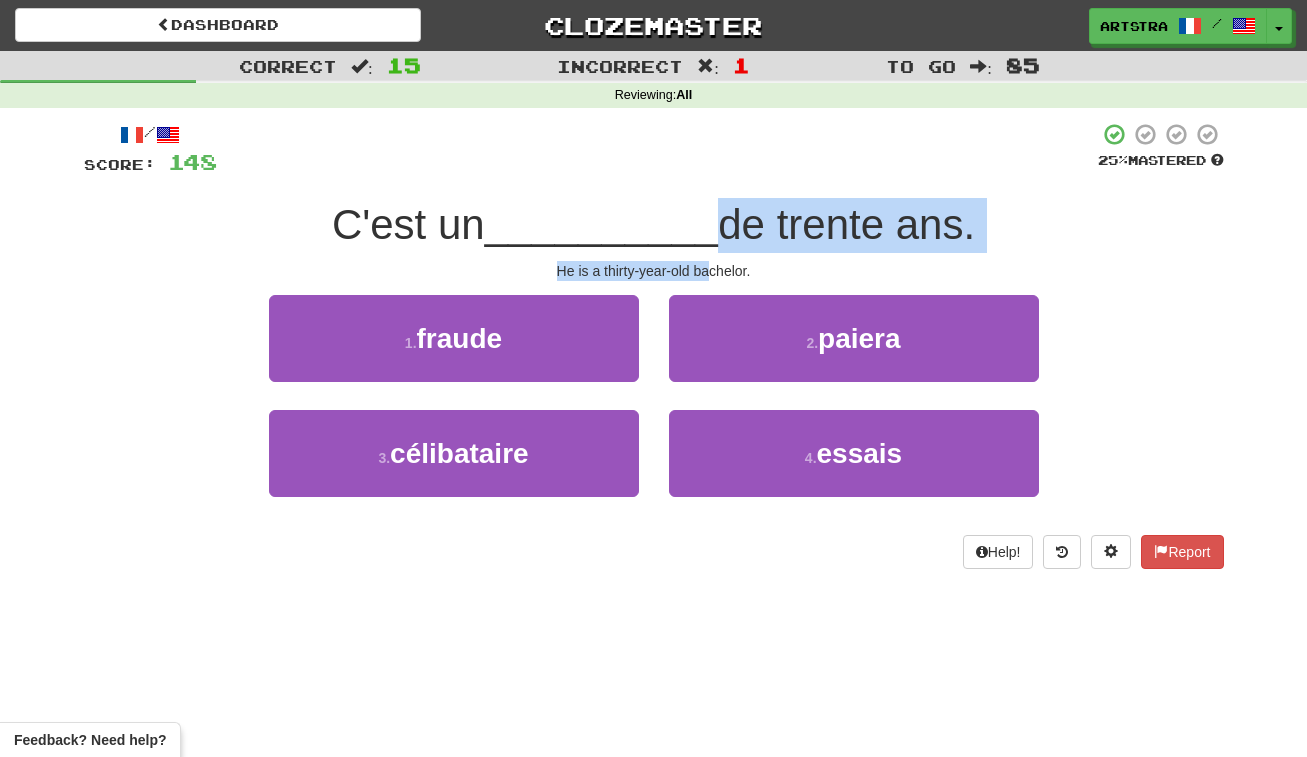 click on "/  Score:   148 25 %  Mastered C'est un  __________  de trente ans. He is a thirty-year-old bachelor. 1 .  fraude 2 .  paiera 3 .  célibataire 4 .  essais  Help!  Report" at bounding box center (654, 345) 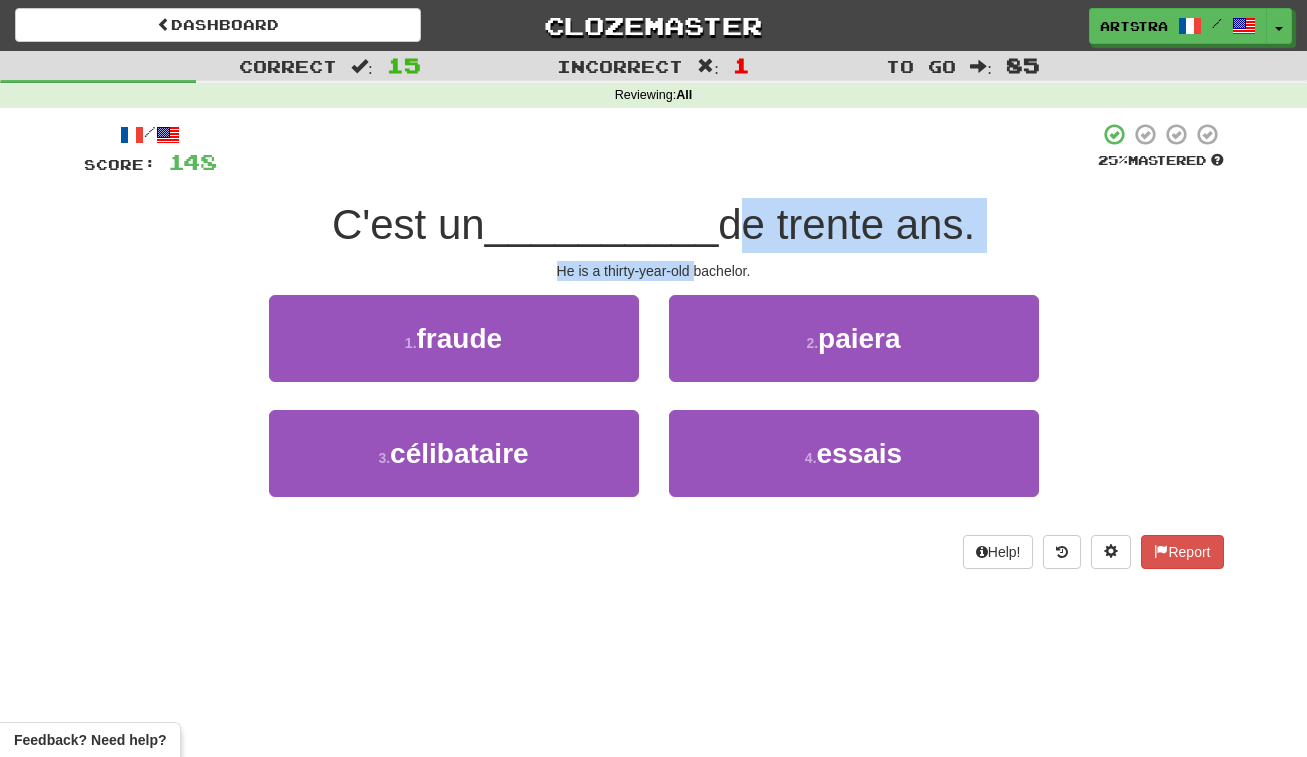 click on "/  Score:   148 25 %  Mastered C'est un  __________  de trente ans. He is a thirty-year-old bachelor. 1 .  fraude 2 .  paiera 3 .  célibataire 4 .  essais  Help!  Report" at bounding box center [654, 345] 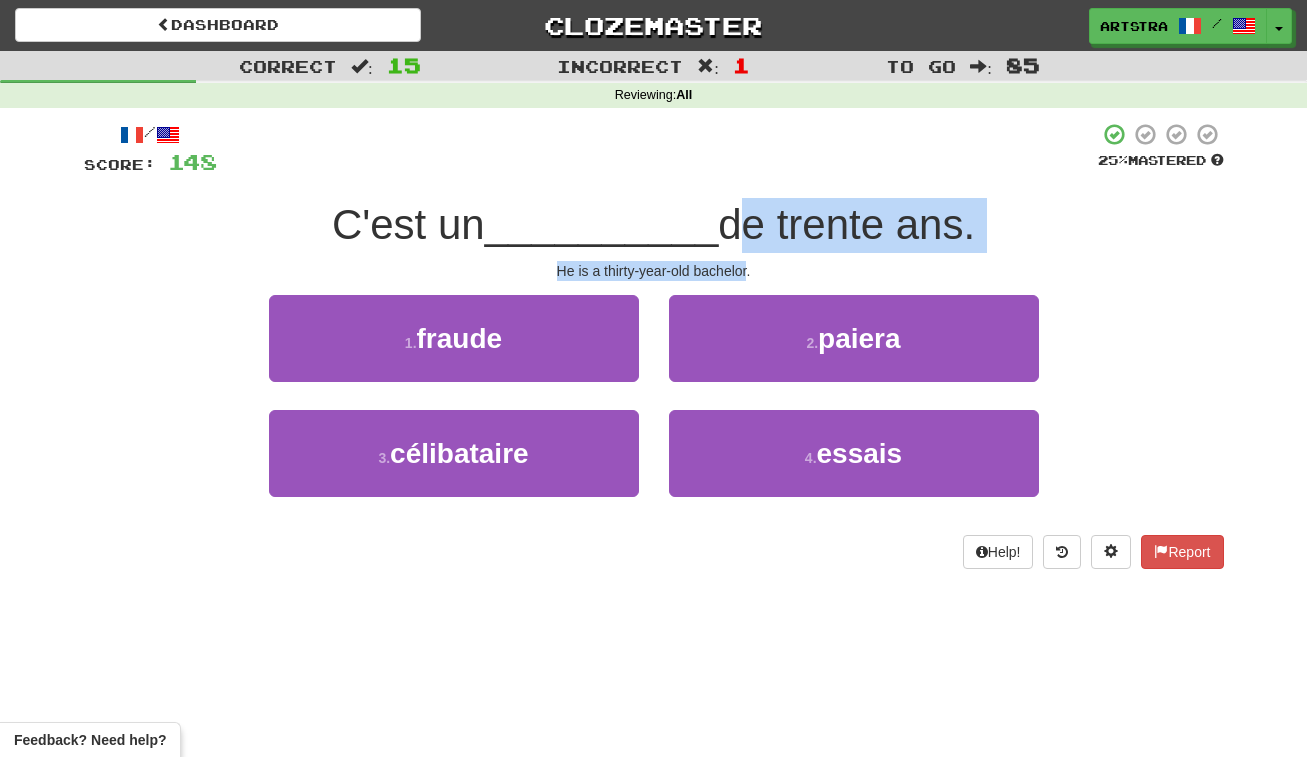 click on "/  Score:   148 25 %  Mastered C'est un  __________  de trente ans. He is a thirty-year-old bachelor. 1 .  fraude 2 .  paiera 3 .  célibataire 4 .  essais  Help!  Report" at bounding box center (654, 345) 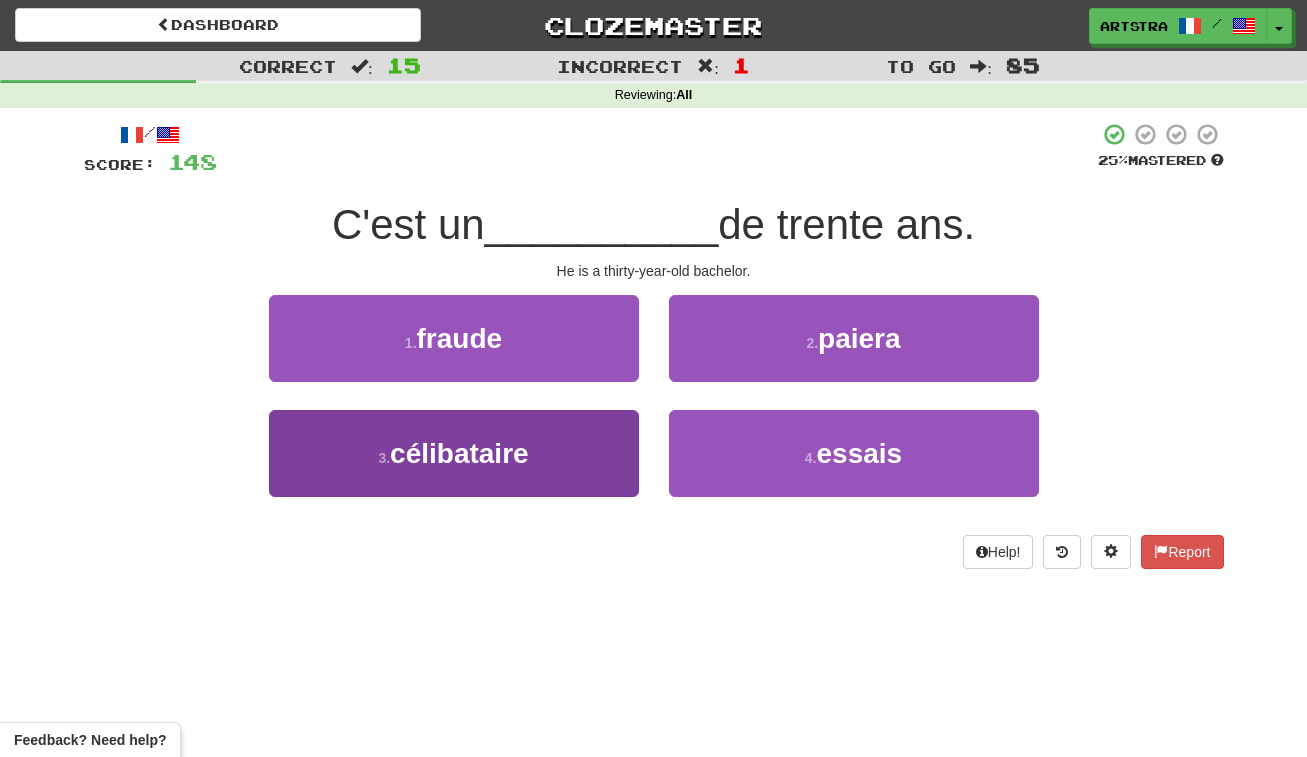 click on "3 .  célibataire" at bounding box center [454, 453] 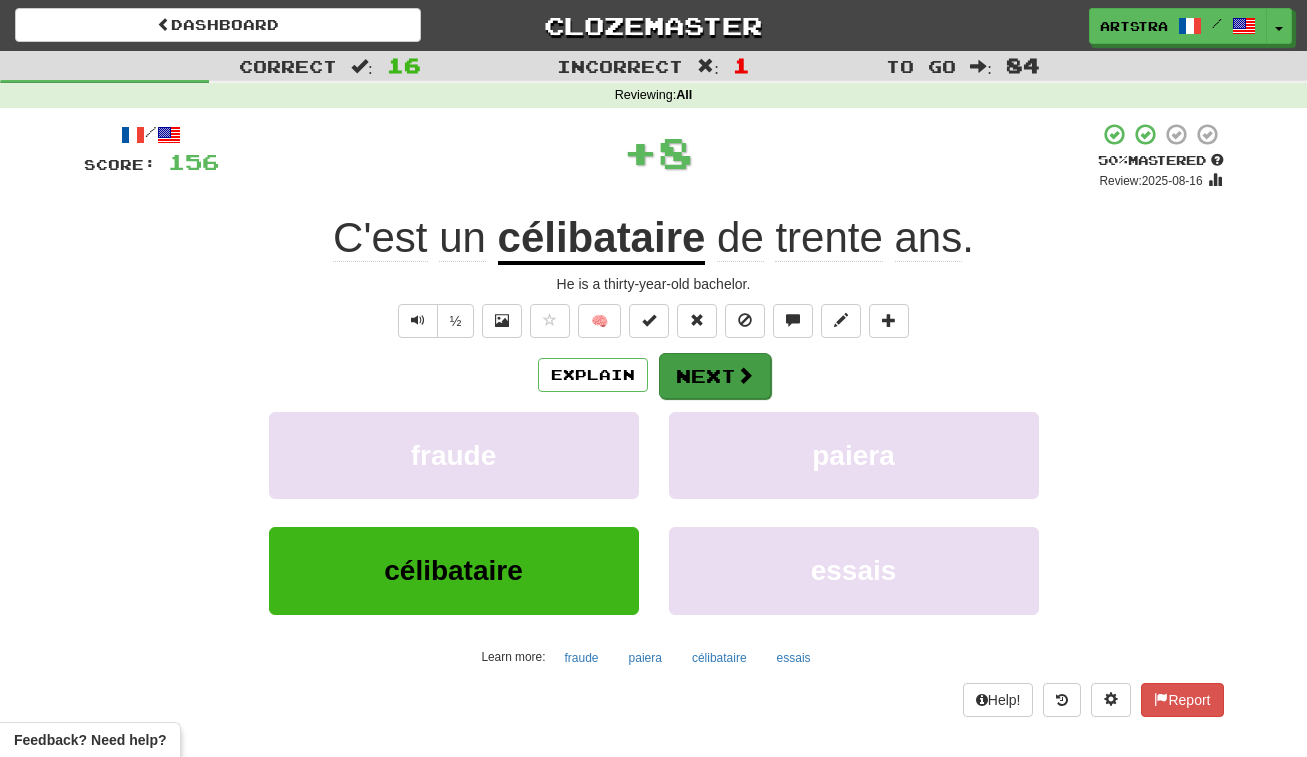 click on "Next" at bounding box center [715, 376] 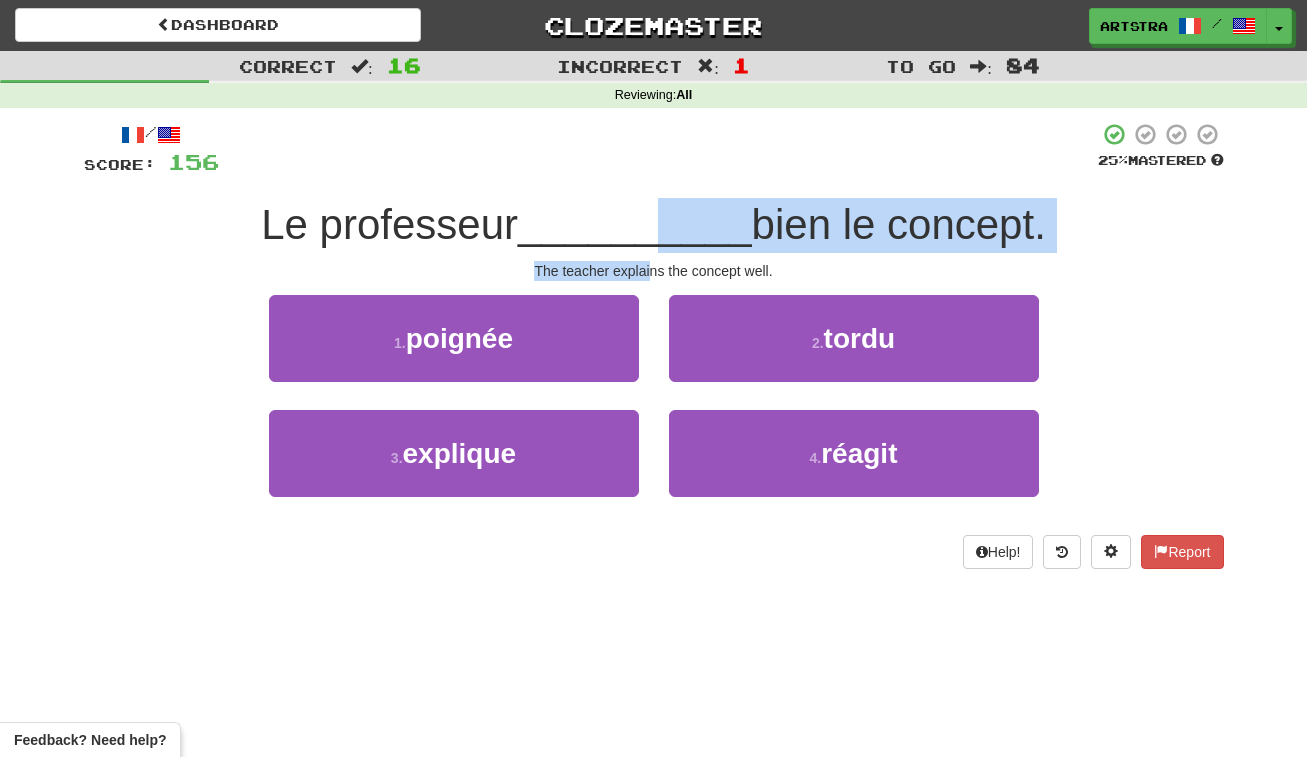 click on "/  Score:   156 25 %  Mastered Le professeur  __________  bien le concept. The teacher explains the concept well. 1 .  poignée 2 .  tordu 3 .  explique 4 .  réagit  Help!  Report" at bounding box center (654, 345) 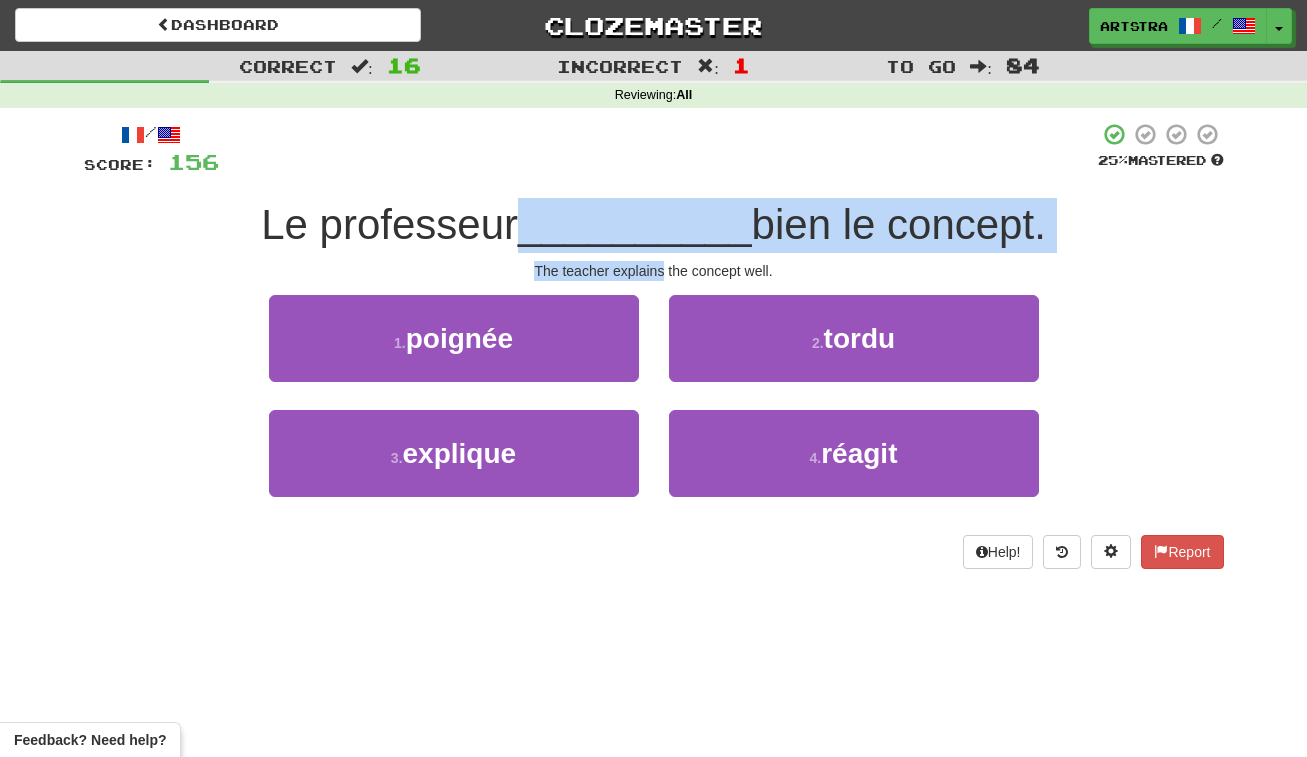 click on "/  Score:   156 25 %  Mastered Le professeur  __________  bien le concept. The teacher explains the concept well. 1 .  poignée 2 .  tordu 3 .  explique 4 .  réagit  Help!  Report" at bounding box center [654, 345] 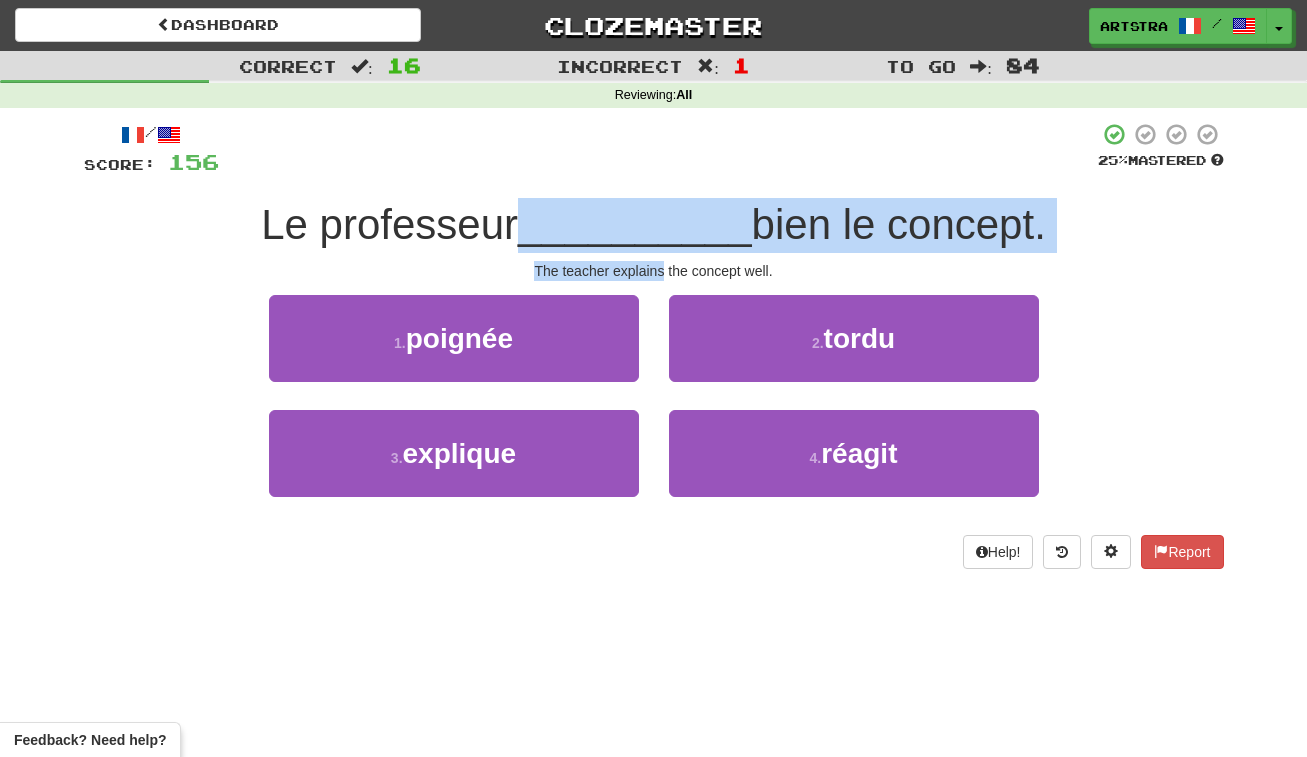 click on "/  Score:   156 25 %  Mastered Le professeur  __________  bien le concept. The teacher explains the concept well. 1 .  poignée 2 .  tordu 3 .  explique 4 .  réagit  Help!  Report" at bounding box center (654, 345) 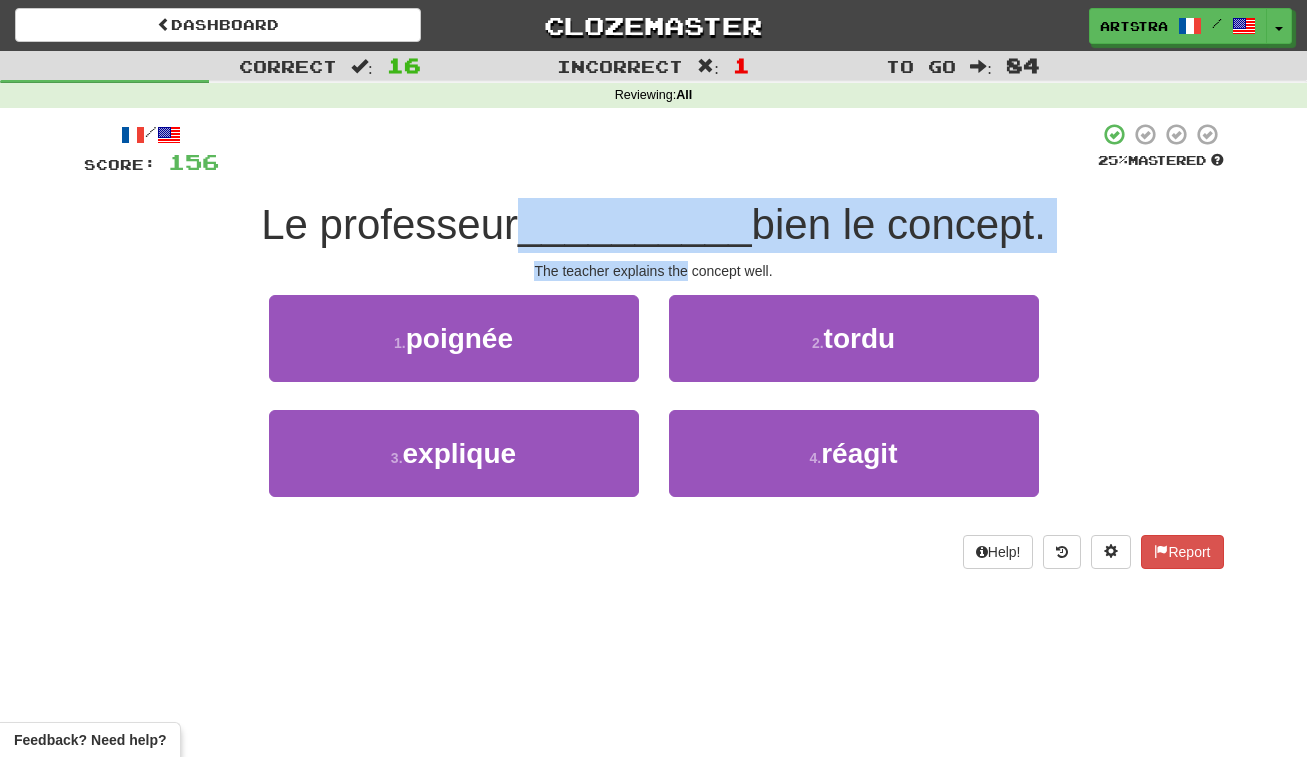 click on "/  Score:   156 25 %  Mastered Le professeur  __________  bien le concept. The teacher explains the concept well. 1 .  poignée 2 .  tordu 3 .  explique 4 .  réagit  Help!  Report" at bounding box center (654, 345) 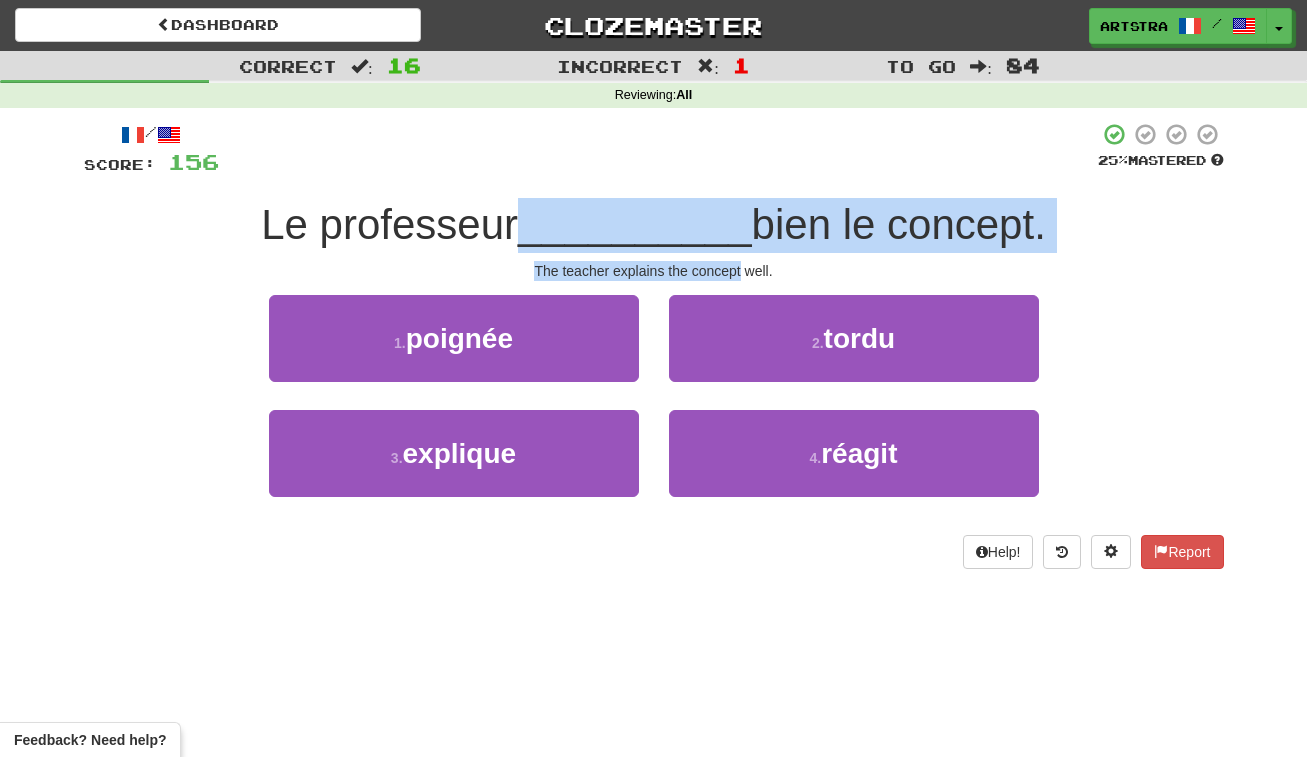 click on "/  Score:   156 25 %  Mastered Le professeur  __________  bien le concept. The teacher explains the concept well. 1 .  poignée 2 .  tordu 3 .  explique 4 .  réagit  Help!  Report" at bounding box center [654, 345] 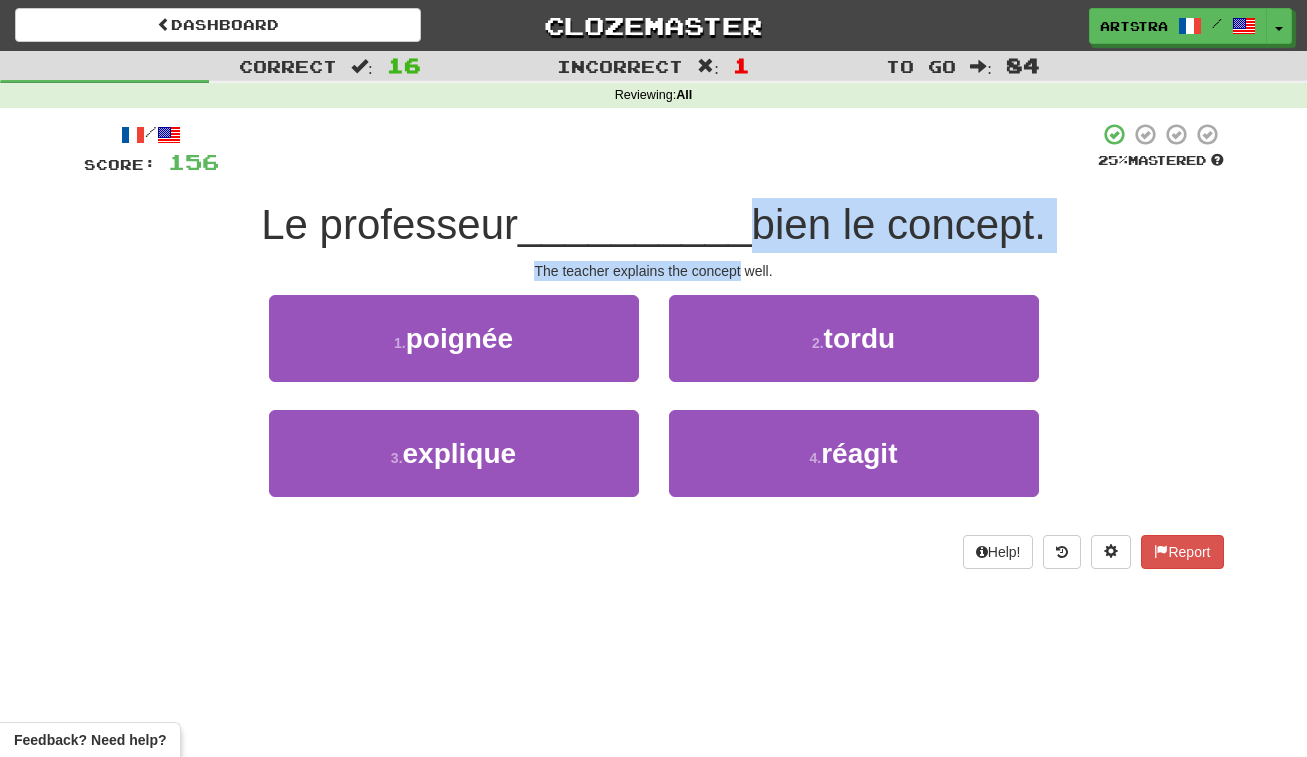click on "/  Score:   156 25 %  Mastered Le professeur  __________  bien le concept. The teacher explains the concept well. 1 .  poignée 2 .  tordu 3 .  explique 4 .  réagit  Help!  Report" at bounding box center (654, 345) 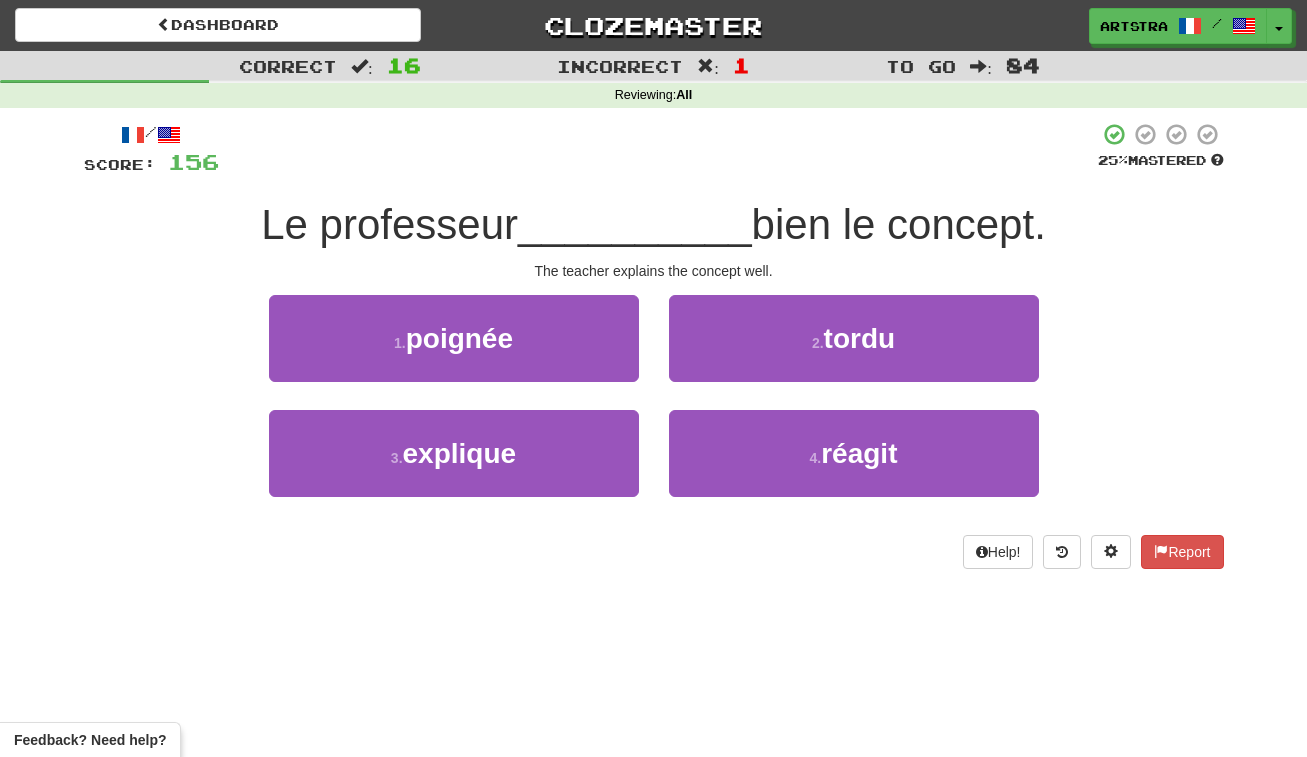 click on "__________" at bounding box center (635, 224) 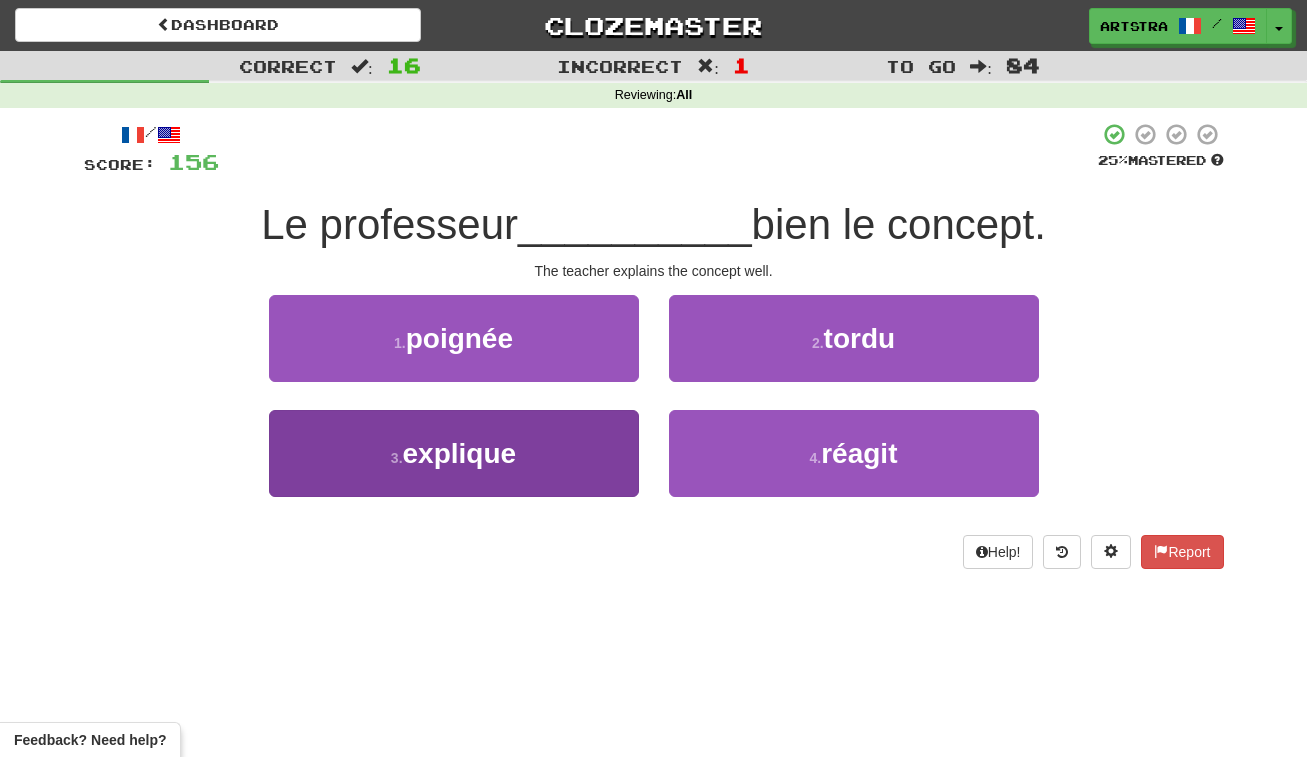 click on "3 .  explique" at bounding box center [454, 453] 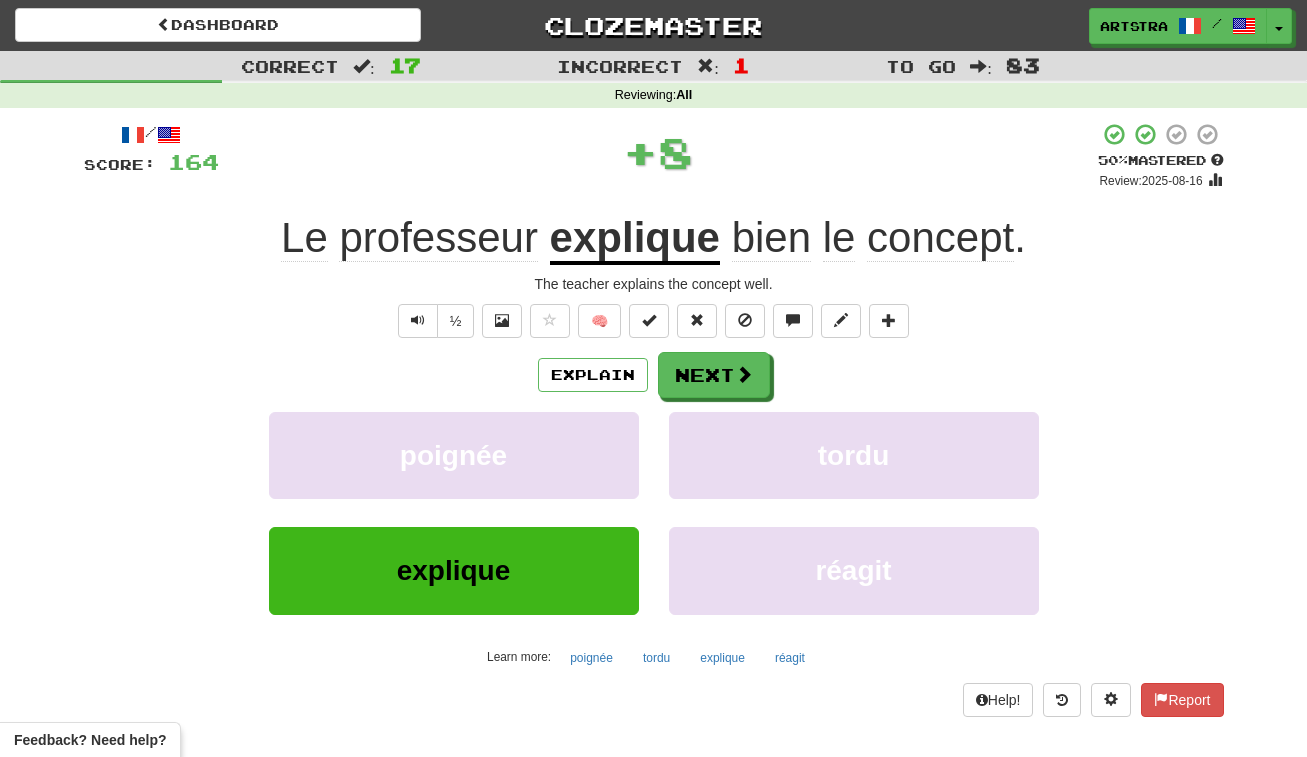 click on "concept" at bounding box center [940, 238] 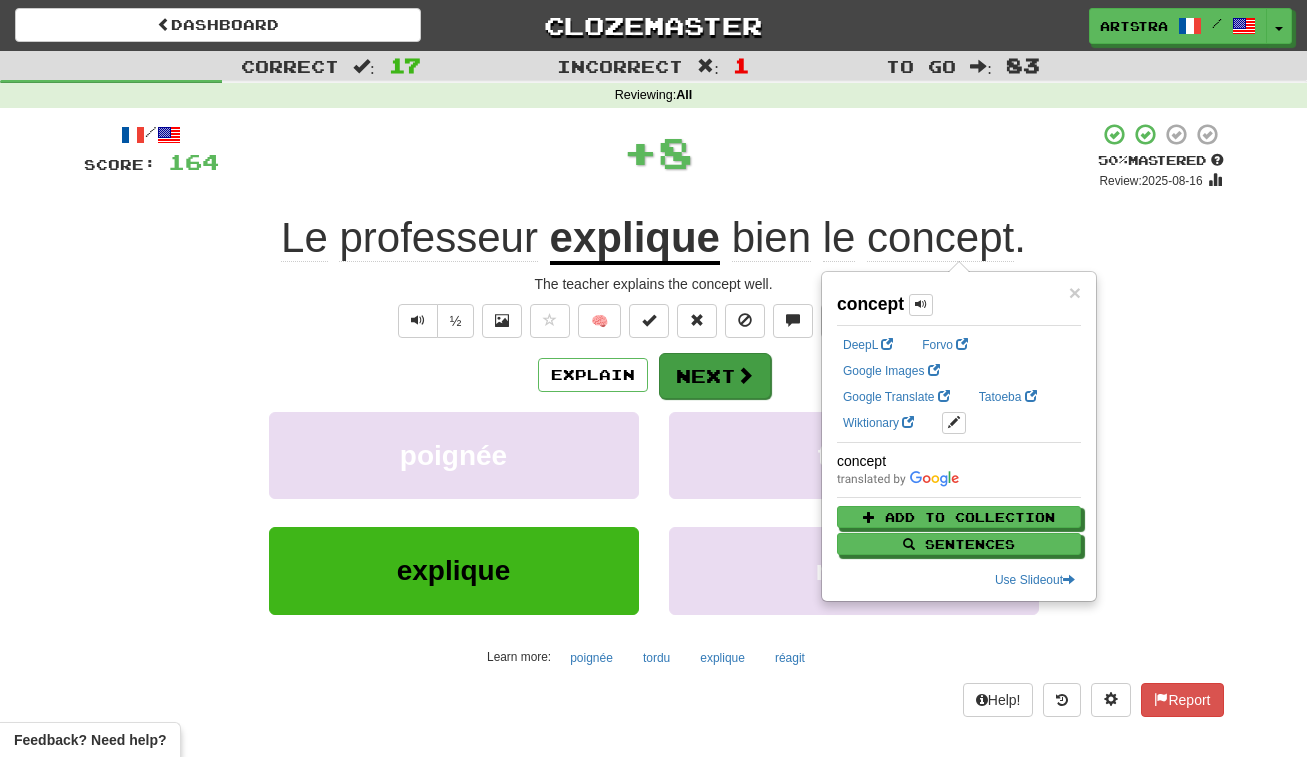click on "Next" at bounding box center [715, 376] 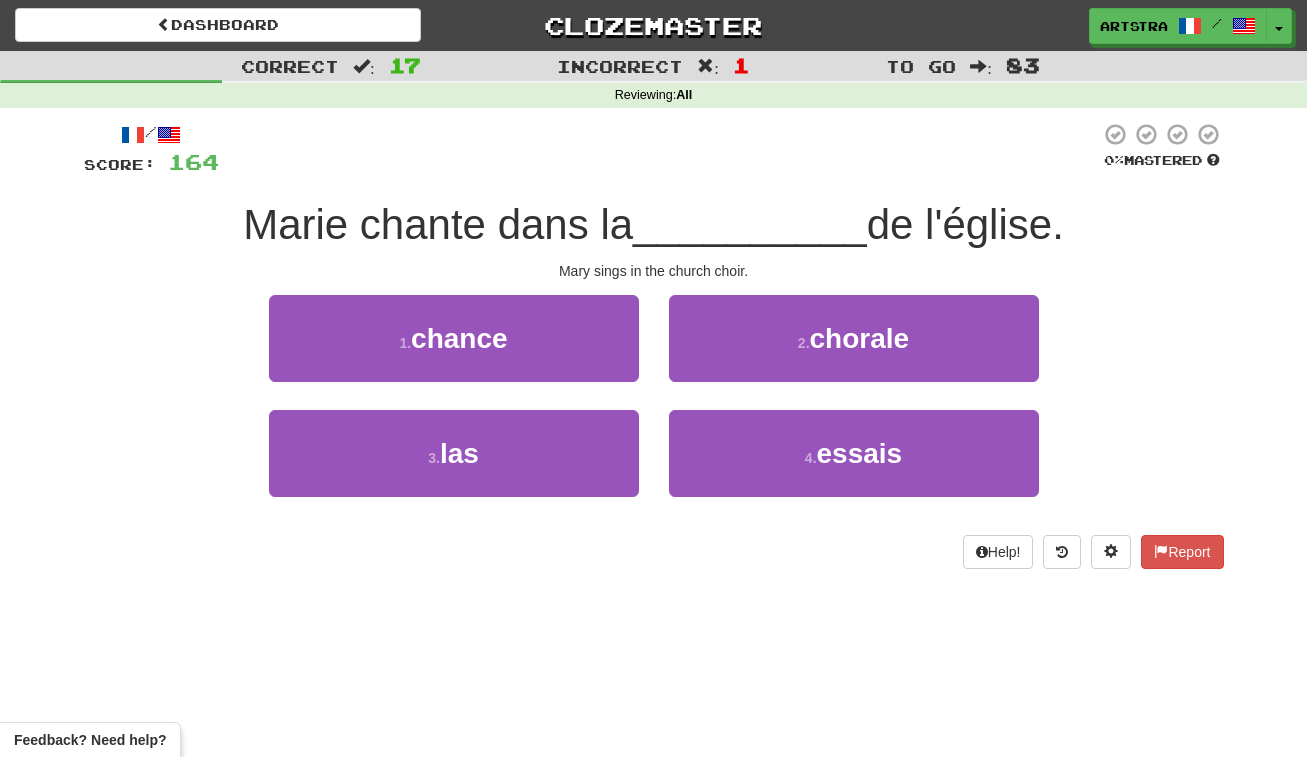 click on "__________" at bounding box center (750, 224) 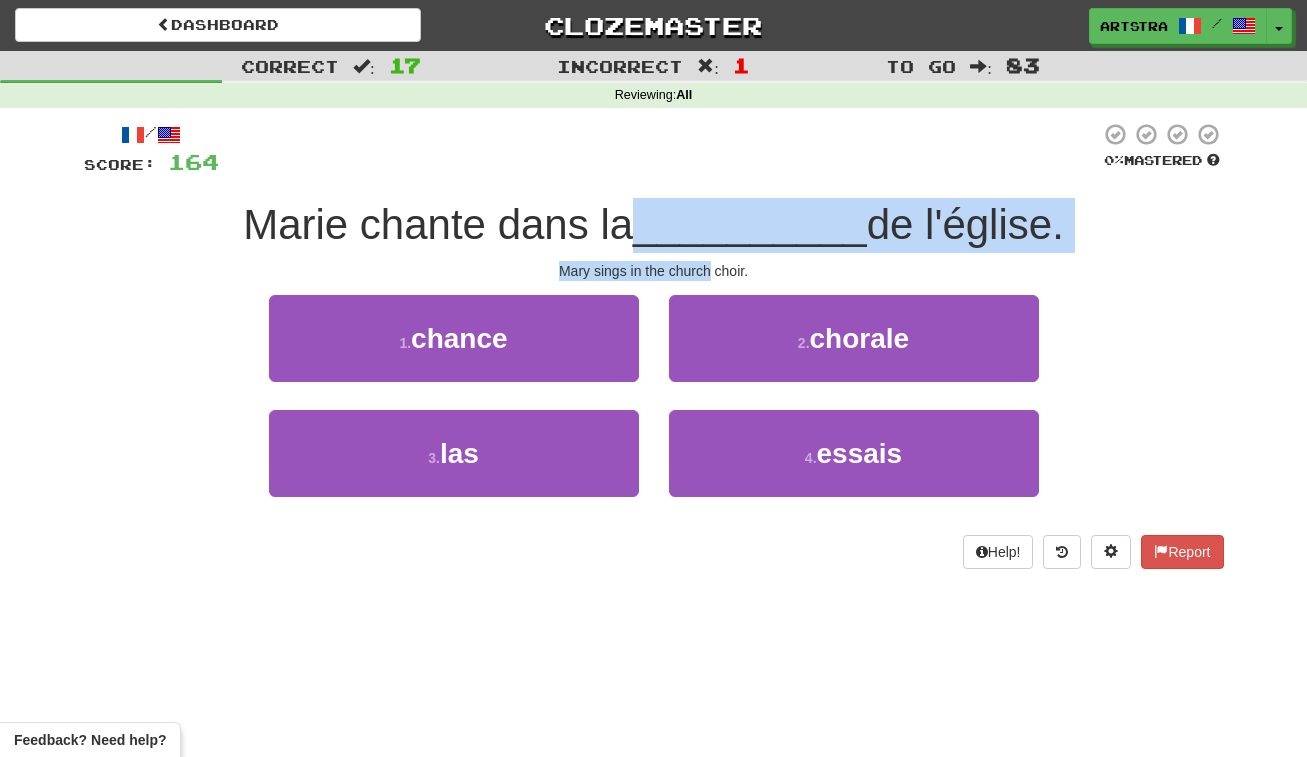 click on "/  Score:   164 0 %  Mastered Marie chante dans la  __________  de l'église. Mary sings in the church choir. 1 .  chance 2 .  chorale 3 .  las 4 .  essais  Help!  Report" at bounding box center [654, 345] 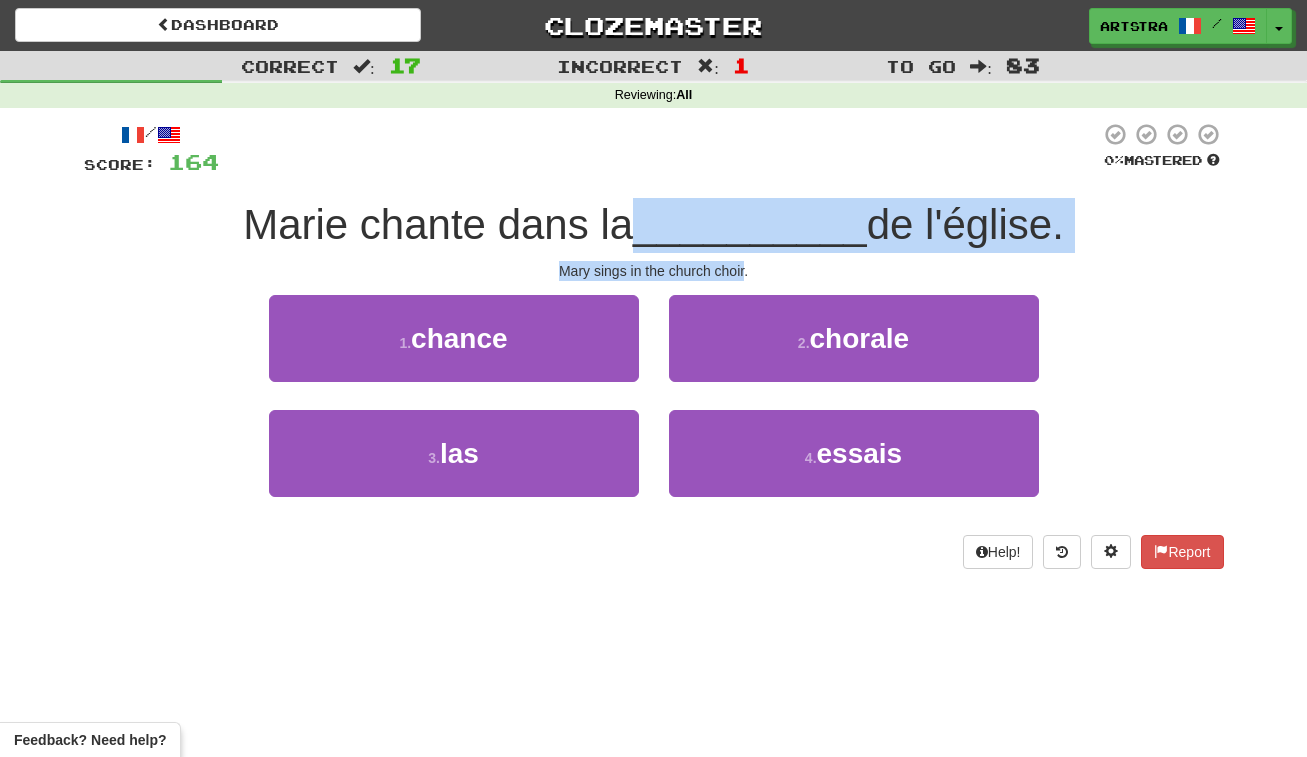 click on "/  Score:   164 0 %  Mastered Marie chante dans la  __________  de l'église. Mary sings in the church choir. 1 .  chance 2 .  chorale 3 .  las 4 .  essais  Help!  Report" at bounding box center [654, 345] 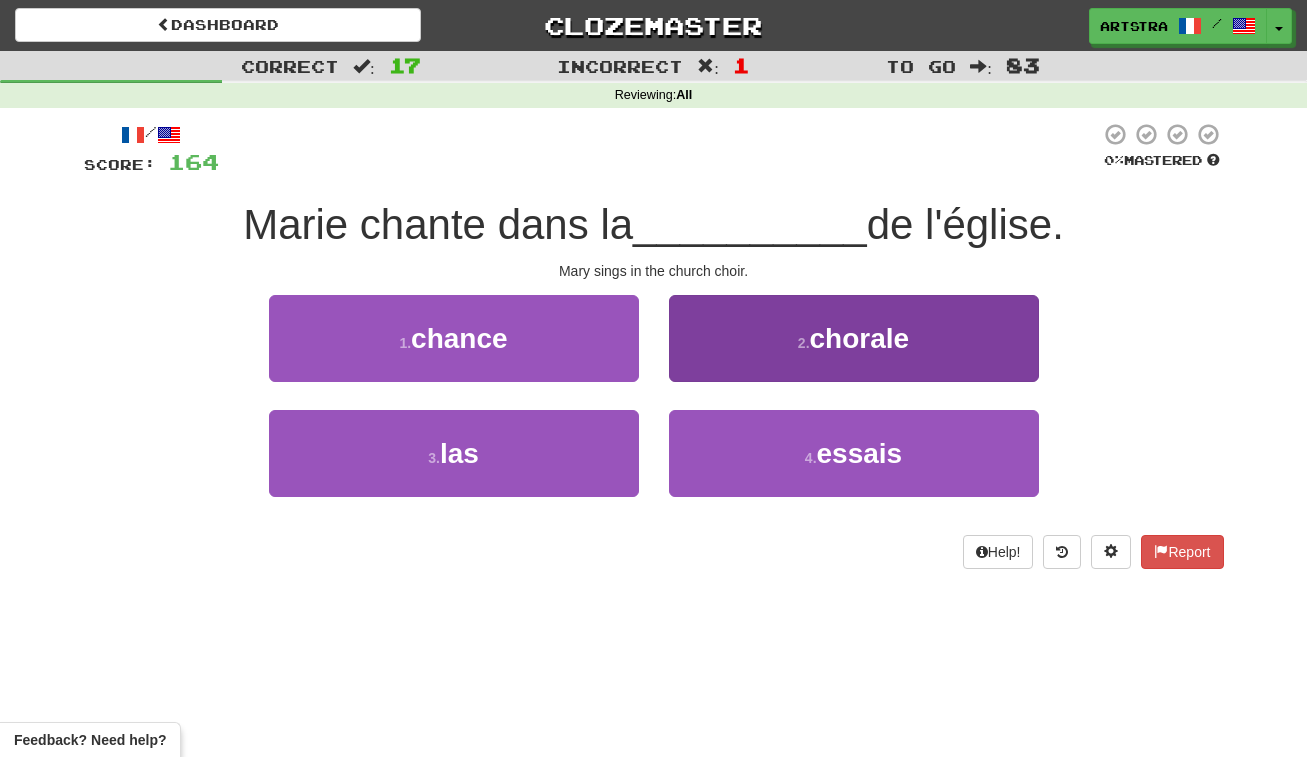 click on "chorale" at bounding box center [860, 338] 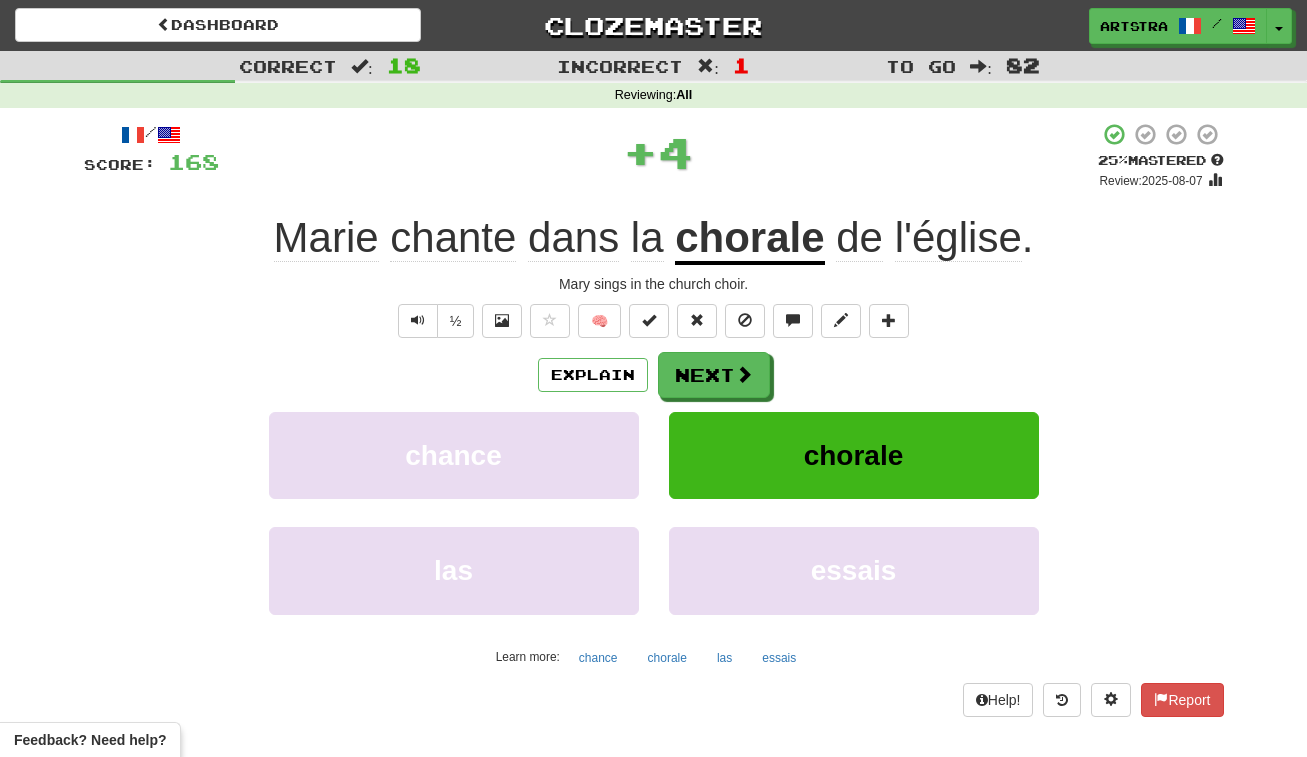 click on "chorale" at bounding box center (749, 239) 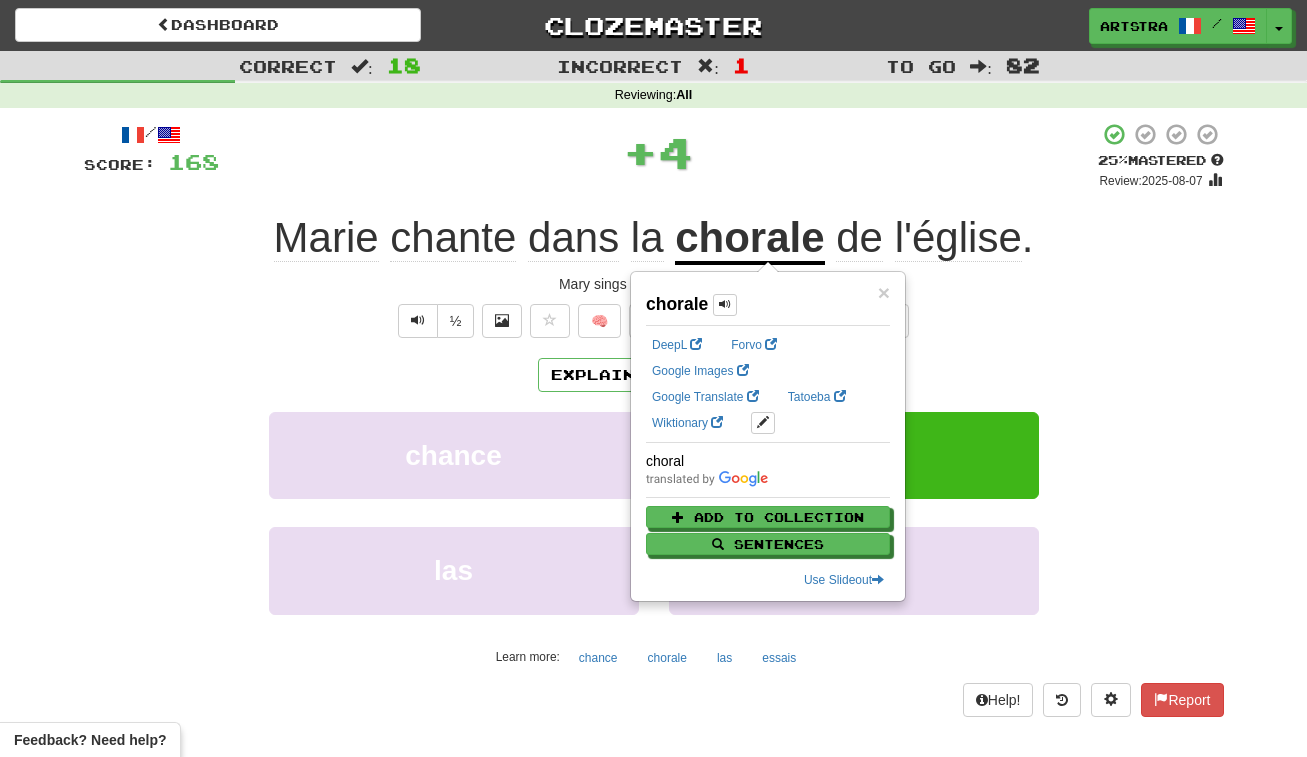 click on "+ 4" at bounding box center [658, 152] 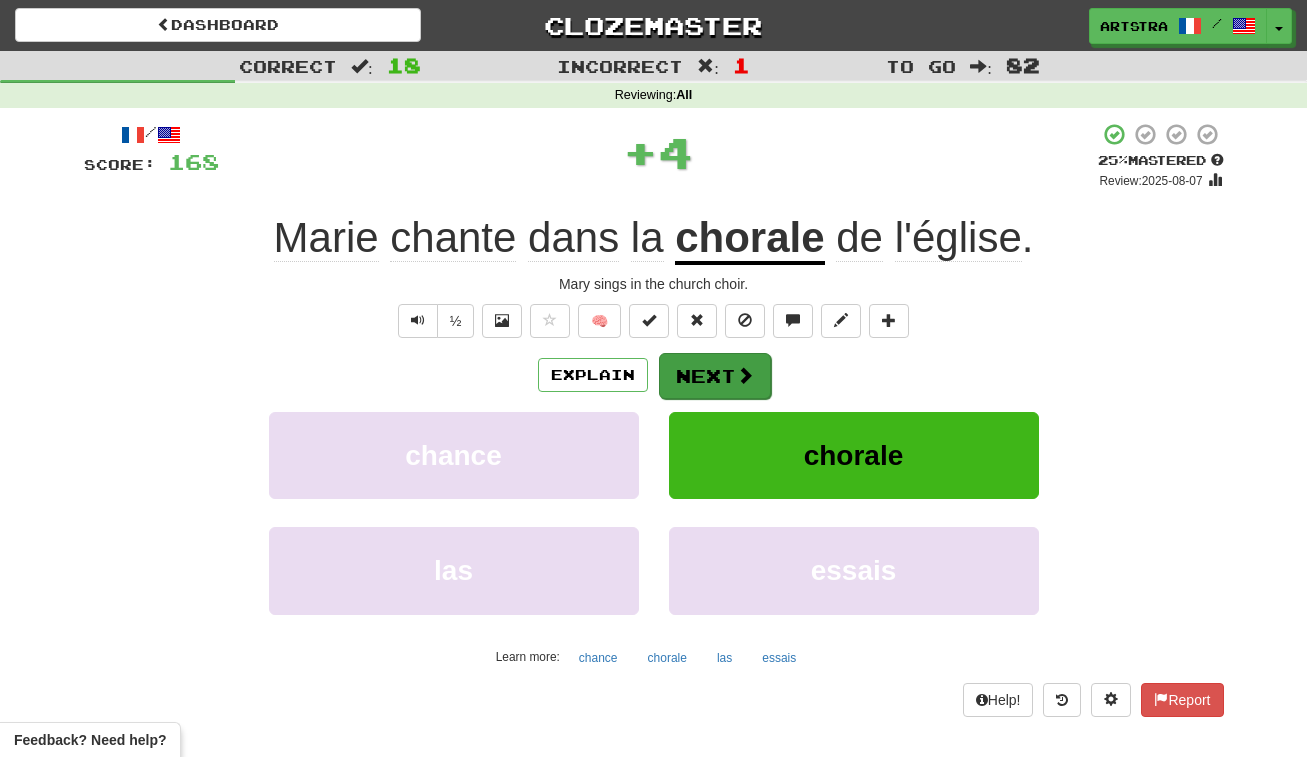 click on "Next" at bounding box center (715, 376) 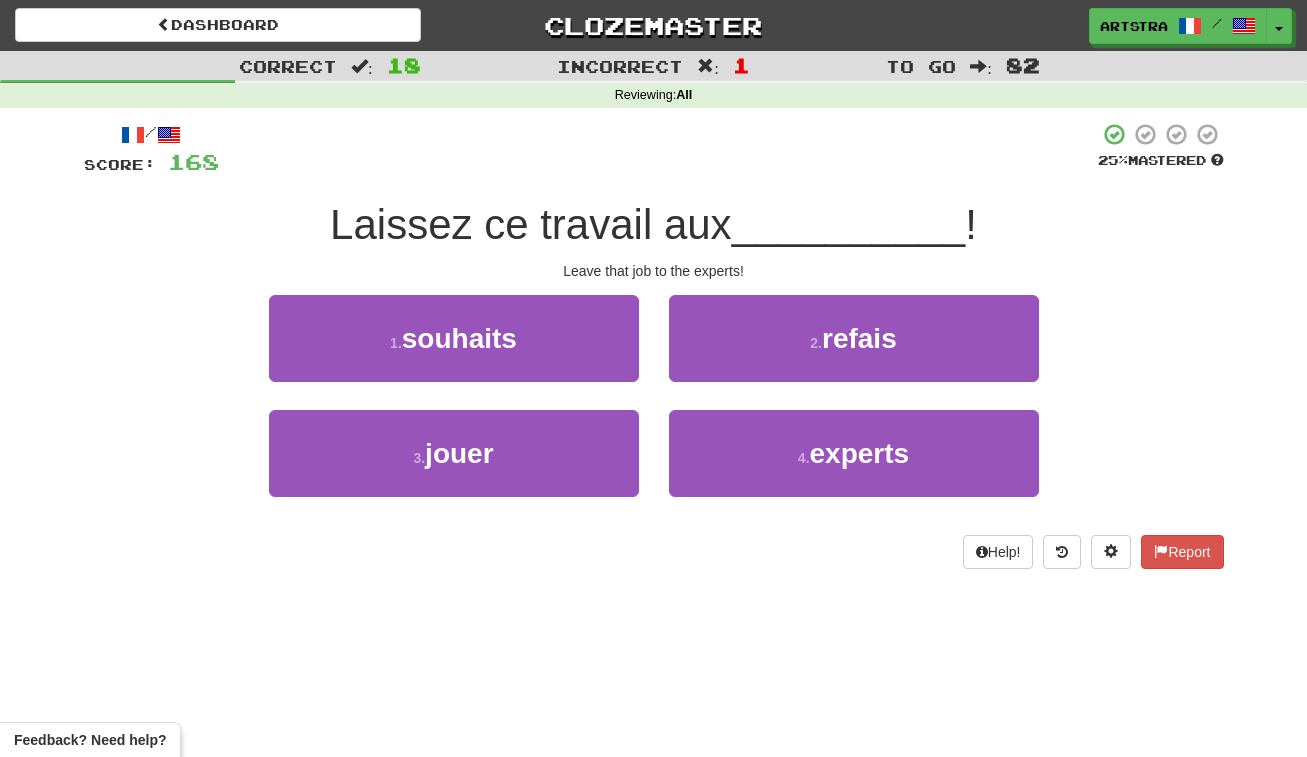 click on "Leave that job to the experts!" at bounding box center (654, 271) 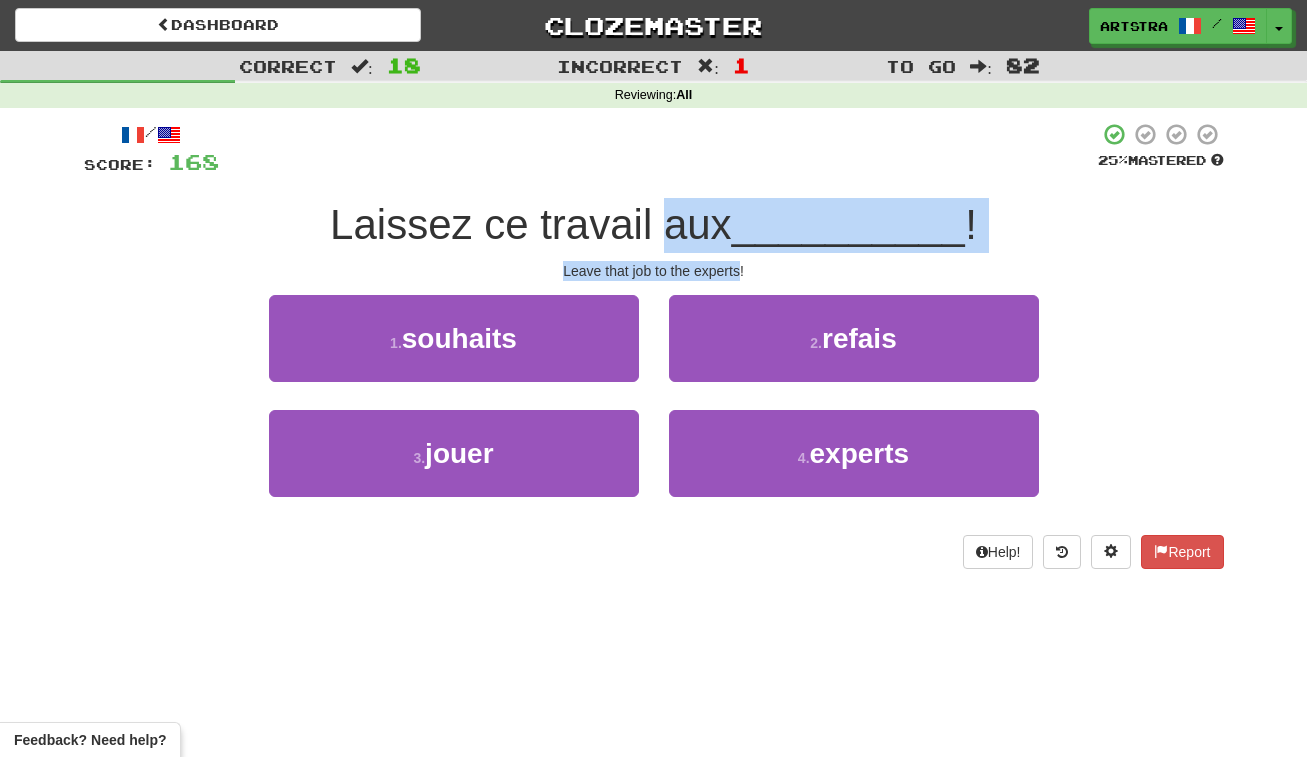 click on "/  Score:   168 25 %  Mastered Laissez ce travail aux  __________  ! Leave that job to the experts! 1 .  souhaits 2 .  refais 3 .  jouer 4 .  experts  Help!  Report" at bounding box center [654, 345] 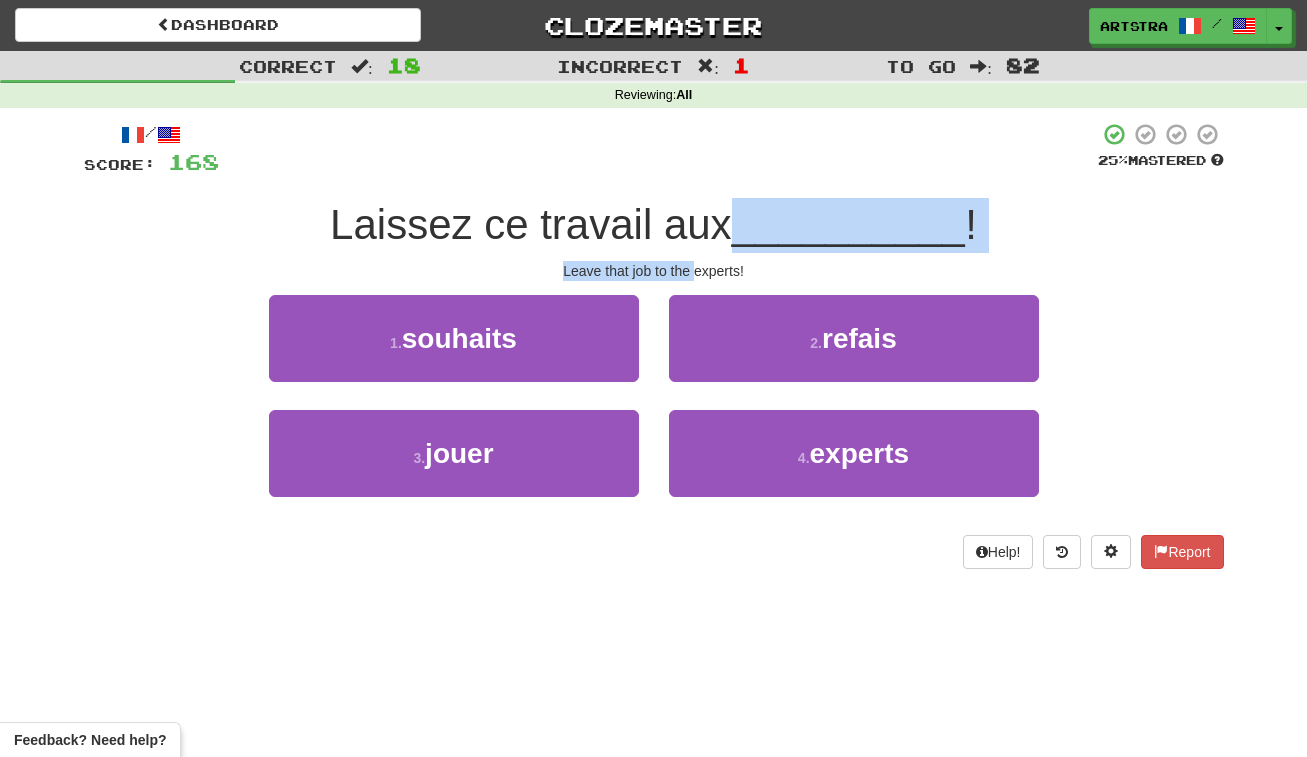 click on "/  Score:   168 25 %  Mastered Laissez ce travail aux  __________  ! Leave that job to the experts! 1 .  souhaits 2 .  refais 3 .  jouer 4 .  experts  Help!  Report" at bounding box center [654, 345] 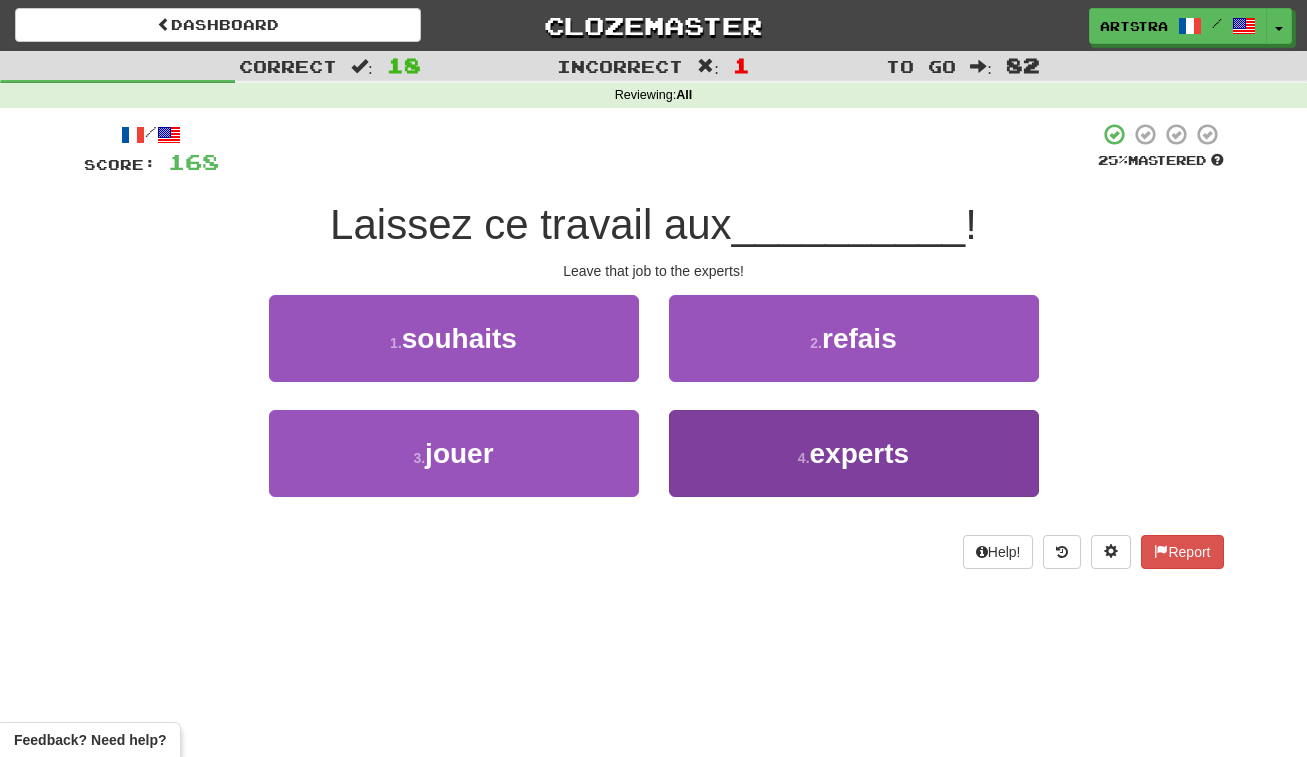 click on "4 .  experts" at bounding box center [854, 453] 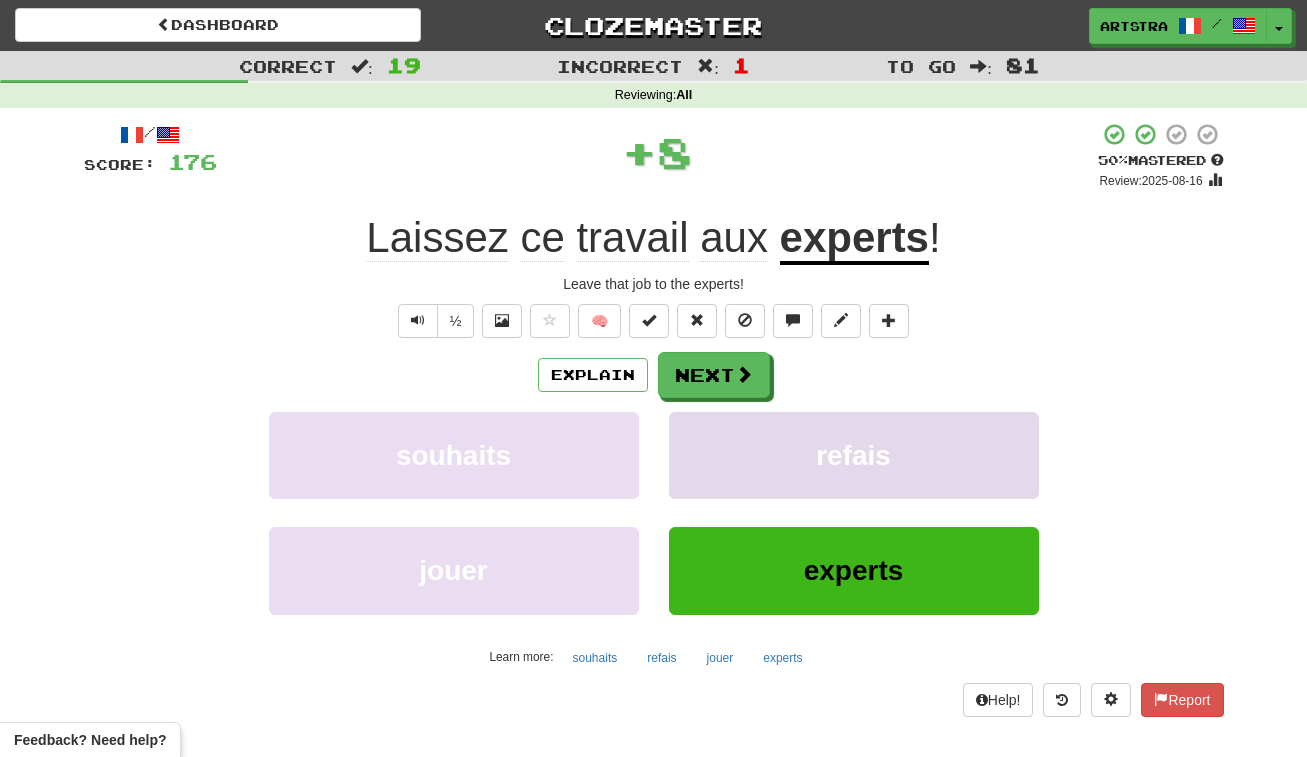 click on "refais" at bounding box center [854, 455] 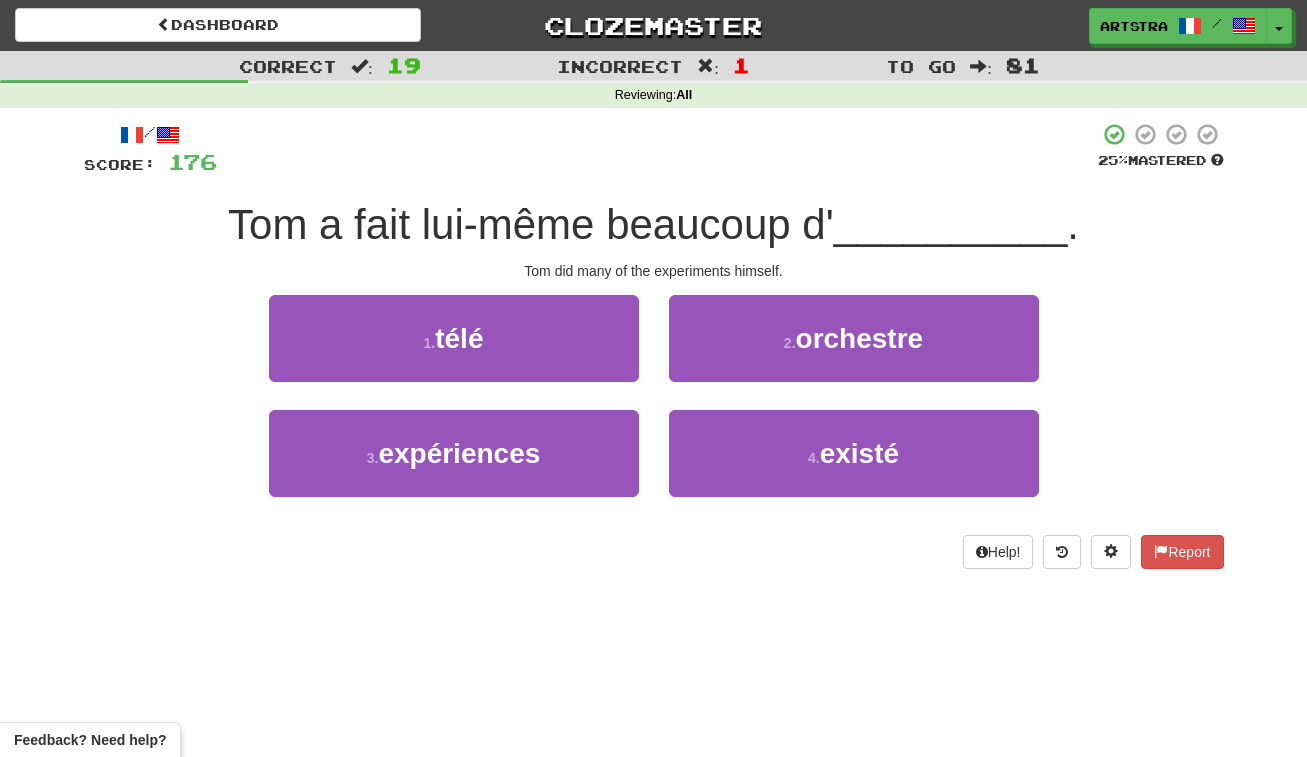 click on "Tom a fait lui-même beaucoup d'" at bounding box center [531, 224] 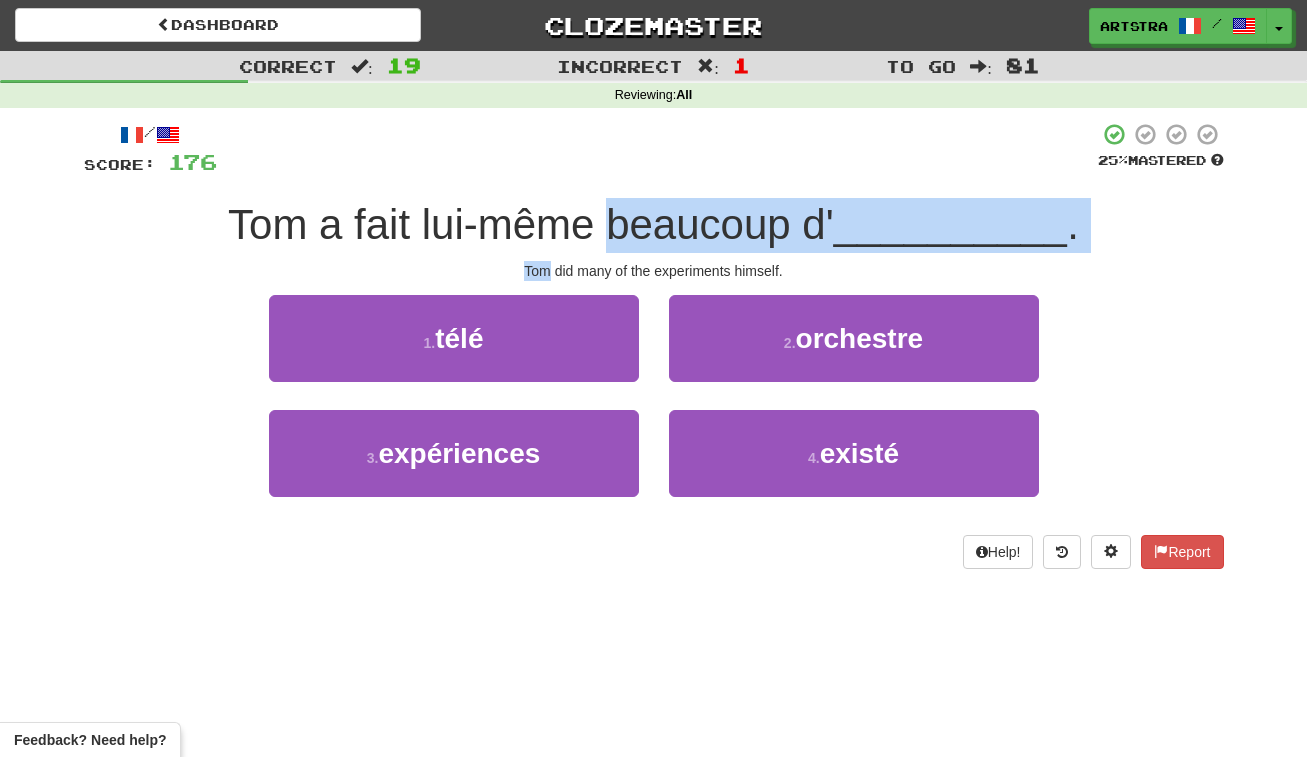 click on "/  Score:   176 25 %  Mastered Tom a fait lui-même beaucoup d' __________ . Tom did many of the experiments himself. 1 .  télé 2 .  orchestre 3 .  expériences 4 .  existé  Help!  Report" at bounding box center [654, 345] 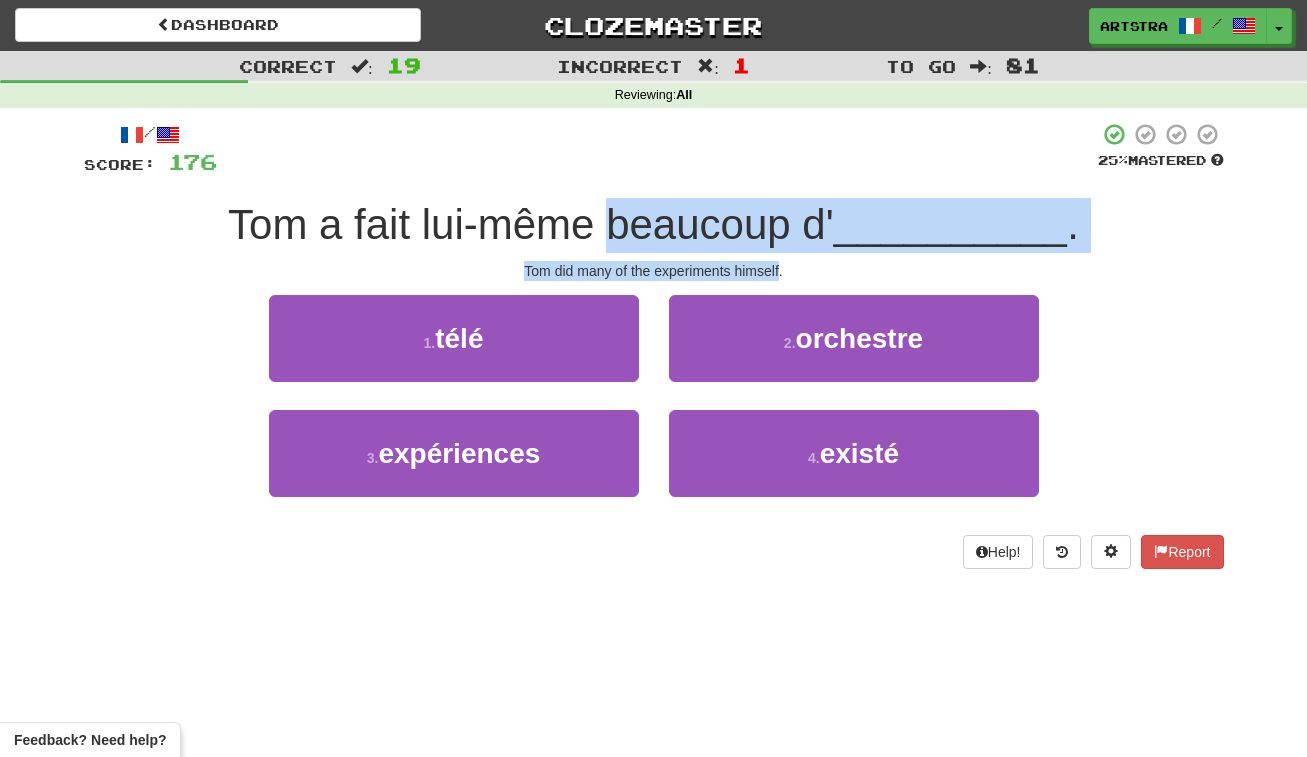 click on "/  Score:   176 25 %  Mastered Tom a fait lui-même beaucoup d' __________ . Tom did many of the experiments himself. 1 .  télé 2 .  orchestre 3 .  expériences 4 .  existé  Help!  Report" at bounding box center [654, 345] 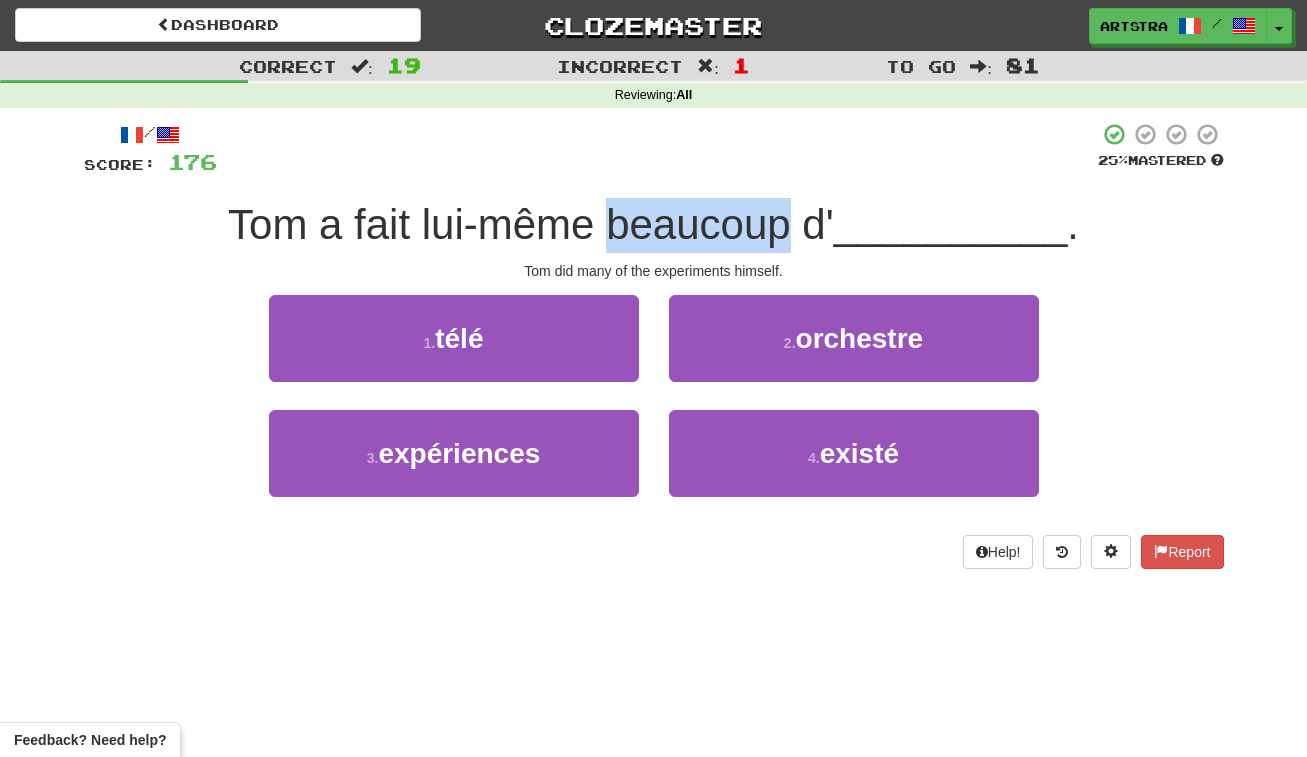 click on "Tom a fait lui-même beaucoup d'" at bounding box center [531, 224] 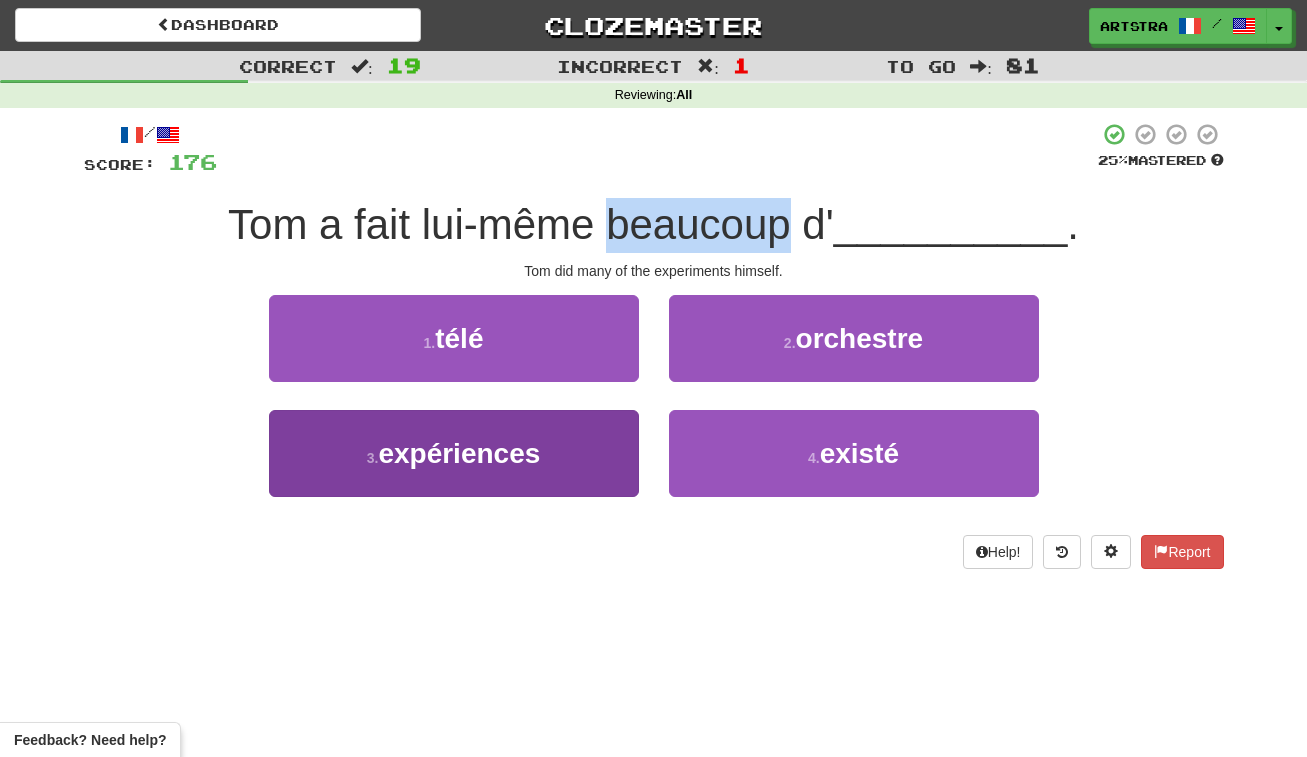 click on "3 .  expériences" at bounding box center [454, 453] 